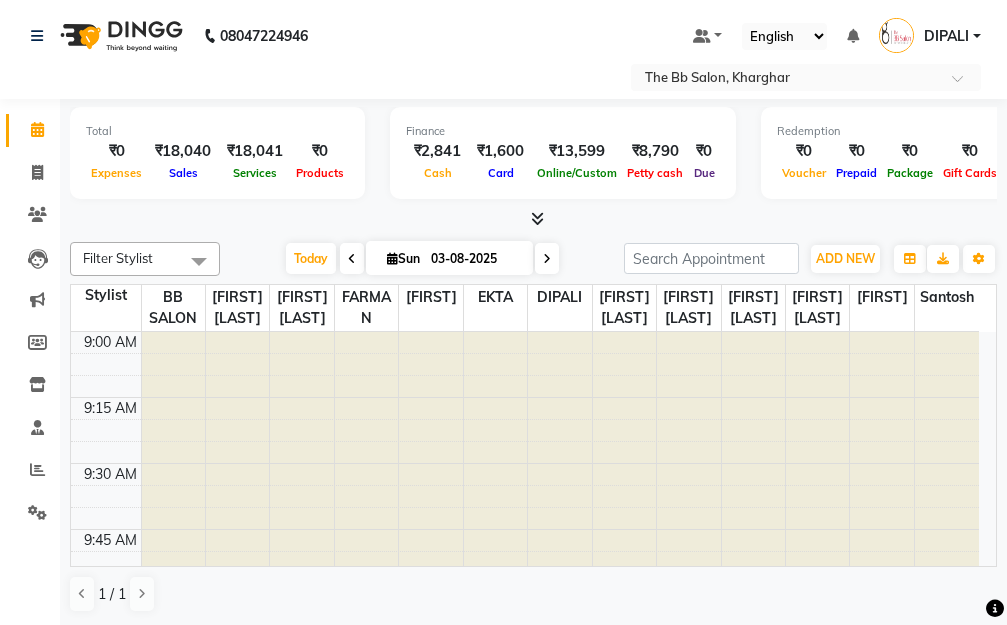 scroll, scrollTop: 0, scrollLeft: 0, axis: both 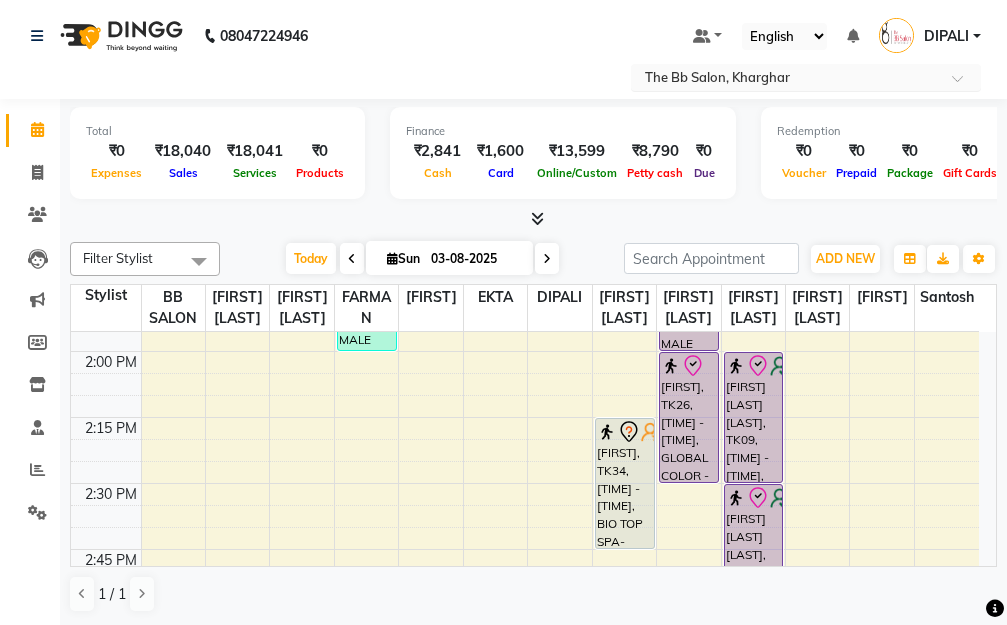 click at bounding box center [964, 84] 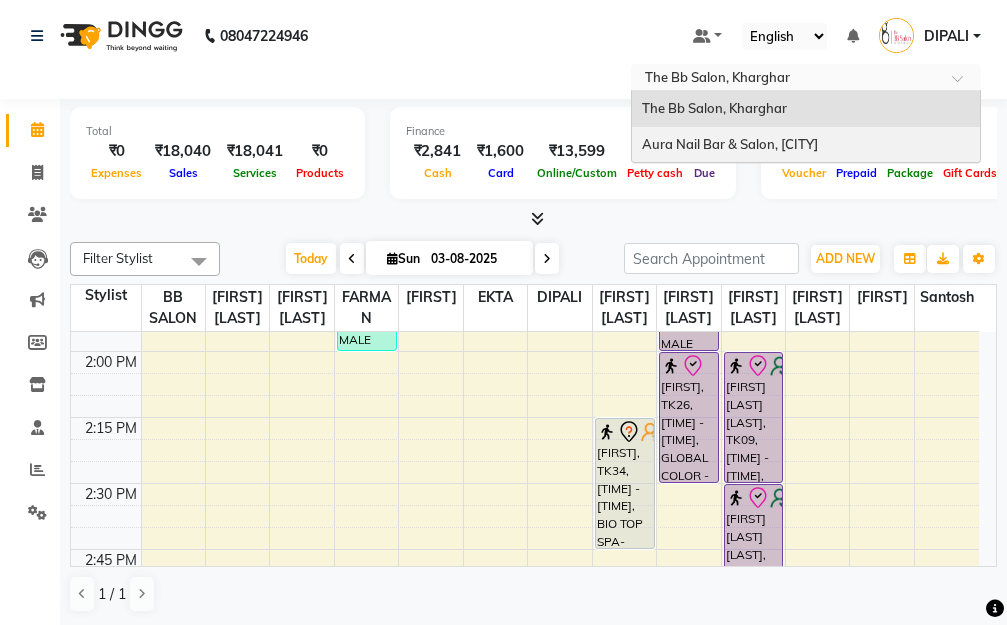 click on "Aura Nail Bar & Salon, Seawoods" at bounding box center (730, 144) 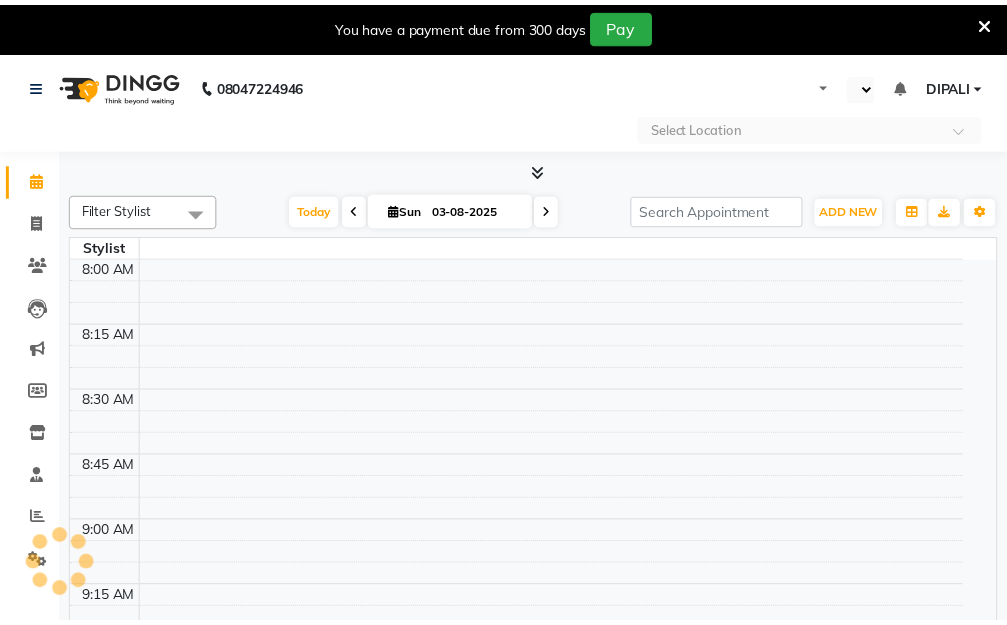 scroll, scrollTop: 0, scrollLeft: 0, axis: both 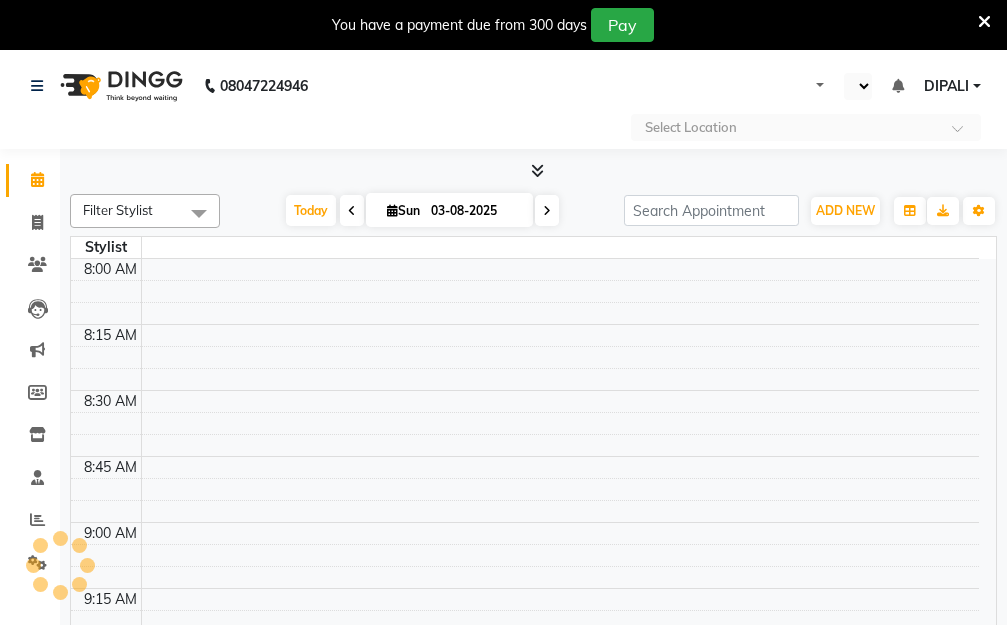 select on "en" 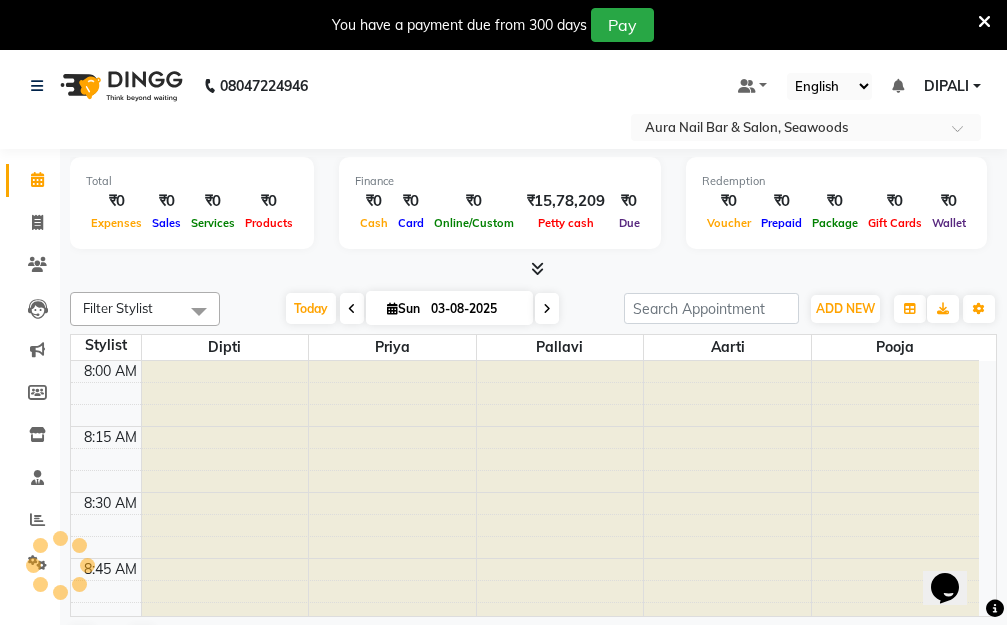 scroll, scrollTop: 0, scrollLeft: 0, axis: both 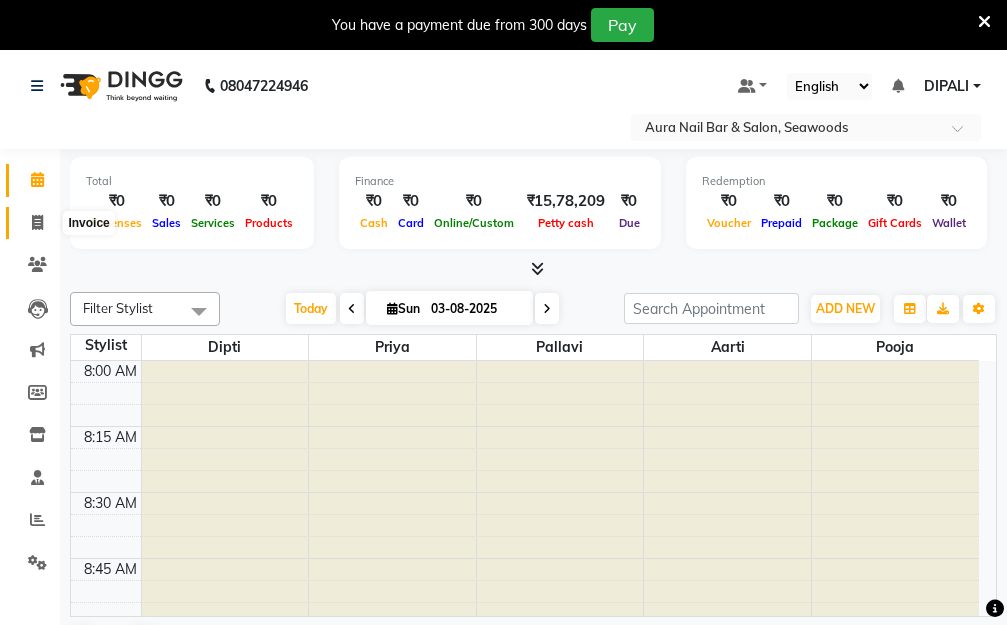 click 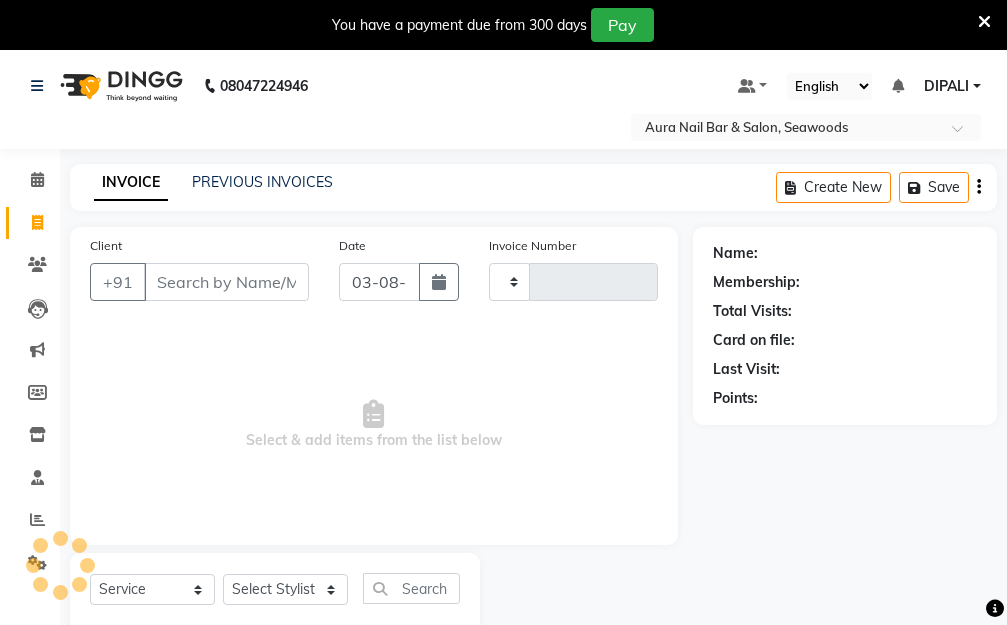 type on "1953" 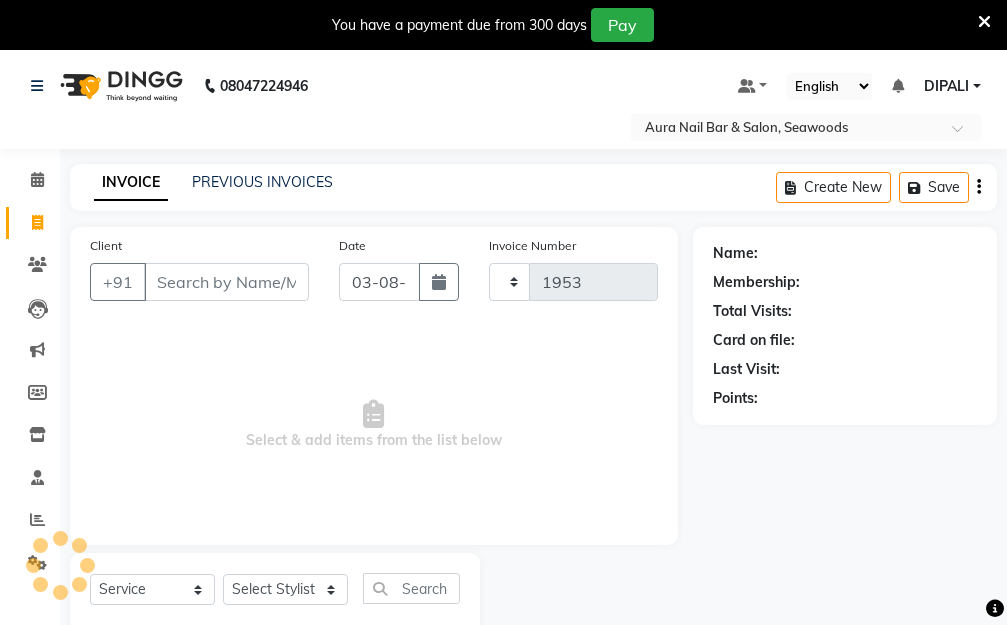 select on "4994" 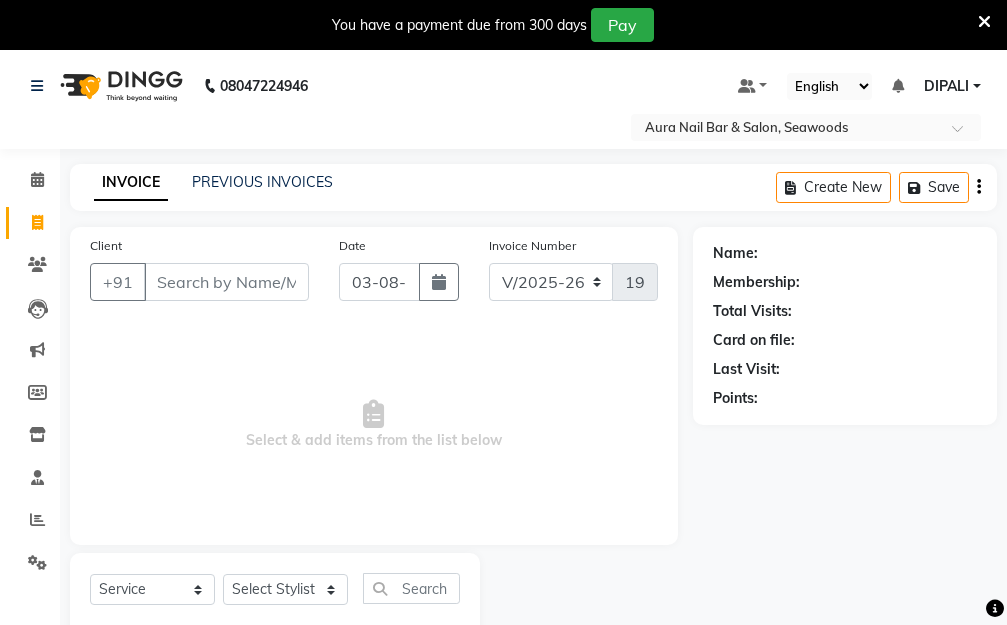 click on "Client" at bounding box center (226, 282) 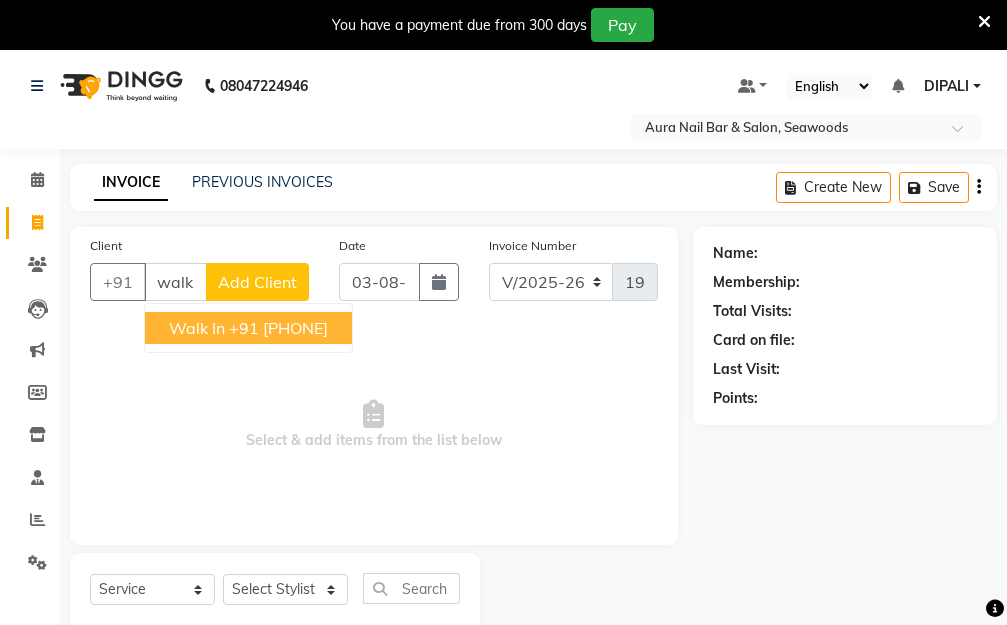 click on "+91 [PHONE]" at bounding box center [278, 328] 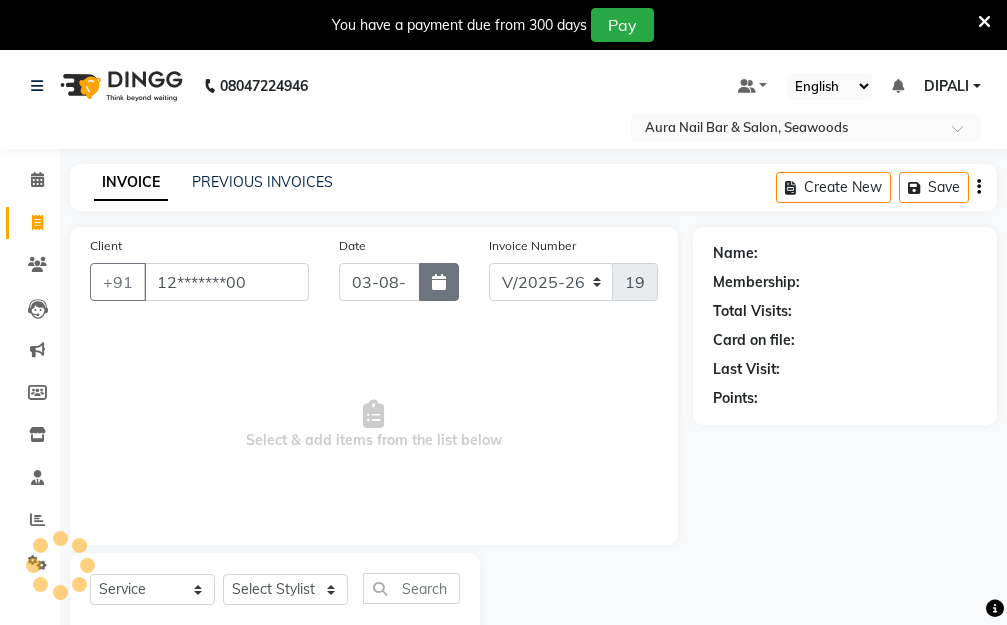 type on "12*******00" 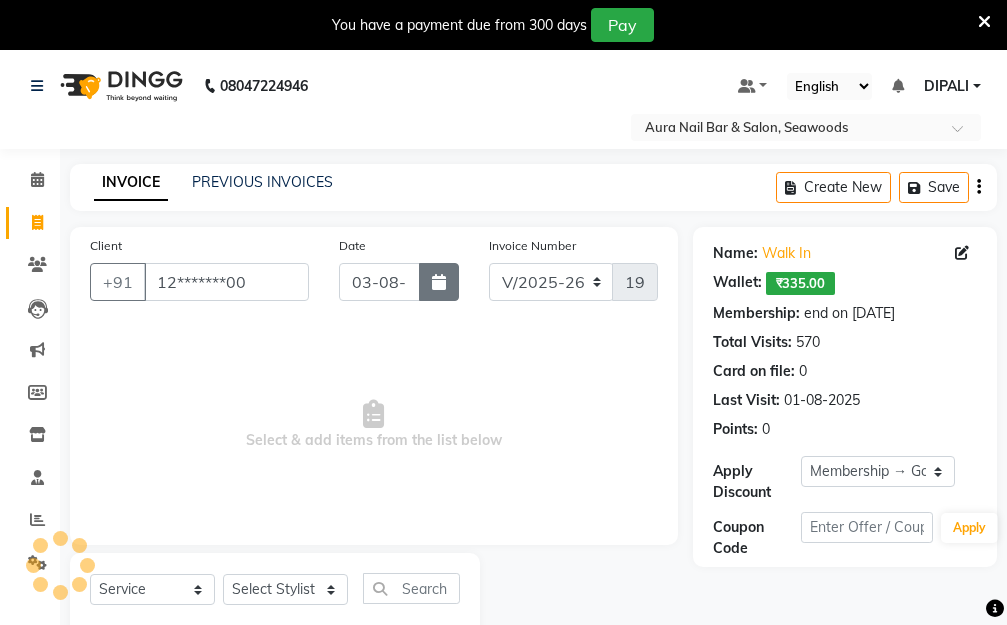 click 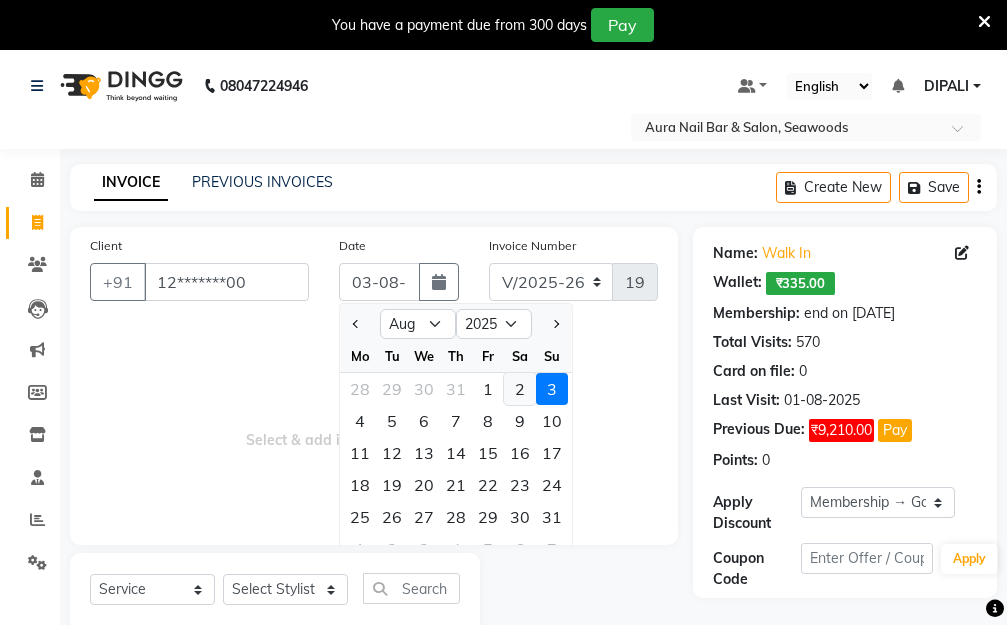 click on "2" 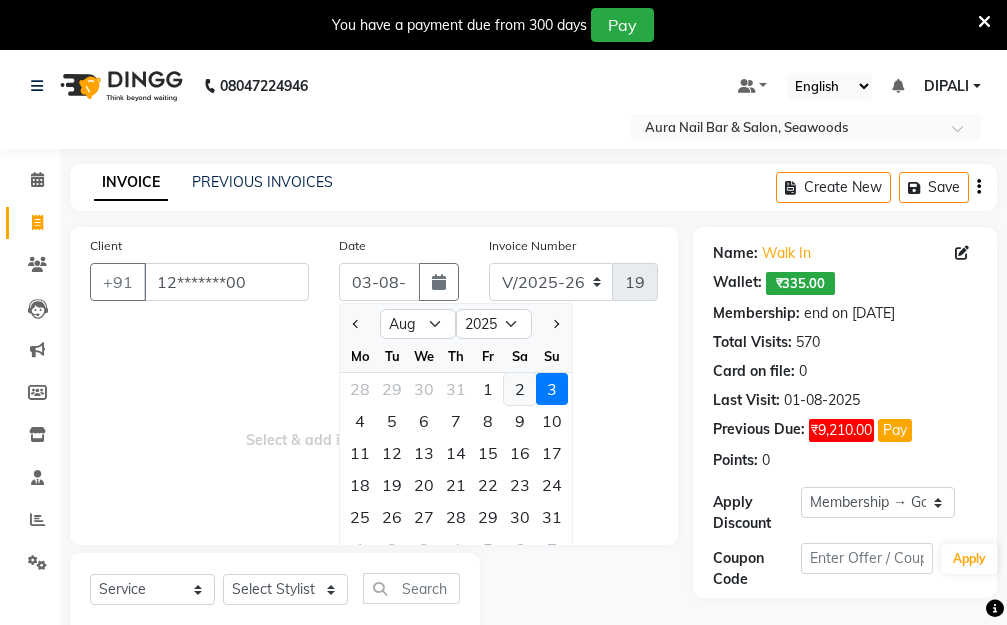 type on "02-08-2025" 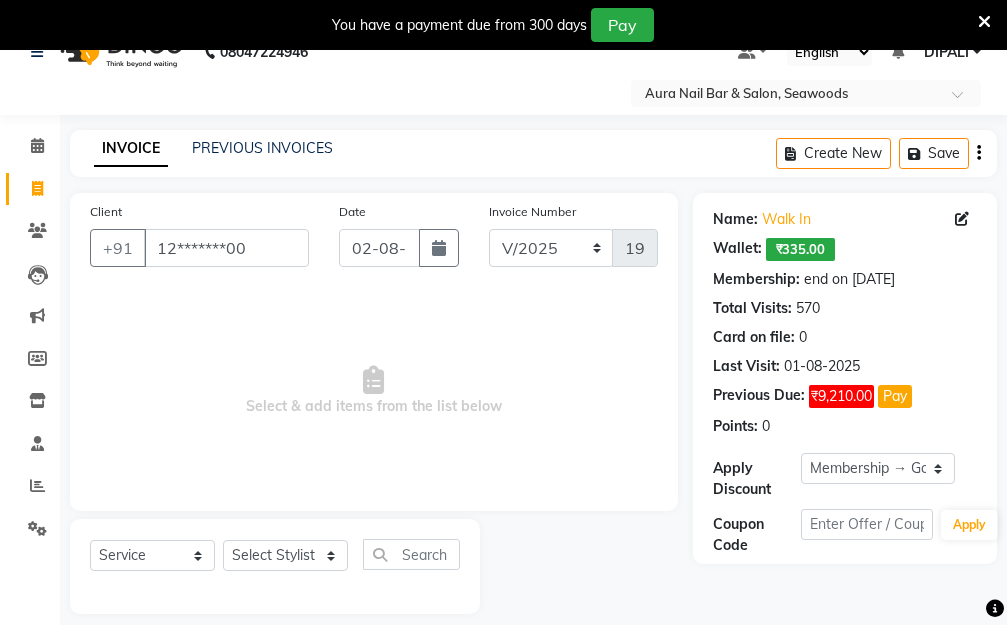 scroll, scrollTop: 53, scrollLeft: 0, axis: vertical 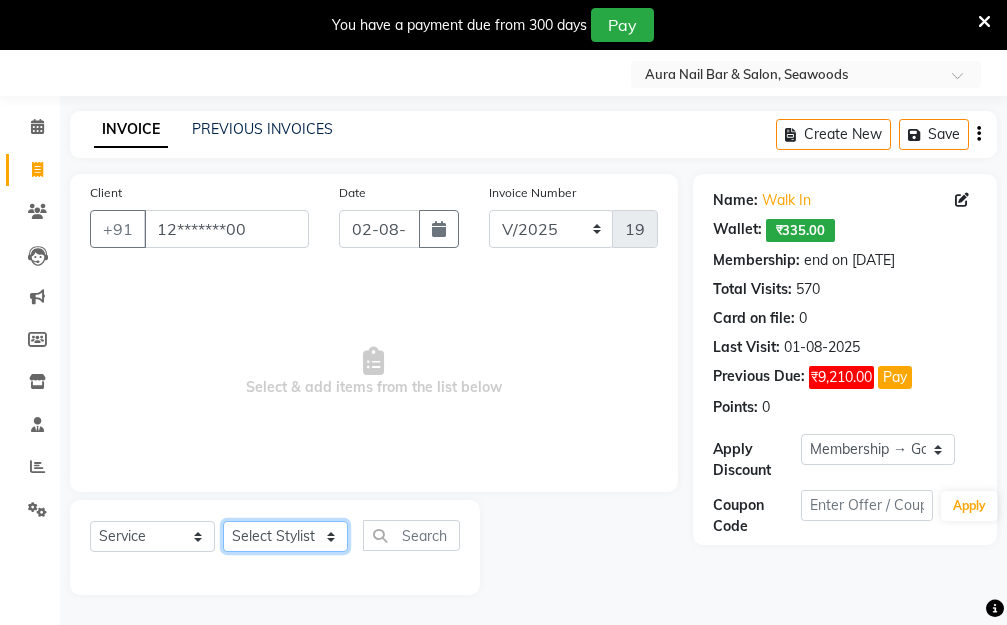click on "Select Stylist Aarti Dipti  Manager Pallavi  pooja Priya" 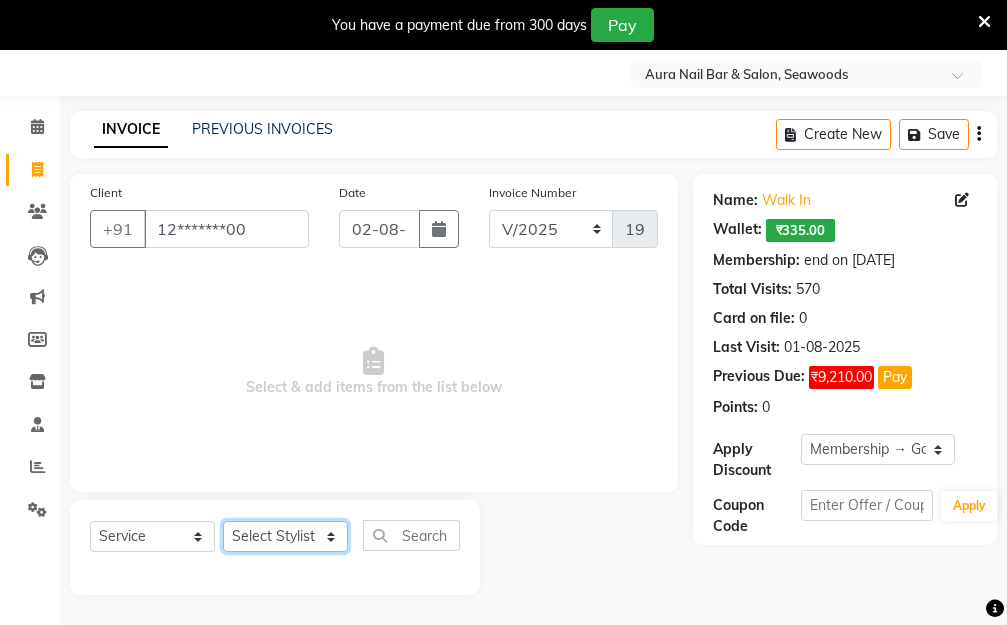select on "31261" 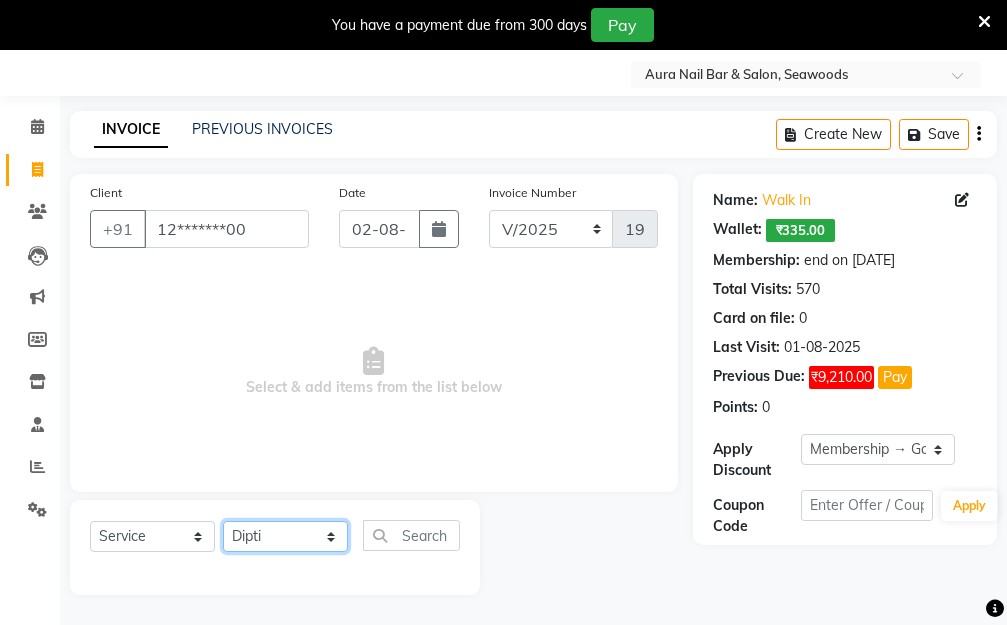 click on "Select Stylist Aarti Dipti  Manager Pallavi  pooja Priya" 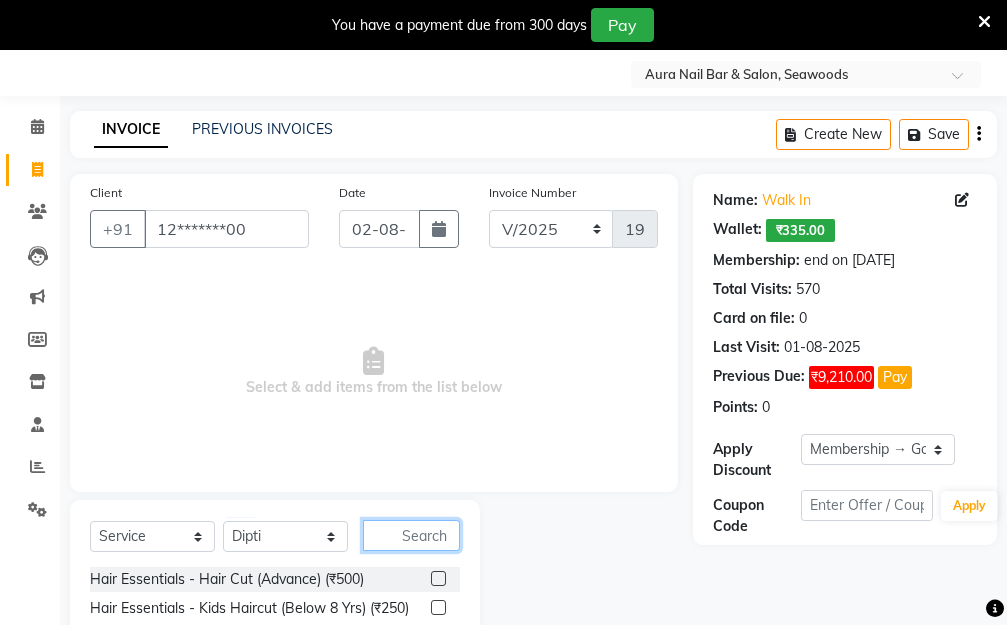 click 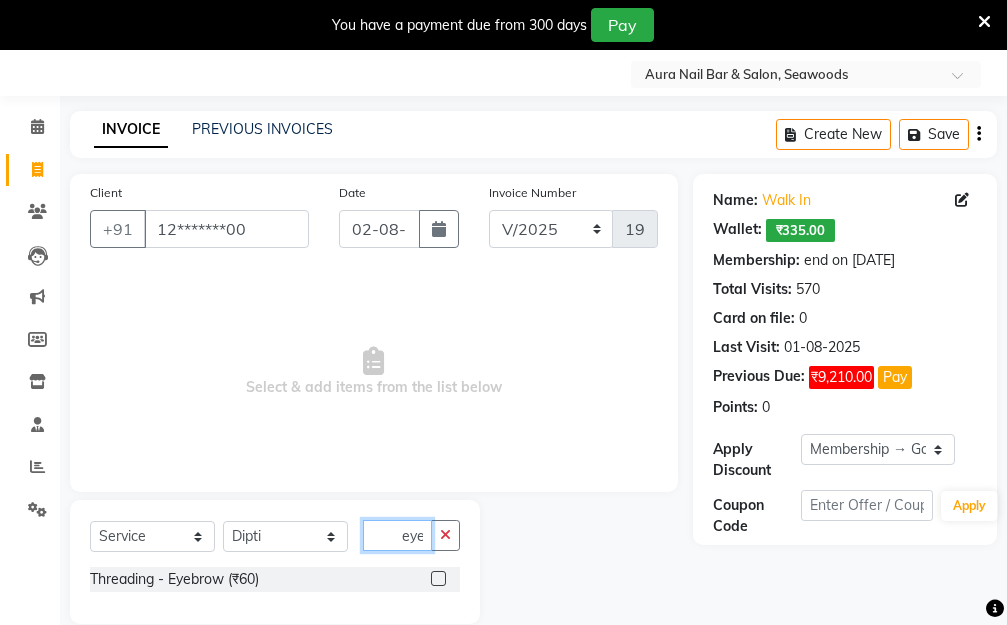 type on "eye" 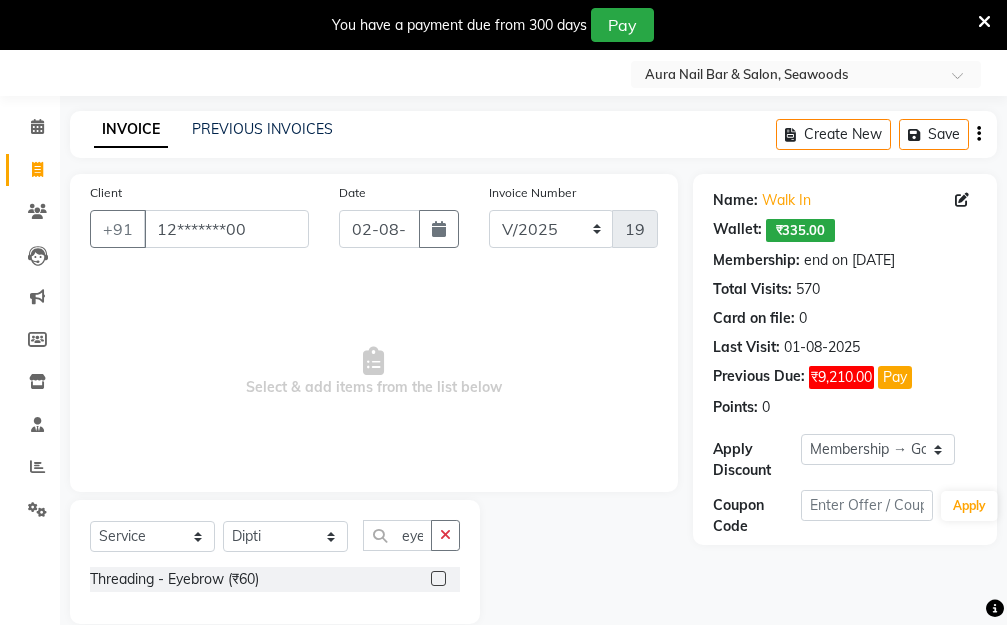 click 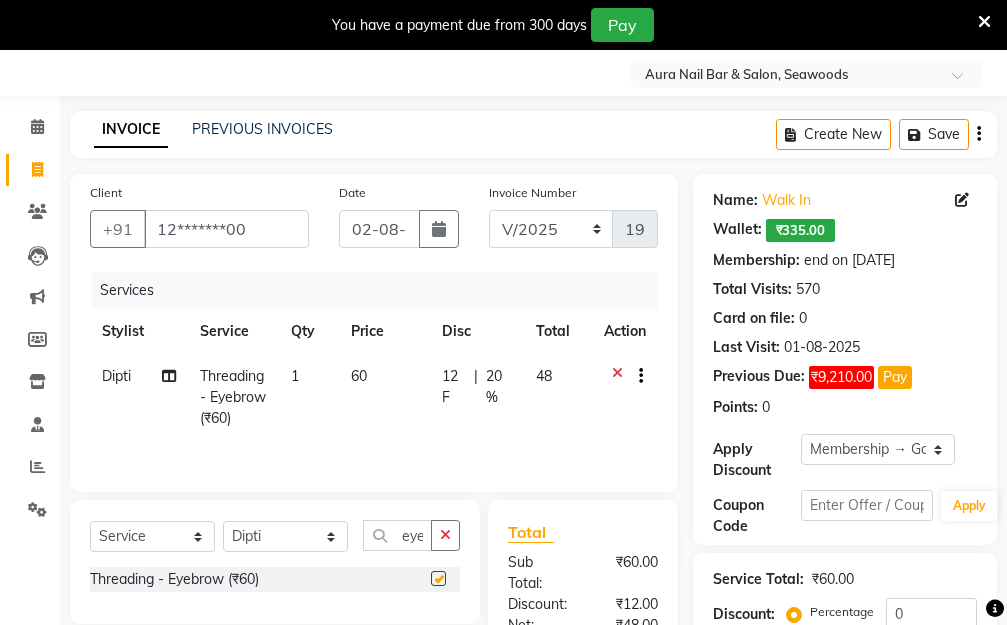 checkbox on "false" 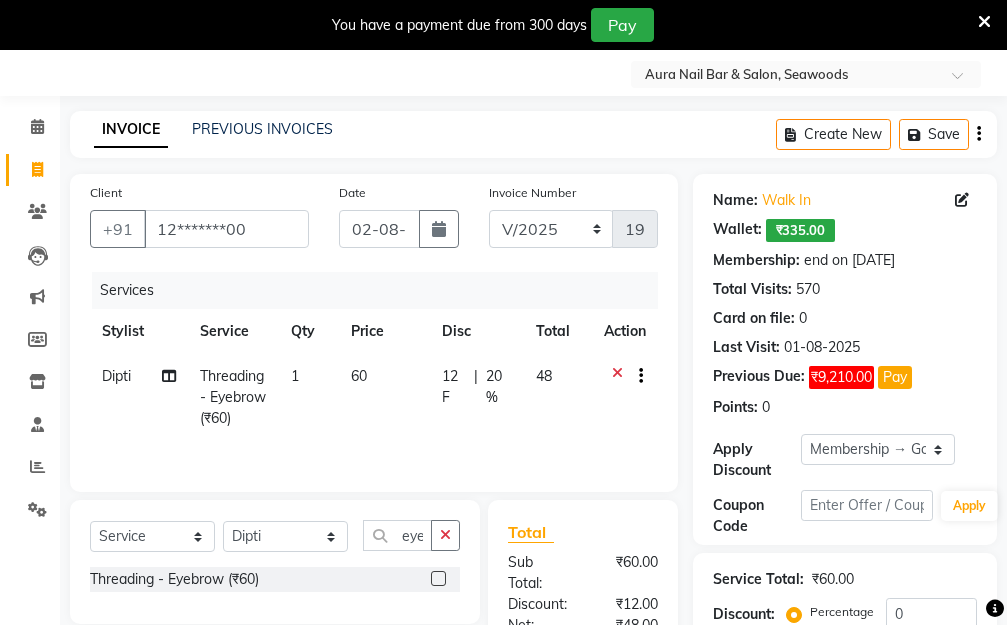click on "60" 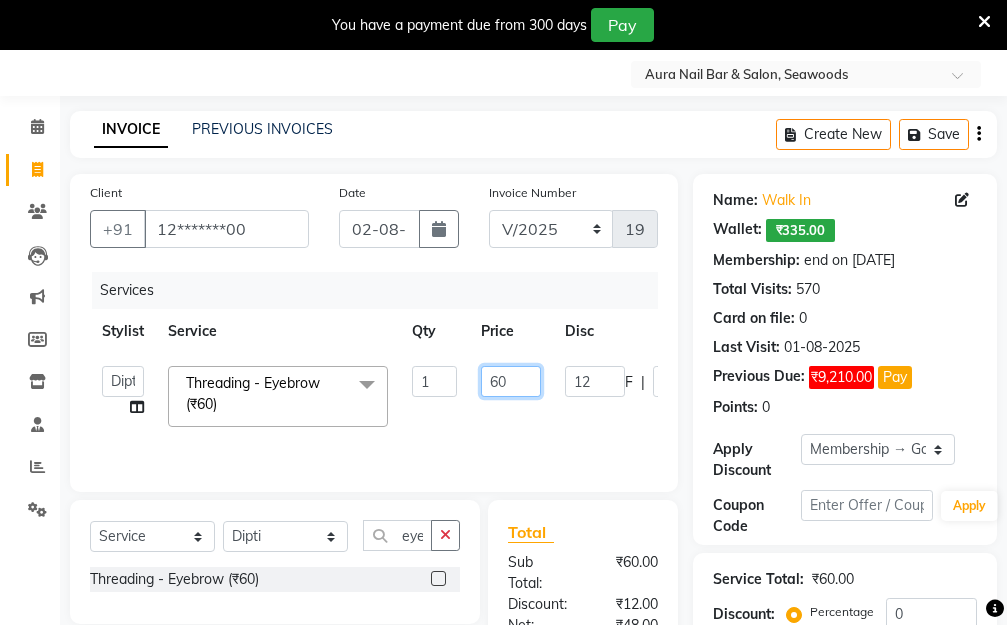 drag, startPoint x: 508, startPoint y: 376, endPoint x: 437, endPoint y: 377, distance: 71.00704 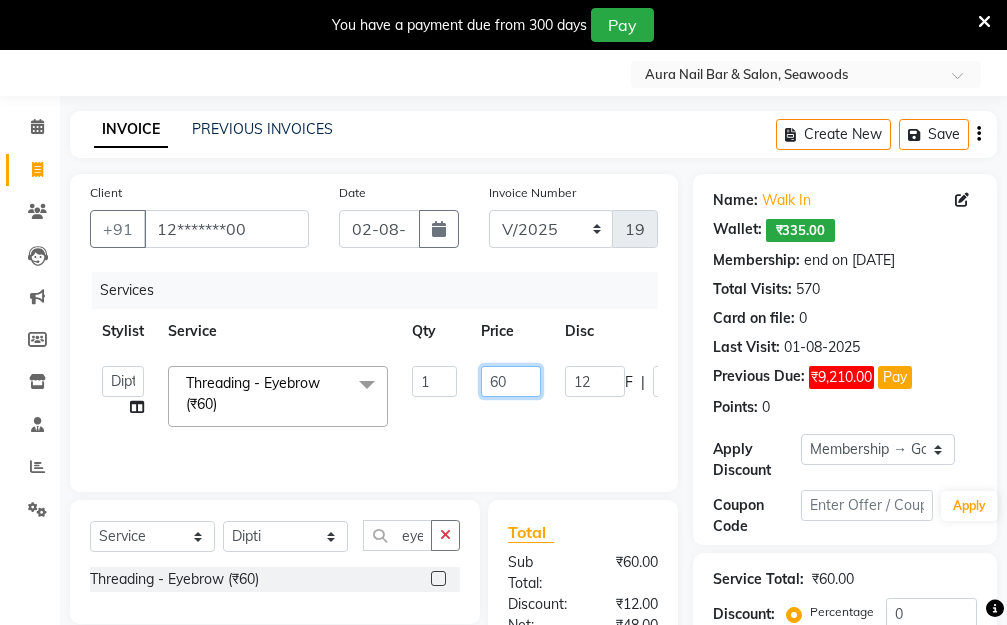 click on "Aarti   Dipti    Manager   Pallavi    pooja   Priya   Threading - Eyebrow (₹60)  x Hair Essentials - Hair Cut (Advance) (₹500) Hair Essentials - Kids Haircut (Below 8 Yrs) (₹250) Hair Essentials -Hair Wash Up To Shoulder (₹300) Hair Essentials - Hair Cut  (₹350) HAIR WASH UP TO WASTE (₹700) DANDRUFF TERATMENT (₹1500) Shampoo & Conditioning + Blast Dry - Upto Shoulder (₹350) Shampoo & Conditioning + Blast Dry - Below Shoulder (₹550) Shampoo & Conditioning + Blast Dry - Upto Waist (₹750) Shampoo & Conditioning + Blast Dry - Add: Charge For Morocon/Riviver/ Keratin (₹600) Blow Dry/Outcurl/Straight - Upto Shoulder (₹449) Blow Dry/Outcurl/Straight - Below Shoulder (₹650) Blow Dry/Outcurl/Straight - Upto Waist (₹850) Ironing - Upto Shoulder (₹650) Ironing - Below Shoulder (₹850) Ironing - Upto Waist (₹1000) Ironing - Add Charge For Thick Hair (₹300) Tongs - Upto Shoulder (₹800) Tongs - Below Shoulder (₹960) Tongs - Upto Waist (₹1500) Hair Spa - Upto Shoulder (₹1800) 1 F" 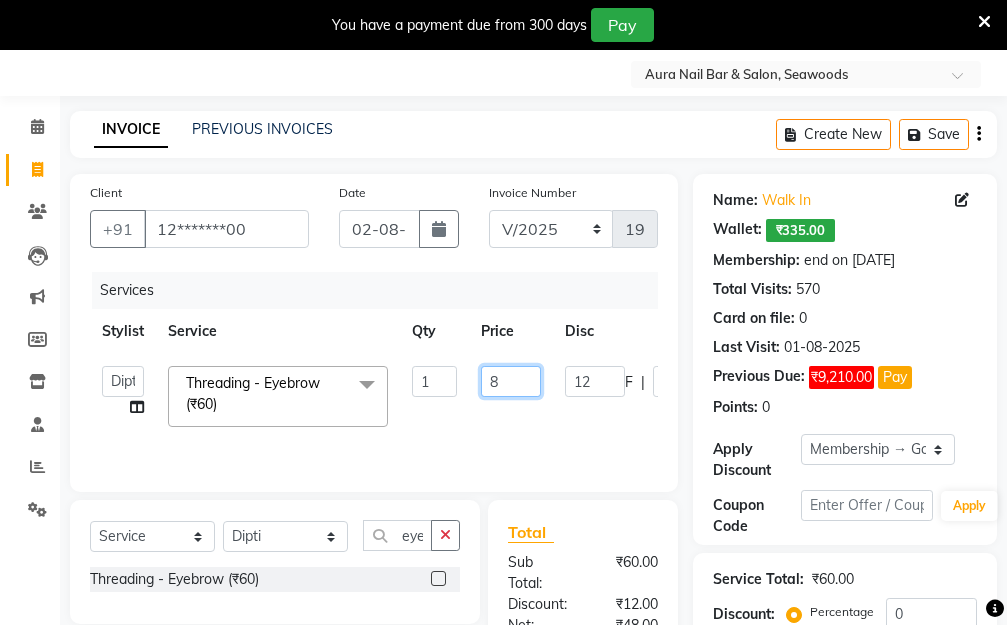 type on "80" 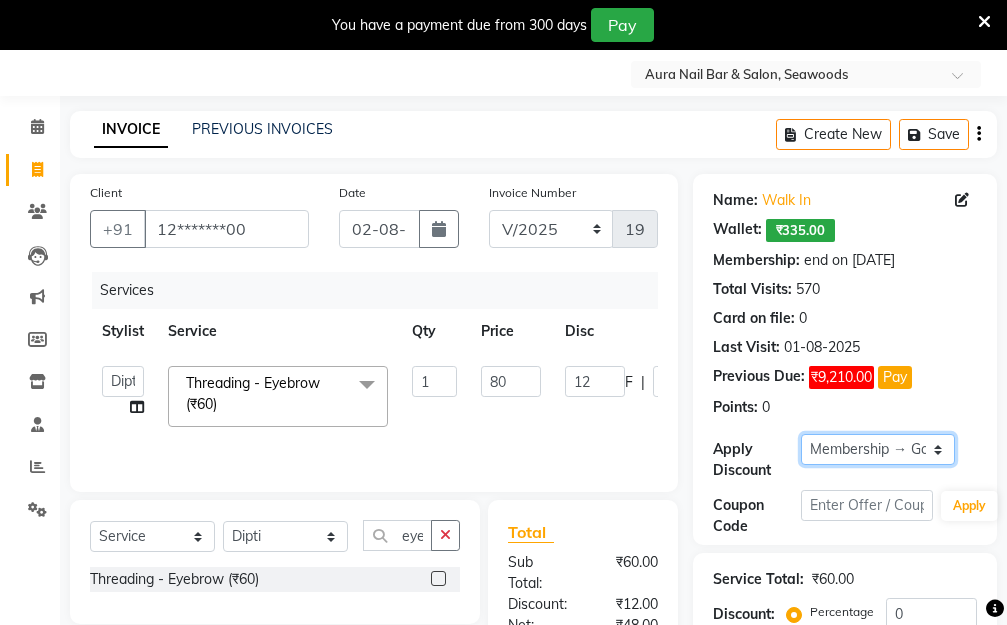 drag, startPoint x: 944, startPoint y: 446, endPoint x: 937, endPoint y: 435, distance: 13.038404 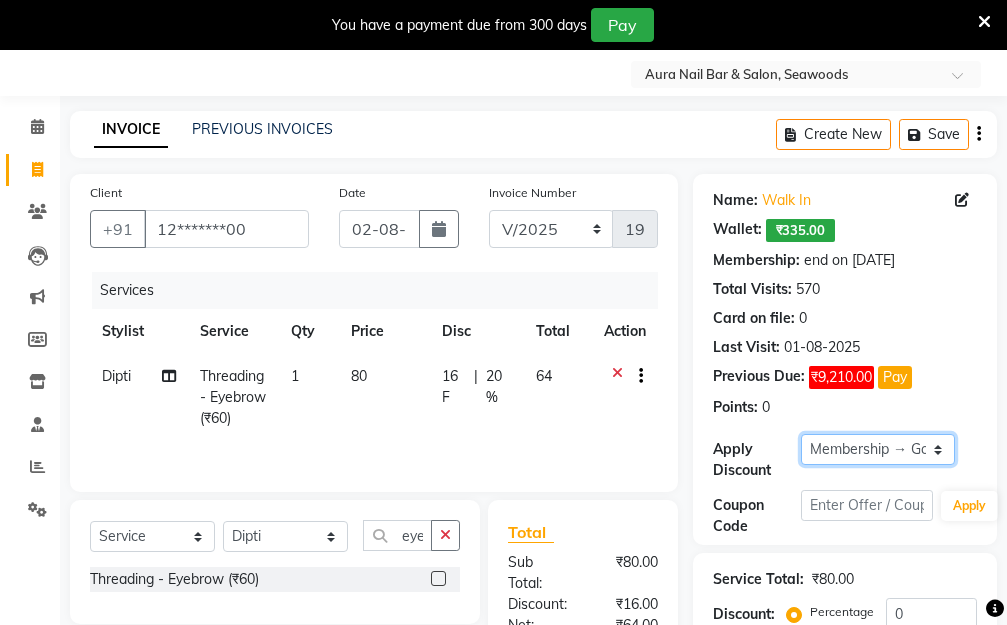select on "0:" 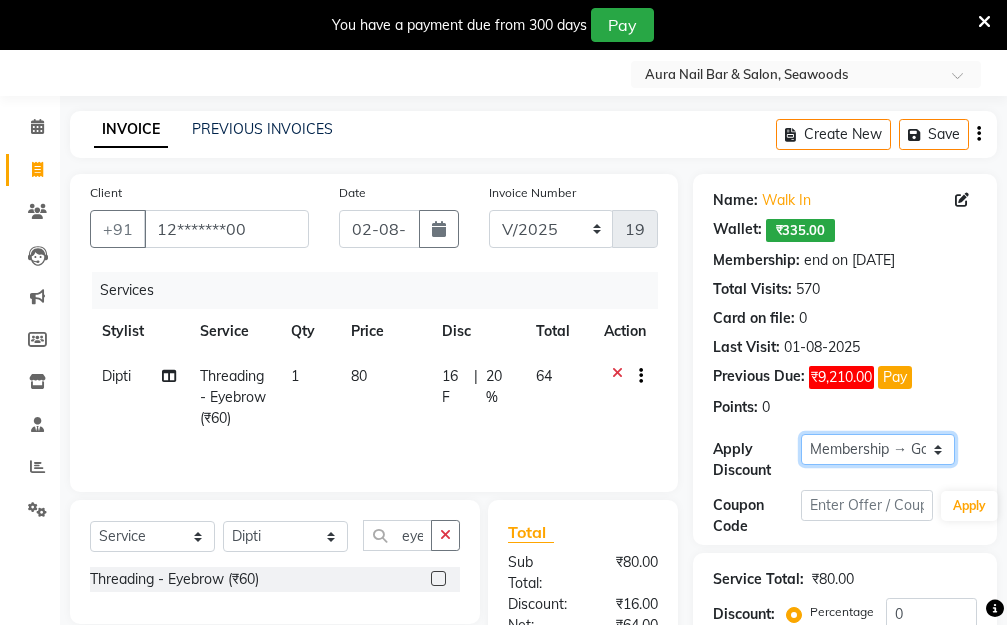 click on "Select Membership → Golden Membership Membership → Golden Membership Membership → Golden Membership Membership → Golden Membership Membership → Golden Membership Membership → Golden Membership Membership → Golden Membership Membership → Golden Membership Membership → Golden Membership Membership → Golden Membership Membership → Golden Membership Membership → Golden Membership Membership → Golden Membership Membership → Golden Membership Membership → Golden Membership Membership → Golden Membership Membership → Golden Membership Membership → Golden Membership Membership → Golden Membership Membership → Golden Membership Membership → Golden Membership Membership → Golden Membership Membership → Golden Membership Membership → Golden Membership Membership → Golden Membership Membership → Golden Membership Membership → Golden Membership Membership → Golden Membership Membership → Golden Membership Membership → Golden Membership" 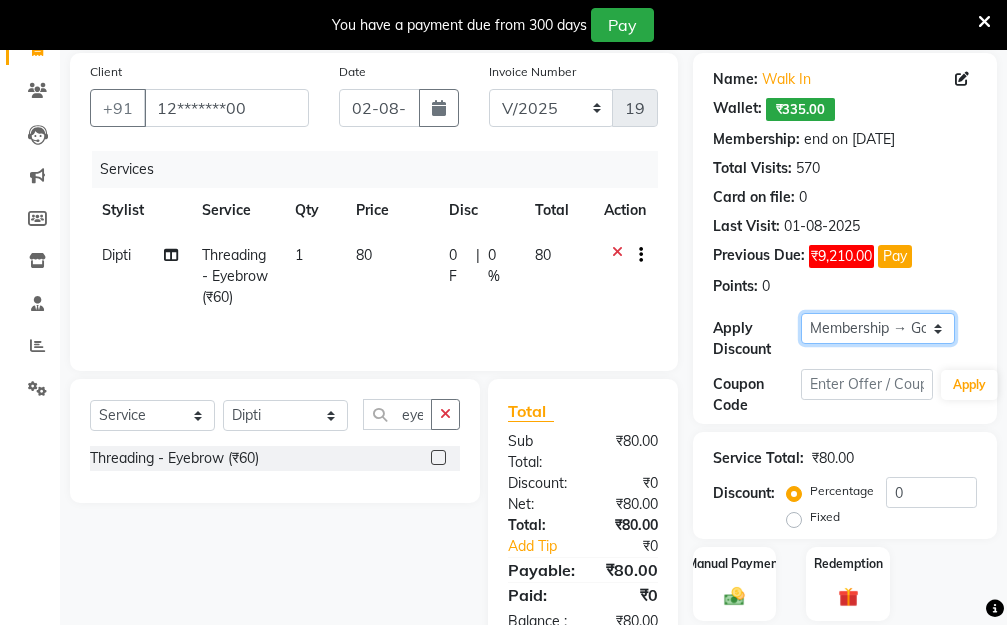 scroll, scrollTop: 278, scrollLeft: 0, axis: vertical 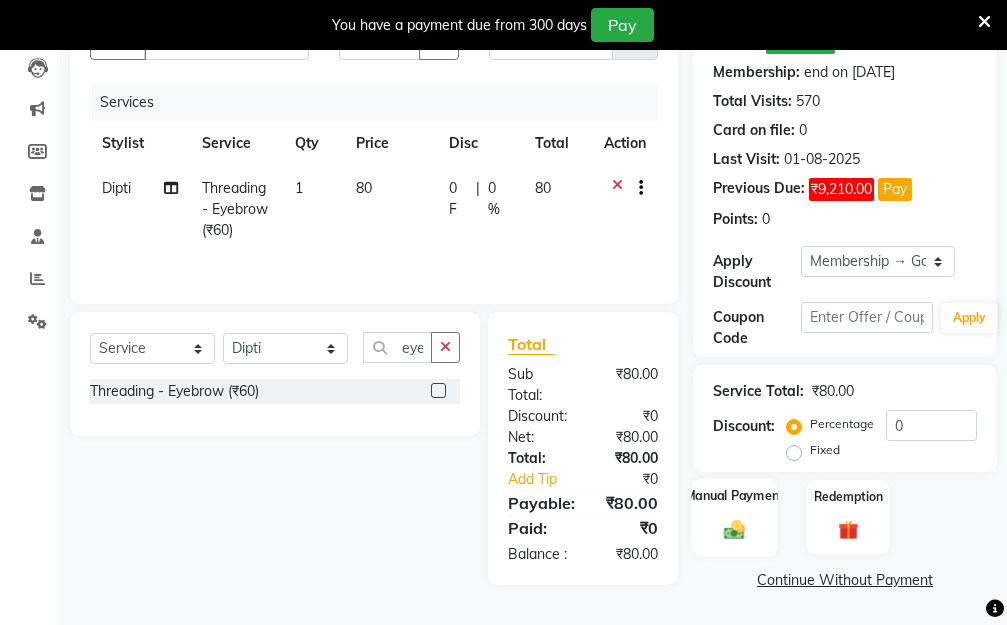 click 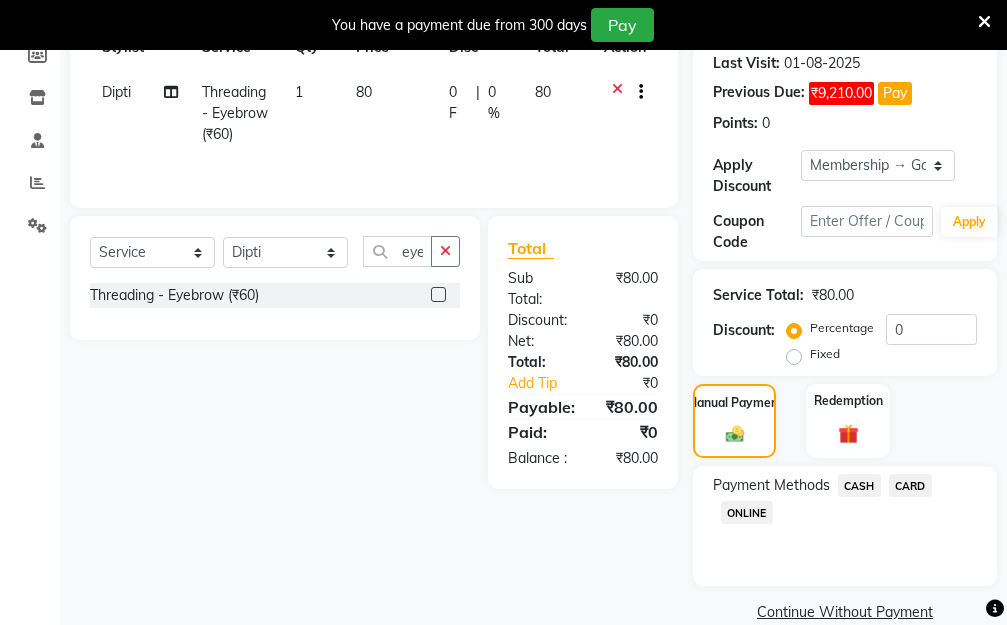 scroll, scrollTop: 369, scrollLeft: 0, axis: vertical 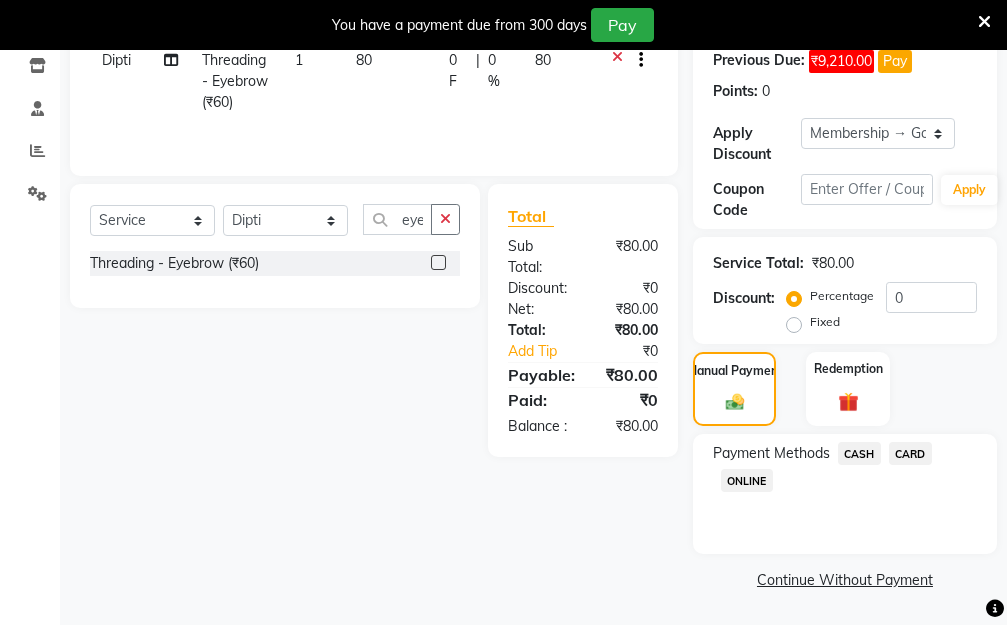 click on "ONLINE" 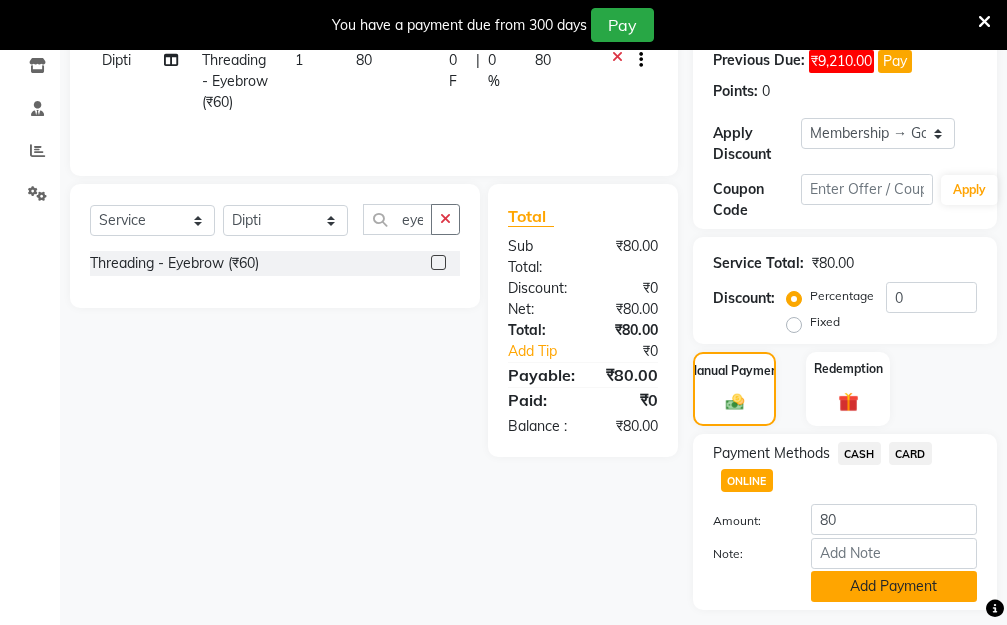 click on "Add Payment" 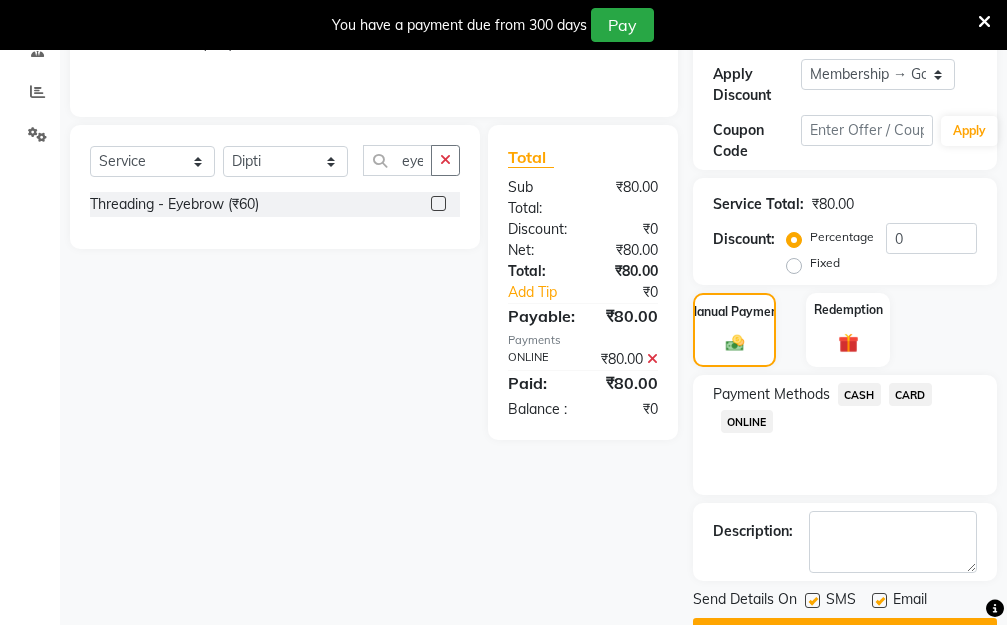 scroll, scrollTop: 482, scrollLeft: 0, axis: vertical 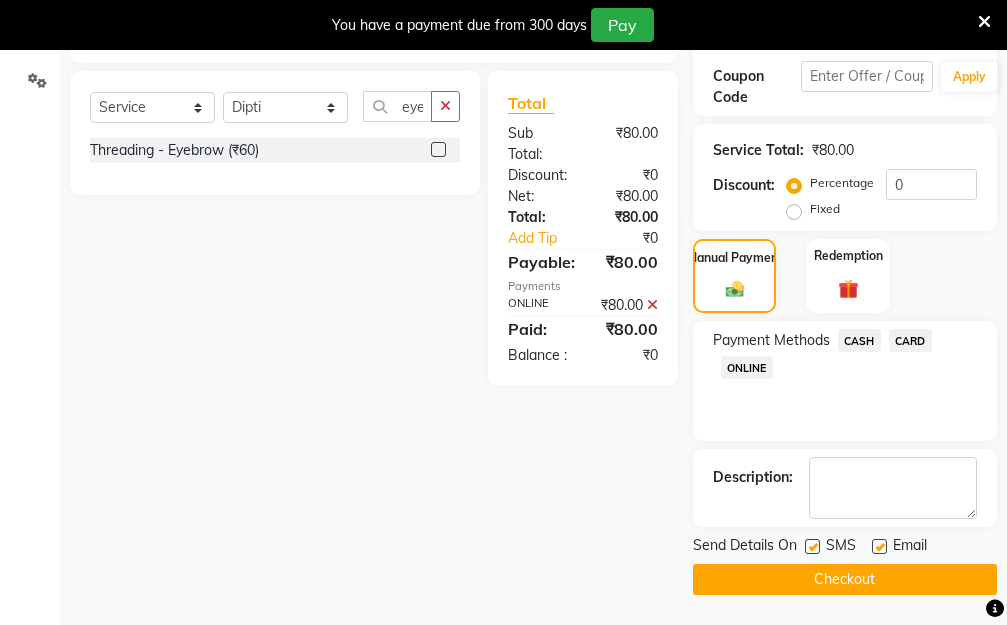 click on "Checkout" 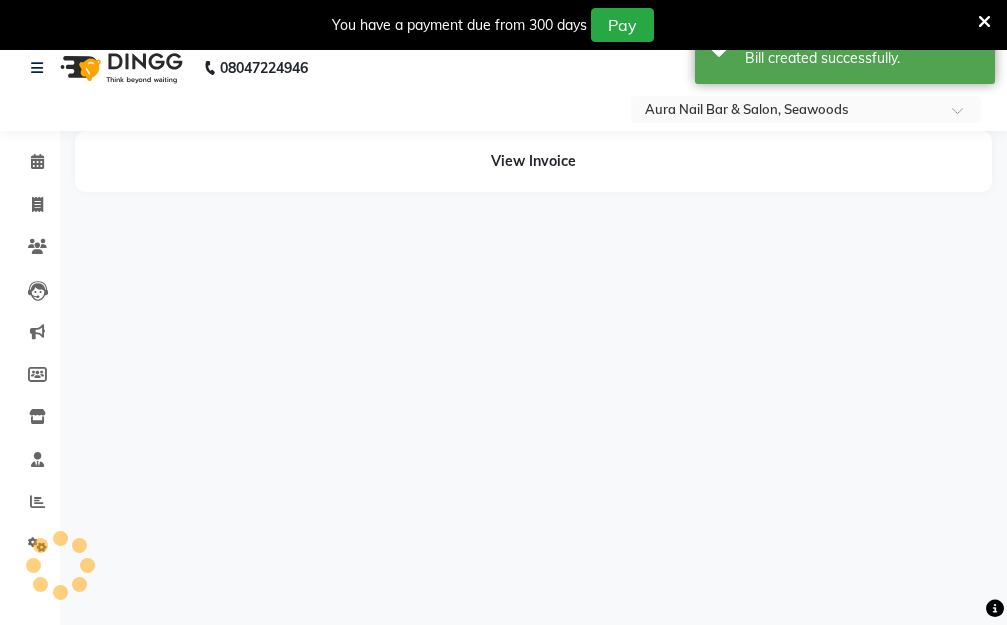 scroll, scrollTop: 0, scrollLeft: 0, axis: both 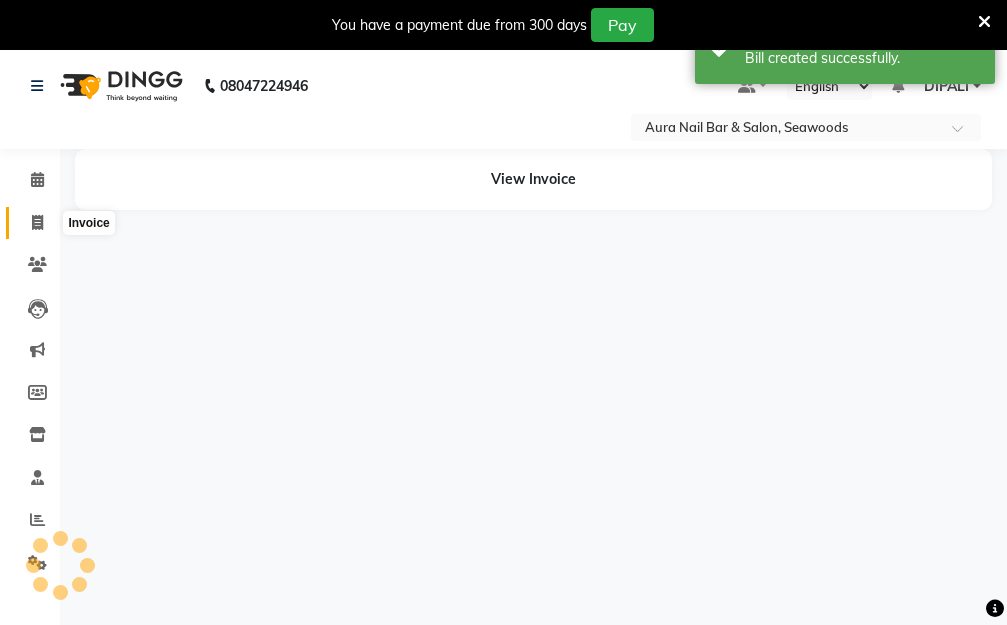 click 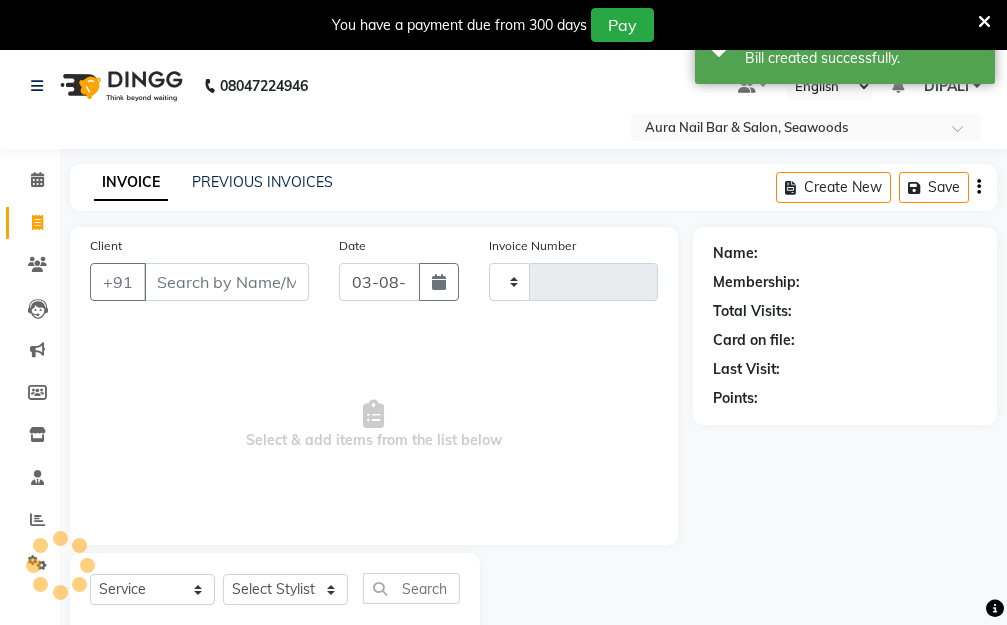 type on "1954" 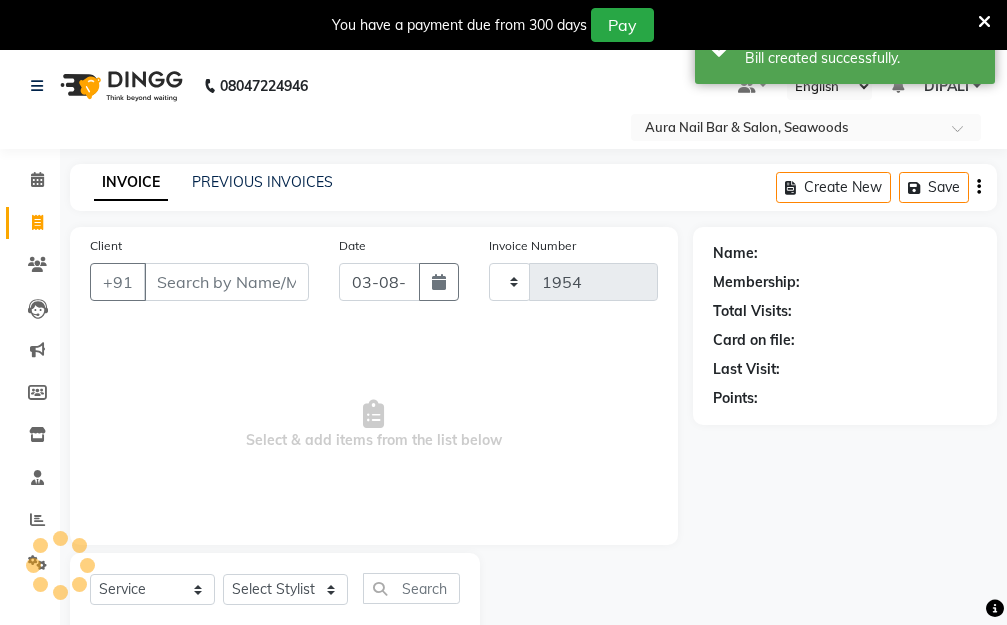select on "4994" 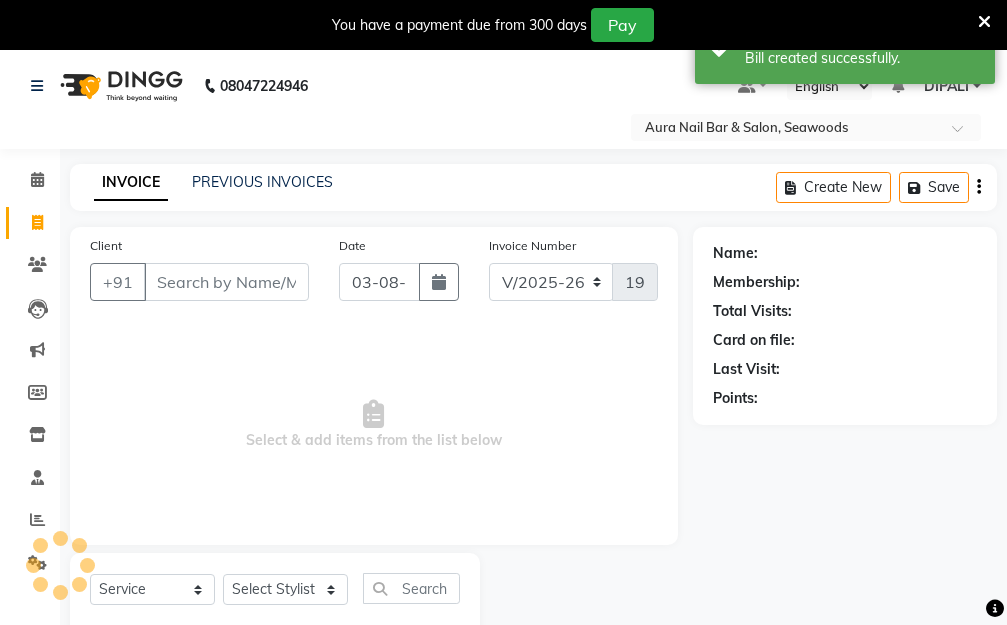 click on "Client" at bounding box center [226, 282] 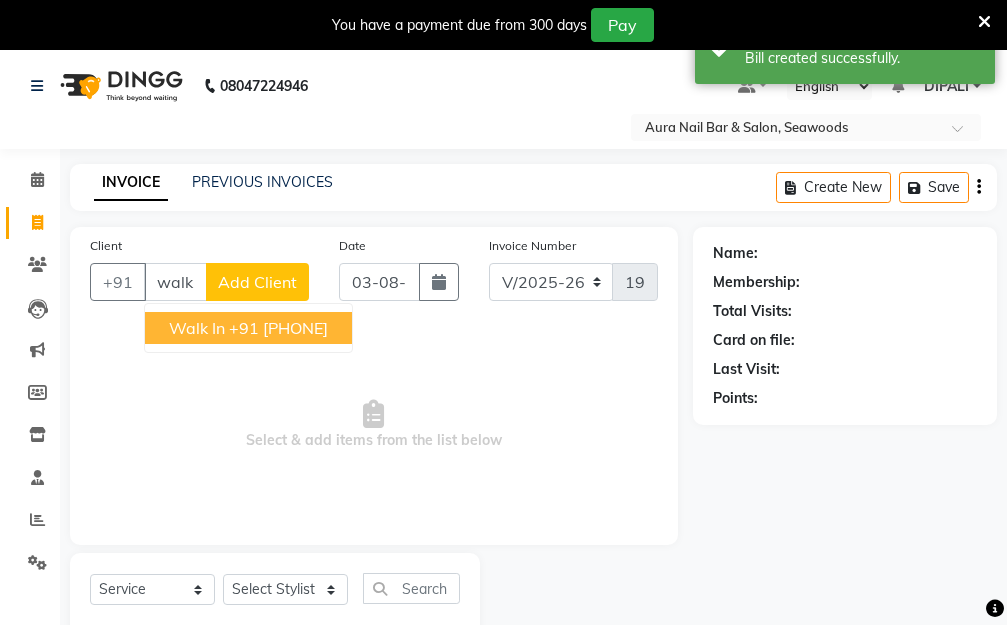 click on "+91  12*******00" at bounding box center (278, 328) 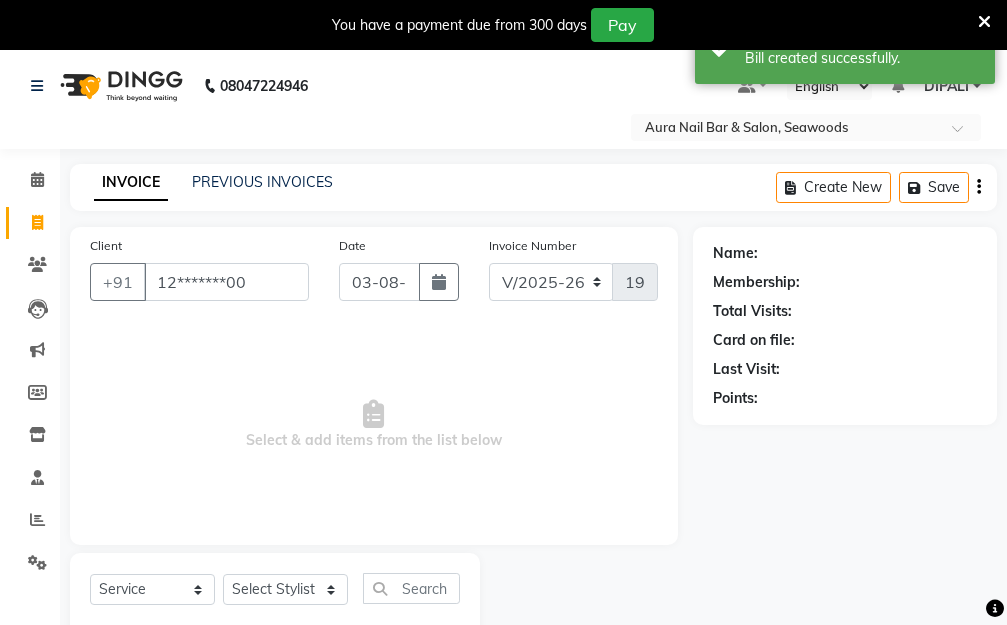 type on "12*******00" 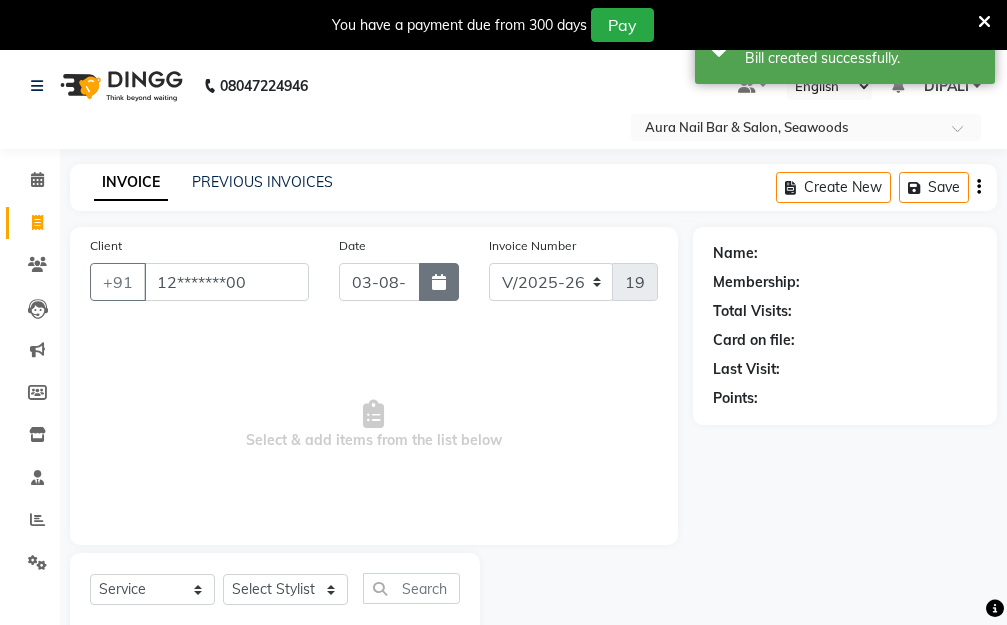 select on "1: Object" 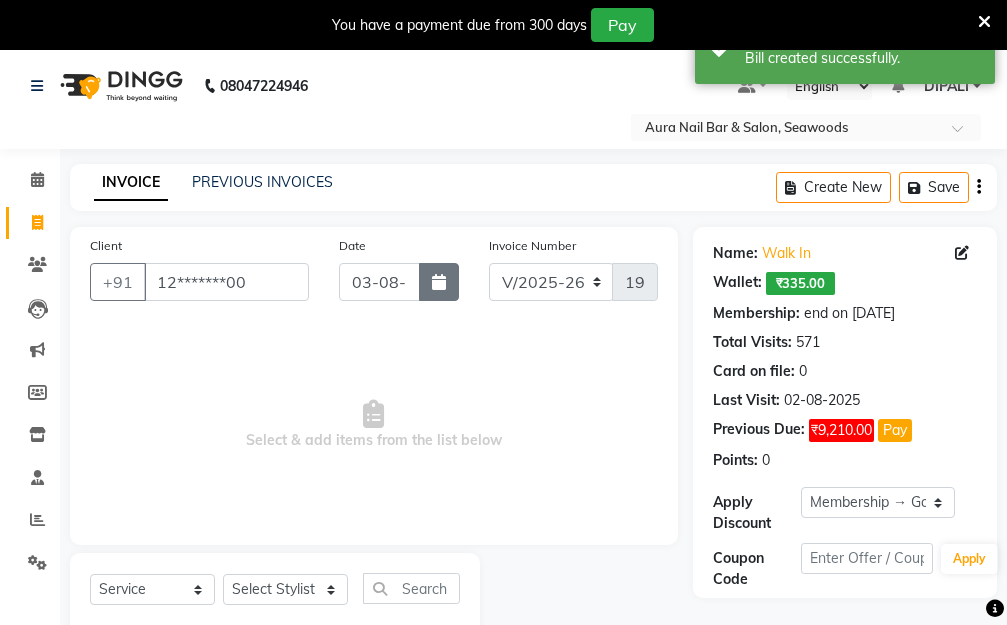click 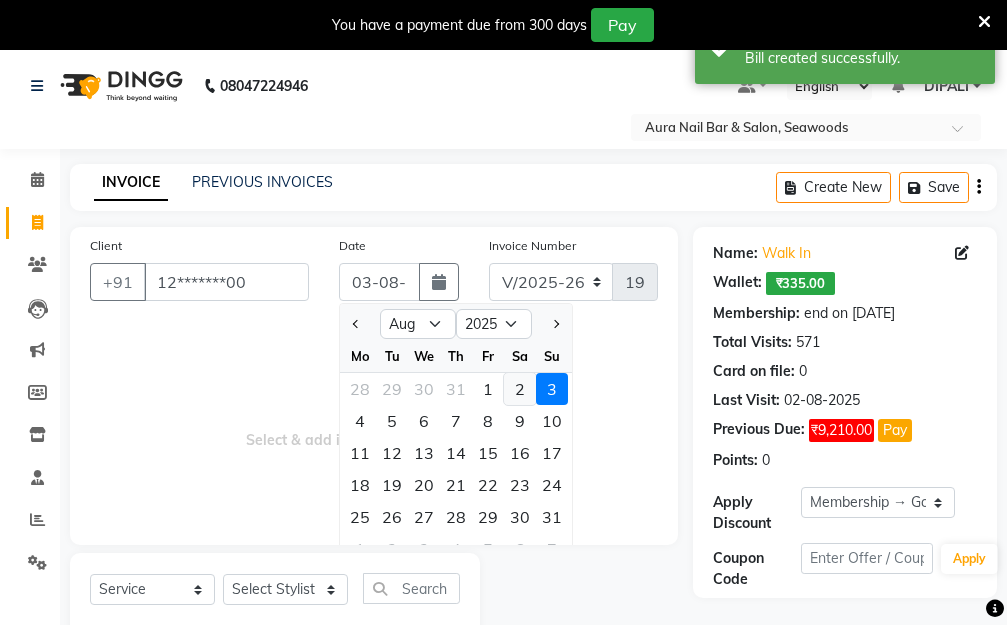 click on "2" 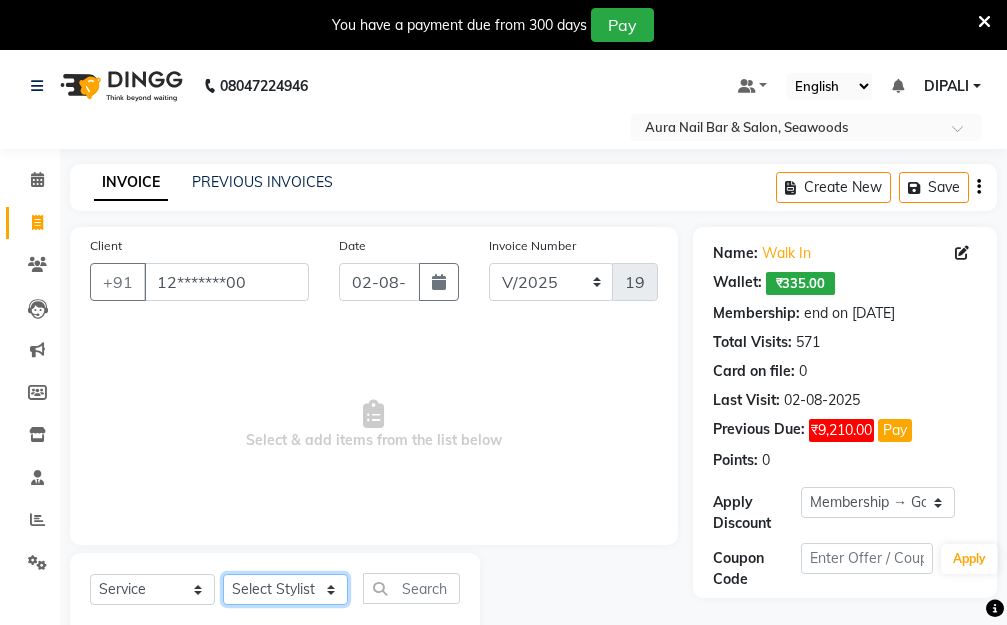 click on "Select Stylist Aarti Dipti  Manager Pallavi  pooja Priya" 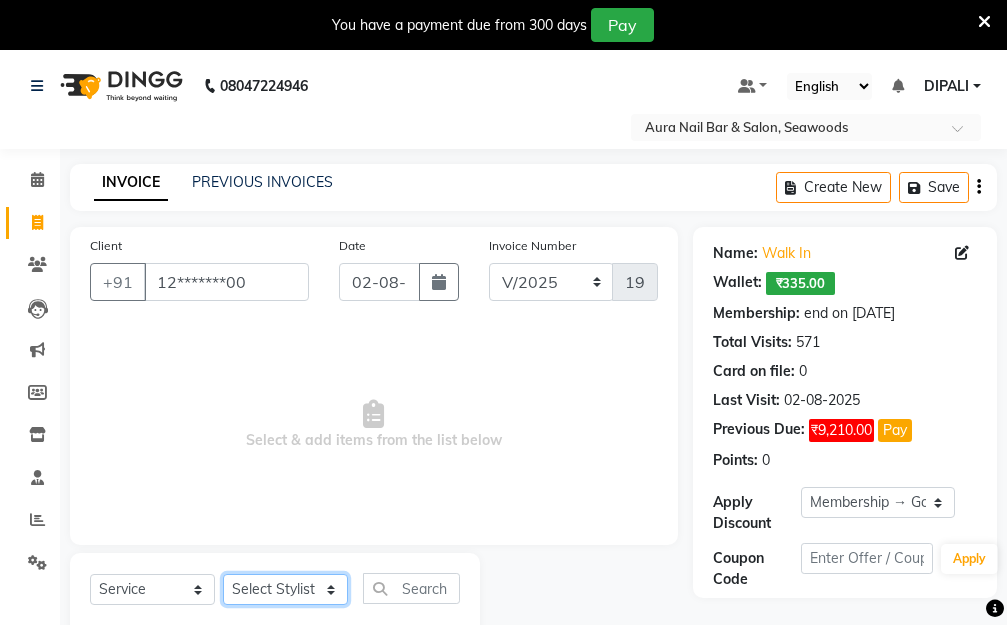 select on "31261" 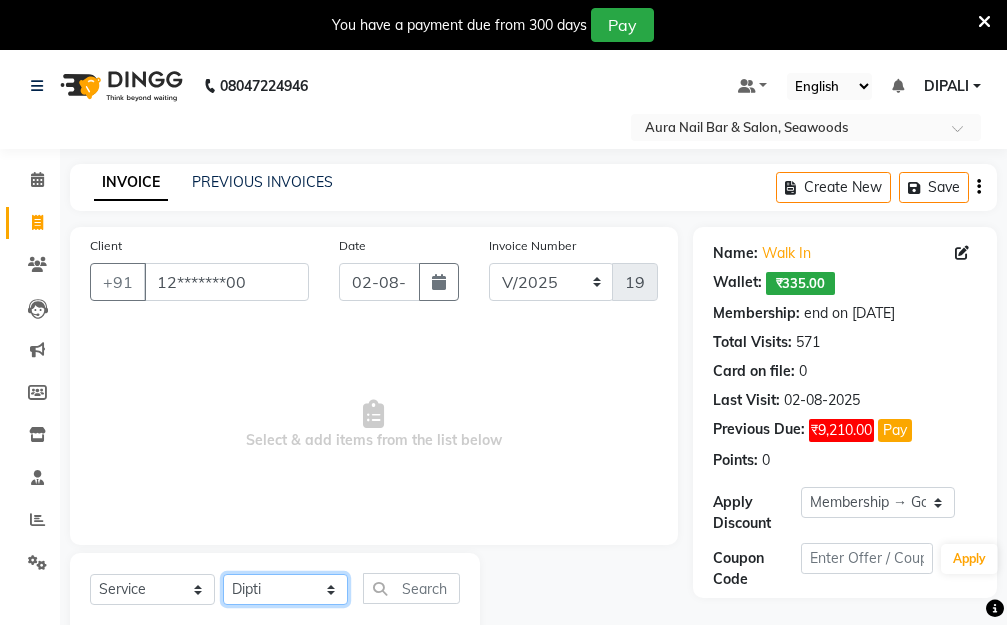 click on "Select Stylist Aarti Dipti  Manager Pallavi  pooja Priya" 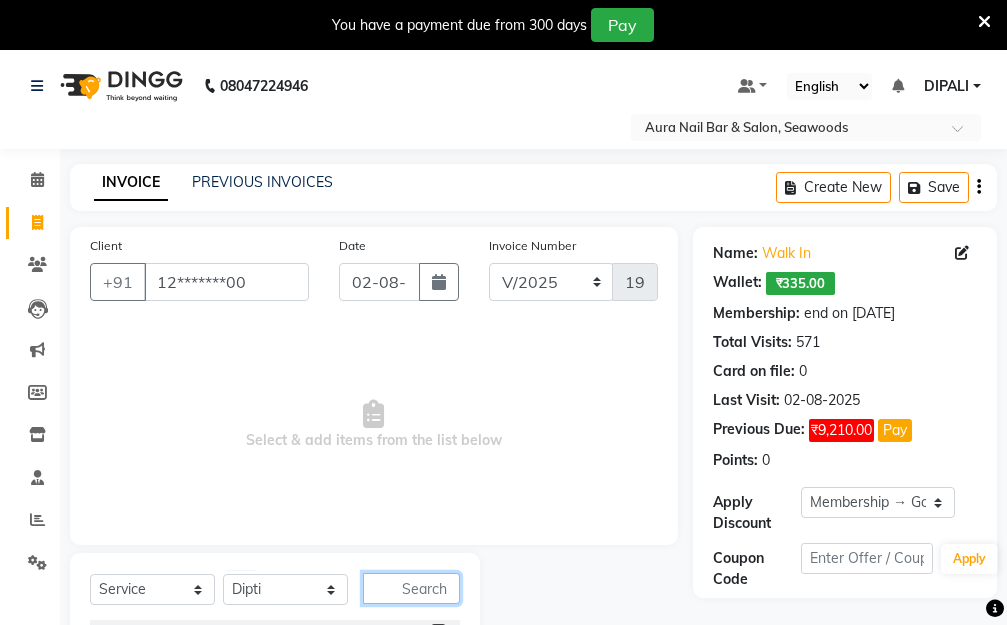 click 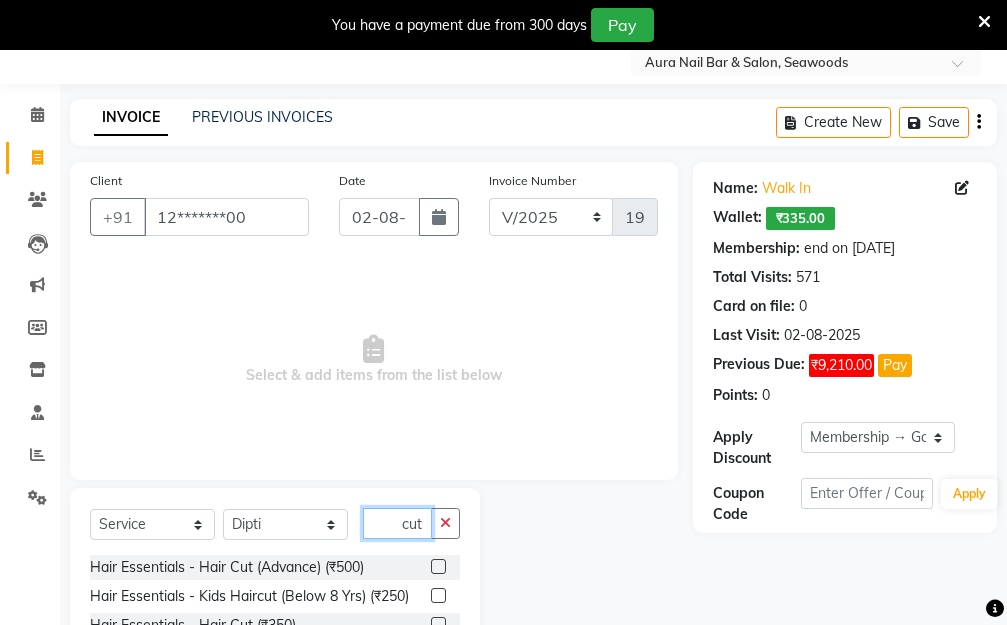 scroll, scrollTop: 140, scrollLeft: 0, axis: vertical 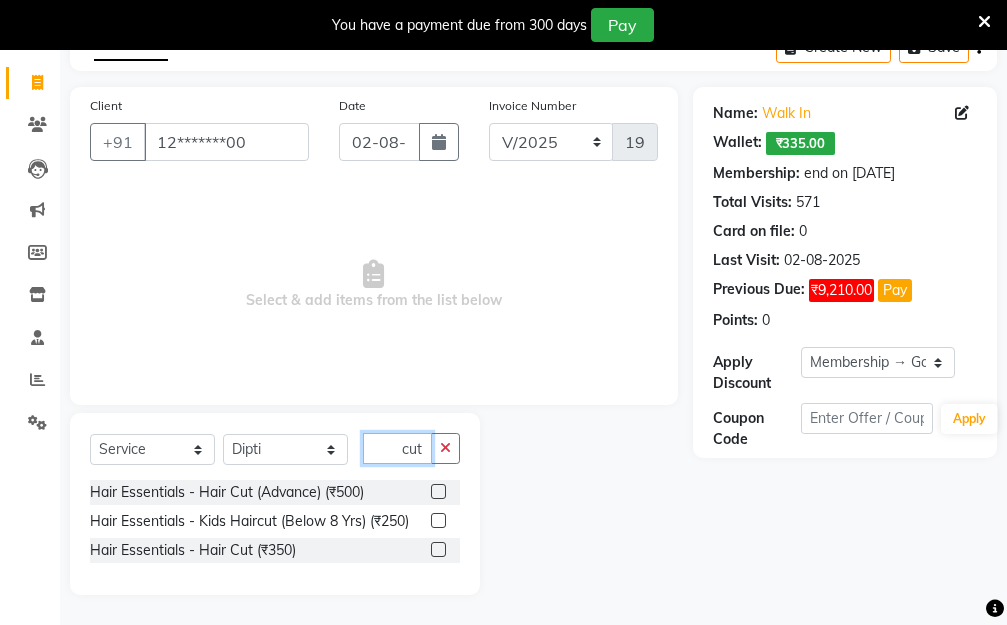 type on "cut" 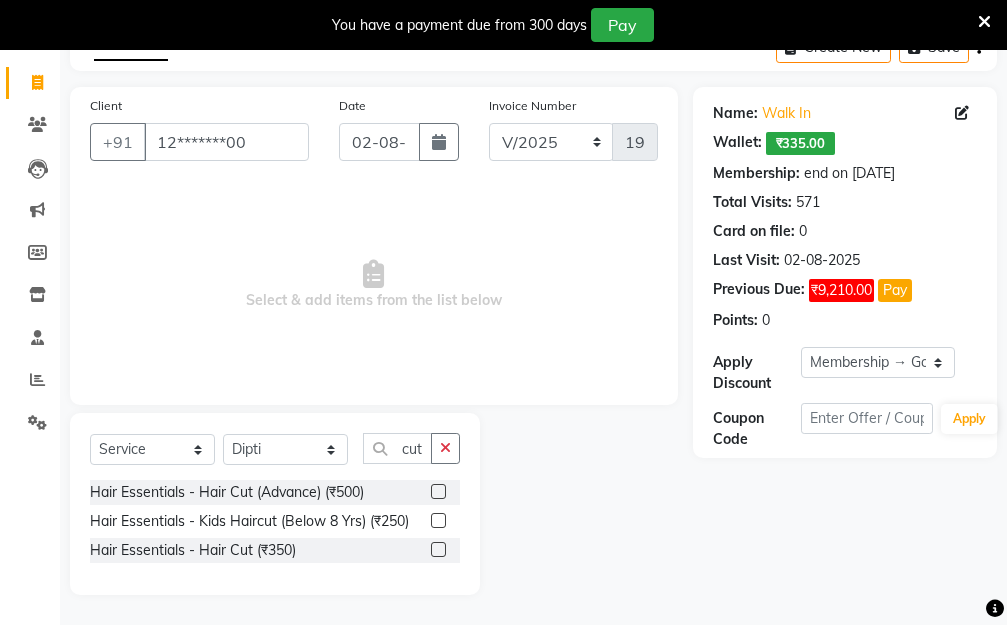 click 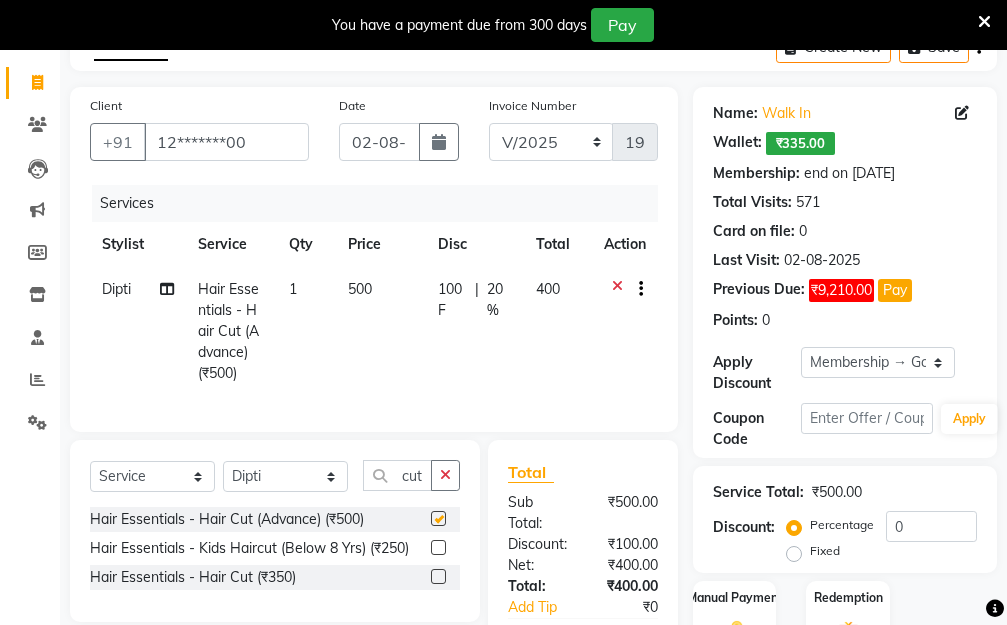 checkbox on "false" 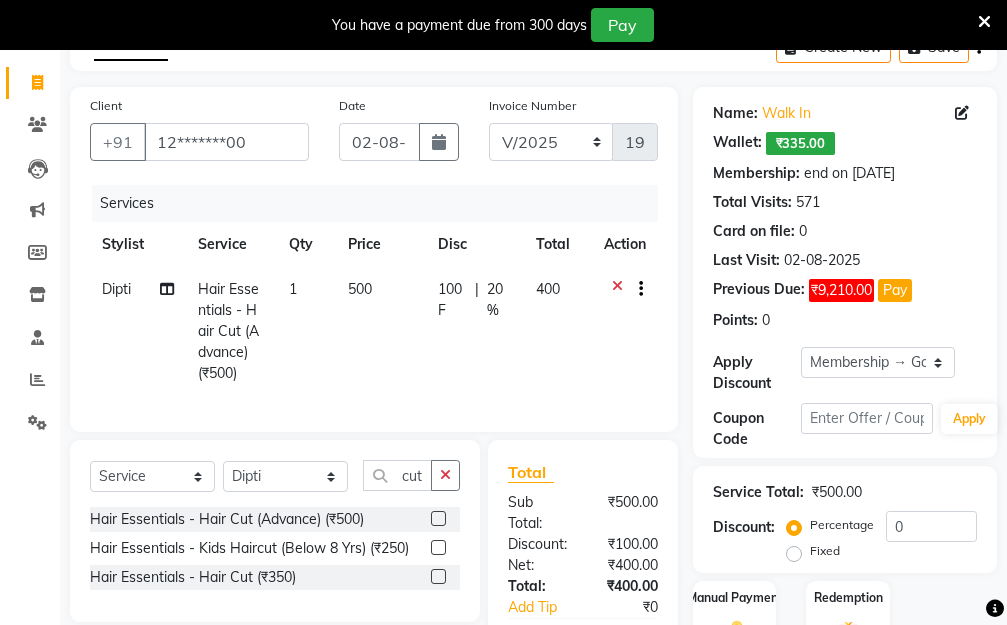 click on "100 F | 20 %" 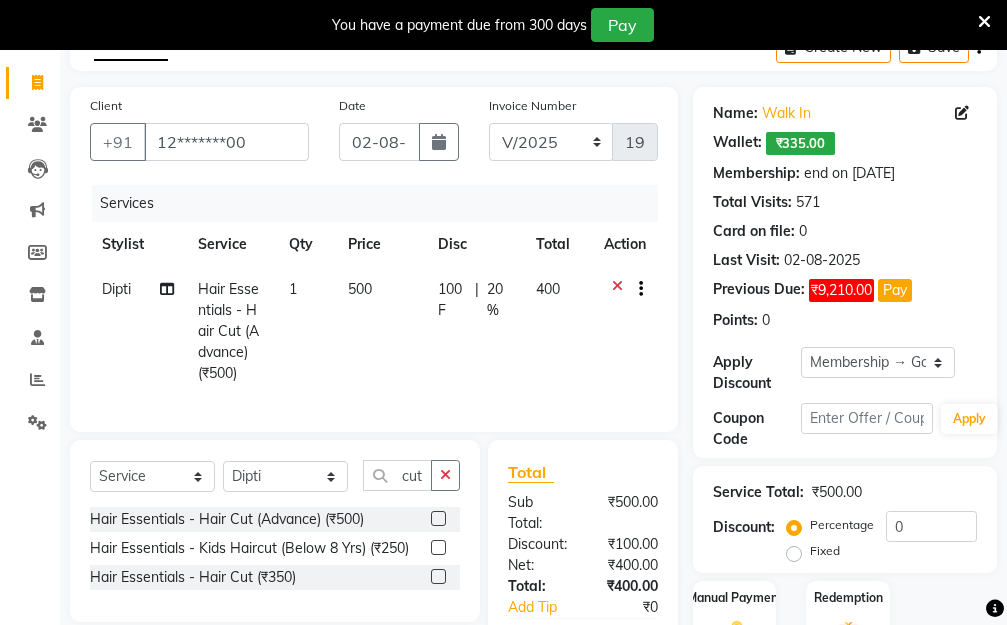 select on "31261" 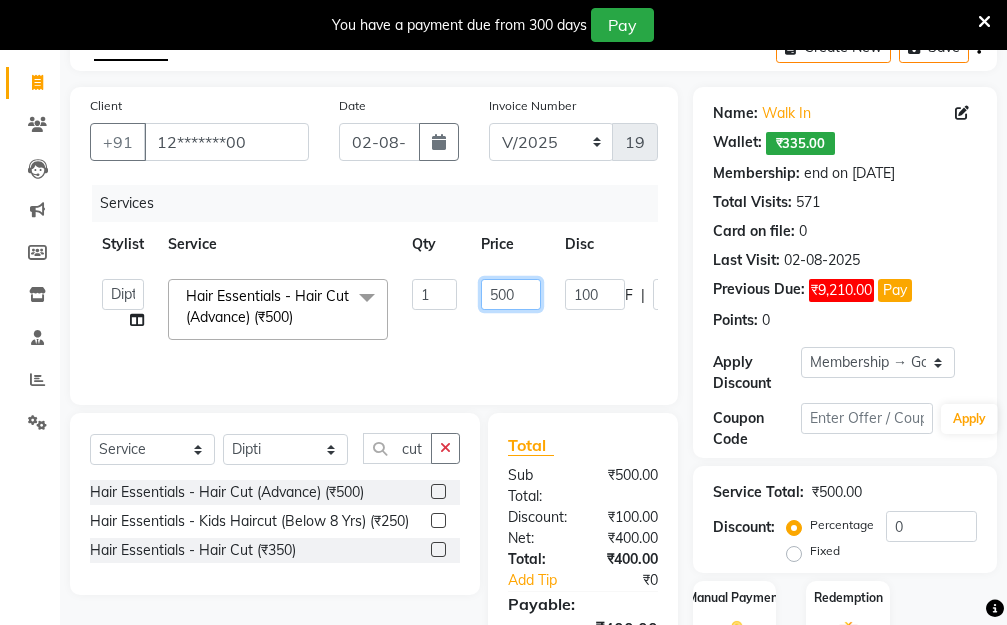 drag, startPoint x: 485, startPoint y: 286, endPoint x: 441, endPoint y: 291, distance: 44.28318 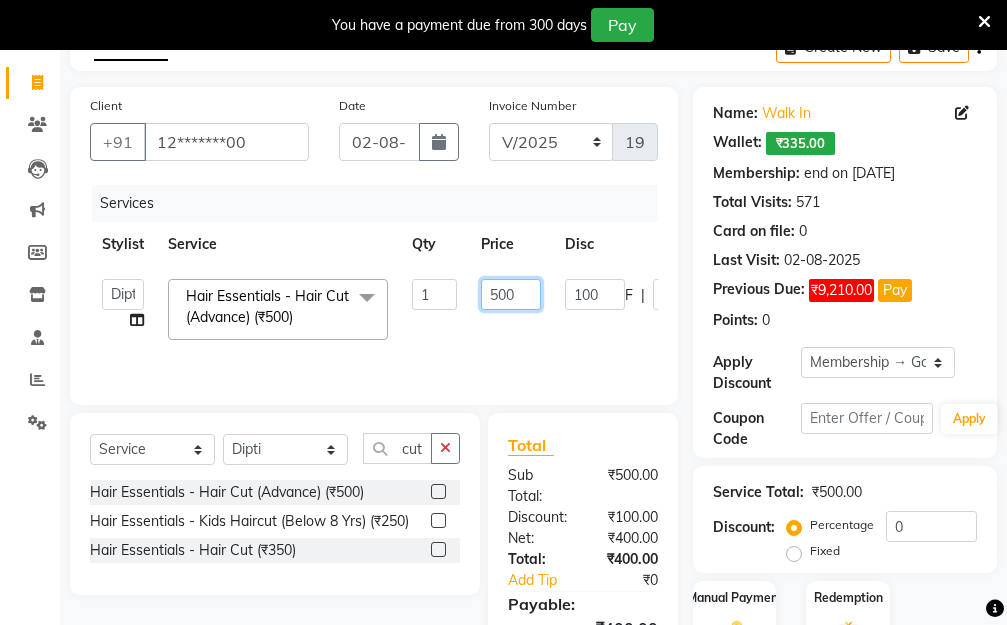 click on "Aarti   Dipti    Manager   Pallavi    pooja   Priya   Hair Essentials - Hair Cut (Advance) (₹500)  x Hair Essentials - Hair Cut (Advance) (₹500) Hair Essentials - Kids Haircut (Below 8 Yrs) (₹250) Hair Essentials -Hair Wash Up To Shoulder (₹300) Hair Essentials - Hair Cut  (₹350) HAIR WASH UP TO WASTE (₹700) DANDRUFF TERATMENT (₹1500) Shampoo & Conditioning + Blast Dry - Upto Shoulder (₹350) Shampoo & Conditioning + Blast Dry - Below Shoulder (₹550) Shampoo & Conditioning + Blast Dry - Upto Waist (₹750) Shampoo & Conditioning + Blast Dry - Add: Charge For Morocon/Riviver/ Keratin (₹600) Blow Dry/Outcurl/Straight - Upto Shoulder (₹449) Blow Dry/Outcurl/Straight - Below Shoulder (₹650) Blow Dry/Outcurl/Straight - Upto Waist (₹850) Ironing - Upto Shoulder (₹650) Ironing - Below Shoulder (₹850) Ironing - Upto Waist (₹1000) Ironing - Add Charge For Thick Hair (₹300) Tongs - Upto Shoulder (₹800) Tongs - Below Shoulder (₹960) Tongs - Upto Waist (₹1500) BOTOX (₹5000) 1 F" 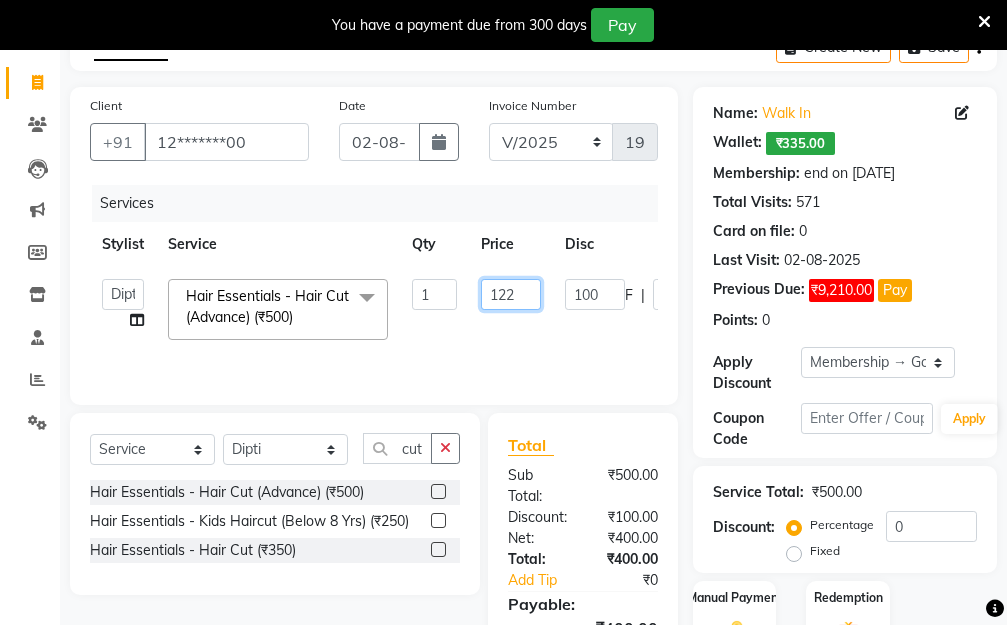 type on "1220" 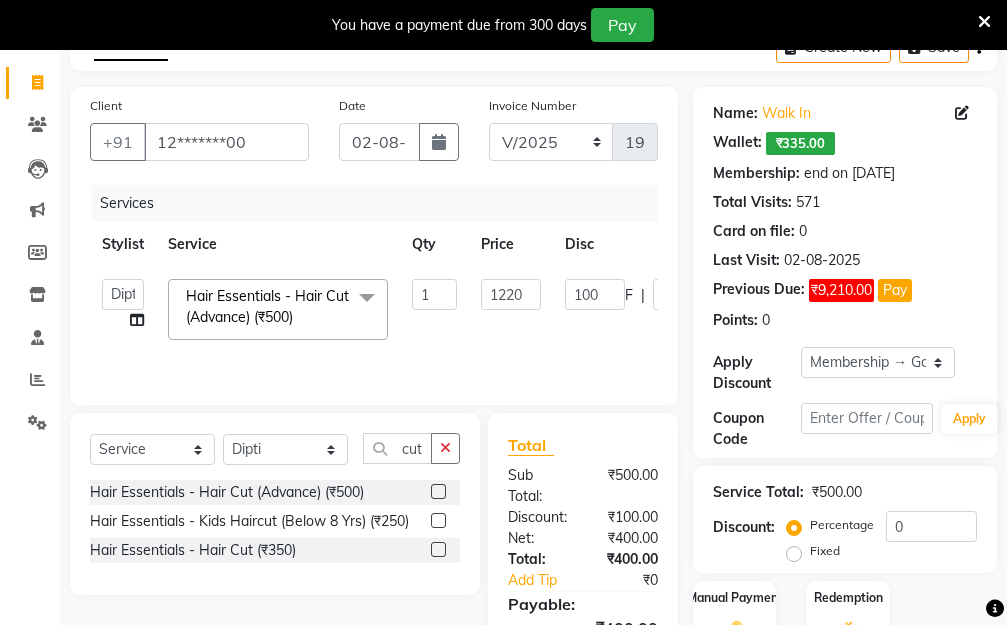 click on "Aarti   Dipti    Manager   Pallavi    pooja   Priya   Hair Essentials - Hair Cut (Advance) (₹500)  x Hair Essentials - Hair Cut (Advance) (₹500) Hair Essentials - Kids Haircut (Below 8 Yrs) (₹250) Hair Essentials -Hair Wash Up To Shoulder (₹300) Hair Essentials - Hair Cut  (₹350) HAIR WASH UP TO WASTE (₹700) DANDRUFF TERATMENT (₹1500) Shampoo & Conditioning + Blast Dry - Upto Shoulder (₹350) Shampoo & Conditioning + Blast Dry - Below Shoulder (₹550) Shampoo & Conditioning + Blast Dry - Upto Waist (₹750) Shampoo & Conditioning + Blast Dry - Add: Charge For Morocon/Riviver/ Keratin (₹600) Blow Dry/Outcurl/Straight - Upto Shoulder (₹449) Blow Dry/Outcurl/Straight - Below Shoulder (₹650) Blow Dry/Outcurl/Straight - Upto Waist (₹850) Ironing - Upto Shoulder (₹650) Ironing - Below Shoulder (₹850) Ironing - Upto Waist (₹1000) Ironing - Add Charge For Thick Hair (₹300) Tongs - Upto Shoulder (₹800) Tongs - Below Shoulder (₹960) Tongs - Upto Waist (₹1500) BOTOX (₹5000) 1 F" 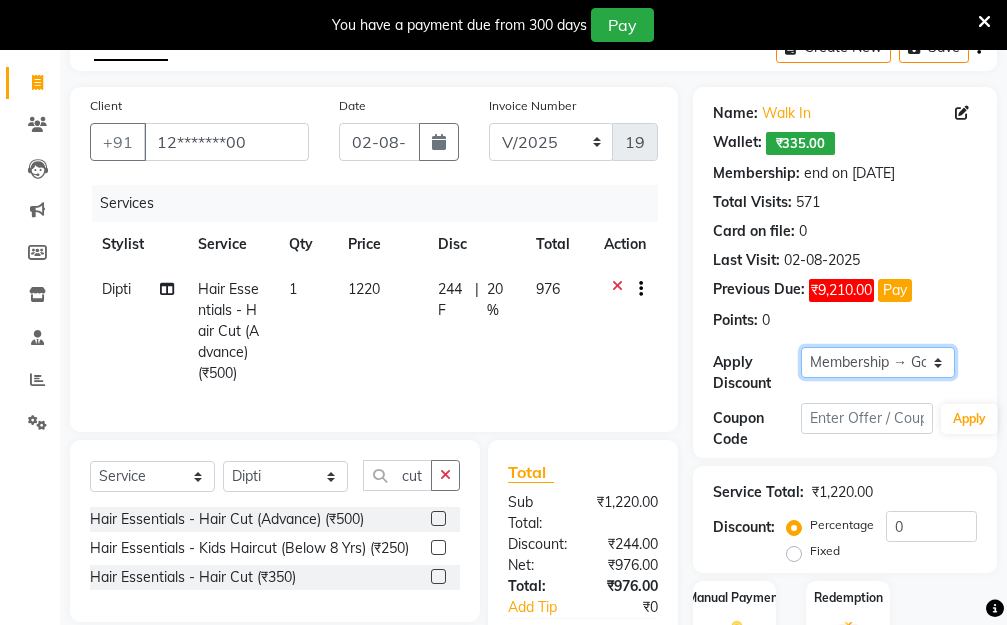 click on "Select Membership → Golden Membership Membership → Golden Membership Membership → Golden Membership Membership → Golden Membership Membership → Golden Membership Membership → Golden Membership Membership → Golden Membership Membership → Golden Membership Membership → Golden Membership Membership → Golden Membership Membership → Golden Membership Membership → Golden Membership Membership → Golden Membership Membership → Golden Membership Membership → Golden Membership Membership → Golden Membership Membership → Golden Membership Membership → Golden Membership Membership → Golden Membership Membership → Golden Membership Membership → Golden Membership Membership → Golden Membership Membership → Golden Membership Membership → Golden Membership Membership → Golden Membership Membership → Golden Membership Membership → Golden Membership Membership → Golden Membership Membership → Golden Membership Membership → Golden Membership" 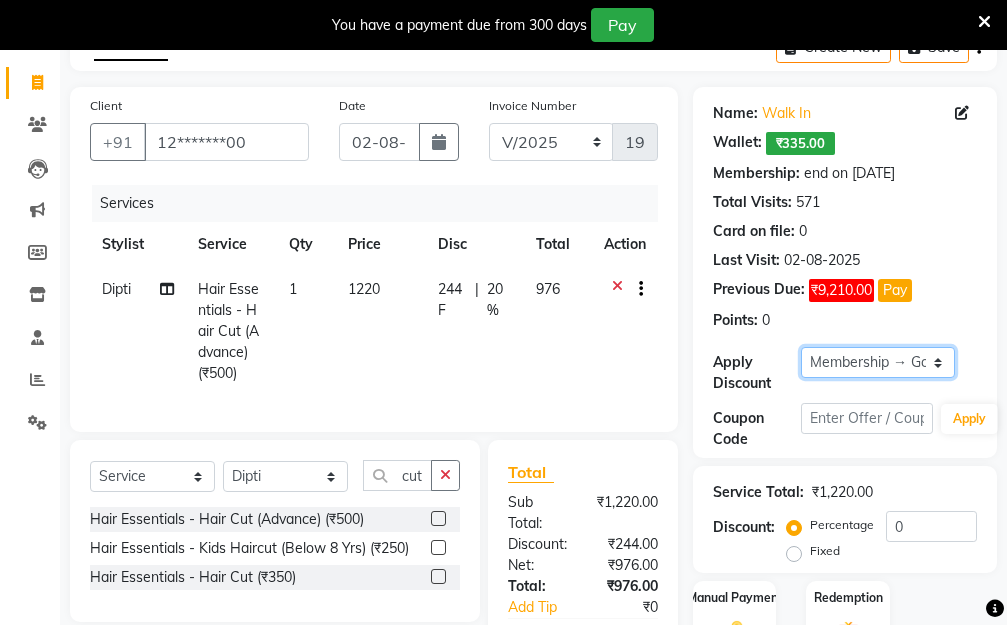 select on "0:" 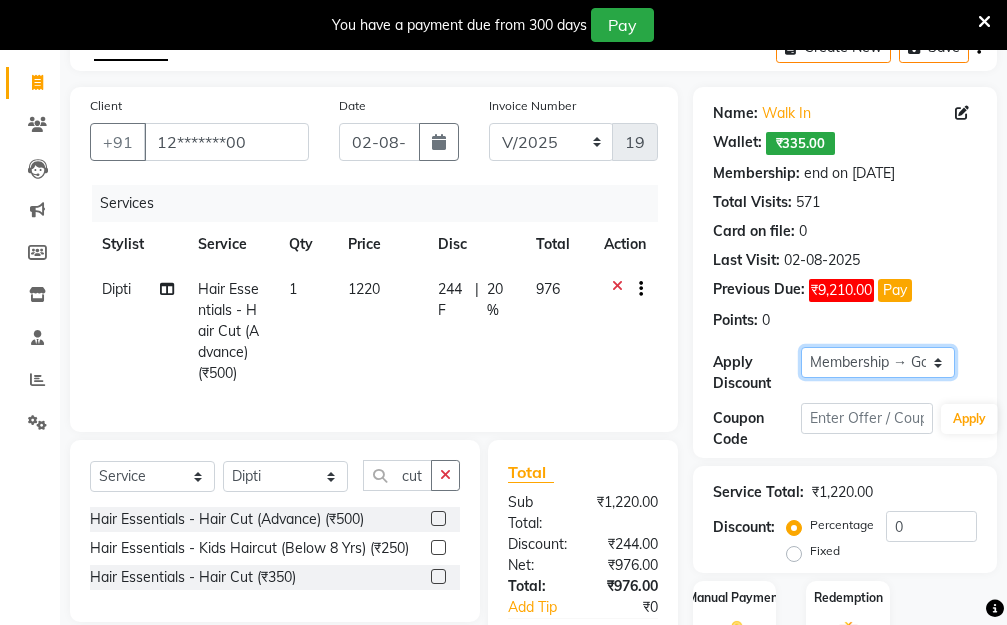 click on "Select Membership → Golden Membership Membership → Golden Membership Membership → Golden Membership Membership → Golden Membership Membership → Golden Membership Membership → Golden Membership Membership → Golden Membership Membership → Golden Membership Membership → Golden Membership Membership → Golden Membership Membership → Golden Membership Membership → Golden Membership Membership → Golden Membership Membership → Golden Membership Membership → Golden Membership Membership → Golden Membership Membership → Golden Membership Membership → Golden Membership Membership → Golden Membership Membership → Golden Membership Membership → Golden Membership Membership → Golden Membership Membership → Golden Membership Membership → Golden Membership Membership → Golden Membership Membership → Golden Membership Membership → Golden Membership Membership → Golden Membership Membership → Golden Membership Membership → Golden Membership" 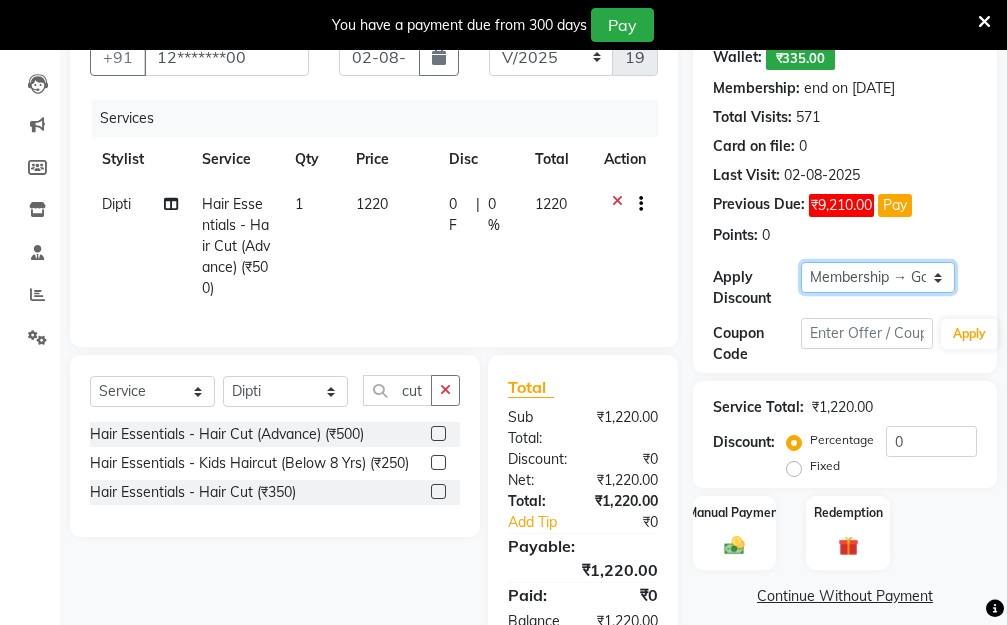 scroll, scrollTop: 320, scrollLeft: 0, axis: vertical 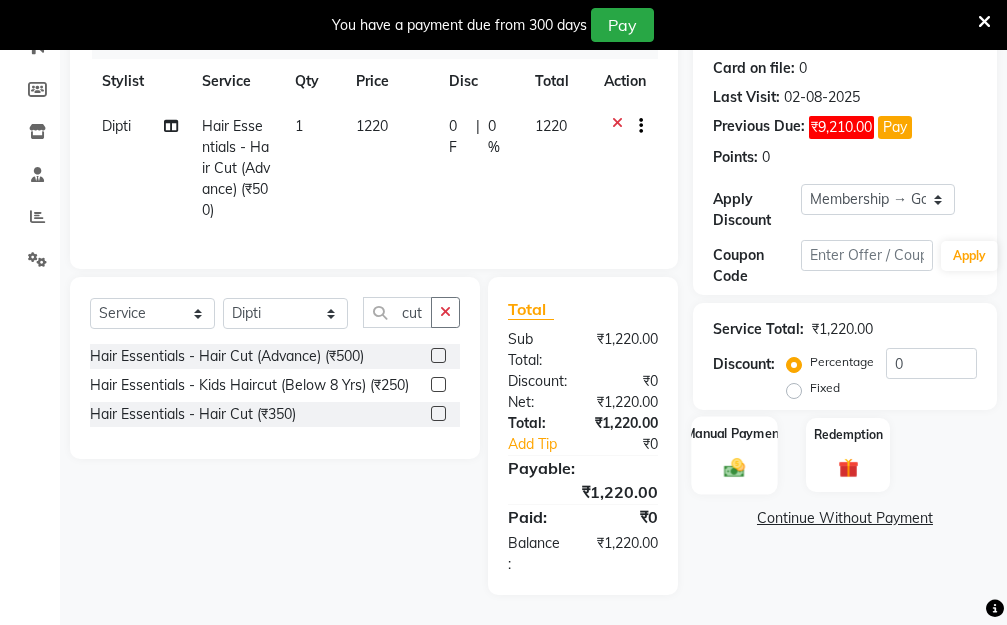 click on "Manual Payment" 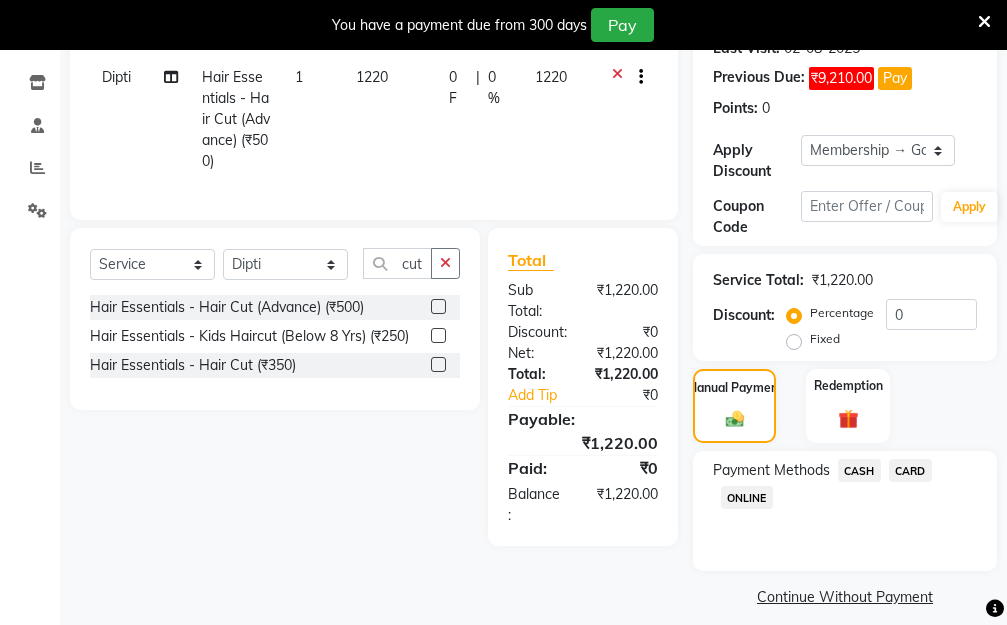 scroll, scrollTop: 369, scrollLeft: 0, axis: vertical 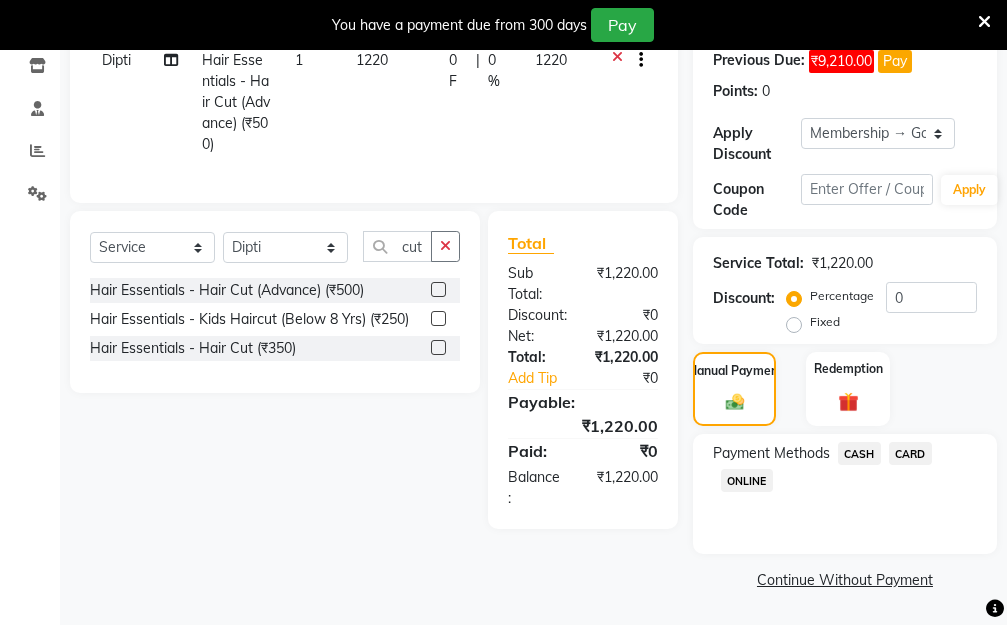 click on "CASH" 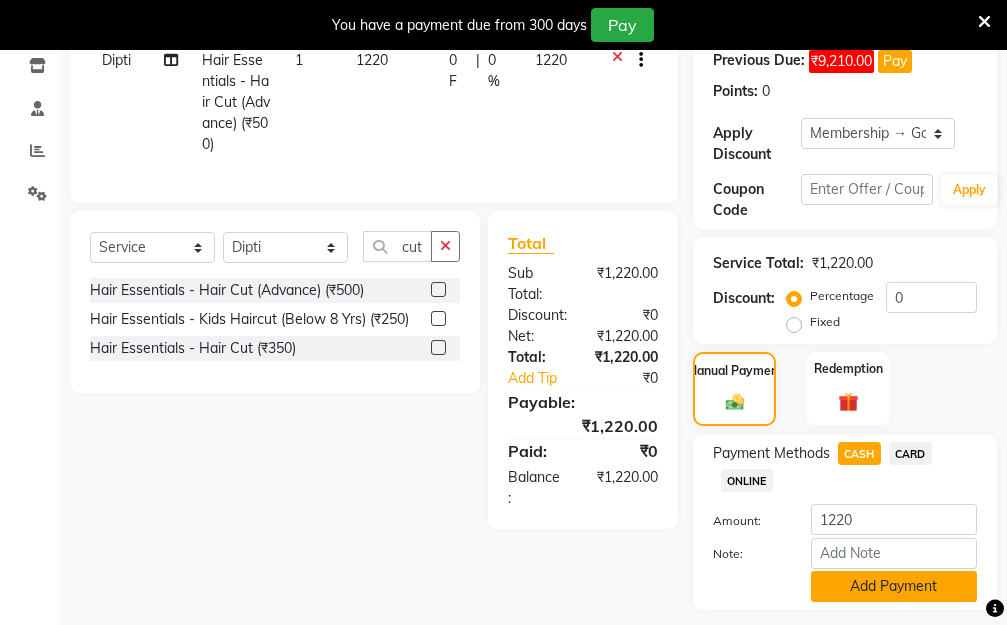 click on "Add Payment" 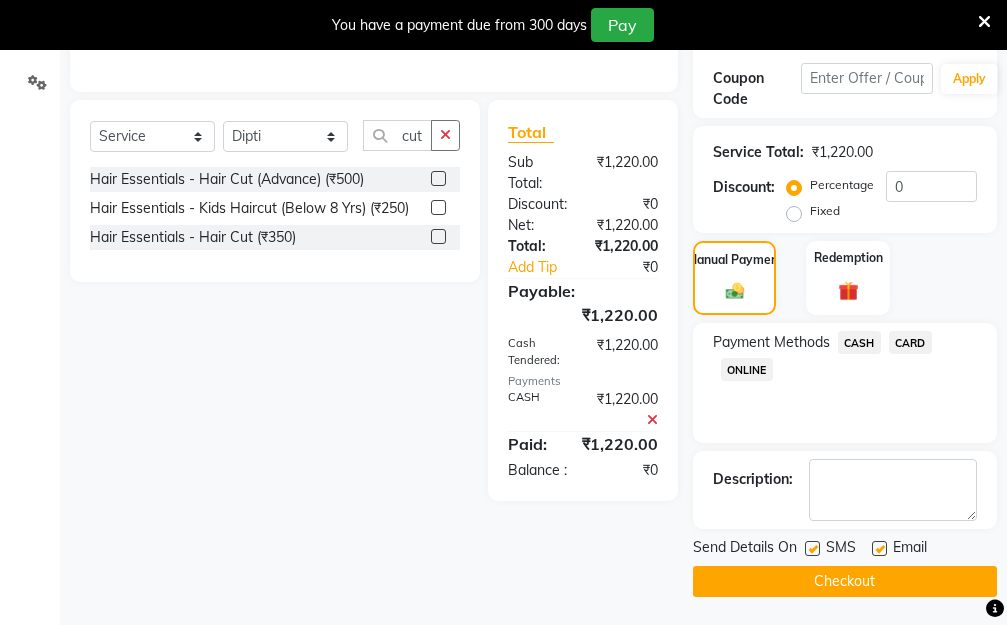 scroll, scrollTop: 482, scrollLeft: 0, axis: vertical 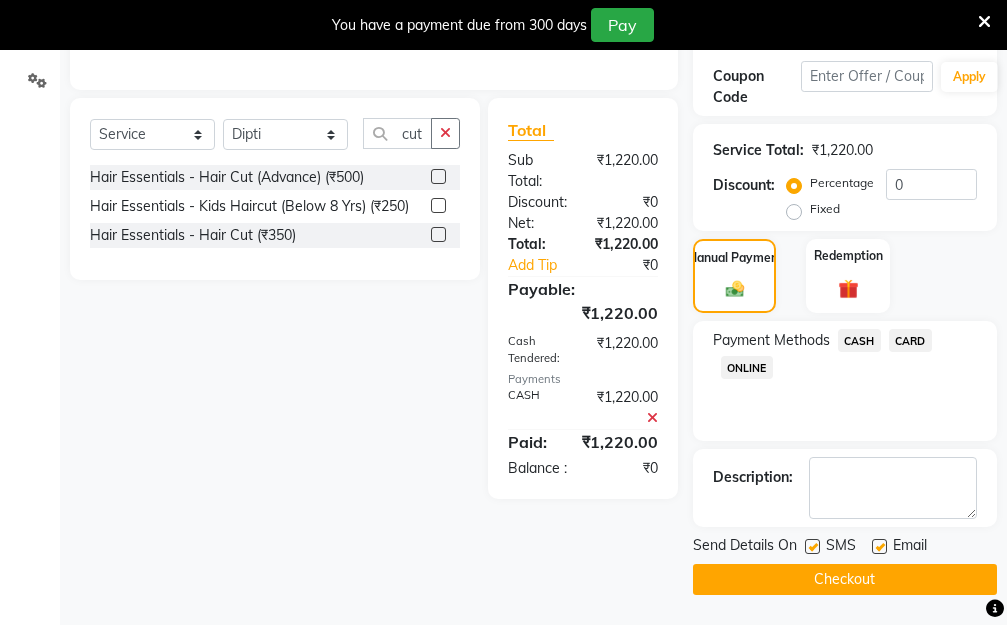 click on "Checkout" 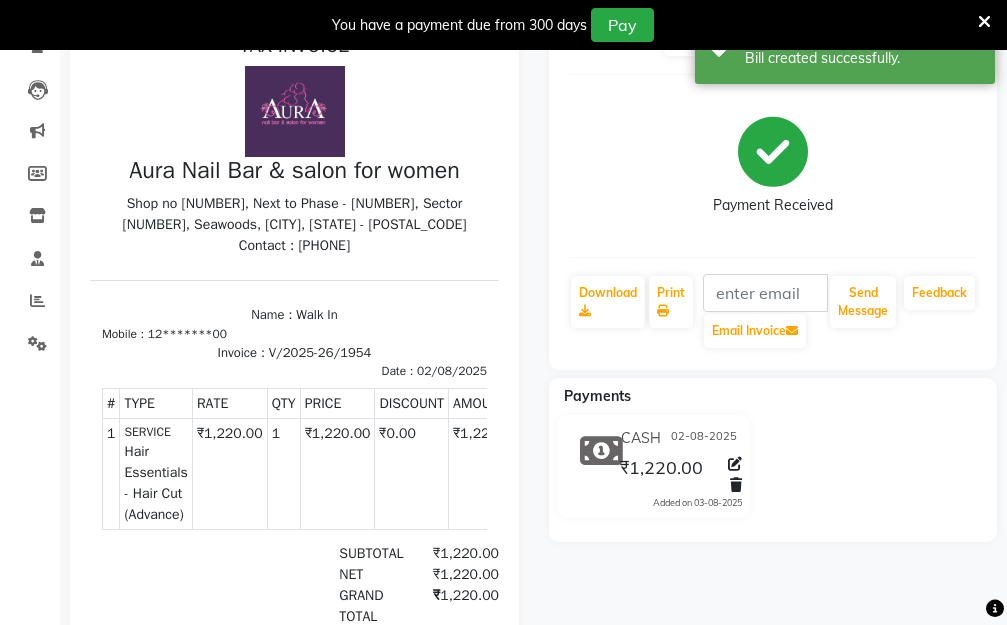 scroll, scrollTop: 0, scrollLeft: 0, axis: both 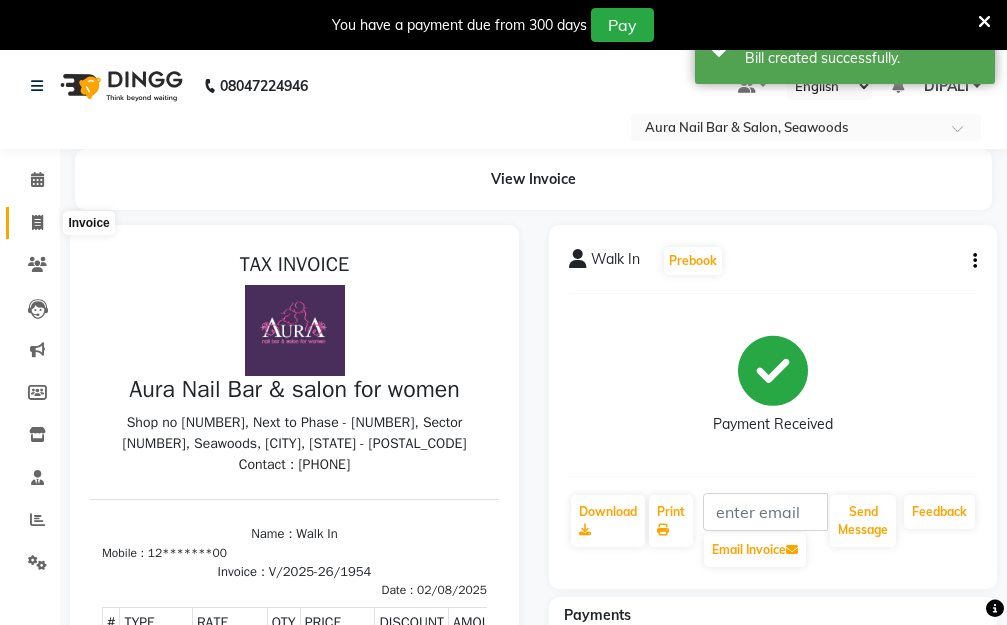 click 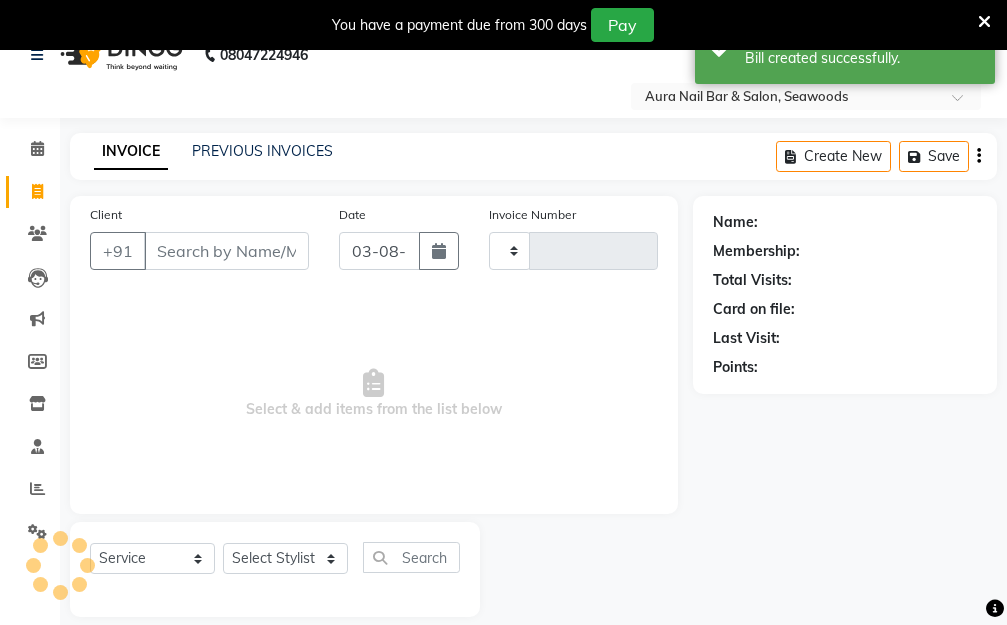 type on "1955" 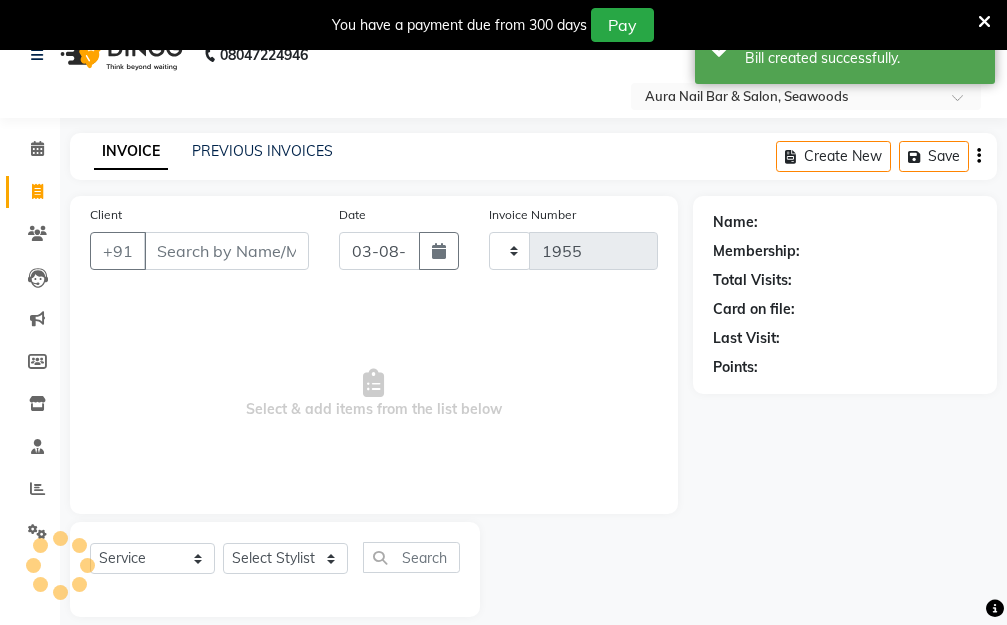 select on "4994" 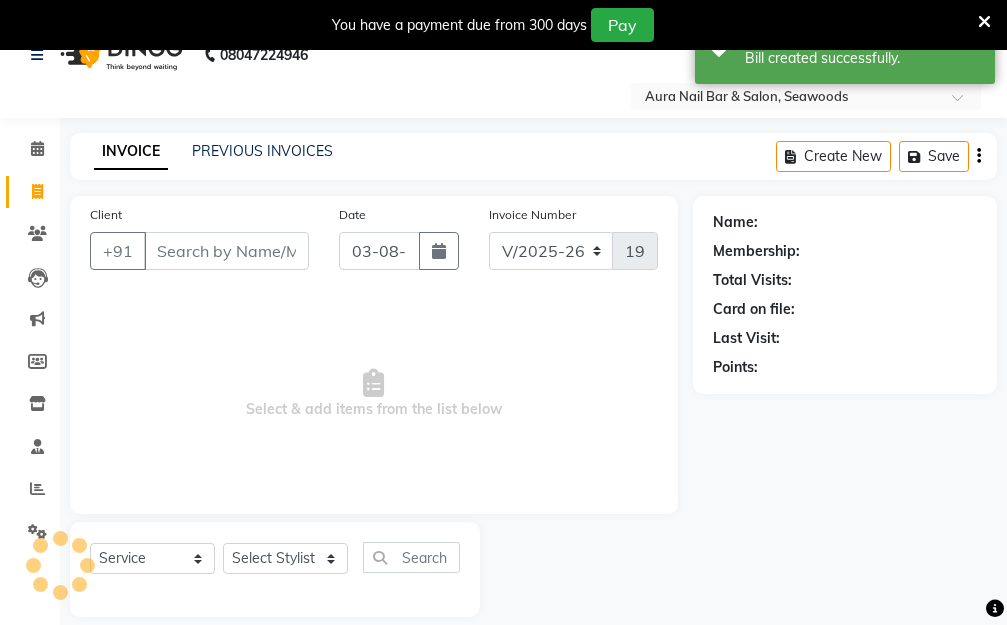 scroll, scrollTop: 53, scrollLeft: 0, axis: vertical 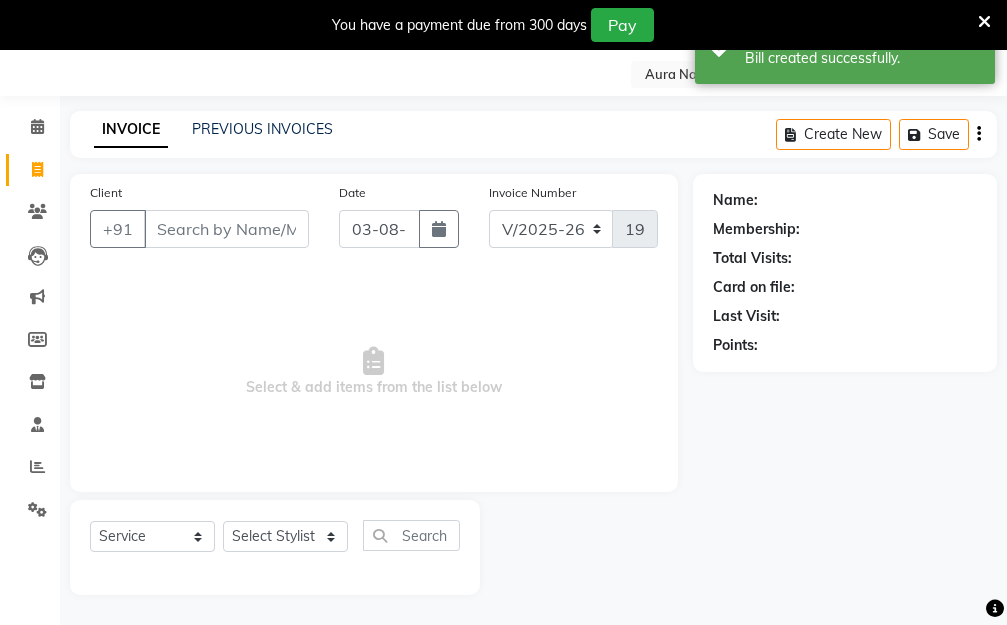 click on "Client" at bounding box center [226, 229] 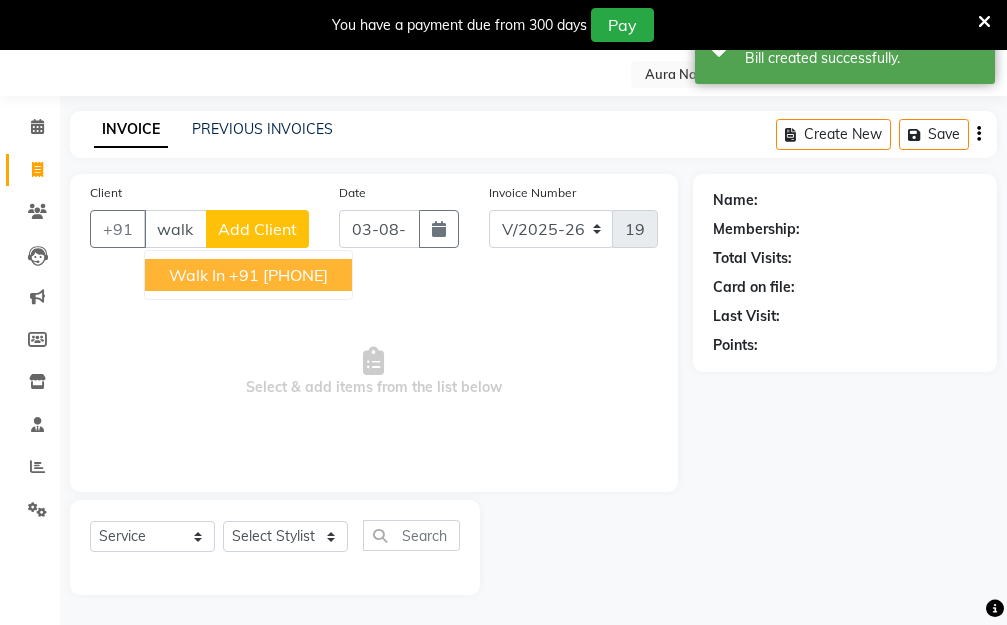 click on "+91  12*******00" at bounding box center [278, 275] 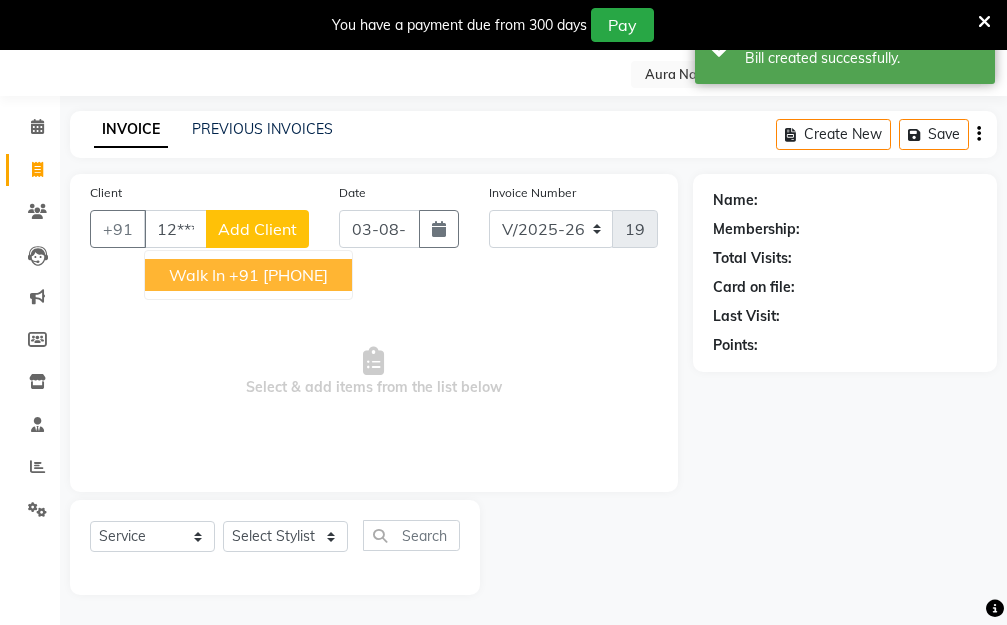type on "12*******00" 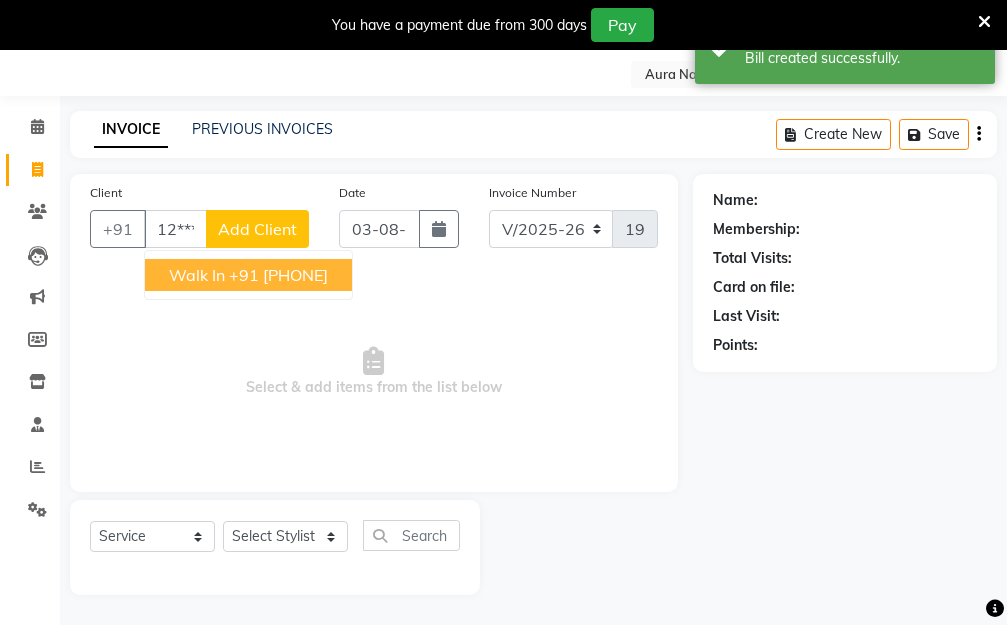 select on "1: Object" 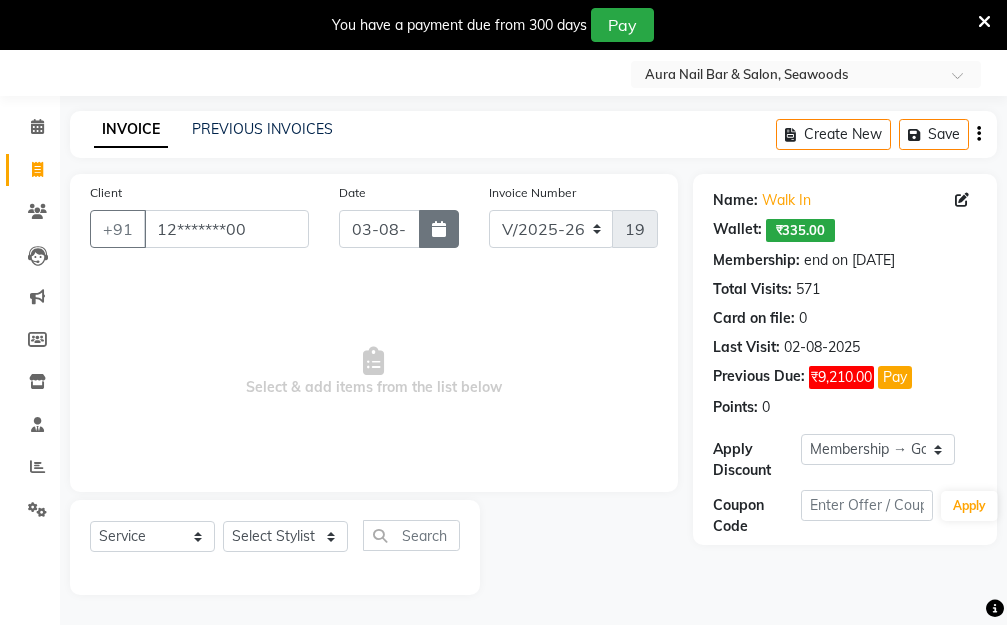 click 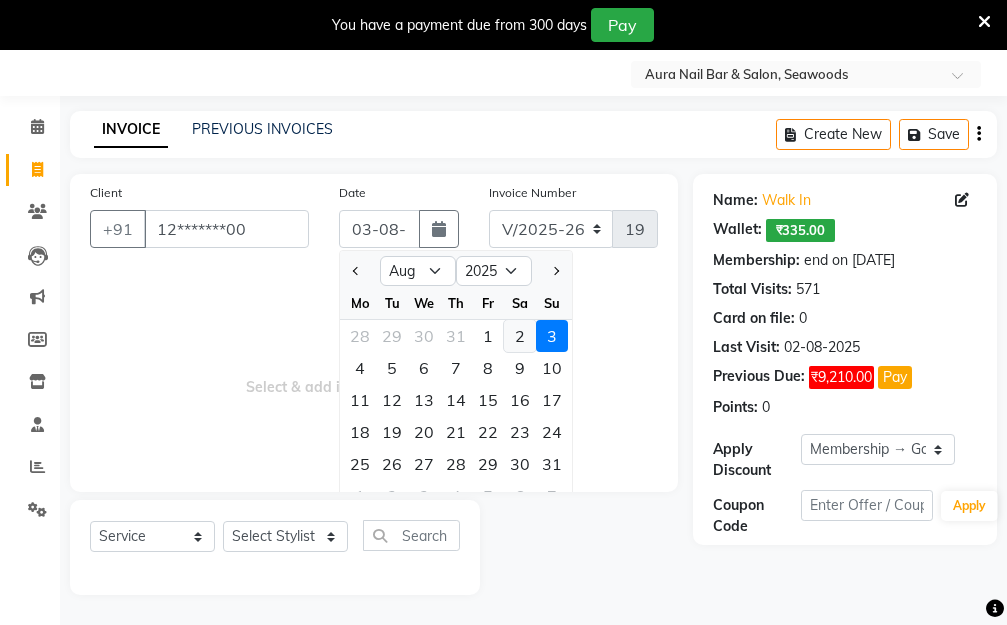click on "2" 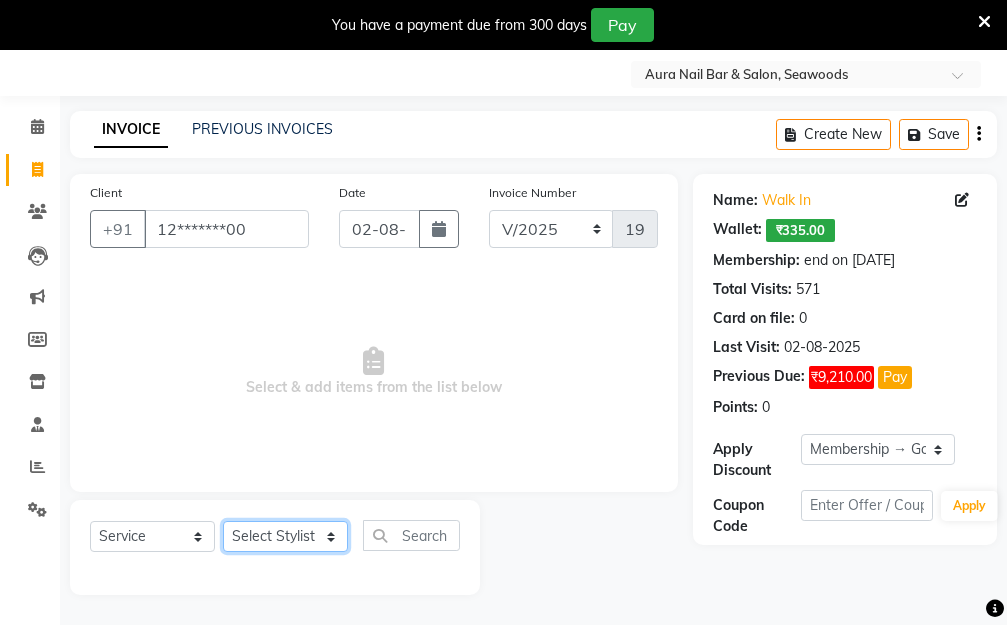 click on "Select Stylist Aarti Dipti  Manager Pallavi  pooja Priya" 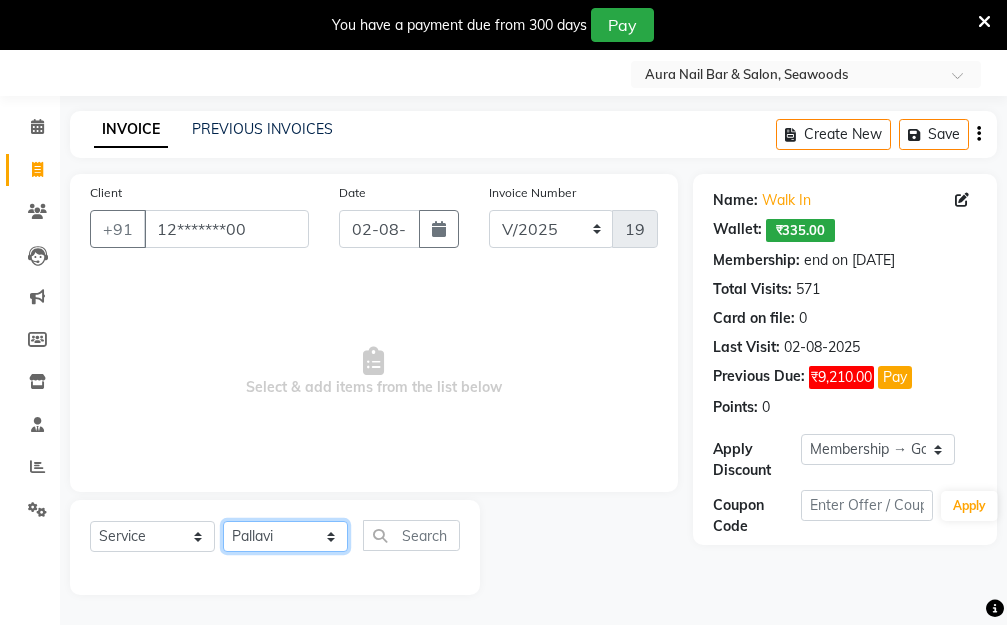 click on "Select Stylist Aarti Dipti  Manager Pallavi  pooja Priya" 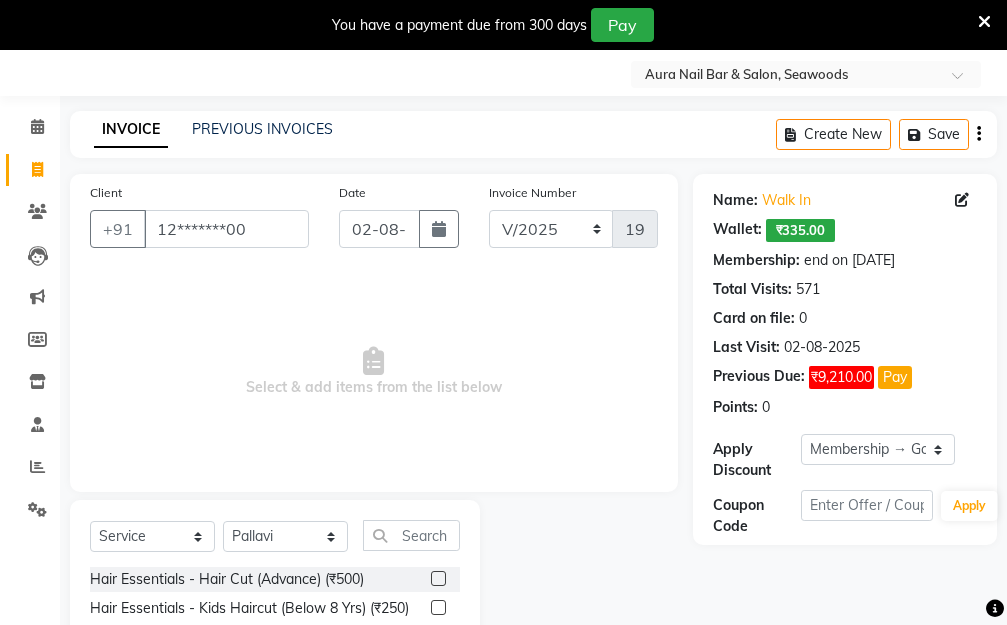click 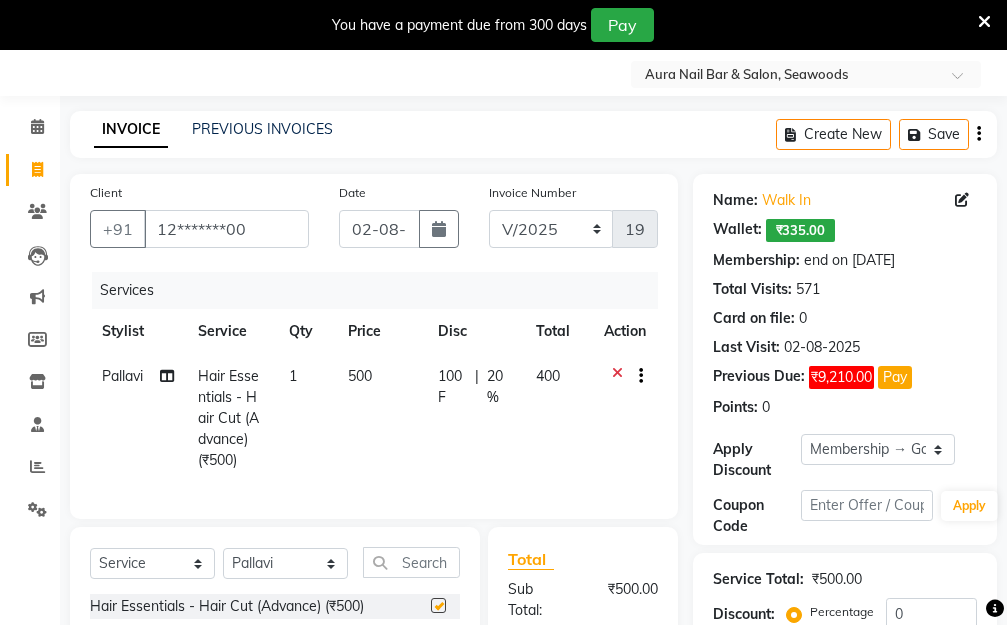checkbox on "false" 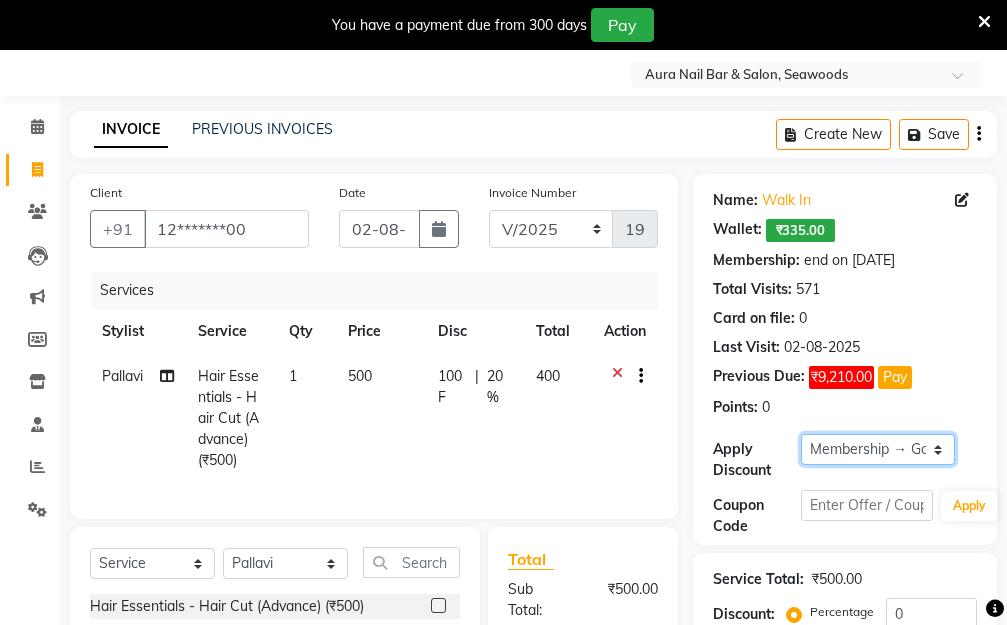 drag, startPoint x: 937, startPoint y: 448, endPoint x: 932, endPoint y: 436, distance: 13 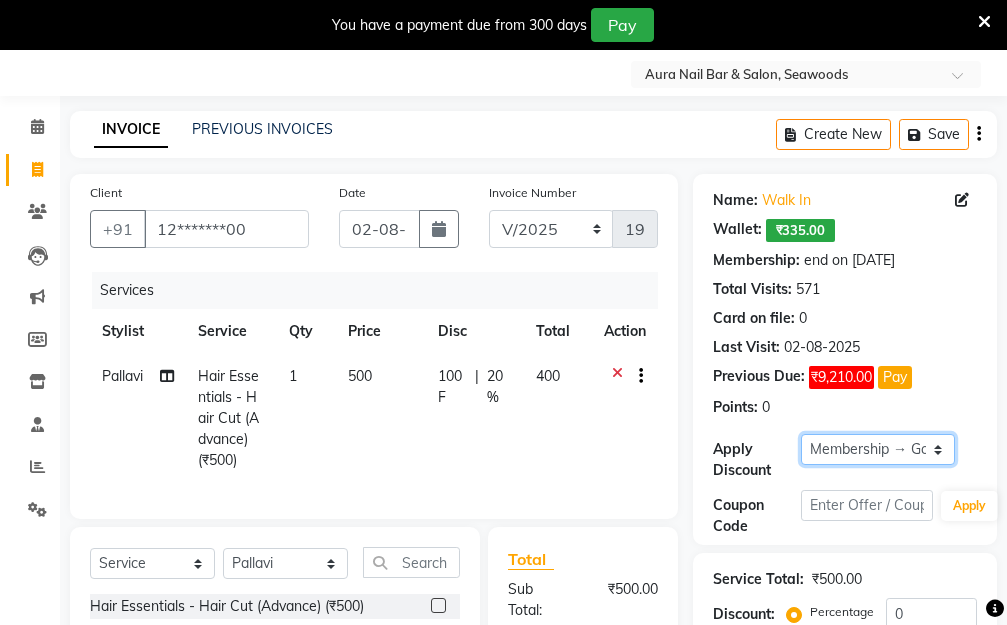 select on "0:" 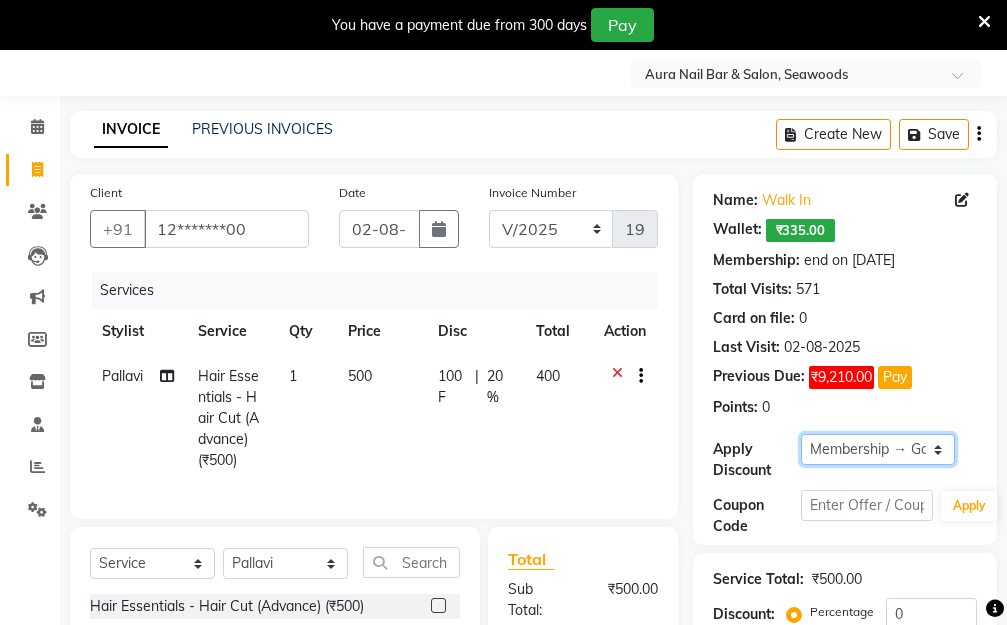 click on "Select Membership → Golden Membership Membership → Golden Membership Membership → Golden Membership Membership → Golden Membership Membership → Golden Membership Membership → Golden Membership Membership → Golden Membership Membership → Golden Membership Membership → Golden Membership Membership → Golden Membership Membership → Golden Membership Membership → Golden Membership Membership → Golden Membership Membership → Golden Membership Membership → Golden Membership Membership → Golden Membership Membership → Golden Membership Membership → Golden Membership Membership → Golden Membership Membership → Golden Membership Membership → Golden Membership Membership → Golden Membership Membership → Golden Membership Membership → Golden Membership Membership → Golden Membership Membership → Golden Membership Membership → Golden Membership Membership → Golden Membership Membership → Golden Membership Membership → Golden Membership" 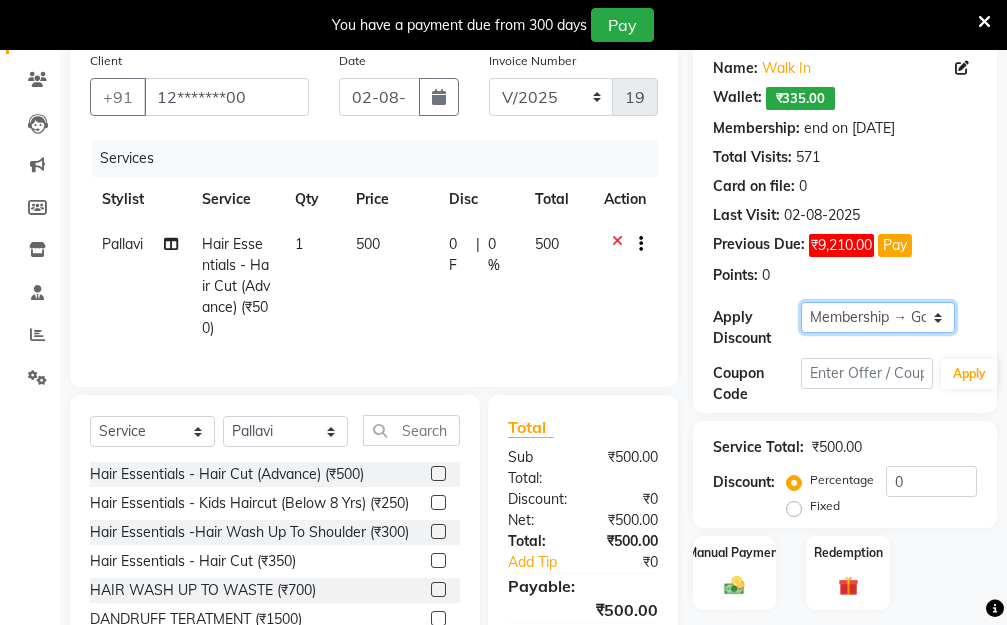 scroll, scrollTop: 320, scrollLeft: 0, axis: vertical 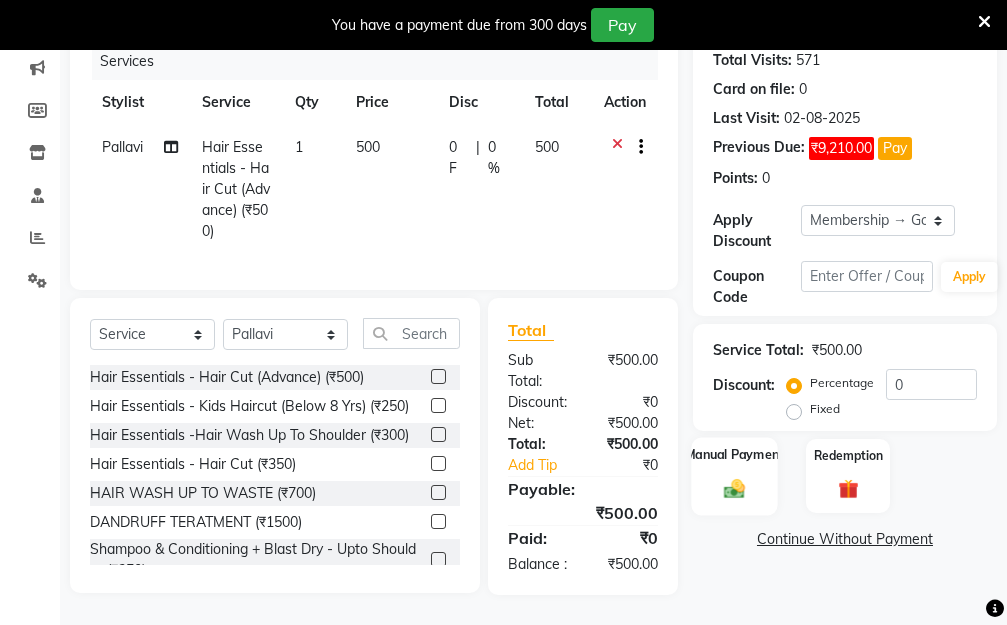 click 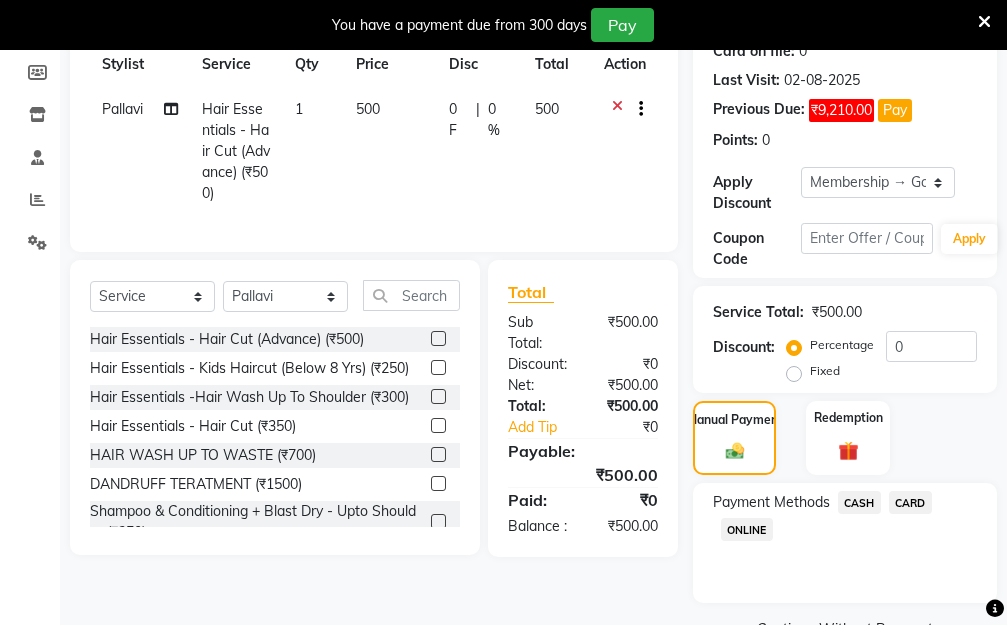 click on "ONLINE" 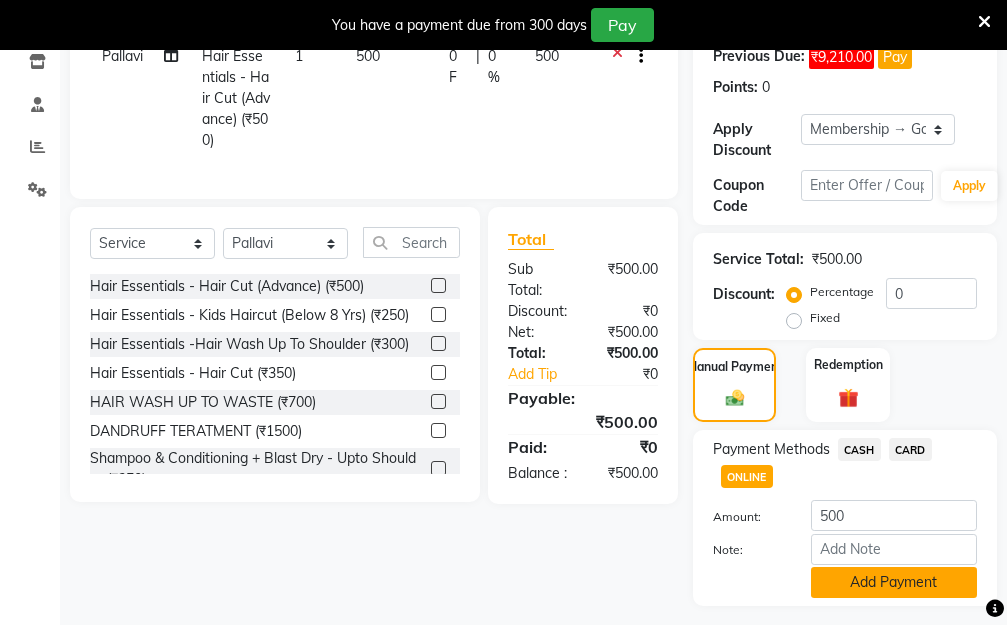 scroll, scrollTop: 425, scrollLeft: 0, axis: vertical 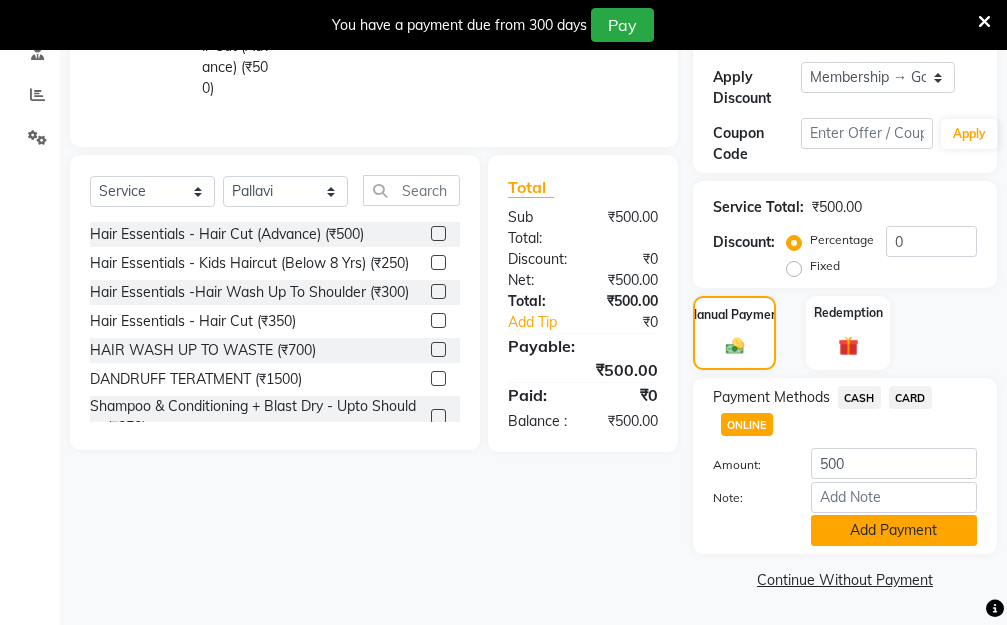 click on "Add Payment" 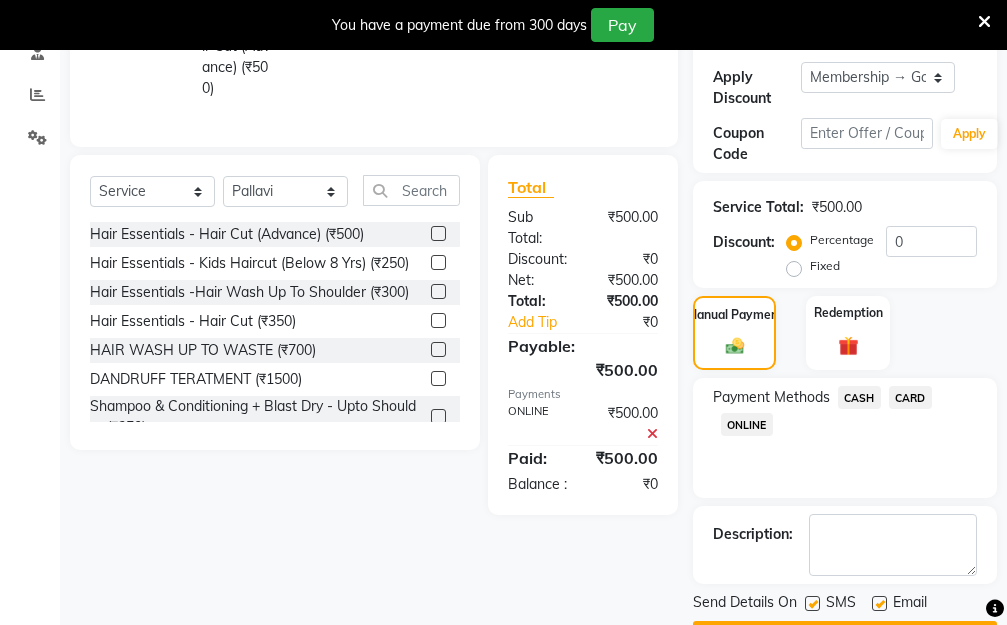 scroll, scrollTop: 482, scrollLeft: 0, axis: vertical 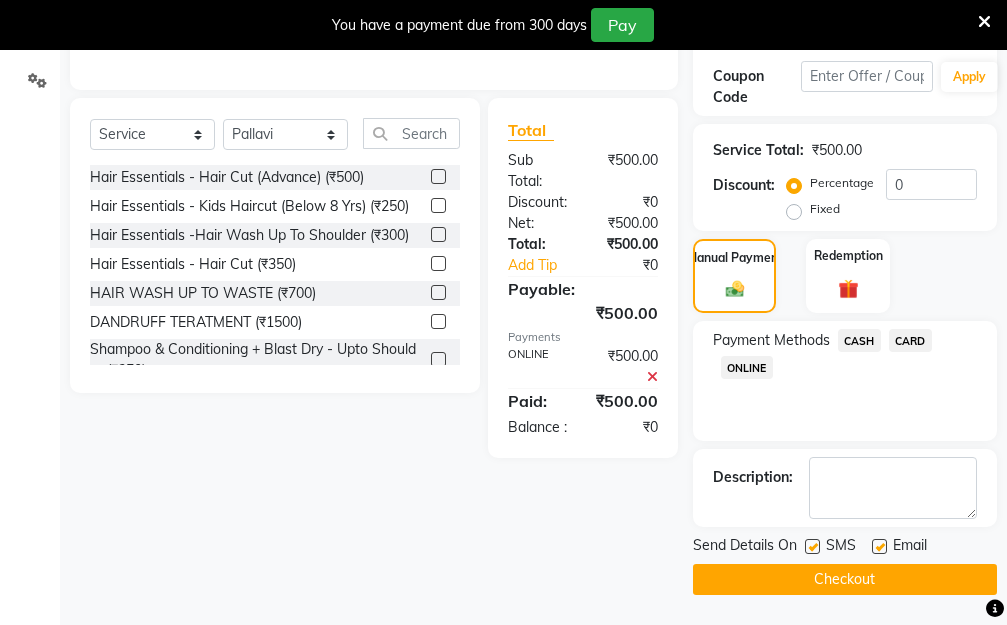click on "Checkout" 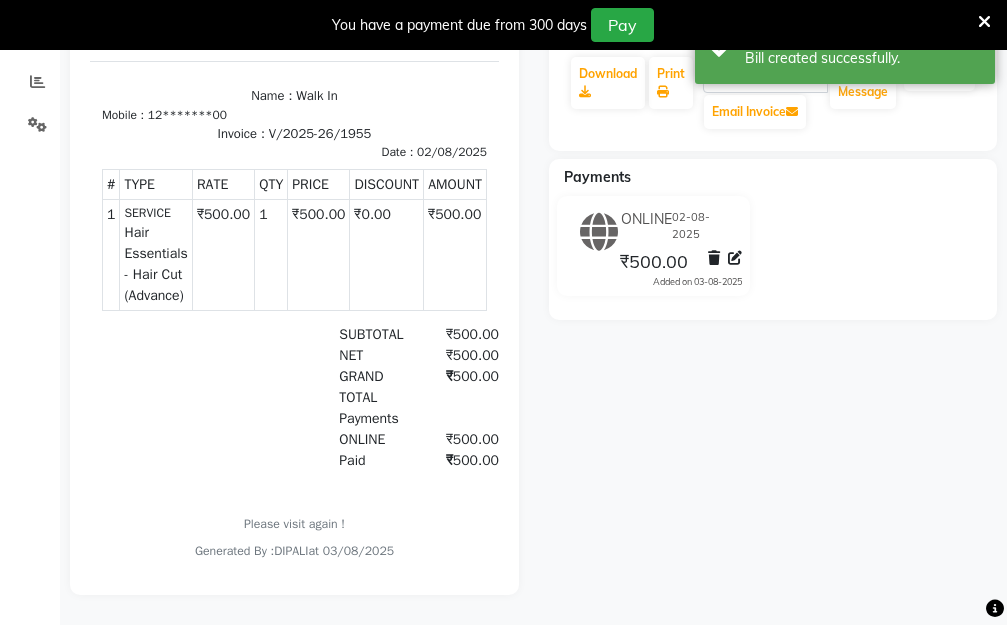 scroll, scrollTop: 55, scrollLeft: 0, axis: vertical 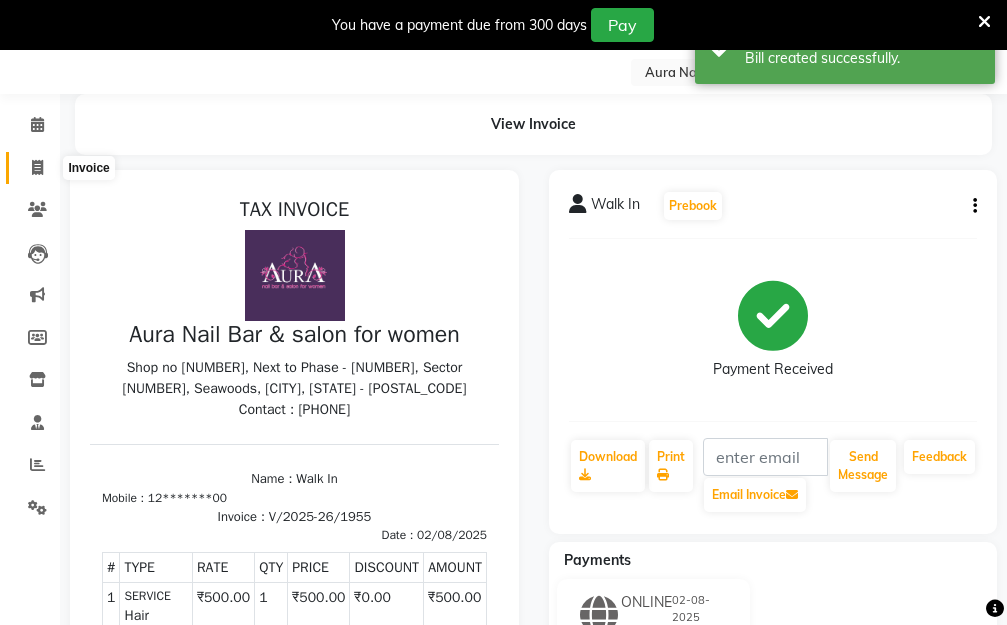 click 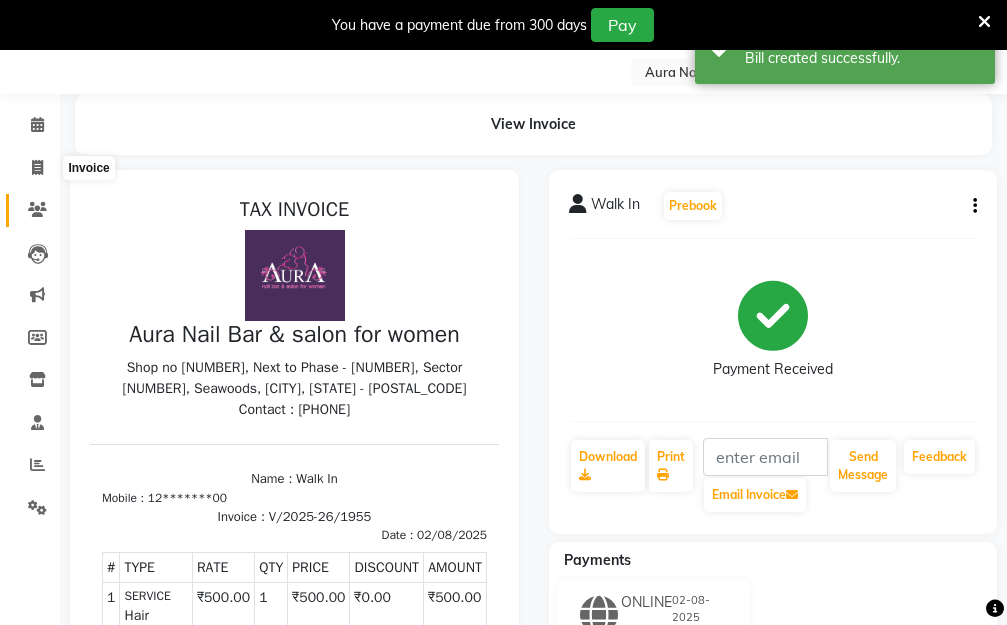 scroll, scrollTop: 53, scrollLeft: 0, axis: vertical 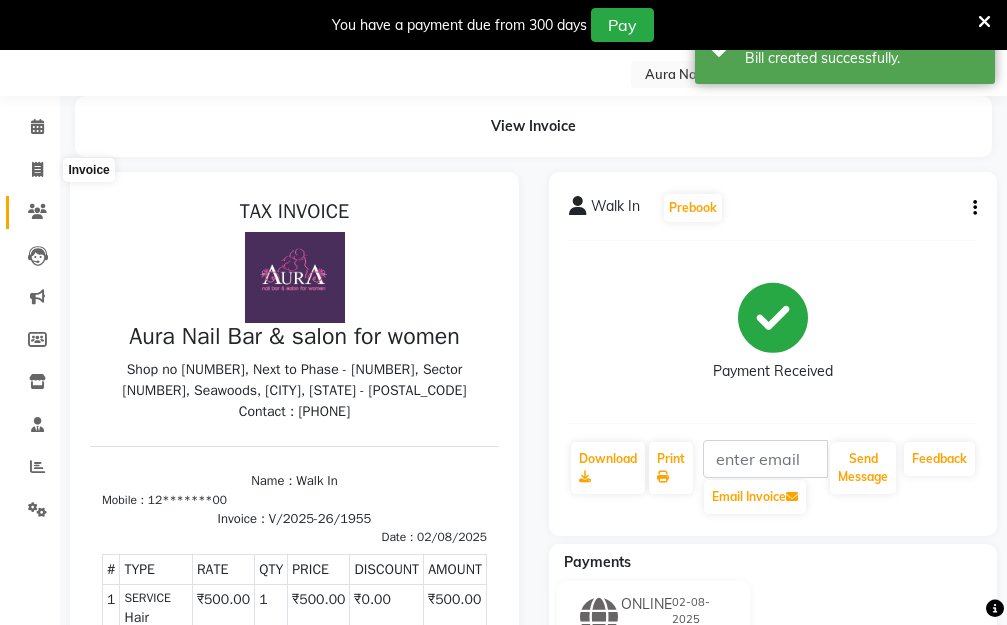 select on "4994" 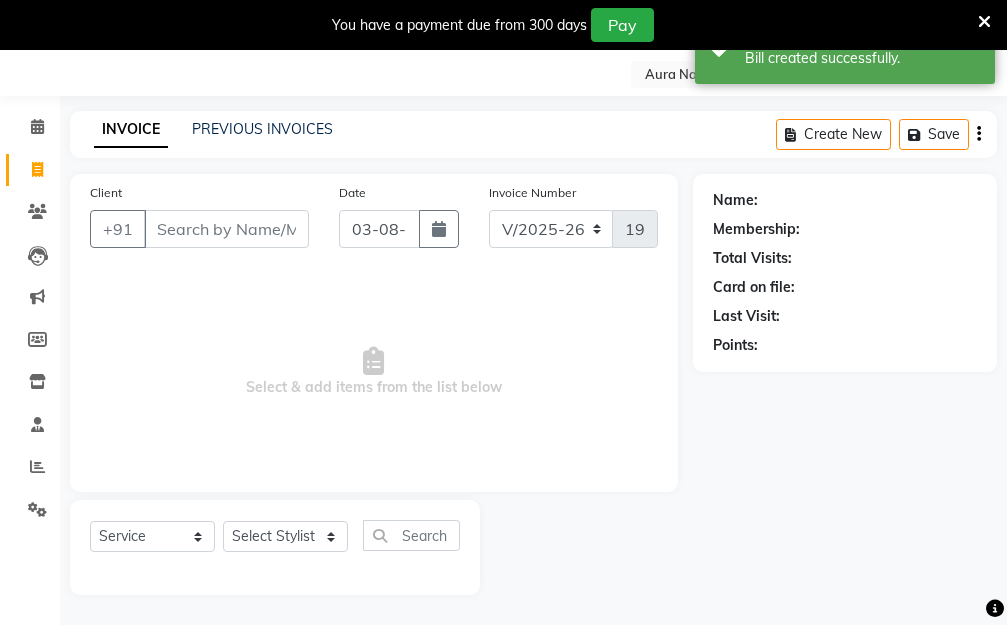 click on "Client" at bounding box center (226, 229) 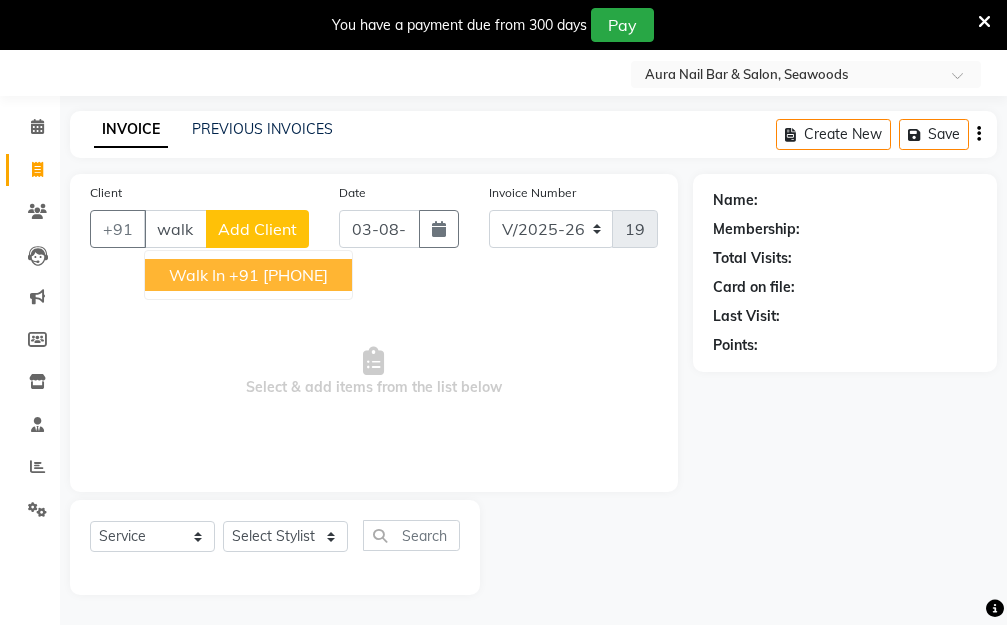 click on "+91  12*******00" at bounding box center (278, 275) 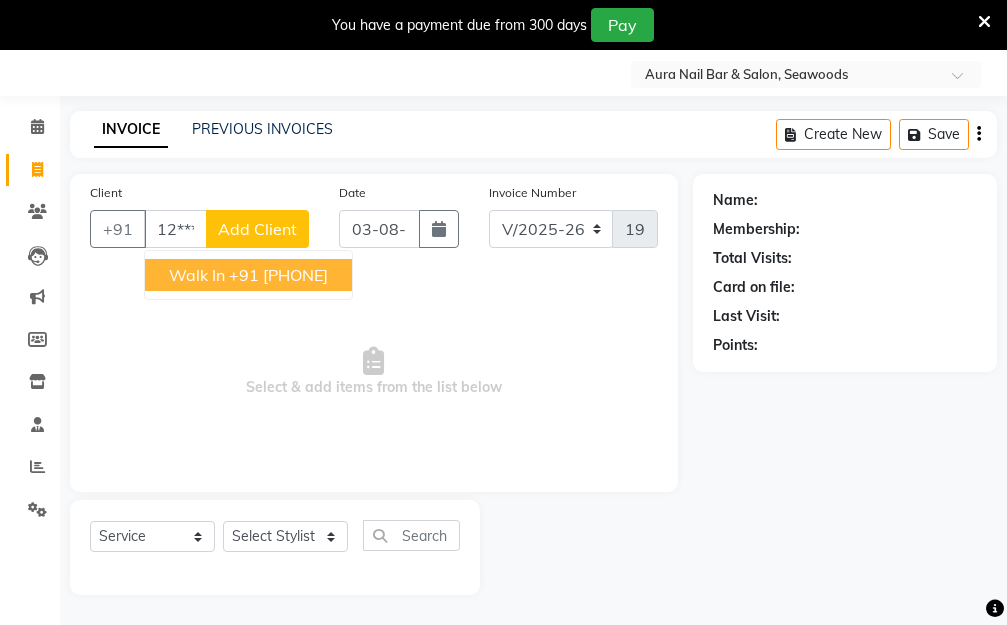 type on "12*******00" 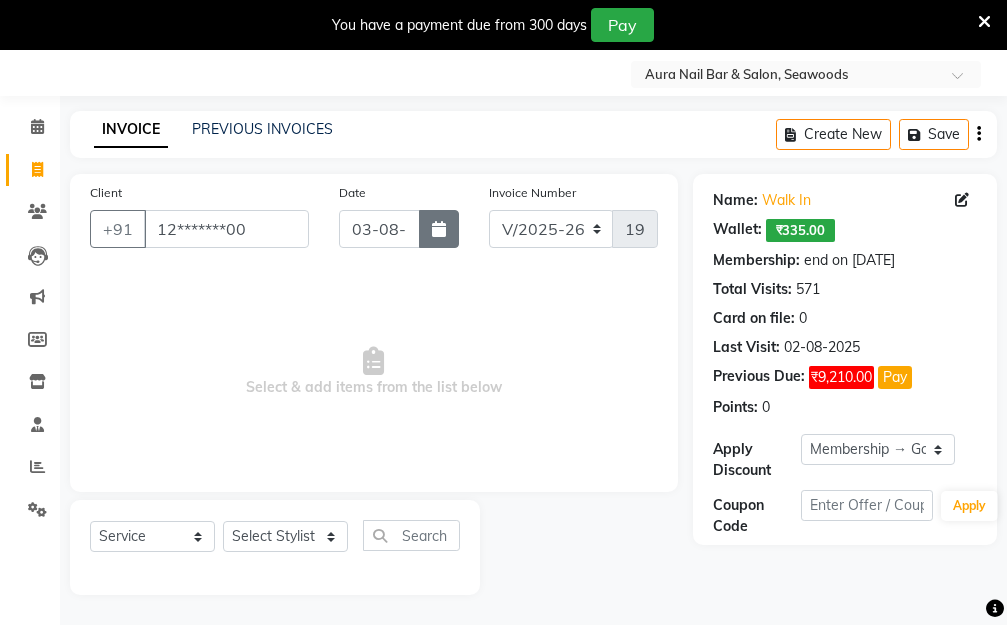 click 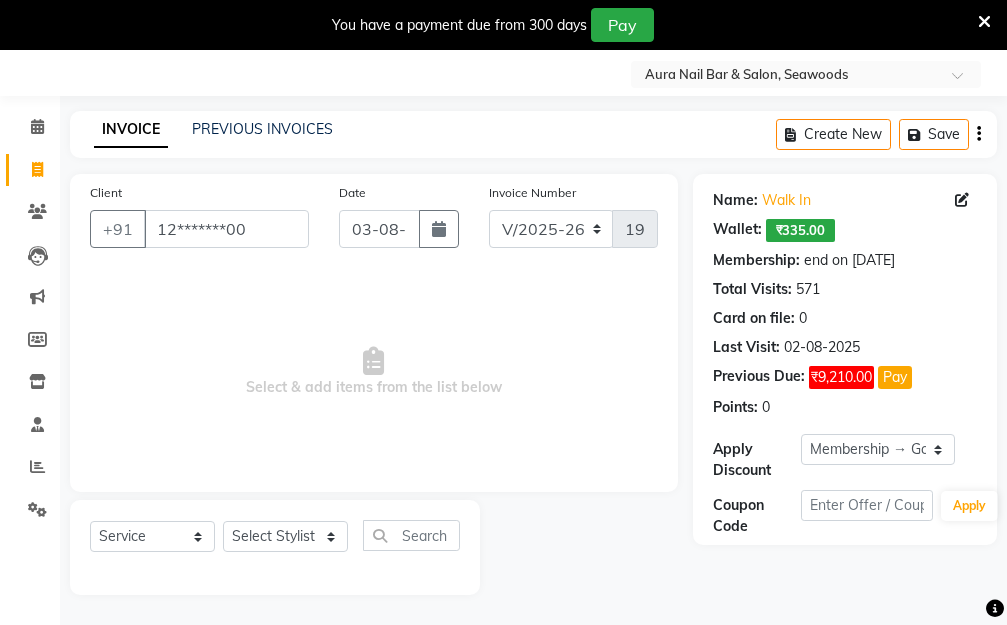 select on "8" 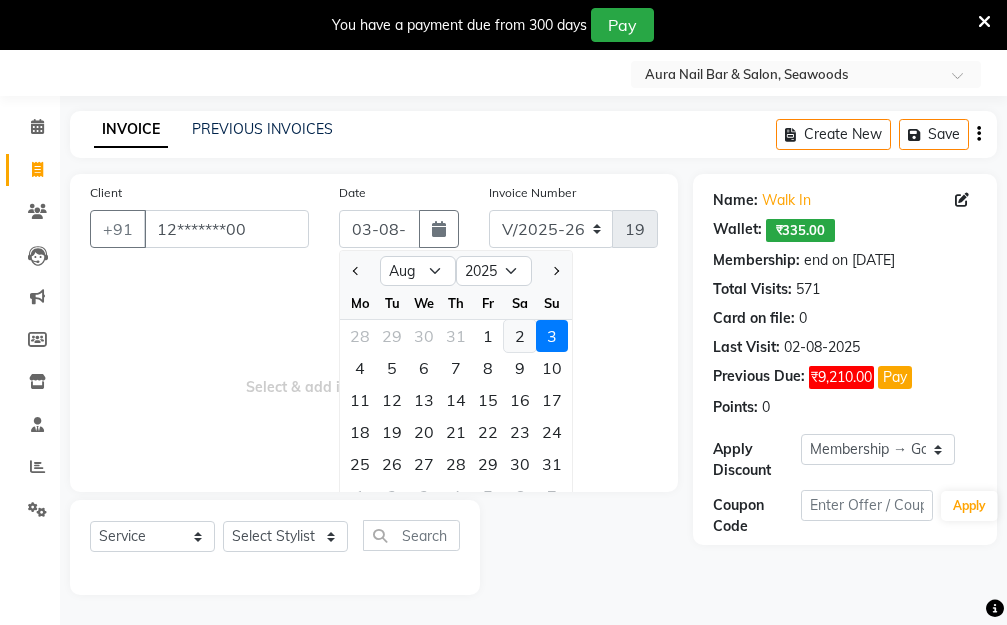 click on "2" 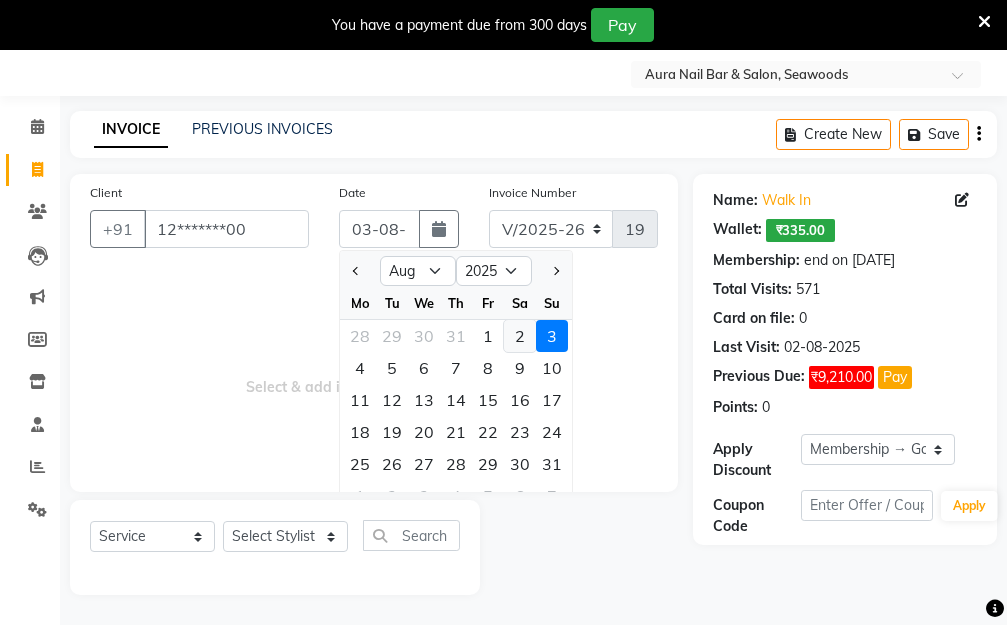 type on "02-08-2025" 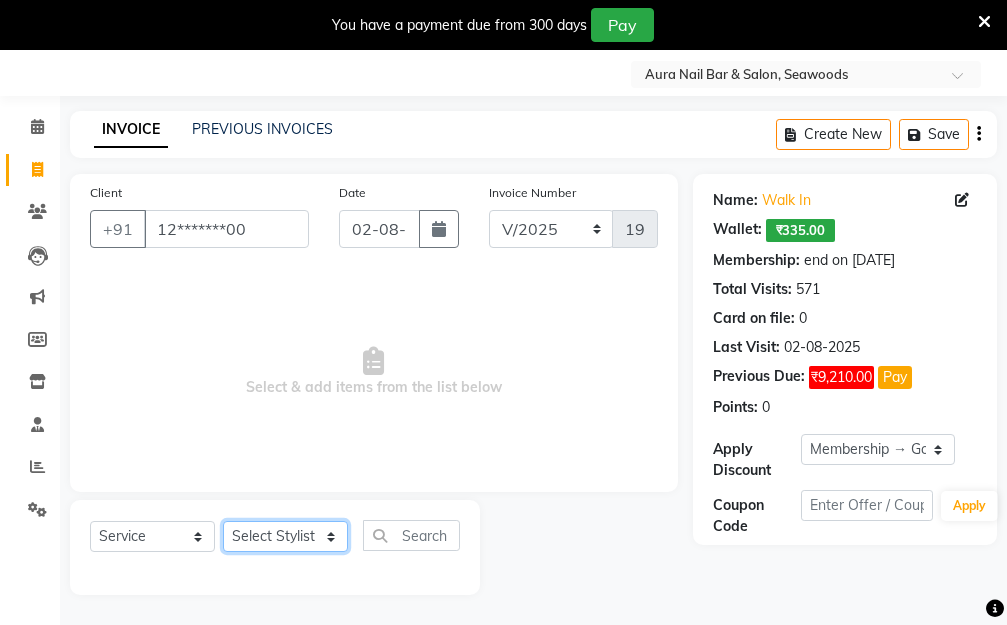 click on "Select Stylist Aarti Dipti  Manager Pallavi  pooja Priya" 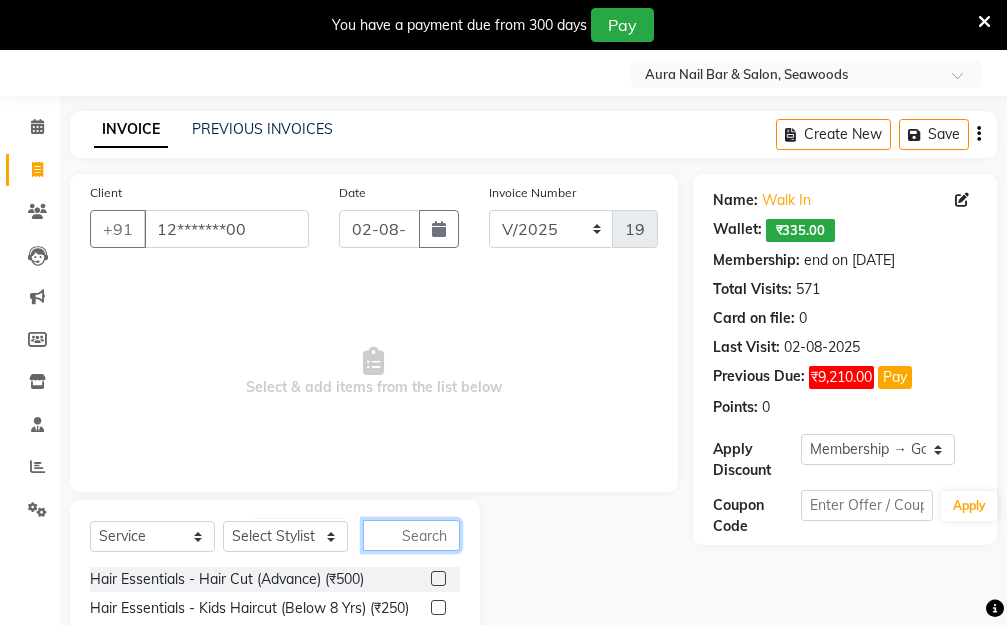 click 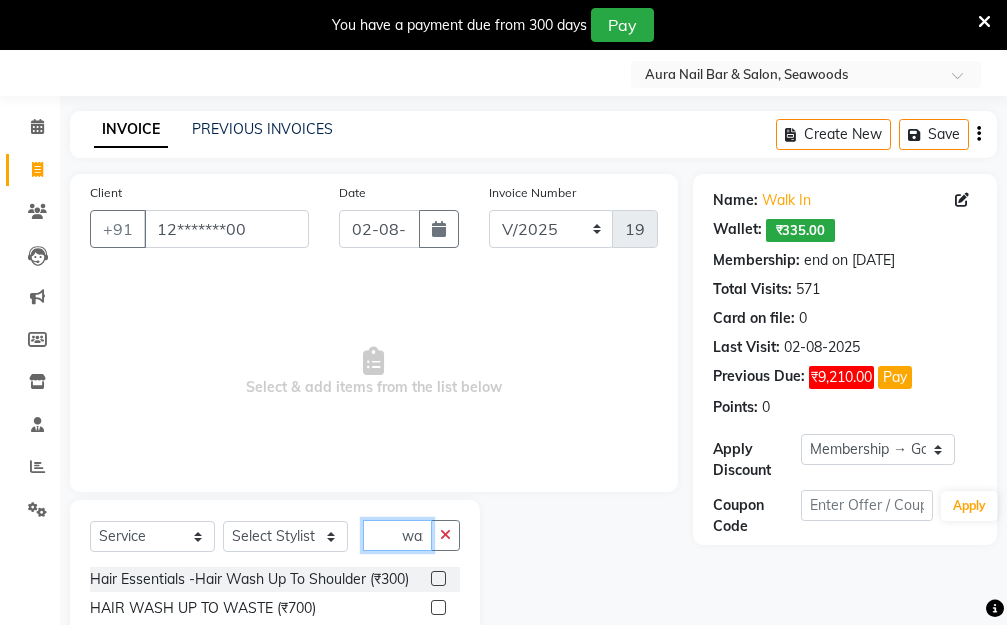 scroll, scrollTop: 0, scrollLeft: 4, axis: horizontal 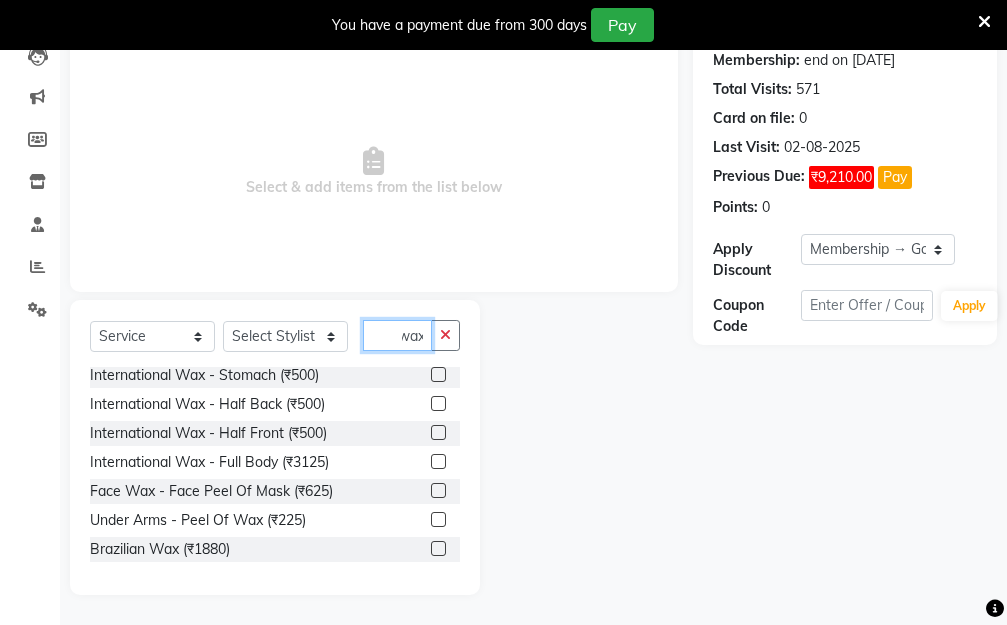 type on "wax" 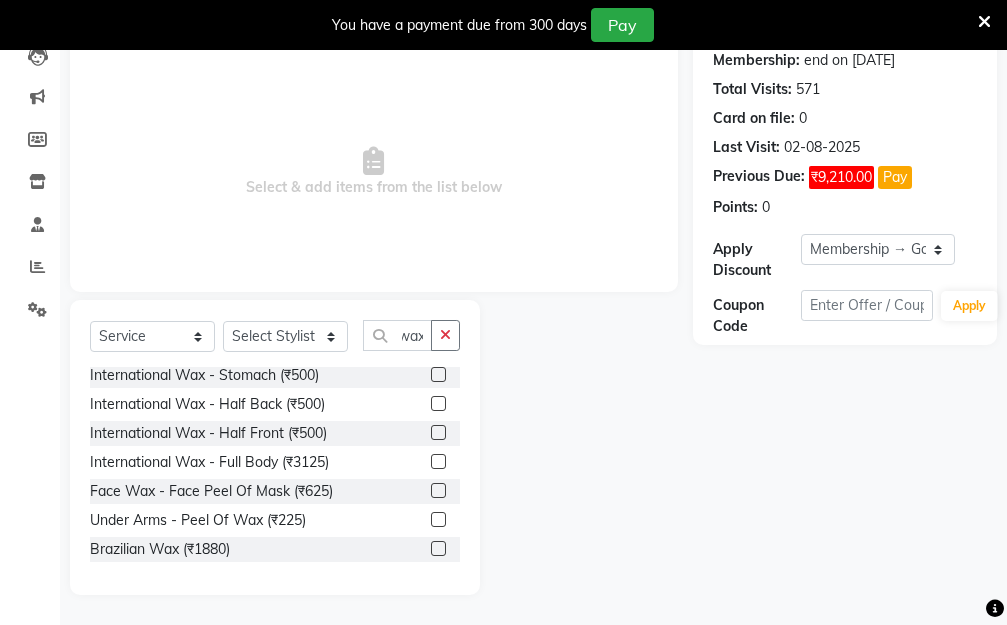 scroll, scrollTop: 0, scrollLeft: 0, axis: both 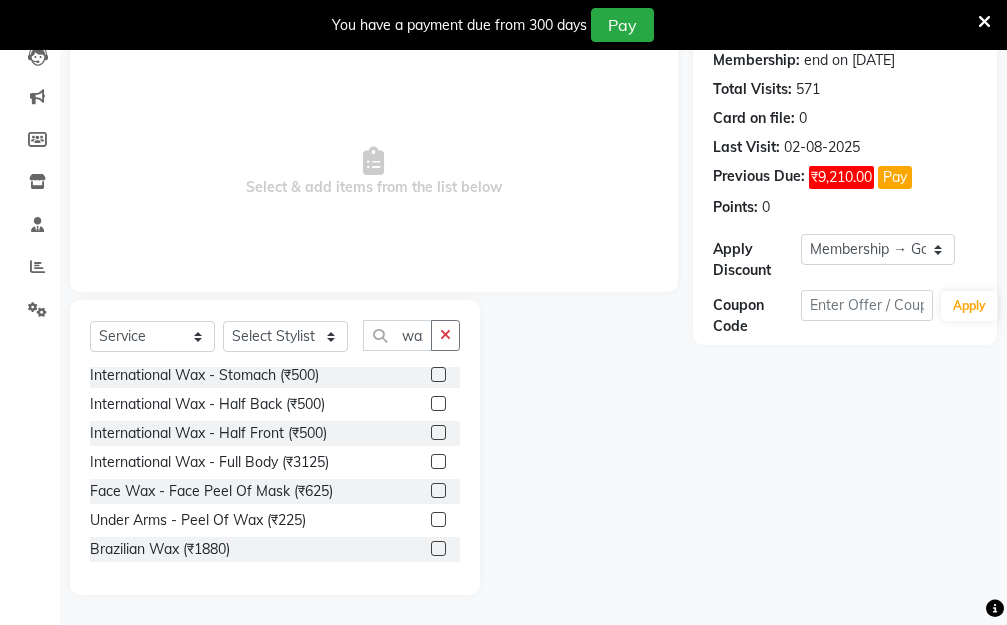 click 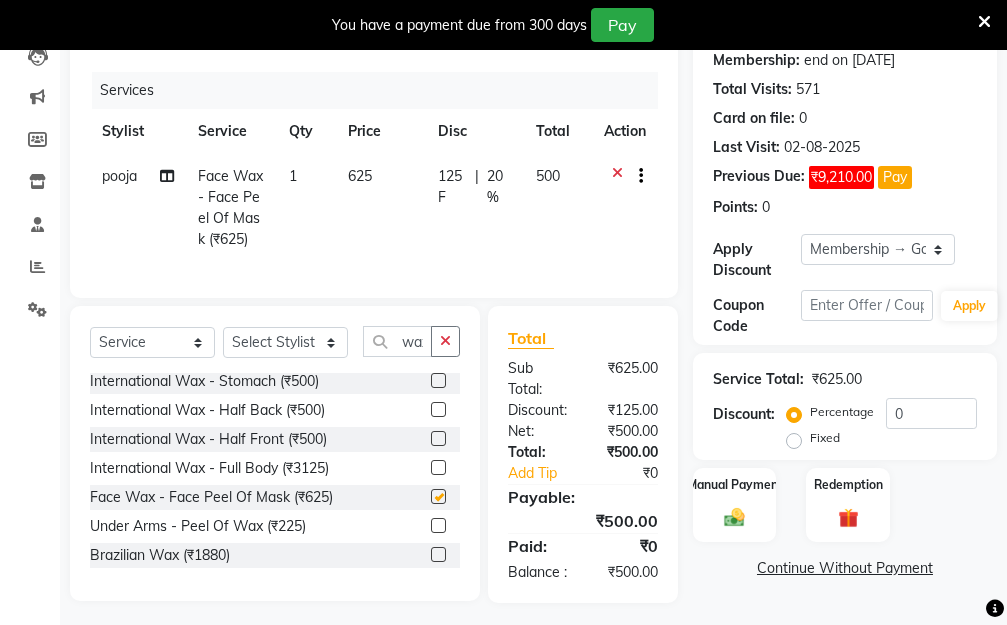 checkbox on "false" 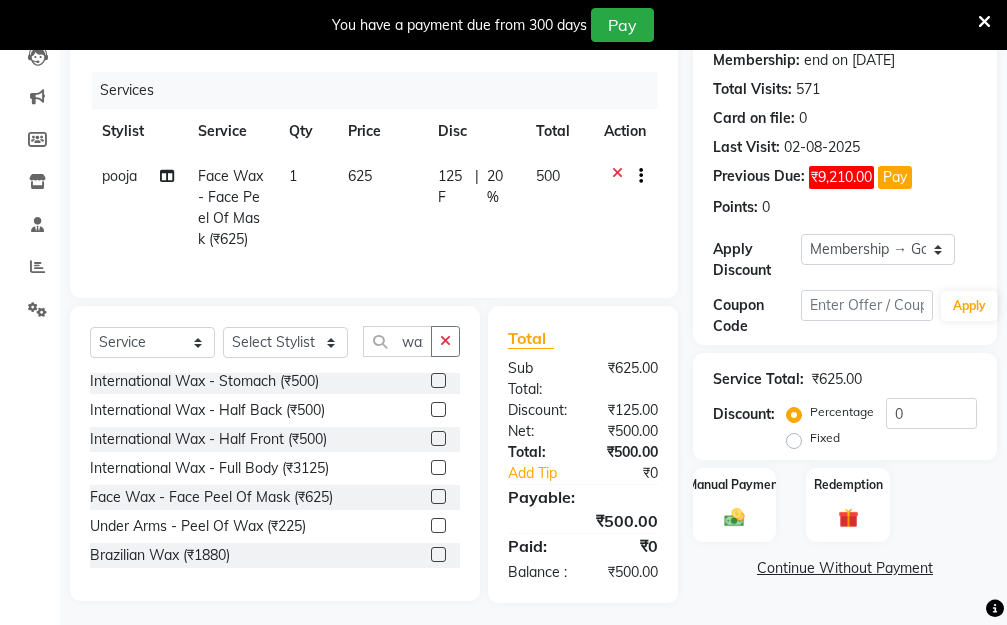 click on "125 F | 20 %" 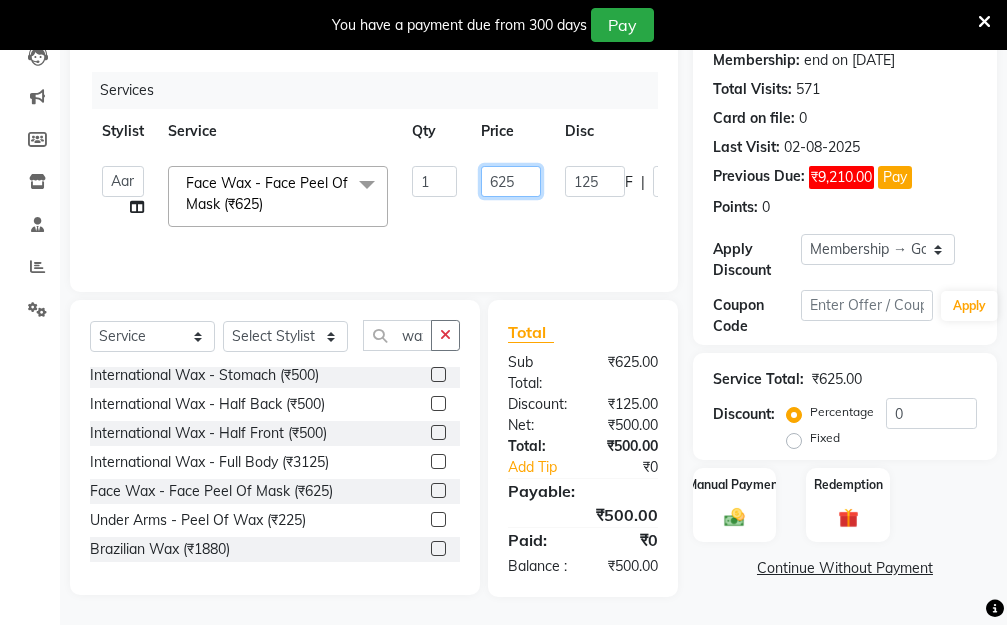 drag, startPoint x: 514, startPoint y: 170, endPoint x: 426, endPoint y: 171, distance: 88.005684 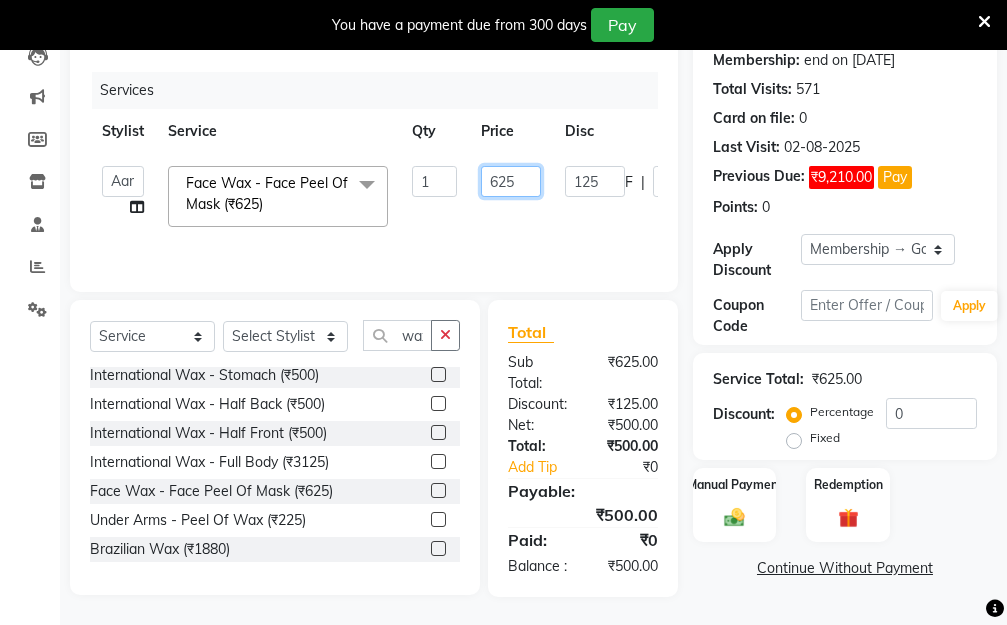 click on "Aarti   Dipti    Manager   Pallavi    pooja   Priya   Face Wax - Face Peel Of Mask (₹625)  x Hair Essentials - Hair Cut (Advance) (₹500) Hair Essentials - Kids Haircut (Below 8 Yrs) (₹250) Hair Essentials -Hair Wash Up To Shoulder (₹300) Hair Essentials - Hair Cut  (₹350) HAIR WASH UP TO WASTE (₹700) HAIR WASH (₹300) DANDRUFF TERATMENT (₹1500) Shampoo & Conditioning + Blast Dry - Upto Shoulder (₹350) Shampoo & Conditioning + Blast Dry - Below Shoulder (₹550) Shampoo & Conditioning + Blast Dry - Upto Waist (₹750) Shampoo & Conditioning + Blast Dry - Add: Charge For Morocon/Riviver/ Keratin (₹600) Blow Dry/Outcurl/Straight - Upto Shoulder (₹449) Blow Dry/Outcurl/Straight - Below Shoulder (₹650) Blow Dry/Outcurl/Straight - Upto Waist (₹850) Ironing - Upto Shoulder (₹650) Ironing - Below Shoulder (₹850) Ironing - Upto Waist (₹1000) Ironing - Add Charge For Thick Hair (₹300) Tongs - Upto Shoulder (₹800) Tongs - Below Shoulder (₹960) Tongs - Upto Waist (₹1500) 1 625 125" 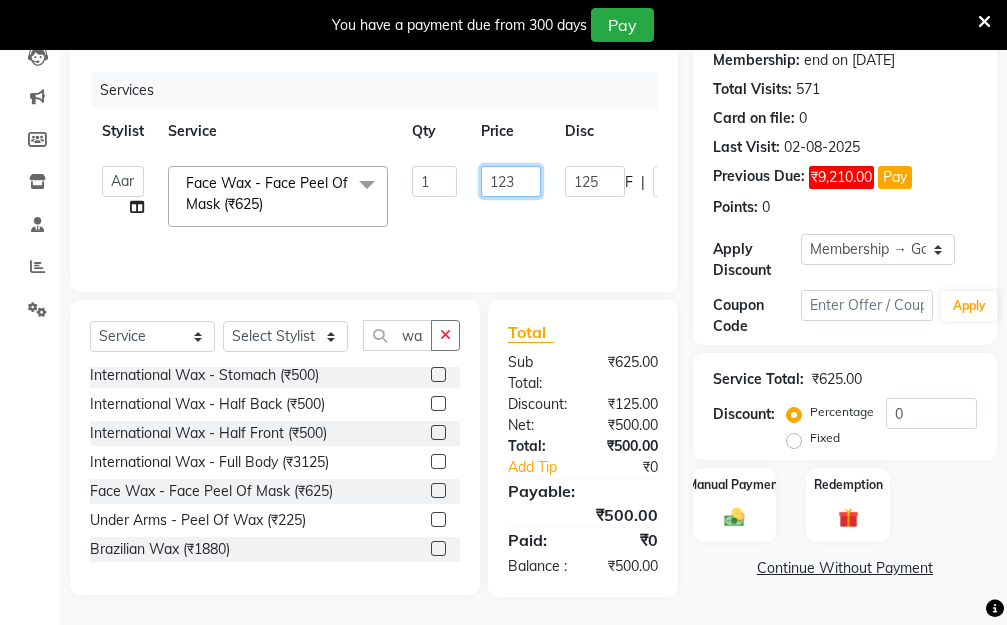 type on "1230" 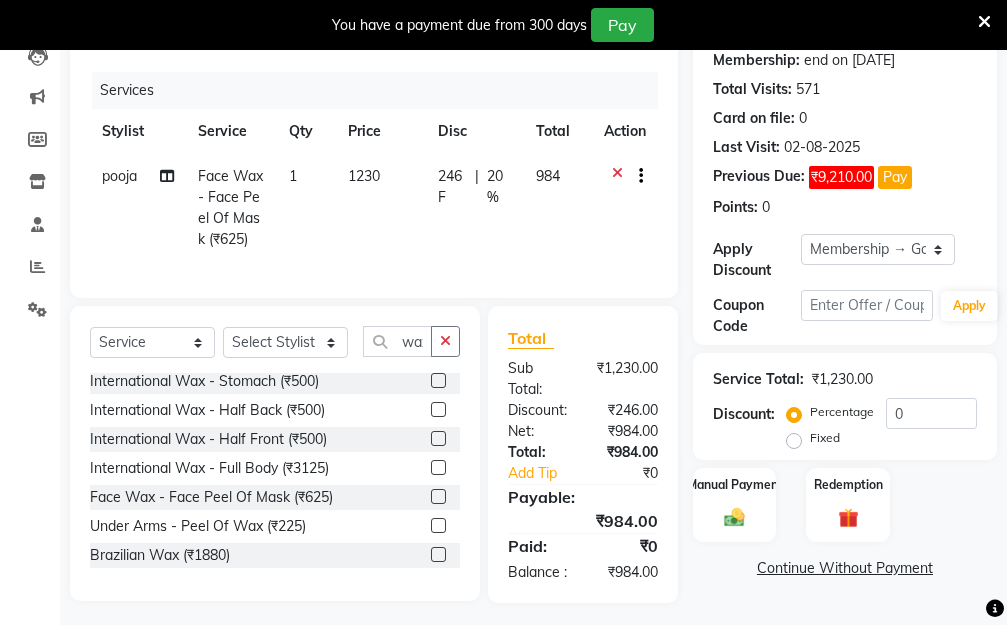 click on "pooja Face Wax - Face Peel Of Mask (₹625) 1 1230 246 F | 20 % 984" 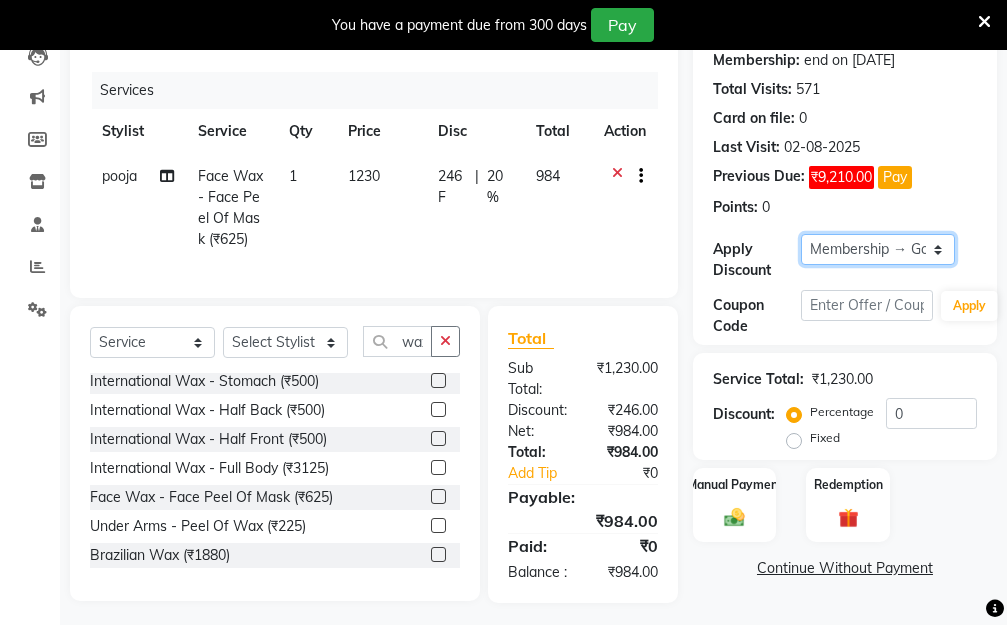 click on "Select Membership → Golden Membership Membership → Golden Membership Membership → Golden Membership Membership → Golden Membership Membership → Golden Membership Membership → Golden Membership Membership → Golden Membership Membership → Golden Membership Membership → Golden Membership Membership → Golden Membership Membership → Golden Membership Membership → Golden Membership Membership → Golden Membership Membership → Golden Membership Membership → Golden Membership Membership → Golden Membership Membership → Golden Membership Membership → Golden Membership Membership → Golden Membership Membership → Golden Membership Membership → Golden Membership Membership → Golden Membership Membership → Golden Membership Membership → Golden Membership Membership → Golden Membership Membership → Golden Membership Membership → Golden Membership Membership → Golden Membership Membership → Golden Membership Membership → Golden Membership" 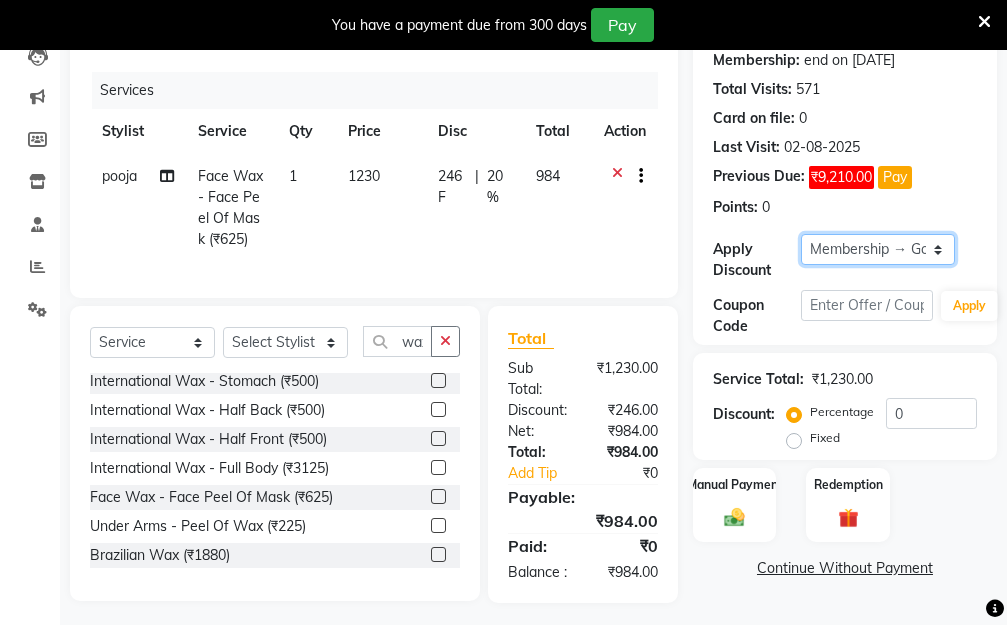 select on "0:" 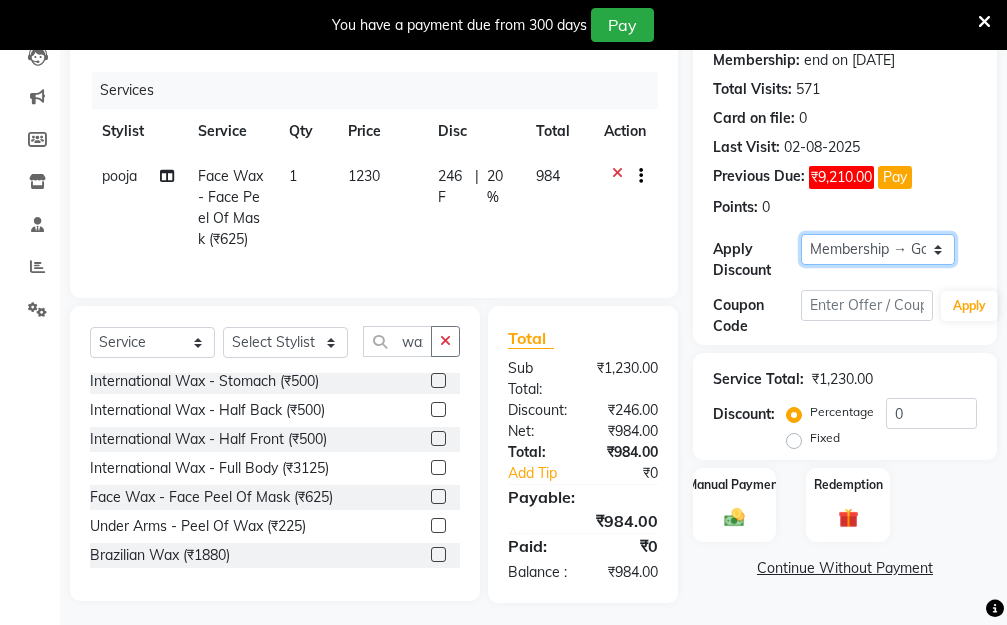 click on "Select Membership → Golden Membership Membership → Golden Membership Membership → Golden Membership Membership → Golden Membership Membership → Golden Membership Membership → Golden Membership Membership → Golden Membership Membership → Golden Membership Membership → Golden Membership Membership → Golden Membership Membership → Golden Membership Membership → Golden Membership Membership → Golden Membership Membership → Golden Membership Membership → Golden Membership Membership → Golden Membership Membership → Golden Membership Membership → Golden Membership Membership → Golden Membership Membership → Golden Membership Membership → Golden Membership Membership → Golden Membership Membership → Golden Membership Membership → Golden Membership Membership → Golden Membership Membership → Golden Membership Membership → Golden Membership Membership → Golden Membership Membership → Golden Membership Membership → Golden Membership" 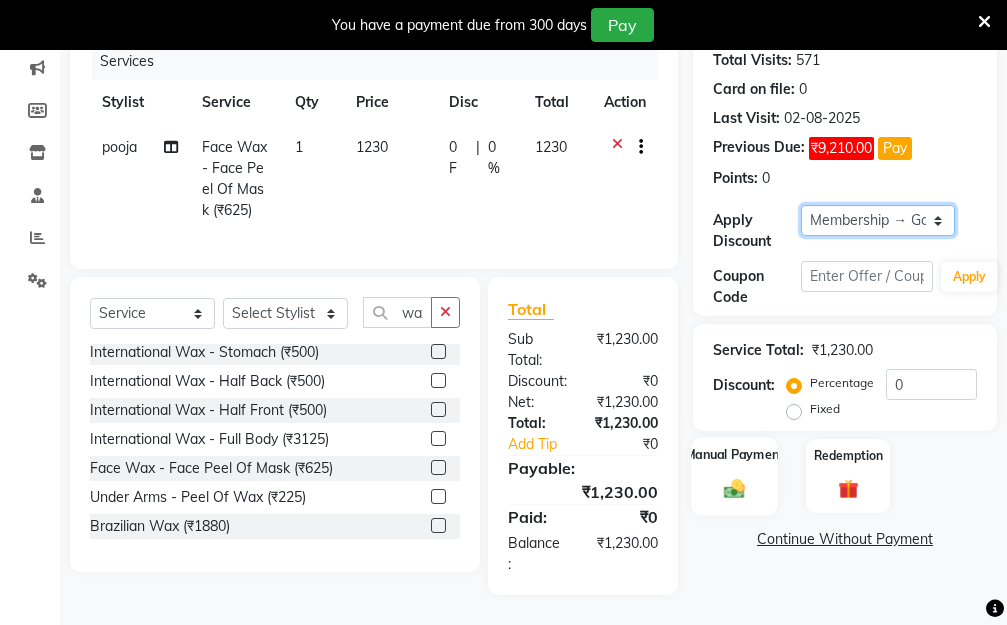 scroll, scrollTop: 299, scrollLeft: 0, axis: vertical 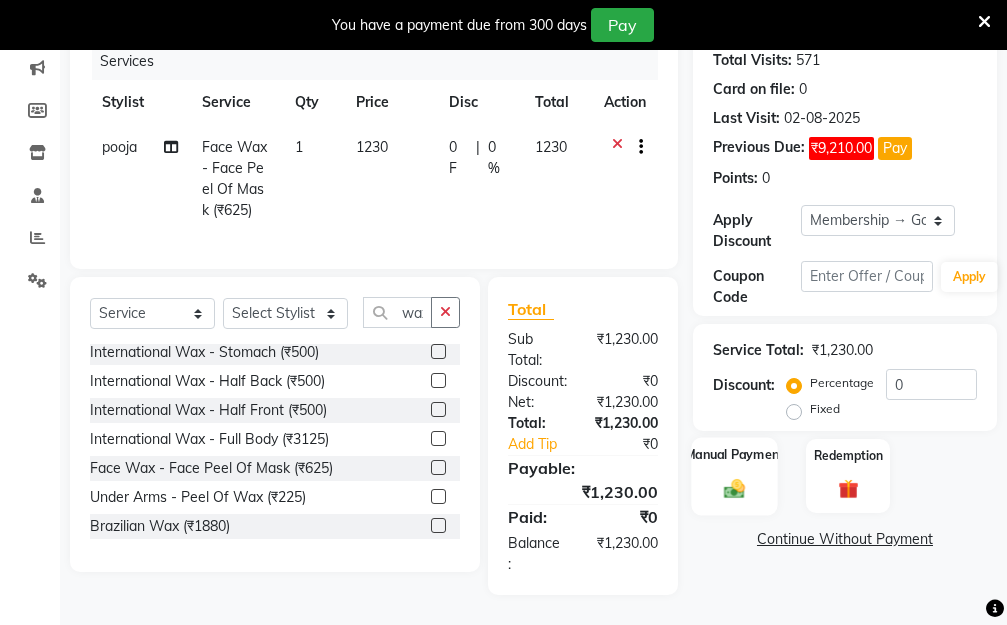 click 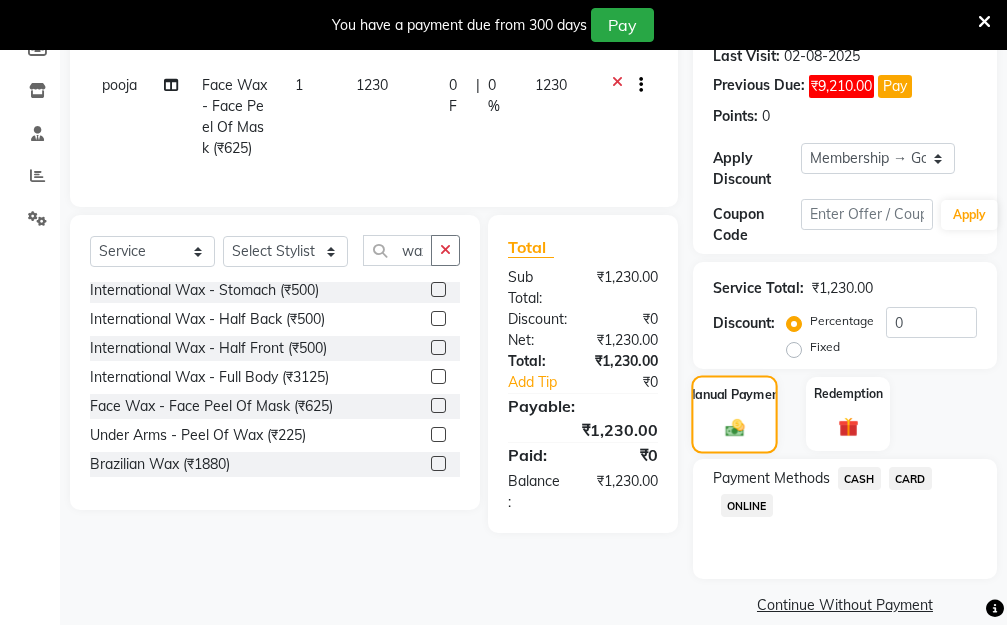 scroll, scrollTop: 369, scrollLeft: 0, axis: vertical 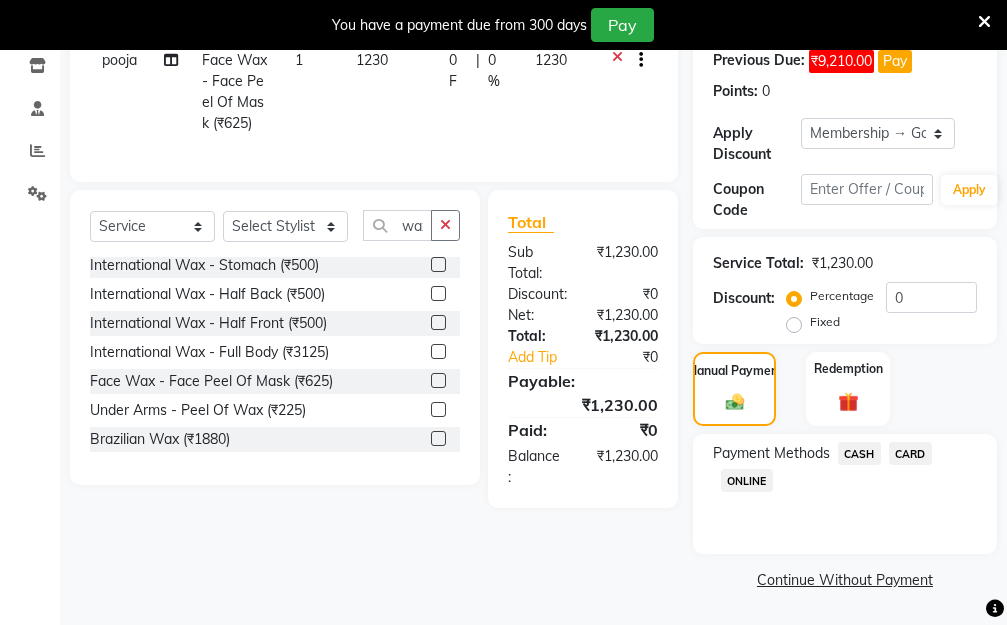 click on "ONLINE" 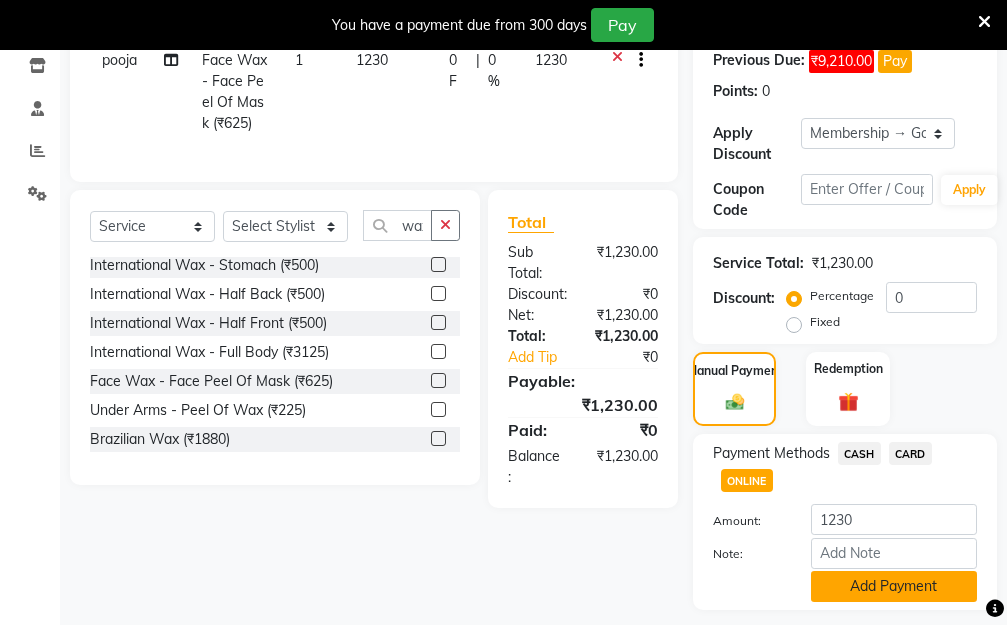click on "Add Payment" 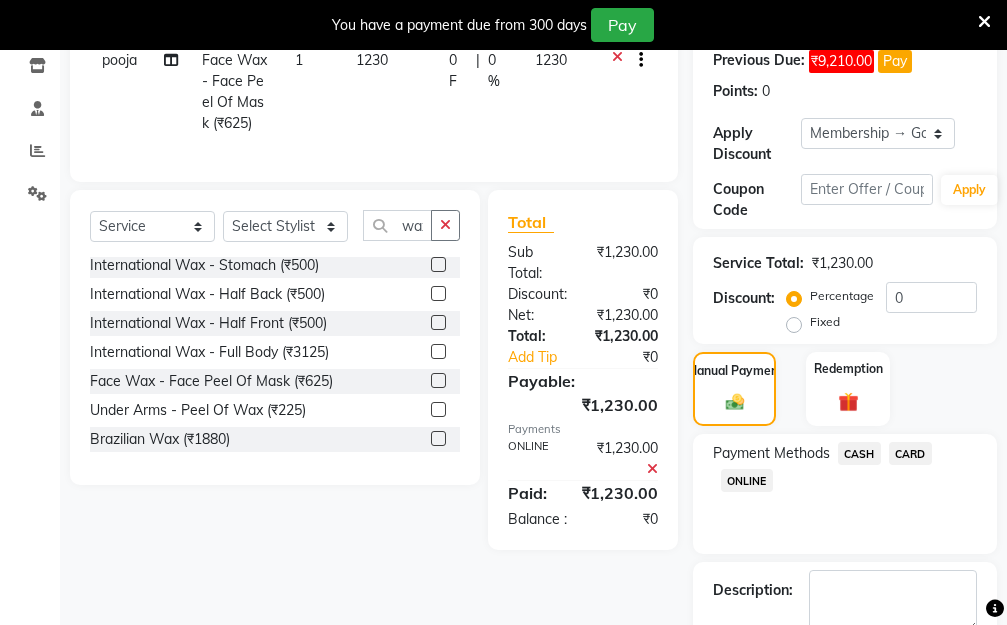 scroll, scrollTop: 482, scrollLeft: 0, axis: vertical 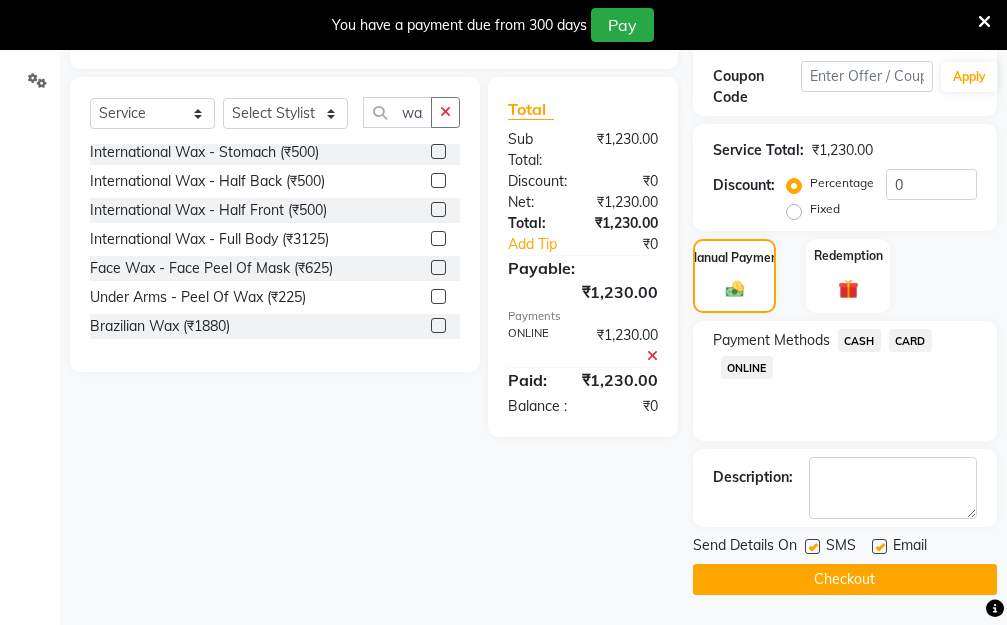 click on "Checkout" 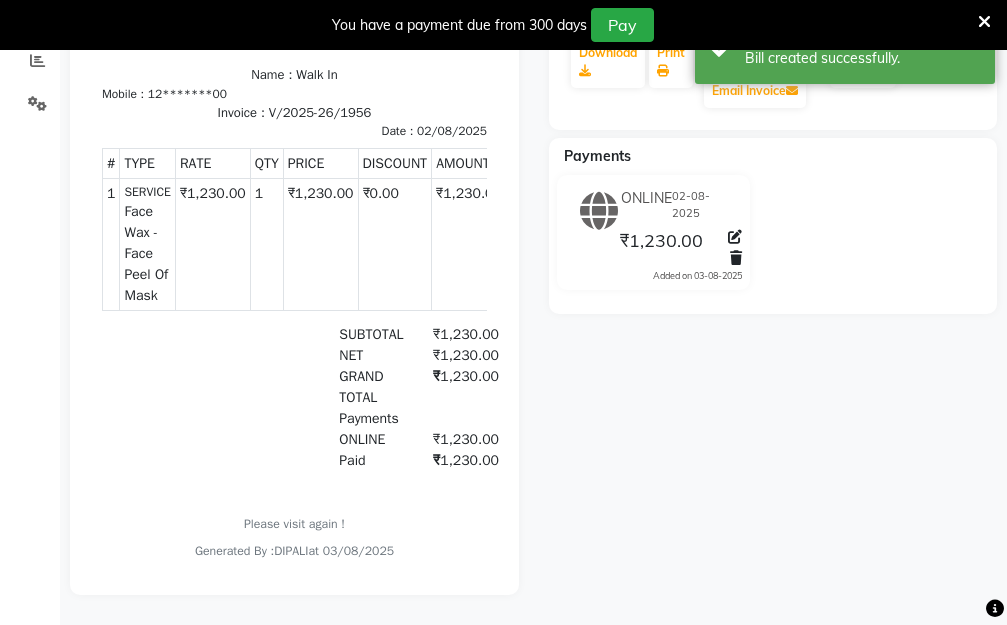 scroll, scrollTop: 76, scrollLeft: 0, axis: vertical 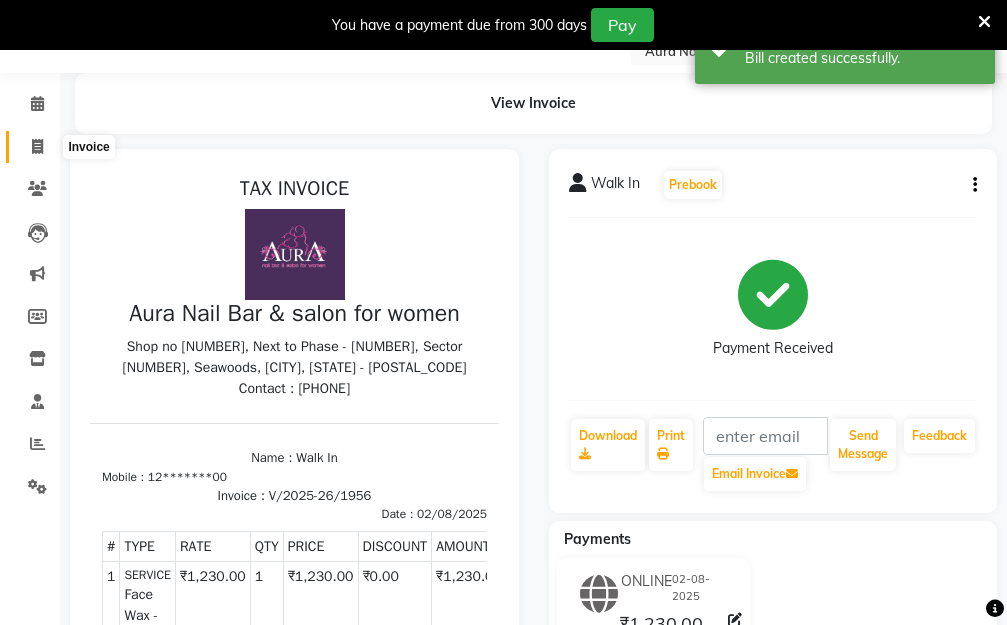 click 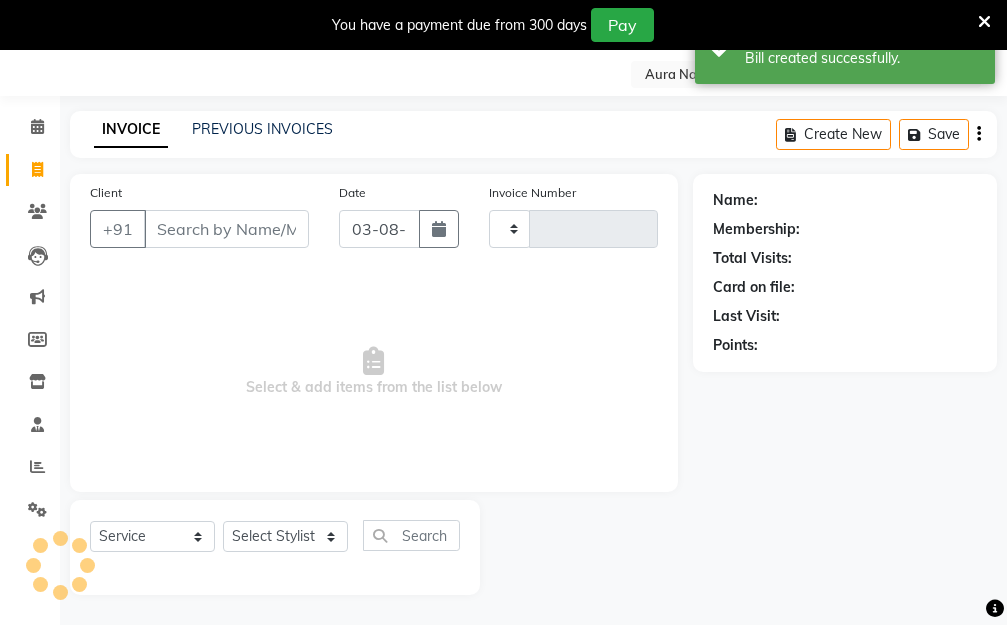 scroll, scrollTop: 53, scrollLeft: 0, axis: vertical 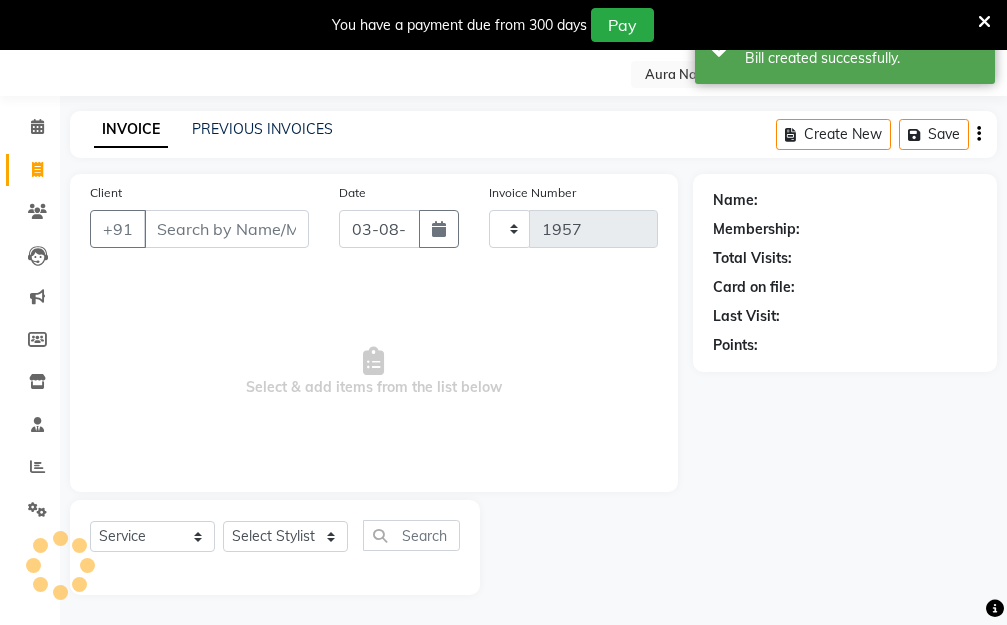 select on "4994" 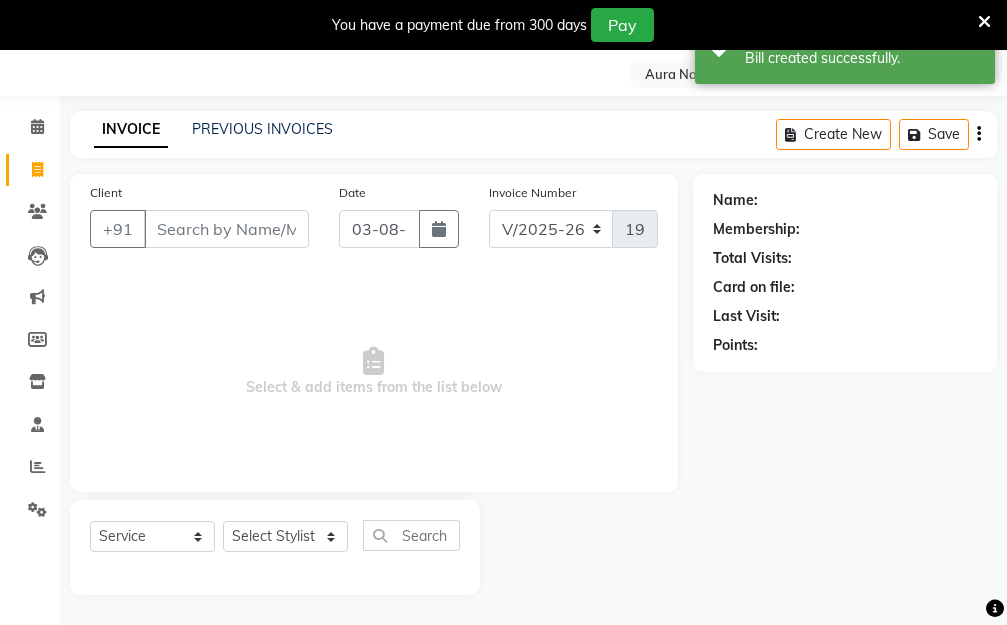 click on "Client" at bounding box center (226, 229) 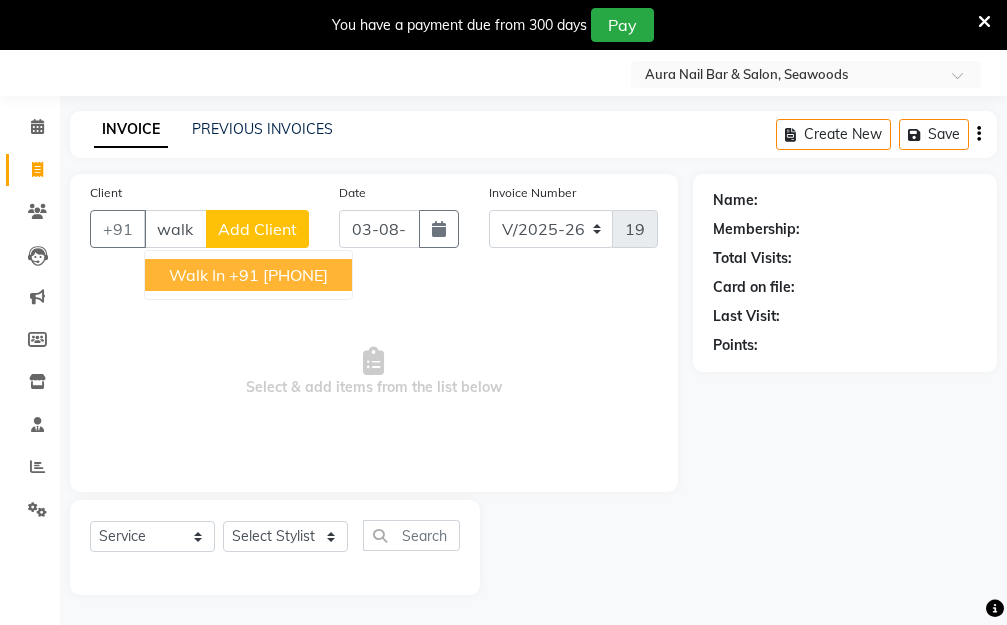 click on "+91  12*******00" at bounding box center (278, 275) 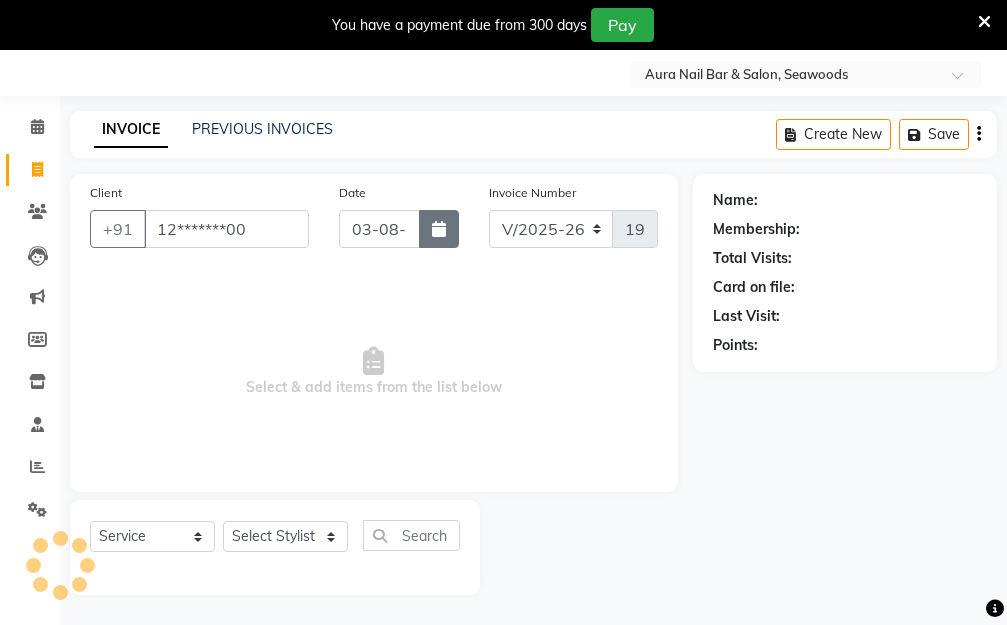 type on "12*******00" 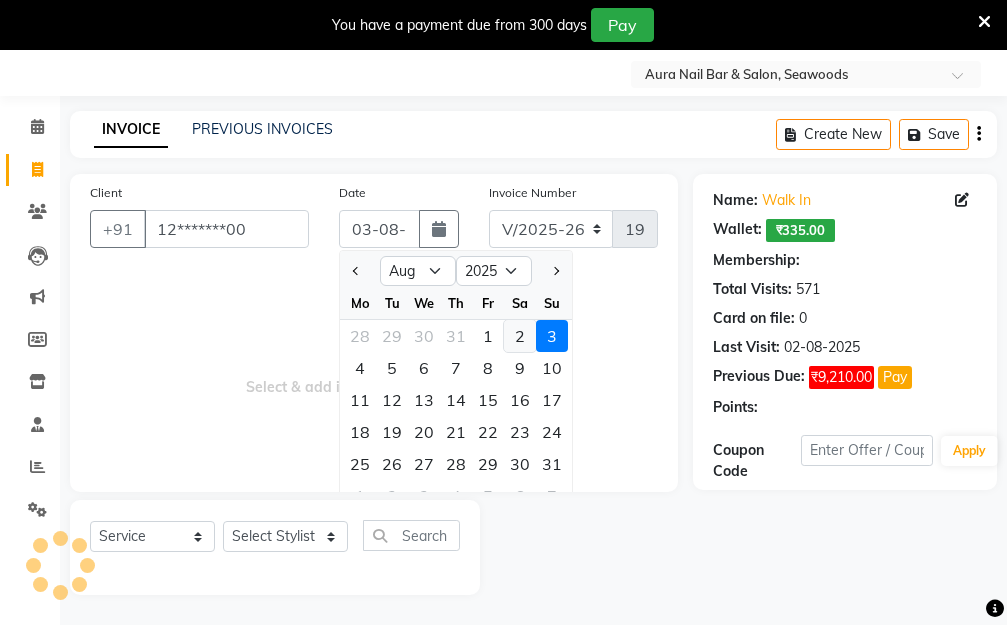 select on "1: Object" 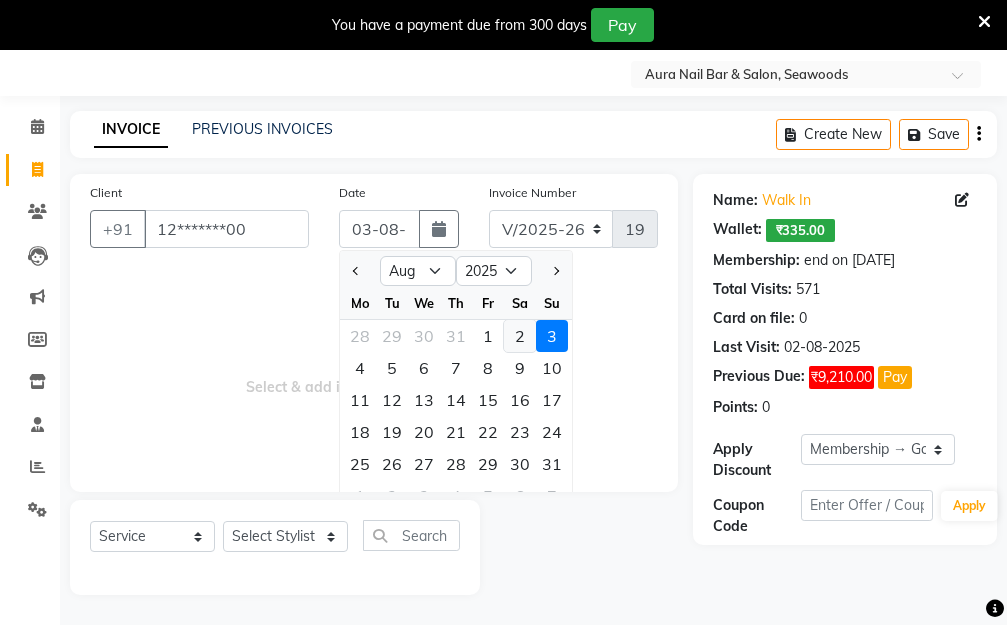click on "2" 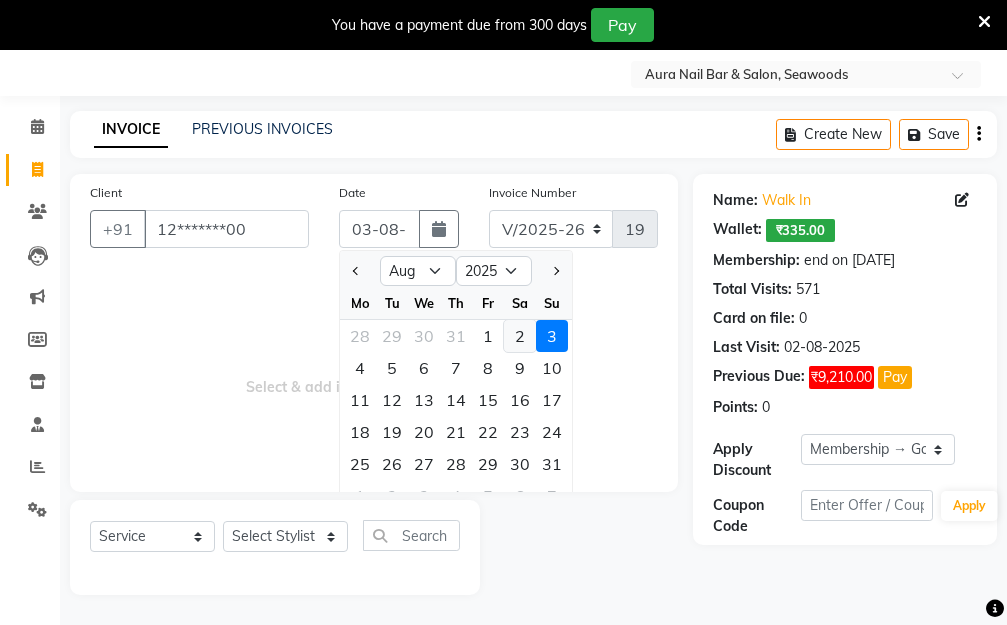 type on "02-08-2025" 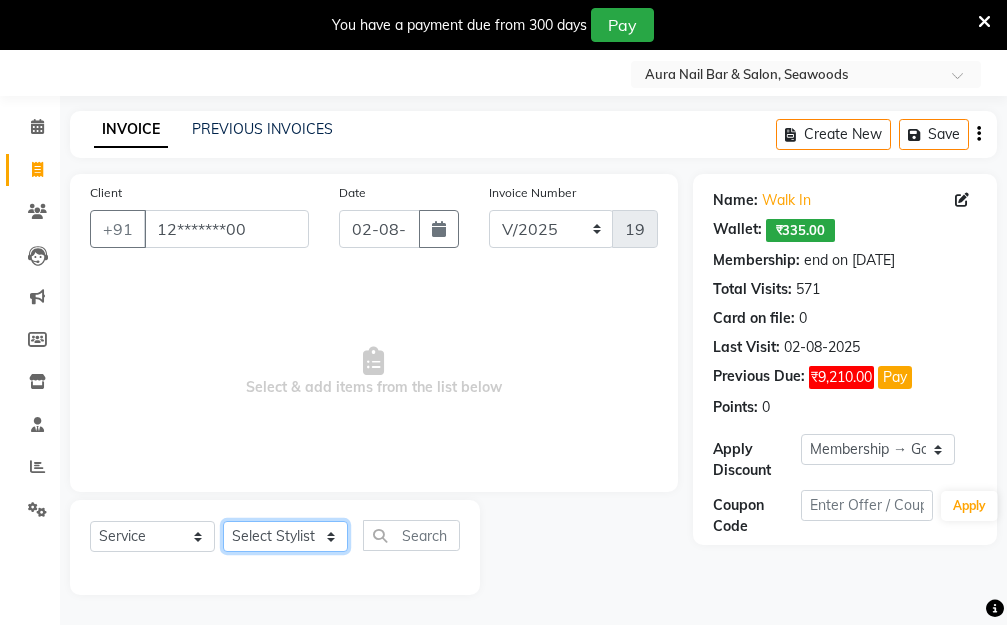 click on "Select Stylist Aarti Dipti  Manager Pallavi  pooja Priya" 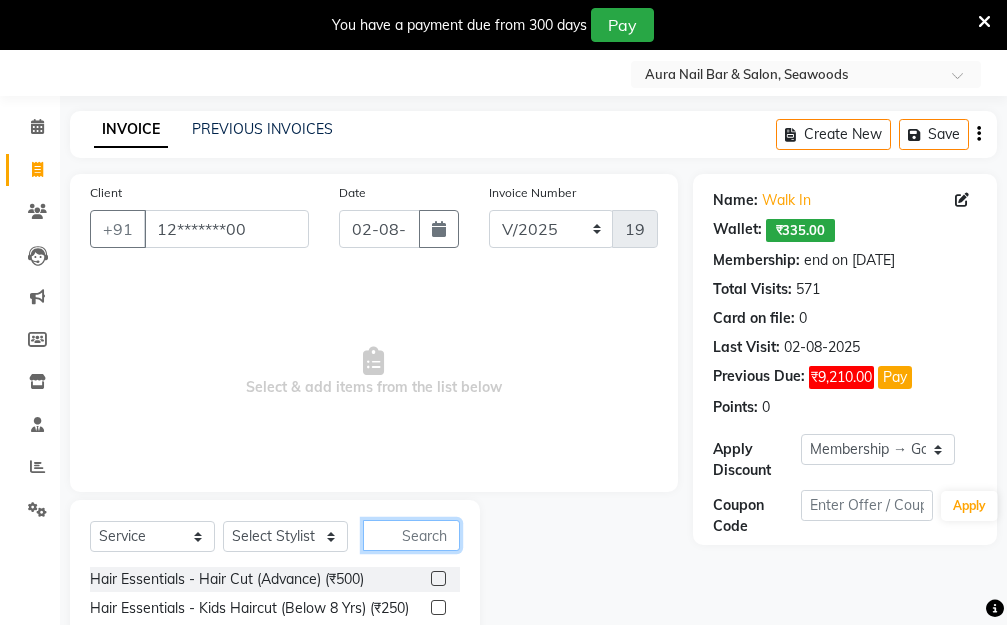 click 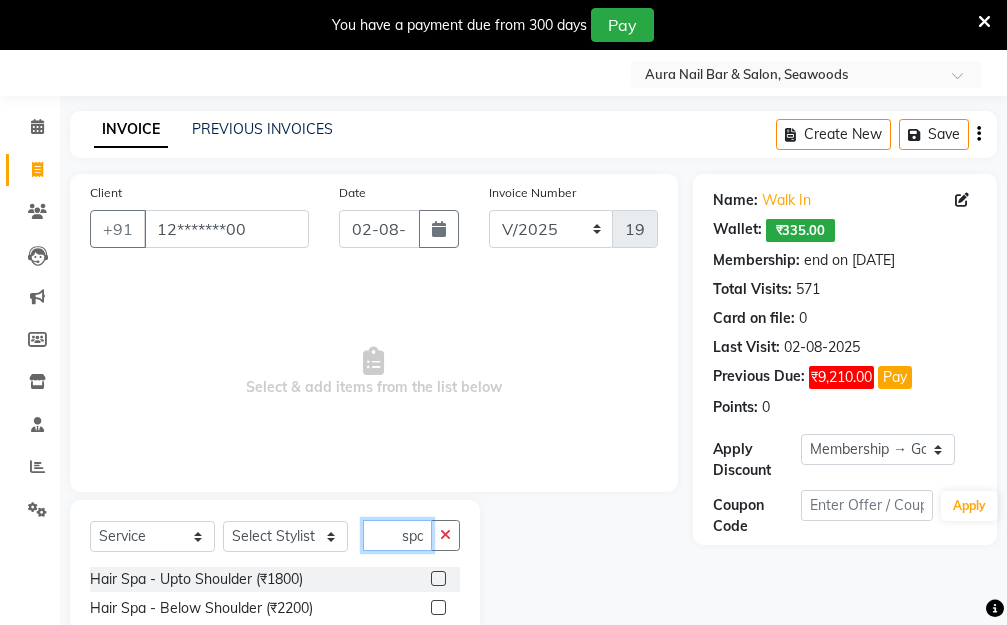 scroll, scrollTop: 0, scrollLeft: 1, axis: horizontal 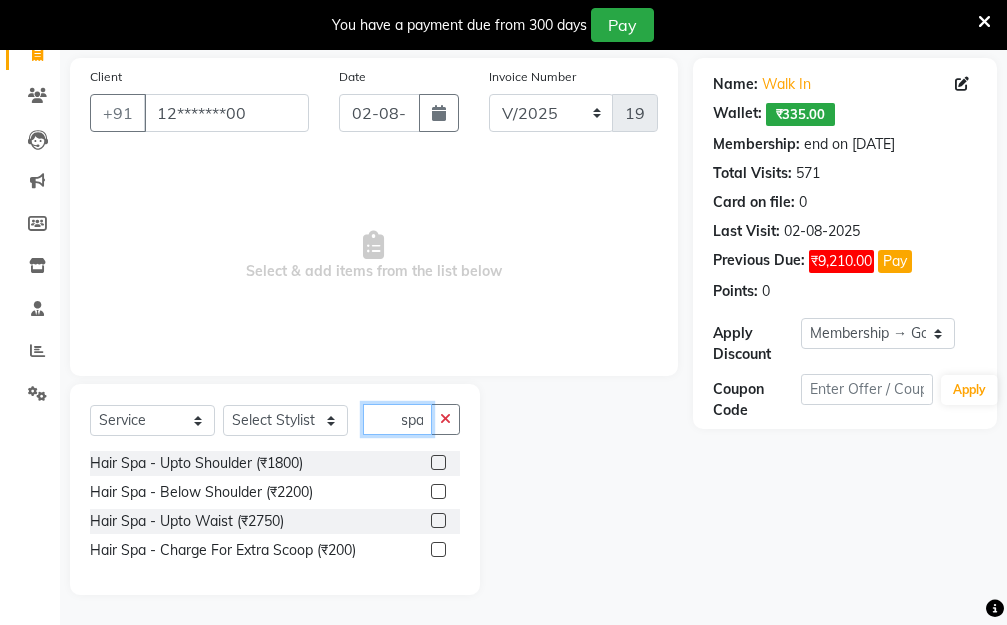 type on "spa" 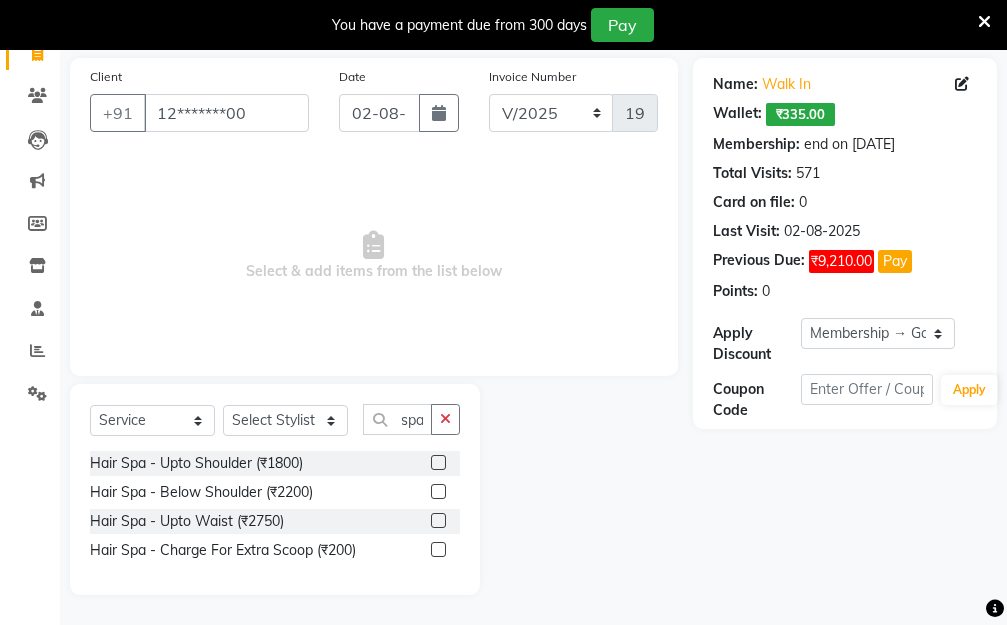 scroll, scrollTop: 0, scrollLeft: 0, axis: both 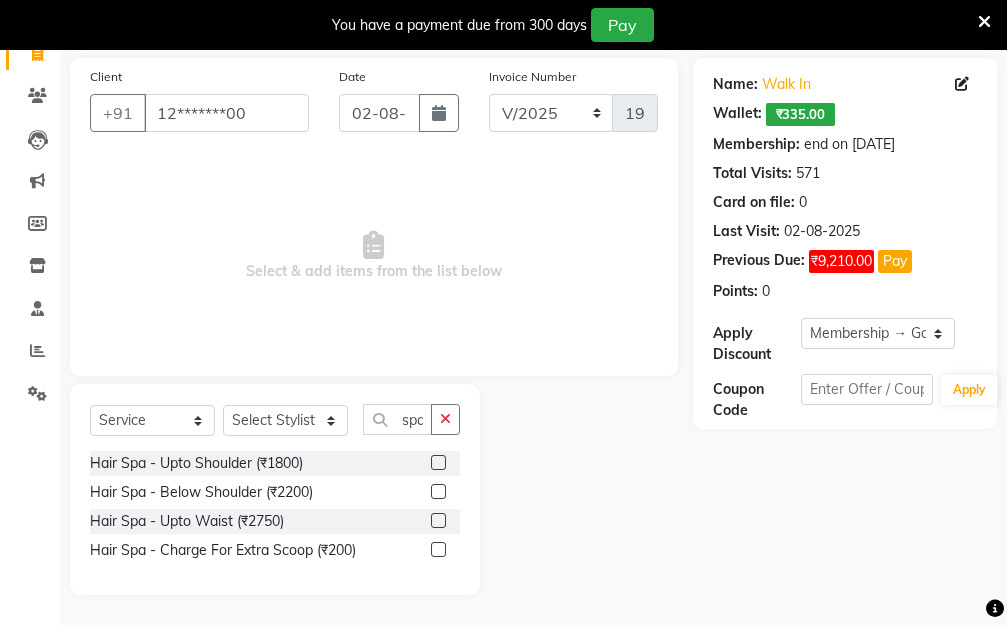 click 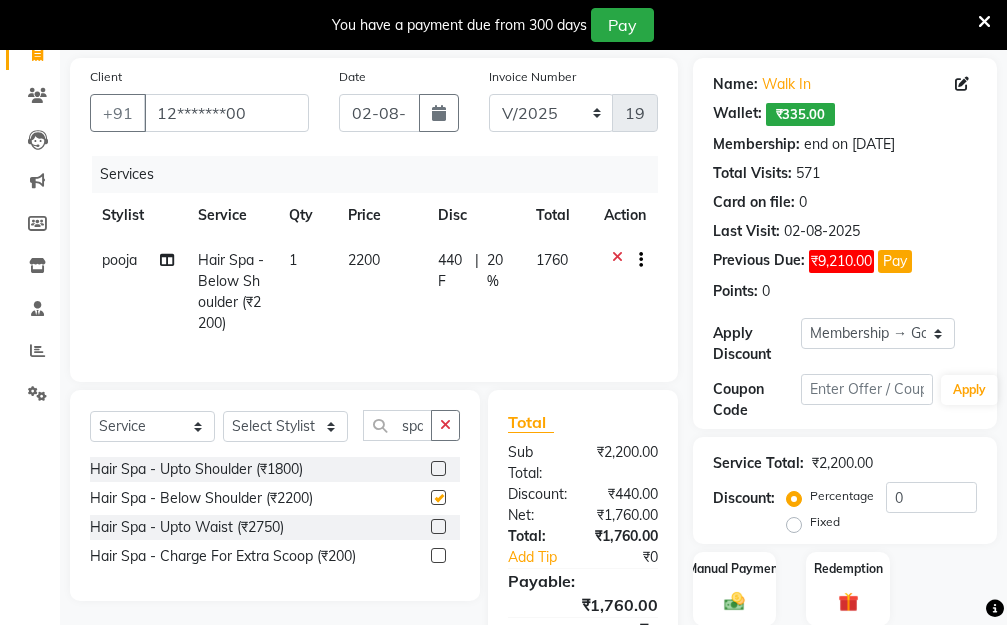 checkbox on "false" 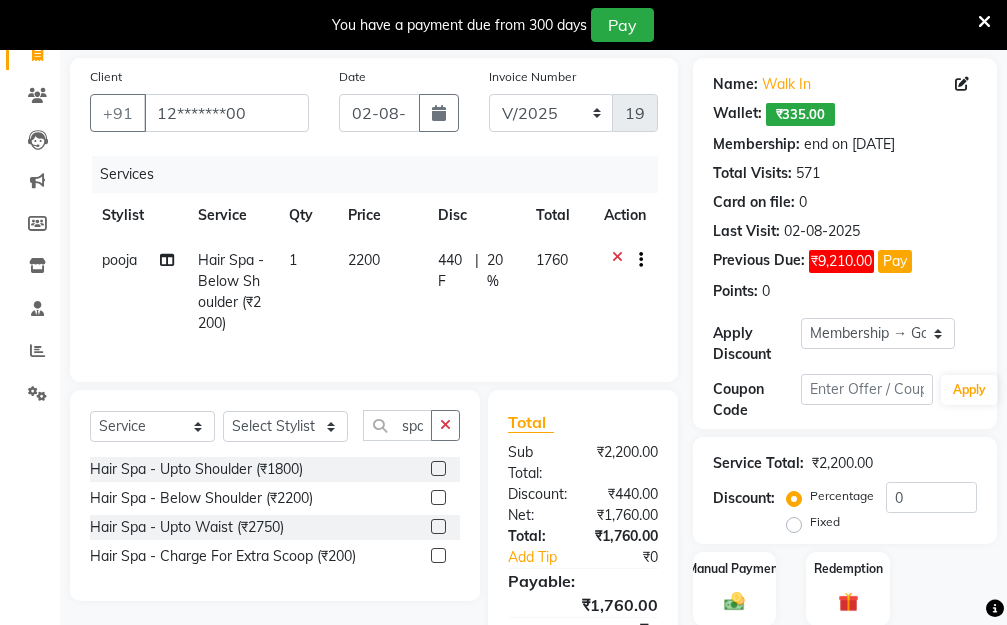 click on "2200" 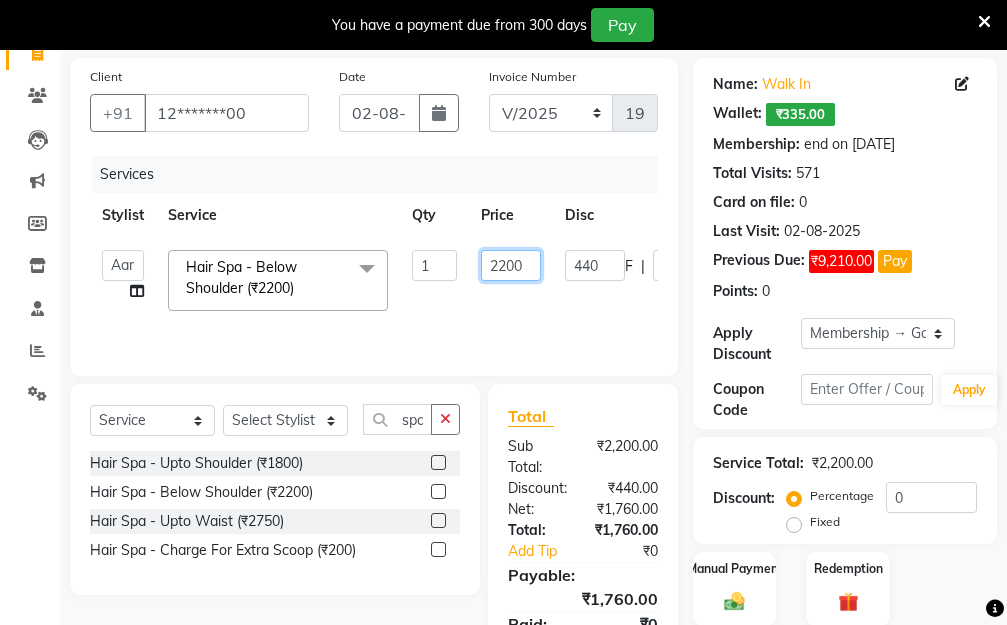 drag, startPoint x: 444, startPoint y: 261, endPoint x: 393, endPoint y: 258, distance: 51.088158 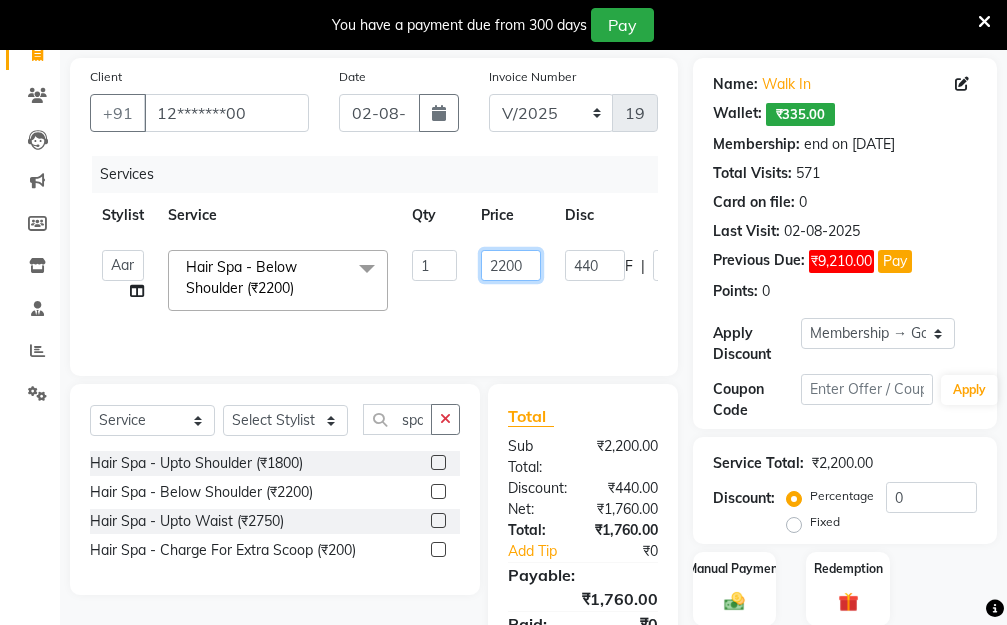 click on "Aarti   Dipti    Manager   Pallavi    pooja   Priya   Hair Spa - Below Shoulder (₹2200)  x Hair Essentials - Hair Cut (Advance) (₹500) Hair Essentials - Kids Haircut (Below 8 Yrs) (₹250) Hair Essentials -Hair Wash Up To Shoulder (₹300) Hair Essentials - Hair Cut  (₹350) HAIR WASH UP TO WASTE (₹700) HAIR WASH (₹300) DANDRUFF TERATMENT (₹1500) Shampoo & Conditioning + Blast Dry - Upto Shoulder (₹350) Shampoo & Conditioning + Blast Dry - Below Shoulder (₹550) Shampoo & Conditioning + Blast Dry - Upto Waist (₹750) Shampoo & Conditioning + Blast Dry - Add: Charge For Morocon/Riviver/ Keratin (₹600) Blow Dry/Outcurl/Straight - Upto Shoulder (₹449) Blow Dry/Outcurl/Straight - Below Shoulder (₹650) Blow Dry/Outcurl/Straight - Upto Waist (₹850) Ironing - Upto Shoulder (₹650) Ironing - Below Shoulder (₹850) Ironing - Upto Waist (₹1000) Ironing - Add Charge For Thick Hair (₹300) Tongs - Upto Shoulder (₹800) Tongs - Below Shoulder (₹960) Tongs - Upto Waist (₹1500) 1 2200 440" 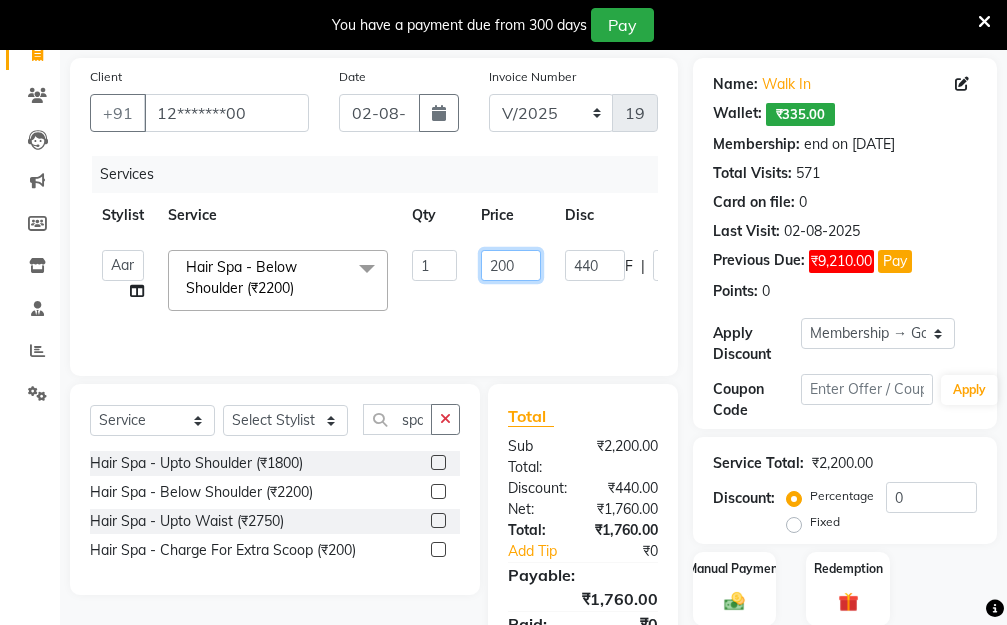 type on "2000" 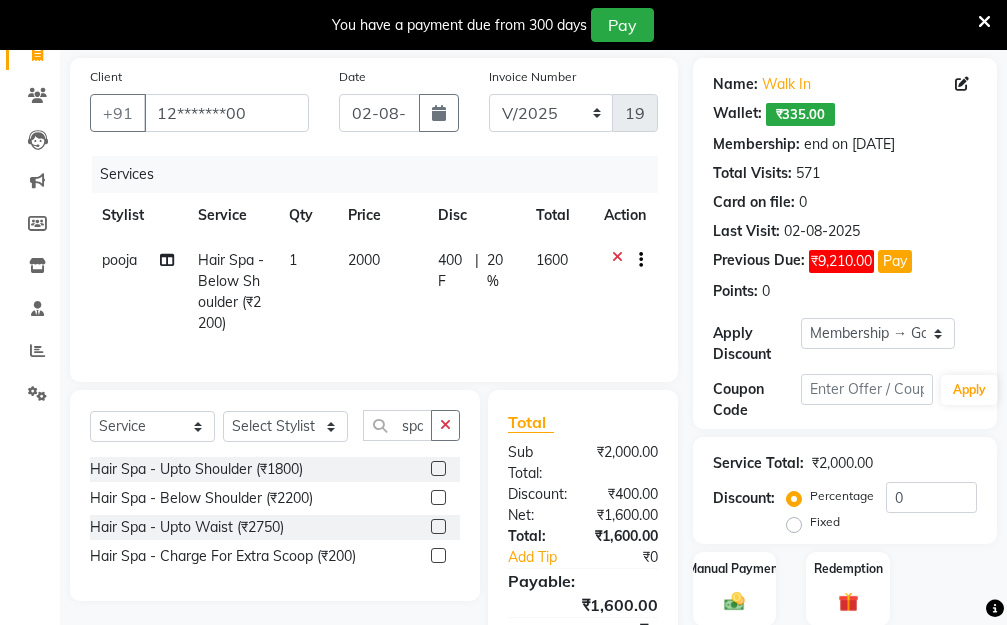 click on "pooja Hair Spa - Below Shoulder (₹2200) 1 2000 400 F | 20 % 1600" 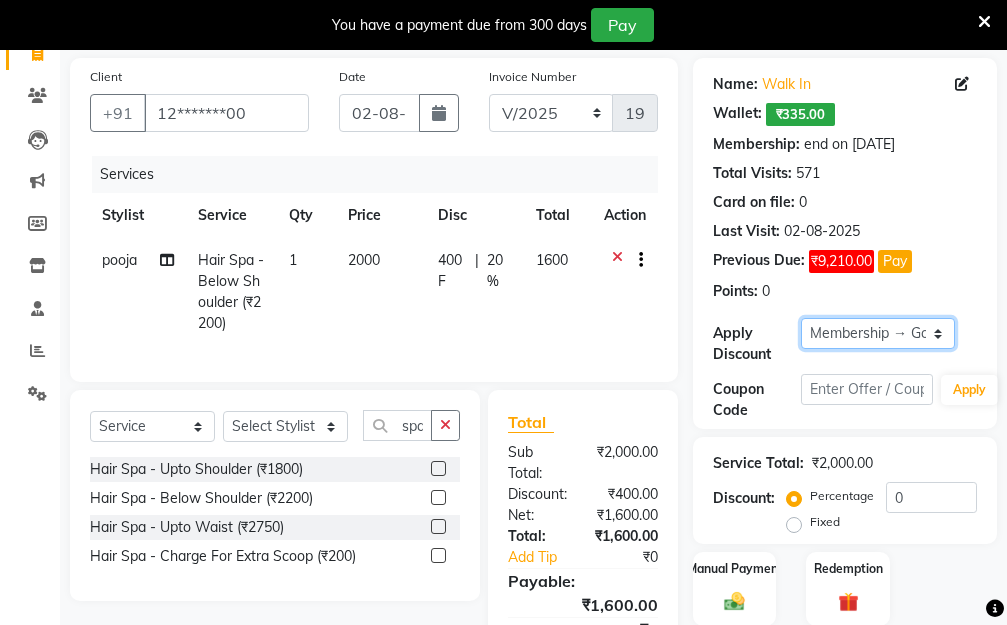 click on "Select Membership → Golden Membership Membership → Golden Membership Membership → Golden Membership Membership → Golden Membership Membership → Golden Membership Membership → Golden Membership Membership → Golden Membership Membership → Golden Membership Membership → Golden Membership Membership → Golden Membership Membership → Golden Membership Membership → Golden Membership Membership → Golden Membership Membership → Golden Membership Membership → Golden Membership Membership → Golden Membership Membership → Golden Membership Membership → Golden Membership Membership → Golden Membership Membership → Golden Membership Membership → Golden Membership Membership → Golden Membership Membership → Golden Membership Membership → Golden Membership Membership → Golden Membership Membership → Golden Membership Membership → Golden Membership Membership → Golden Membership Membership → Golden Membership Membership → Golden Membership" 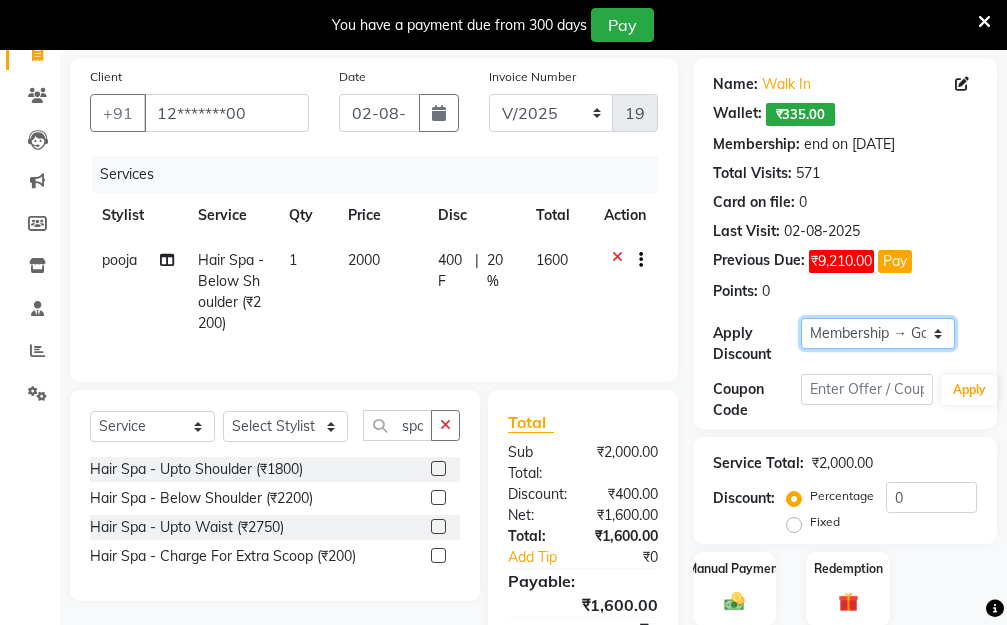 select on "0:" 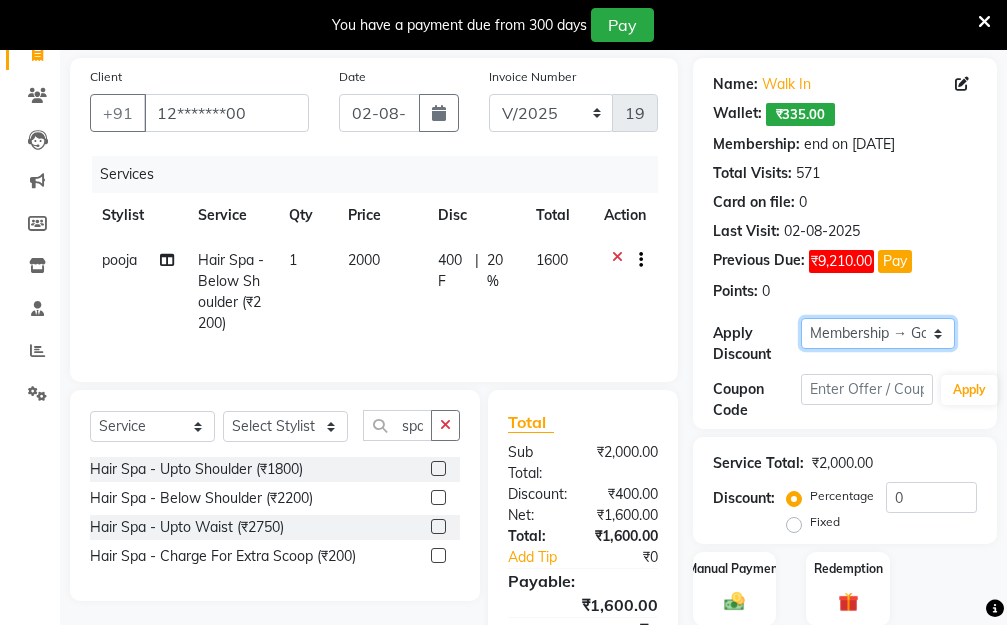 click on "Select Membership → Golden Membership Membership → Golden Membership Membership → Golden Membership Membership → Golden Membership Membership → Golden Membership Membership → Golden Membership Membership → Golden Membership Membership → Golden Membership Membership → Golden Membership Membership → Golden Membership Membership → Golden Membership Membership → Golden Membership Membership → Golden Membership Membership → Golden Membership Membership → Golden Membership Membership → Golden Membership Membership → Golden Membership Membership → Golden Membership Membership → Golden Membership Membership → Golden Membership Membership → Golden Membership Membership → Golden Membership Membership → Golden Membership Membership → Golden Membership Membership → Golden Membership Membership → Golden Membership Membership → Golden Membership Membership → Golden Membership Membership → Golden Membership Membership → Golden Membership" 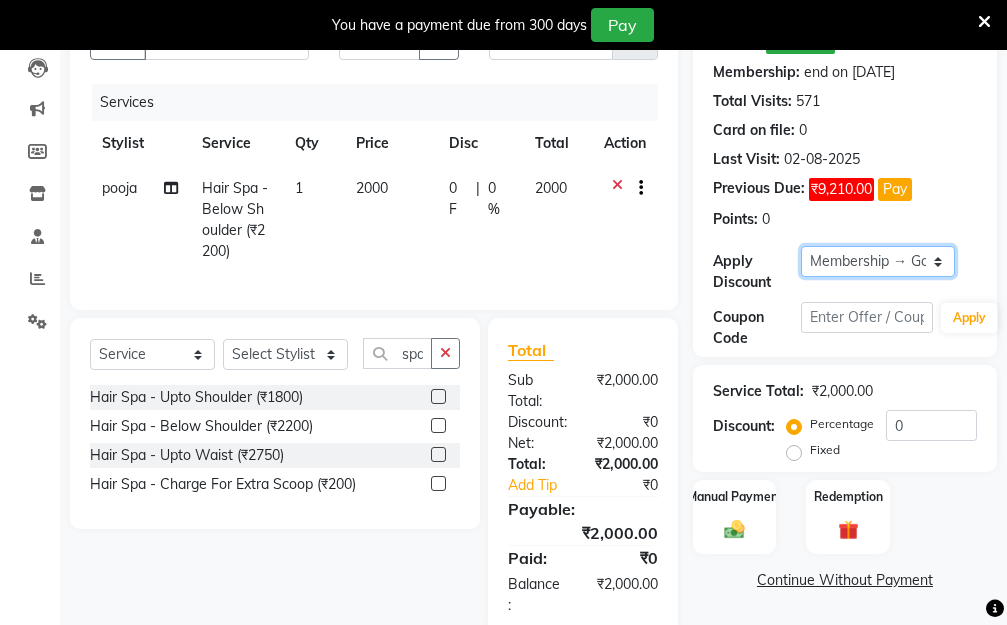 scroll, scrollTop: 299, scrollLeft: 0, axis: vertical 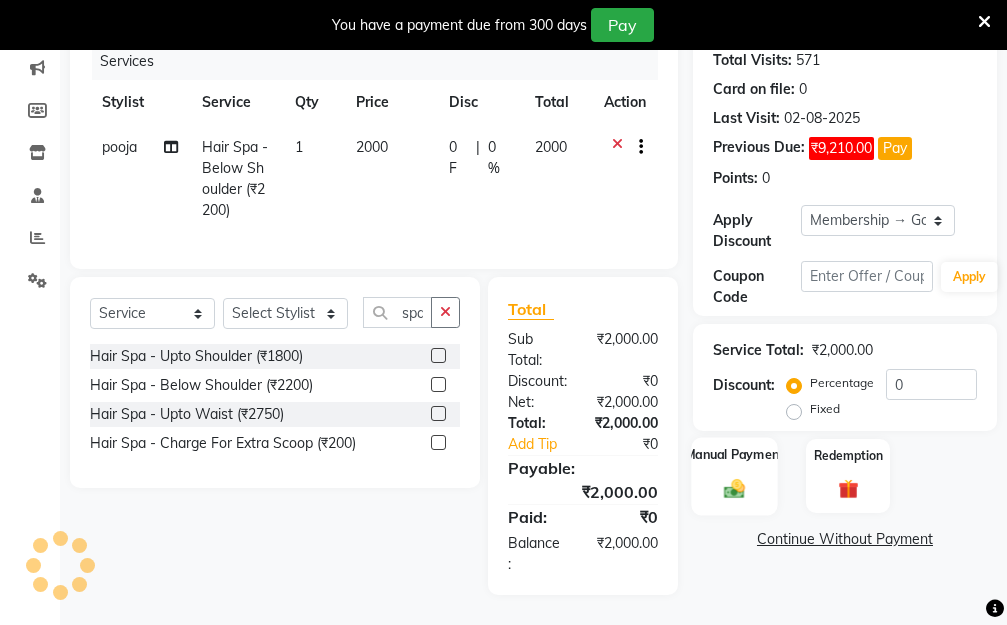click 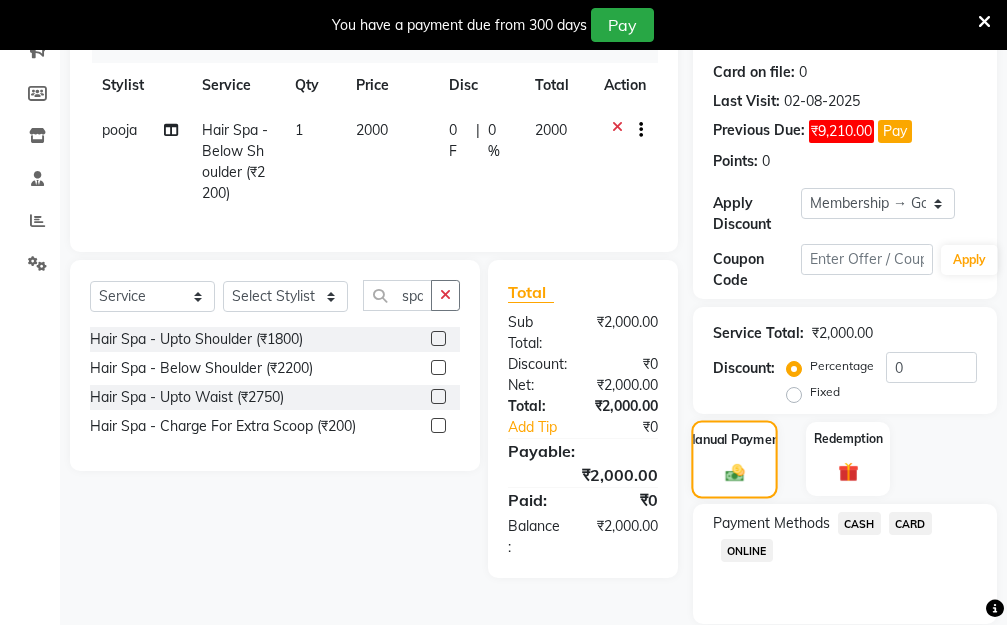 scroll, scrollTop: 369, scrollLeft: 0, axis: vertical 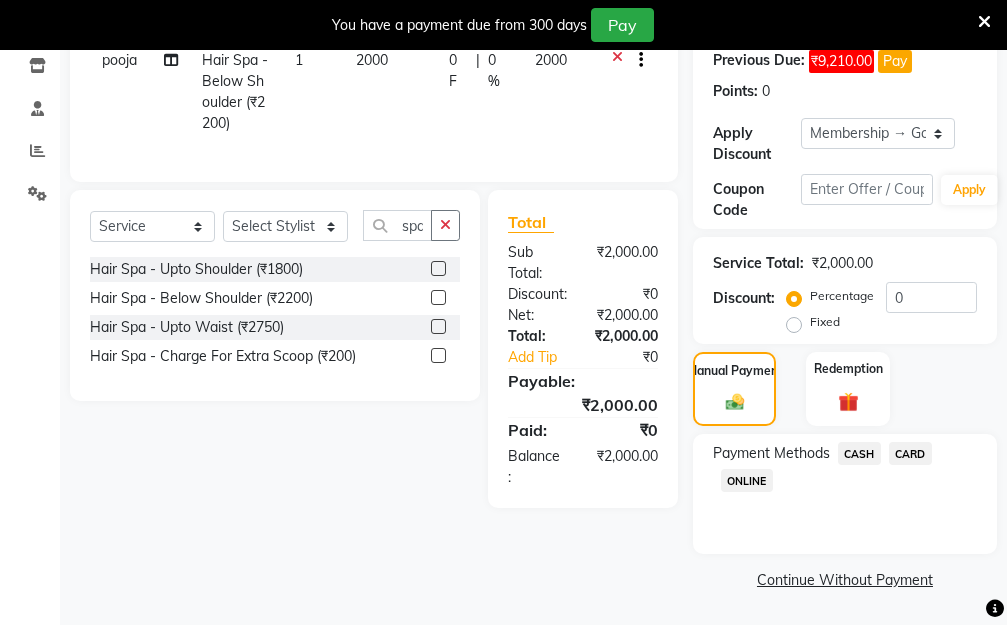 click on "ONLINE" 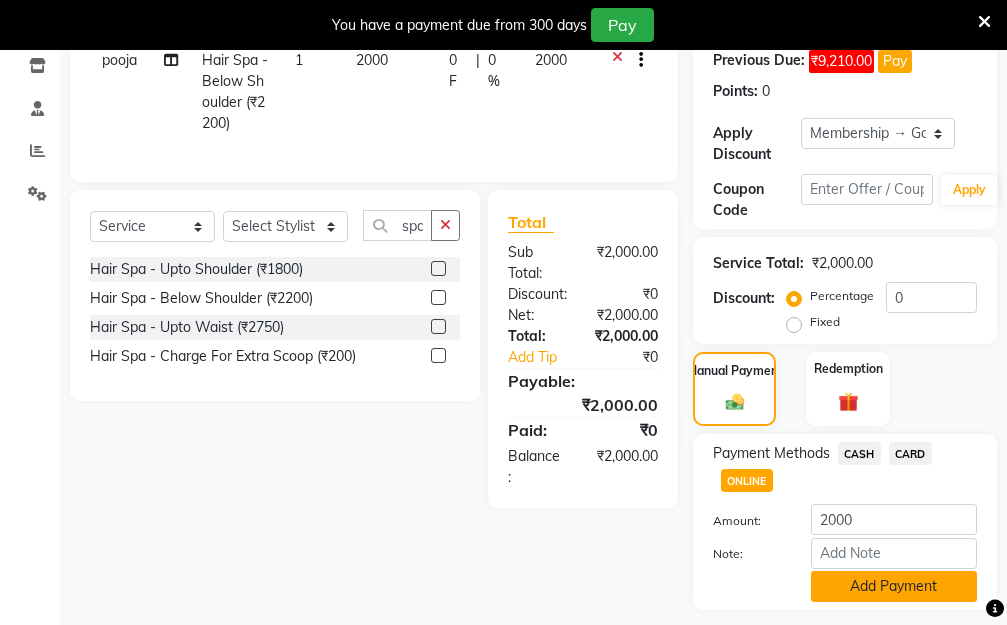click on "Add Payment" 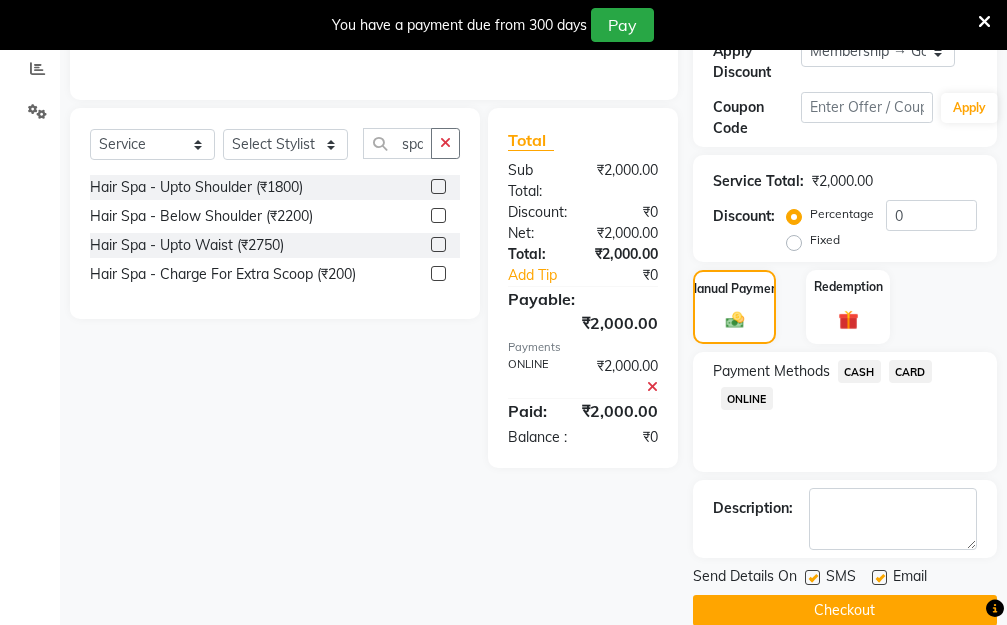 scroll, scrollTop: 482, scrollLeft: 0, axis: vertical 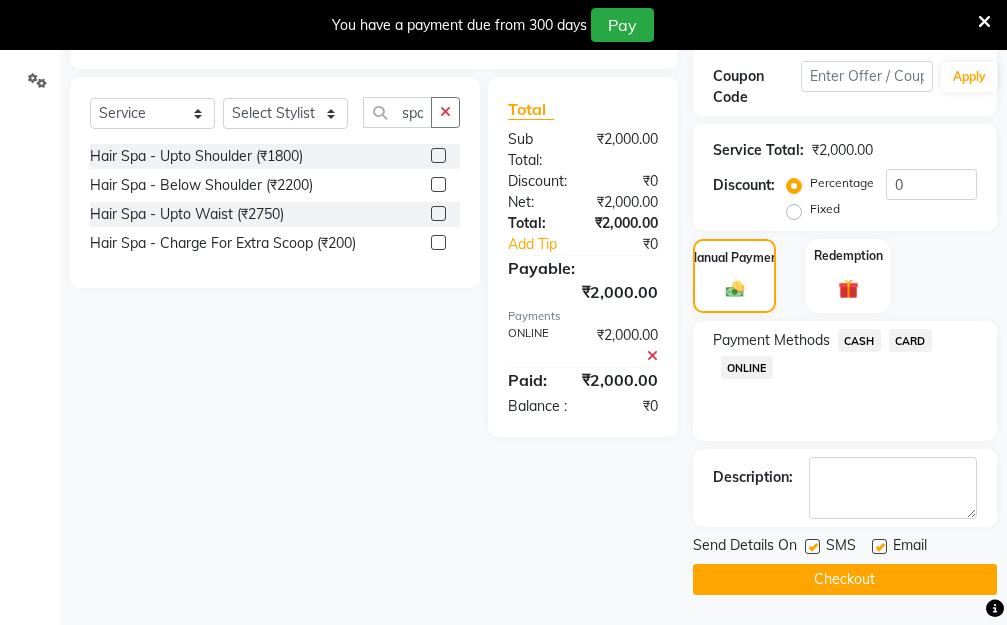 click on "Checkout" 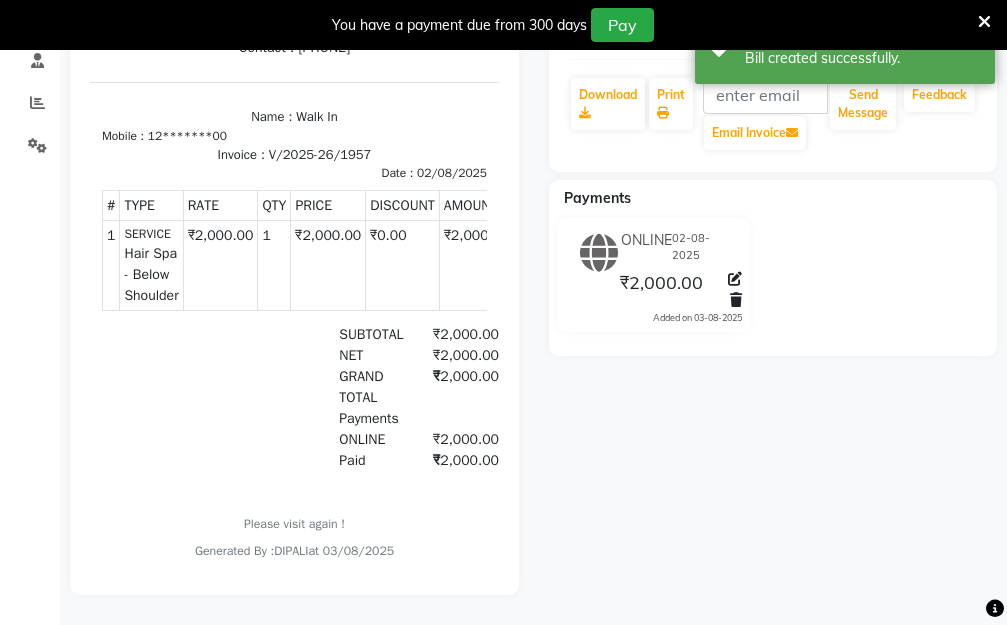 scroll, scrollTop: 0, scrollLeft: 0, axis: both 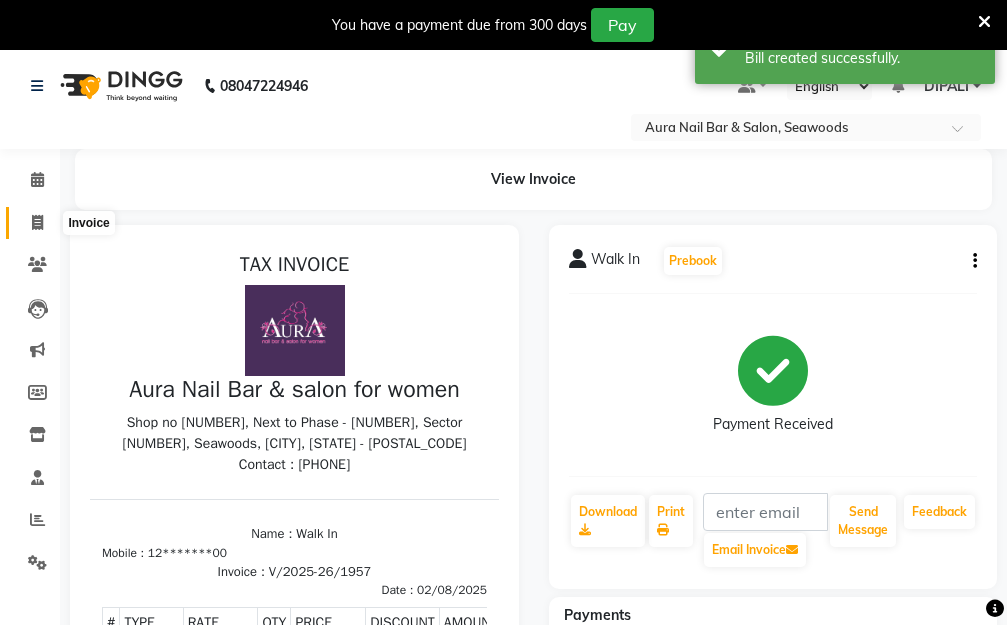 click 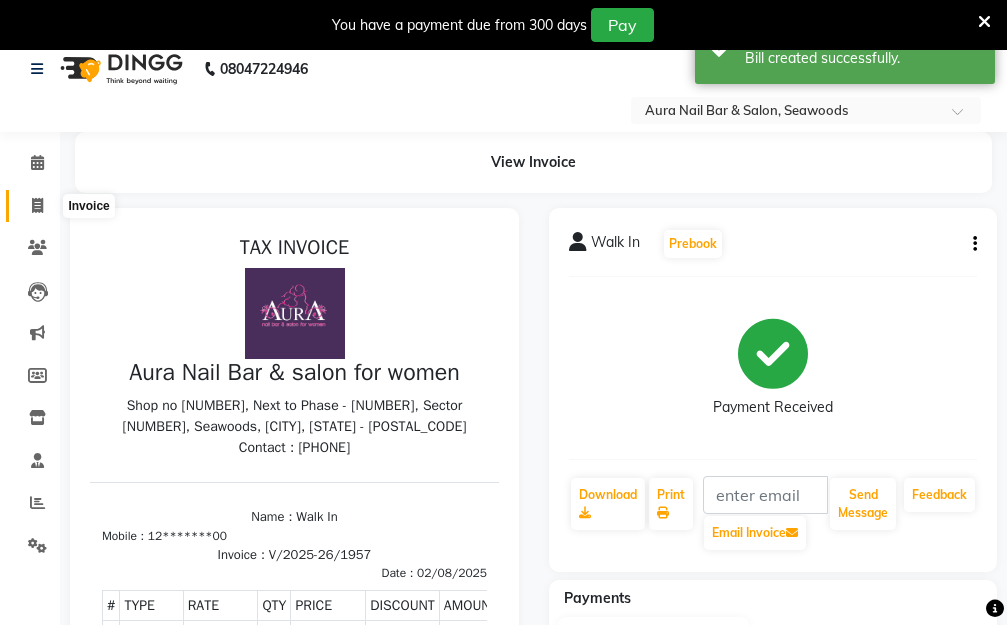 select on "4994" 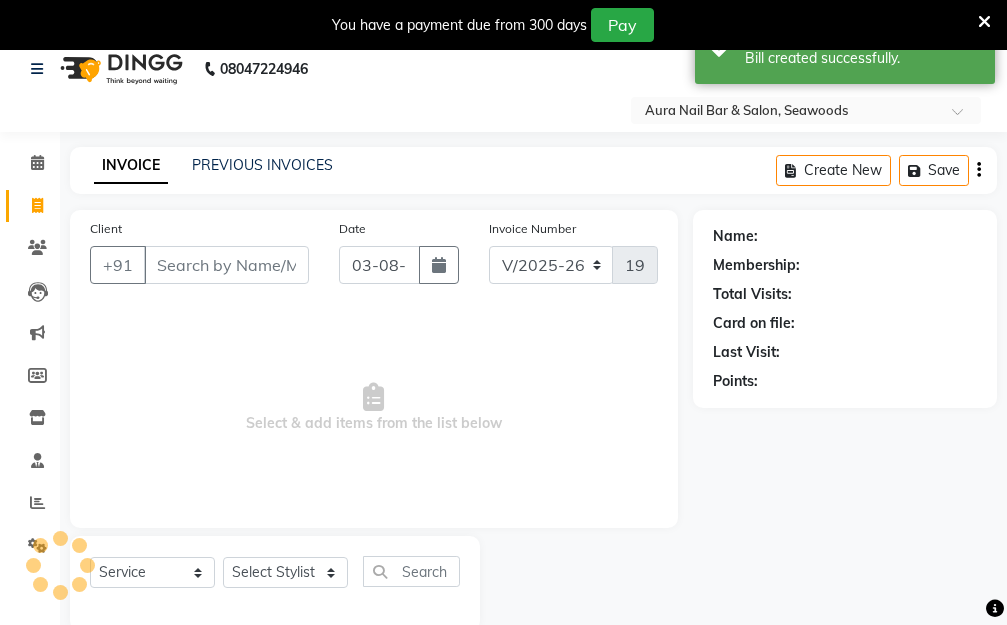 scroll, scrollTop: 53, scrollLeft: 0, axis: vertical 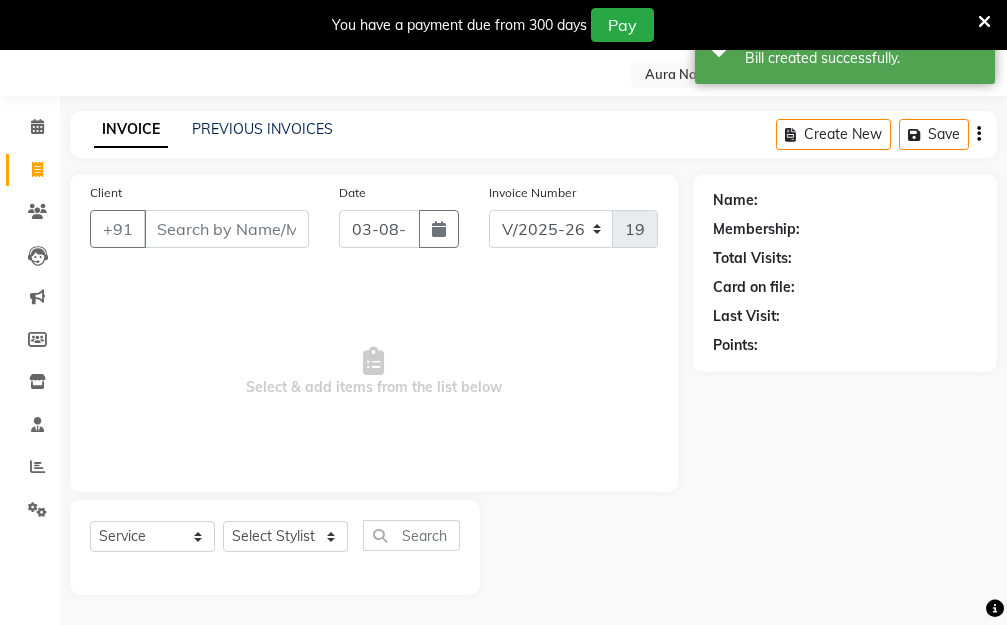 click on "Client" at bounding box center (226, 229) 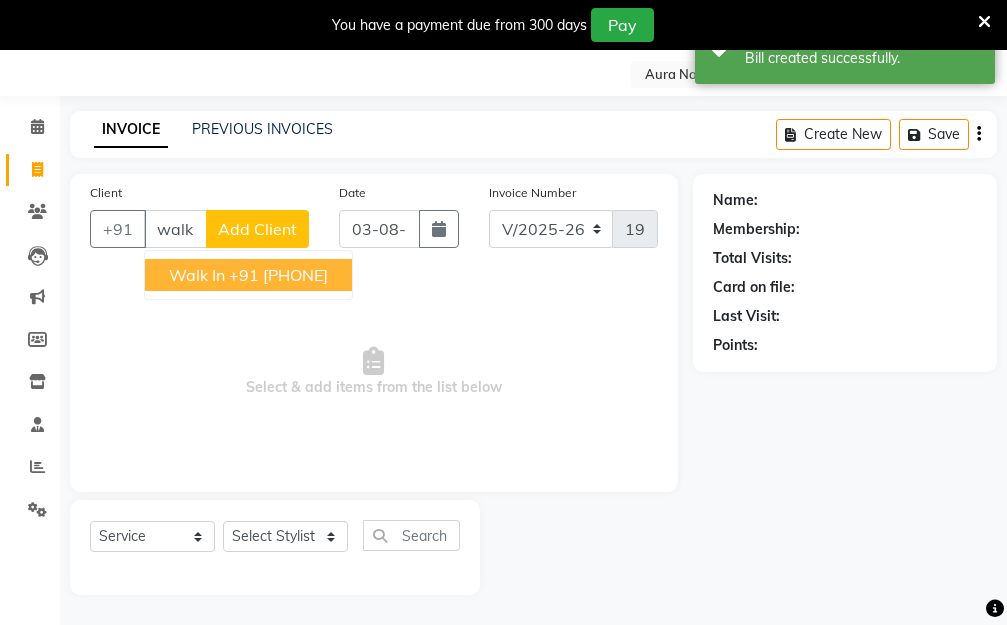 click on "+91  12*******00" at bounding box center (278, 275) 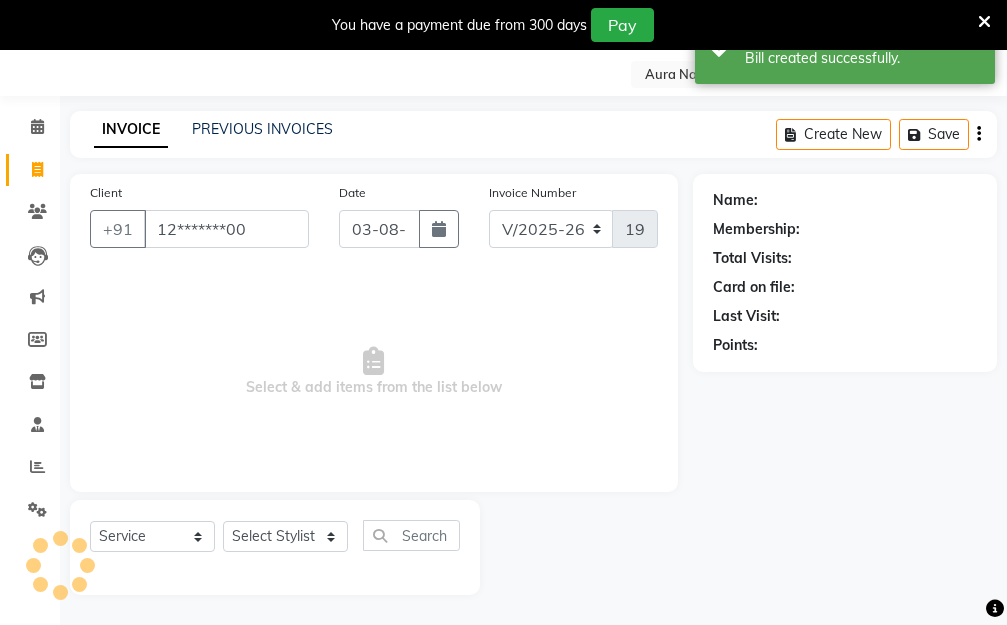 type on "12*******00" 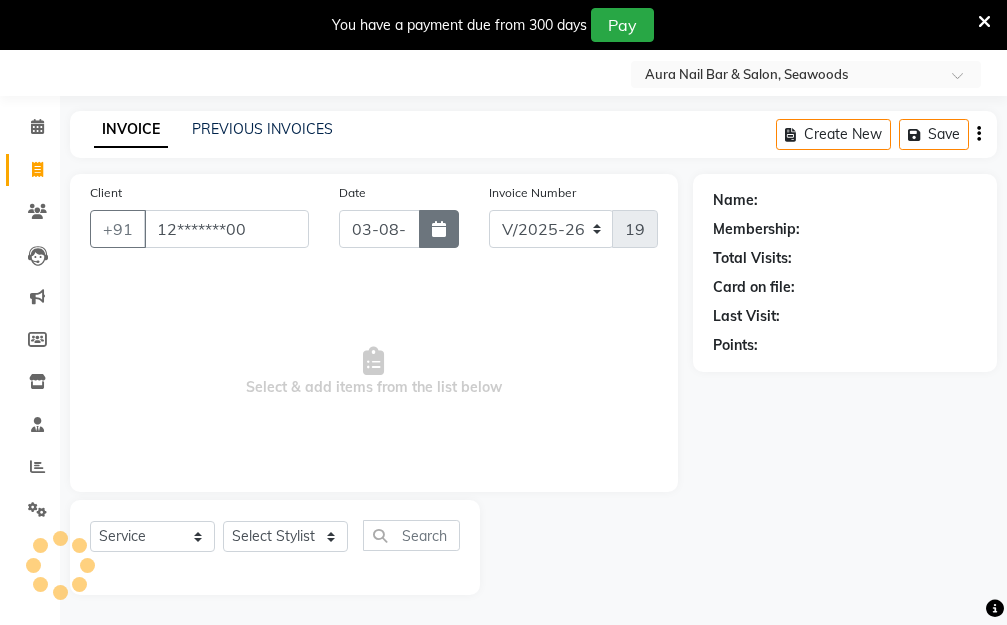 select on "1: Object" 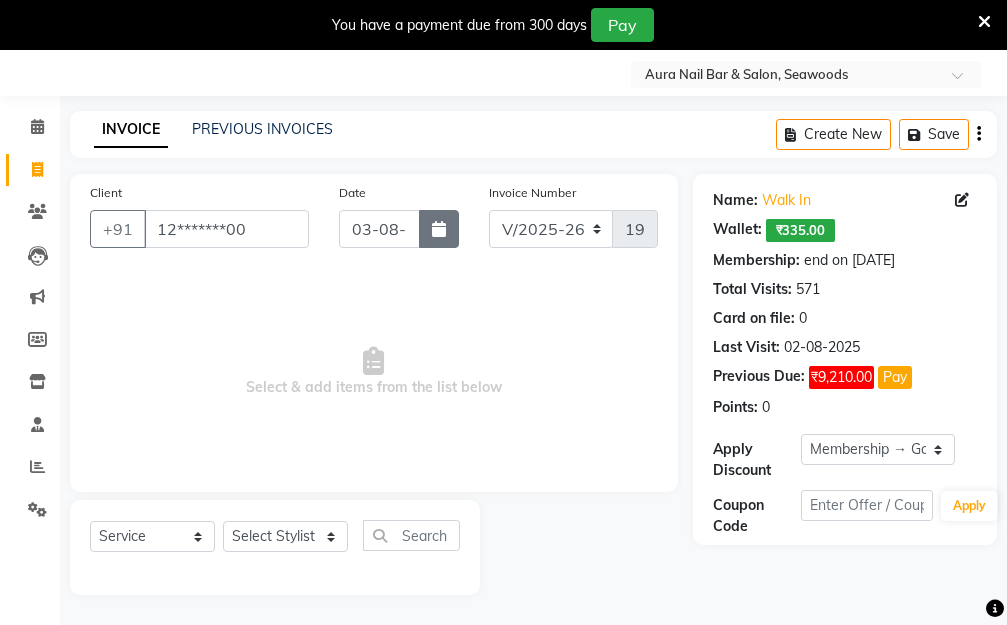 click 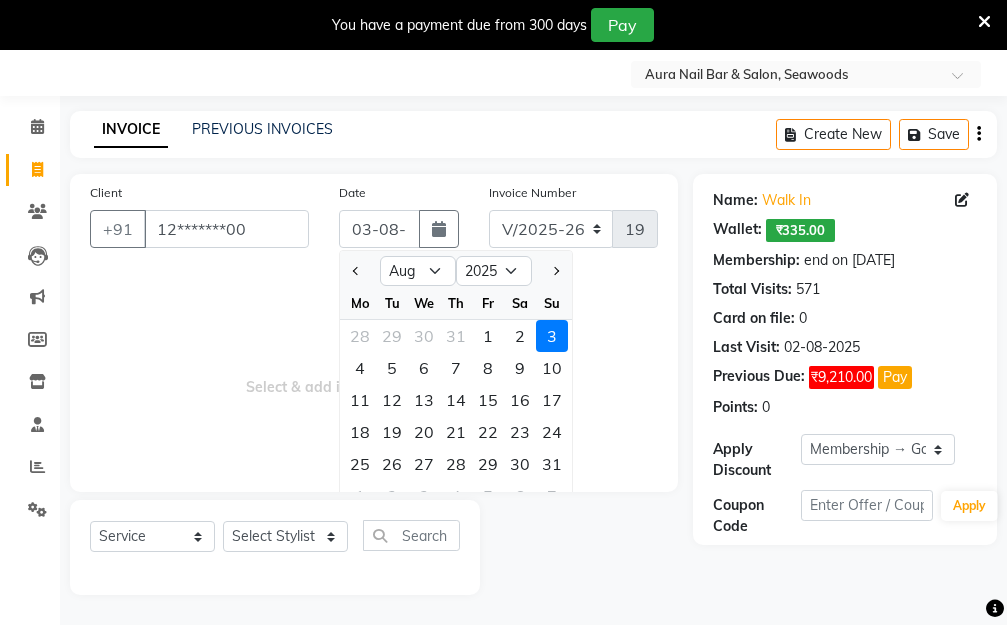 click on "2" 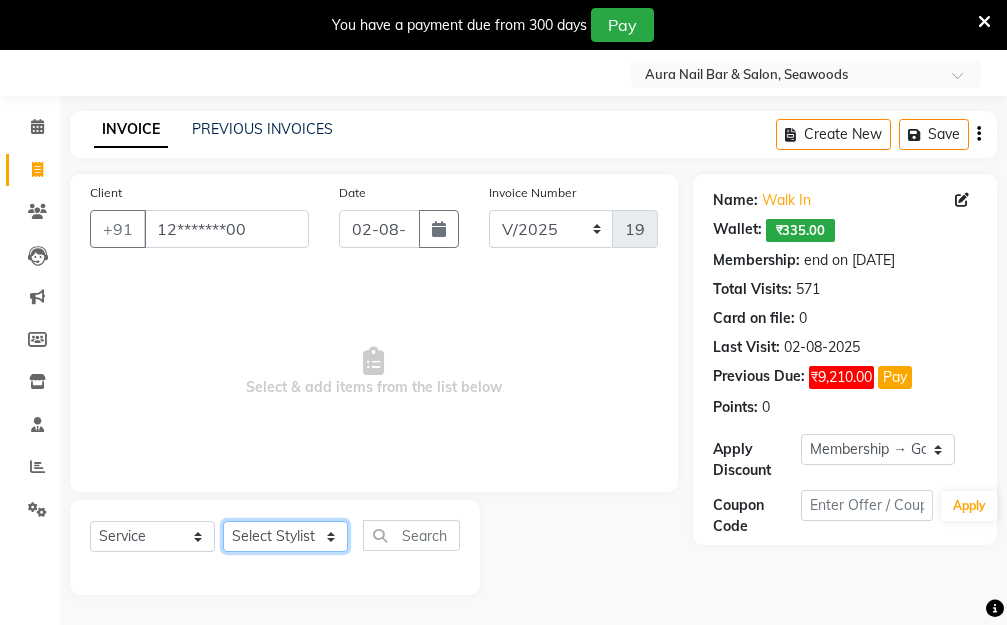click on "Select Stylist Aarti Dipti  Manager Pallavi  pooja Priya" 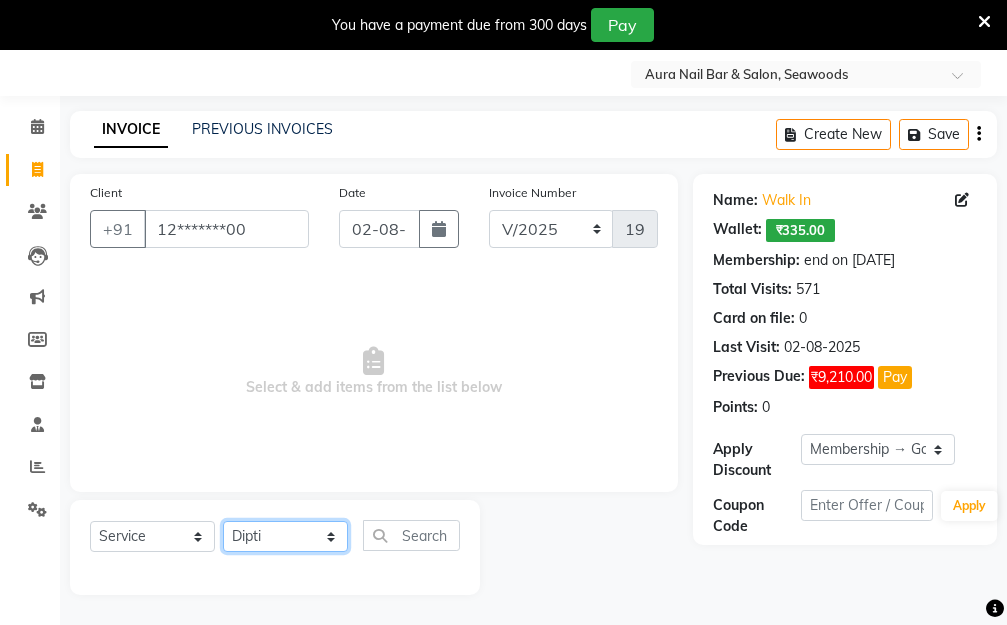 click on "Select Stylist Aarti Dipti  Manager Pallavi  pooja Priya" 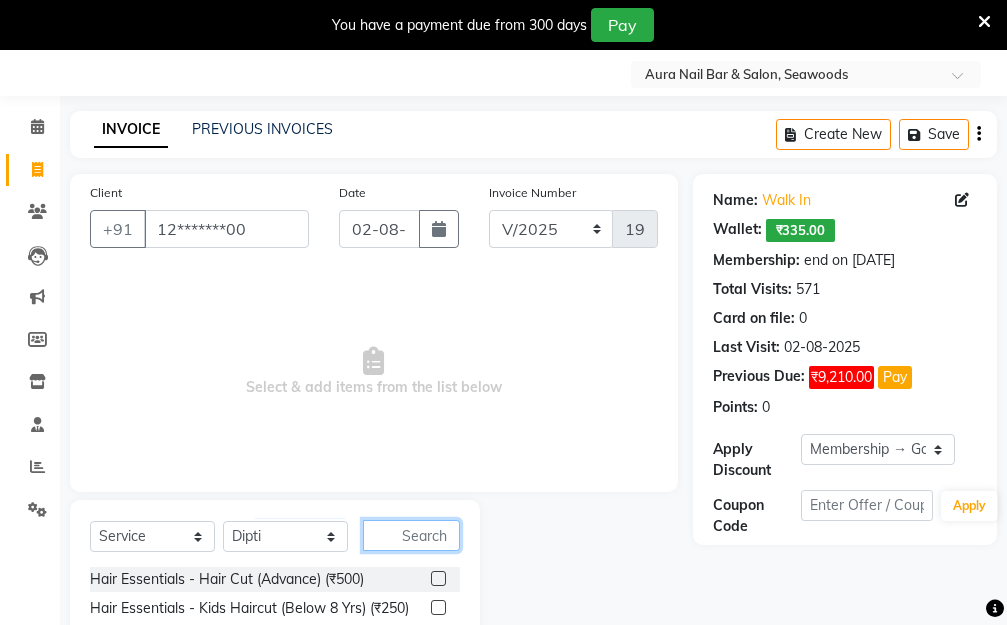 click 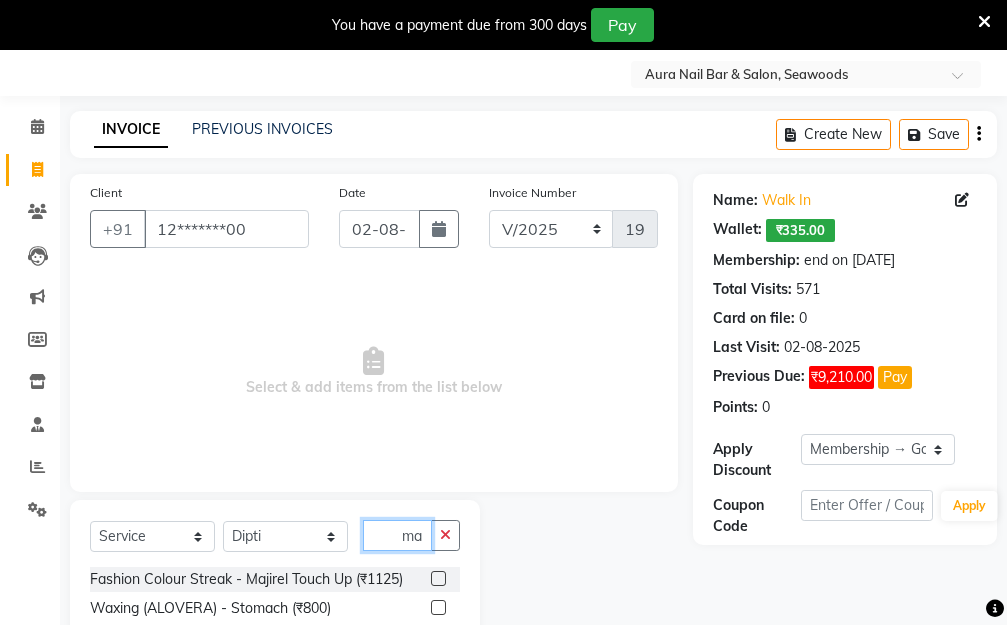 scroll, scrollTop: 0, scrollLeft: 5, axis: horizontal 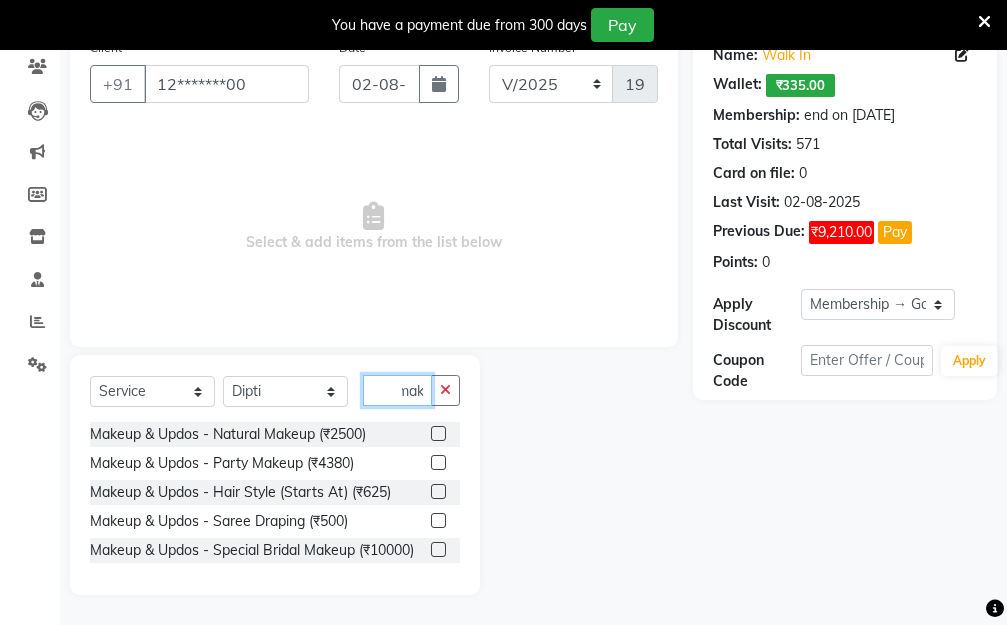 type on "mak" 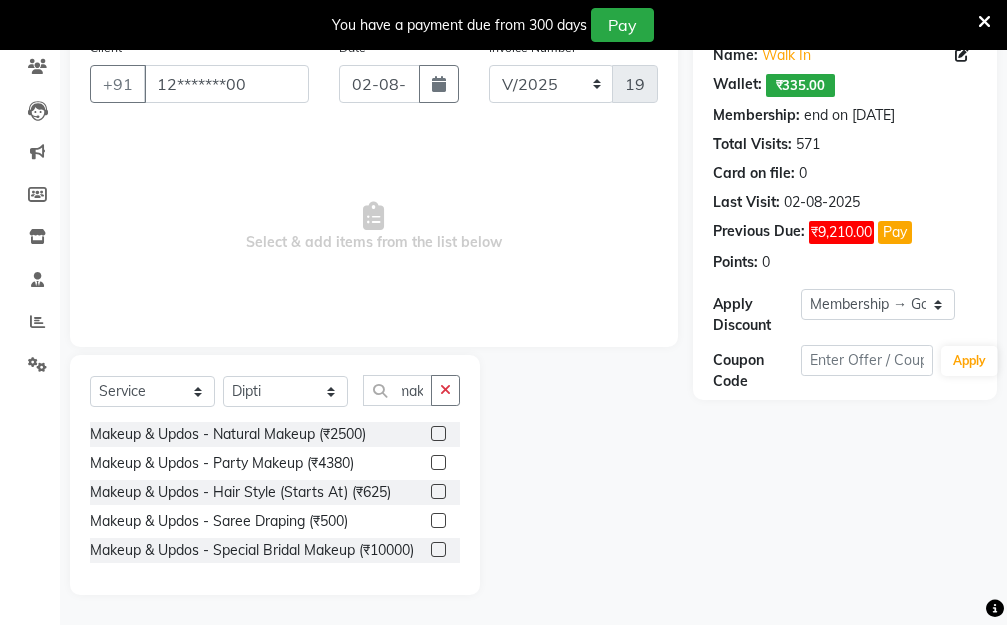 scroll, scrollTop: 0, scrollLeft: 0, axis: both 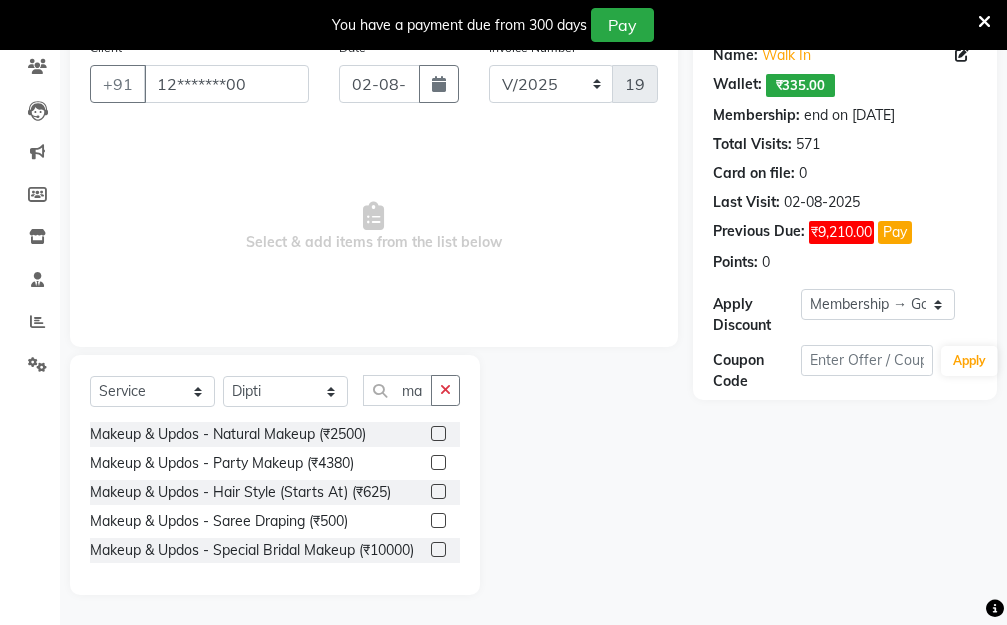 click 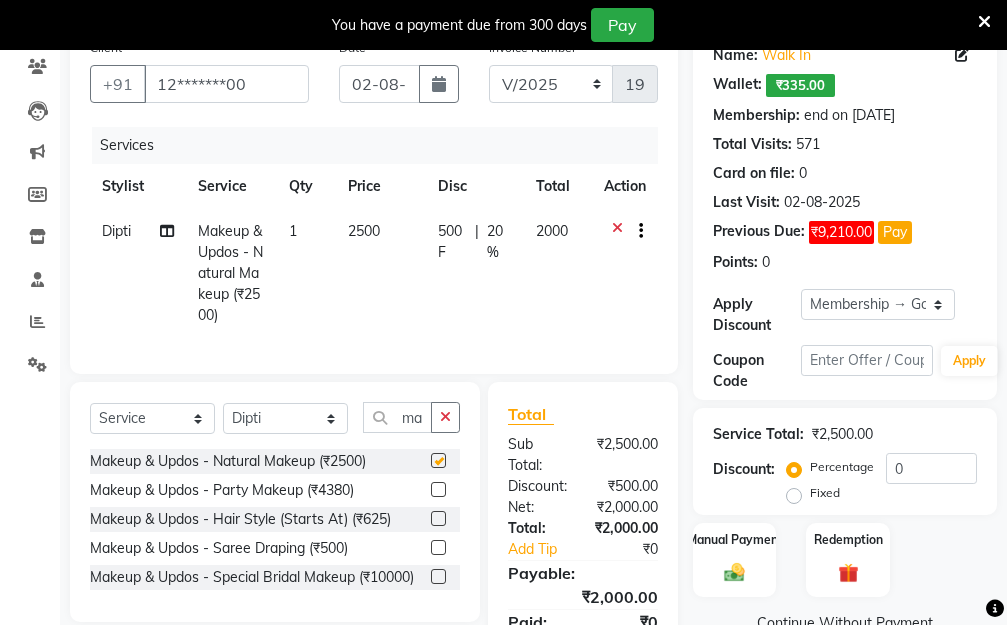 checkbox on "false" 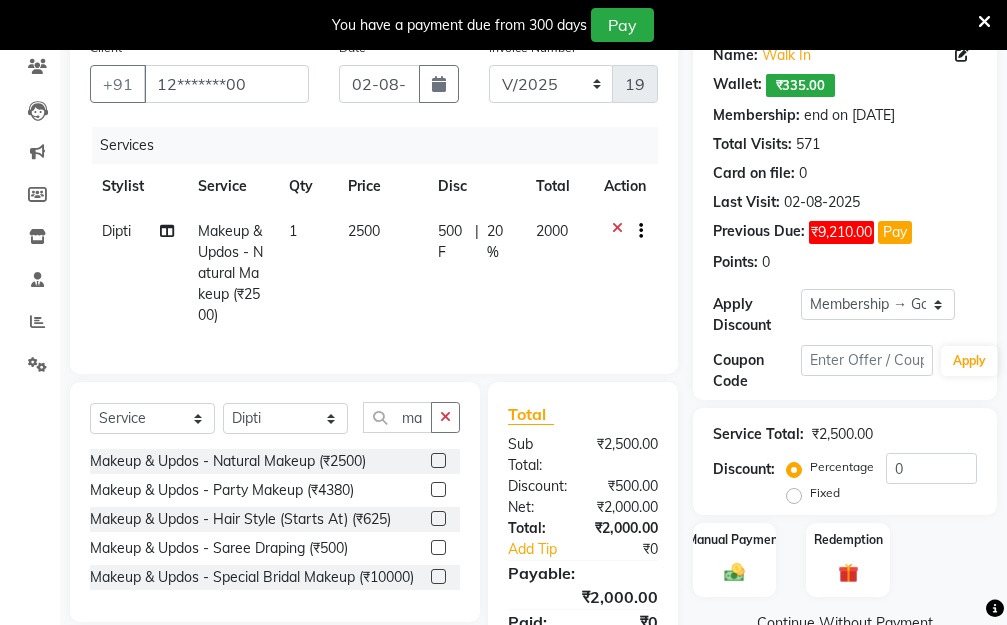 click on "2500" 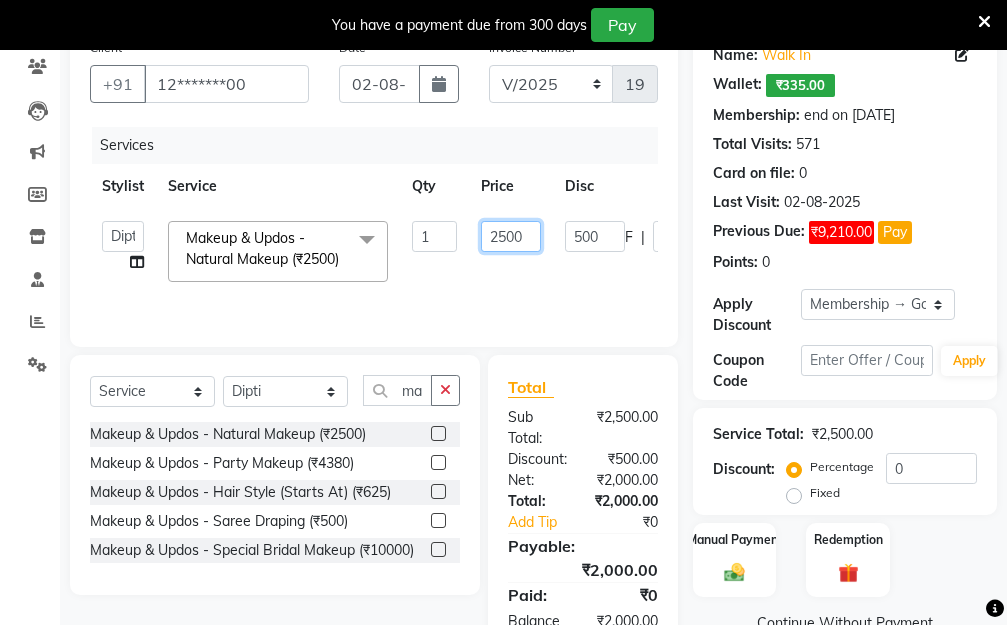 drag, startPoint x: 495, startPoint y: 223, endPoint x: 400, endPoint y: 228, distance: 95.131485 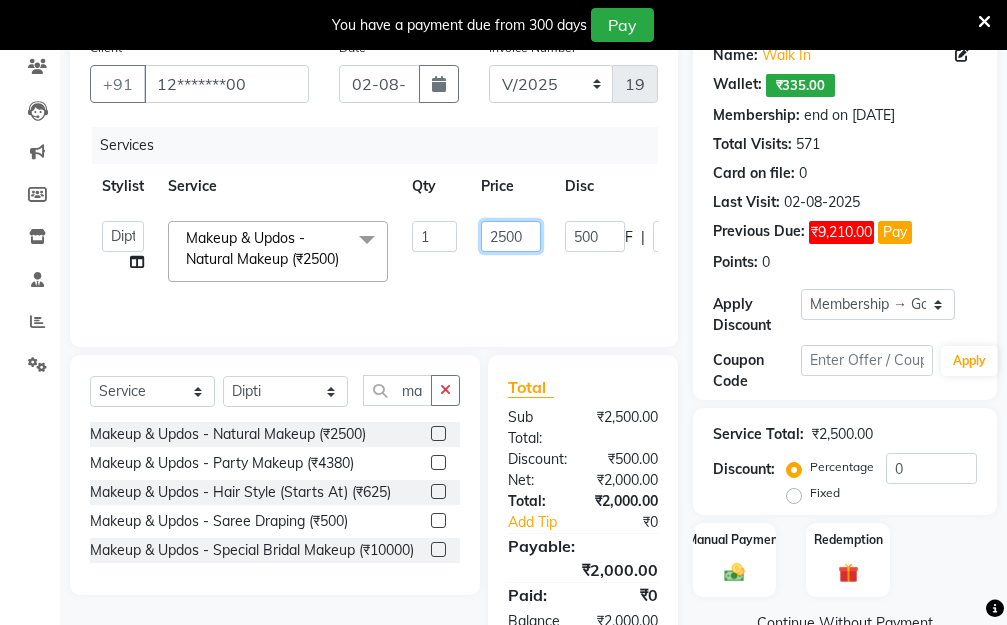click on "Aarti   Dipti    Manager   Pallavi    pooja   Priya   Makeup & Updos - Natural Makeup (₹2500)  x Hair Essentials - Hair Cut (Advance) (₹500) Hair Essentials - Kids Haircut (Below 8 Yrs) (₹250) Hair Essentials -Hair Wash Up To Shoulder (₹300) Hair Essentials - Hair Cut  (₹350) HAIR WASH UP TO WASTE (₹700) DANDRUFF TERATMENT (₹1500) Shampoo & Conditioning + Blast Dry - Upto Shoulder (₹350) Shampoo & Conditioning + Blast Dry - Below Shoulder (₹550) Shampoo & Conditioning + Blast Dry - Upto Waist (₹750) Shampoo & Conditioning + Blast Dry - Add: Charge For Morocon/Riviver/ Keratin (₹600) Blow Dry/Outcurl/Straight - Upto Shoulder (₹449) Blow Dry/Outcurl/Straight - Below Shoulder (₹650) Blow Dry/Outcurl/Straight - Upto Waist (₹850) Ironing - Upto Shoulder (₹650) Ironing - Below Shoulder (₹850) Ironing - Upto Waist (₹1000) Ironing - Add Charge For Thick Hair (₹300) Tongs - Upto Shoulder (₹800) Tongs - Below Shoulder (₹960) Tongs - Upto Waist (₹1500) BOTOX (₹5000) 1 2500 F" 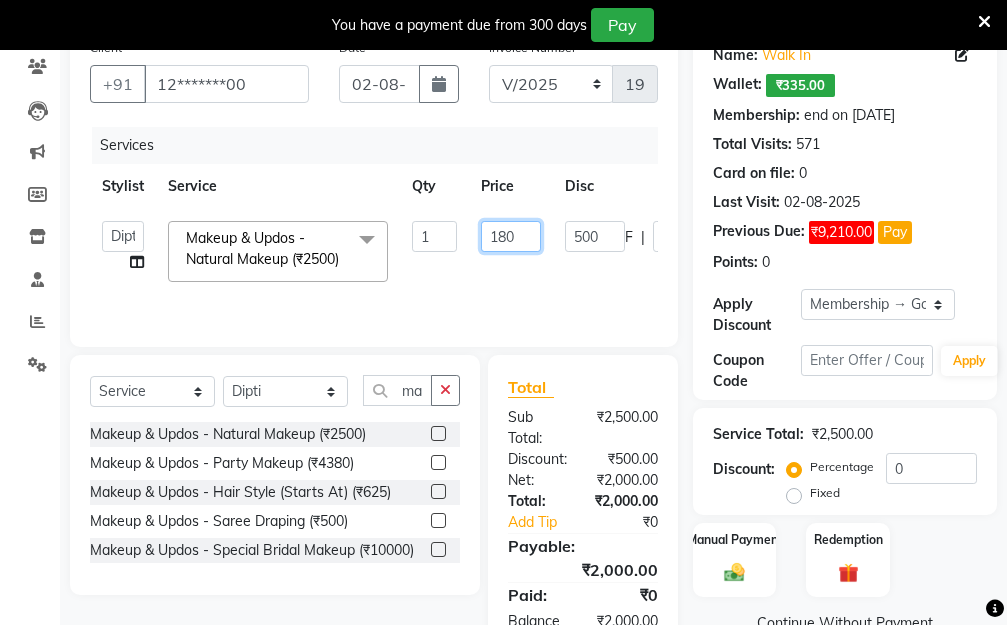 type on "1800" 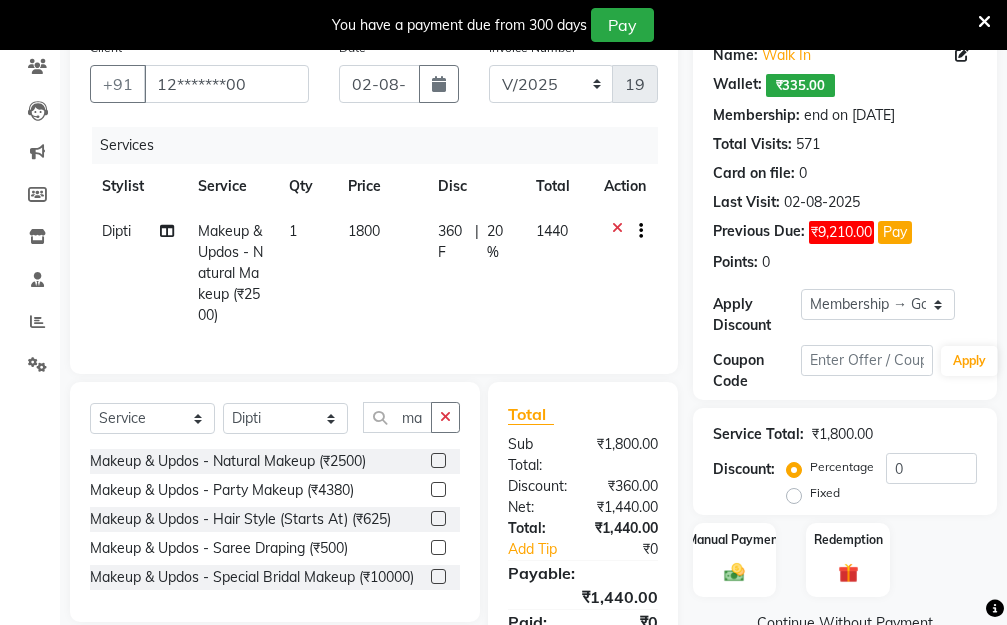 click on "Dipti  Makeup & Updos - Natural Makeup (₹2500) 1 1800 360 F | 20 % 1440" 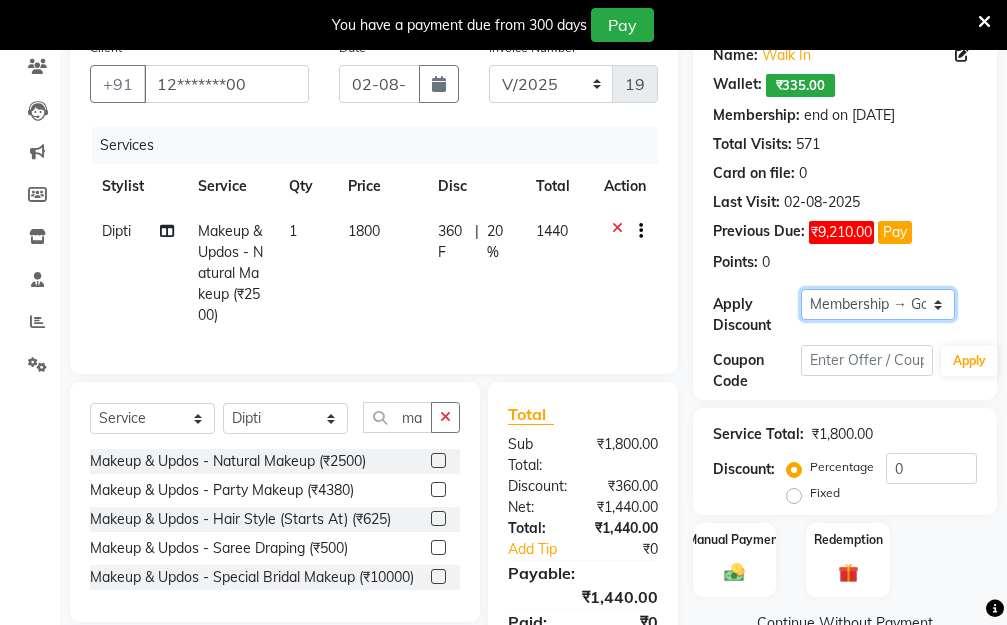 click on "Select Membership → Golden Membership Membership → Golden Membership Membership → Golden Membership Membership → Golden Membership Membership → Golden Membership Membership → Golden Membership Membership → Golden Membership Membership → Golden Membership Membership → Golden Membership Membership → Golden Membership Membership → Golden Membership Membership → Golden Membership Membership → Golden Membership Membership → Golden Membership Membership → Golden Membership Membership → Golden Membership Membership → Golden Membership Membership → Golden Membership Membership → Golden Membership Membership → Golden Membership Membership → Golden Membership Membership → Golden Membership Membership → Golden Membership Membership → Golden Membership Membership → Golden Membership Membership → Golden Membership Membership → Golden Membership Membership → Golden Membership Membership → Golden Membership Membership → Golden Membership" 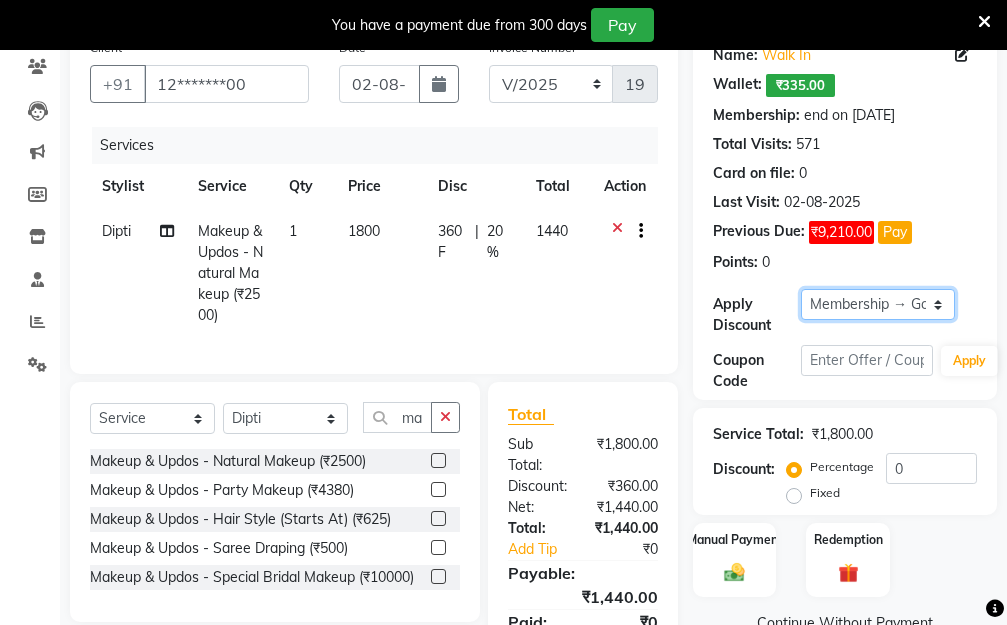select on "0:" 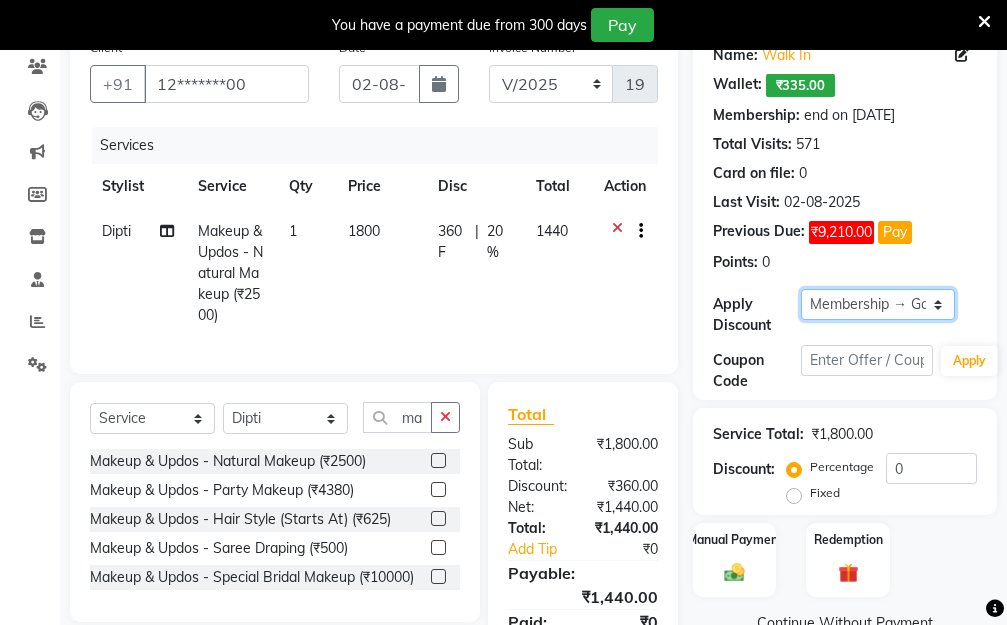 click on "Select Membership → Golden Membership Membership → Golden Membership Membership → Golden Membership Membership → Golden Membership Membership → Golden Membership Membership → Golden Membership Membership → Golden Membership Membership → Golden Membership Membership → Golden Membership Membership → Golden Membership Membership → Golden Membership Membership → Golden Membership Membership → Golden Membership Membership → Golden Membership Membership → Golden Membership Membership → Golden Membership Membership → Golden Membership Membership → Golden Membership Membership → Golden Membership Membership → Golden Membership Membership → Golden Membership Membership → Golden Membership Membership → Golden Membership Membership → Golden Membership Membership → Golden Membership Membership → Golden Membership Membership → Golden Membership Membership → Golden Membership Membership → Golden Membership Membership → Golden Membership" 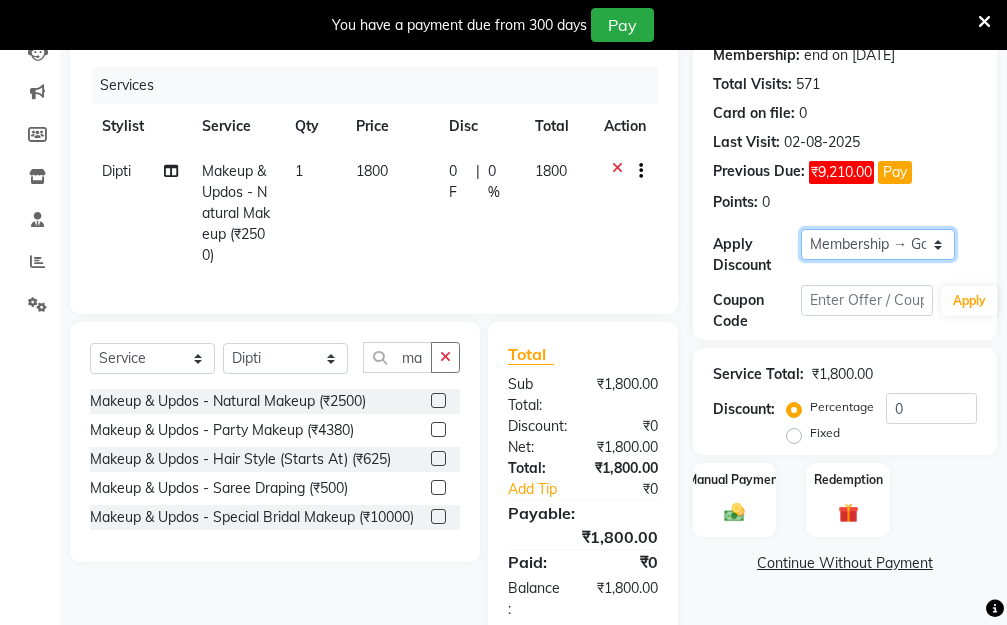 scroll, scrollTop: 320, scrollLeft: 0, axis: vertical 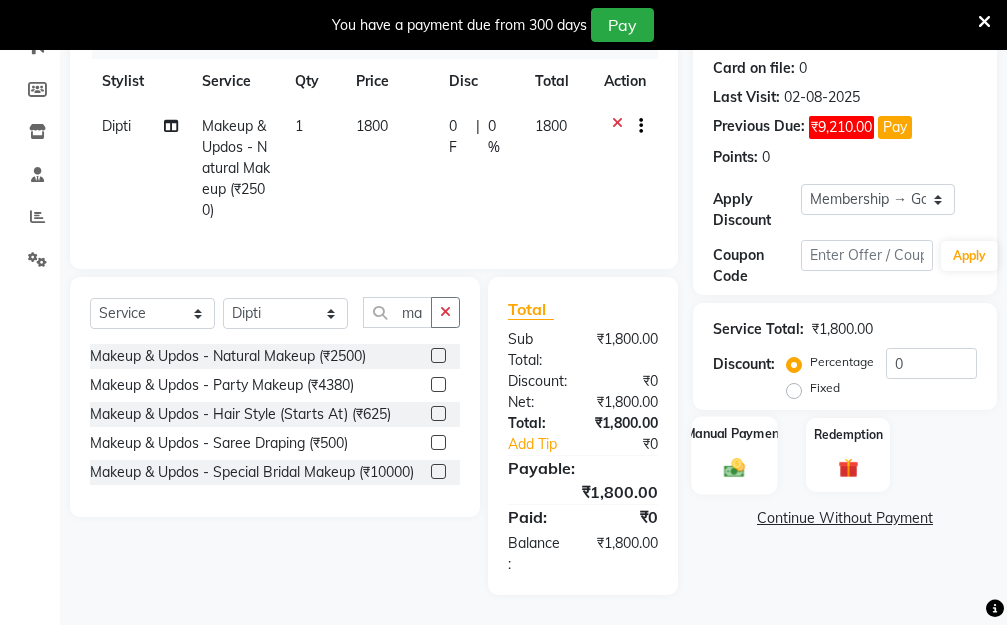click 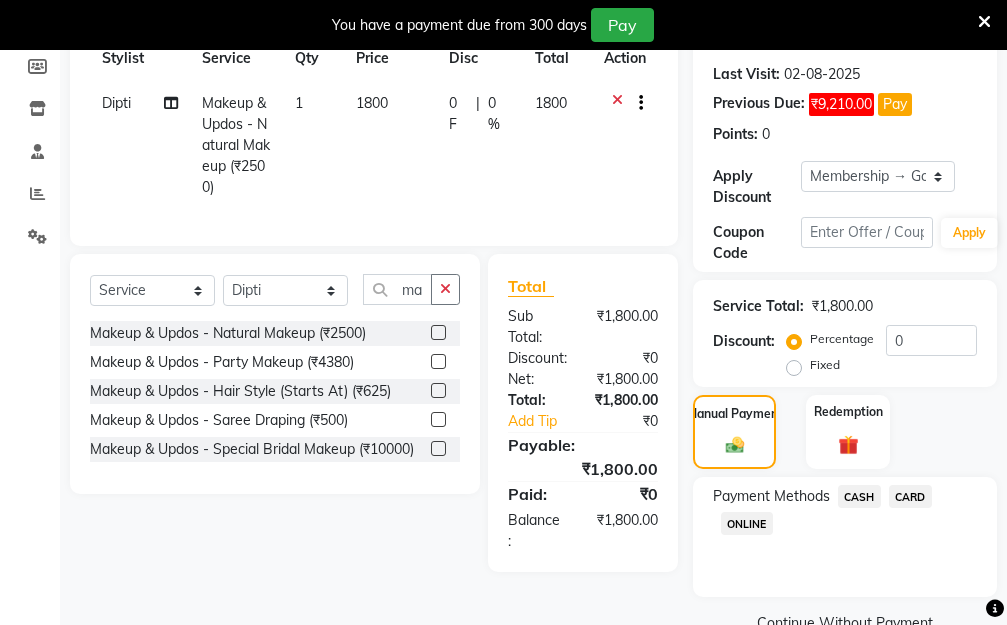 scroll, scrollTop: 369, scrollLeft: 0, axis: vertical 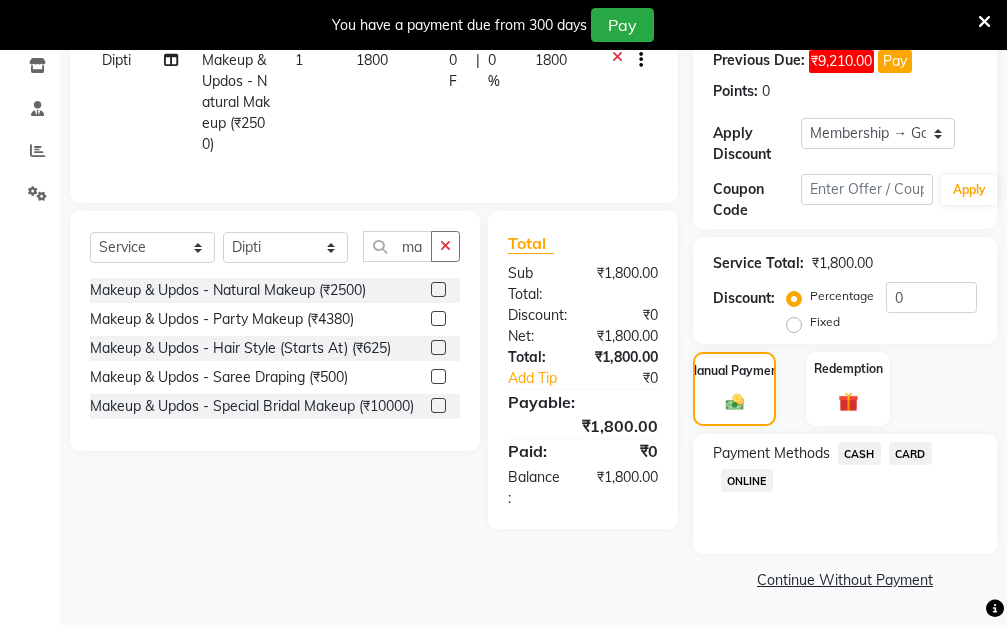 click on "ONLINE" 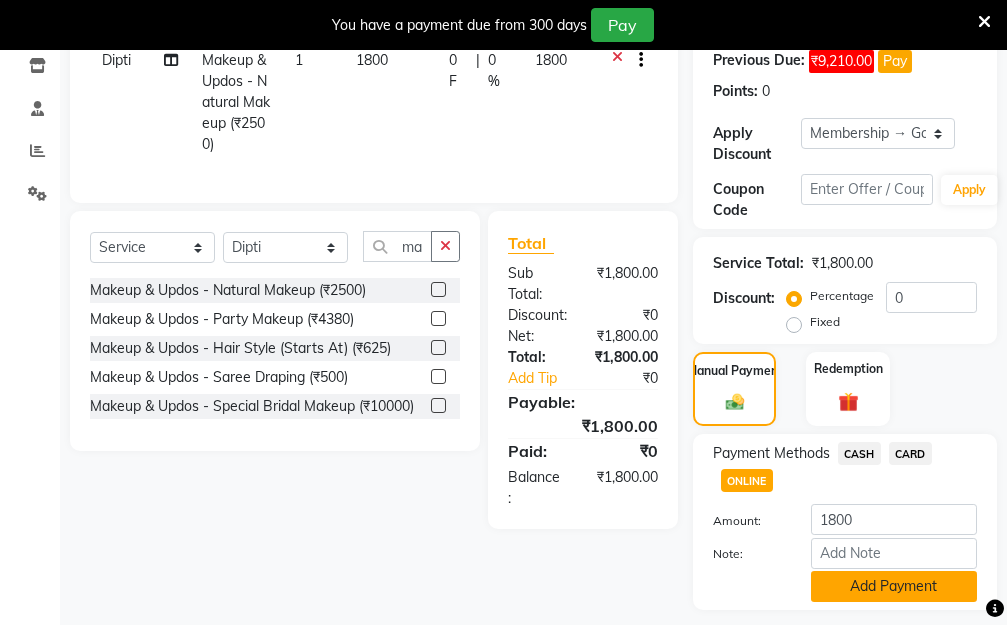 click on "Add Payment" 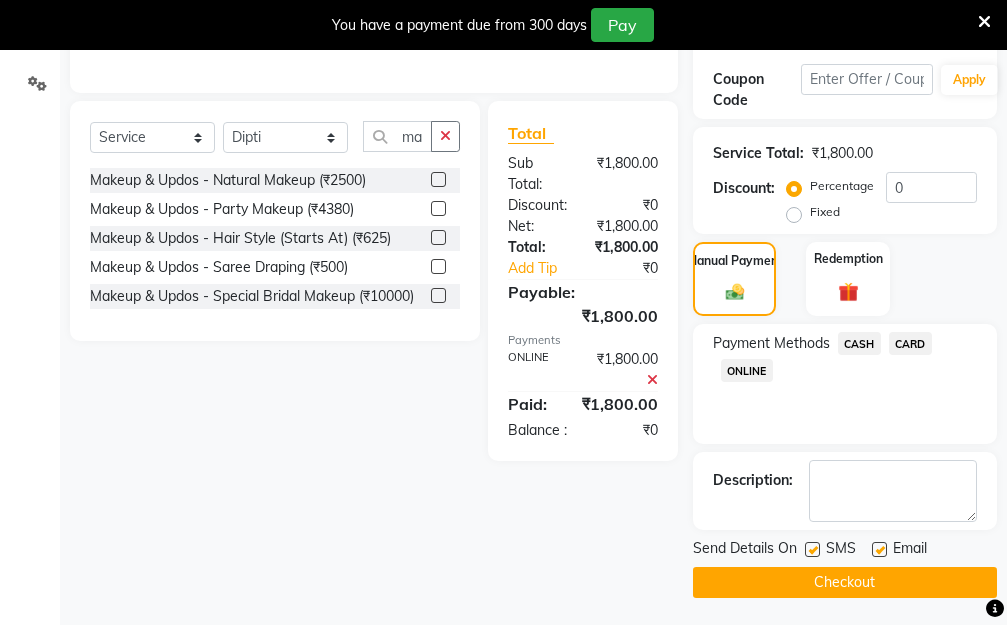 scroll, scrollTop: 482, scrollLeft: 0, axis: vertical 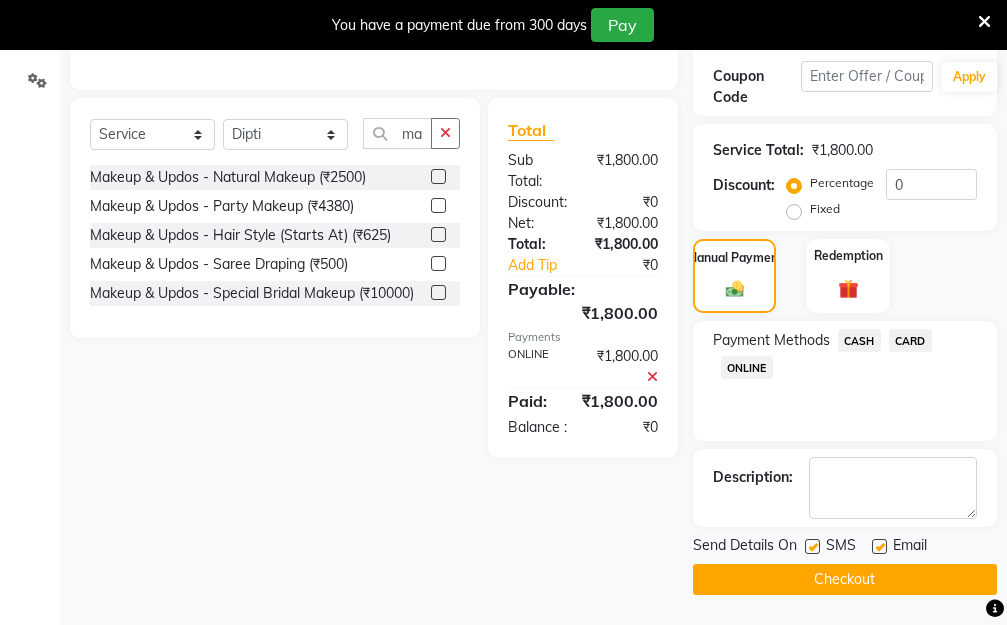 click on "Checkout" 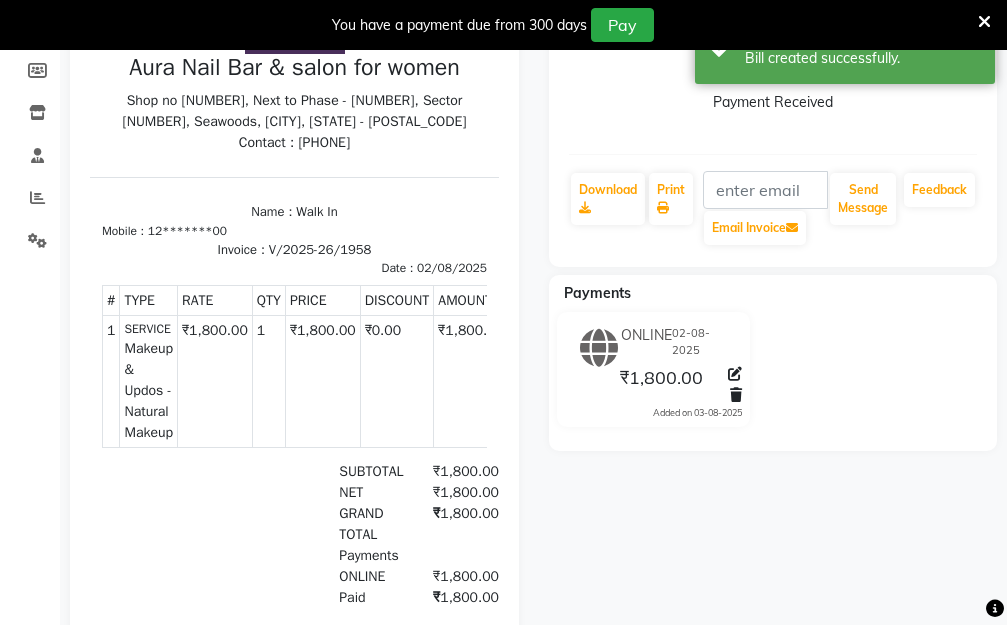scroll, scrollTop: 76, scrollLeft: 0, axis: vertical 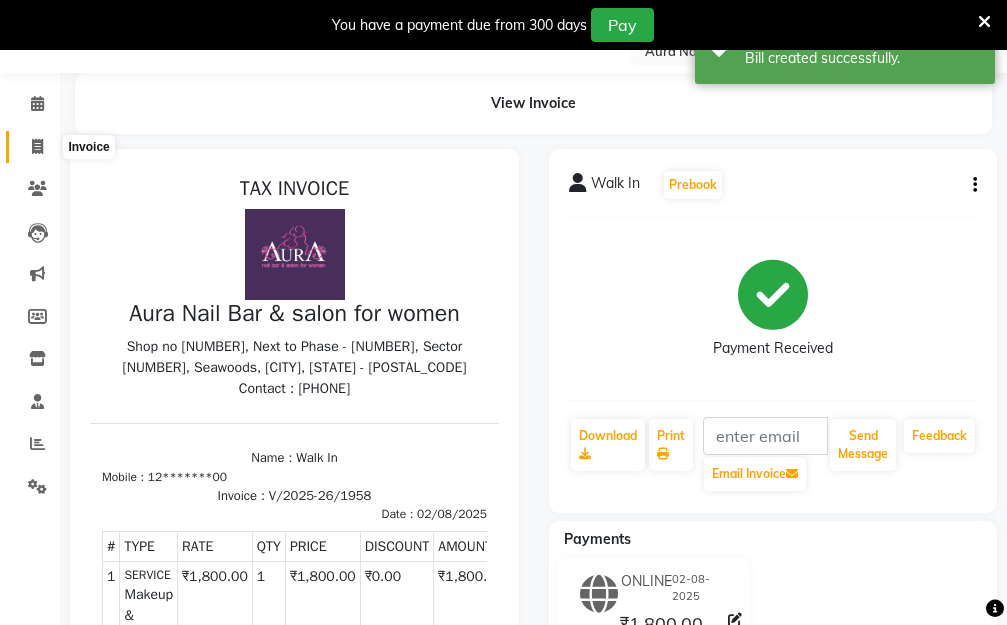click 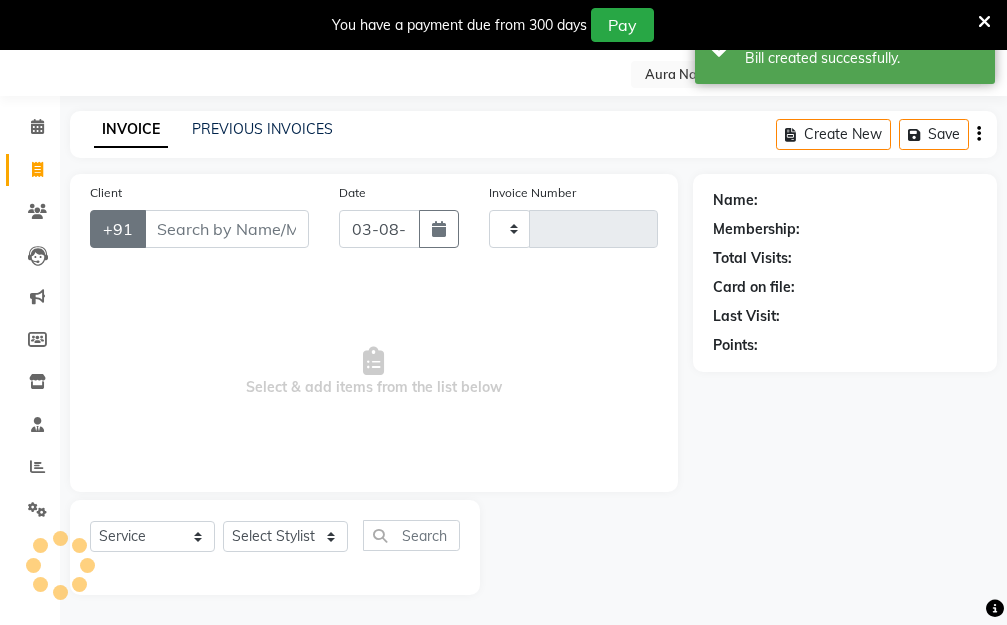 scroll, scrollTop: 53, scrollLeft: 0, axis: vertical 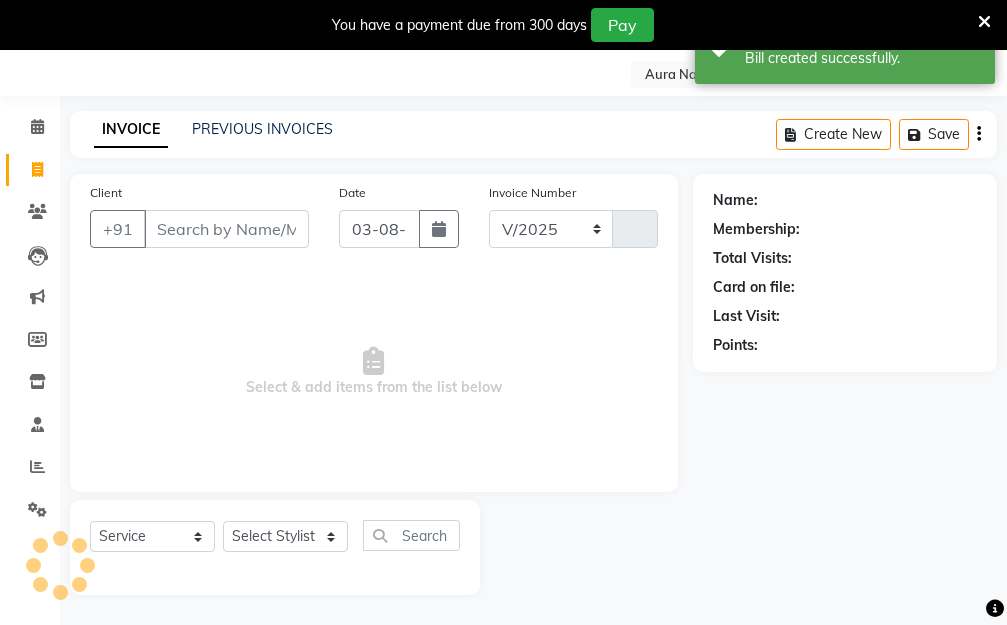 select on "4994" 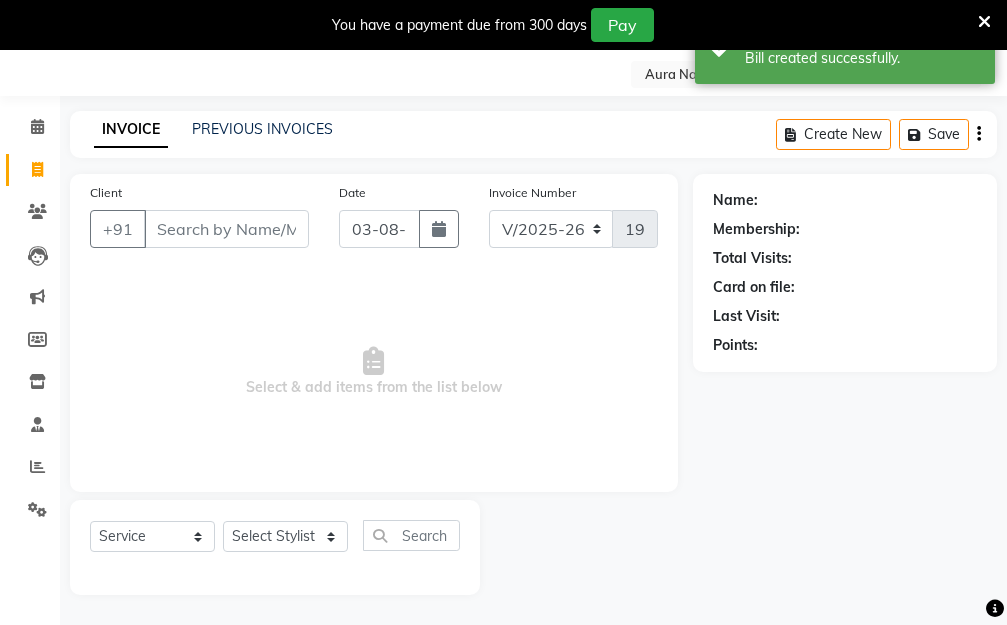 click on "Client" at bounding box center (226, 229) 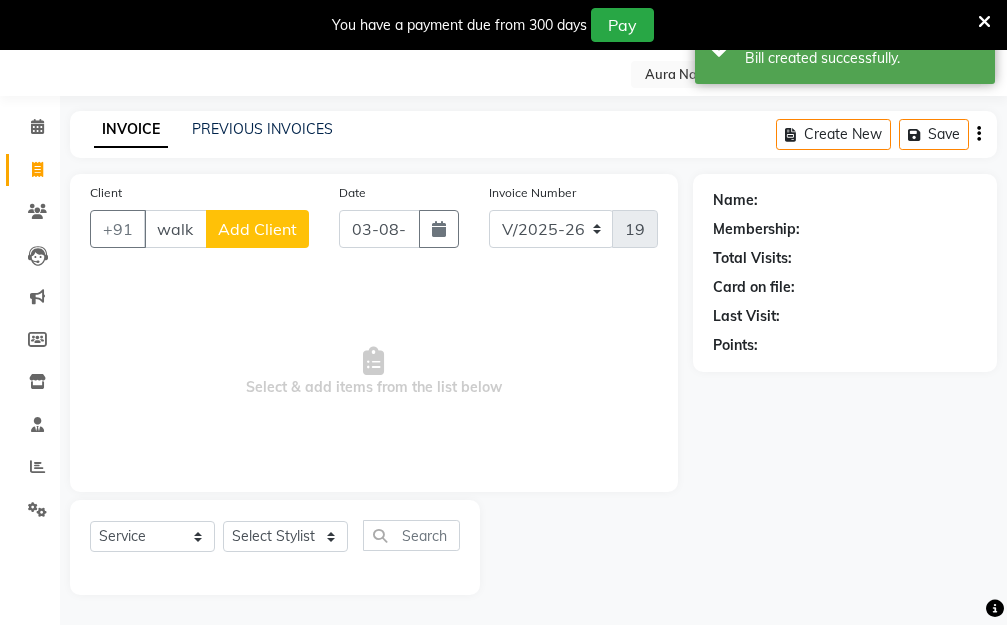 scroll, scrollTop: 53, scrollLeft: 0, axis: vertical 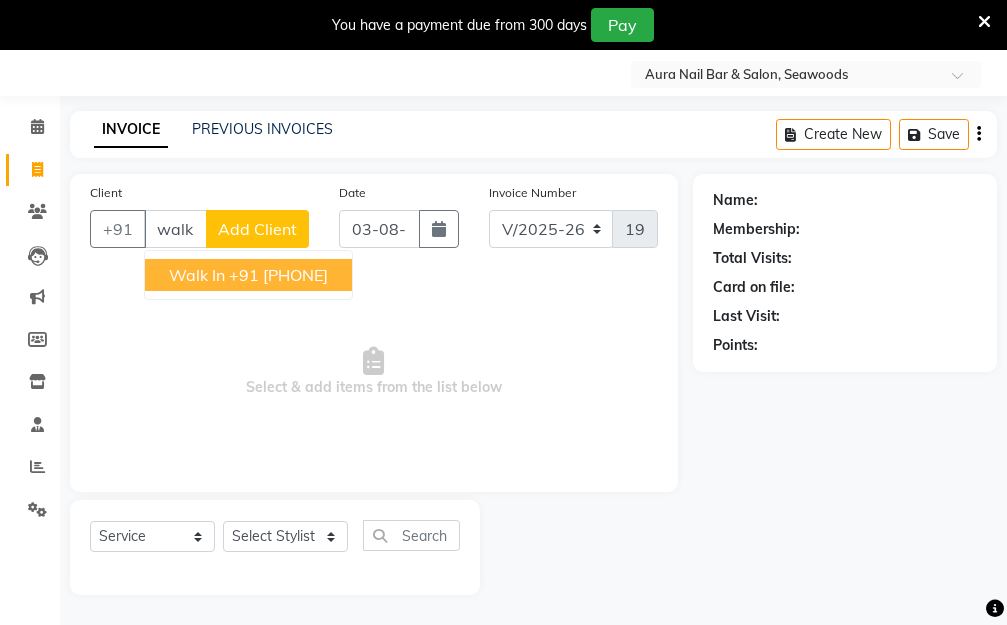 click on "+91  12*******00" at bounding box center (278, 275) 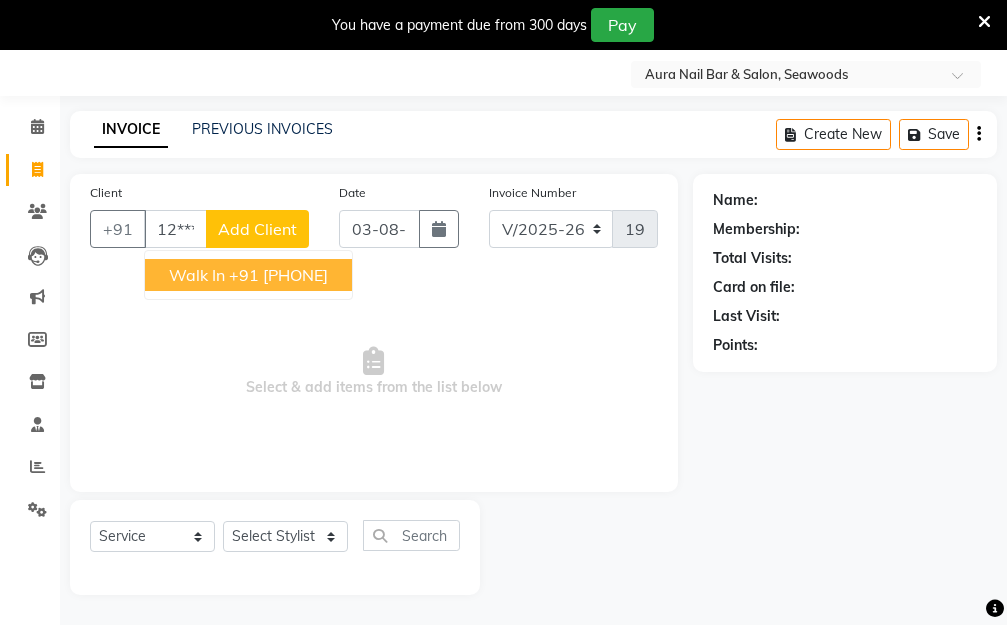 type on "12*******00" 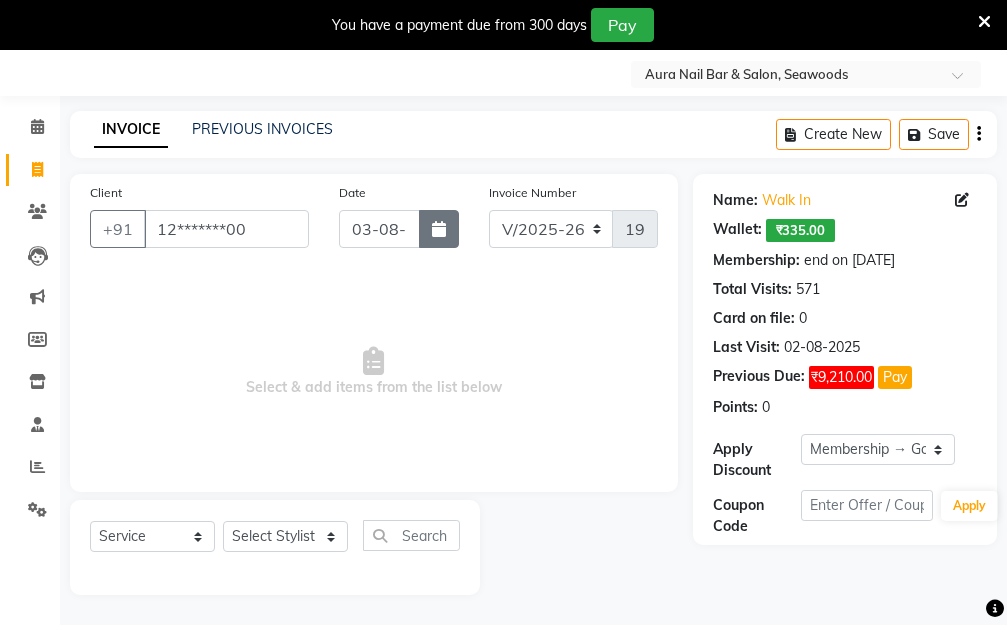 click 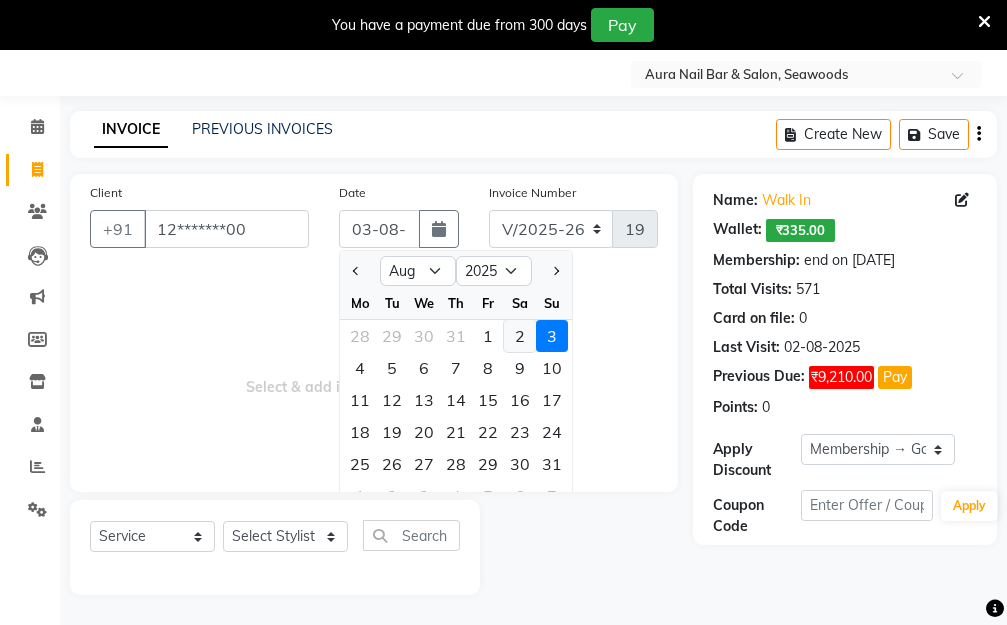 click on "2" 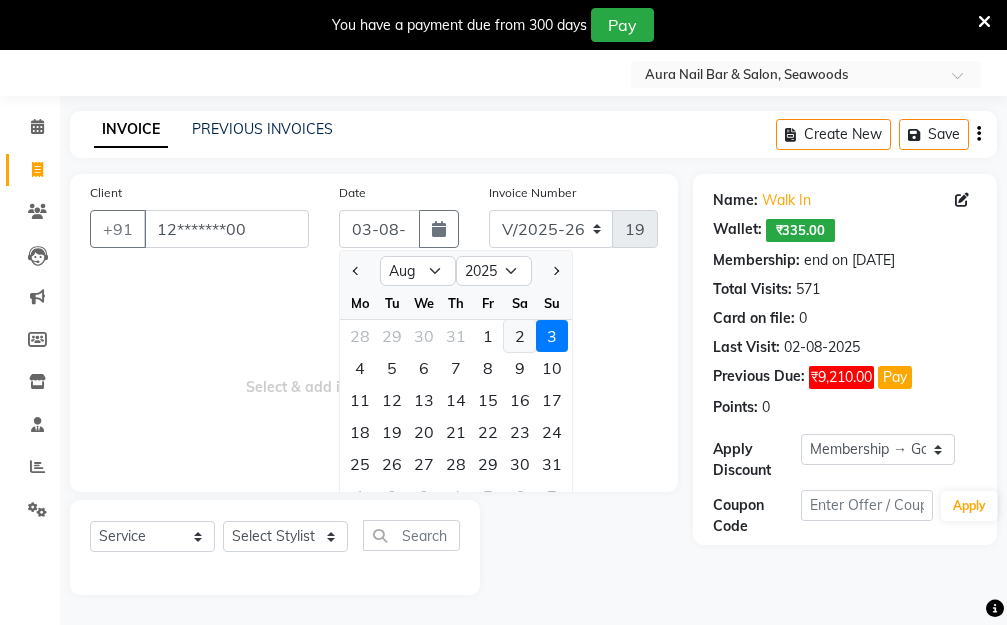 type on "02-08-2025" 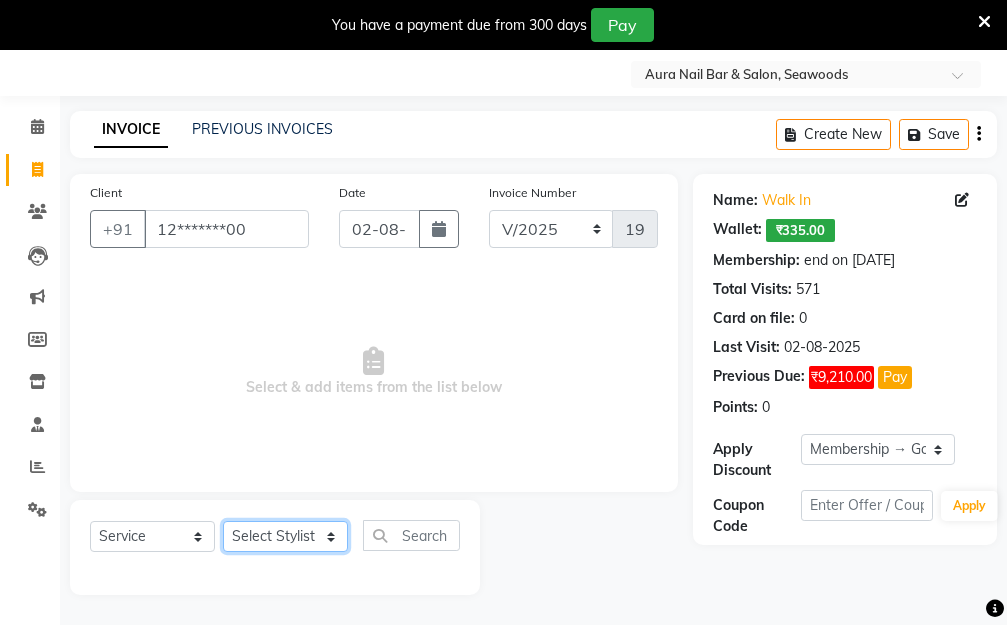 click on "Select Stylist [FIRST] [LAST] Manager [FIRST] [LAST] [FIRST] [LAST] [FIRST] [LAST]" 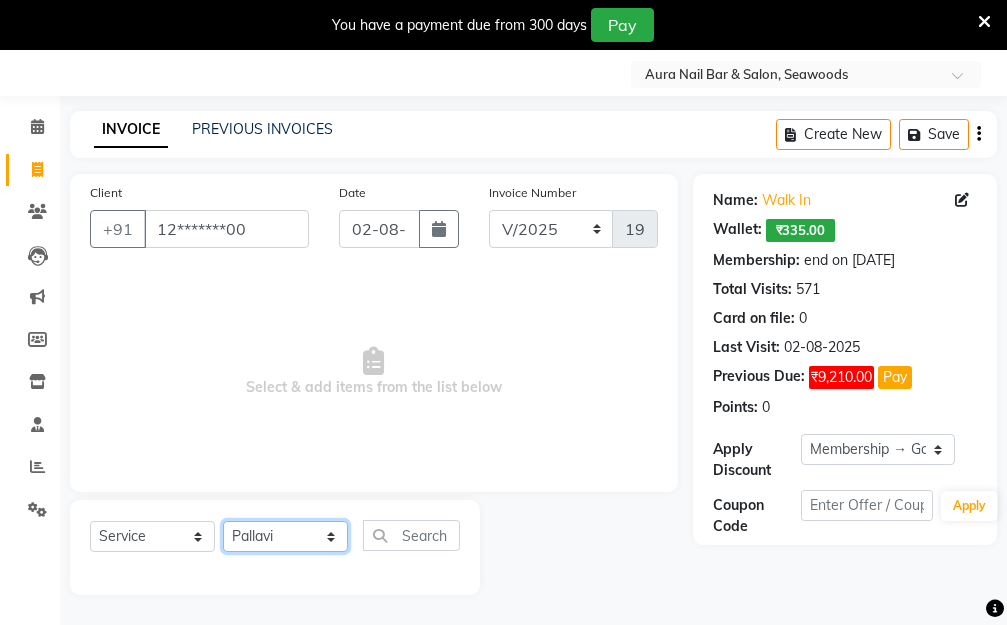 click on "Select Stylist [FIRST] [LAST] Manager [FIRST] [LAST] [FIRST] [LAST] [FIRST] [LAST]" 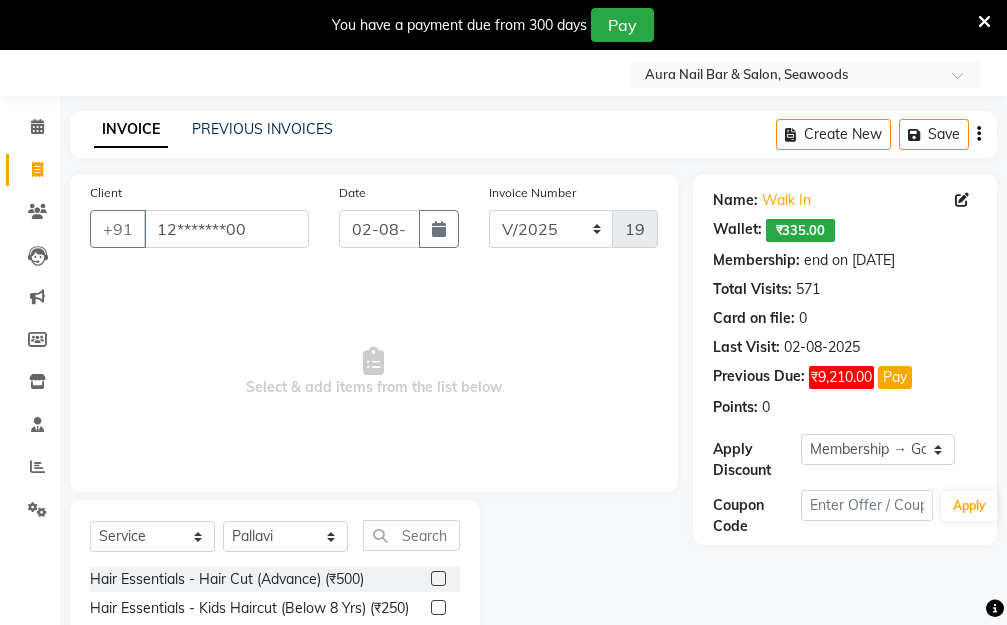 click 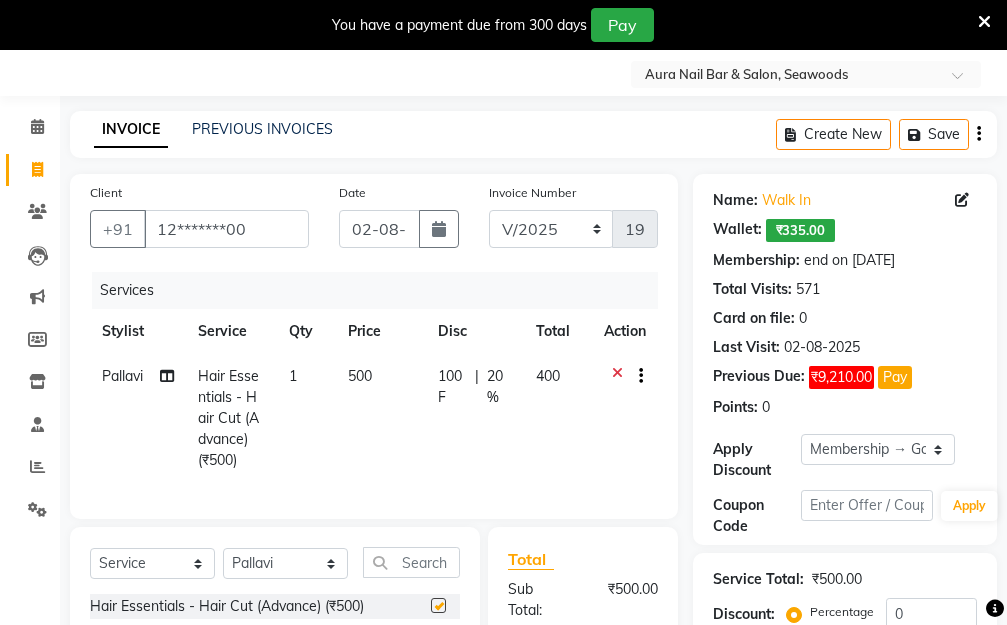 checkbox on "false" 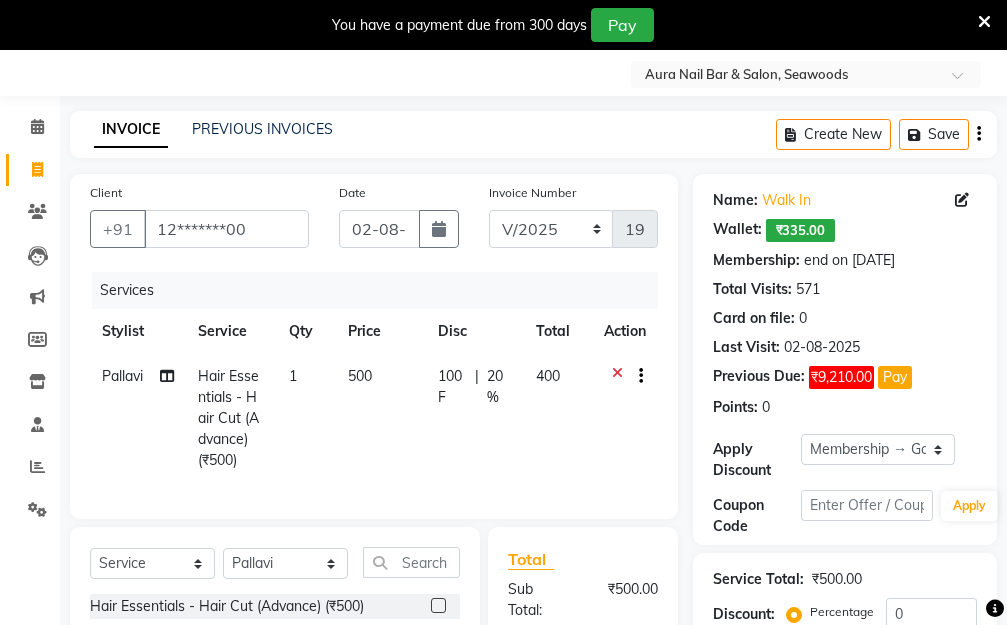 click on "500" 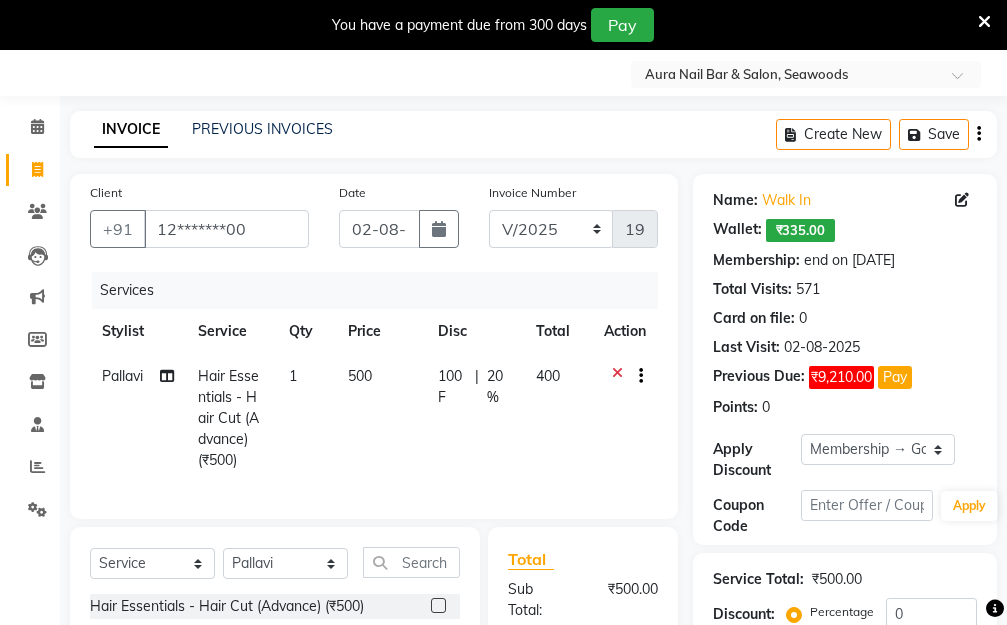 select on "31263" 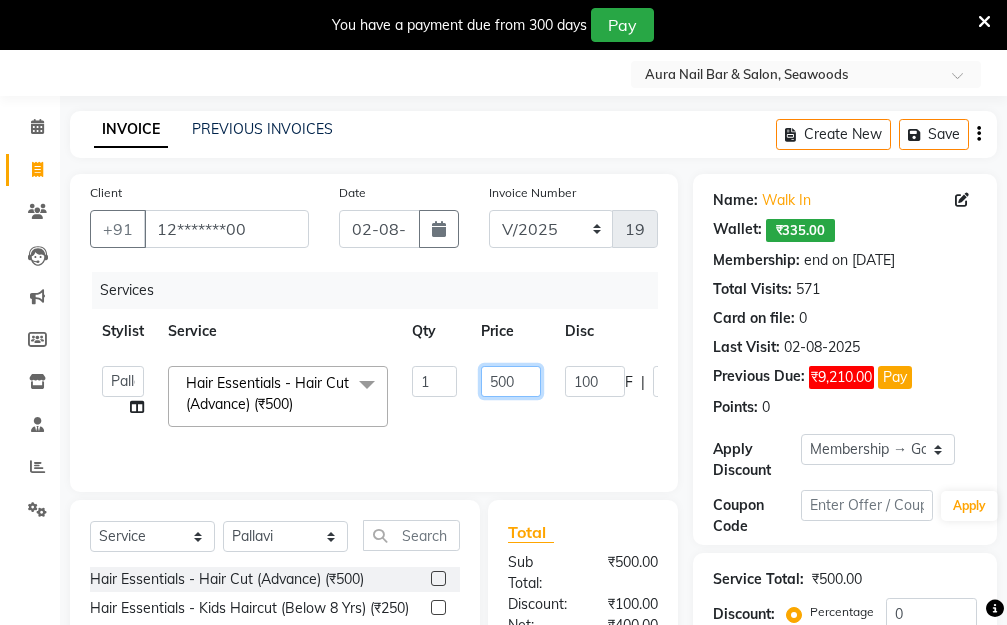 drag, startPoint x: 495, startPoint y: 375, endPoint x: 347, endPoint y: 375, distance: 148 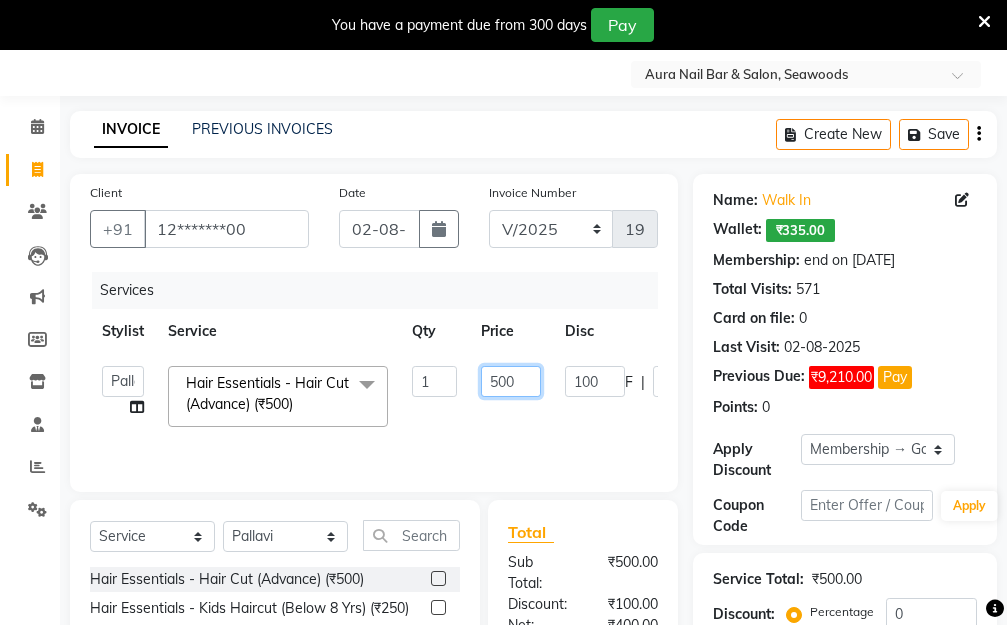 click on "[FIRST] [LAST] Manager [FIRST] [LAST] [FIRST] [LAST] [FIRST] [LAST] Hair Essentials - Hair Cut (Advance) (₹500) x Hair Essentials - Hair Cut (Advance) (₹500) Hair Essentials - Kids Haircut (Below 8 Yrs) (₹250) Hair Essentials -Hair Wash Up To Shoulder (₹300) Hair Essentials - Hair Cut (₹350) HAIR WASH UP TO WASTE (₹700) DANDRUFF TERATMENT (₹1500) Shampoo & Conditioning + Blast Dry - Upto Shoulder (₹350) Shampoo & Conditioning + Blast Dry - Below Shoulder (₹550) Shampoo & Conditioning + Blast Dry - Upto Waist (₹750) Shampoo & Conditioning + Blast Dry - Add: Charge For Morocon/Riviver/ Keratin (₹600) Blow Dry/Outcurl/Straight - Upto Shoulder (₹449) Blow Dry/Outcurl/Straight - Below Shoulder (₹650) Blow Dry/Outcurl/Straight - Upto Waist (₹850) Ironing - Upto Shoulder (₹650) Ironing - Below Shoulder (₹850) Ironing - Upto Waist (₹1000) Ironing - Add Charge For Thick Hair (₹300) Tongs - Upto Shoulder (₹800) Tongs - Below Shoulder (₹960) Tongs - Upto Waist (₹1500) BOTOX (₹5000) 1 F" 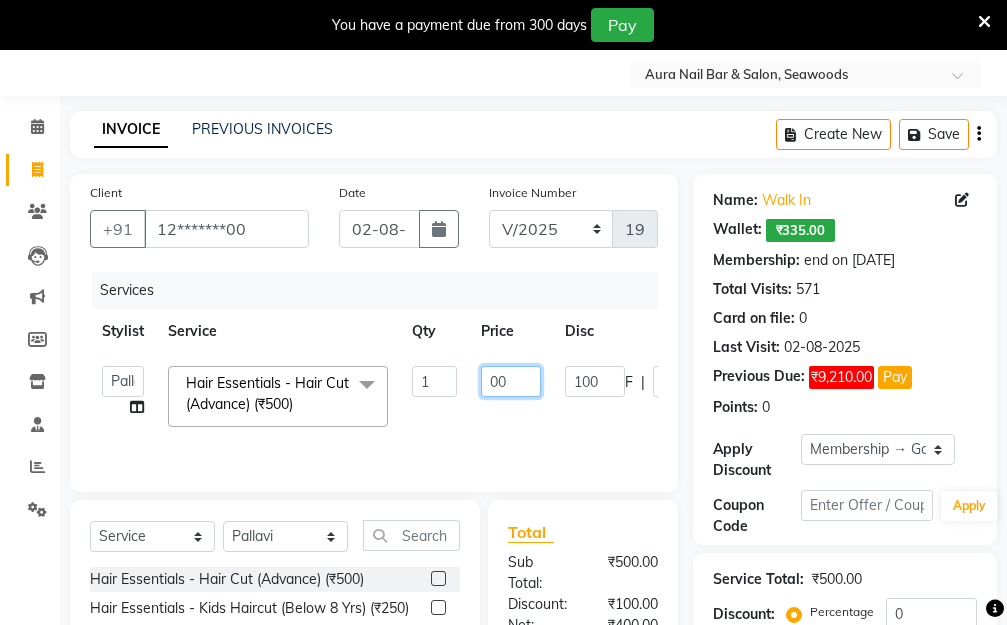 type on "200" 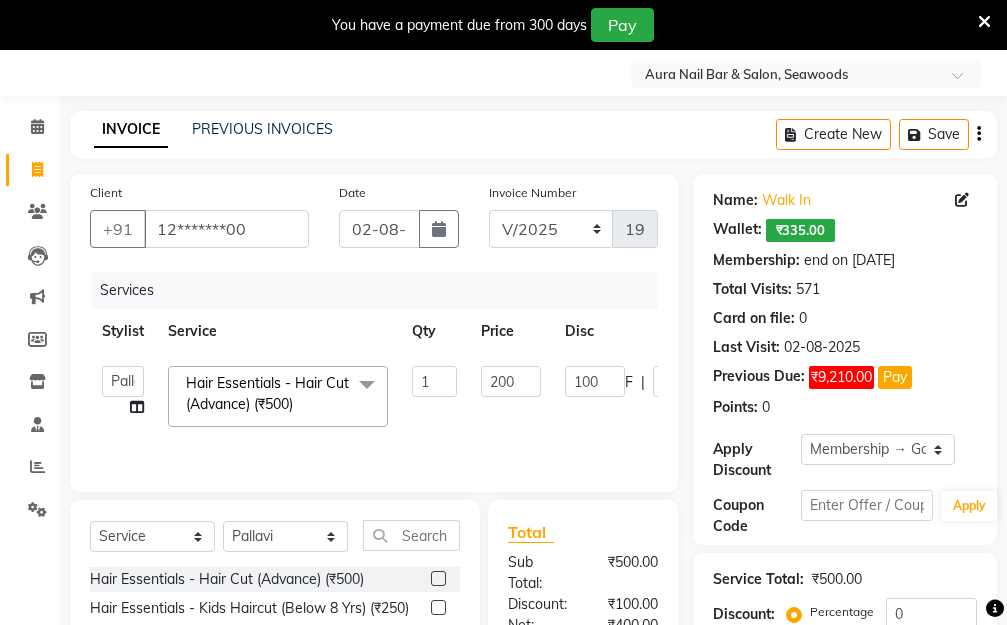 click on "[FIRST] [LAST] Manager [FIRST] [LAST] [FIRST] [LAST] [FIRST] [LAST] Hair Essentials - Hair Cut (Advance) (₹500) x Hair Essentials - Hair Cut (Advance) (₹500) Hair Essentials - Kids Haircut (Below 8 Yrs) (₹250) Hair Essentials -Hair Wash Up To Shoulder (₹300) Hair Essentials - Hair Cut (₹350) HAIR WASH UP TO WASTE (₹700) DANDRUFF TERATMENT (₹1500) Shampoo & Conditioning + Blast Dry - Upto Shoulder (₹350) Shampoo & Conditioning + Blast Dry - Below Shoulder (₹550) Shampoo & Conditioning + Blast Dry - Upto Waist (₹750) Shampoo & Conditioning + Blast Dry - Add: Charge For Morocon/Riviver/ Keratin (₹600) Blow Dry/Outcurl/Straight - Upto Shoulder (₹449) Blow Dry/Outcurl/Straight - Below Shoulder (₹650) Blow Dry/Outcurl/Straight - Upto Waist (₹850) Ironing - Upto Shoulder (₹650) Ironing - Below Shoulder (₹850) Ironing - Upto Waist (₹1000) Ironing - Add Charge For Thick Hair (₹300) Tongs - Upto Shoulder (₹800) Tongs - Below Shoulder (₹960) Tongs - Upto Waist (₹1500) BOTOX (₹5000) 1 F" 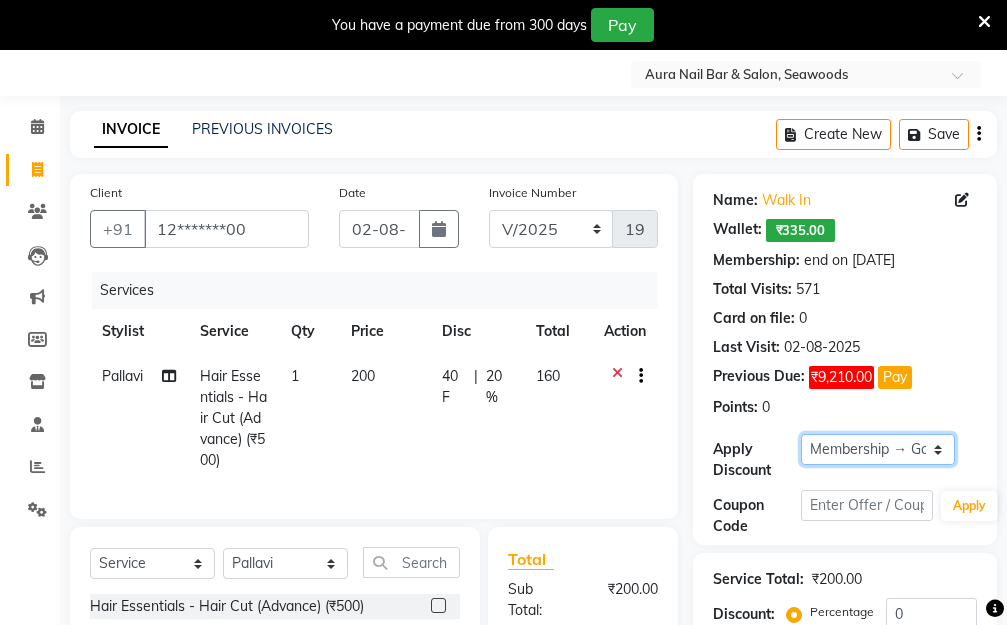 click on "Select Membership → Golden Membership Membership → Golden Membership Membership → Golden Membership Membership → Golden Membership Membership → Golden Membership Membership → Golden Membership Membership → Golden Membership Membership → Golden Membership Membership → Golden Membership Membership → Golden Membership Membership → Golden Membership Membership → Golden Membership Membership → Golden Membership Membership → Golden Membership Membership → Golden Membership Membership → Golden Membership Membership → Golden Membership Membership → Golden Membership Membership → Golden Membership Membership → Golden Membership Membership → Golden Membership Membership → Golden Membership Membership → Golden Membership Membership → Golden Membership Membership → Golden Membership Membership → Golden Membership Membership → Golden Membership Membership → Golden Membership Membership → Golden Membership Membership → Golden Membership" 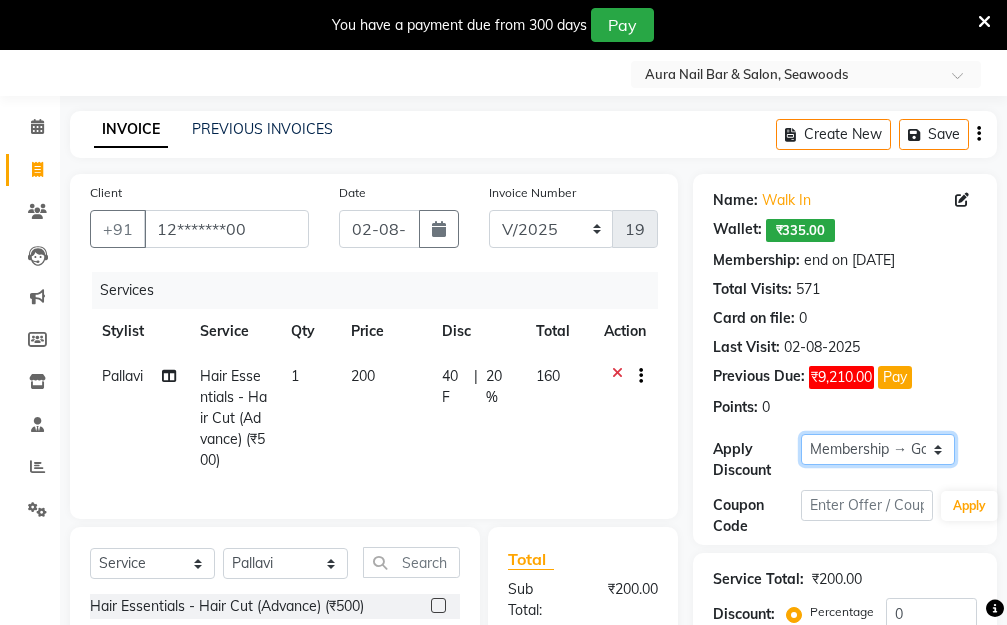 select on "0:" 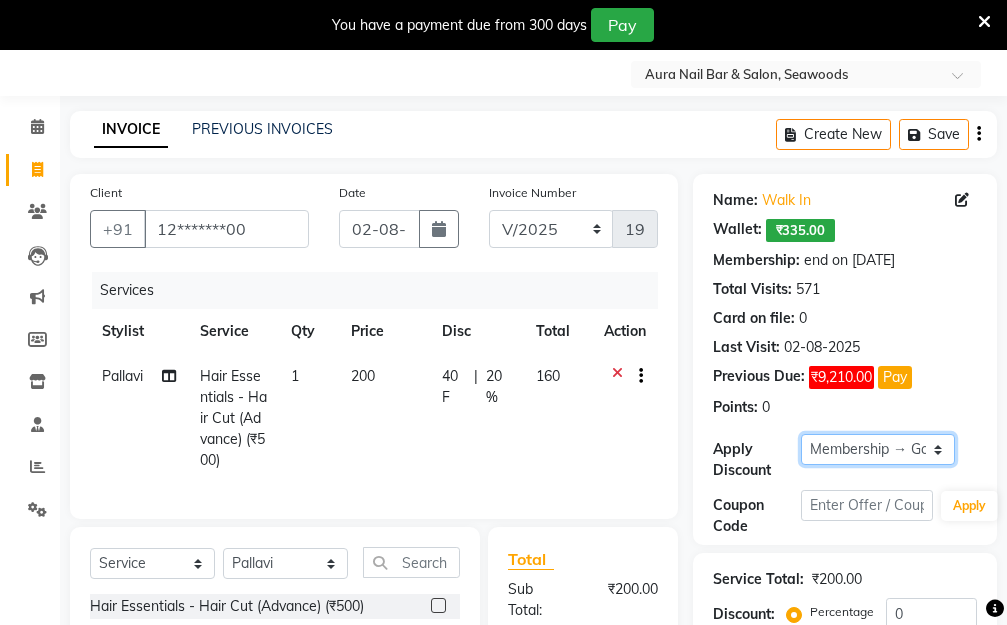 click on "Select Membership → Golden Membership Membership → Golden Membership Membership → Golden Membership Membership → Golden Membership Membership → Golden Membership Membership → Golden Membership Membership → Golden Membership Membership → Golden Membership Membership → Golden Membership Membership → Golden Membership Membership → Golden Membership Membership → Golden Membership Membership → Golden Membership Membership → Golden Membership Membership → Golden Membership Membership → Golden Membership Membership → Golden Membership Membership → Golden Membership Membership → Golden Membership Membership → Golden Membership Membership → Golden Membership Membership → Golden Membership Membership → Golden Membership Membership → Golden Membership Membership → Golden Membership Membership → Golden Membership Membership → Golden Membership Membership → Golden Membership Membership → Golden Membership Membership → Golden Membership" 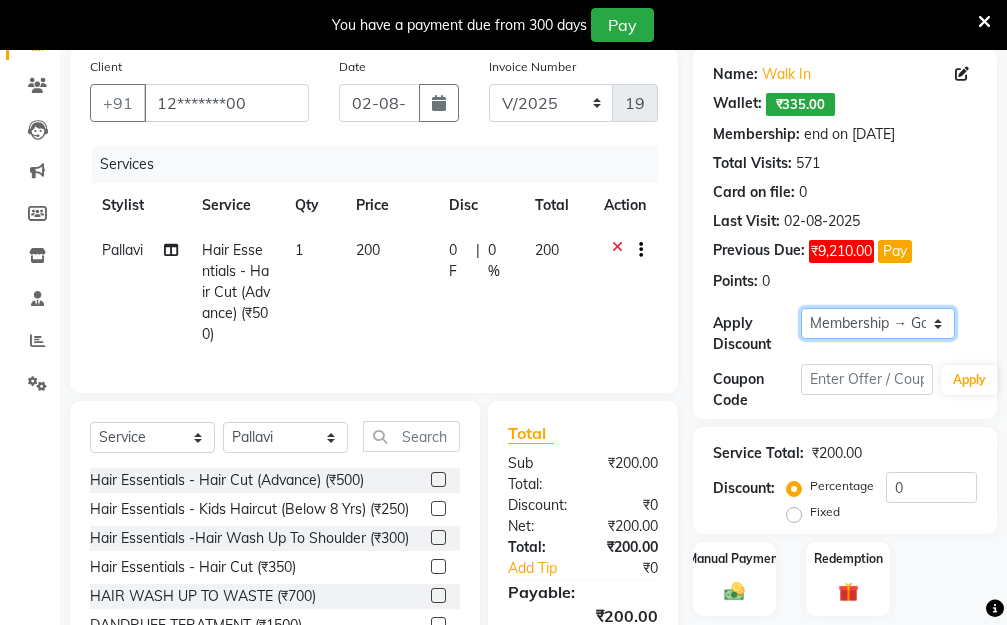 scroll, scrollTop: 320, scrollLeft: 0, axis: vertical 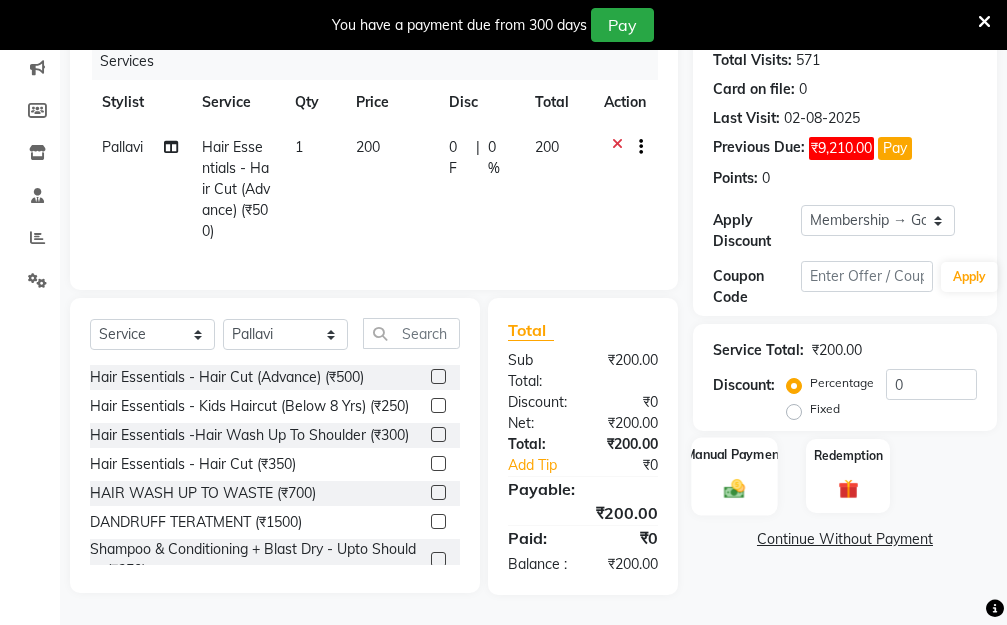 click on "Manual Payment" 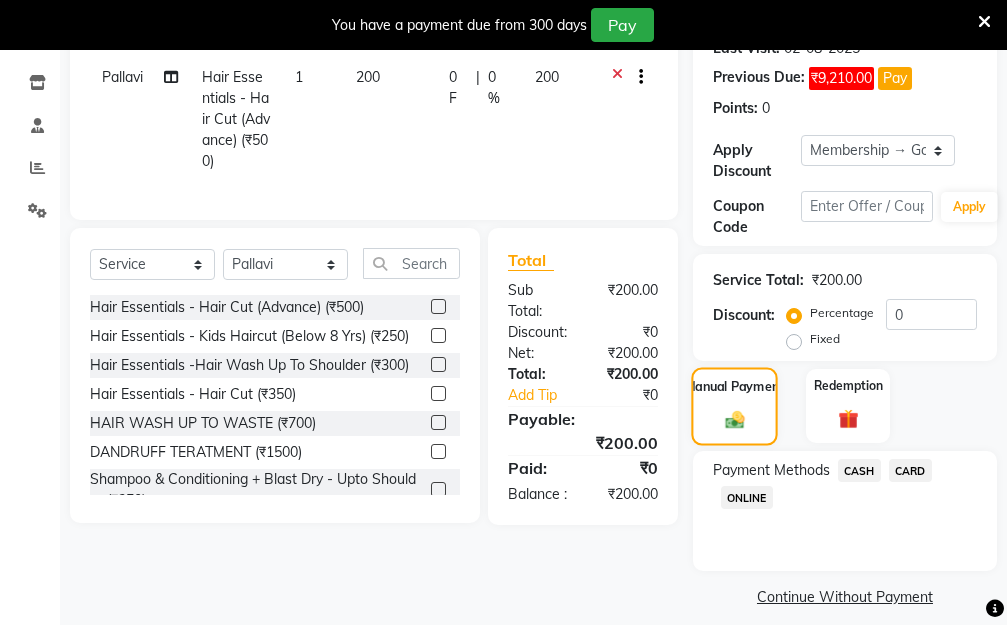 scroll, scrollTop: 369, scrollLeft: 0, axis: vertical 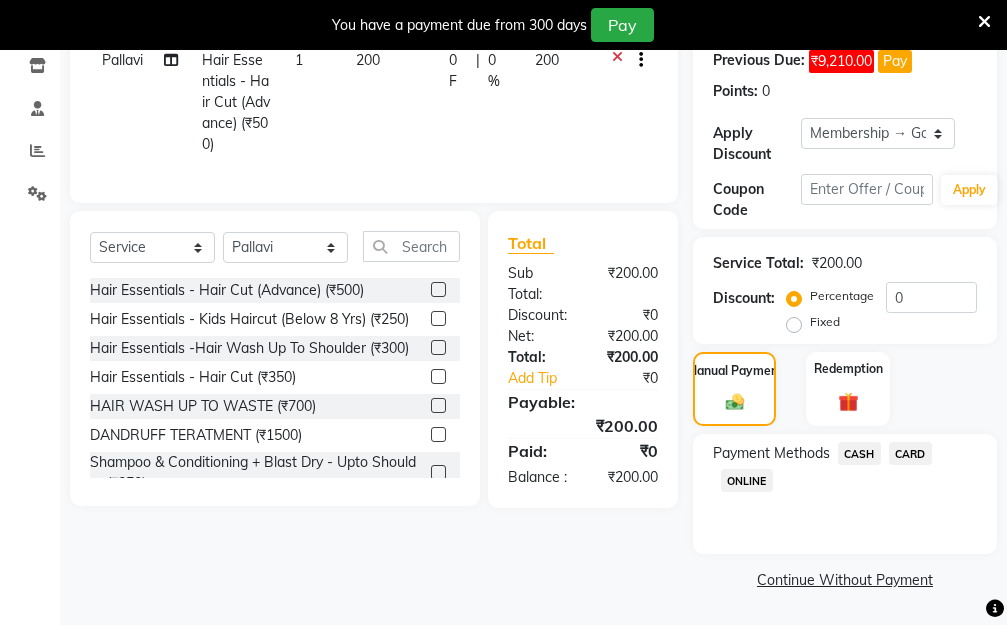 click on "ONLINE" 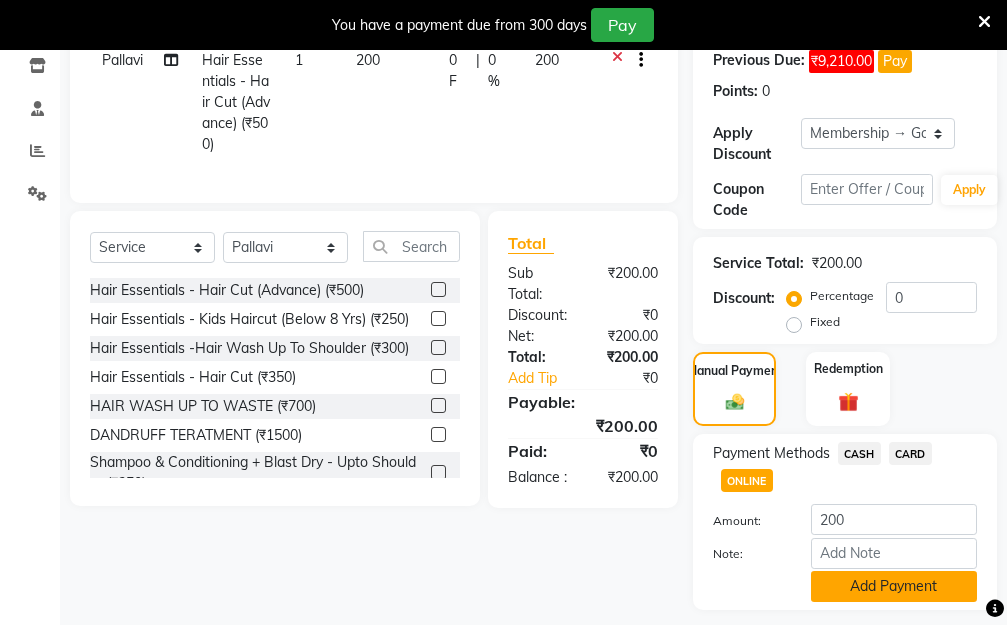 click on "Add Payment" 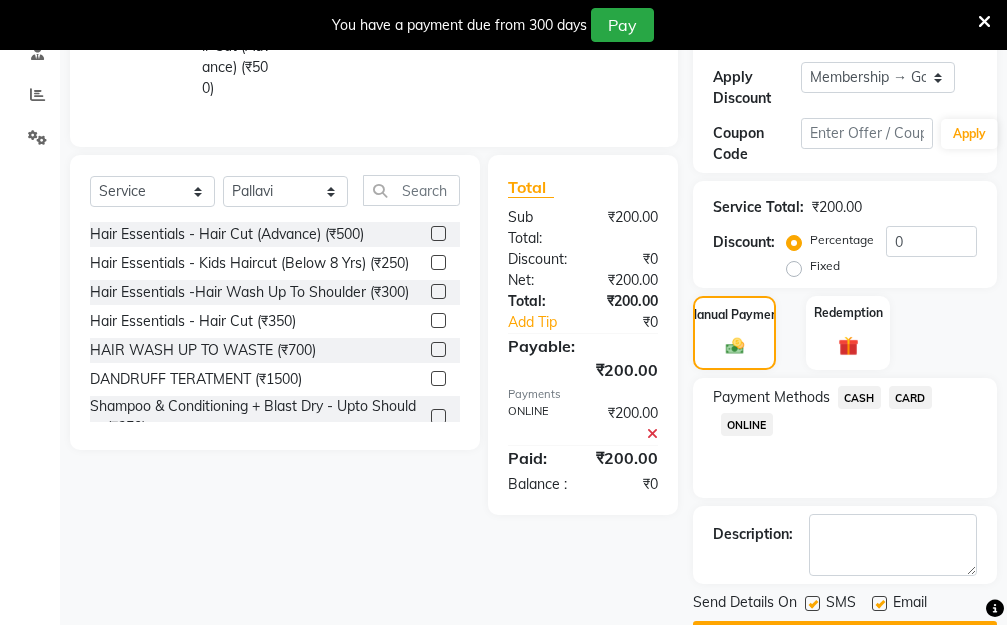 scroll, scrollTop: 482, scrollLeft: 0, axis: vertical 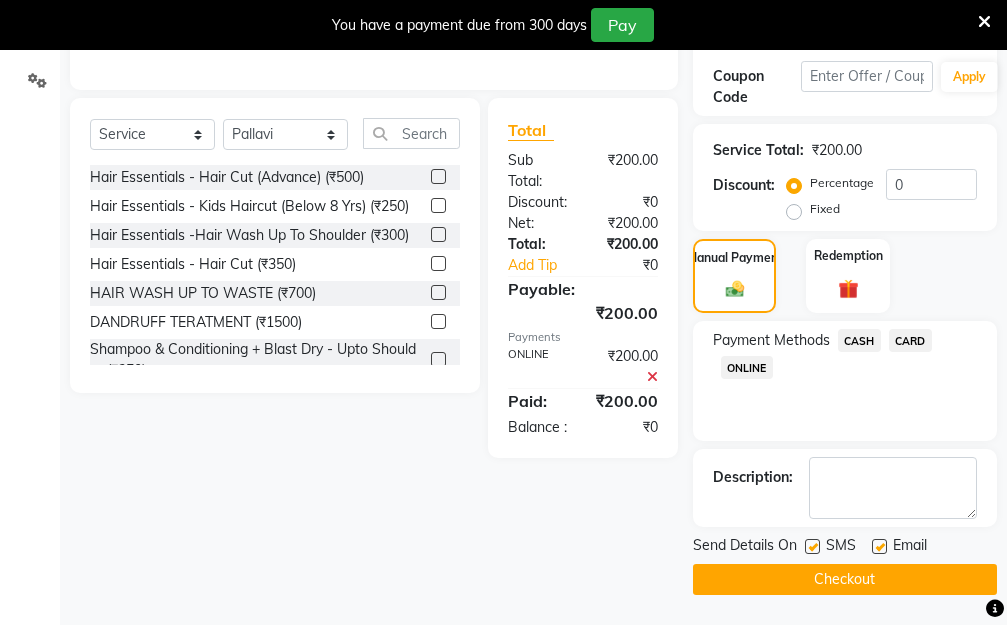 click on "Checkout" 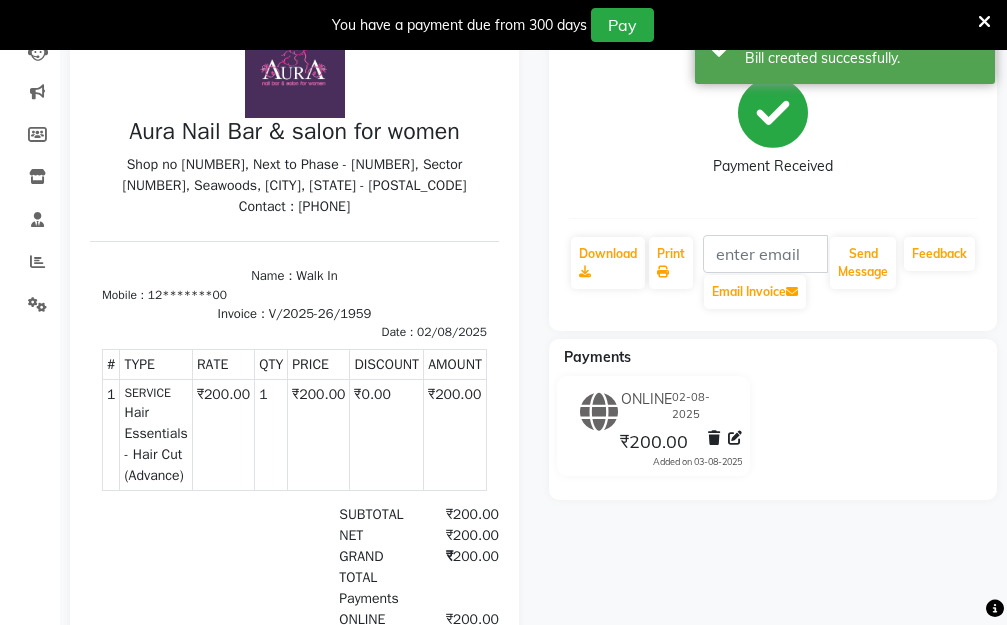 scroll, scrollTop: 0, scrollLeft: 0, axis: both 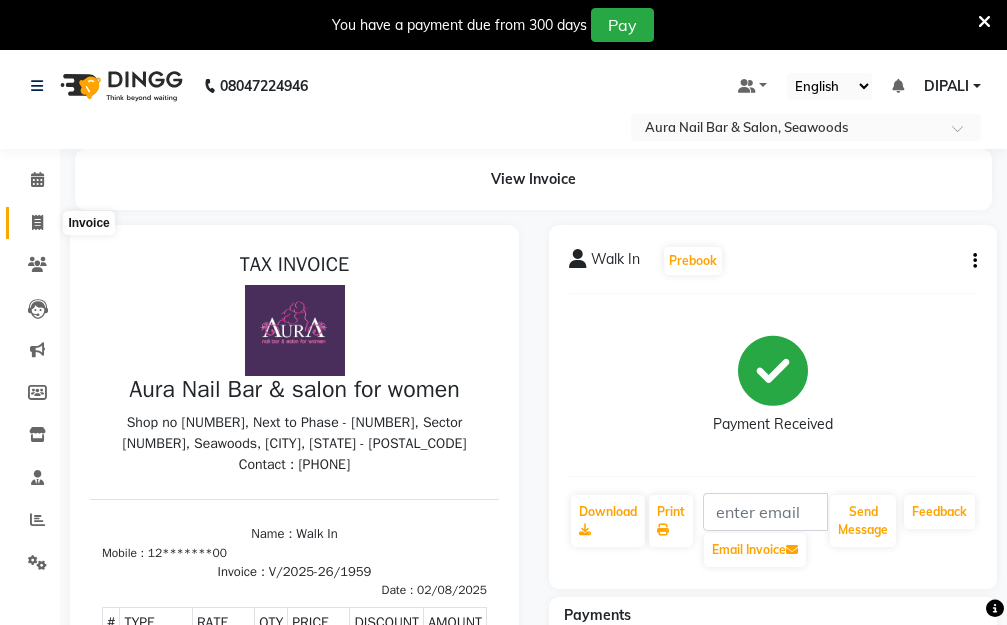 click 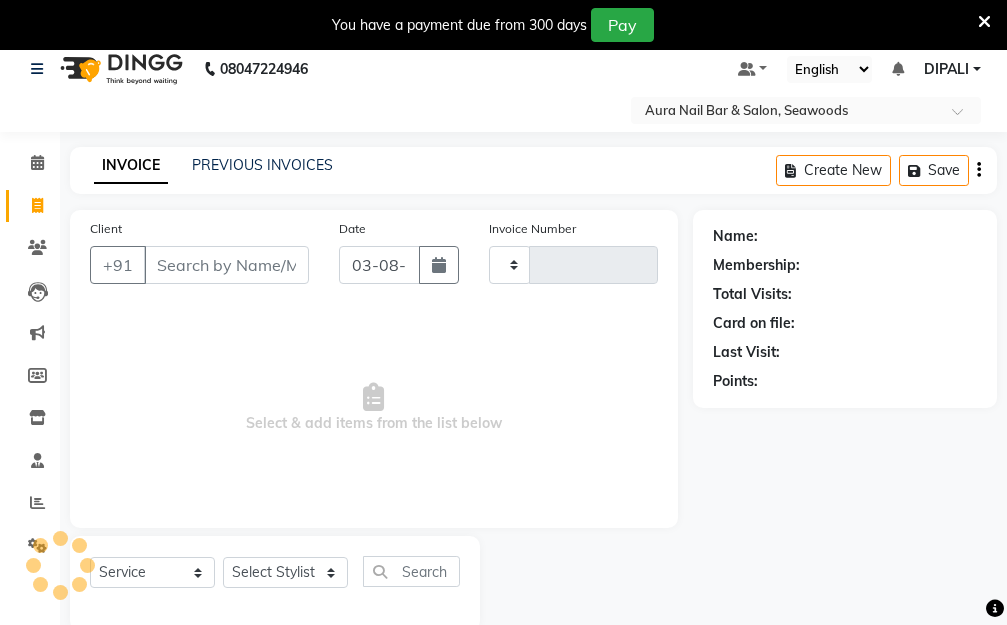 type on "1960" 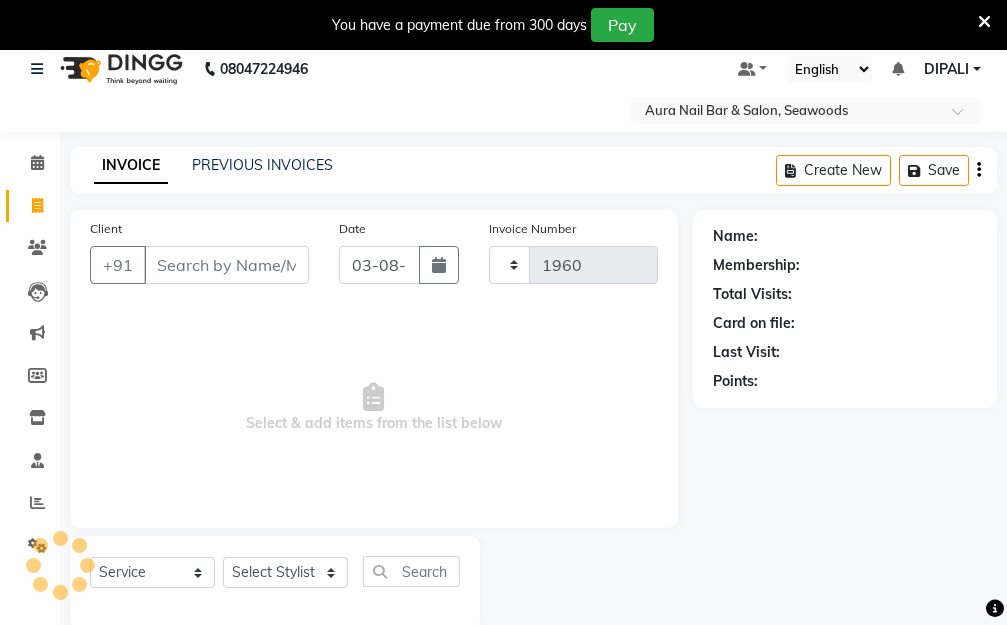 select on "4994" 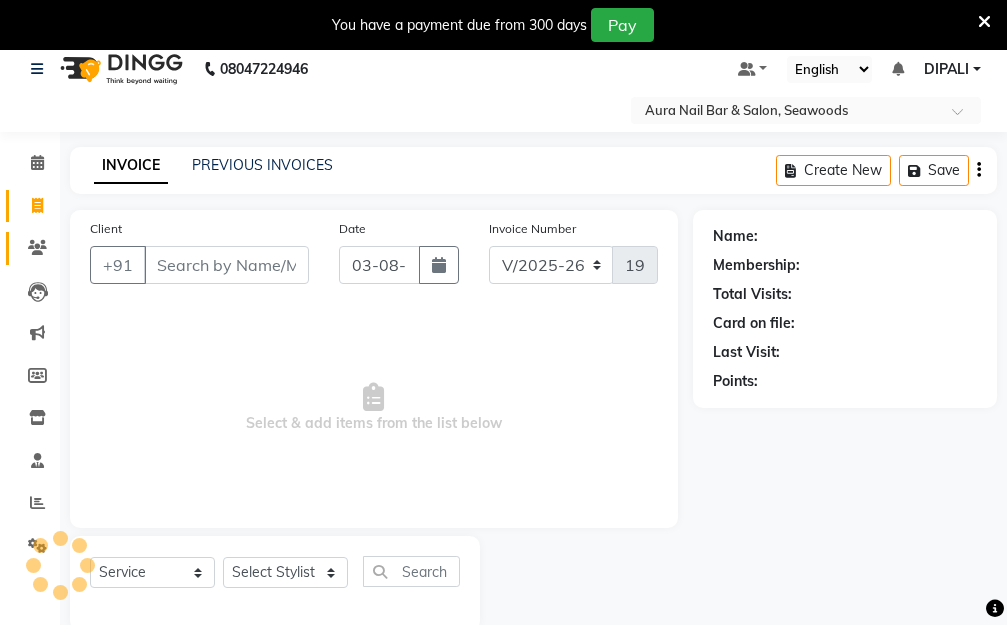 scroll, scrollTop: 53, scrollLeft: 0, axis: vertical 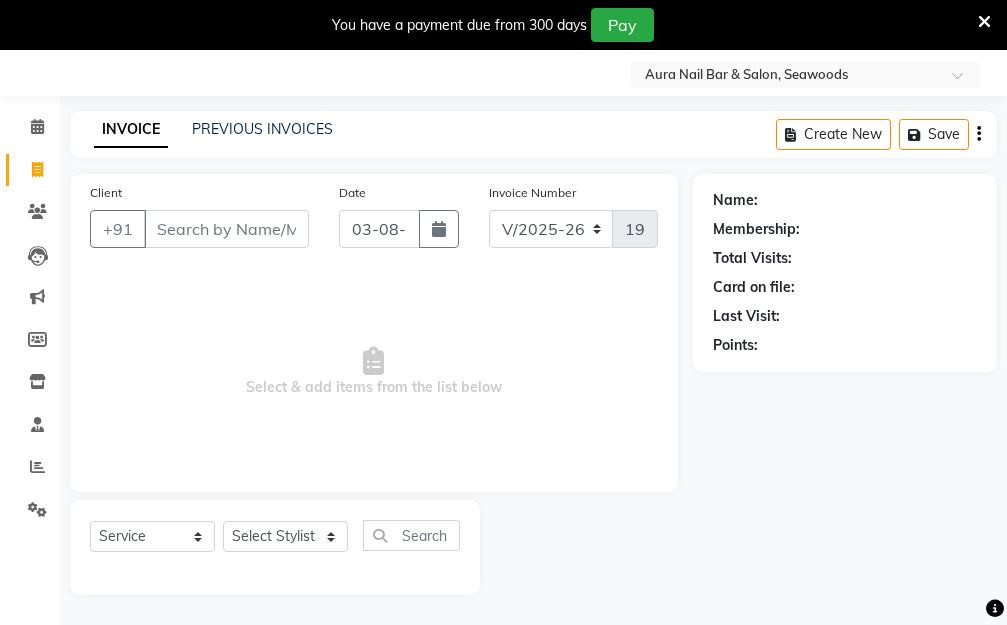 click on "Client" at bounding box center (226, 229) 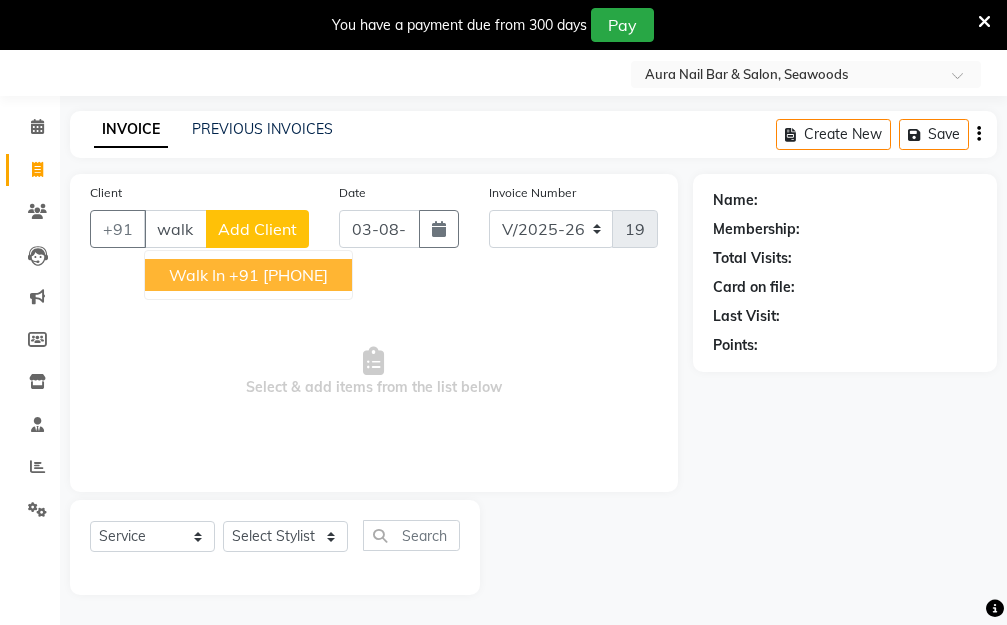 click on "+91 [PHONE]" at bounding box center (278, 275) 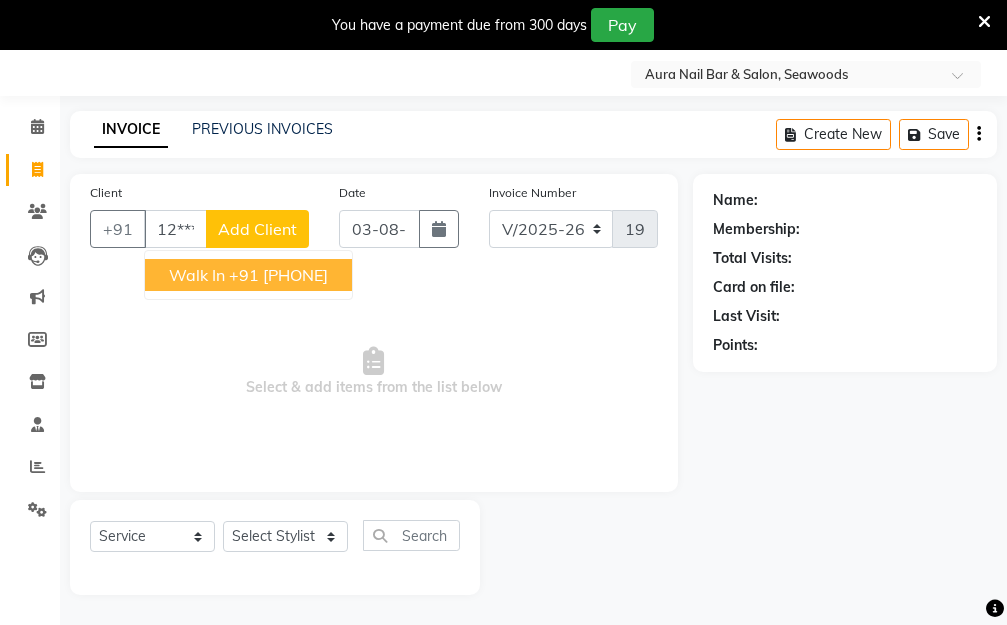 type on "12*******00" 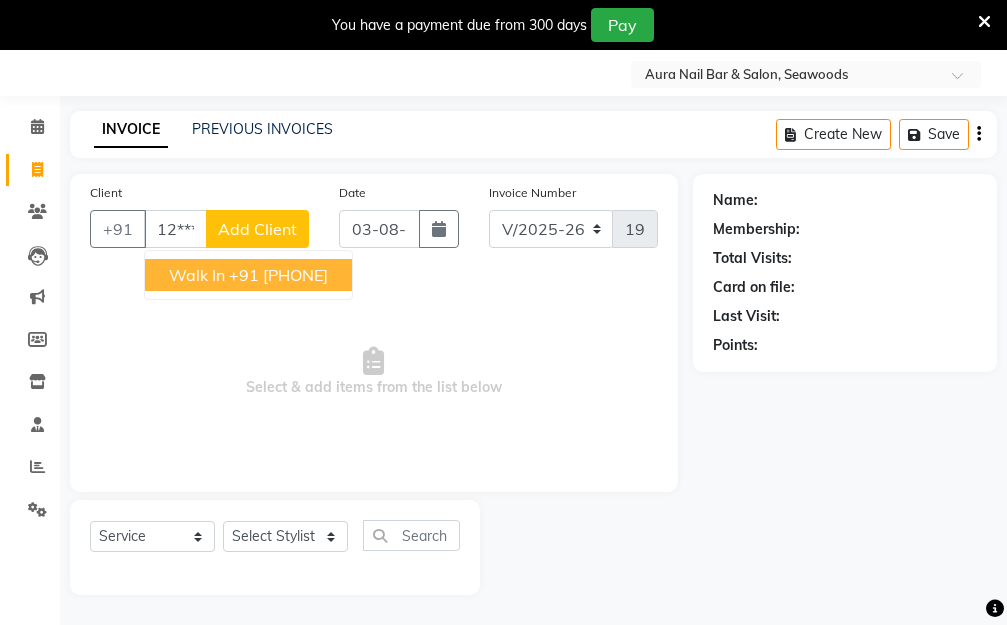 select on "1: Object" 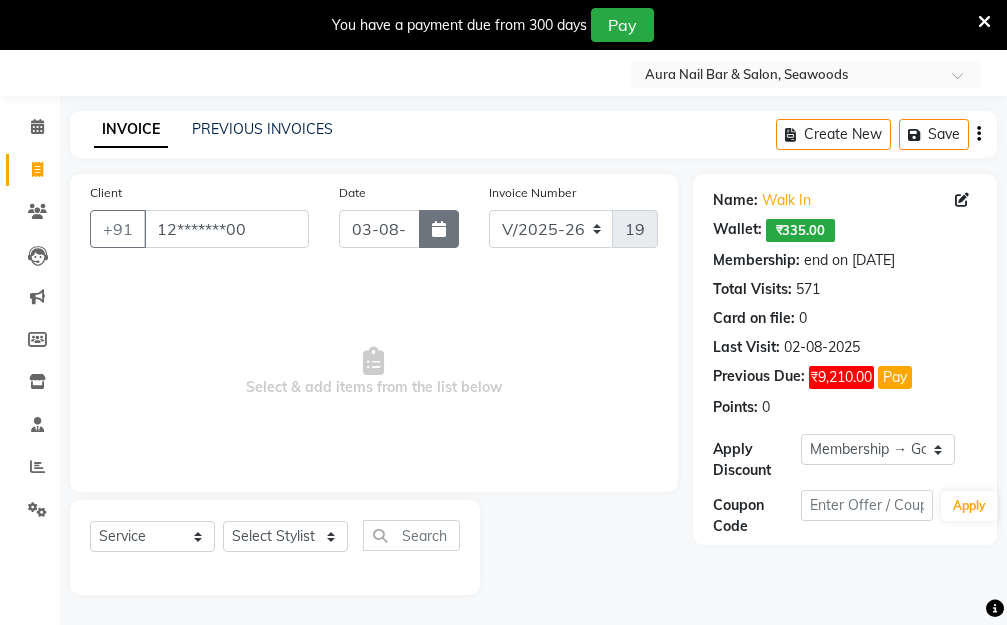 click 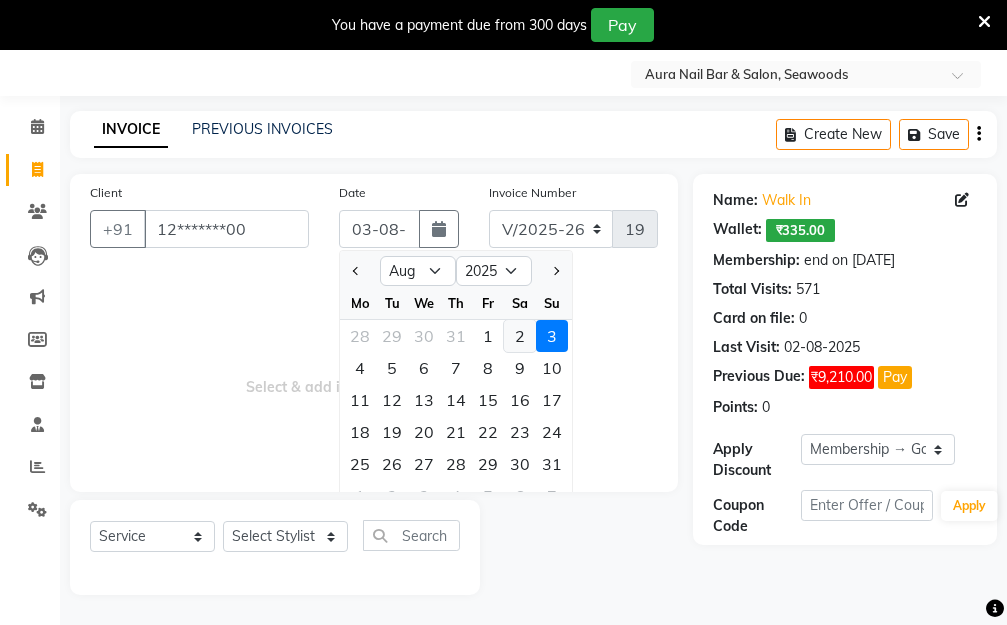 click on "2" 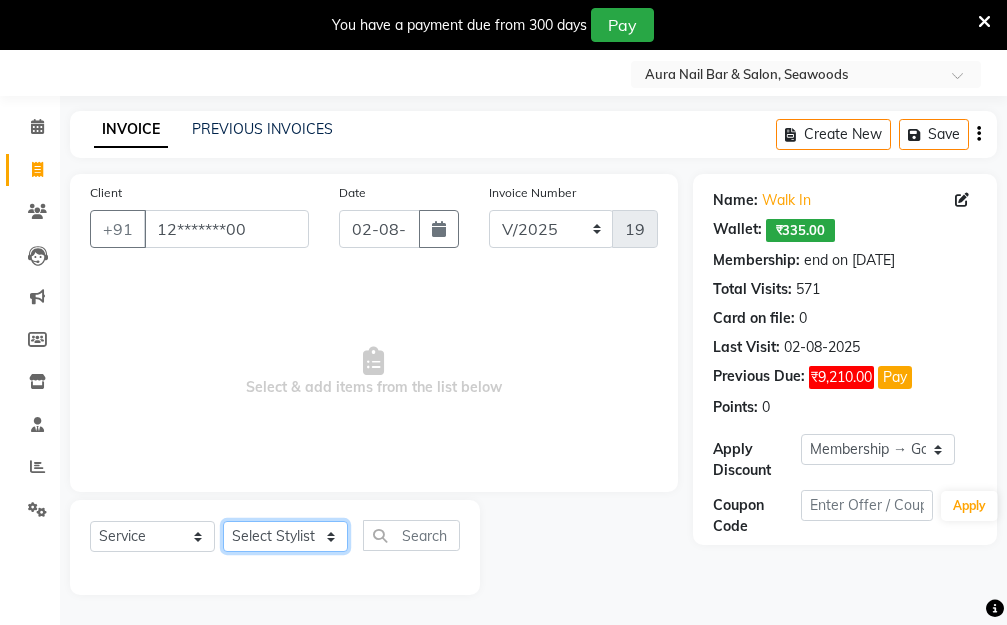 click on "Select Stylist [FIRST] [LAST] Manager [FIRST] [LAST] [FIRST] [LAST] [FIRST] [LAST]" 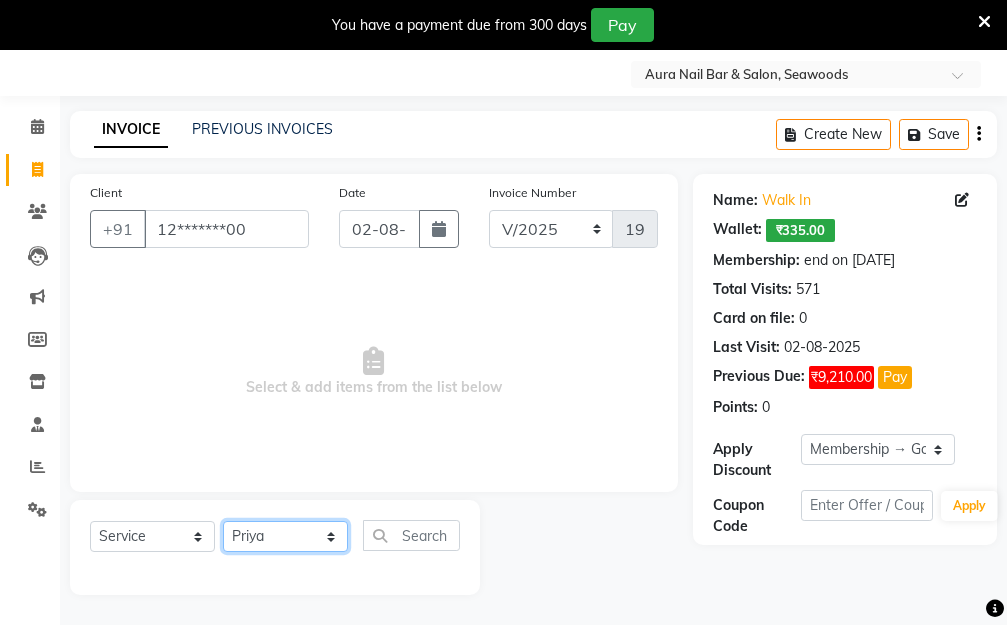 click on "Select Stylist [FIRST] [LAST] Manager [FIRST] [LAST] [FIRST] [LAST] [FIRST] [LAST]" 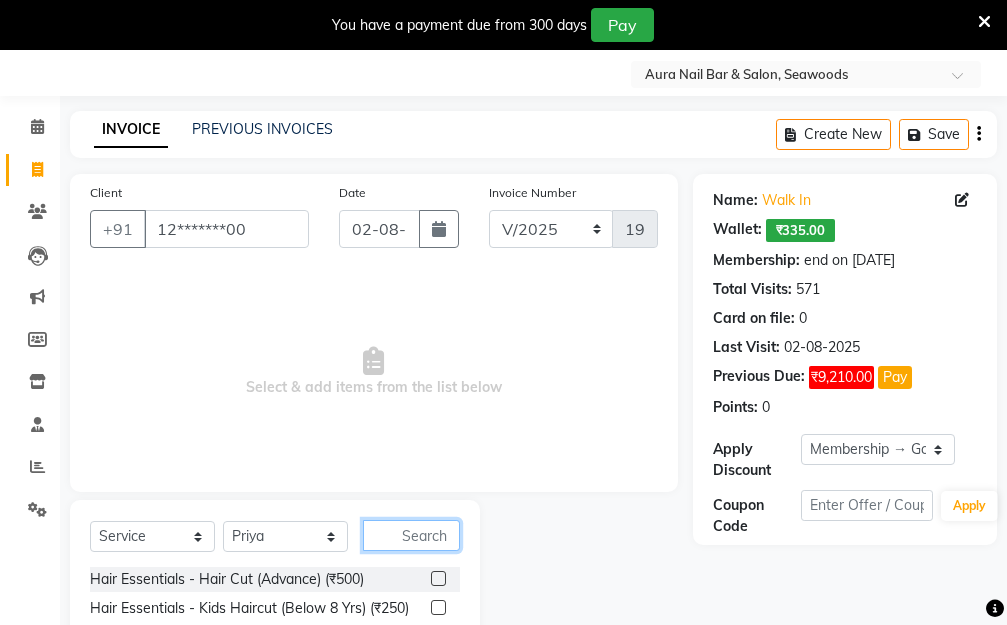 click 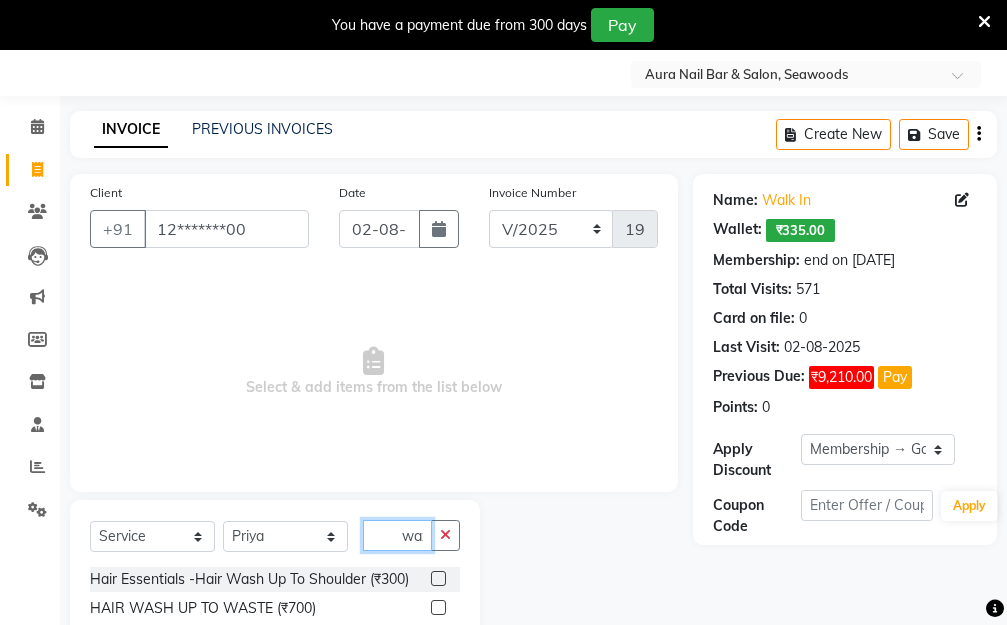 scroll, scrollTop: 0, scrollLeft: 4, axis: horizontal 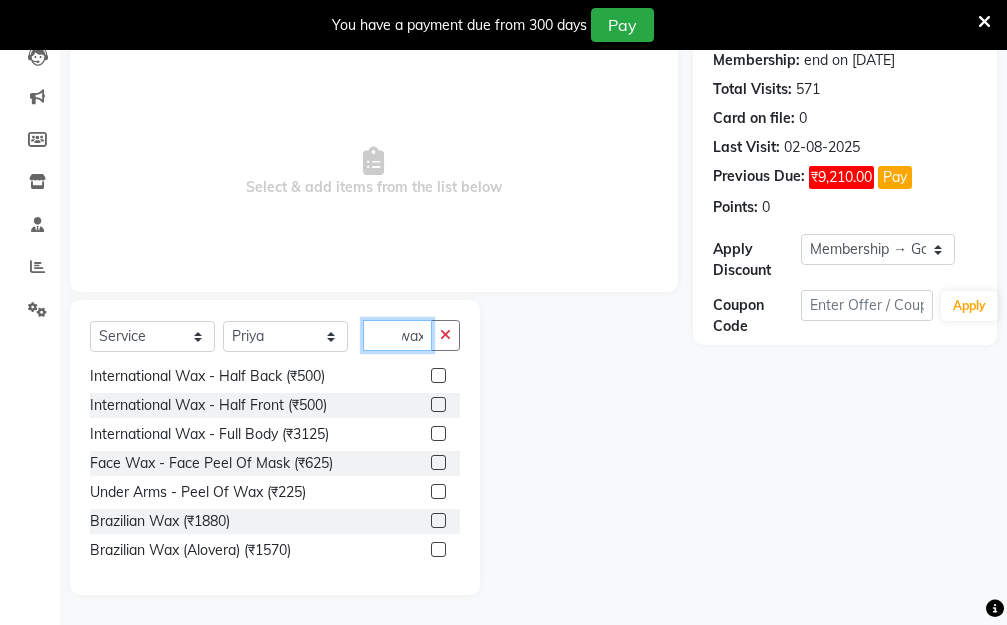 type on "wax" 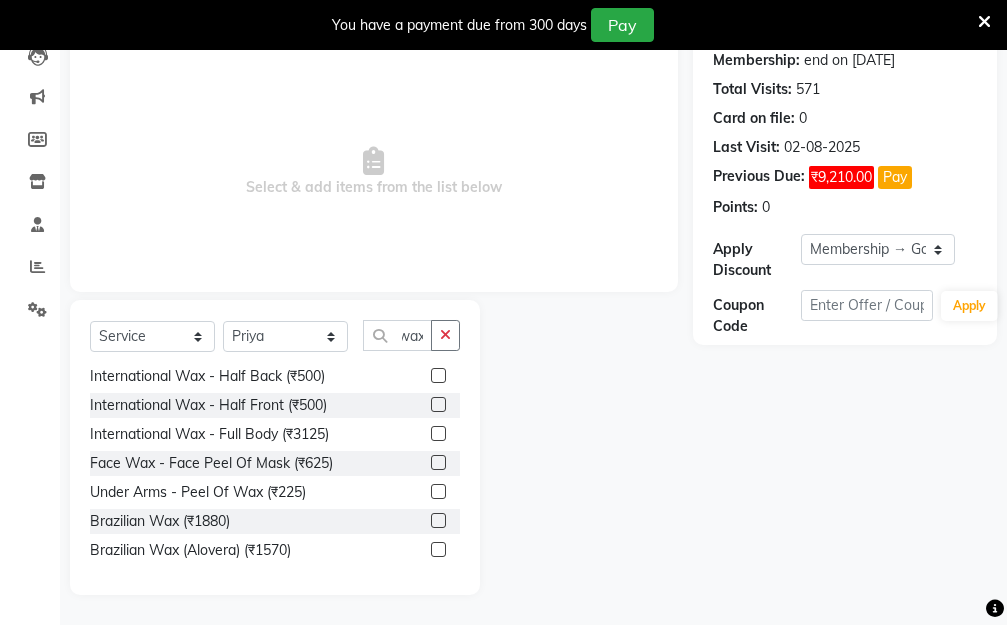 scroll, scrollTop: 0, scrollLeft: 0, axis: both 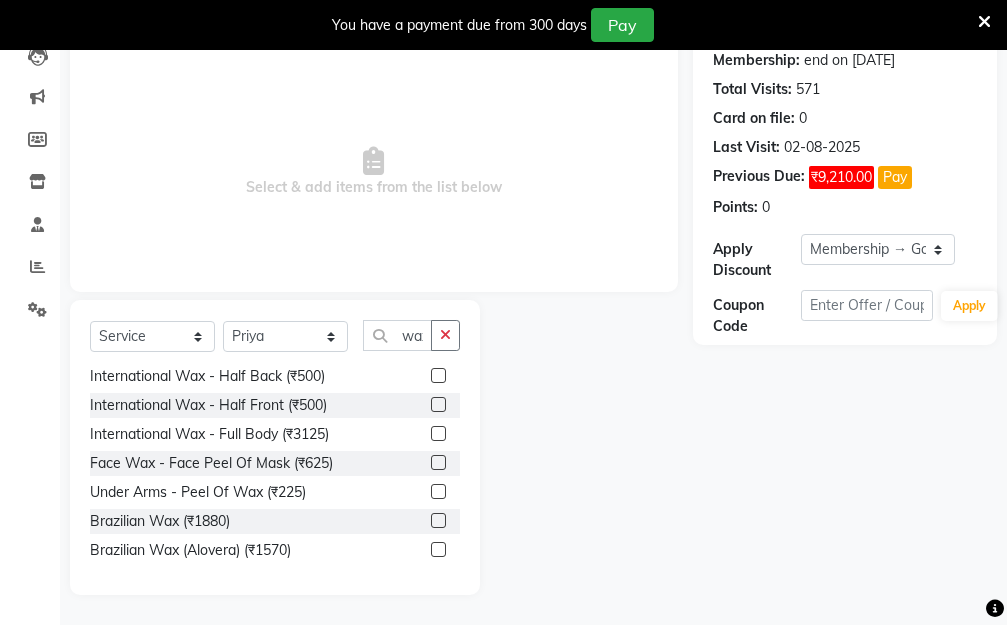 click 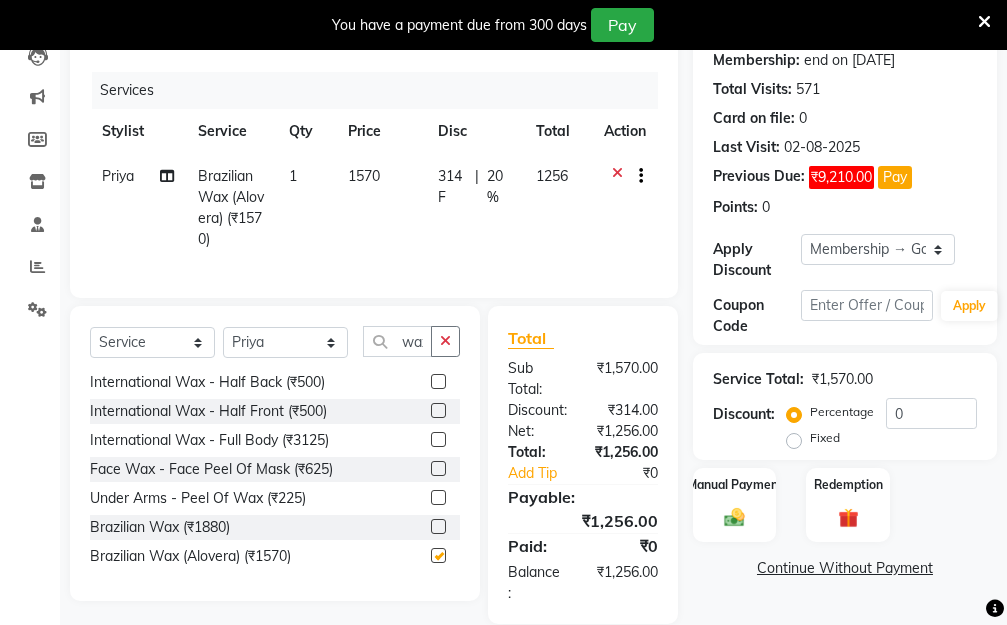 checkbox on "false" 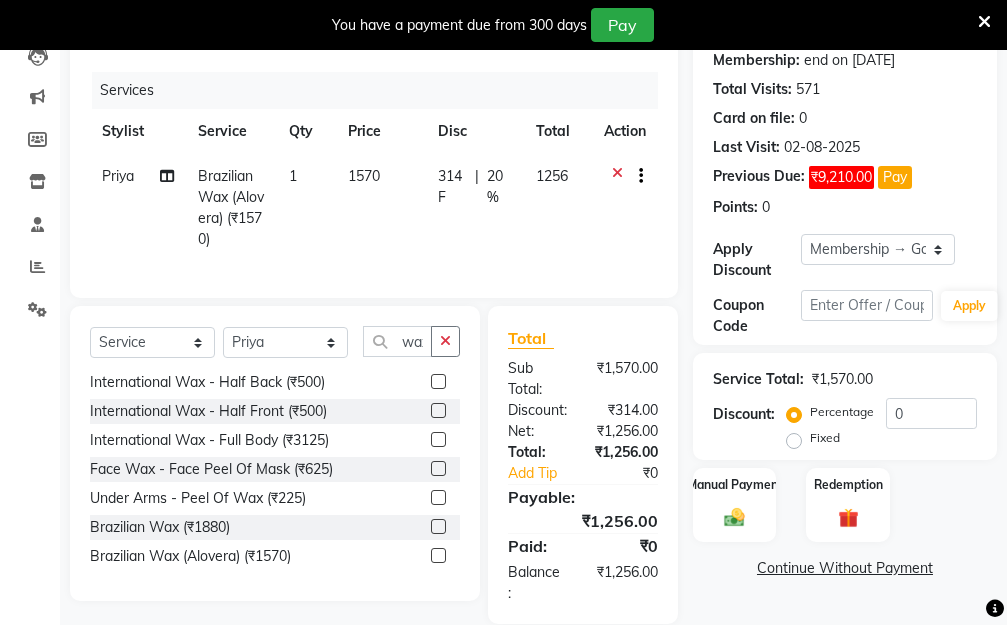 click on "1570" 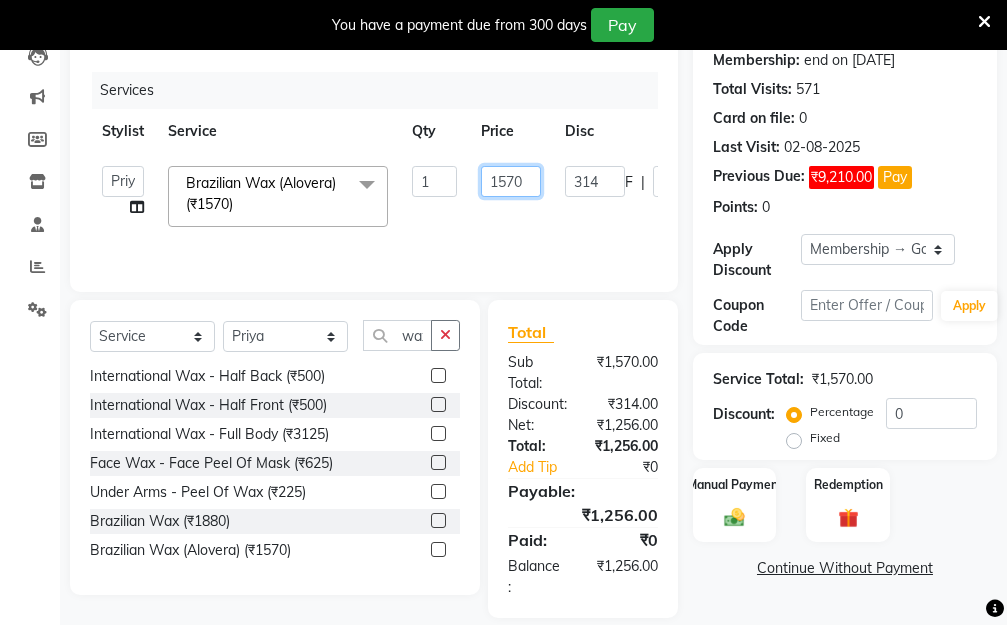 drag, startPoint x: 529, startPoint y: 176, endPoint x: 408, endPoint y: 183, distance: 121.20231 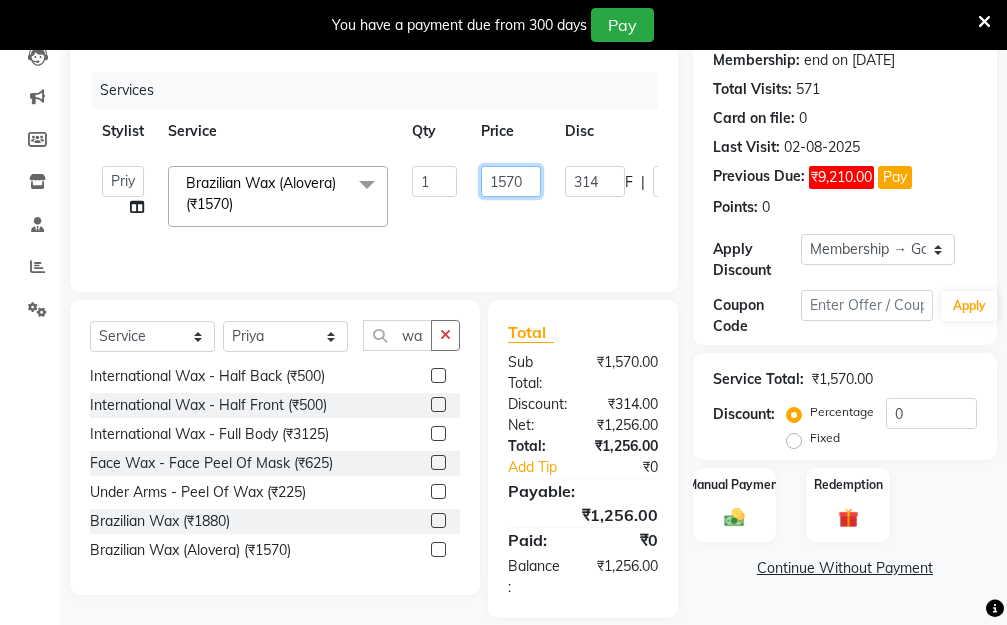 click on "Aarti   Dipti    Manager   Pallavi    pooja   Priya   Brazilian Wax (Alovera) (₹1570)  x Hair Essentials - Hair Cut (Advance) (₹500) Hair Essentials - Kids Haircut (Below 8 Yrs) (₹250) Hair Essentials -Hair Wash Up To Shoulder (₹300) Hair Essentials - Hair Cut  (₹350) HAIR WASH UP TO WASTE (₹700) DANDRUFF TERATMENT (₹1500) Shampoo & Conditioning + Blast Dry - Upto Shoulder (₹350) Shampoo & Conditioning + Blast Dry - Below Shoulder (₹550) Shampoo & Conditioning + Blast Dry - Upto Waist (₹750) Shampoo & Conditioning + Blast Dry - Add: Charge For Morocon/Riviver/ Keratin (₹600) Blow Dry/Outcurl/Straight - Upto Shoulder (₹449) Blow Dry/Outcurl/Straight - Below Shoulder (₹650) Blow Dry/Outcurl/Straight - Upto Waist (₹850) Ironing - Upto Shoulder (₹650) Ironing - Below Shoulder (₹850) Ironing - Upto Waist (₹1000) Ironing - Add Charge For Thick Hair (₹300) Tongs - Upto Shoulder (₹800) Tongs - Below Shoulder (₹960) Tongs - Upto Waist (₹1500) Hair Spa - Upto Waist (₹2750)" 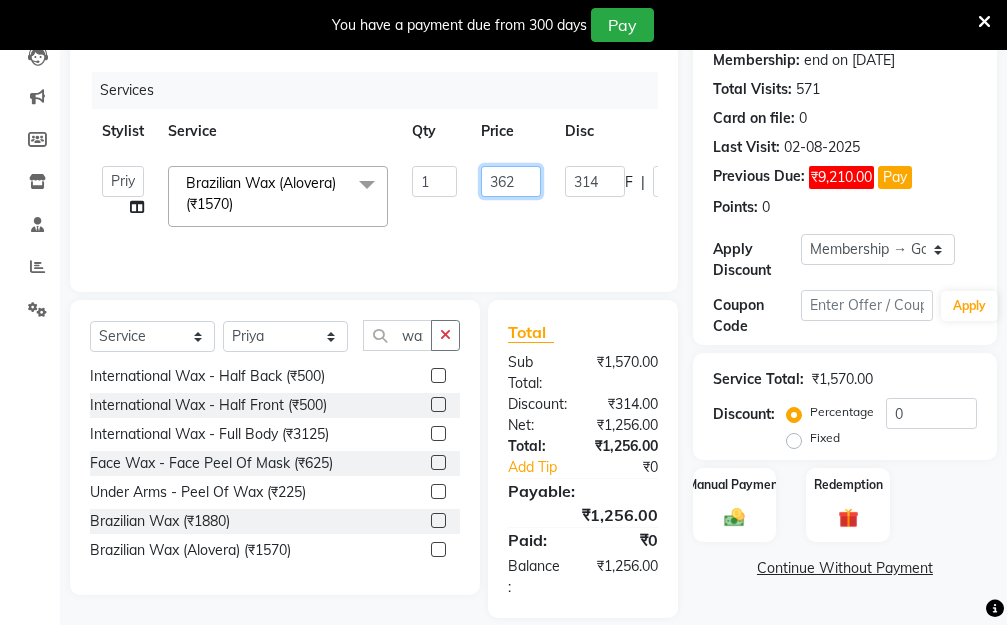 type on "3620" 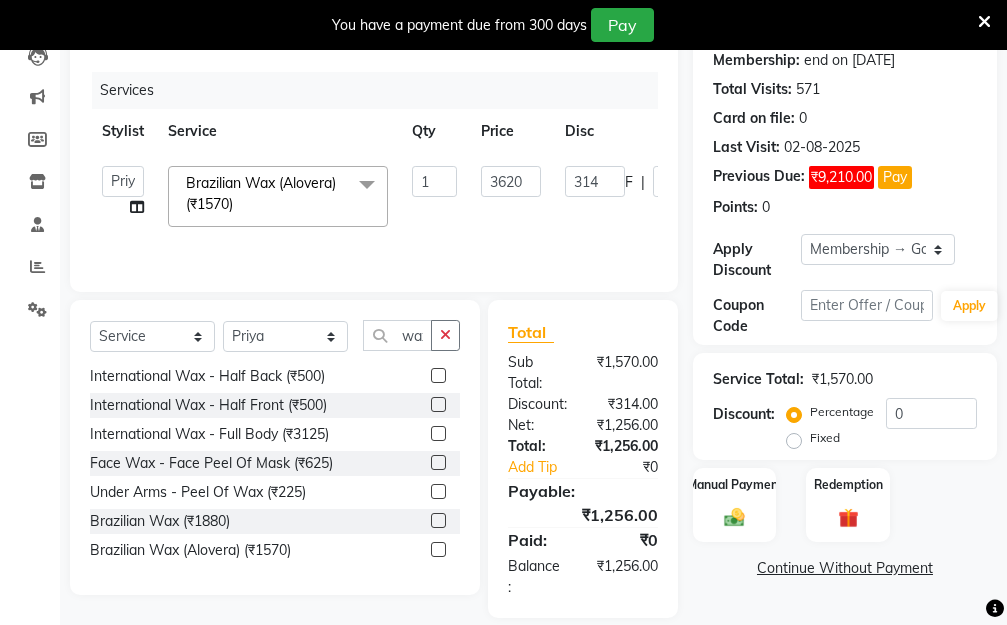 click on "Aarti   Dipti    Manager   Pallavi    pooja   Priya   Brazilian Wax (Alovera) (₹1570)  x Hair Essentials - Hair Cut (Advance) (₹500) Hair Essentials - Kids Haircut (Below 8 Yrs) (₹250) Hair Essentials -Hair Wash Up To Shoulder (₹300) Hair Essentials - Hair Cut  (₹350) HAIR WASH UP TO WASTE (₹700) DANDRUFF TERATMENT (₹1500) Shampoo & Conditioning + Blast Dry - Upto Shoulder (₹350) Shampoo & Conditioning + Blast Dry - Below Shoulder (₹550) Shampoo & Conditioning + Blast Dry - Upto Waist (₹750) Shampoo & Conditioning + Blast Dry - Add: Charge For Morocon/Riviver/ Keratin (₹600) Blow Dry/Outcurl/Straight - Upto Shoulder (₹449) Blow Dry/Outcurl/Straight - Below Shoulder (₹650) Blow Dry/Outcurl/Straight - Upto Waist (₹850) Ironing - Upto Shoulder (₹650) Ironing - Below Shoulder (₹850) Ironing - Upto Waist (₹1000) Ironing - Add Charge For Thick Hair (₹300) Tongs - Upto Shoulder (₹800) Tongs - Below Shoulder (₹960) Tongs - Upto Waist (₹1500) Hair Spa - Upto Waist (₹2750)" 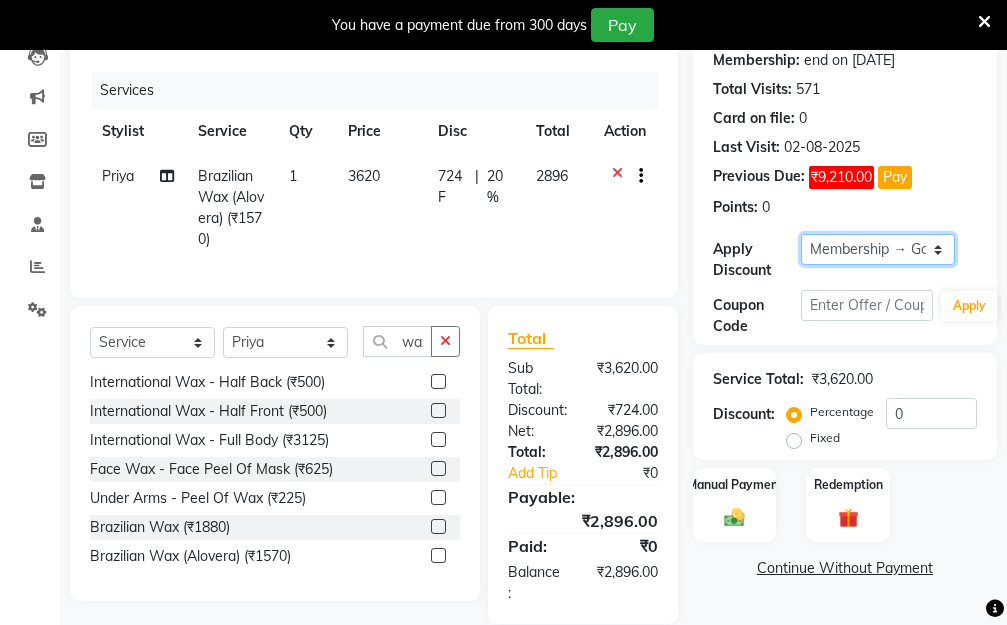 click on "Select Membership → Golden Membership Membership → Golden Membership Membership → Golden Membership Membership → Golden Membership Membership → Golden Membership Membership → Golden Membership Membership → Golden Membership Membership → Golden Membership Membership → Golden Membership Membership → Golden Membership Membership → Golden Membership Membership → Golden Membership Membership → Golden Membership Membership → Golden Membership Membership → Golden Membership Membership → Golden Membership Membership → Golden Membership Membership → Golden Membership Membership → Golden Membership Membership → Golden Membership Membership → Golden Membership Membership → Golden Membership Membership → Golden Membership Membership → Golden Membership Membership → Golden Membership Membership → Golden Membership Membership → Golden Membership Membership → Golden Membership Membership → Golden Membership Membership → Golden Membership" 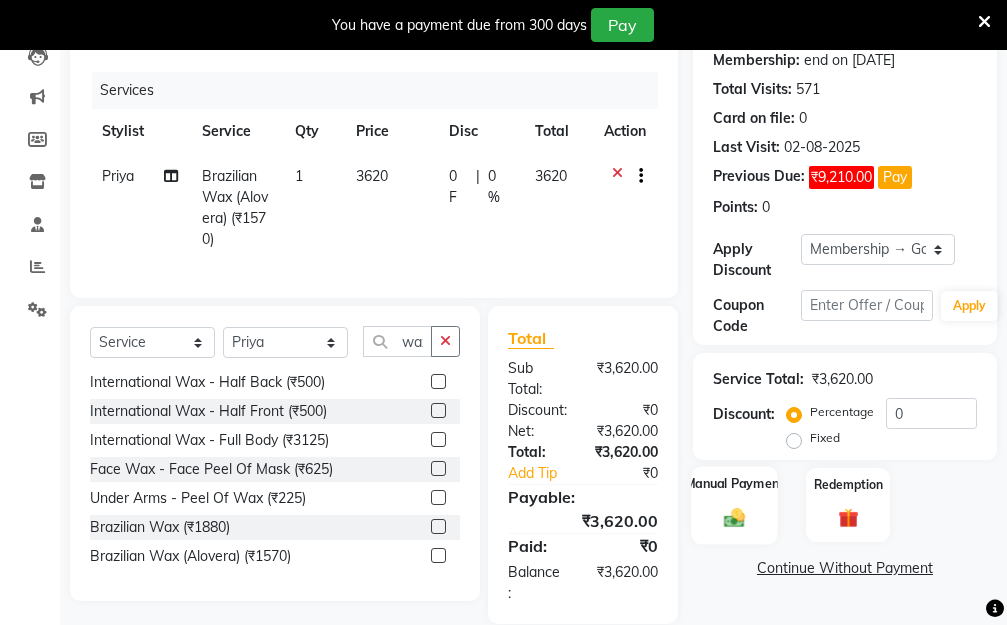 click on "Manual Payment" 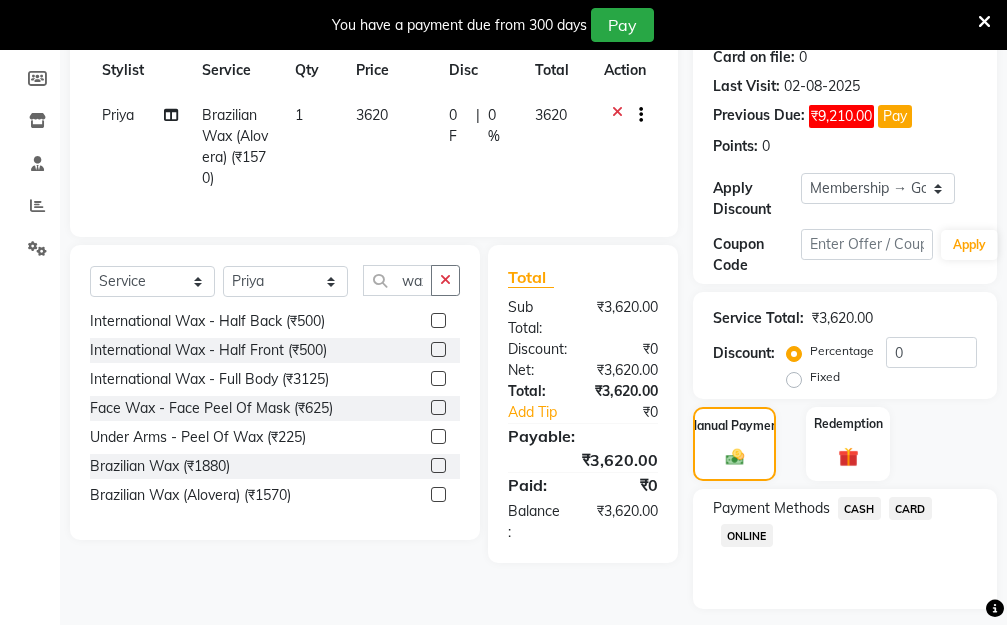 scroll, scrollTop: 369, scrollLeft: 0, axis: vertical 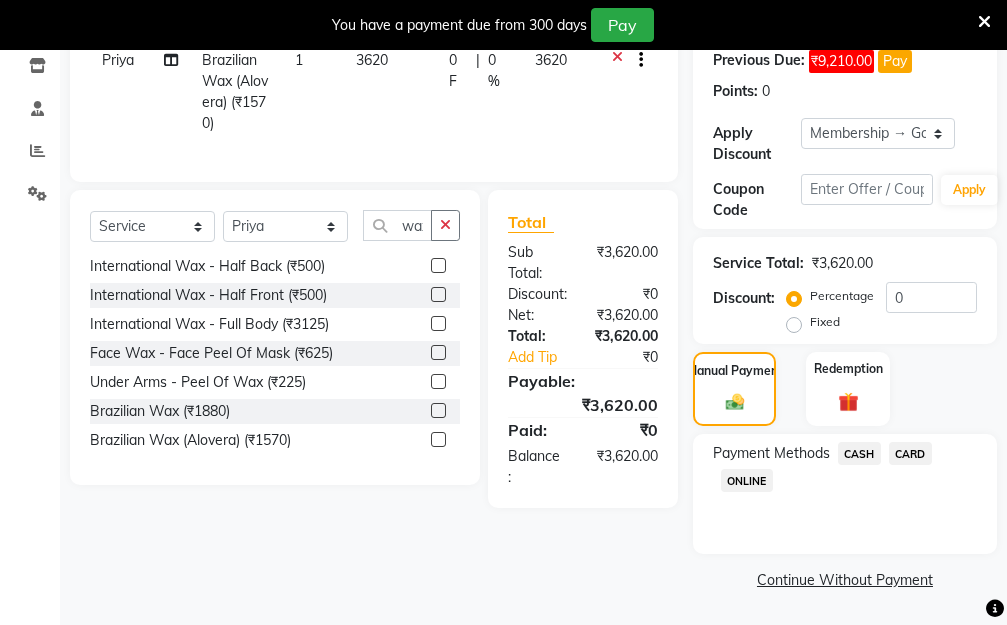 click on "ONLINE" 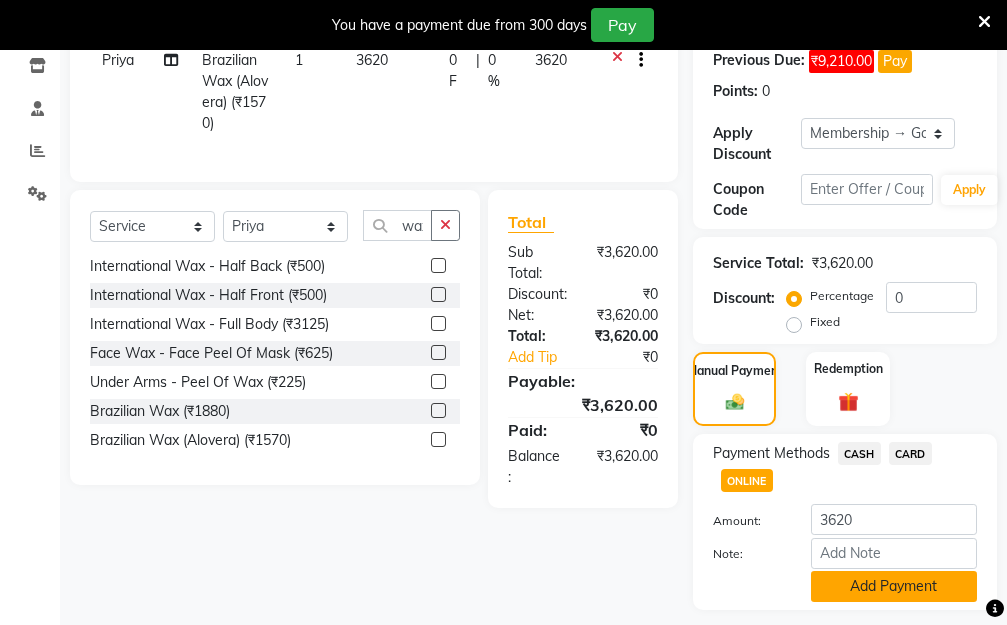 click on "Add Payment" 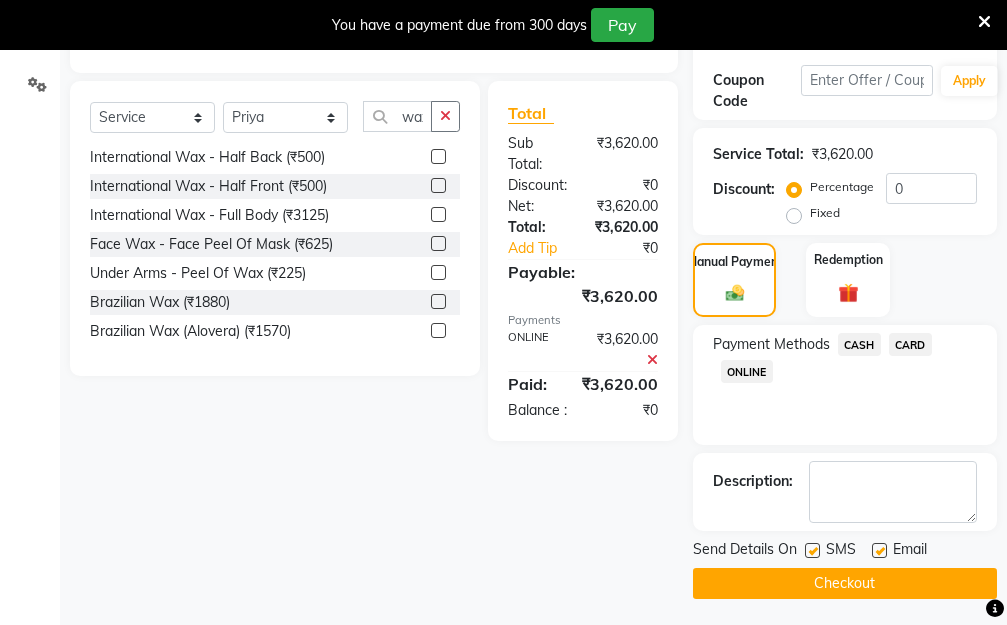 scroll, scrollTop: 482, scrollLeft: 0, axis: vertical 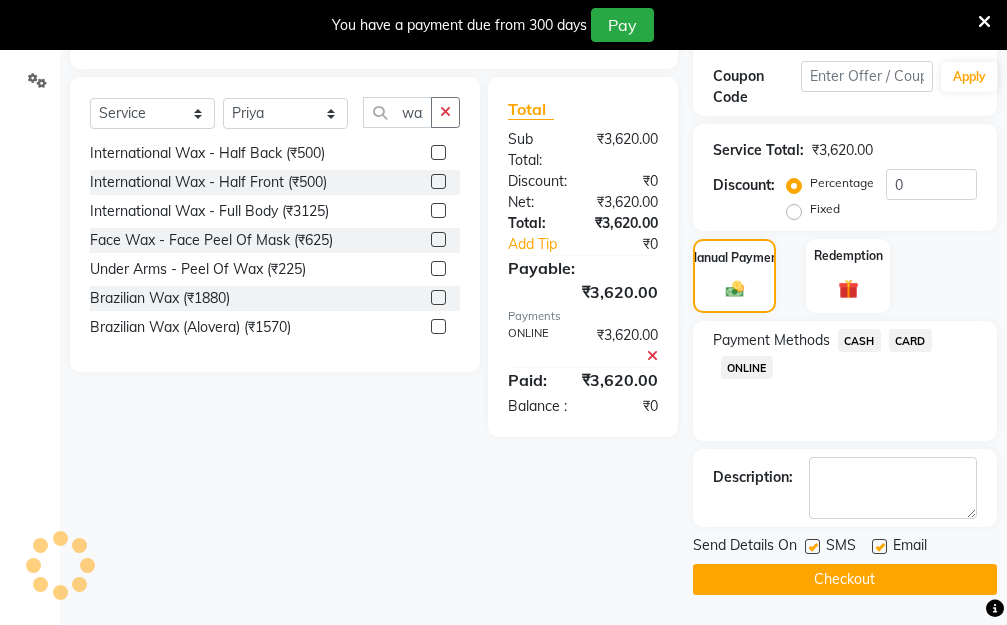 click on "Checkout" 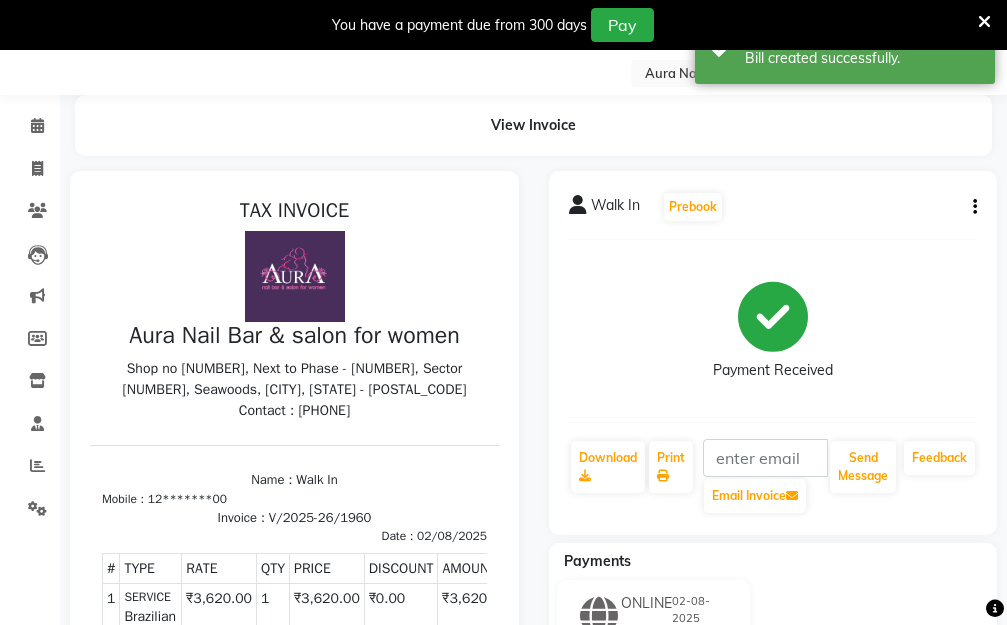 scroll, scrollTop: 34, scrollLeft: 0, axis: vertical 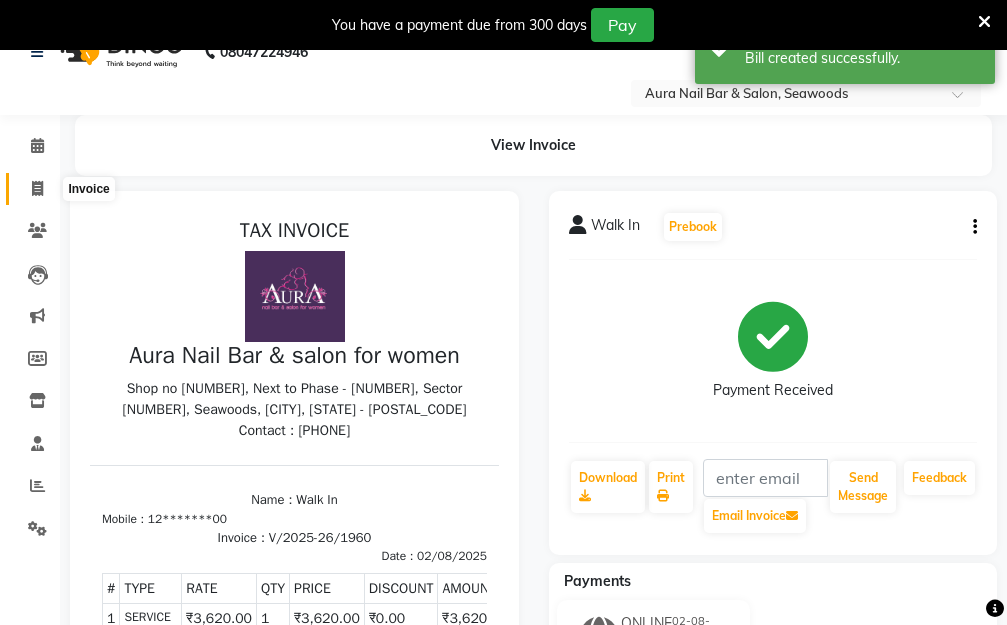 click 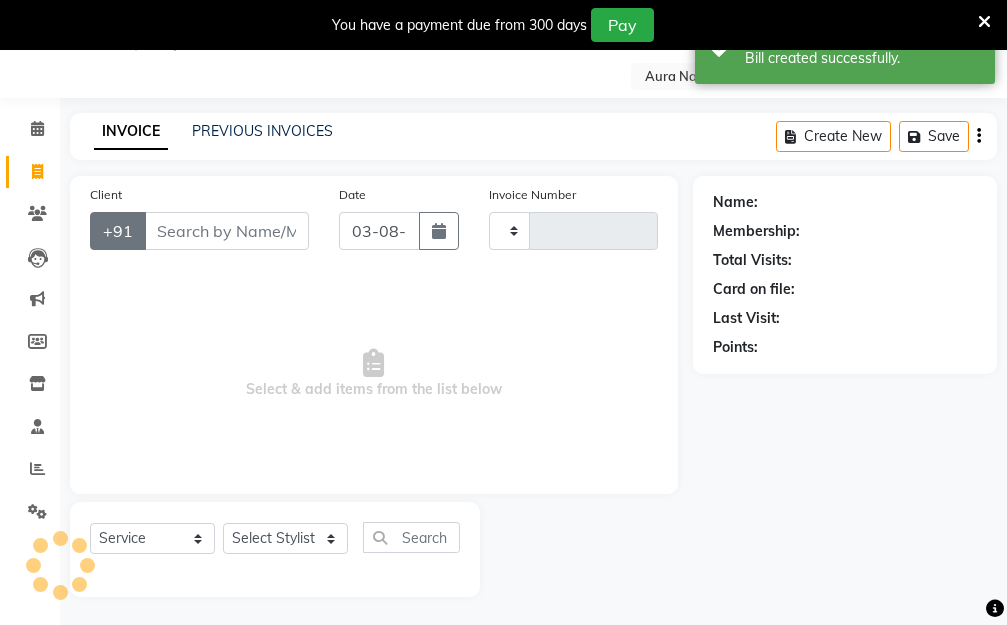 type on "1961" 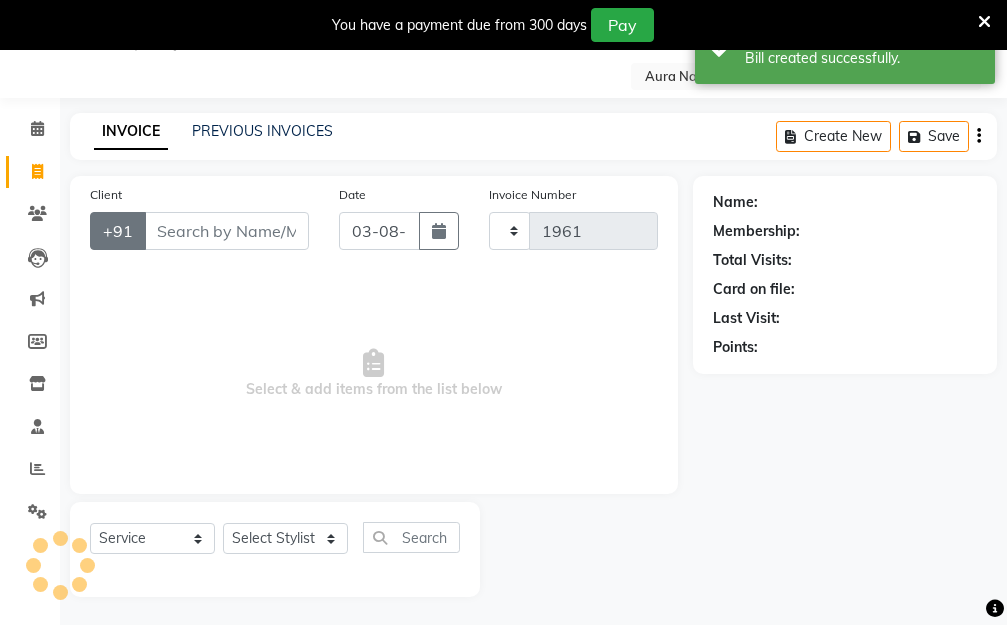 select on "4994" 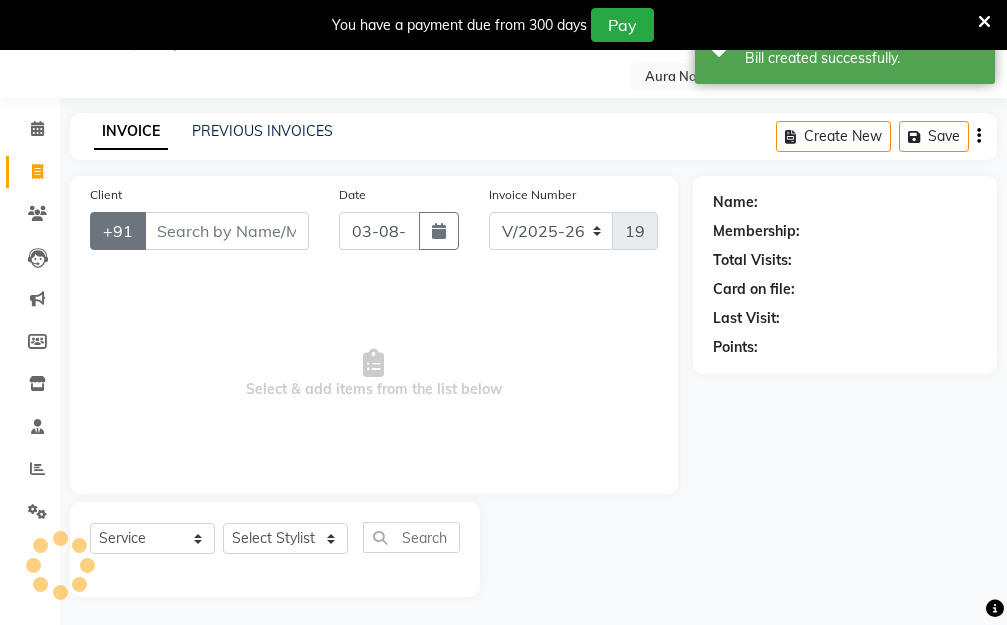 scroll, scrollTop: 53, scrollLeft: 0, axis: vertical 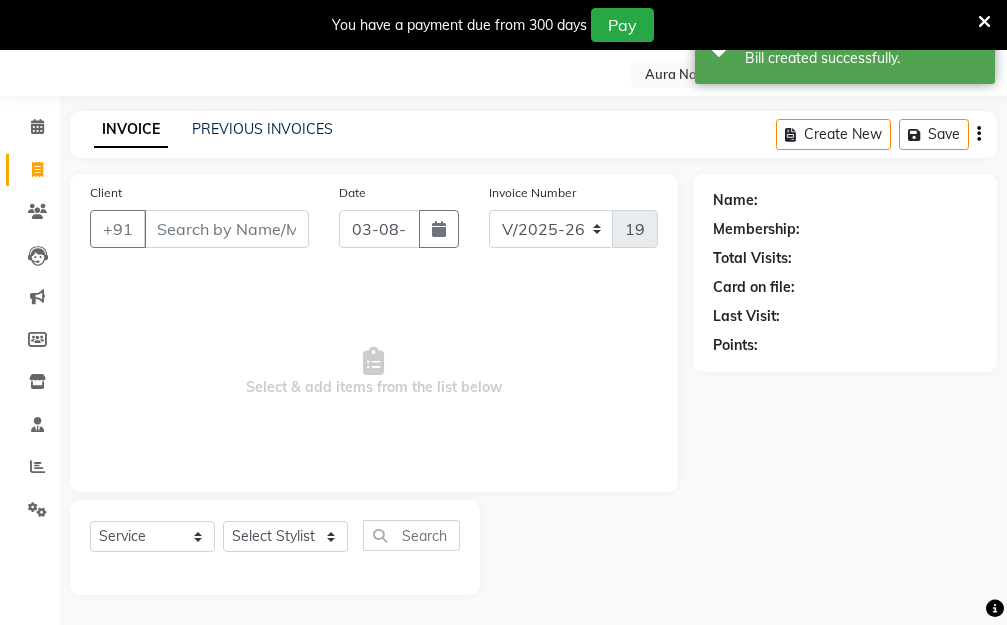 click on "Client" at bounding box center [226, 229] 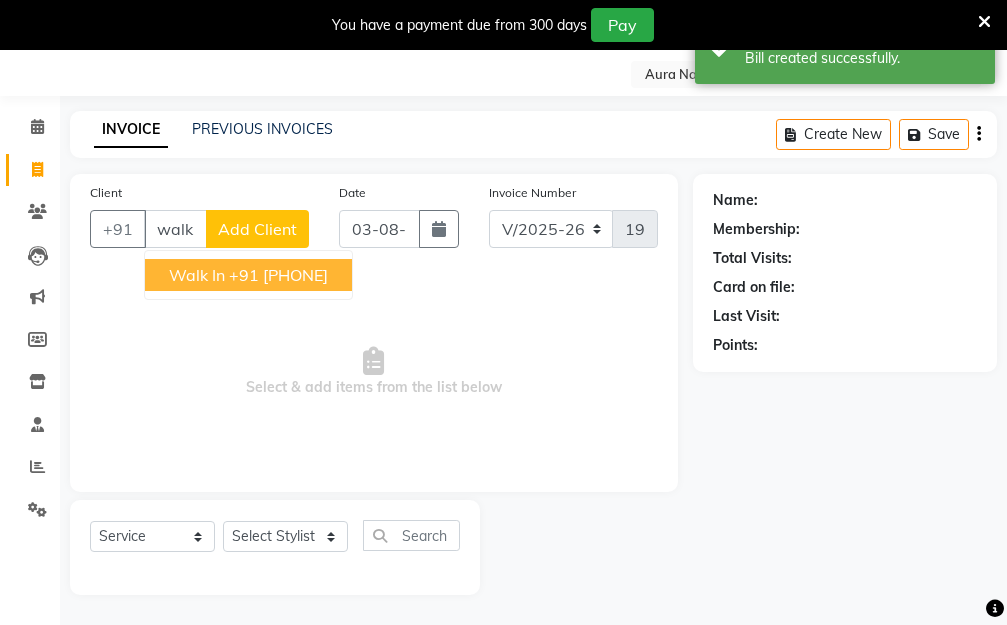click on "+91 [PHONE]" at bounding box center (278, 275) 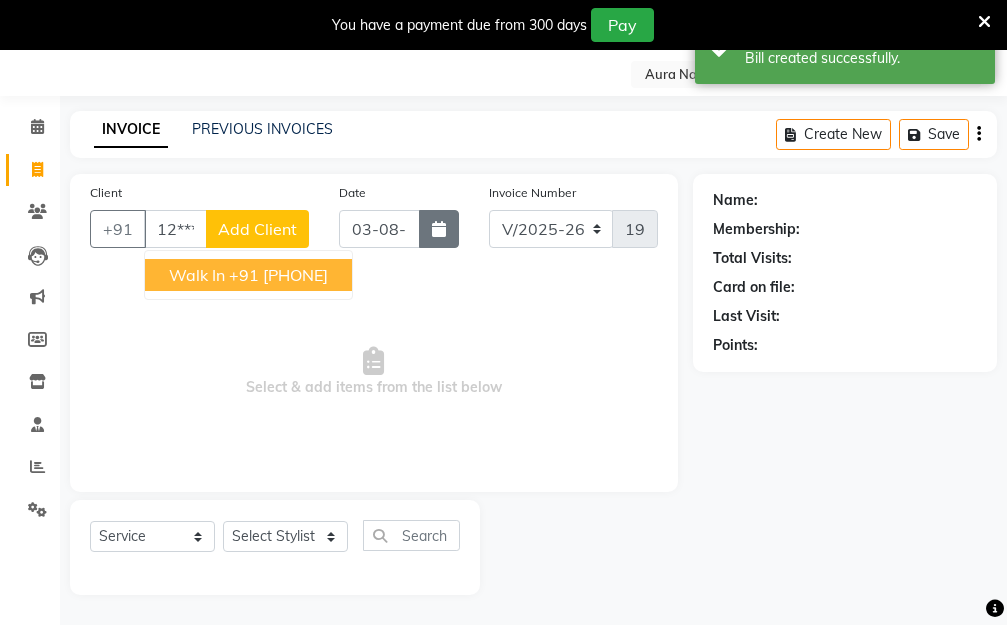 type on "12*******00" 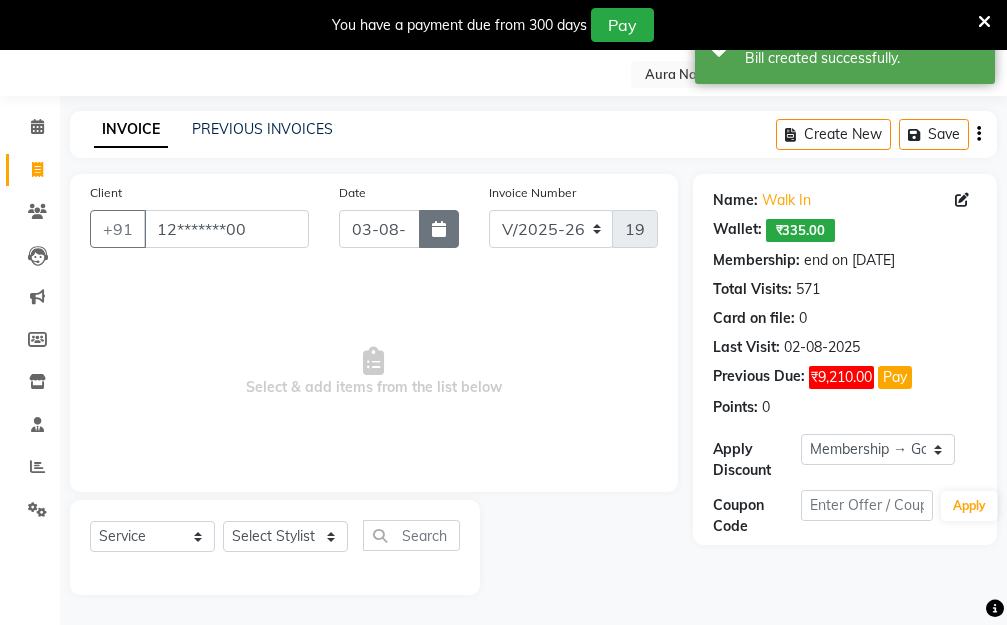 click 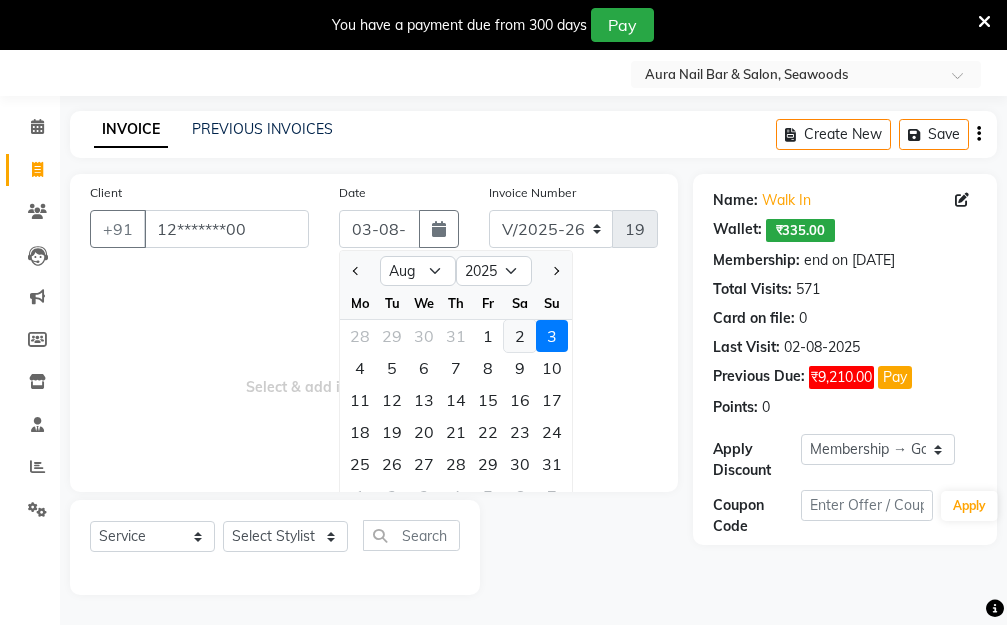 click on "2" 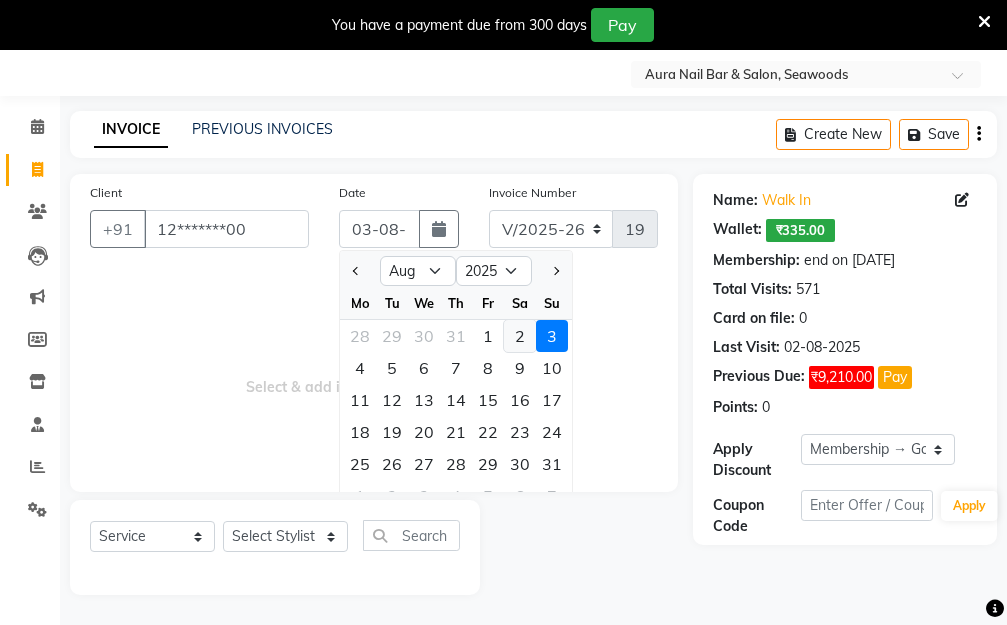 type on "02-08-2025" 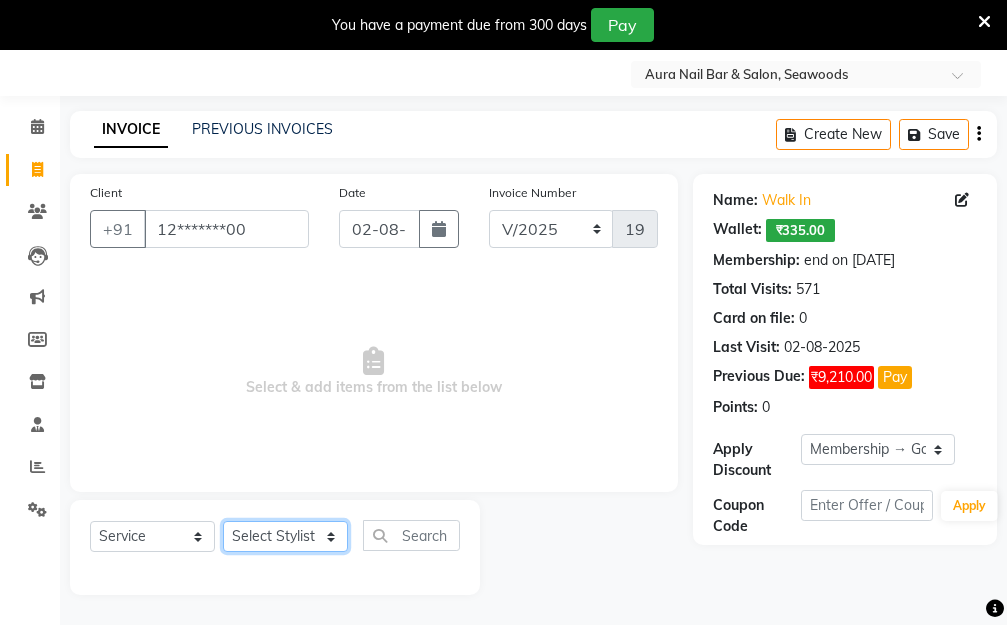 click on "Select Stylist [FIRST] [LAST] Manager [FIRST] [LAST] [FIRST] [LAST] [FIRST] [LAST]" 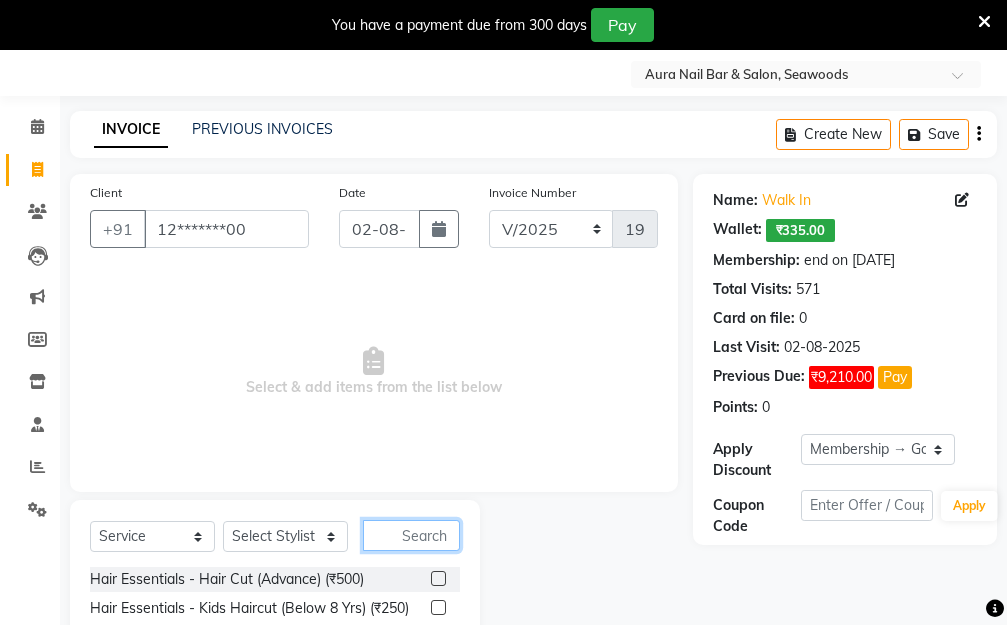 click 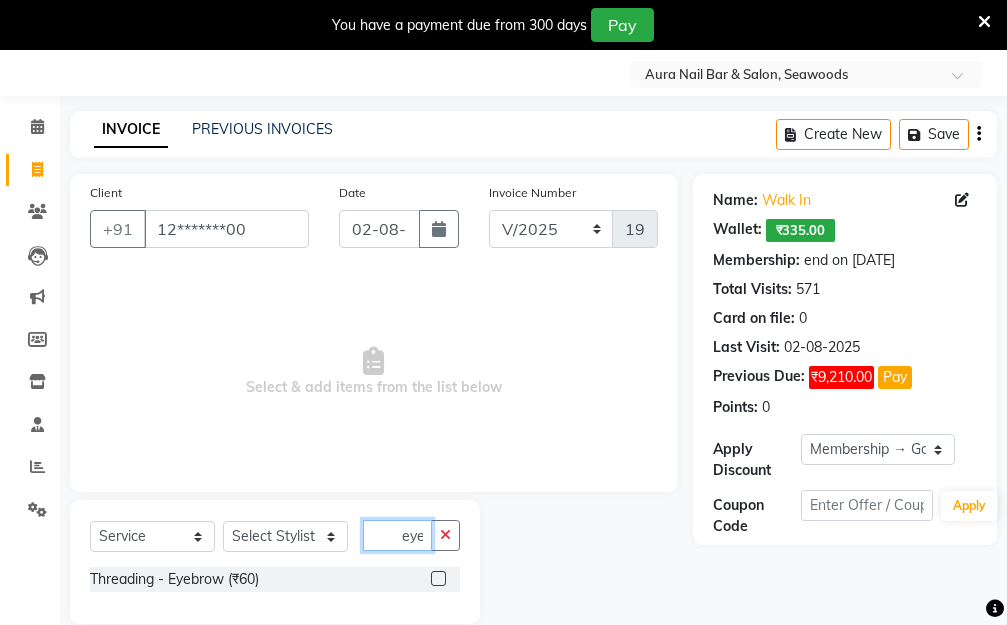 type on "eye" 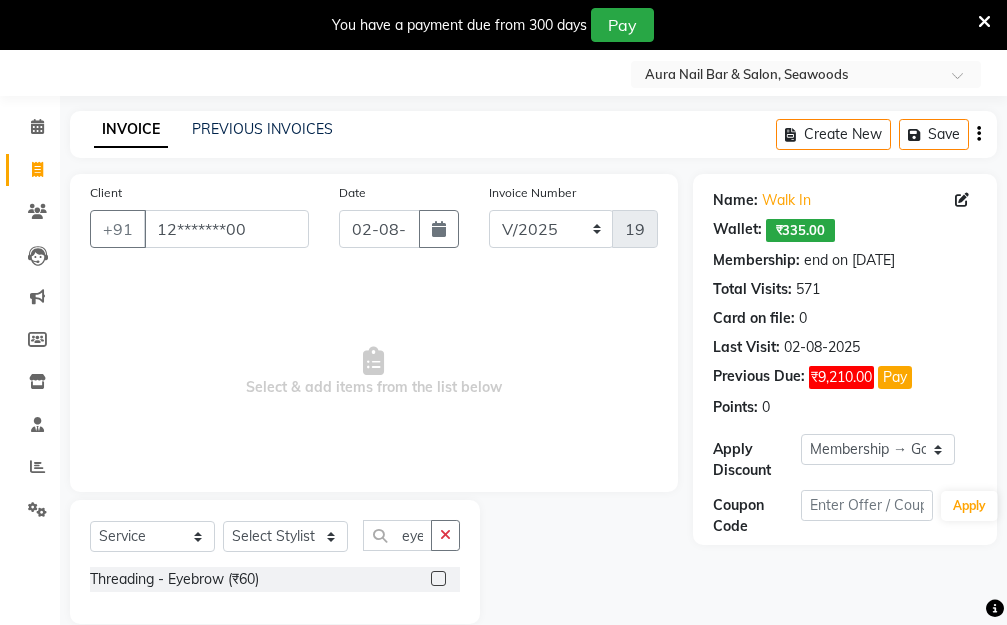 click 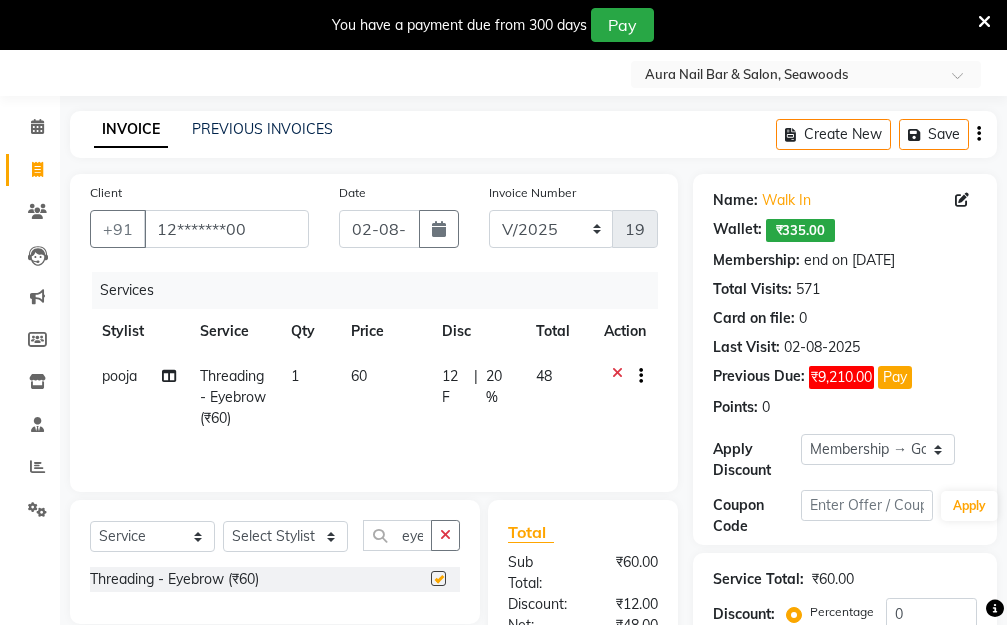 checkbox on "false" 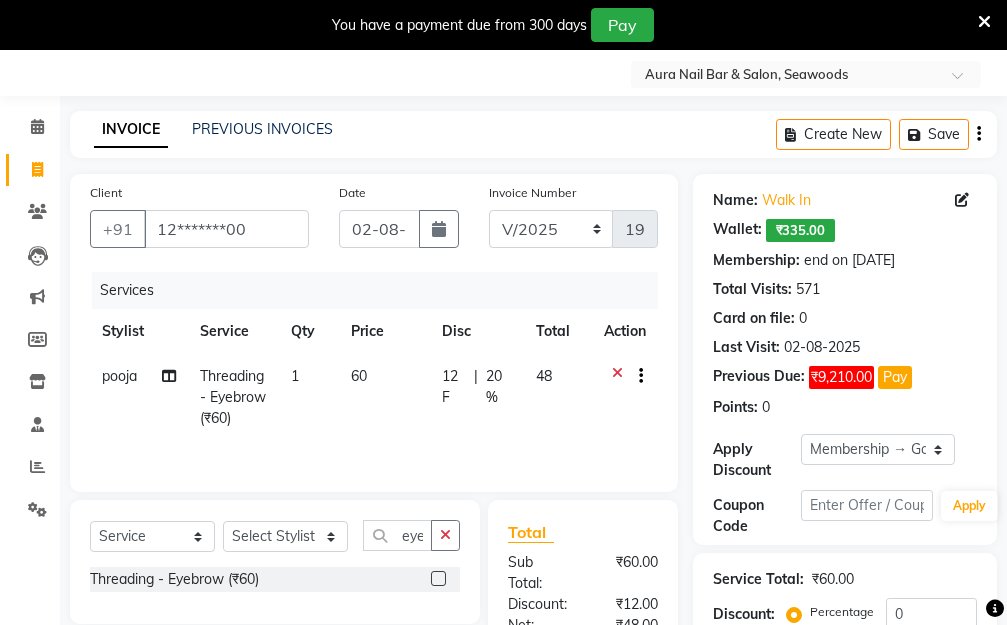 click on "60" 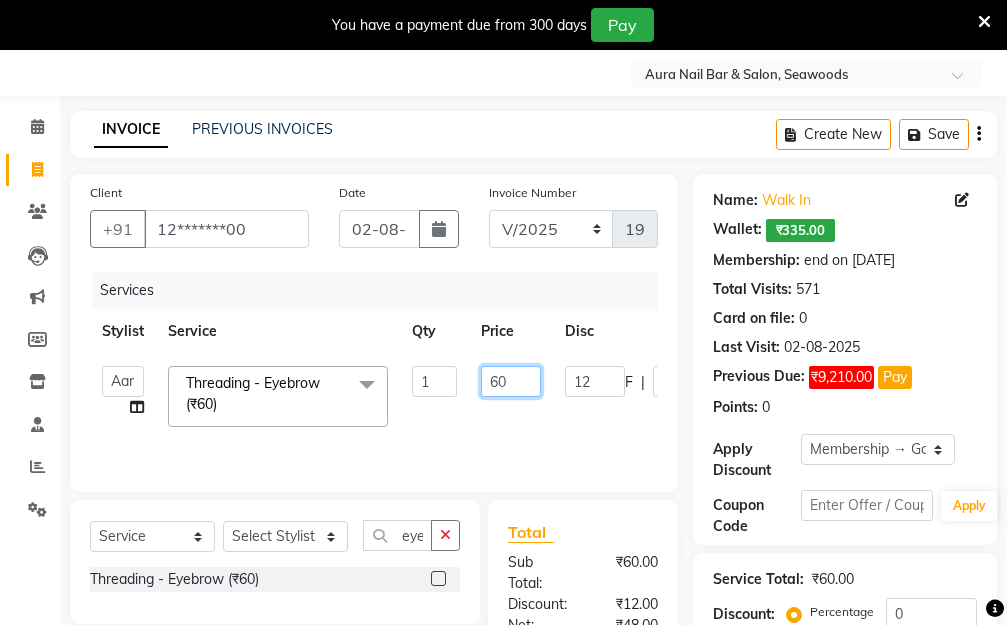 drag, startPoint x: 519, startPoint y: 378, endPoint x: 451, endPoint y: 380, distance: 68.0294 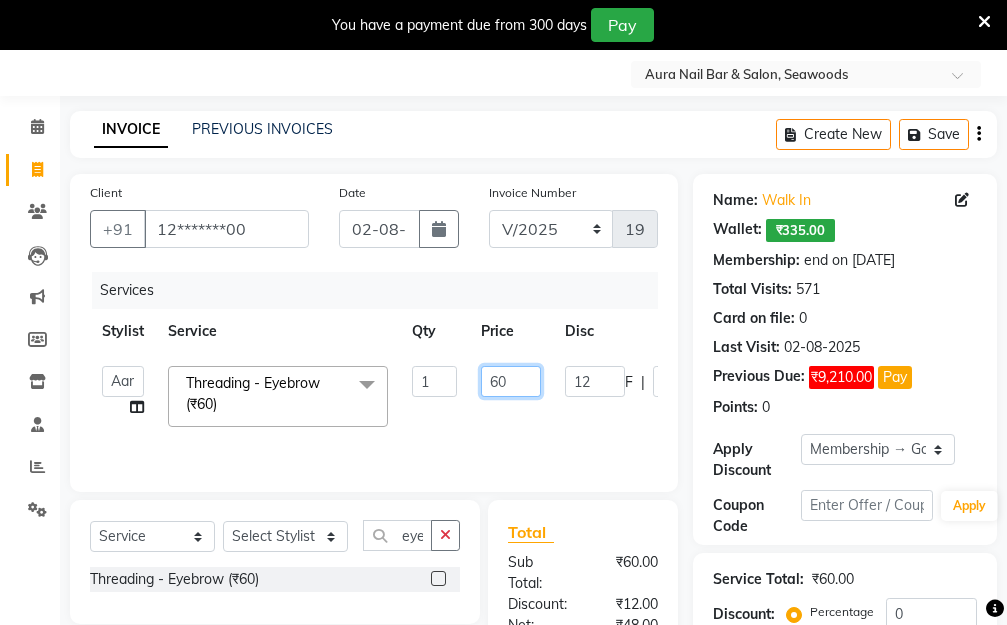 click on "Aarti   Dipti    Manager   Pallavi    pooja   Priya   Threading - Eyebrow (₹60)  x Hair Essentials - Hair Cut (Advance) (₹500) Hair Essentials - Kids Haircut (Below 8 Yrs) (₹250) Hair Essentials -Hair Wash Up To Shoulder (₹300) Hair Essentials - Hair Cut  (₹350) HAIR WASH UP TO WASTE (₹700) HAIR WASH (₹300) DANDRUFF TERATMENT (₹1500) Shampoo & Conditioning + Blast Dry - Upto Shoulder (₹350) Shampoo & Conditioning + Blast Dry - Below Shoulder (₹550) Shampoo & Conditioning + Blast Dry - Upto Waist (₹750) Shampoo & Conditioning + Blast Dry - Add: Charge For Morocon/Riviver/ Keratin (₹600) Blow Dry/Outcurl/Straight - Upto Shoulder (₹449) Blow Dry/Outcurl/Straight - Below Shoulder (₹650) Blow Dry/Outcurl/Straight - Upto Waist (₹850) Ironing - Upto Shoulder (₹650) Ironing - Below Shoulder (₹850) Ironing - Upto Waist (₹1000) Ironing - Add Charge For Thick Hair (₹300) Tongs - Upto Shoulder (₹800) Tongs - Below Shoulder (₹960) Tongs - Upto Waist (₹1500) BOTOX (₹5000) 1 F" 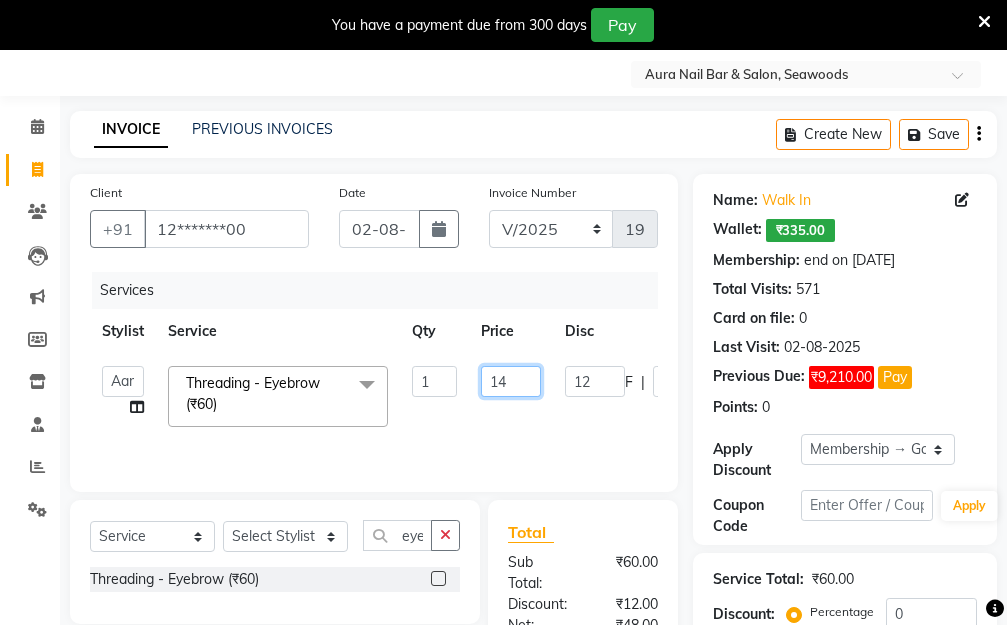 type on "140" 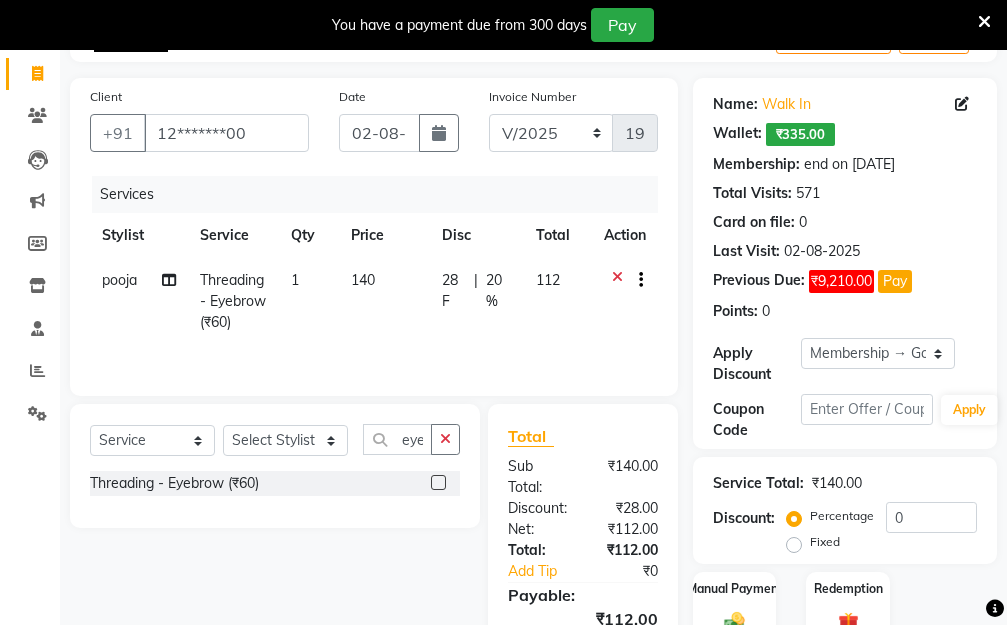 scroll, scrollTop: 278, scrollLeft: 0, axis: vertical 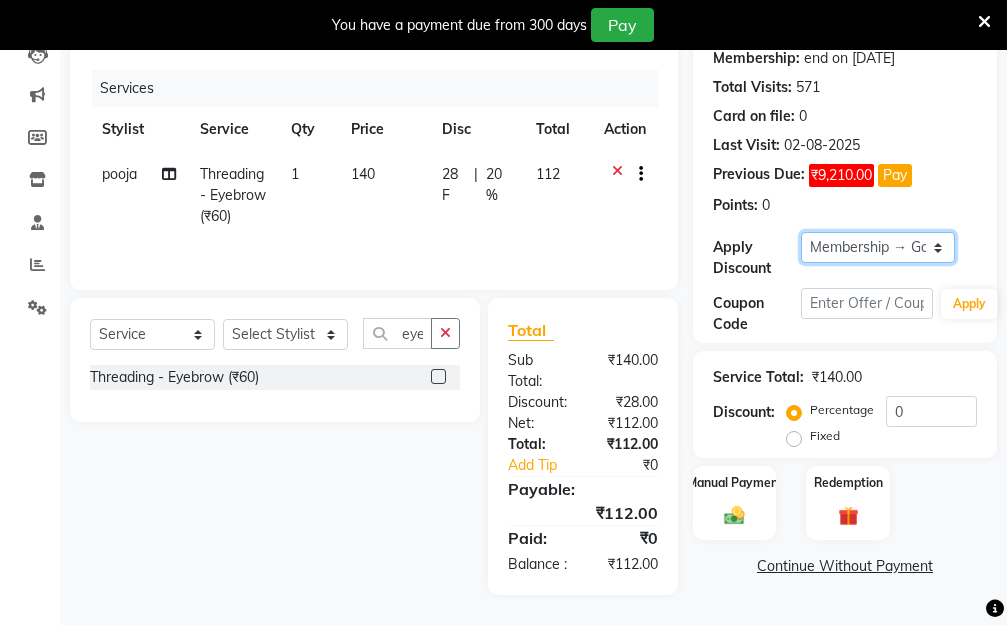 click on "Select Membership → Golden Membership Membership → Golden Membership Membership → Golden Membership Membership → Golden Membership Membership → Golden Membership Membership → Golden Membership Membership → Golden Membership Membership → Golden Membership Membership → Golden Membership Membership → Golden Membership Membership → Golden Membership Membership → Golden Membership Membership → Golden Membership Membership → Golden Membership Membership → Golden Membership Membership → Golden Membership Membership → Golden Membership Membership → Golden Membership Membership → Golden Membership Membership → Golden Membership Membership → Golden Membership Membership → Golden Membership Membership → Golden Membership Membership → Golden Membership Membership → Golden Membership Membership → Golden Membership Membership → Golden Membership Membership → Golden Membership Membership → Golden Membership Membership → Golden Membership" 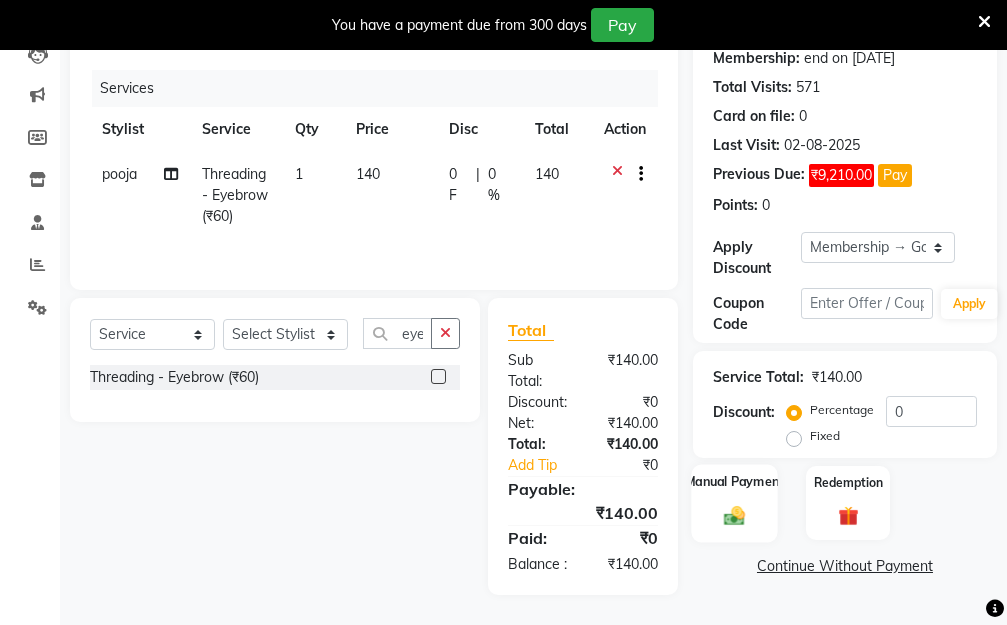click on "Manual Payment" 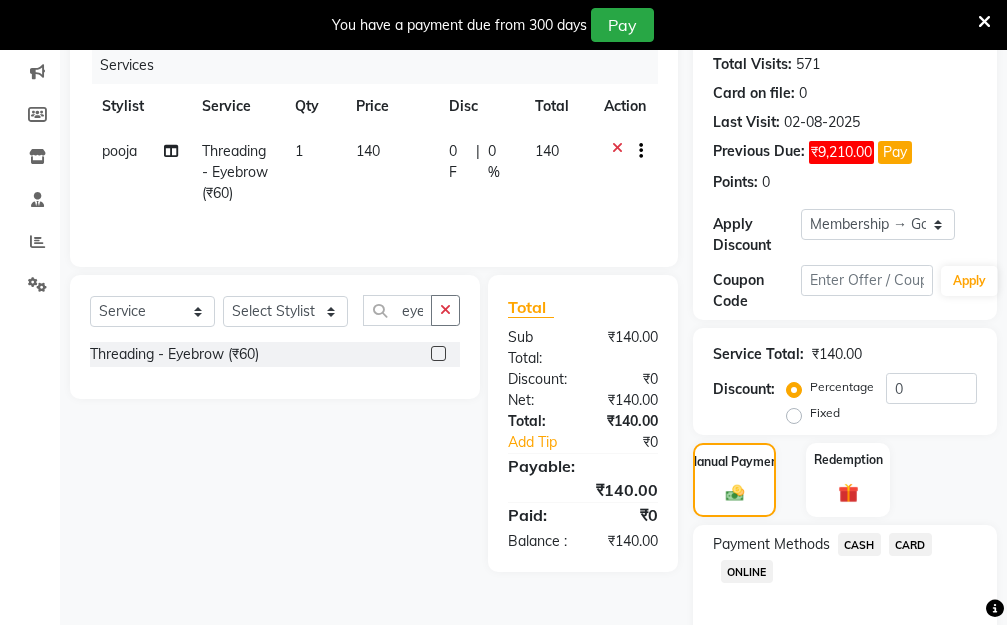 click on "CASH" 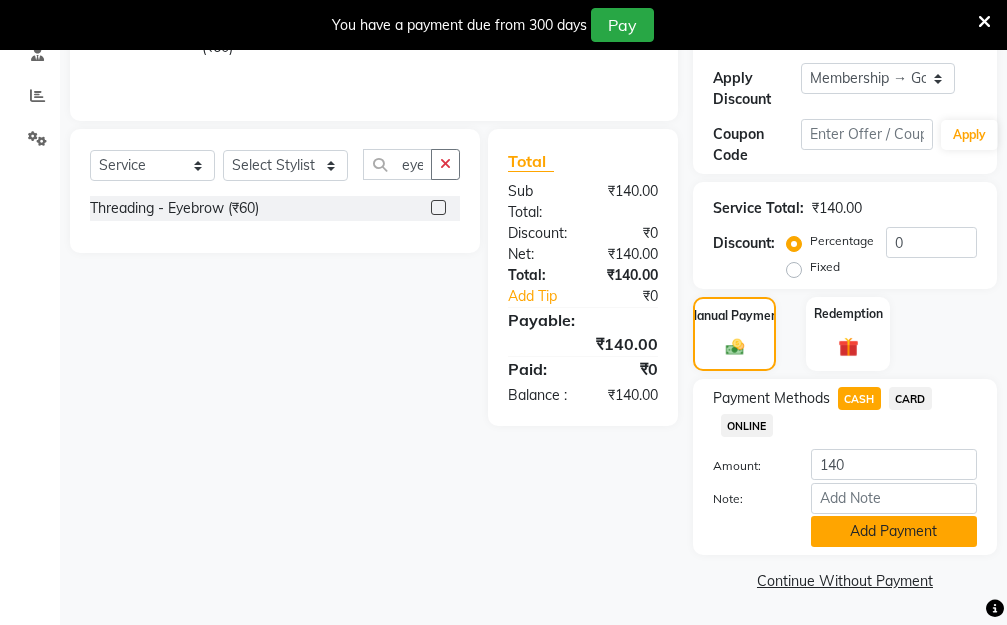 scroll, scrollTop: 425, scrollLeft: 0, axis: vertical 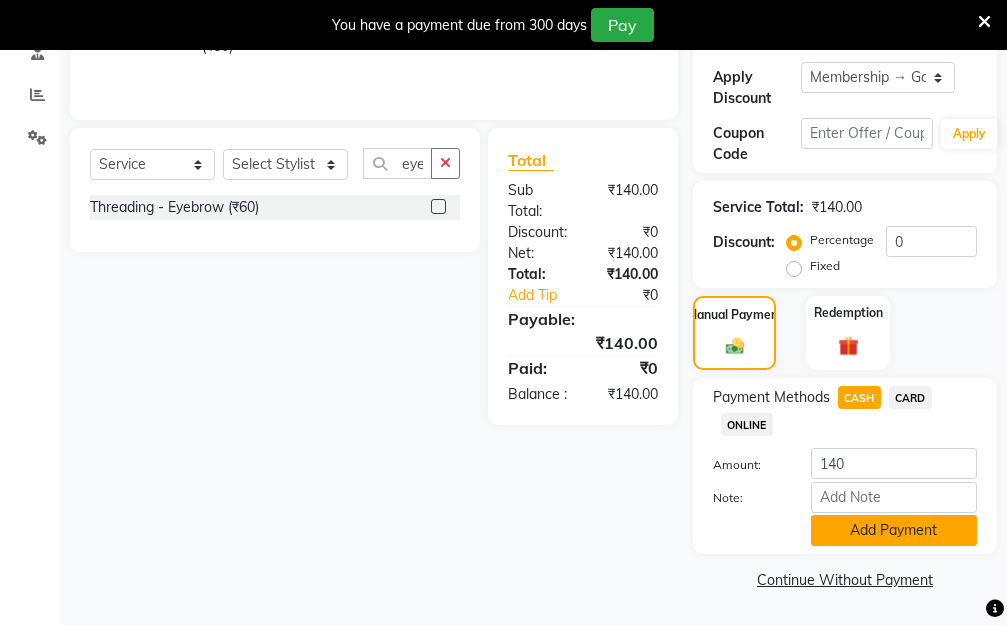 click on "Add Payment" 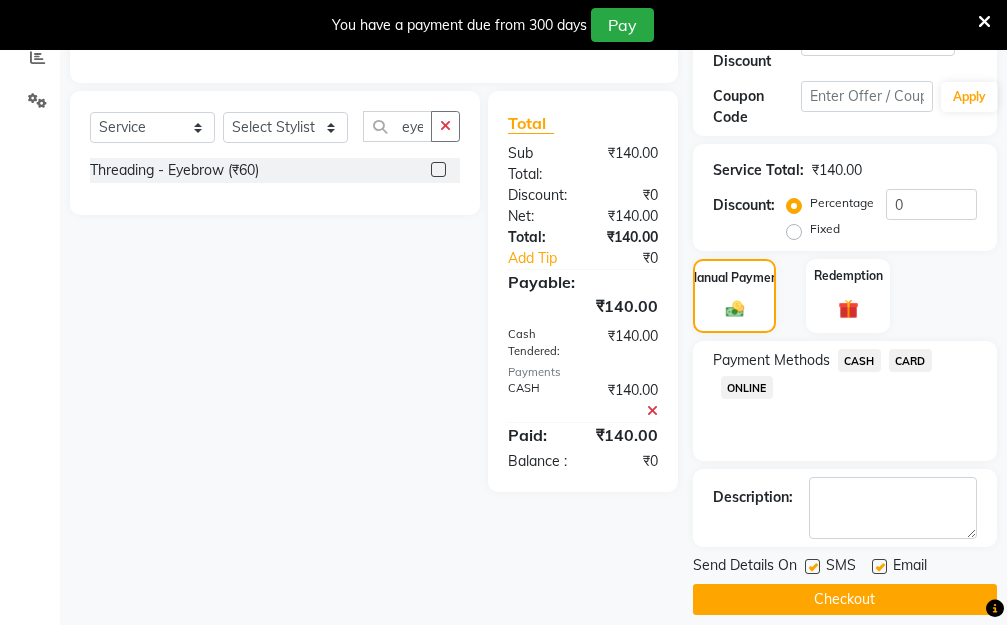 scroll, scrollTop: 482, scrollLeft: 0, axis: vertical 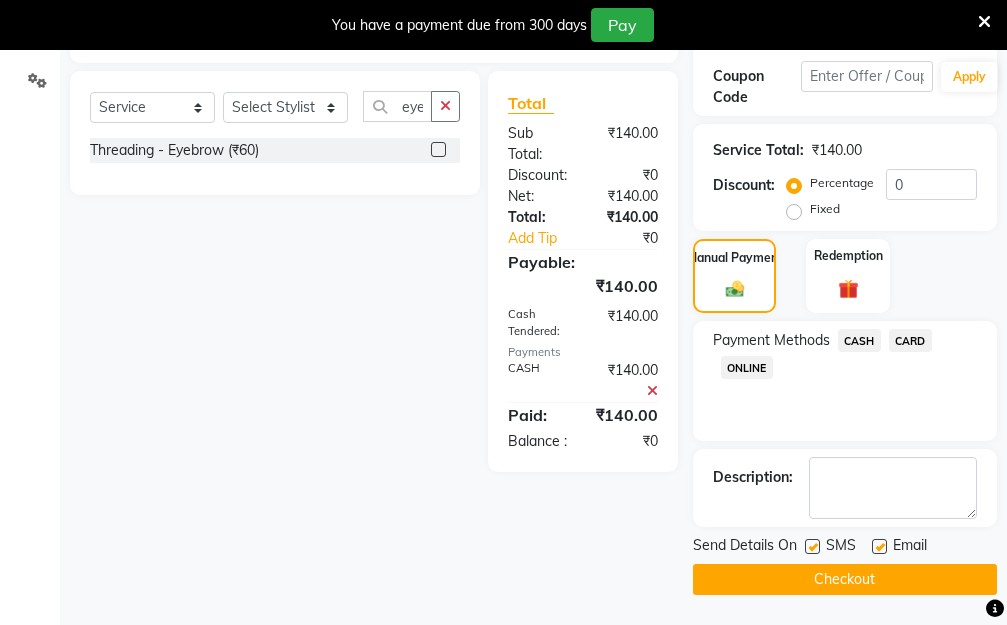 click on "Checkout" 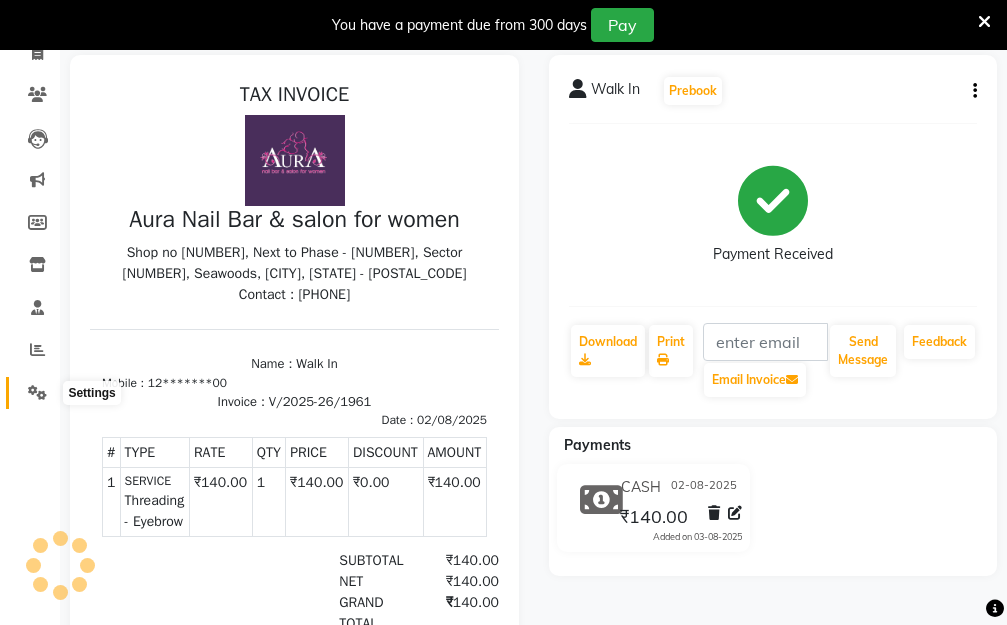 scroll, scrollTop: 13, scrollLeft: 0, axis: vertical 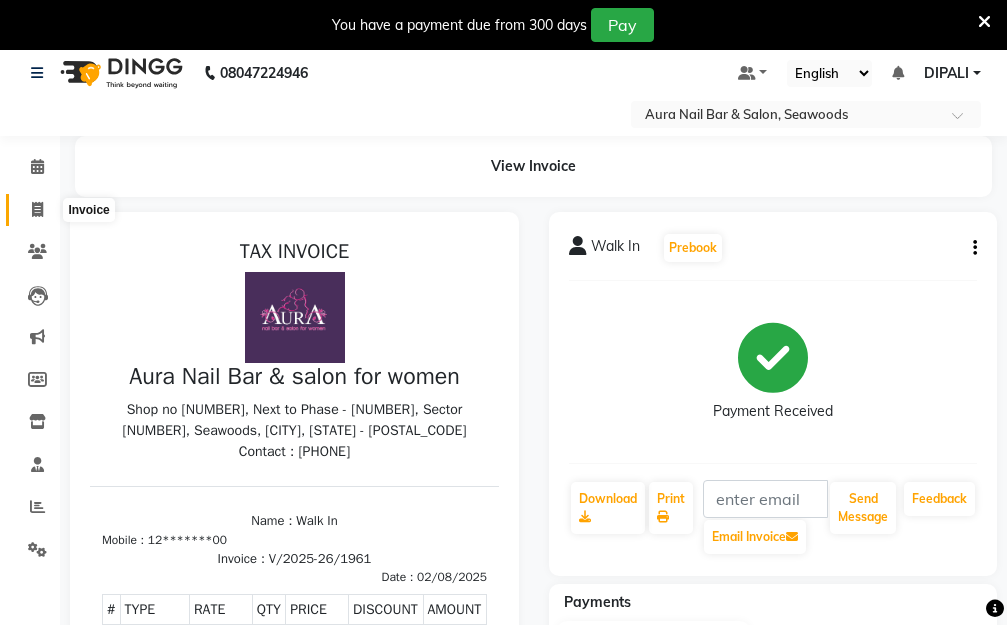 click 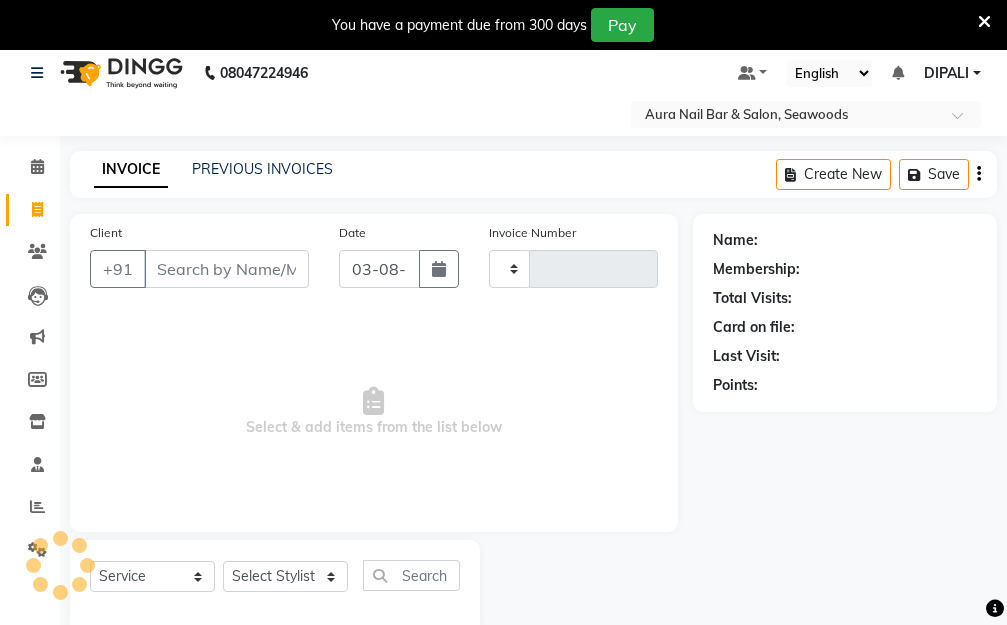 type on "1962" 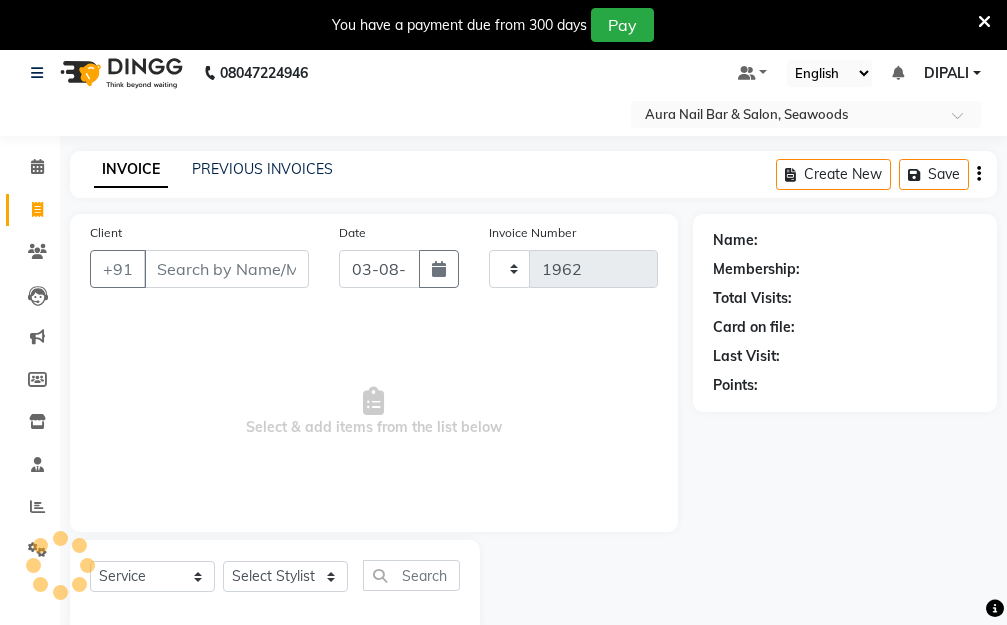 scroll, scrollTop: 53, scrollLeft: 0, axis: vertical 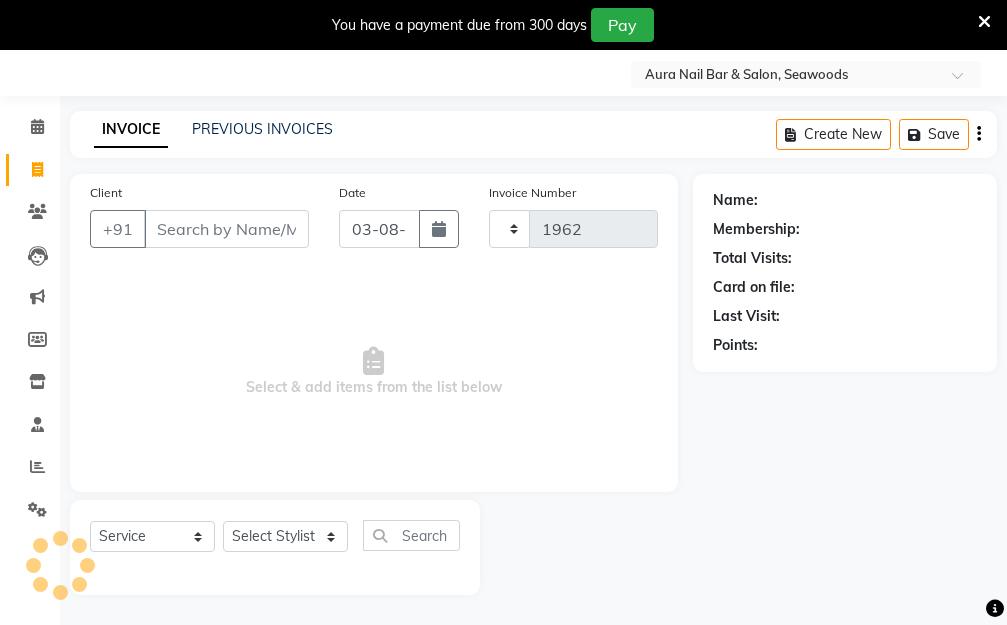 select on "4994" 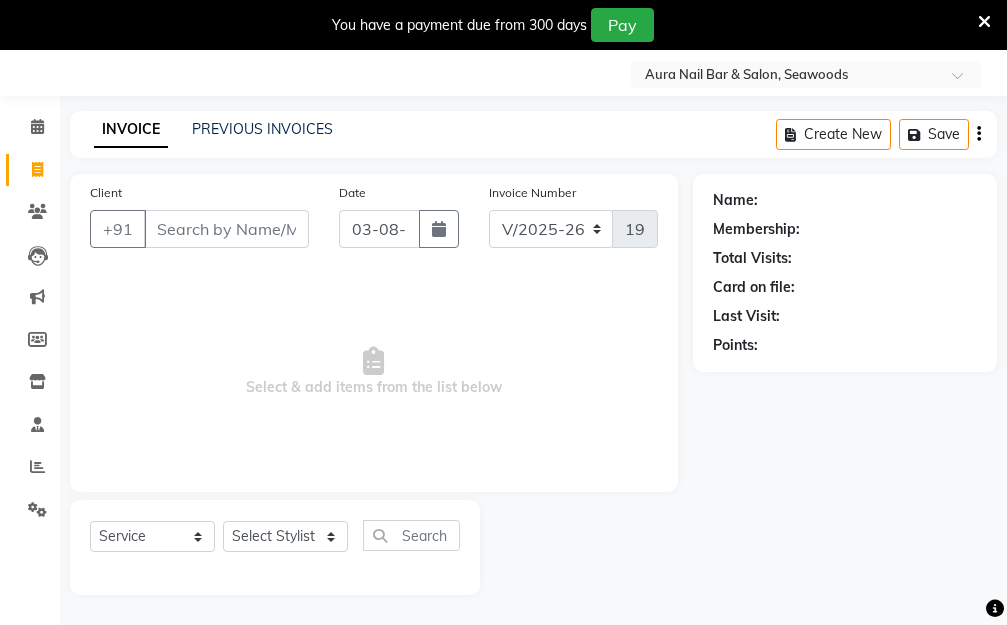 click on "Client" at bounding box center [226, 229] 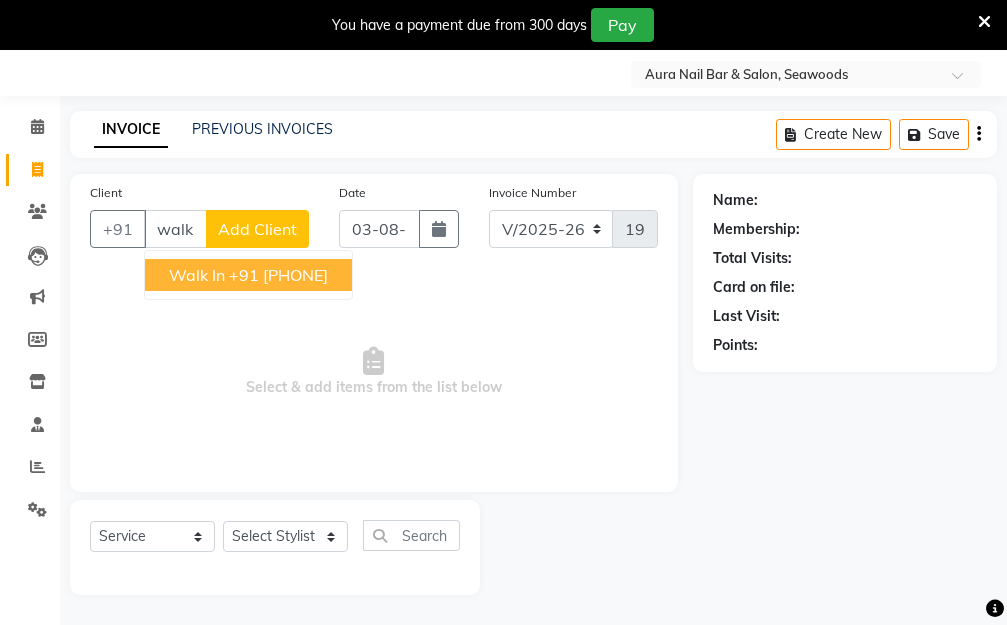 click on "+91 [PHONE]" at bounding box center (278, 275) 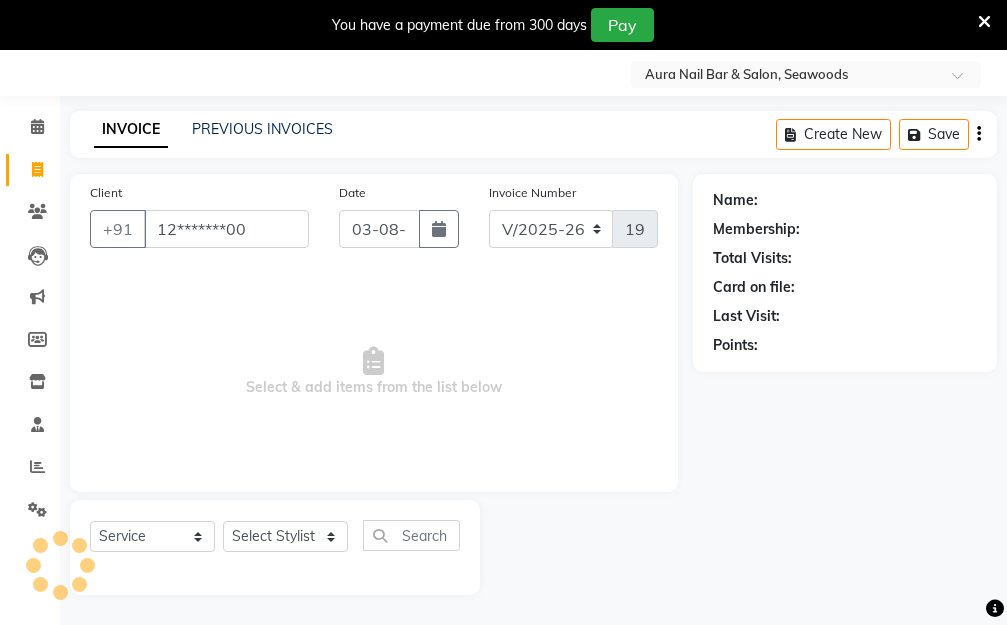 type on "12*******00" 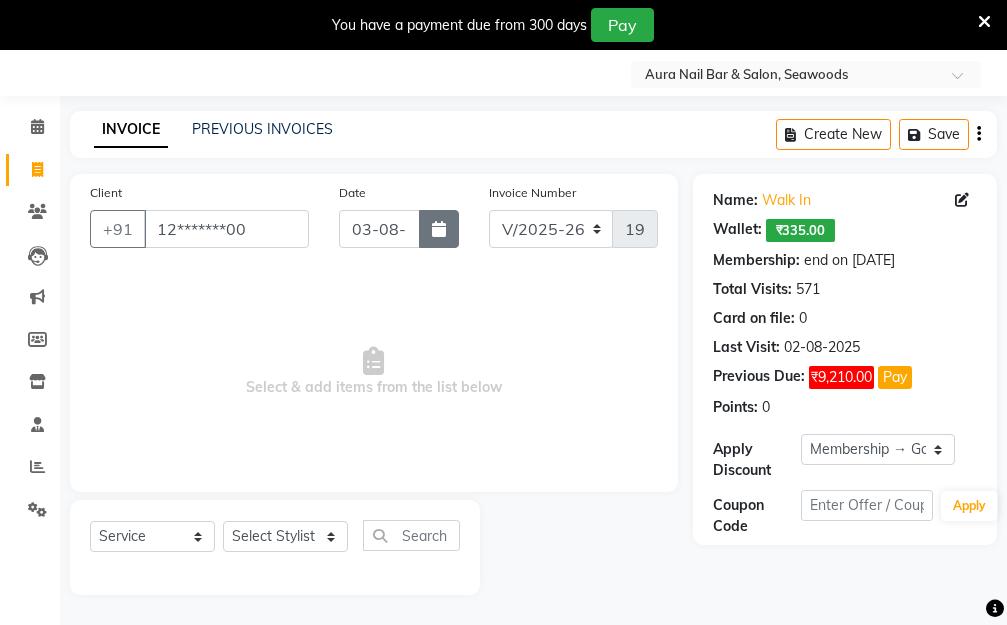 click 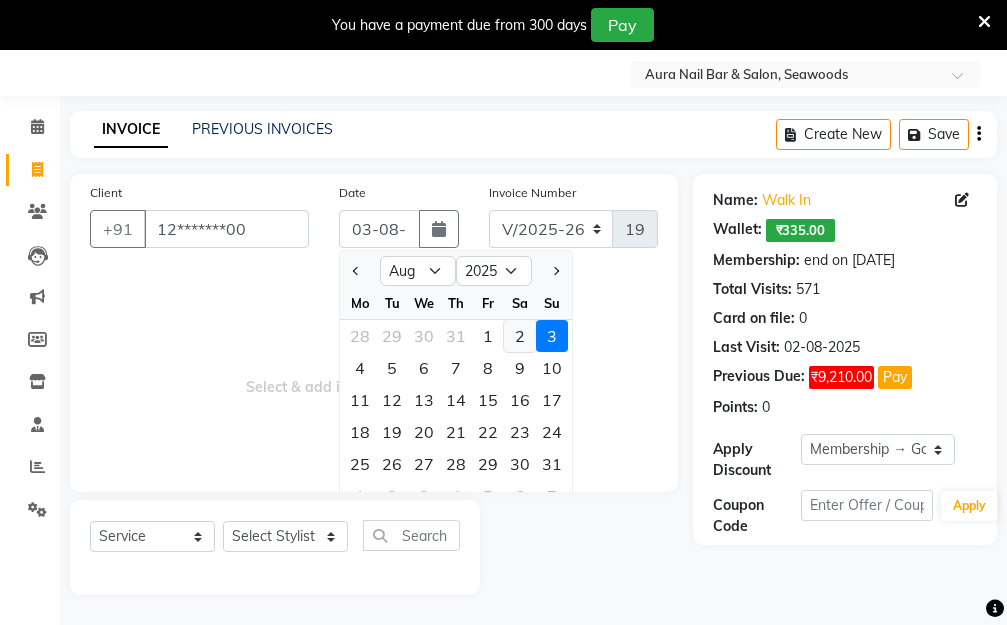 click on "2" 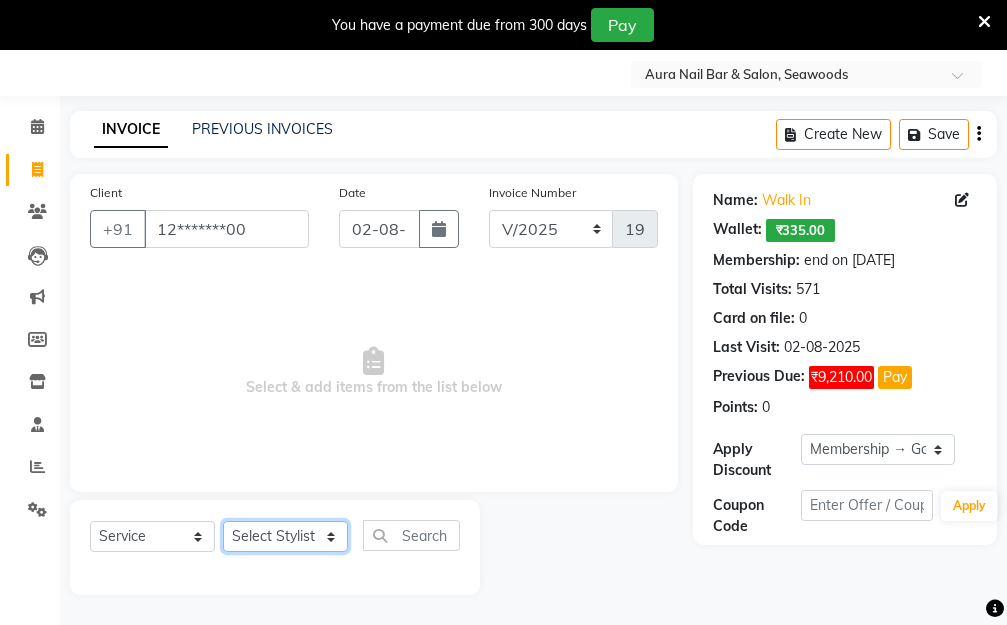 click on "Select Stylist [FIRST] [LAST] Manager [FIRST] [LAST] [FIRST] [LAST] [FIRST] [LAST]" 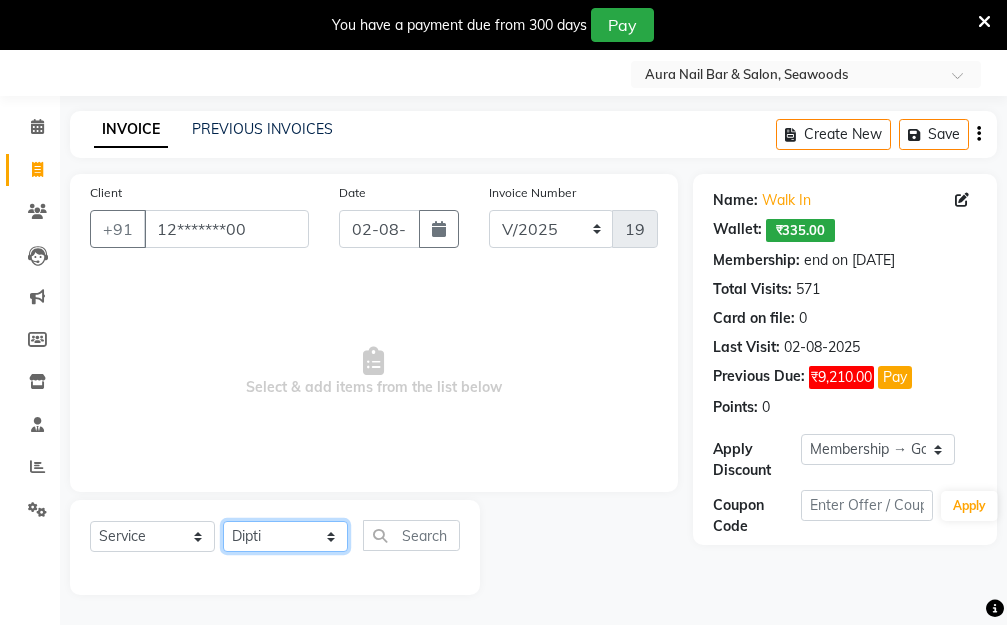 click on "Select Stylist [FIRST] [LAST] Manager [FIRST] [LAST] [FIRST] [LAST] [FIRST] [LAST]" 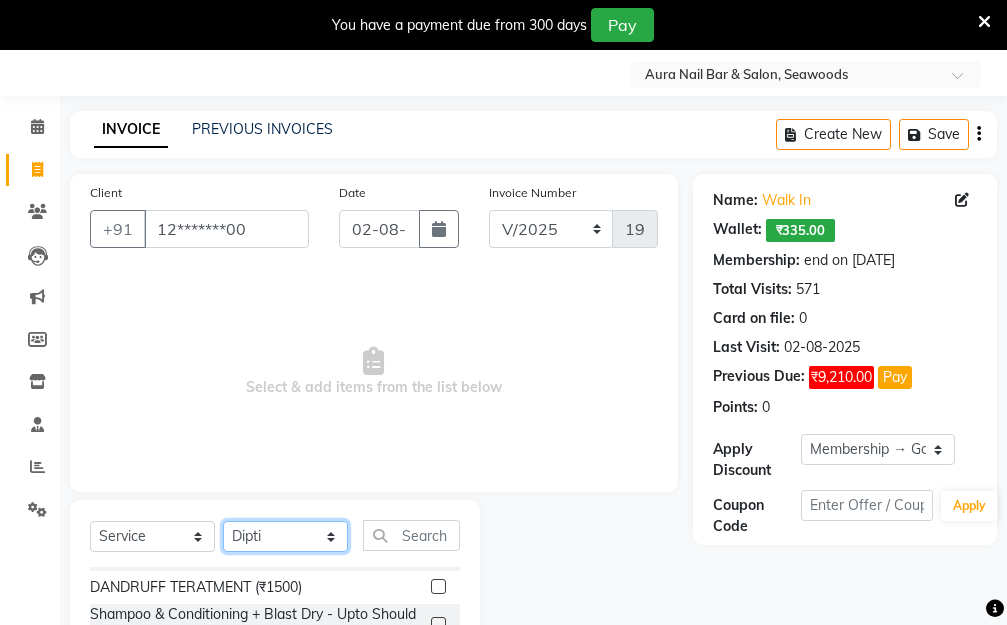 scroll, scrollTop: 200, scrollLeft: 0, axis: vertical 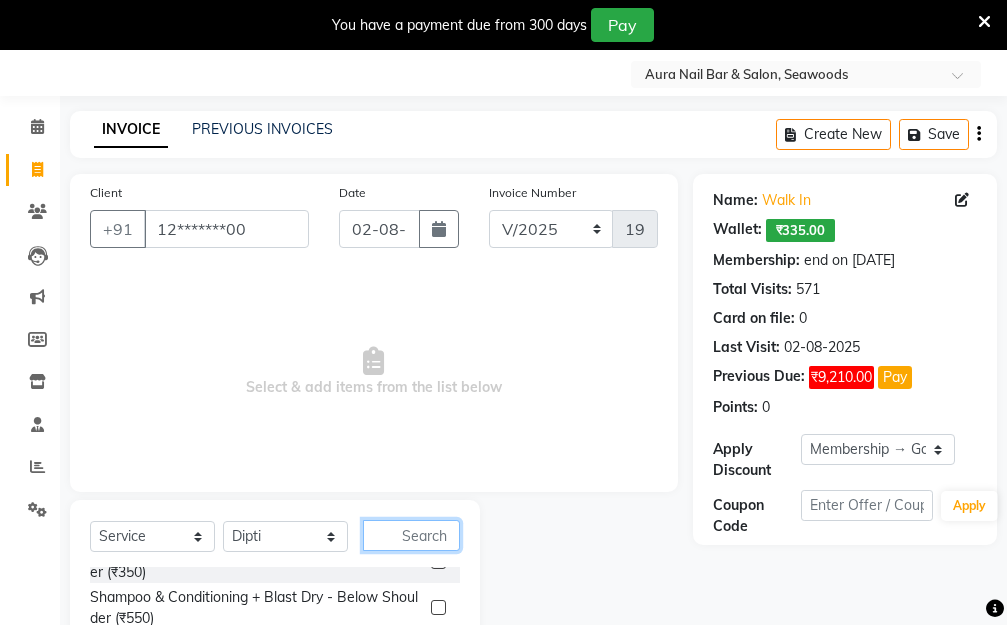 click 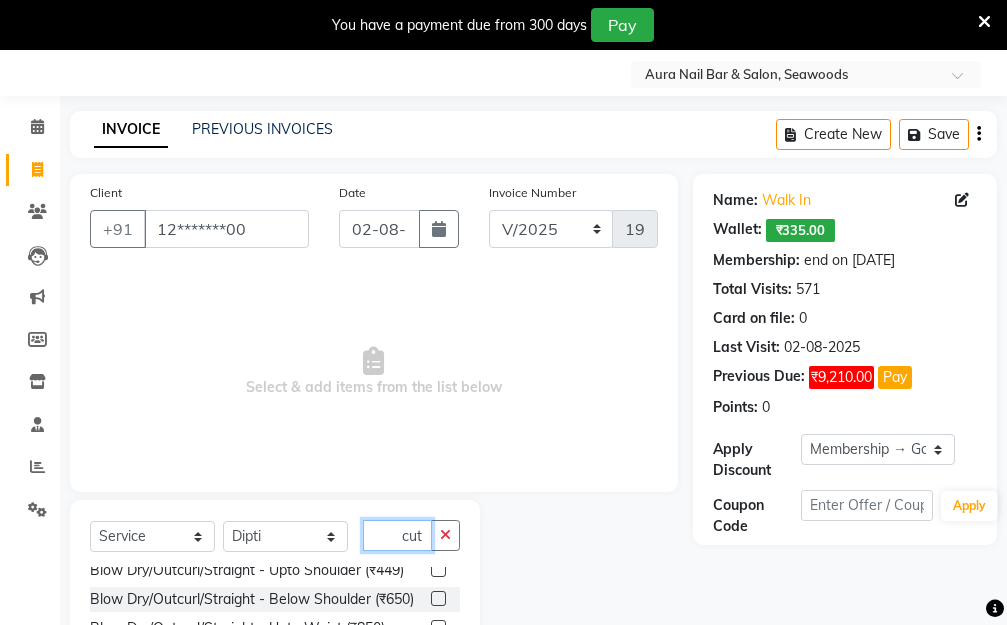 scroll, scrollTop: 0, scrollLeft: 0, axis: both 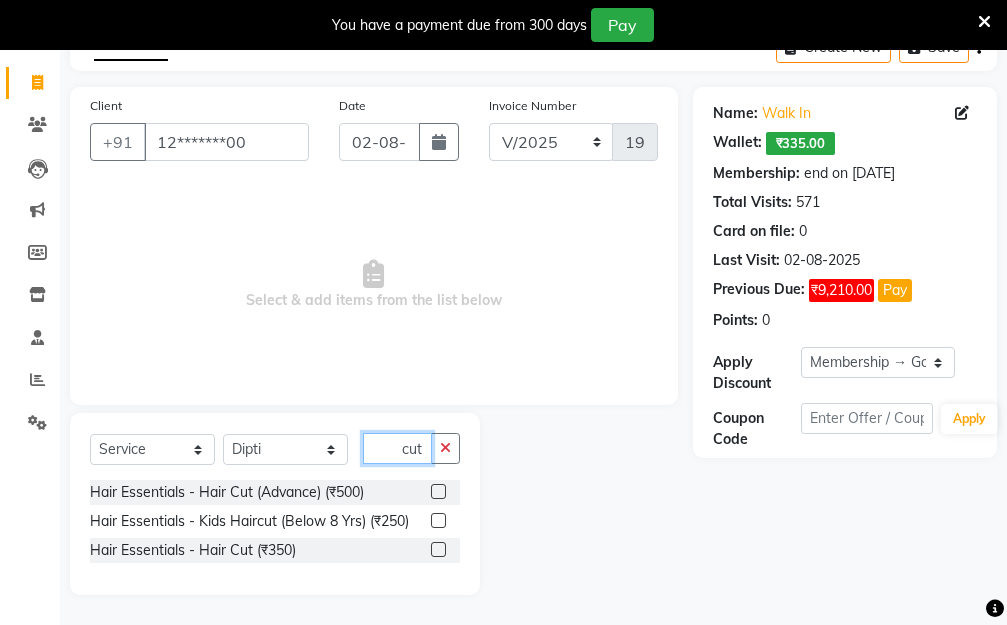 type on "cut" 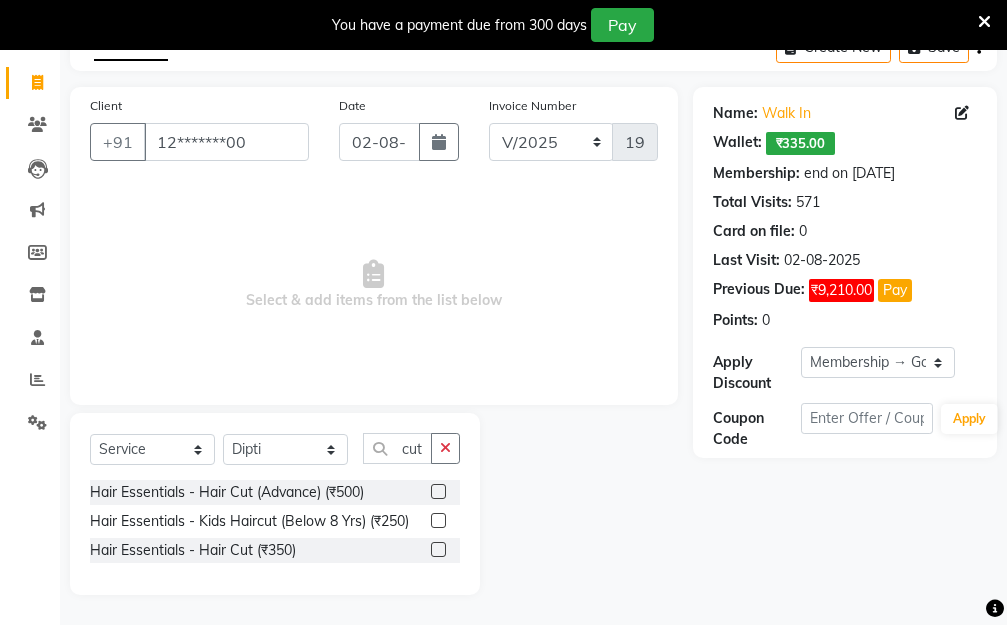 click 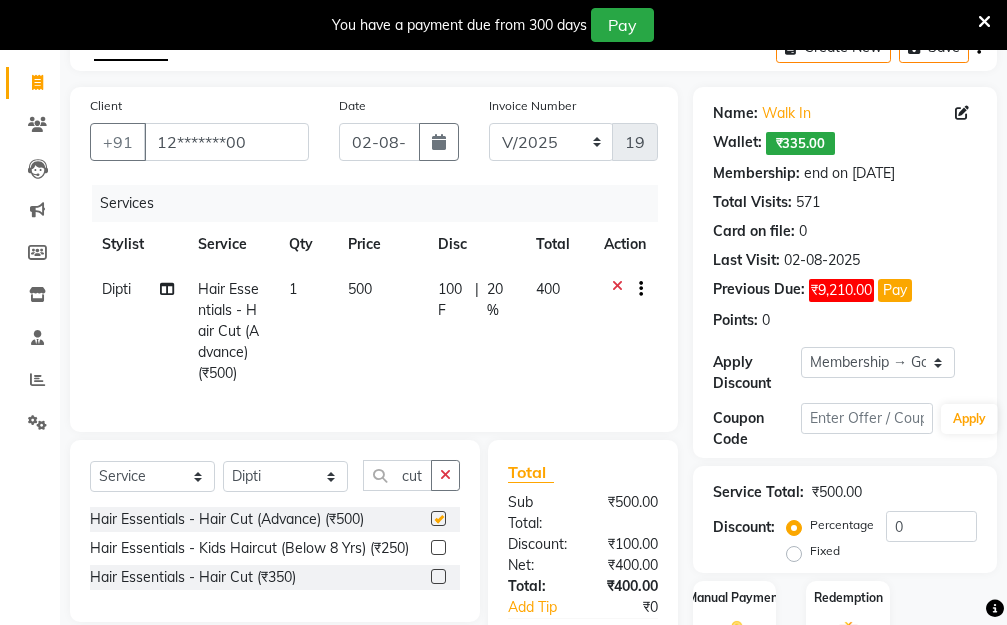 checkbox on "false" 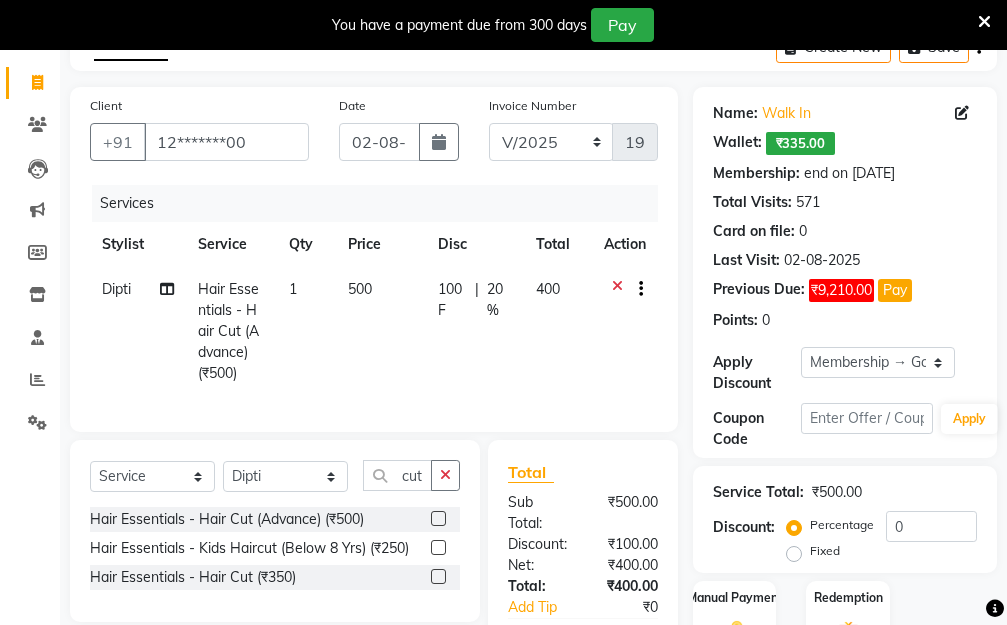 click on "500" 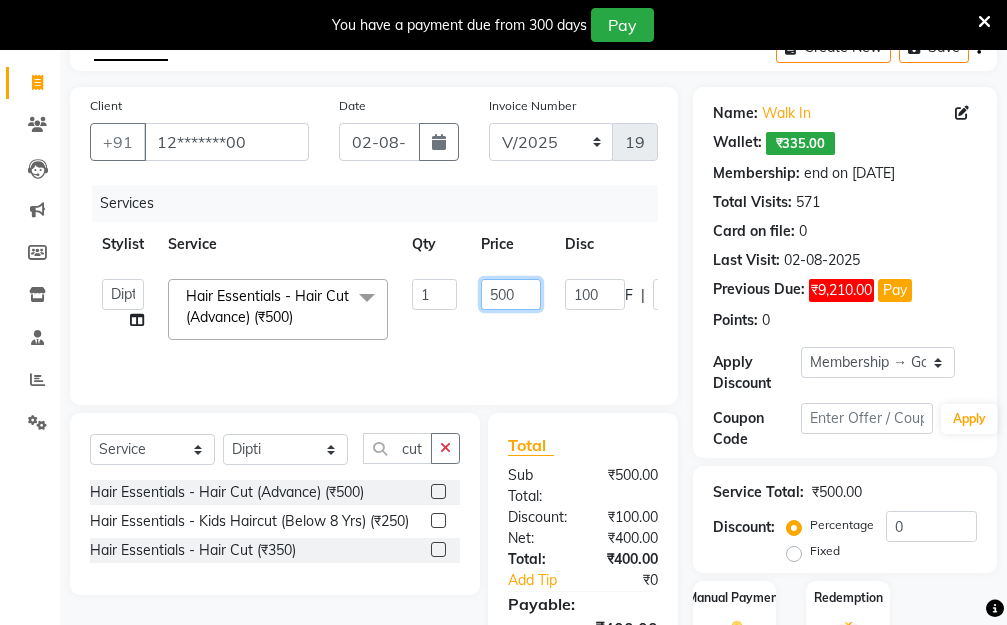 drag, startPoint x: 520, startPoint y: 289, endPoint x: 433, endPoint y: 295, distance: 87.20665 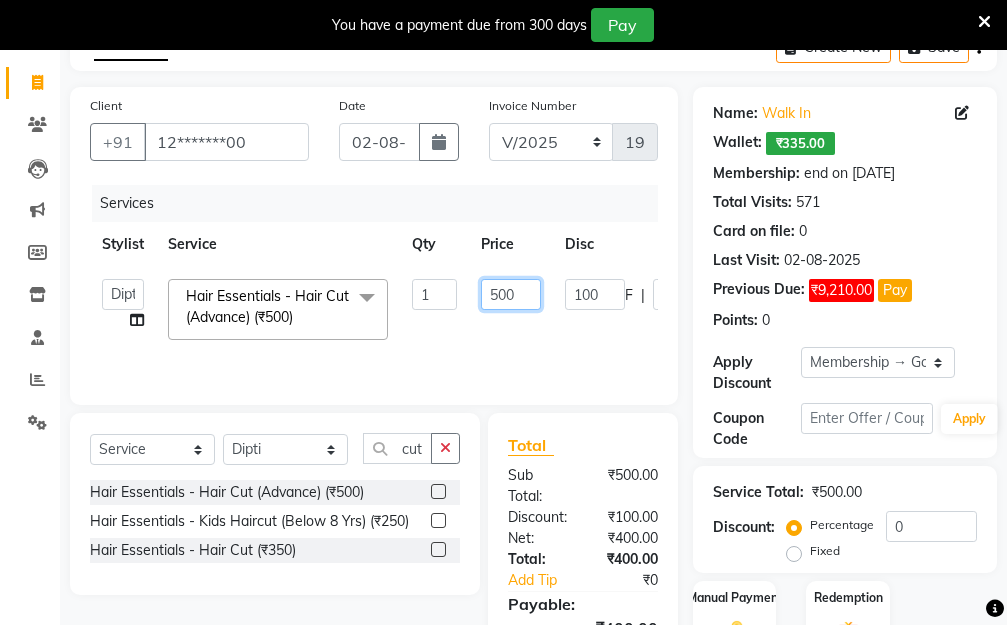 click on "[FIRST] [LAST] Manager [FIRST] [LAST] [FIRST] [LAST] [FIRST] [LAST] Hair Essentials - Hair Cut (Advance) (₹500) x Hair Essentials - Hair Cut (Advance) (₹500) Hair Essentials - Kids Haircut (Below 8 Yrs) (₹250) Hair Essentials -Hair Wash Up To Shoulder (₹300) Hair Essentials - Hair Cut (₹350) HAIR WASH UP TO WASTE (₹700) DANDRUFF TERATMENT (₹1500) Shampoo & Conditioning + Blast Dry - Upto Shoulder (₹350) Shampoo & Conditioning + Blast Dry - Below Shoulder (₹550) Shampoo & Conditioning + Blast Dry - Upto Waist (₹750) Shampoo & Conditioning + Blast Dry - Add: Charge For Morocon/Riviver/ Keratin (₹600) Blow Dry/Outcurl/Straight - Upto Shoulder (₹449) Blow Dry/Outcurl/Straight - Below Shoulder (₹650) Blow Dry/Outcurl/Straight - Upto Waist (₹850) Ironing - Upto Shoulder (₹650) Ironing - Below Shoulder (₹850) Ironing - Upto Waist (₹1000) Ironing - Add Charge For Thick Hair (₹300) Tongs - Upto Shoulder (₹800) Tongs - Below Shoulder (₹960) Tongs - Upto Waist (₹1500) BOTOX (₹5000) 1 F" 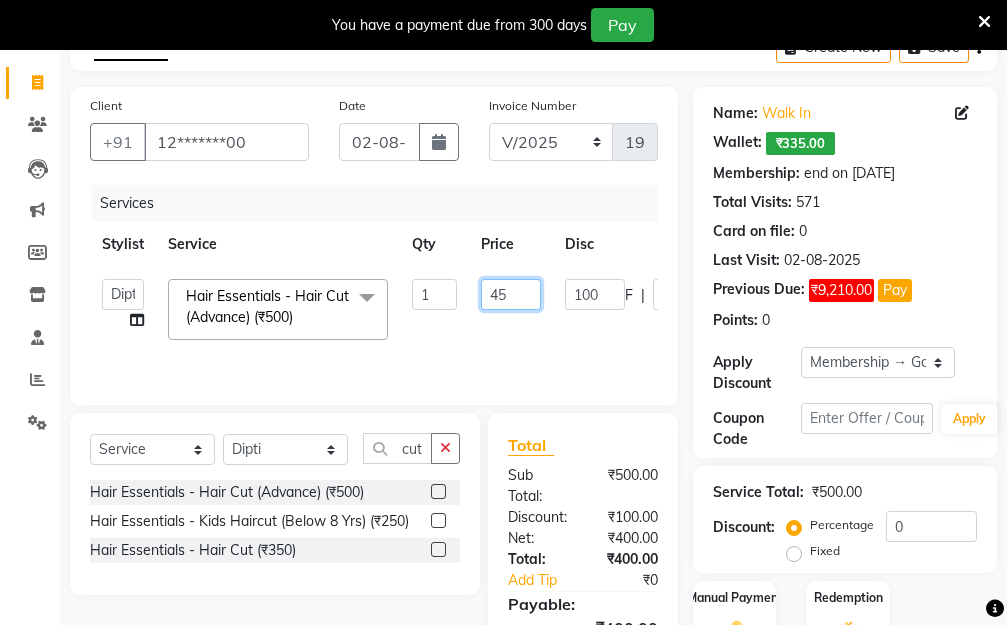 type on "450" 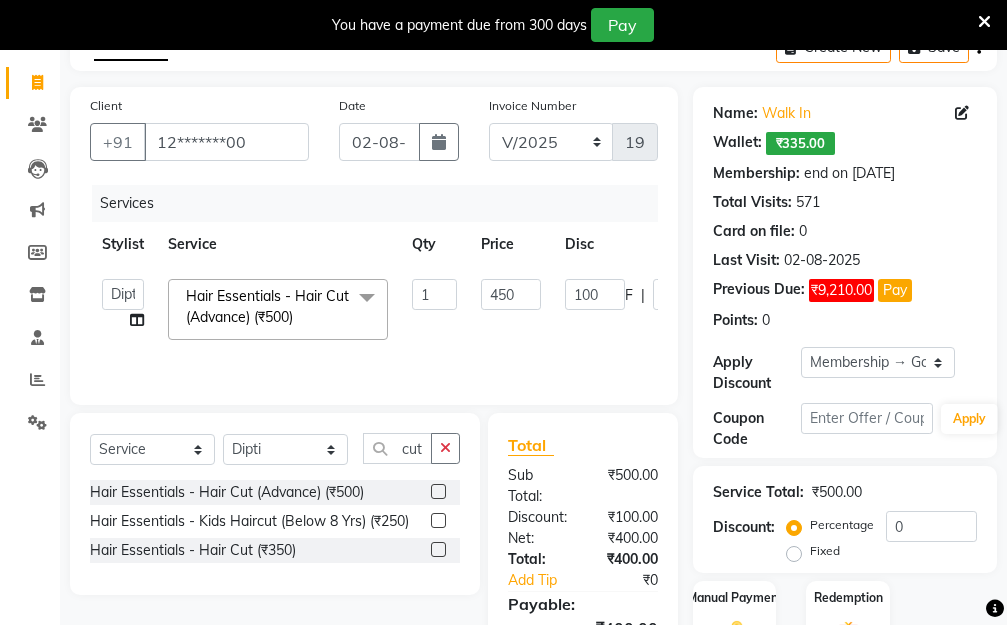 drag, startPoint x: 565, startPoint y: 334, endPoint x: 722, endPoint y: 306, distance: 159.47726 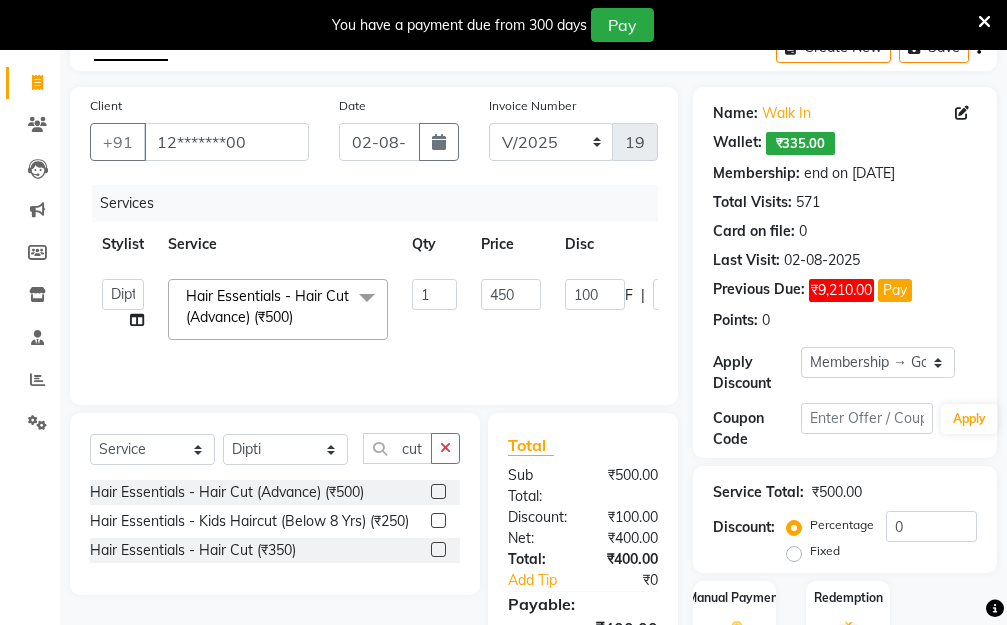 click on "[FIRST] [LAST] Manager [FIRST] [LAST] [FIRST] [LAST] [FIRST] [LAST] Hair Essentials - Hair Cut (Advance) (₹500) x Hair Essentials - Hair Cut (Advance) (₹500) Hair Essentials - Kids Haircut (Below 8 Yrs) (₹250) Hair Essentials -Hair Wash Up To Shoulder (₹300) Hair Essentials - Hair Cut (₹350) HAIR WASH UP TO WASTE (₹700) DANDRUFF TERATMENT (₹1500) Shampoo & Conditioning + Blast Dry - Upto Shoulder (₹350) Shampoo & Conditioning + Blast Dry - Below Shoulder (₹550) Shampoo & Conditioning + Blast Dry - Upto Waist (₹750) Shampoo & Conditioning + Blast Dry - Add: Charge For Morocon/Riviver/ Keratin (₹600) Blow Dry/Outcurl/Straight - Upto Shoulder (₹449) Blow Dry/Outcurl/Straight - Below Shoulder (₹650) Blow Dry/Outcurl/Straight - Upto Waist (₹850) Ironing - Upto Shoulder (₹650) Ironing - Below Shoulder (₹850) Ironing - Upto Waist (₹1000) Ironing - Add Charge For Thick Hair (₹300) Tongs - Upto Shoulder (₹800) Tongs - Below Shoulder (₹960) Tongs - Upto Waist (₹1500) BOTOX (₹5000) 1 F" 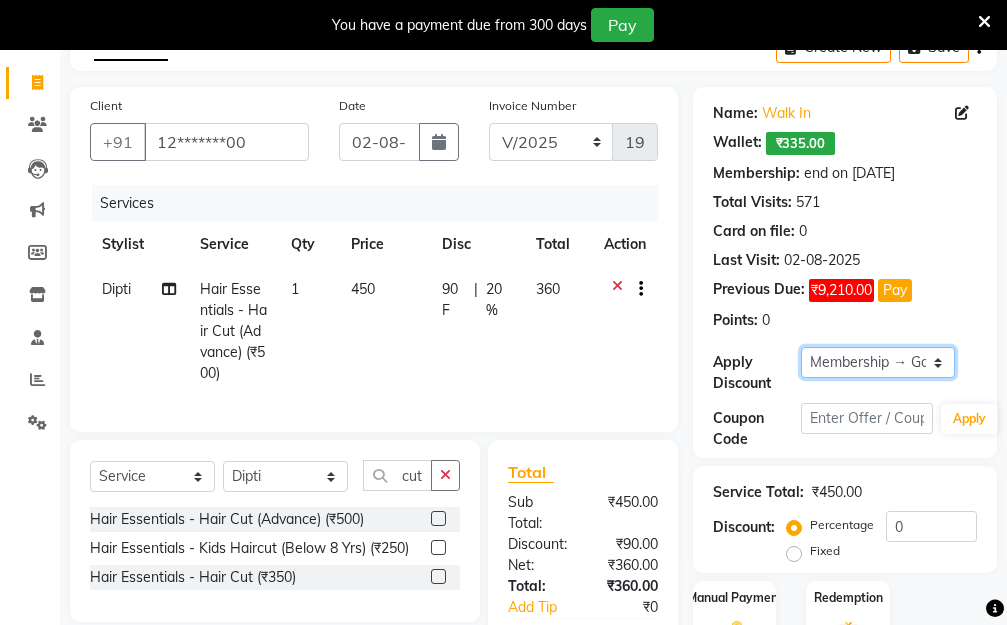 click on "Select Membership → Golden Membership Membership → Golden Membership Membership → Golden Membership Membership → Golden Membership Membership → Golden Membership Membership → Golden Membership Membership → Golden Membership Membership → Golden Membership Membership → Golden Membership Membership → Golden Membership Membership → Golden Membership Membership → Golden Membership Membership → Golden Membership Membership → Golden Membership Membership → Golden Membership Membership → Golden Membership Membership → Golden Membership Membership → Golden Membership Membership → Golden Membership Membership → Golden Membership Membership → Golden Membership Membership → Golden Membership Membership → Golden Membership Membership → Golden Membership Membership → Golden Membership Membership → Golden Membership Membership → Golden Membership Membership → Golden Membership Membership → Golden Membership Membership → Golden Membership" 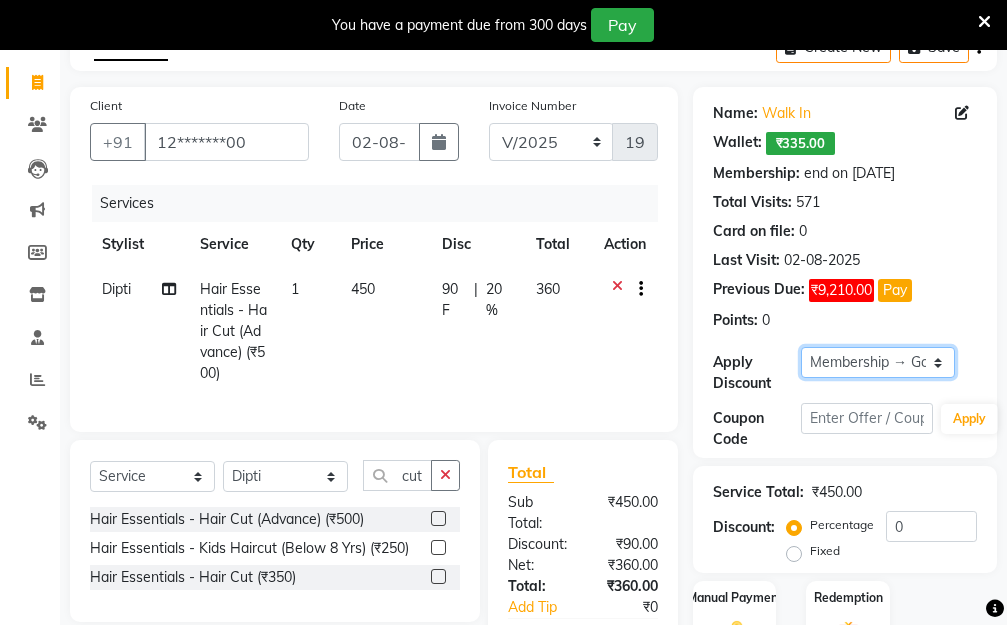 select on "0:" 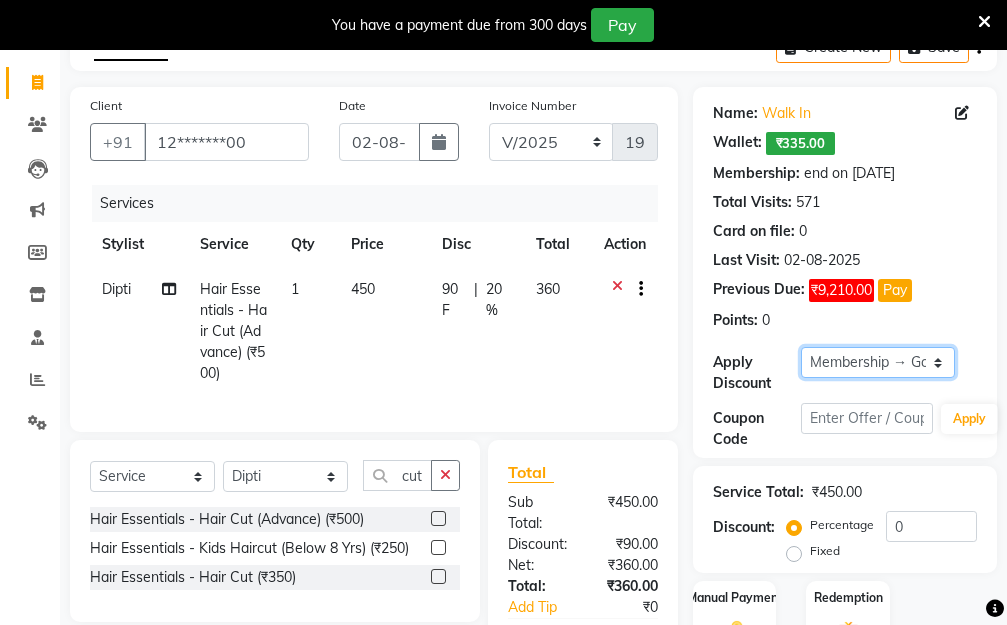 click on "Select Membership → Golden Membership Membership → Golden Membership Membership → Golden Membership Membership → Golden Membership Membership → Golden Membership Membership → Golden Membership Membership → Golden Membership Membership → Golden Membership Membership → Golden Membership Membership → Golden Membership Membership → Golden Membership Membership → Golden Membership Membership → Golden Membership Membership → Golden Membership Membership → Golden Membership Membership → Golden Membership Membership → Golden Membership Membership → Golden Membership Membership → Golden Membership Membership → Golden Membership Membership → Golden Membership Membership → Golden Membership Membership → Golden Membership Membership → Golden Membership Membership → Golden Membership Membership → Golden Membership Membership → Golden Membership Membership → Golden Membership Membership → Golden Membership Membership → Golden Membership" 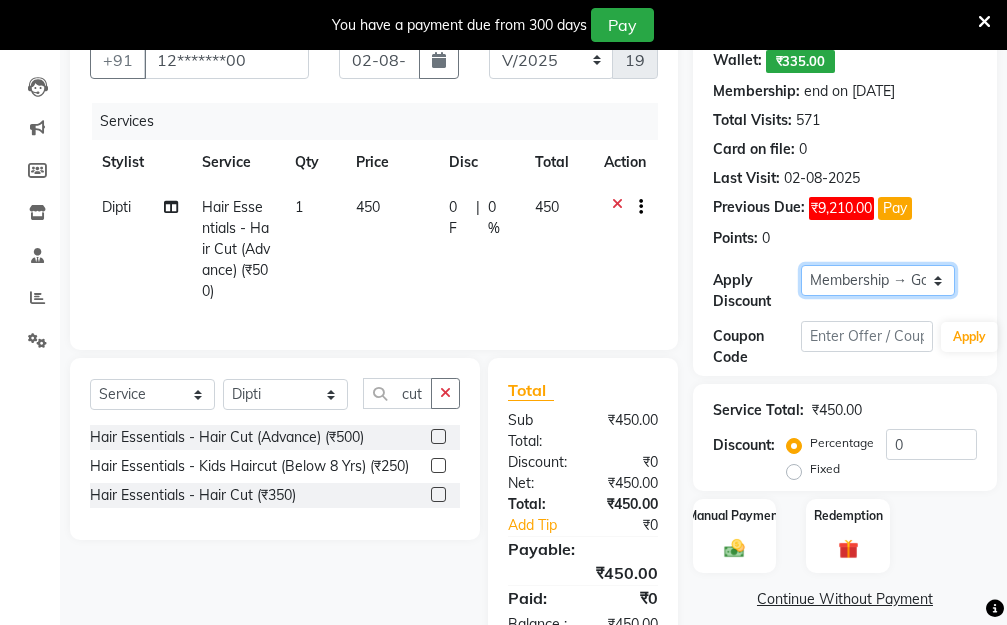 scroll, scrollTop: 320, scrollLeft: 0, axis: vertical 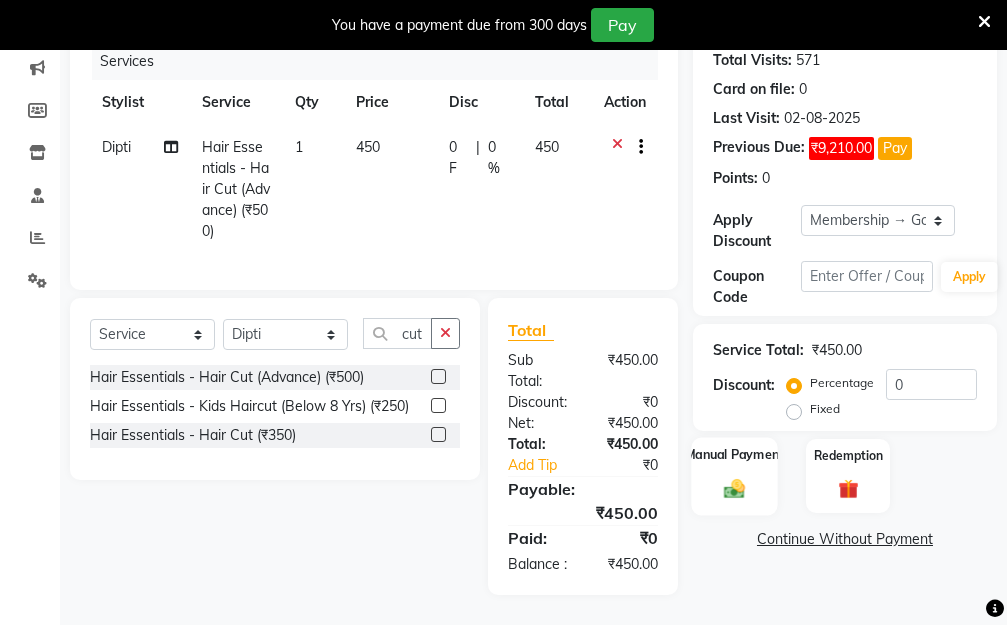 click on "Manual Payment" 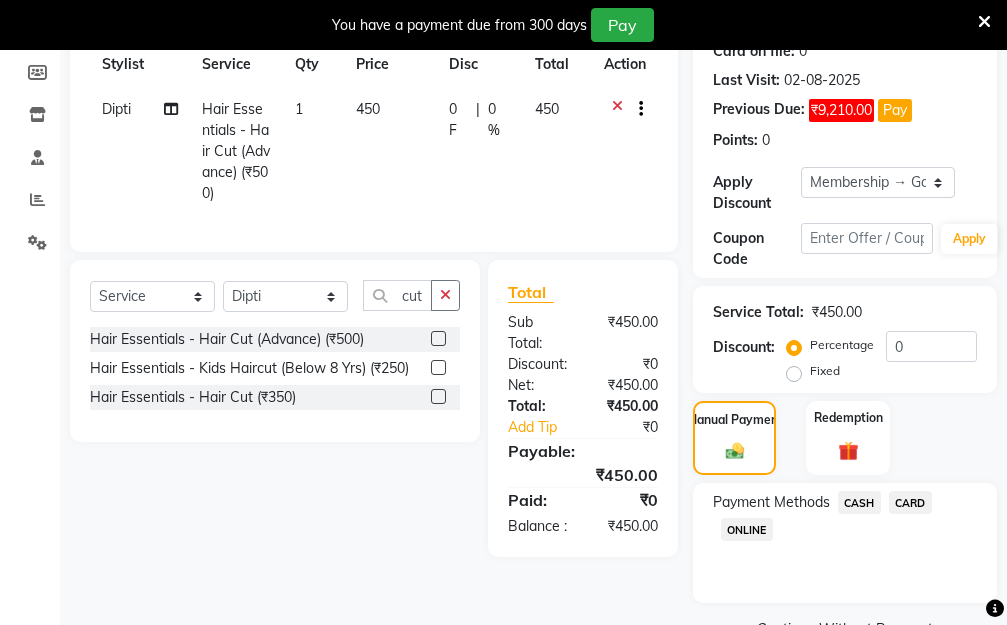 click on "ONLINE" 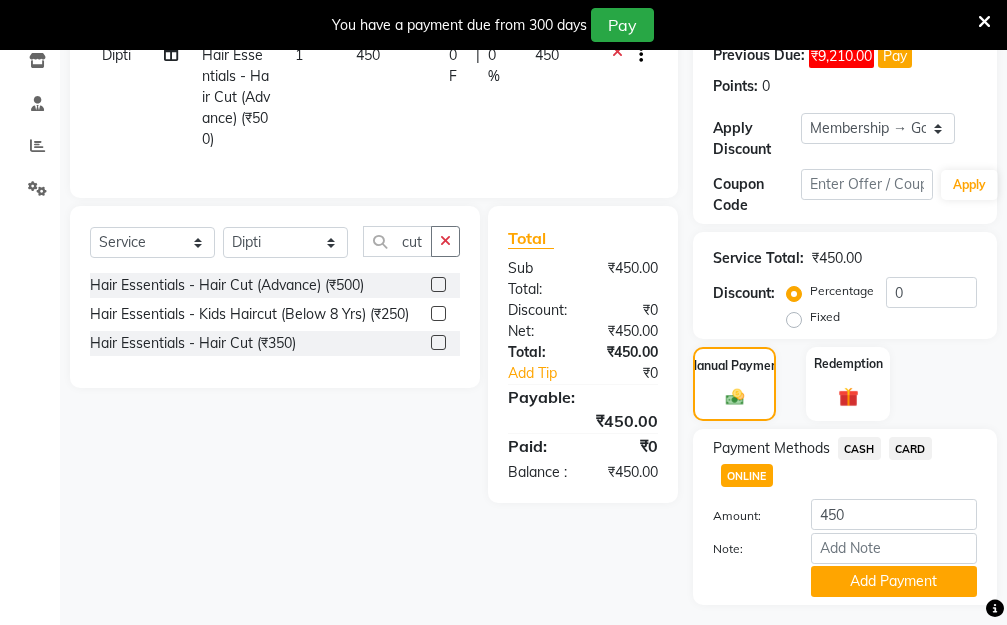 scroll, scrollTop: 425, scrollLeft: 0, axis: vertical 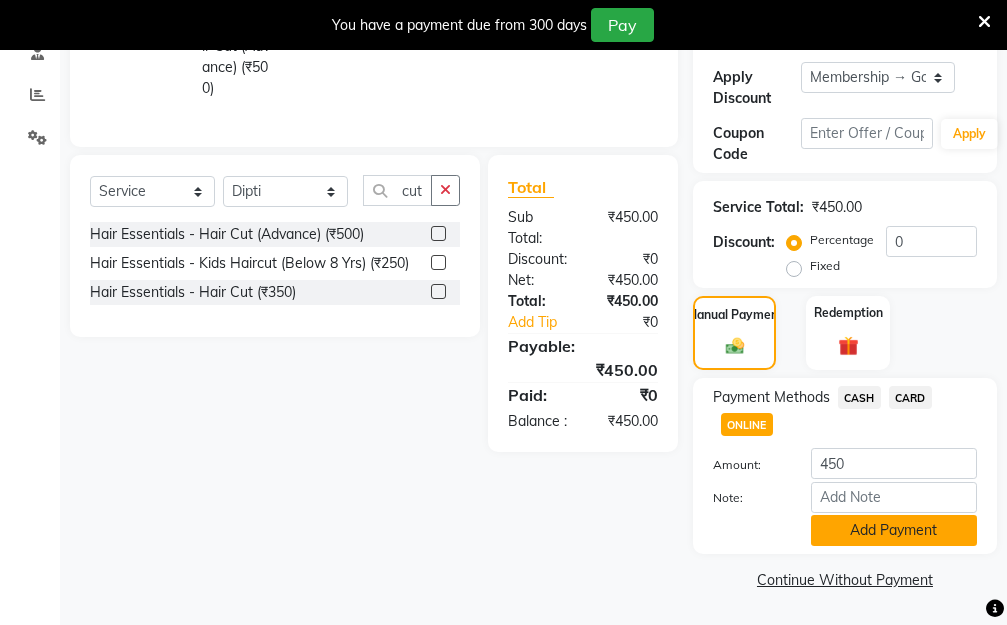 click on "Add Payment" 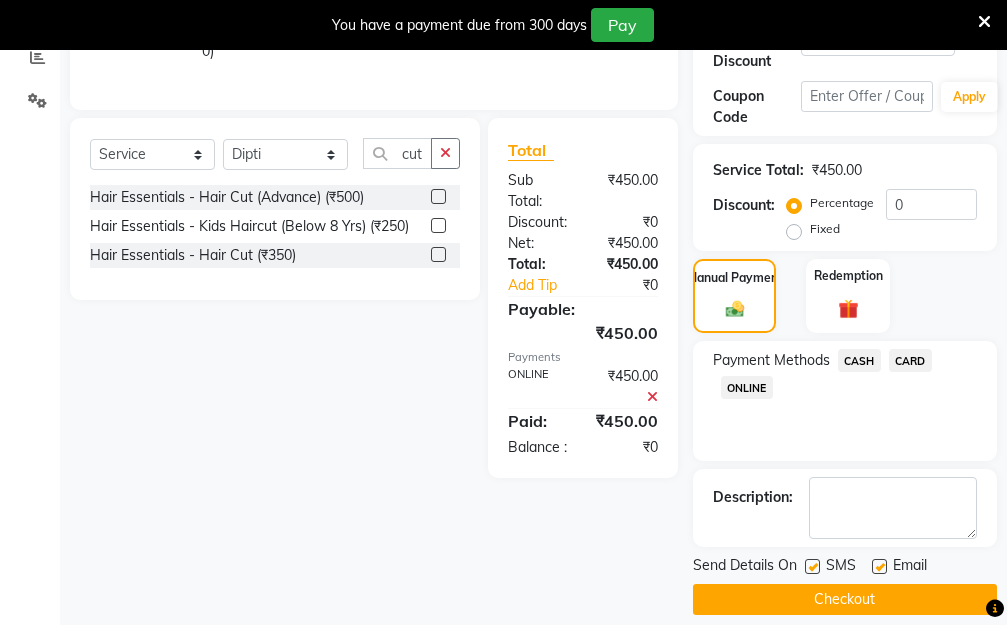 scroll, scrollTop: 482, scrollLeft: 0, axis: vertical 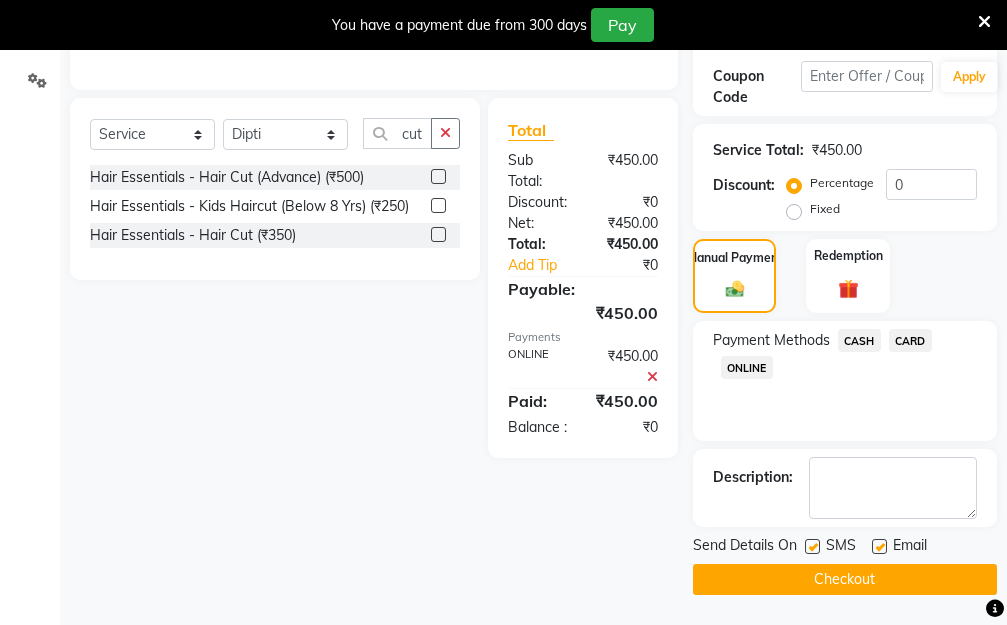 click on "Checkout" 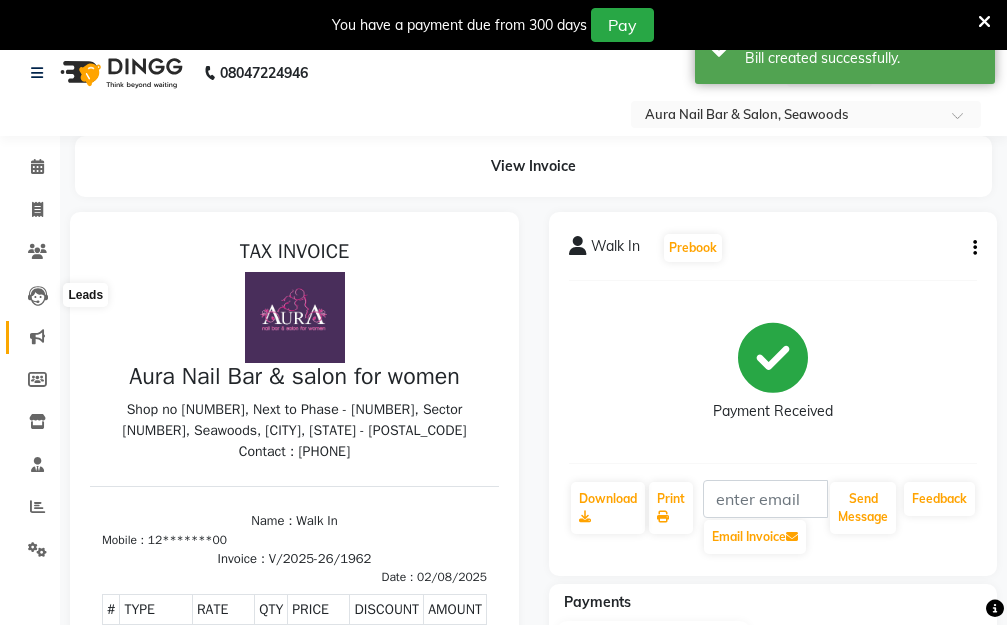 scroll, scrollTop: 0, scrollLeft: 0, axis: both 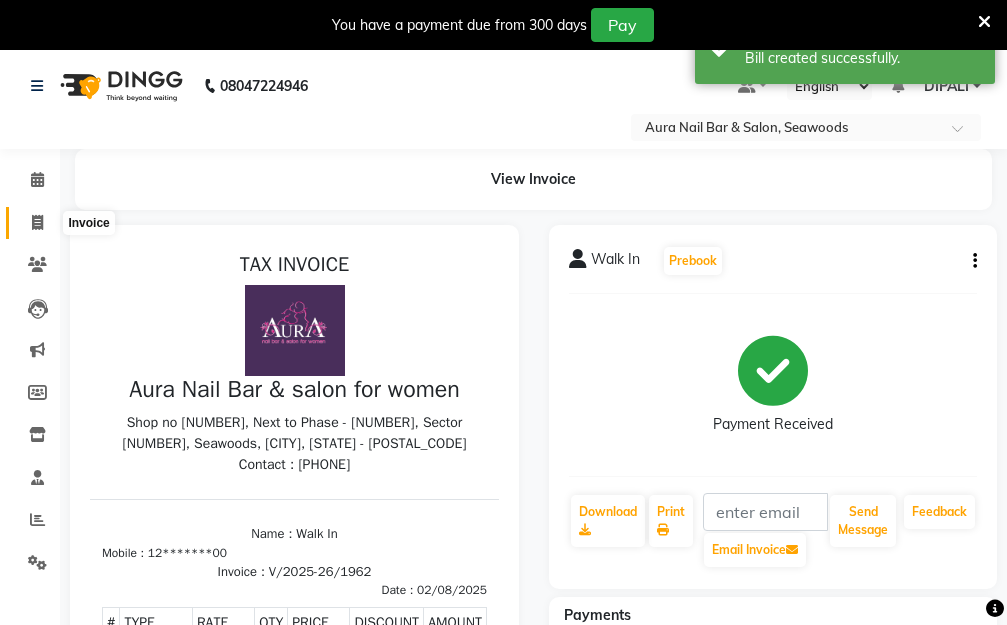 click 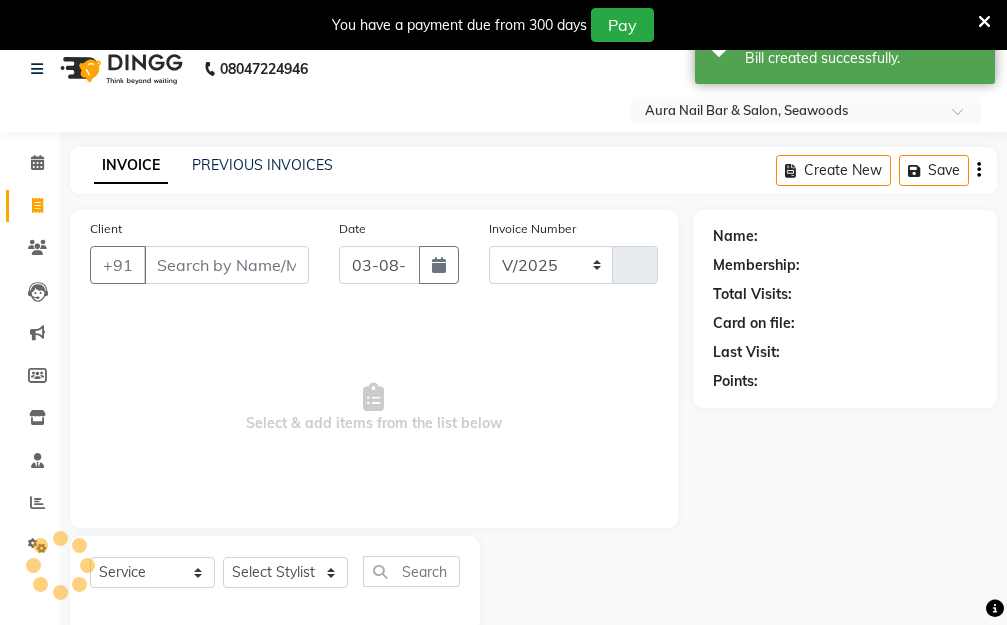select on "4994" 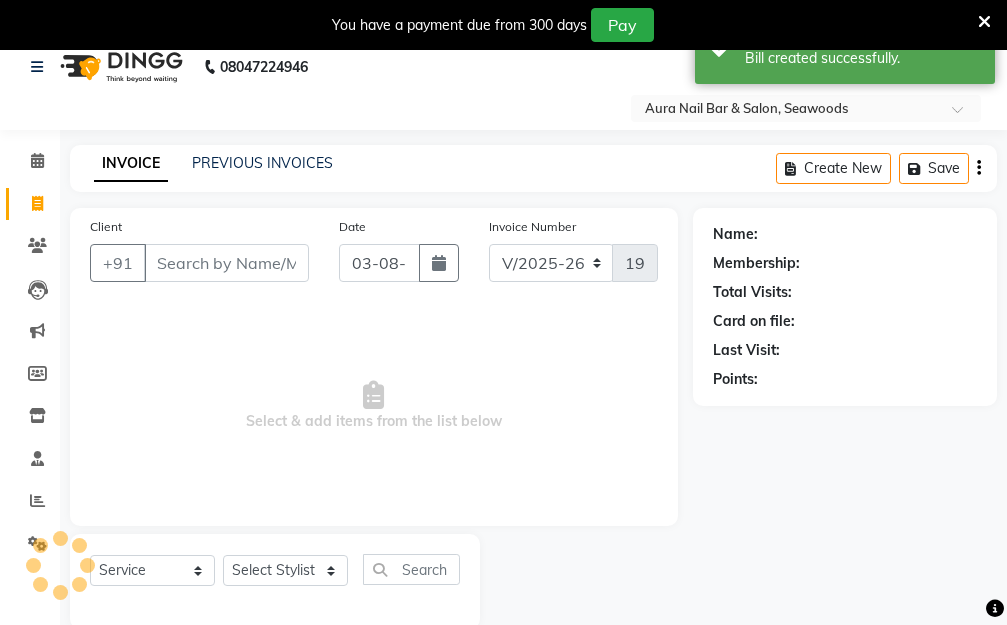 scroll, scrollTop: 0, scrollLeft: 0, axis: both 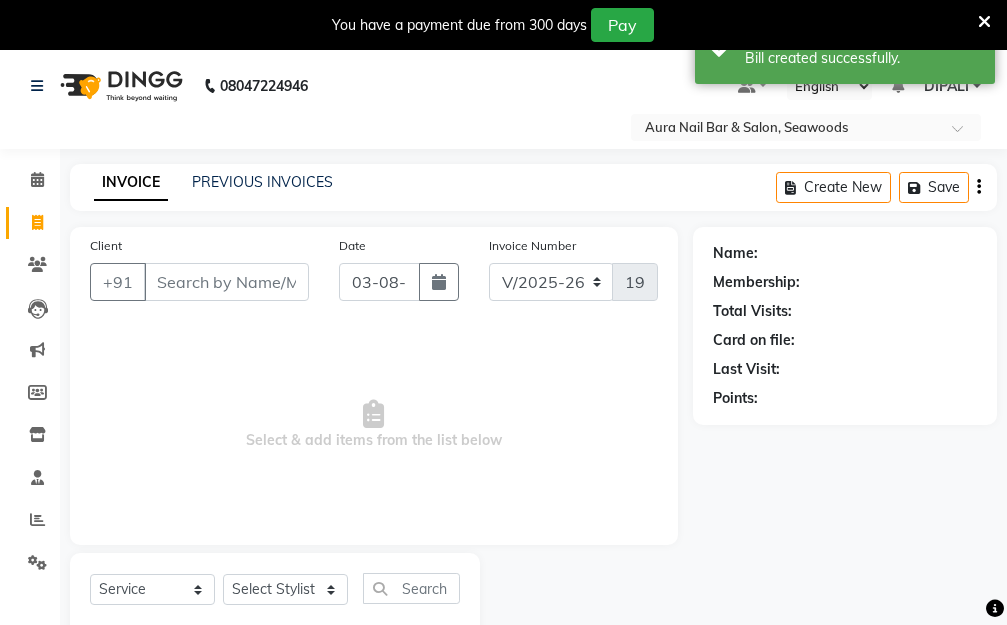 click on "Client" at bounding box center [226, 282] 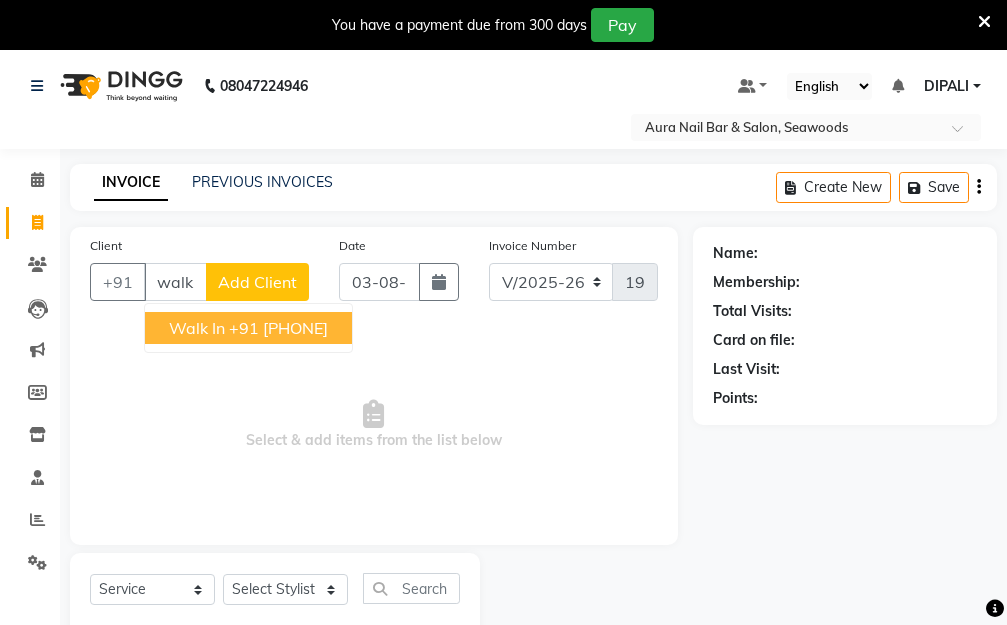 click on "+91 [PHONE]" at bounding box center [278, 328] 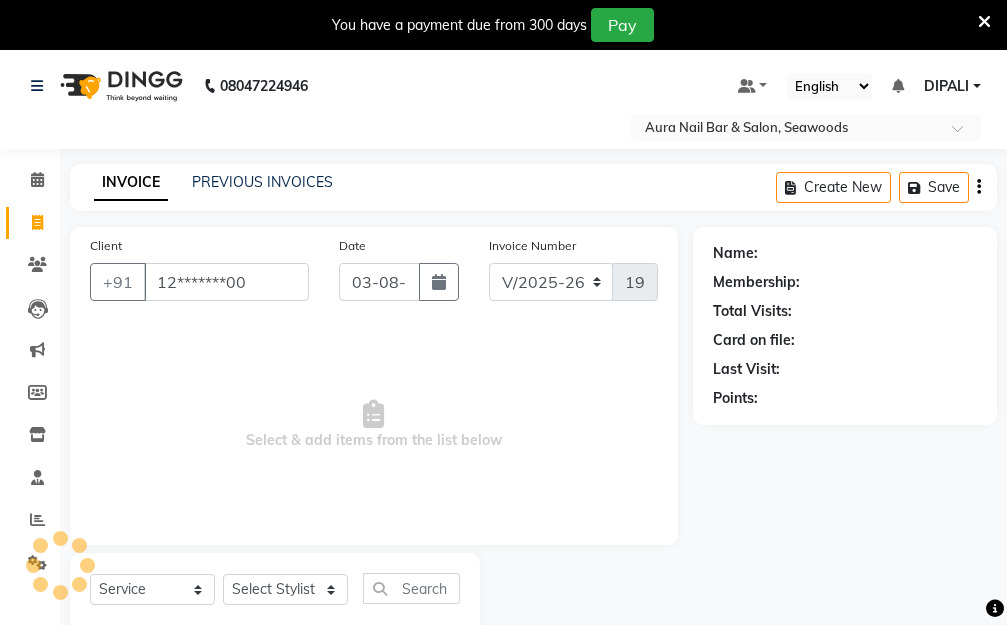 type on "12*******00" 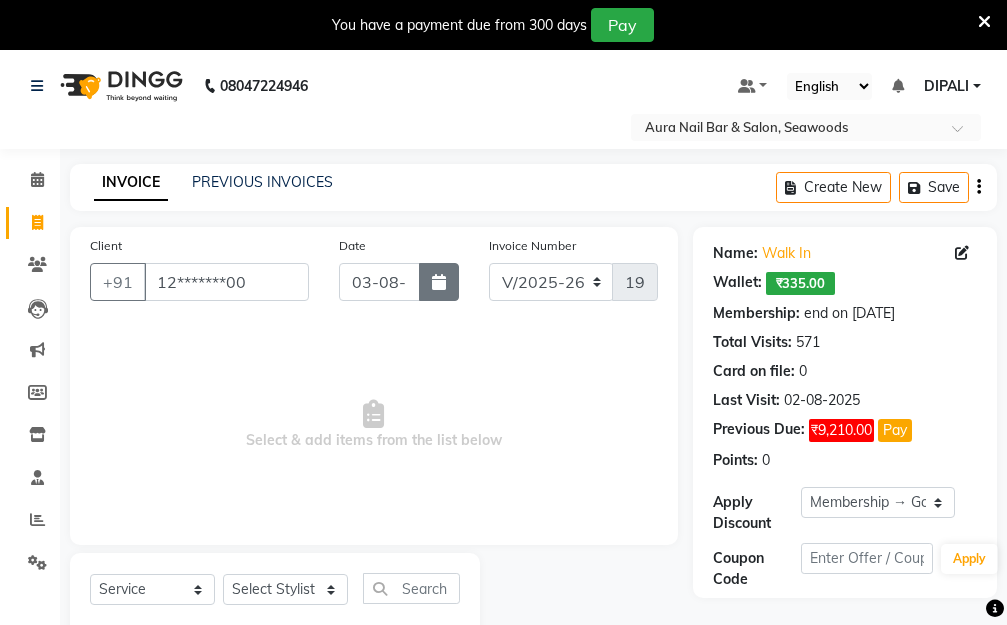 click 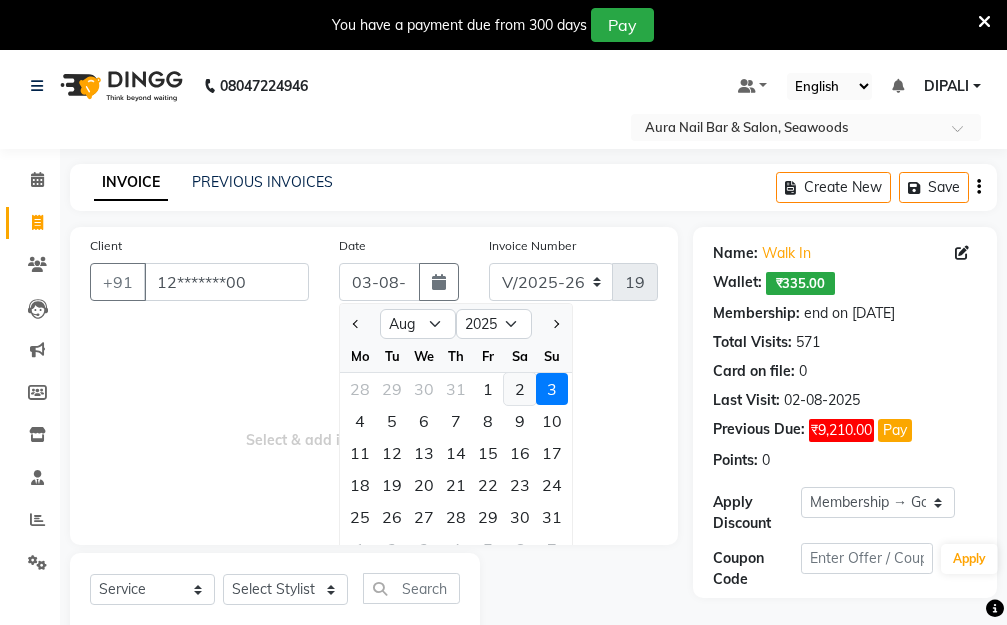 click on "2" 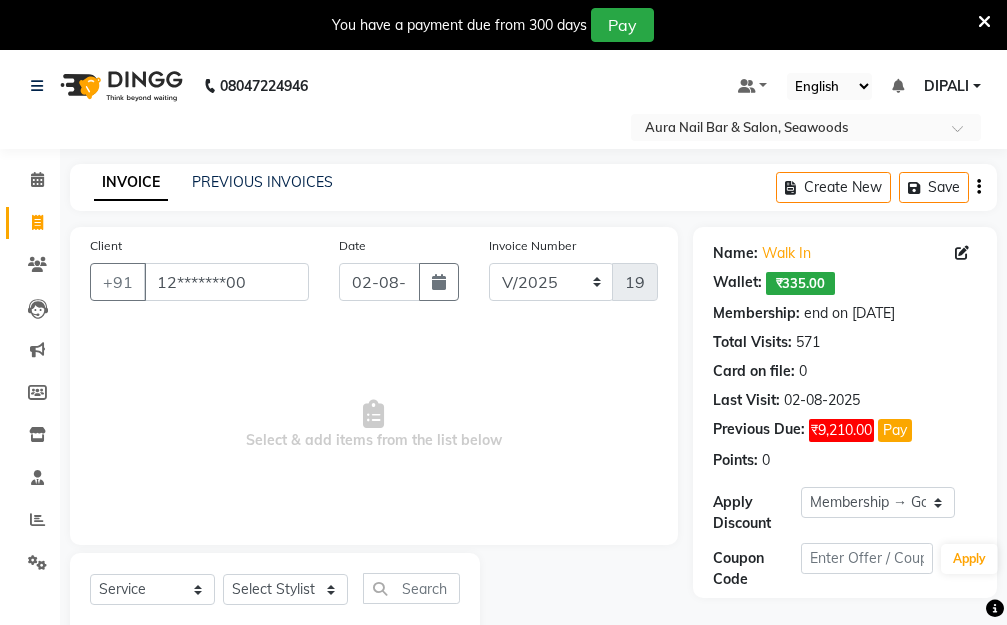 scroll, scrollTop: 53, scrollLeft: 0, axis: vertical 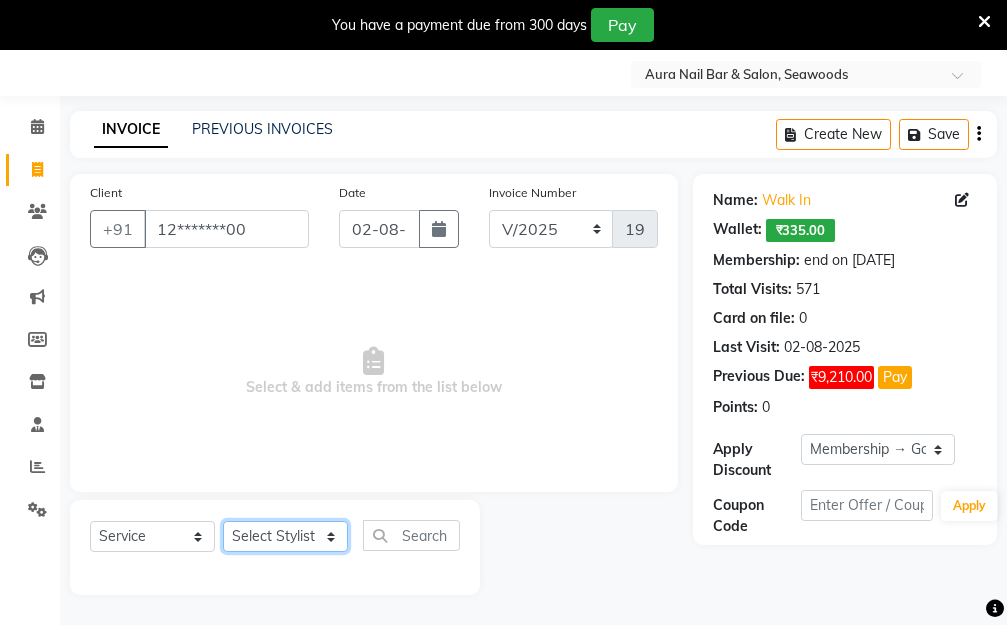 click on "Select Stylist [FIRST] [LAST] Manager [FIRST] [LAST] [FIRST] [LAST] [FIRST] [LAST]" 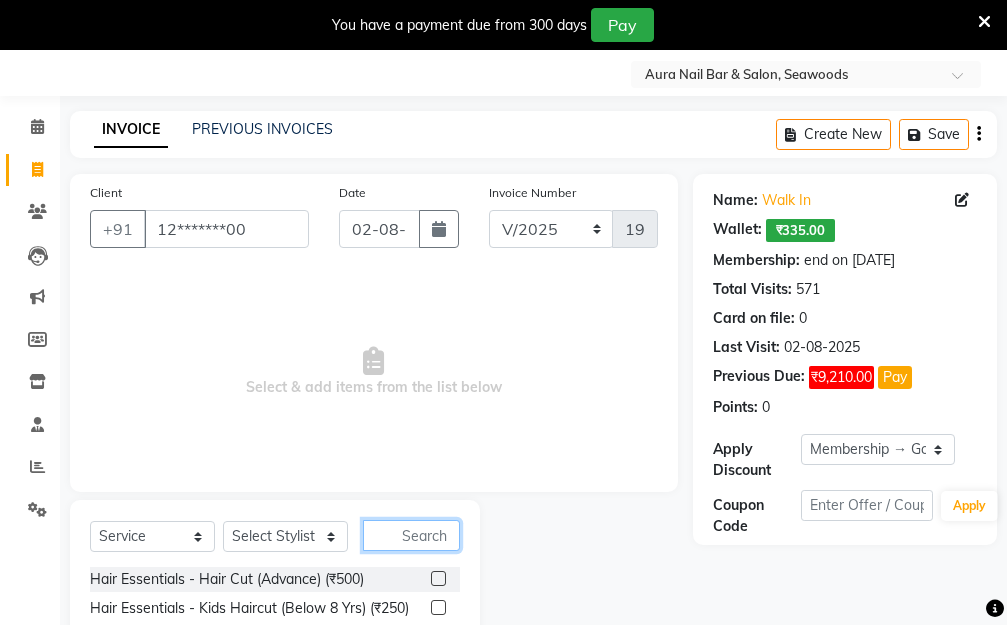 click 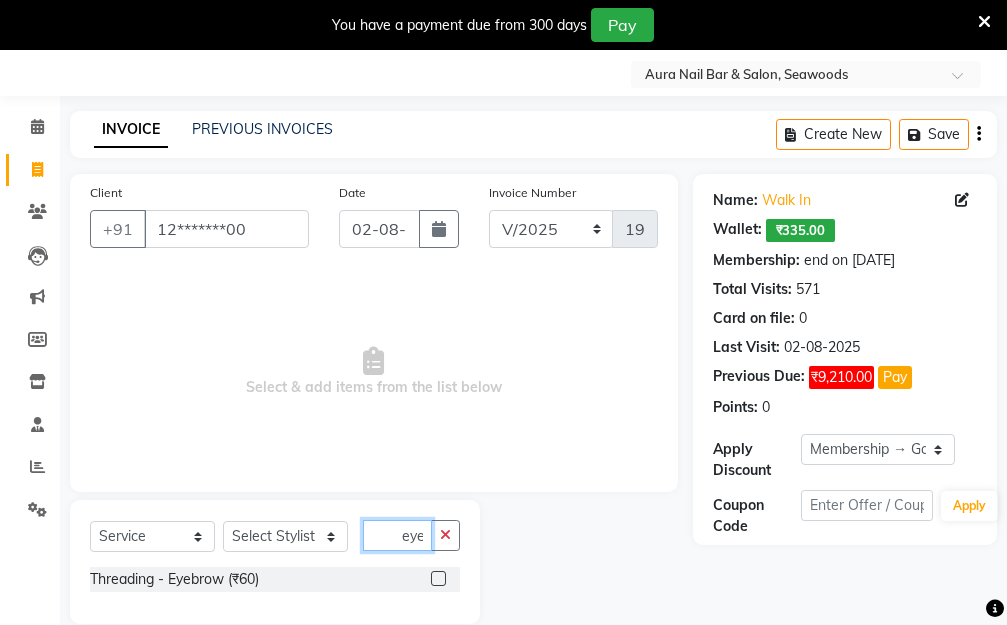 type on "eye" 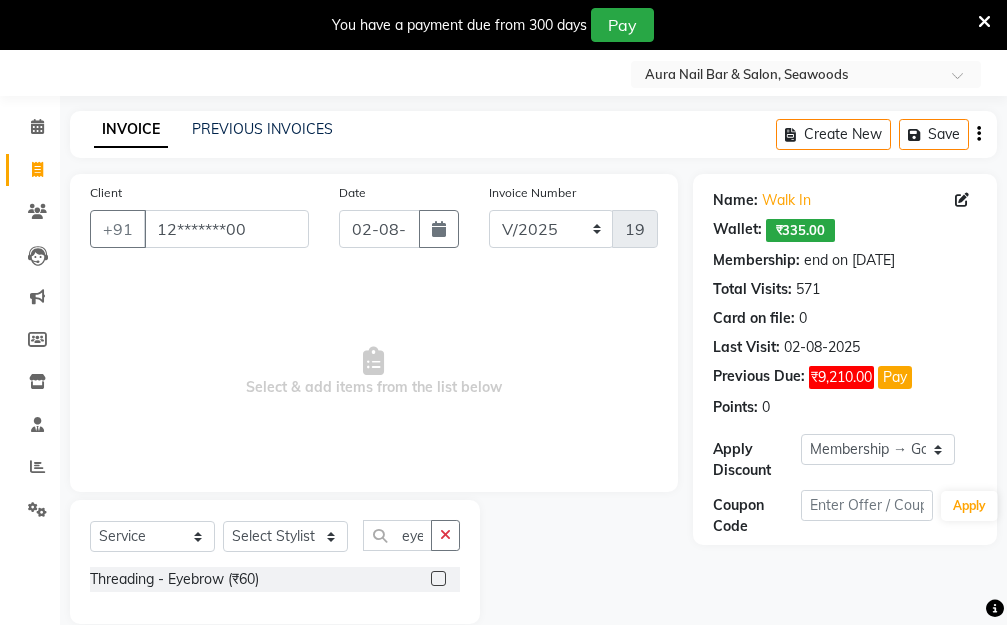 click 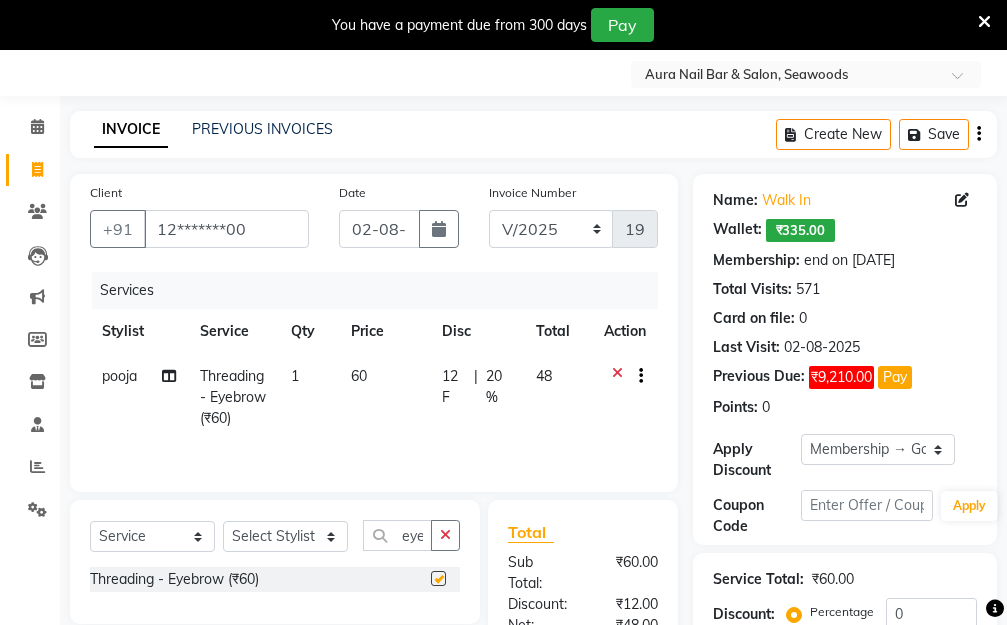 checkbox on "false" 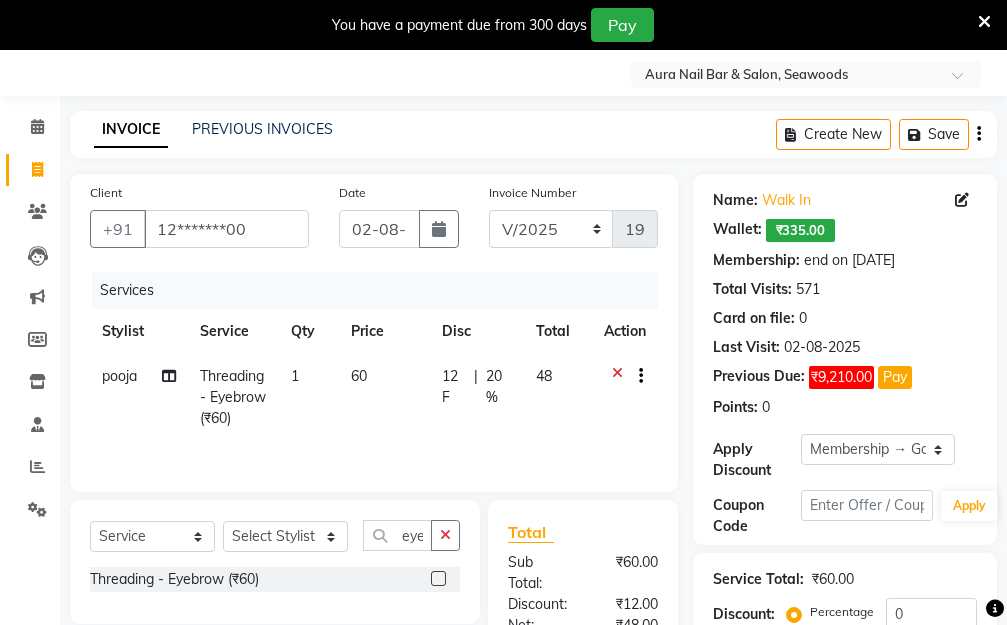 click on "60" 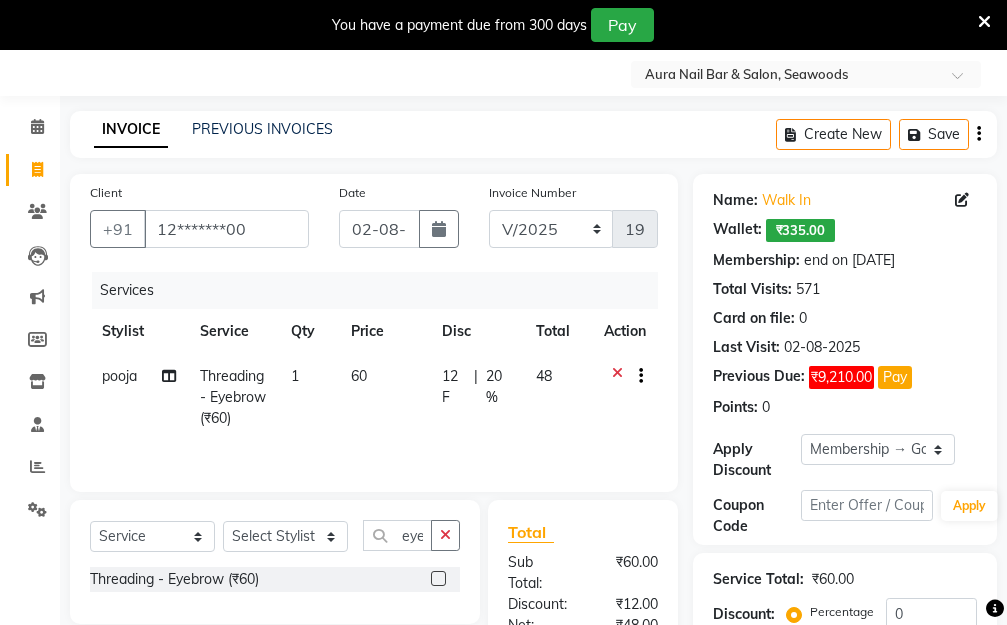 select on "83908" 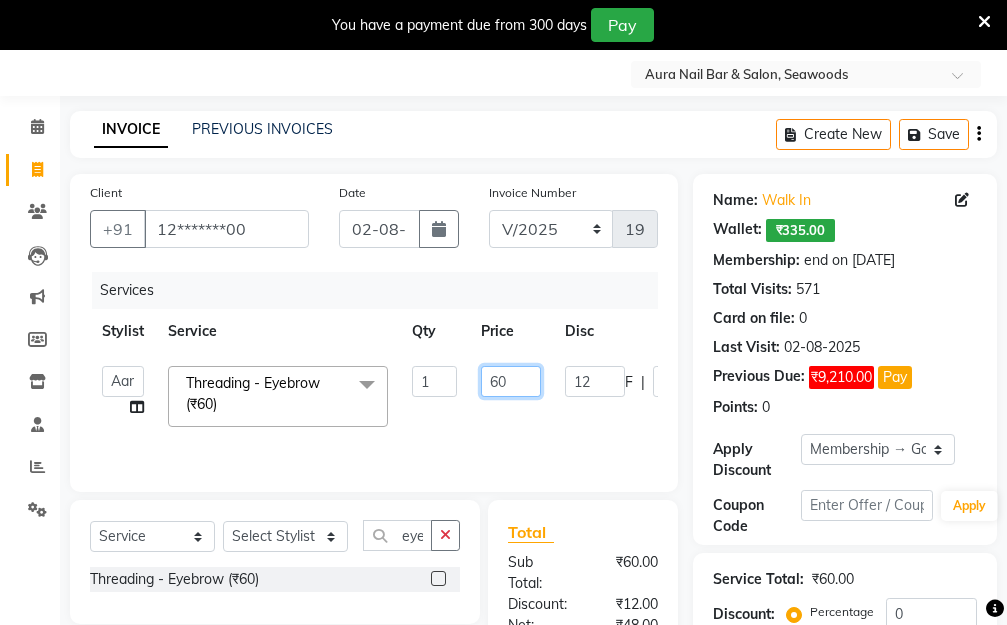 drag, startPoint x: 503, startPoint y: 372, endPoint x: 453, endPoint y: 382, distance: 50.990196 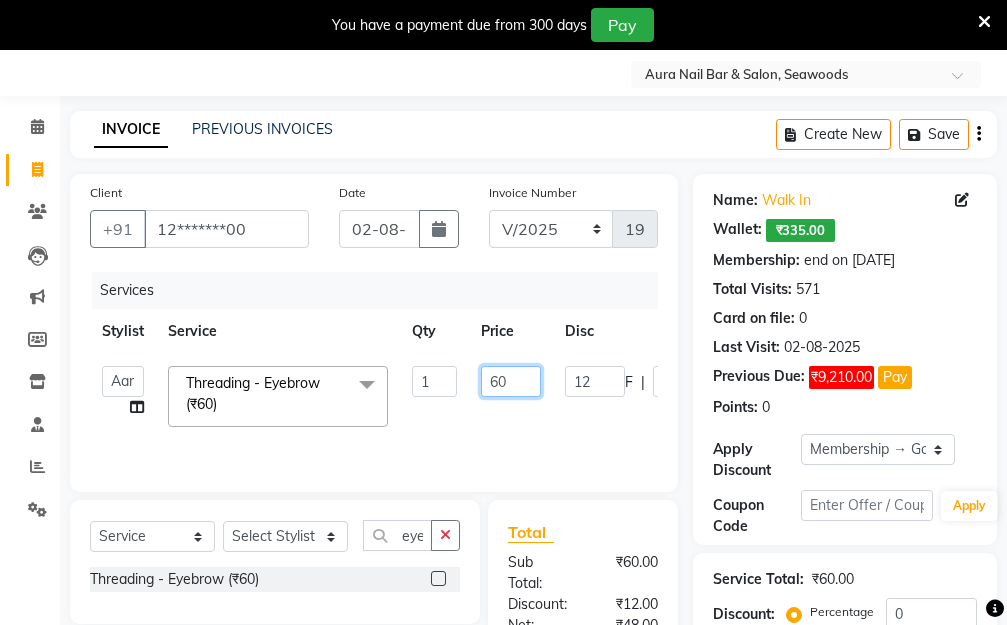 click on "Aarti   Dipti    Manager   Pallavi    pooja   Priya   Threading - Eyebrow (₹60)  x Hair Essentials - Hair Cut (Advance) (₹500) Hair Essentials - Kids Haircut (Below 8 Yrs) (₹250) Hair Essentials -Hair Wash Up To Shoulder (₹300) Hair Essentials - Hair Cut  (₹350) HAIR WASH UP TO WASTE (₹700) HAIR WASH (₹300) DANDRUFF TERATMENT (₹1500) Shampoo & Conditioning + Blast Dry - Upto Shoulder (₹350) Shampoo & Conditioning + Blast Dry - Below Shoulder (₹550) Shampoo & Conditioning + Blast Dry - Upto Waist (₹750) Shampoo & Conditioning + Blast Dry - Add: Charge For Morocon/Riviver/ Keratin (₹600) Blow Dry/Outcurl/Straight - Upto Shoulder (₹449) Blow Dry/Outcurl/Straight - Below Shoulder (₹650) Blow Dry/Outcurl/Straight - Upto Waist (₹850) Ironing - Upto Shoulder (₹650) Ironing - Below Shoulder (₹850) Ironing - Upto Waist (₹1000) Ironing - Add Charge For Thick Hair (₹300) Tongs - Upto Shoulder (₹800) Tongs - Below Shoulder (₹960) Tongs - Upto Waist (₹1500) BOTOX (₹5000) 1 F" 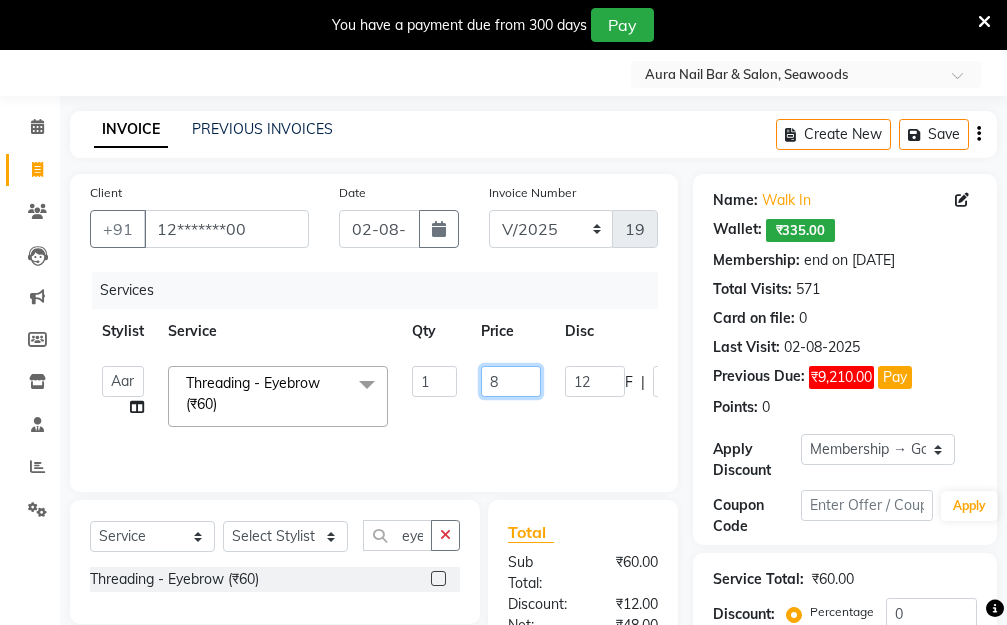 type on "80" 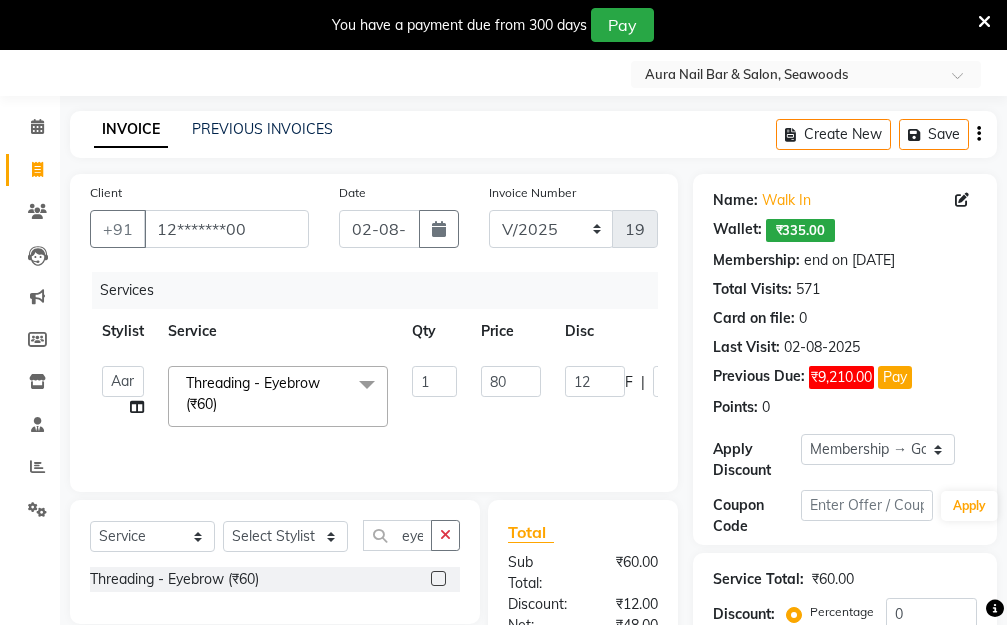 click on "Aarti   Dipti    Manager   Pallavi    pooja   Priya   Threading - Eyebrow (₹60)  x Hair Essentials - Hair Cut (Advance) (₹500) Hair Essentials - Kids Haircut (Below 8 Yrs) (₹250) Hair Essentials -Hair Wash Up To Shoulder (₹300) Hair Essentials - Hair Cut  (₹350) HAIR WASH UP TO WASTE (₹700) HAIR WASH (₹300) DANDRUFF TERATMENT (₹1500) Shampoo & Conditioning + Blast Dry - Upto Shoulder (₹350) Shampoo & Conditioning + Blast Dry - Below Shoulder (₹550) Shampoo & Conditioning + Blast Dry - Upto Waist (₹750) Shampoo & Conditioning + Blast Dry - Add: Charge For Morocon/Riviver/ Keratin (₹600) Blow Dry/Outcurl/Straight - Upto Shoulder (₹449) Blow Dry/Outcurl/Straight - Below Shoulder (₹650) Blow Dry/Outcurl/Straight - Upto Waist (₹850) Ironing - Upto Shoulder (₹650) Ironing - Below Shoulder (₹850) Ironing - Upto Waist (₹1000) Ironing - Add Charge For Thick Hair (₹300) Tongs - Upto Shoulder (₹800) Tongs - Below Shoulder (₹960) Tongs - Upto Waist (₹1500) BOTOX (₹5000) 1 F" 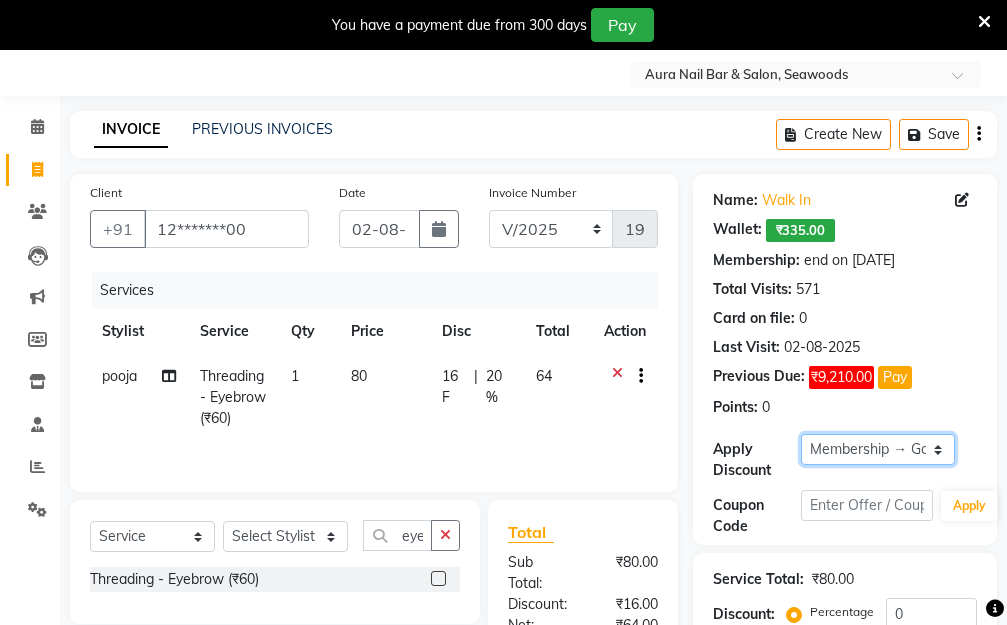 click on "Select Membership → Golden Membership Membership → Golden Membership Membership → Golden Membership Membership → Golden Membership Membership → Golden Membership Membership → Golden Membership Membership → Golden Membership Membership → Golden Membership Membership → Golden Membership Membership → Golden Membership Membership → Golden Membership Membership → Golden Membership Membership → Golden Membership Membership → Golden Membership Membership → Golden Membership Membership → Golden Membership Membership → Golden Membership Membership → Golden Membership Membership → Golden Membership Membership → Golden Membership Membership → Golden Membership Membership → Golden Membership Membership → Golden Membership Membership → Golden Membership Membership → Golden Membership Membership → Golden Membership Membership → Golden Membership Membership → Golden Membership Membership → Golden Membership Membership → Golden Membership" 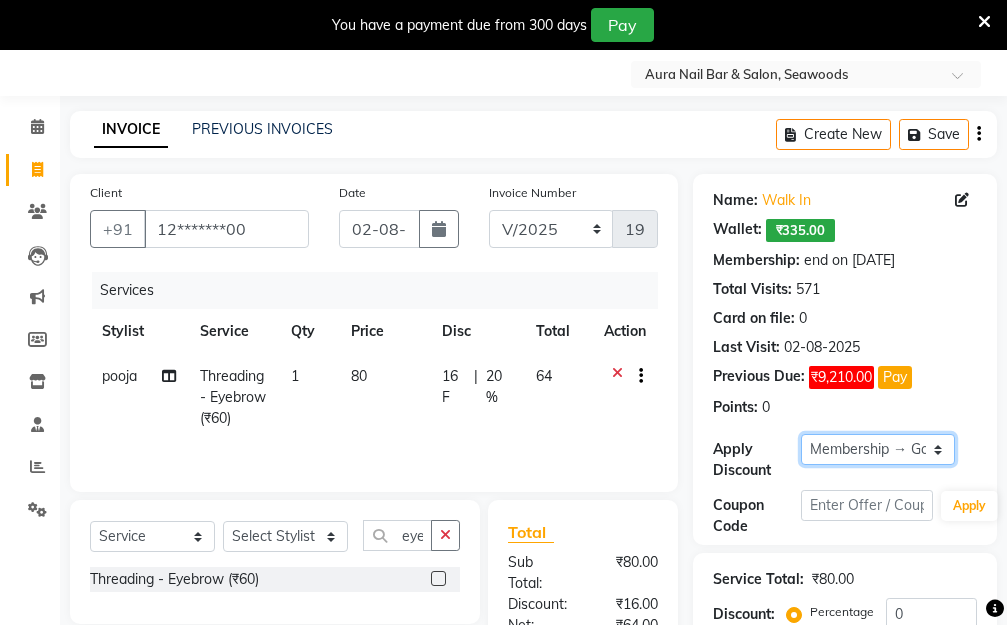 select on "0:" 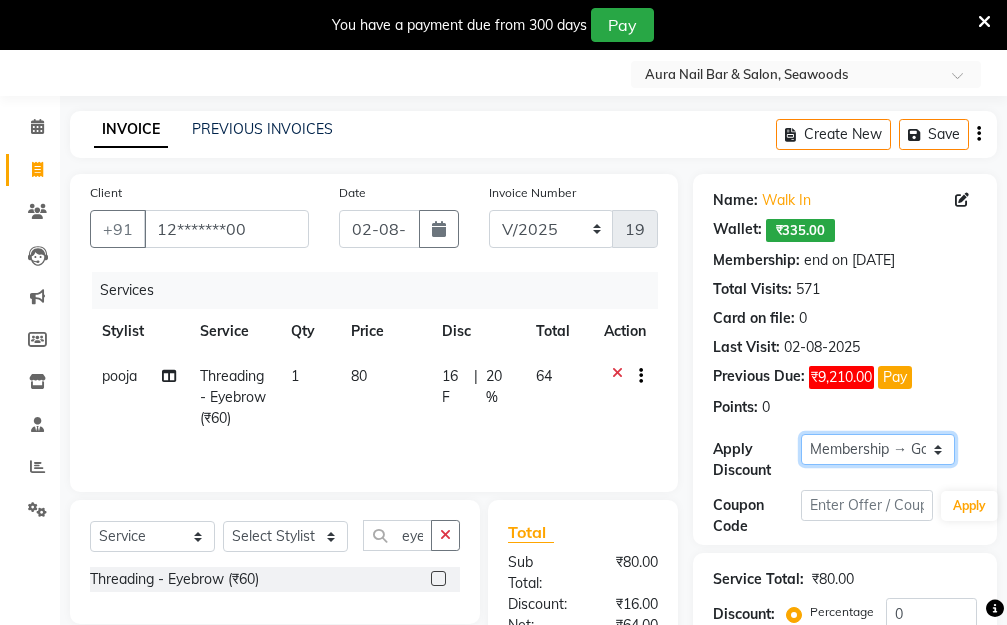 click on "Select Membership → Golden Membership Membership → Golden Membership Membership → Golden Membership Membership → Golden Membership Membership → Golden Membership Membership → Golden Membership Membership → Golden Membership Membership → Golden Membership Membership → Golden Membership Membership → Golden Membership Membership → Golden Membership Membership → Golden Membership Membership → Golden Membership Membership → Golden Membership Membership → Golden Membership Membership → Golden Membership Membership → Golden Membership Membership → Golden Membership Membership → Golden Membership Membership → Golden Membership Membership → Golden Membership Membership → Golden Membership Membership → Golden Membership Membership → Golden Membership Membership → Golden Membership Membership → Golden Membership Membership → Golden Membership Membership → Golden Membership Membership → Golden Membership Membership → Golden Membership" 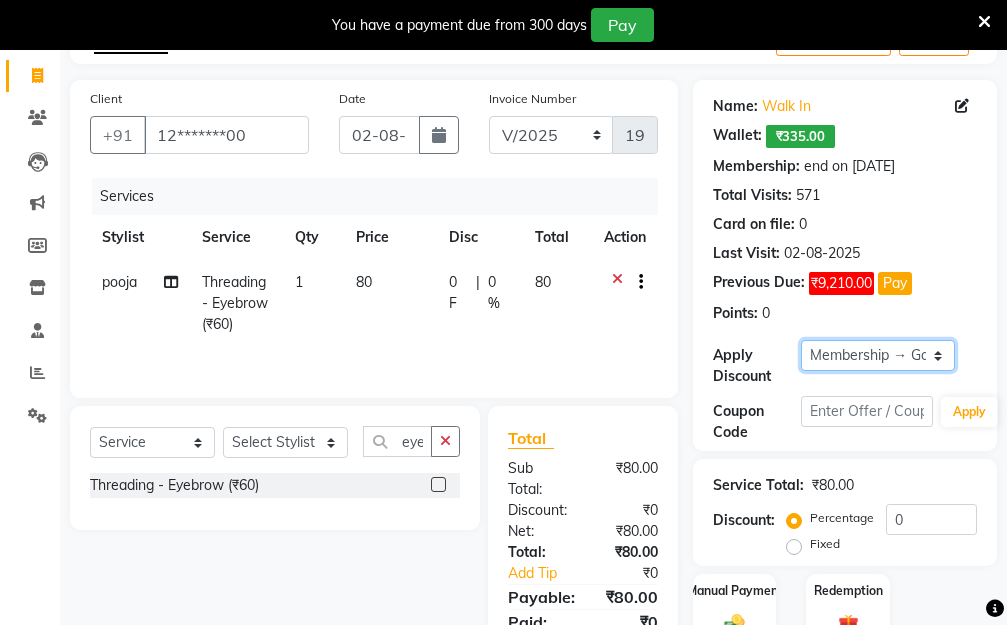 scroll, scrollTop: 278, scrollLeft: 0, axis: vertical 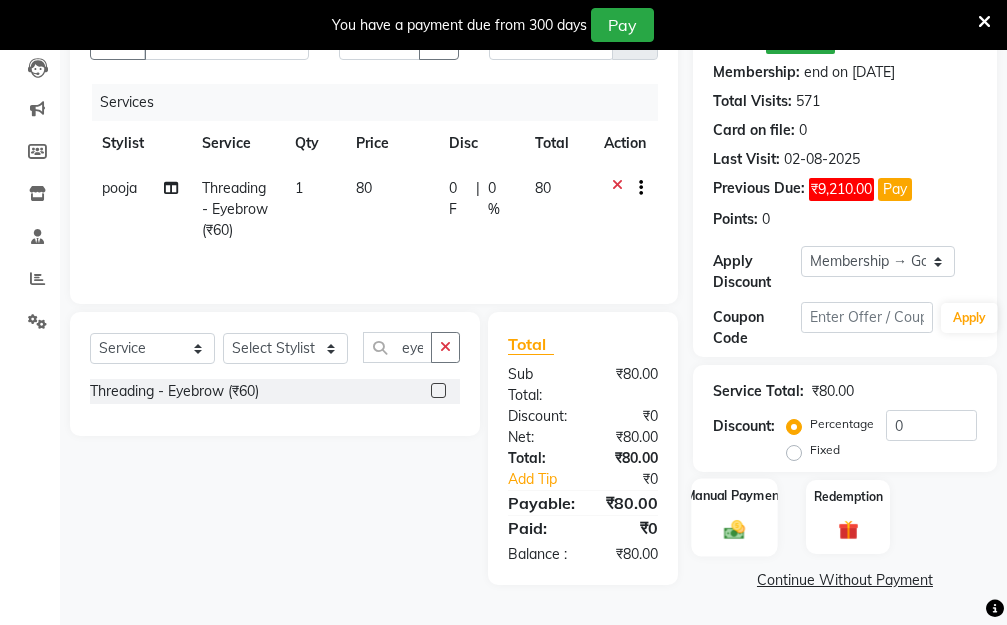 click 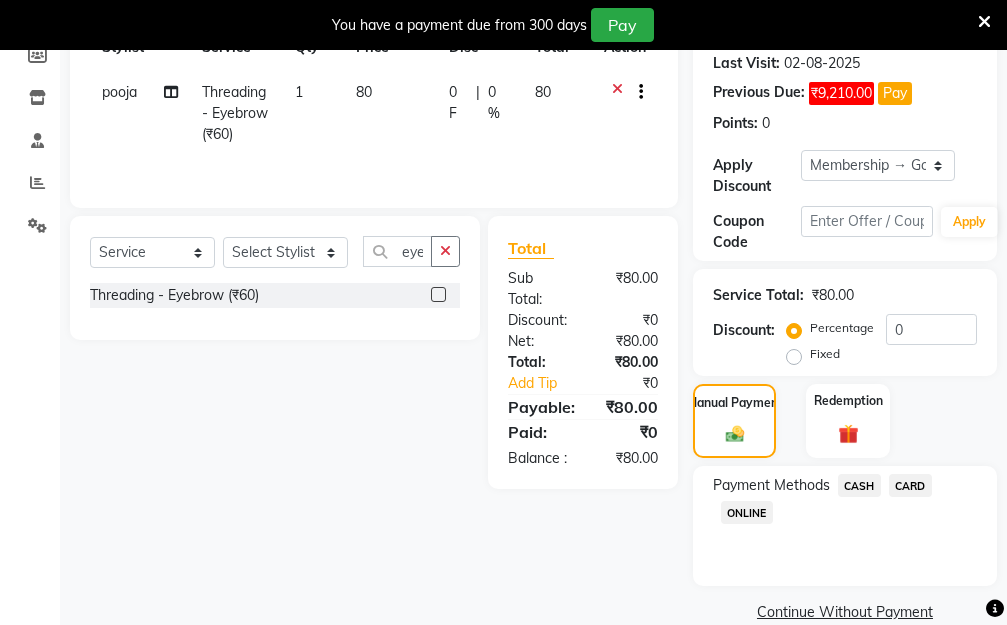 scroll, scrollTop: 369, scrollLeft: 0, axis: vertical 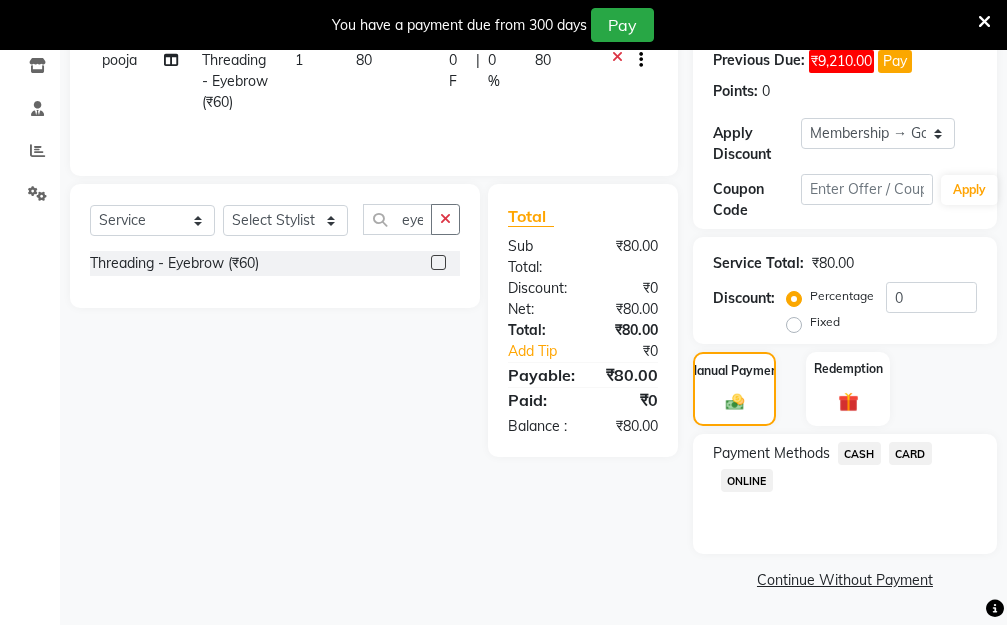 click on "ONLINE" 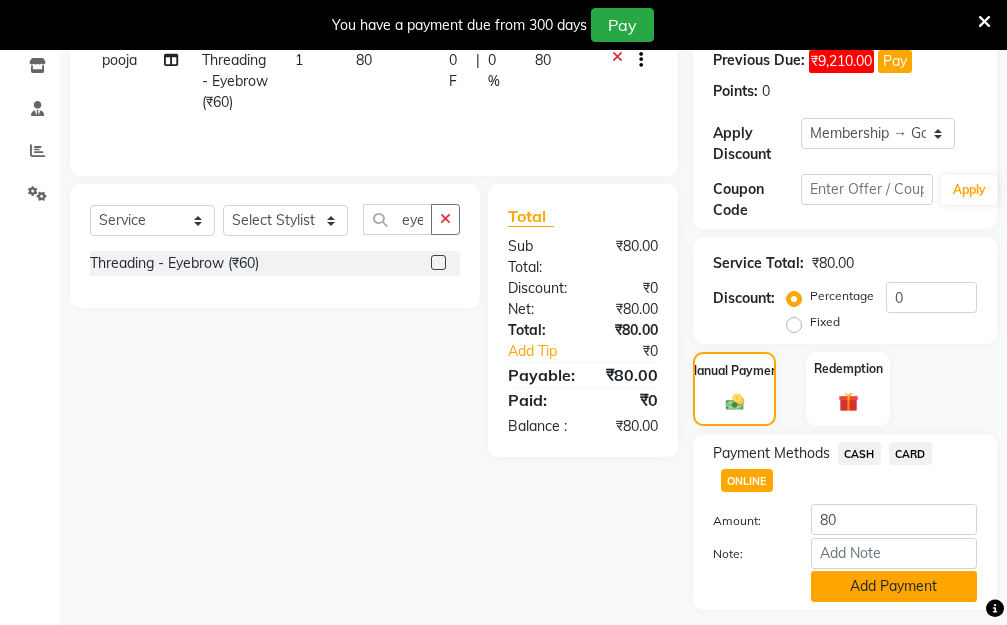 click on "Add Payment" 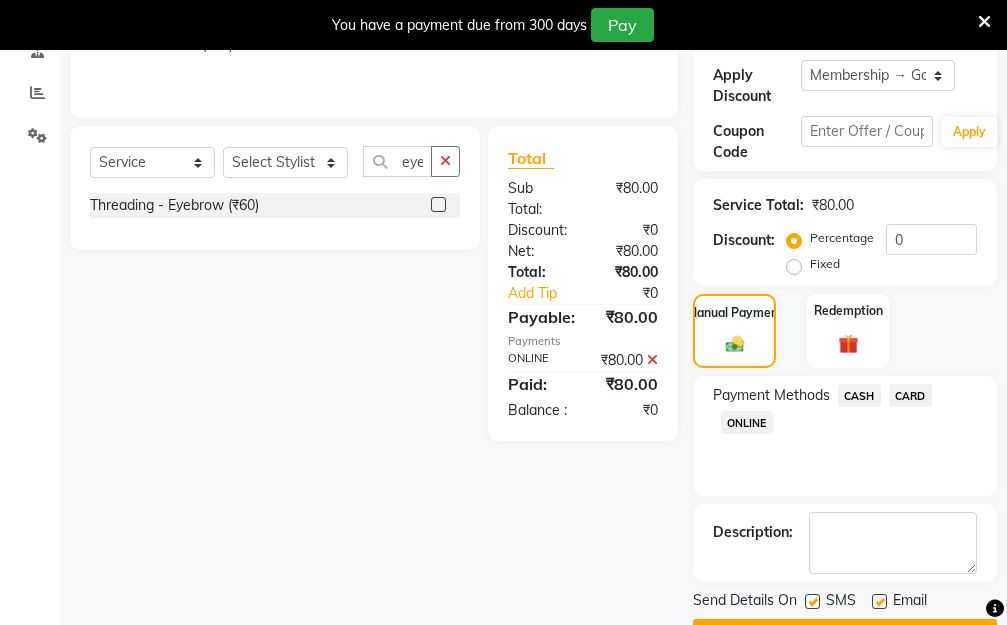 scroll, scrollTop: 482, scrollLeft: 0, axis: vertical 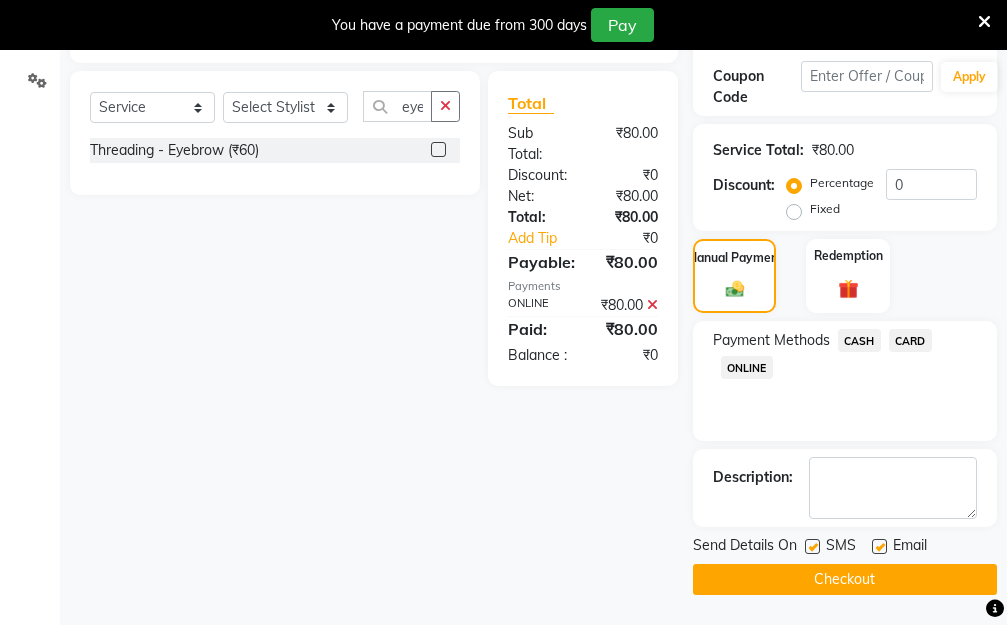 click on "Checkout" 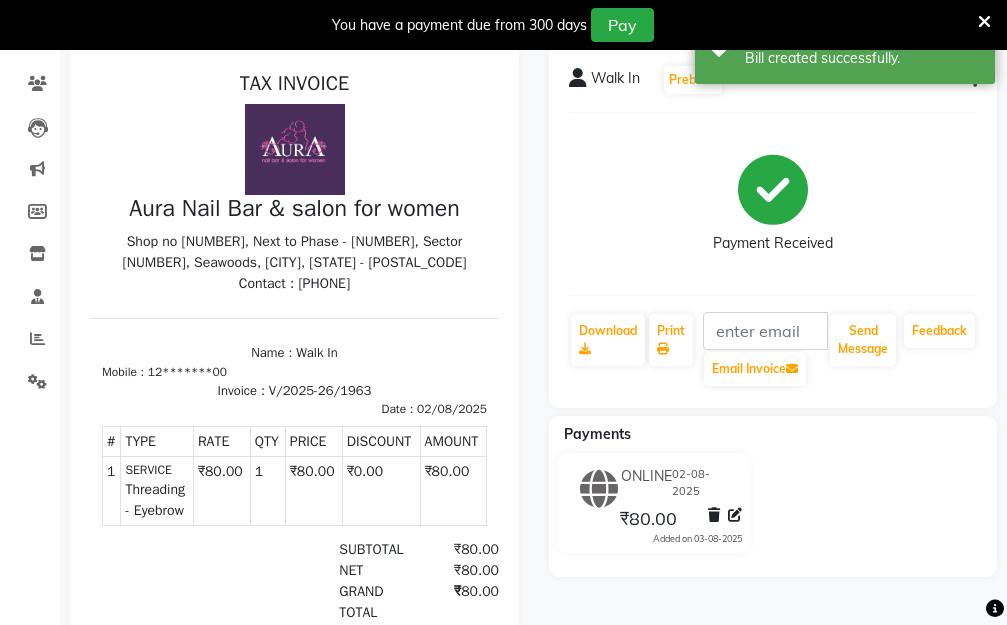 scroll, scrollTop: 0, scrollLeft: 0, axis: both 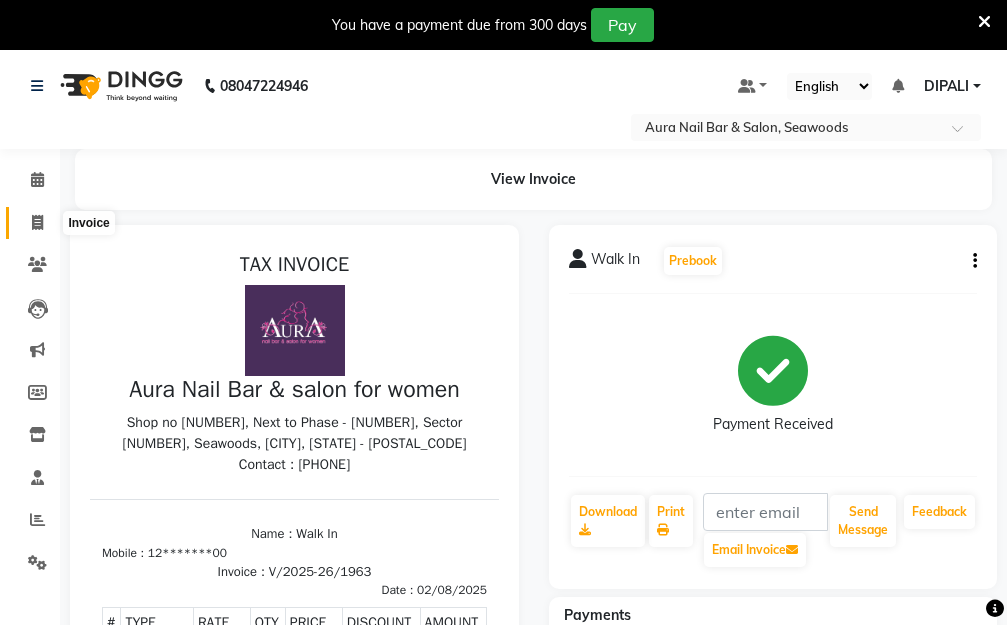click 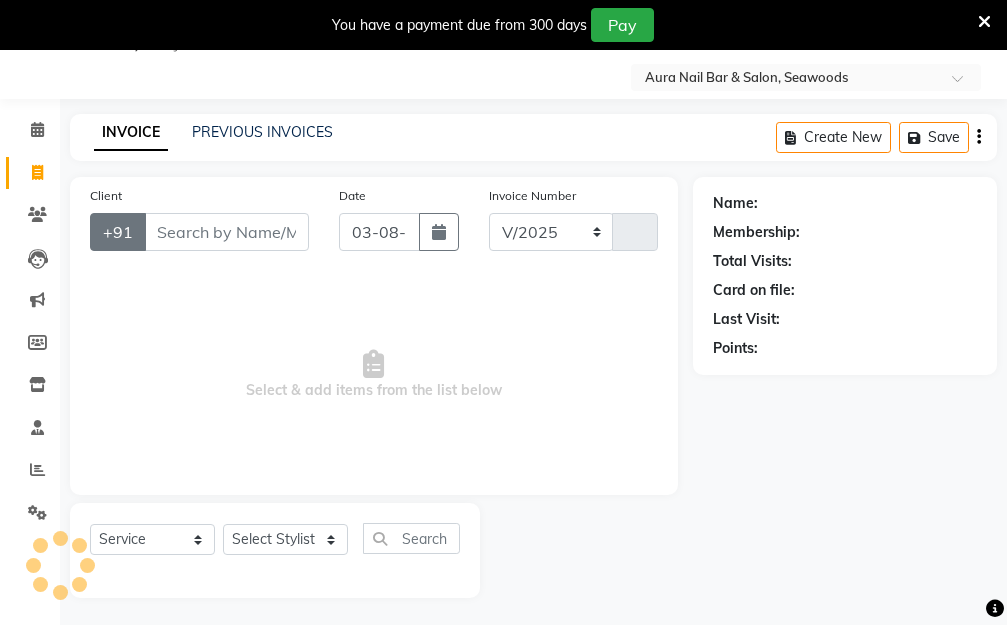 select on "4994" 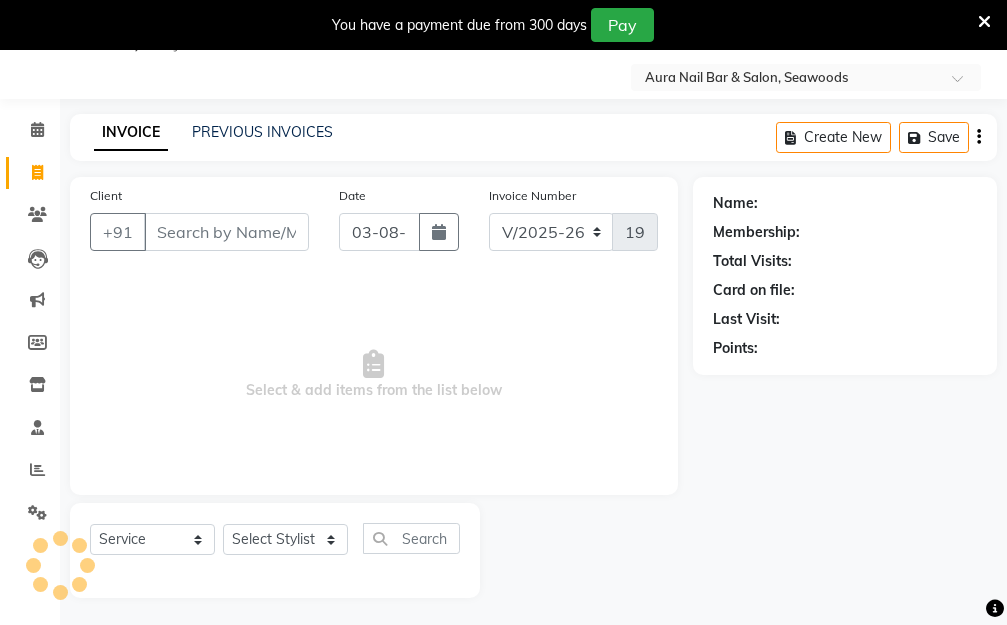 scroll, scrollTop: 53, scrollLeft: 0, axis: vertical 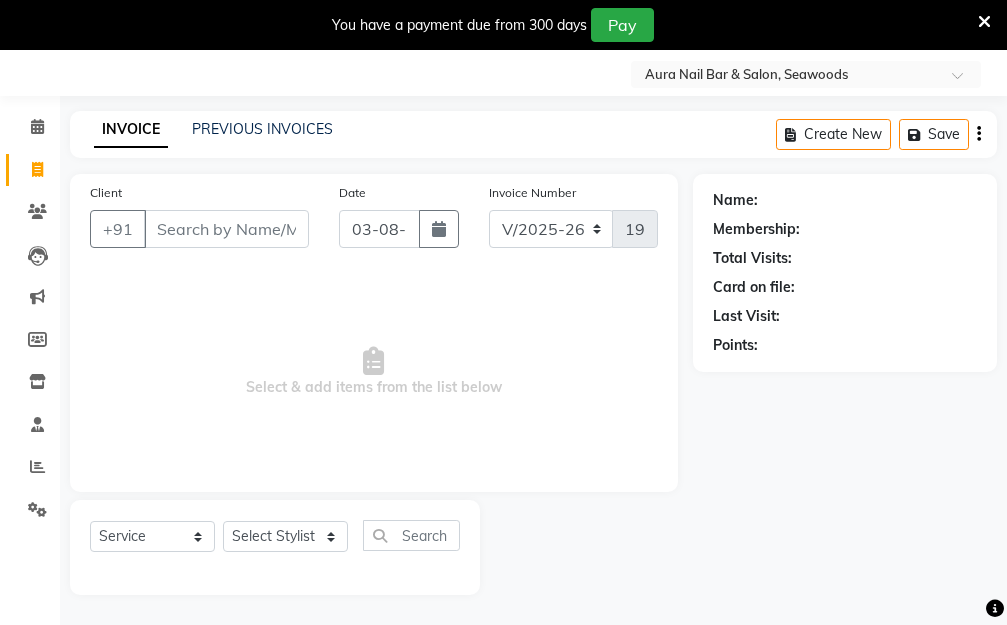 click on "Client" at bounding box center [226, 229] 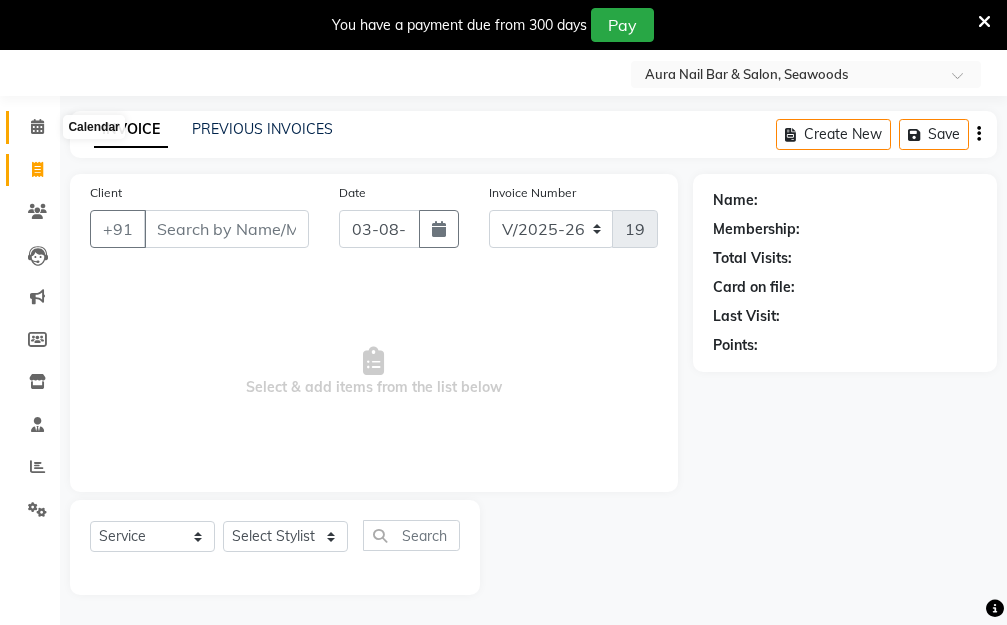 click 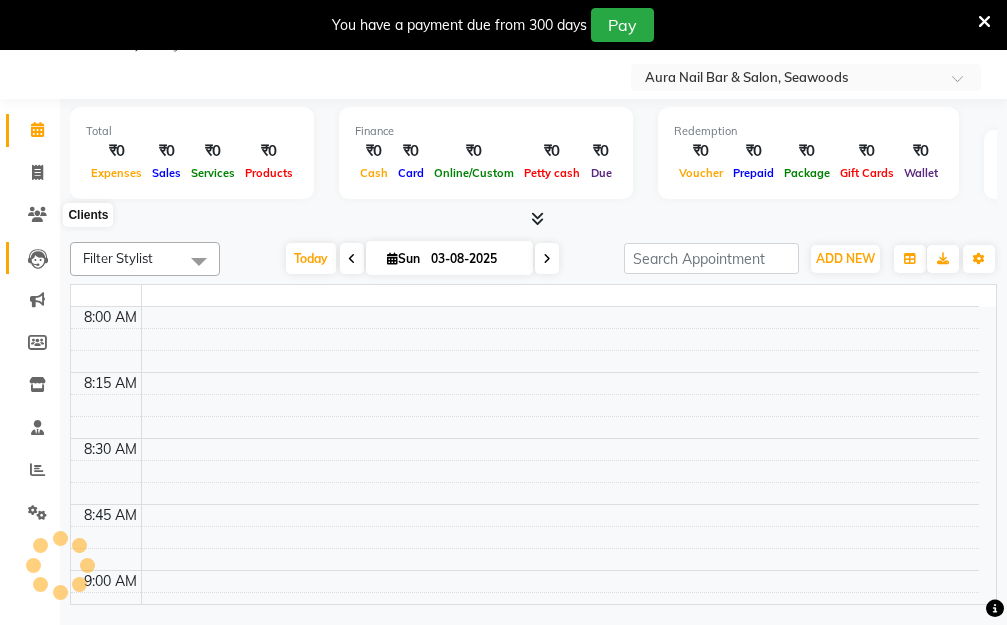click on "Leads" 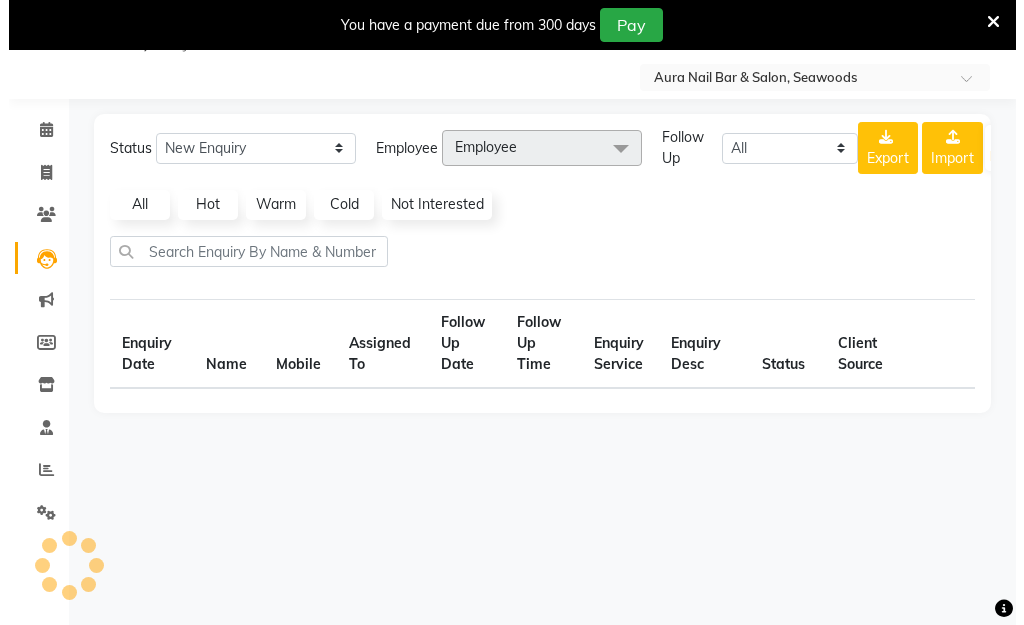 scroll, scrollTop: 50, scrollLeft: 0, axis: vertical 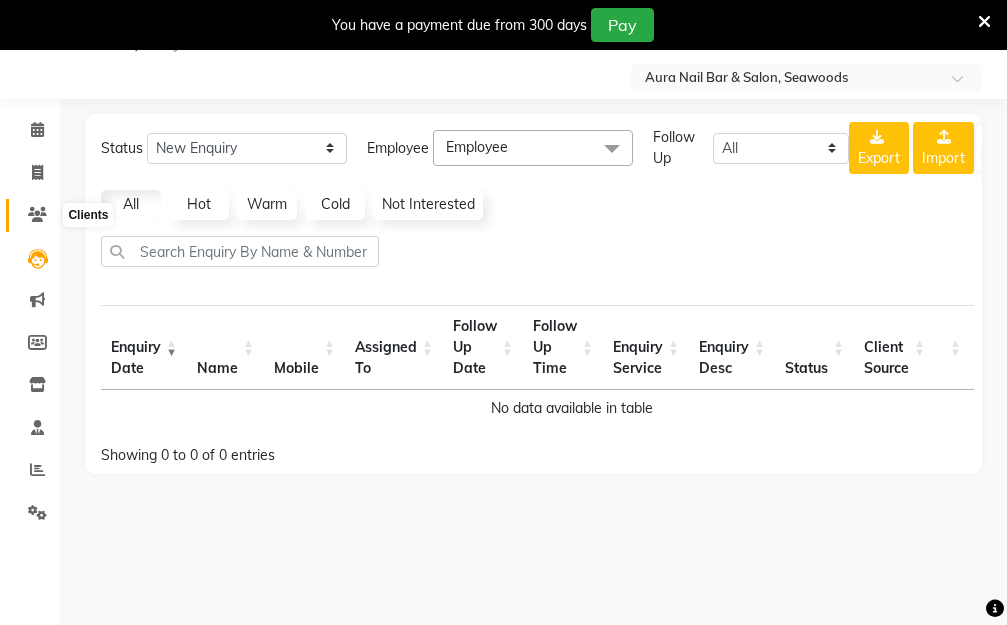 click 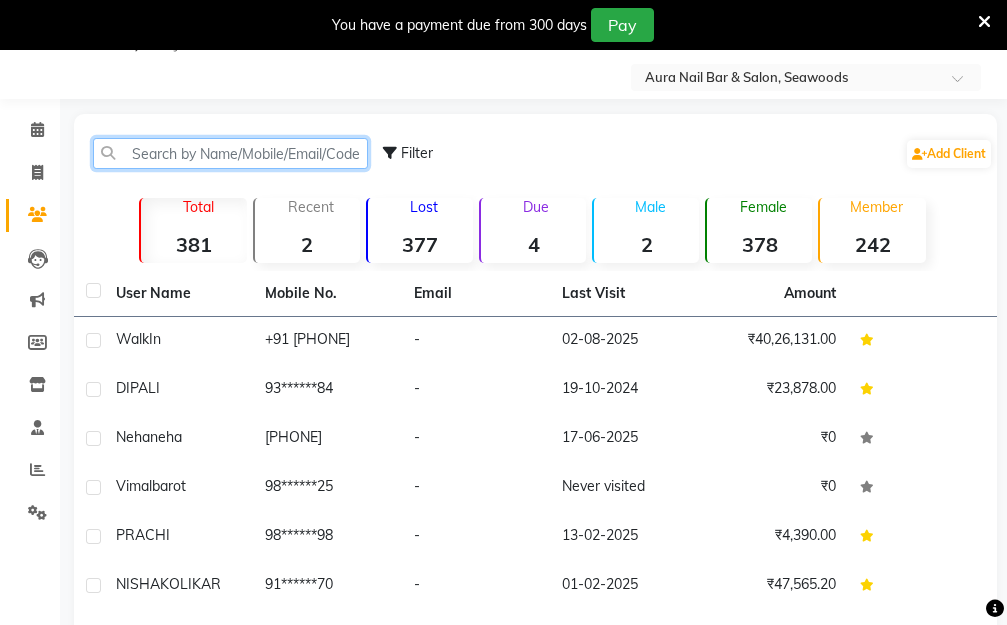 click 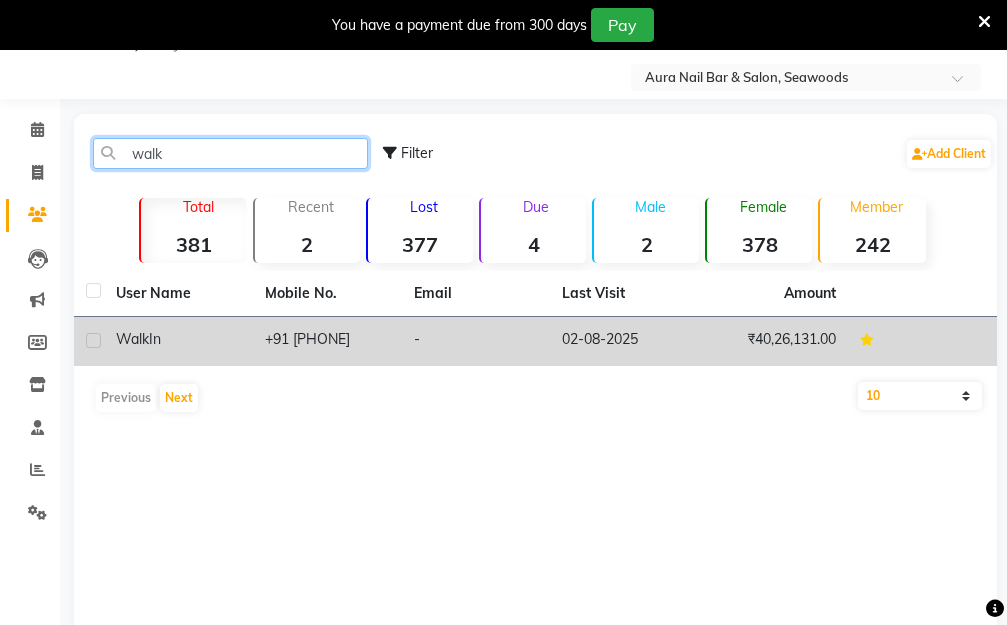 type on "walk" 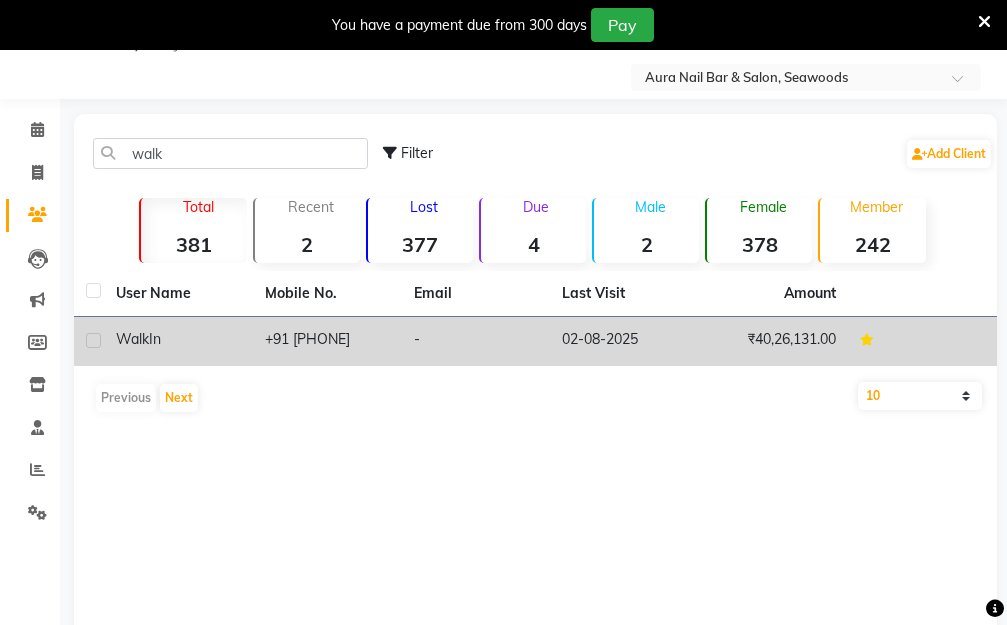 click on "Walk  In" 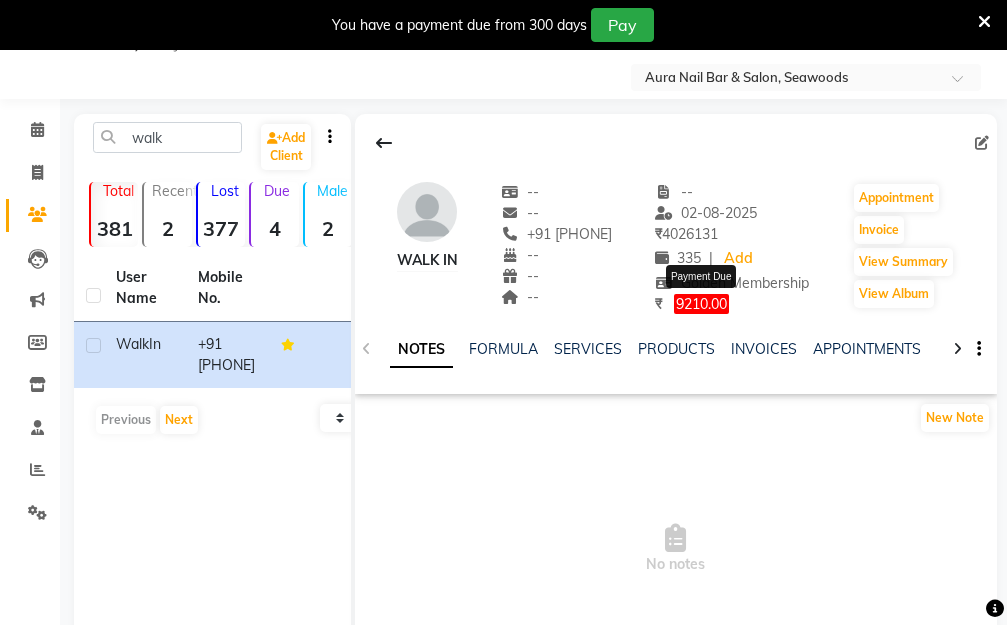 click on "9210.00" 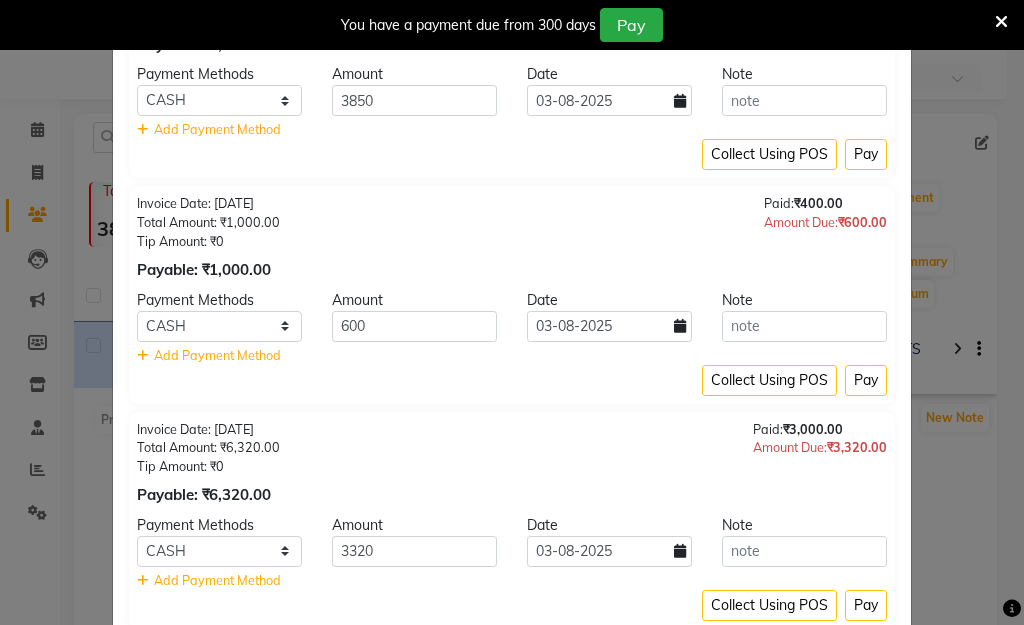 scroll, scrollTop: 0, scrollLeft: 0, axis: both 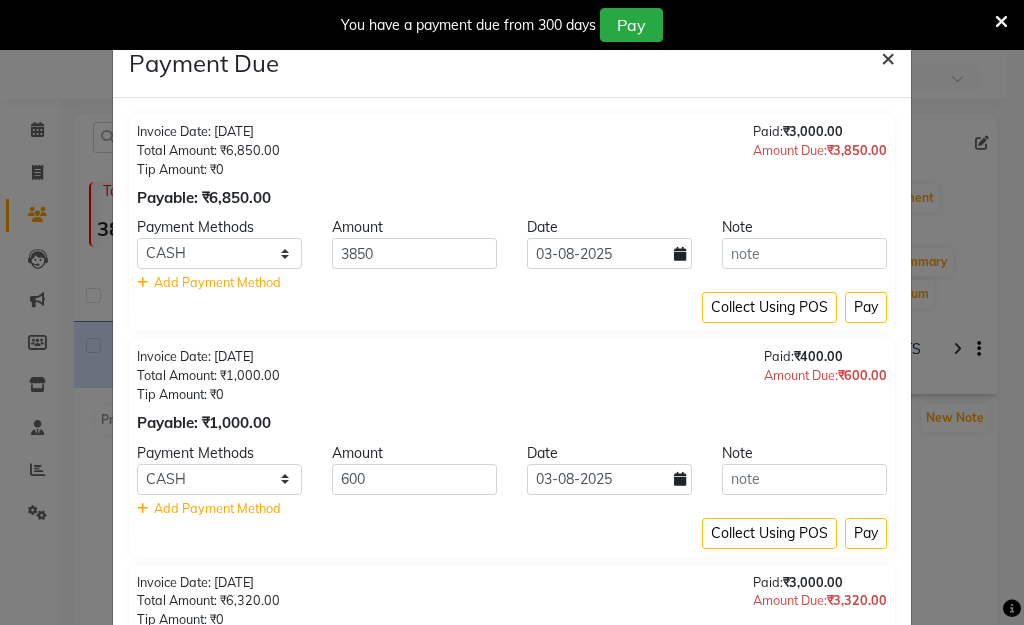 click on "×" 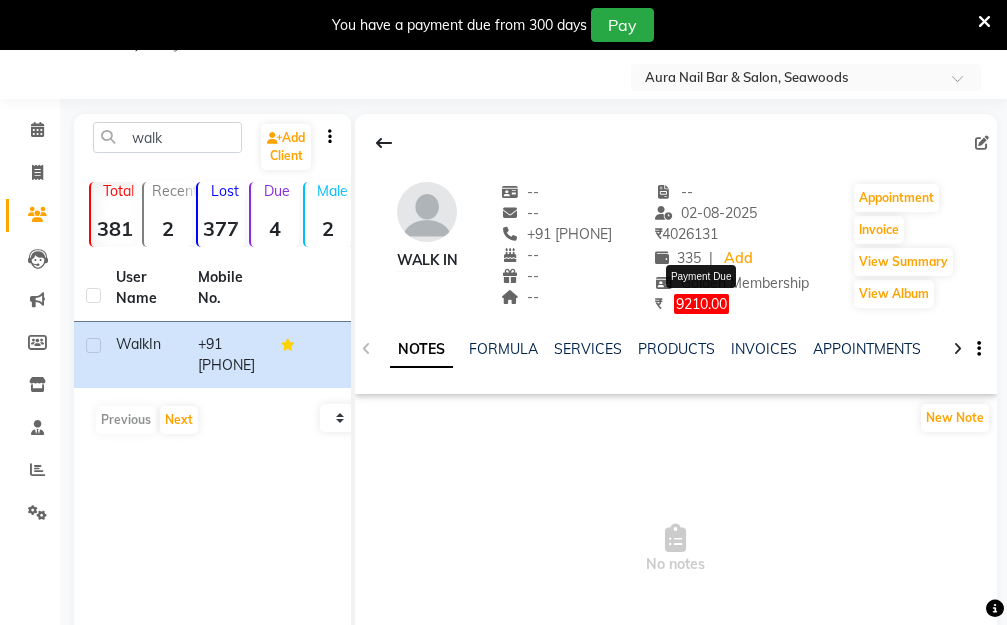 click on "9210.00" 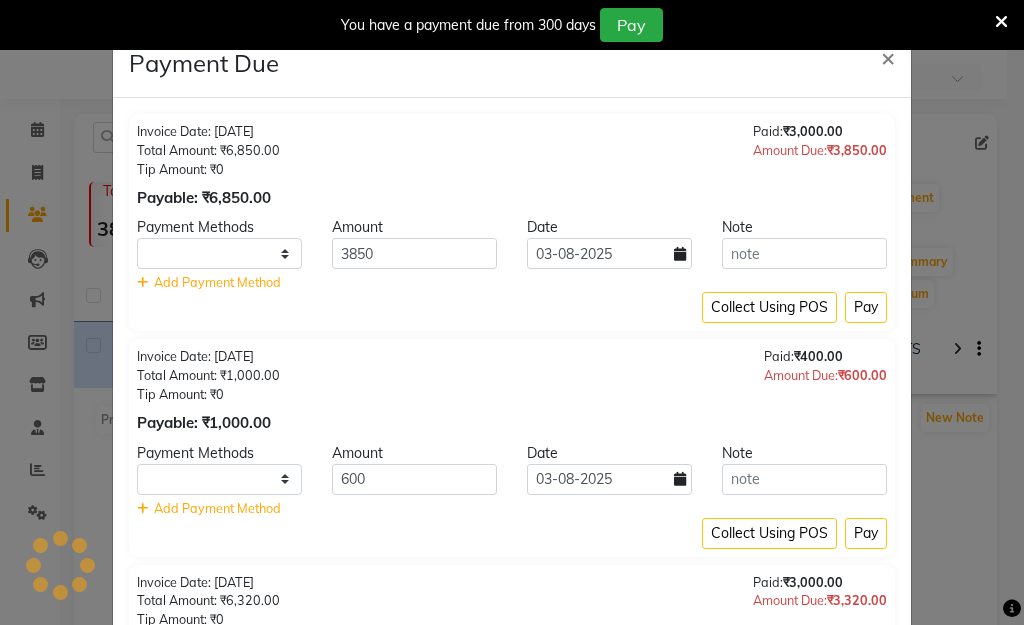 select on "1" 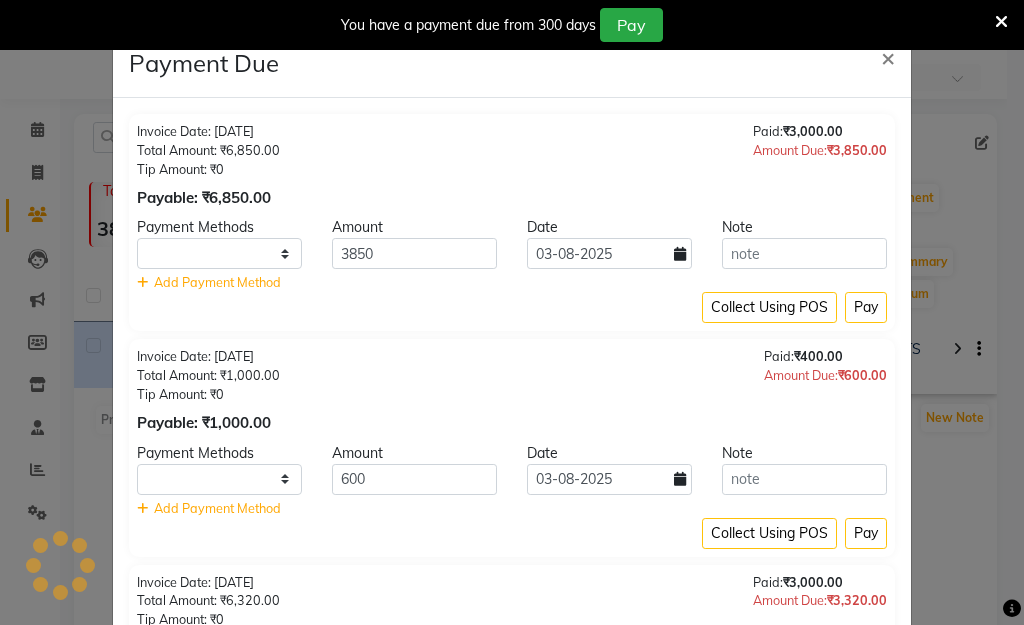 select on "1" 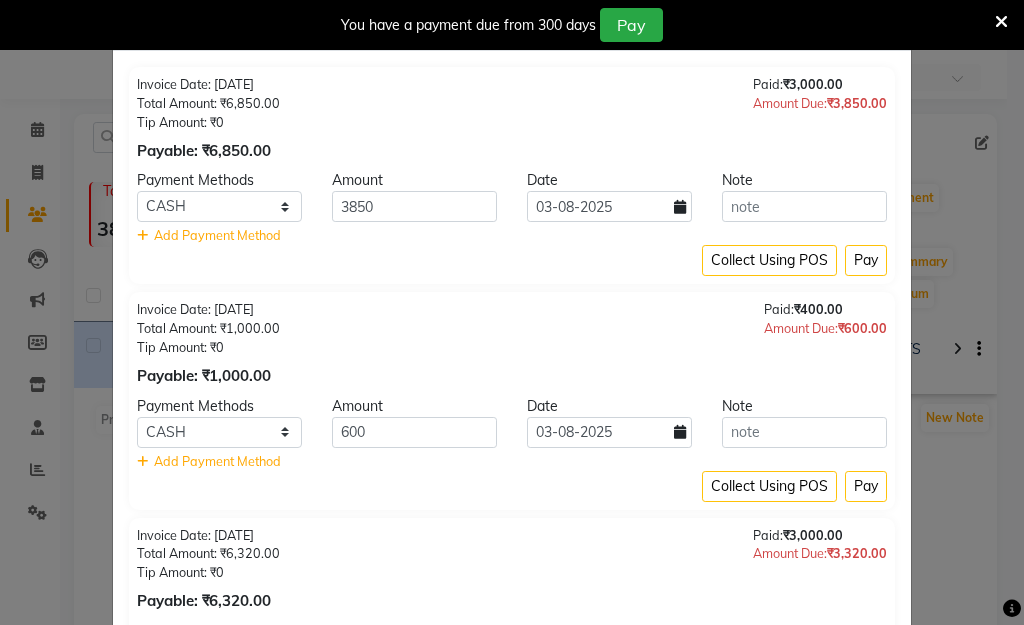 scroll, scrollTop: 0, scrollLeft: 0, axis: both 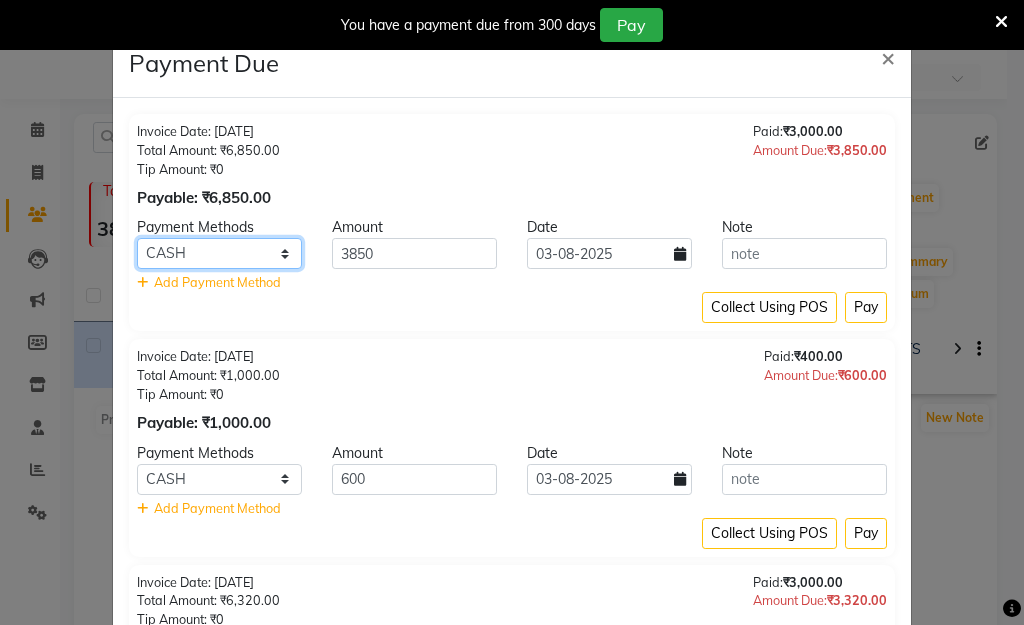 click on "CASH CARD ONLINE" 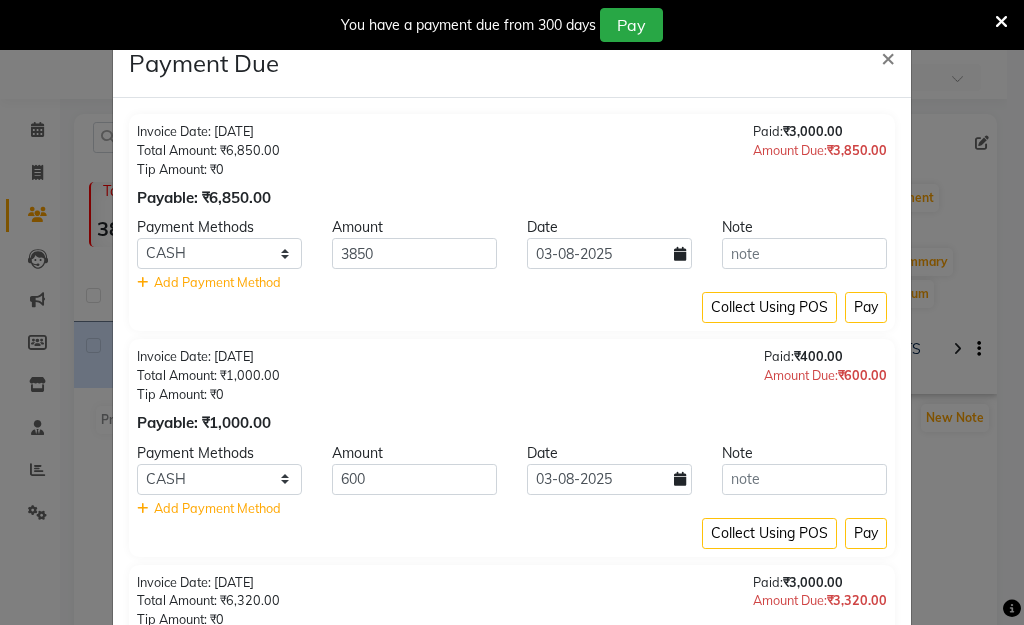 click on "Invoice Date: 10-06-2025 Total Amount: ₹1,000.00 Tip Amount: ₹0 Payable: ₹1,000.00 Paid:  ₹400.00 Amount Due:  ₹600.00" 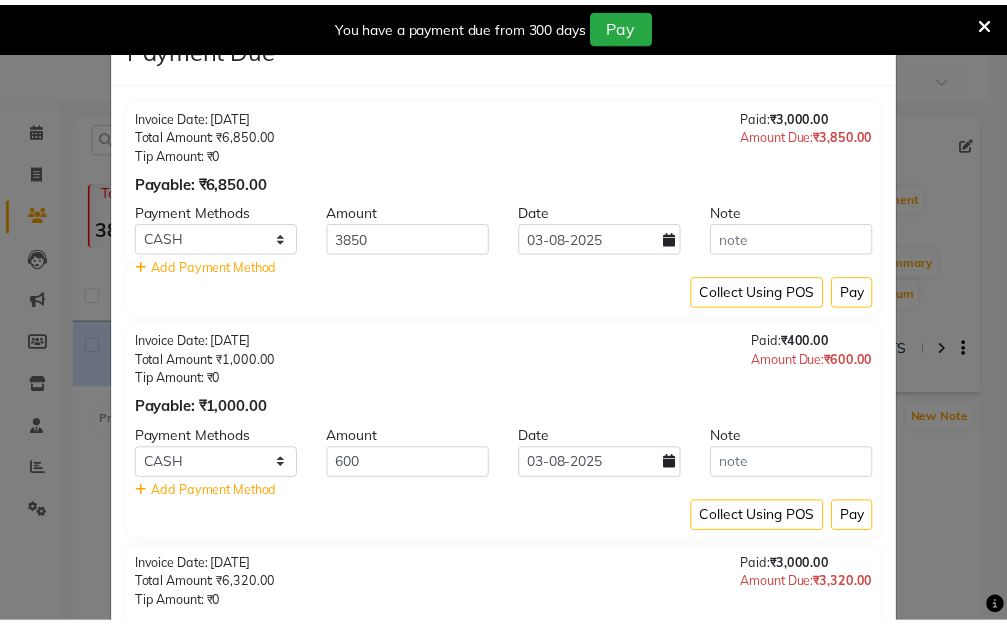 scroll, scrollTop: 0, scrollLeft: 0, axis: both 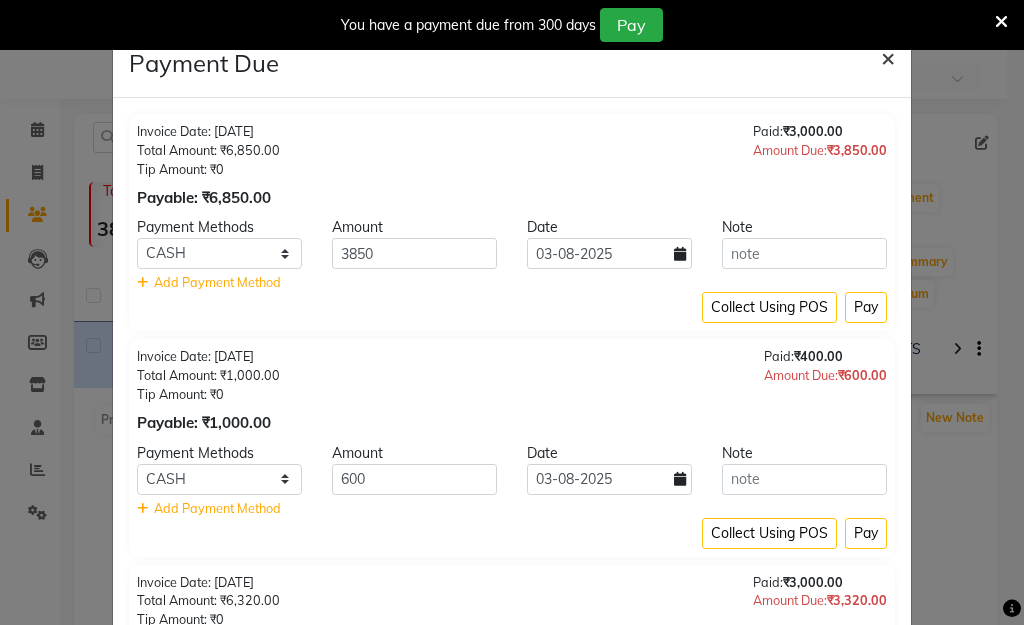 click on "×" 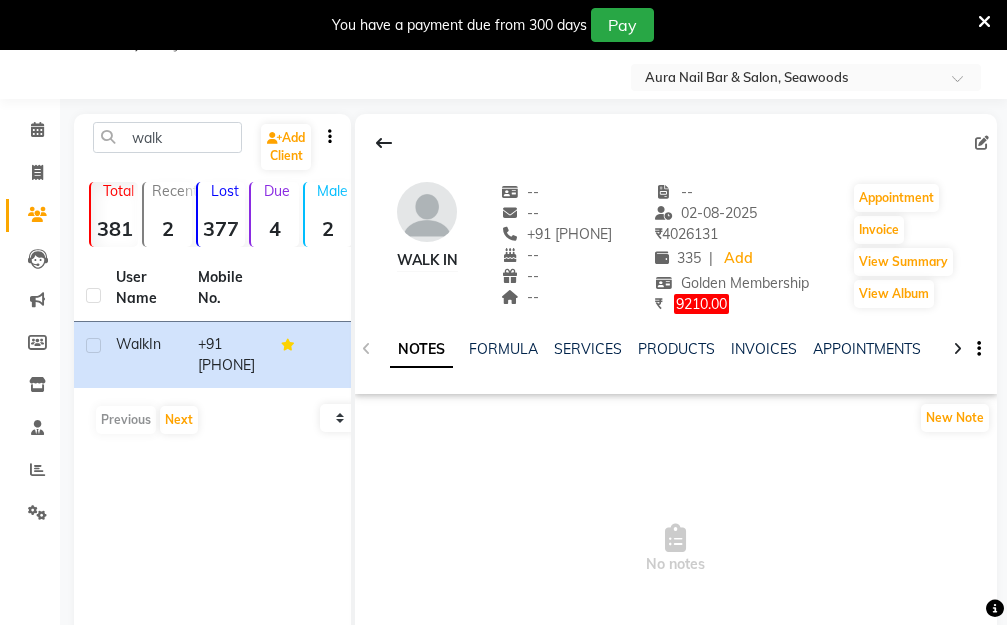 click at bounding box center (984, 22) 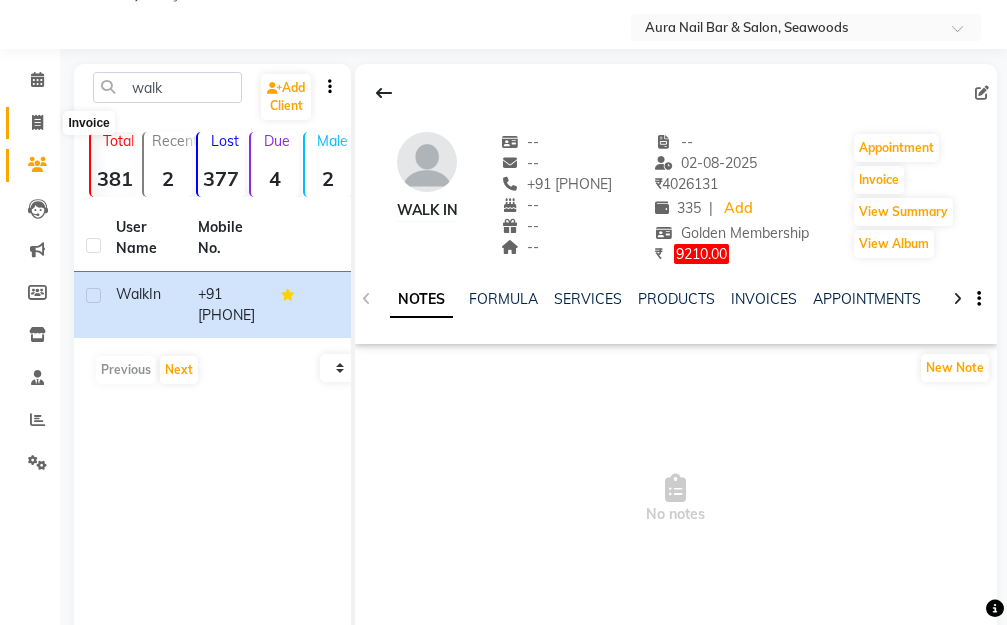 click 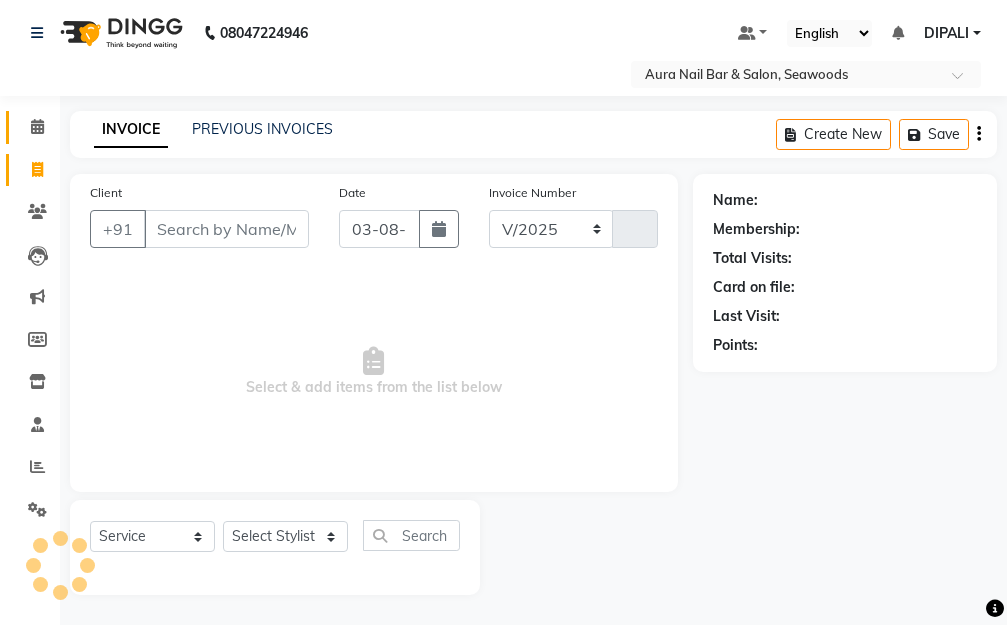 scroll, scrollTop: 3, scrollLeft: 0, axis: vertical 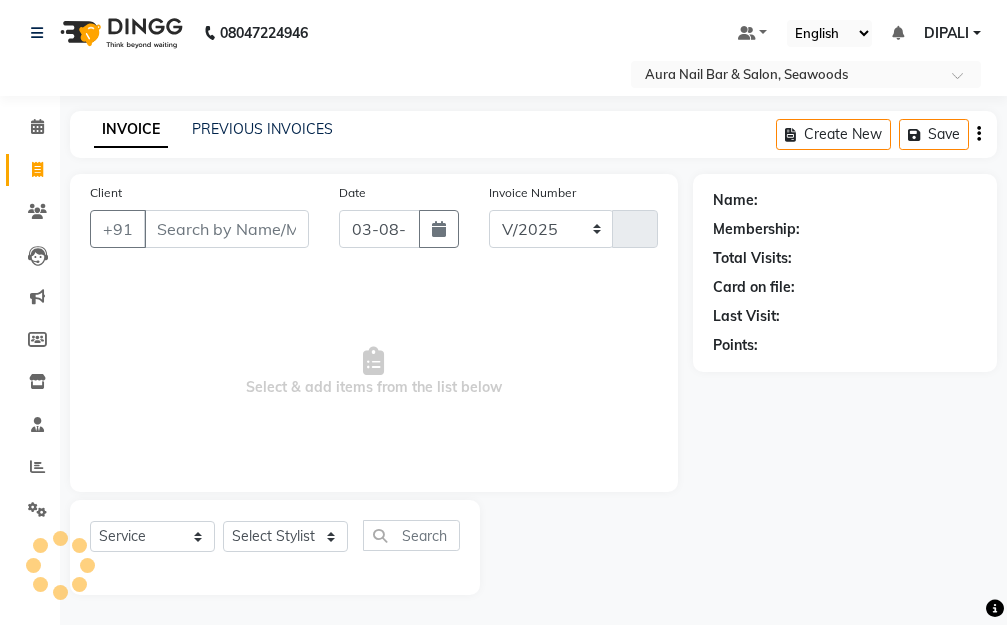 select on "4994" 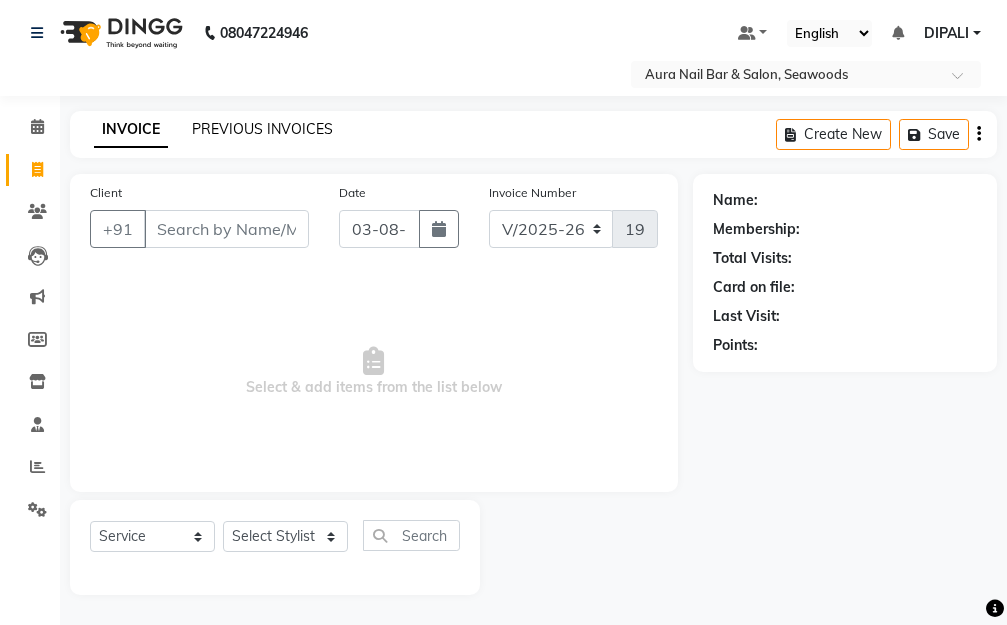 click on "PREVIOUS INVOICES" 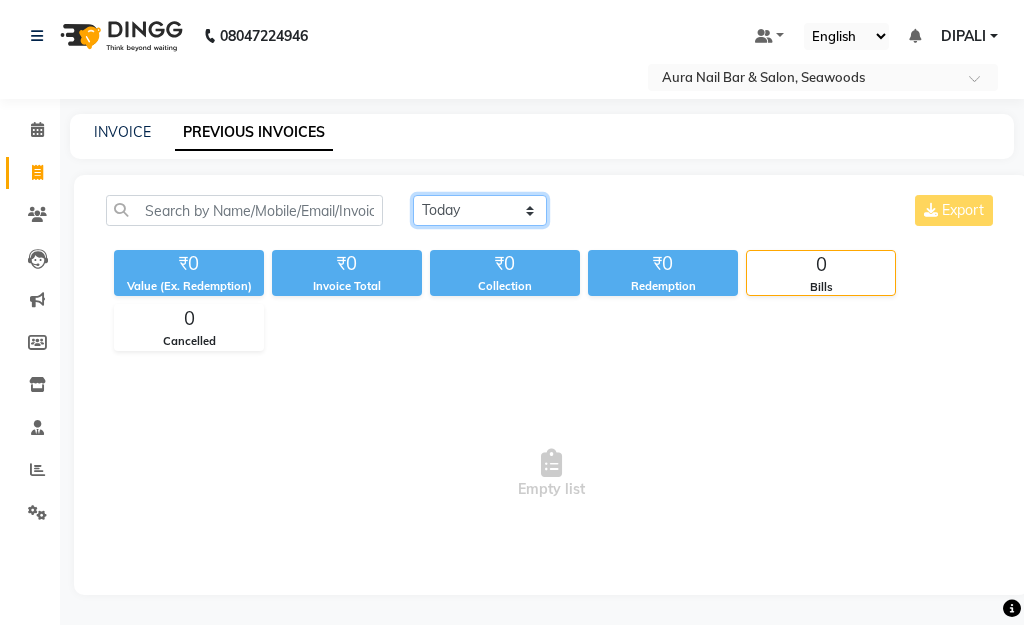 click on "Today Yesterday Custom Range" 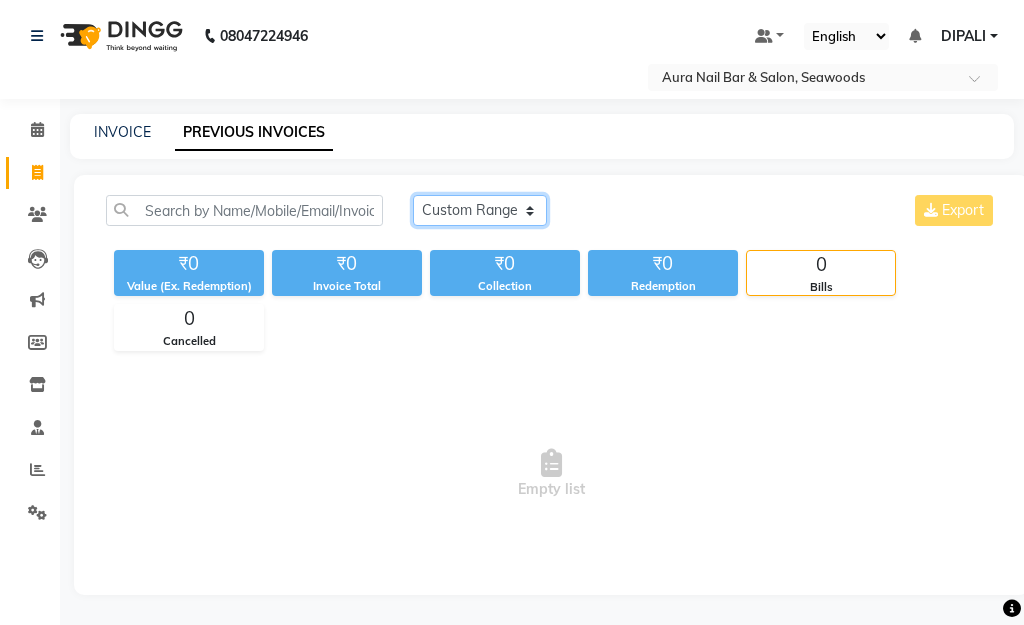 click on "Today Yesterday Custom Range" 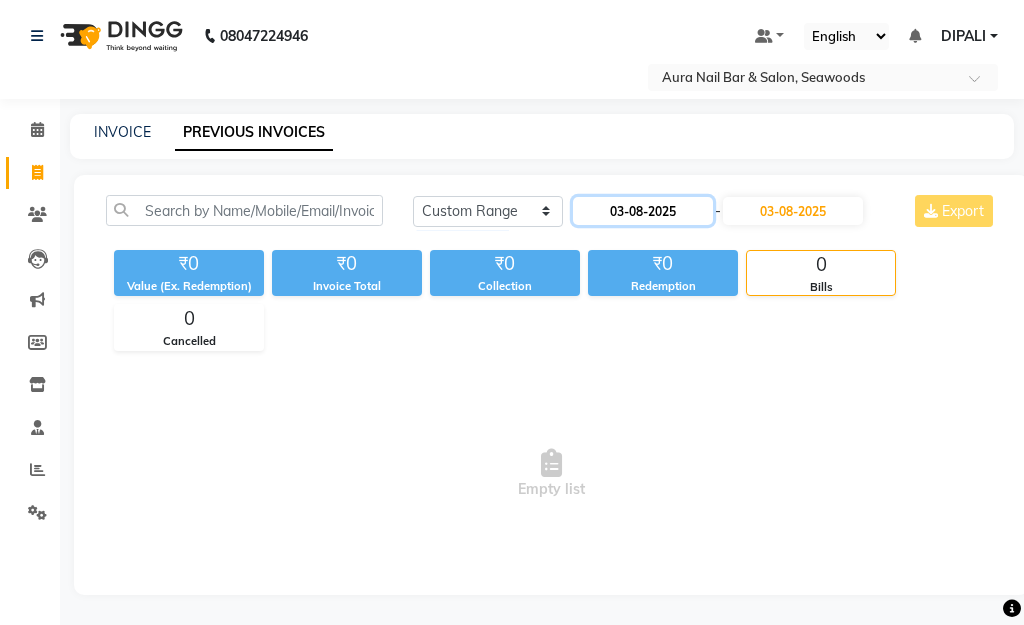 click on "03-08-2025" 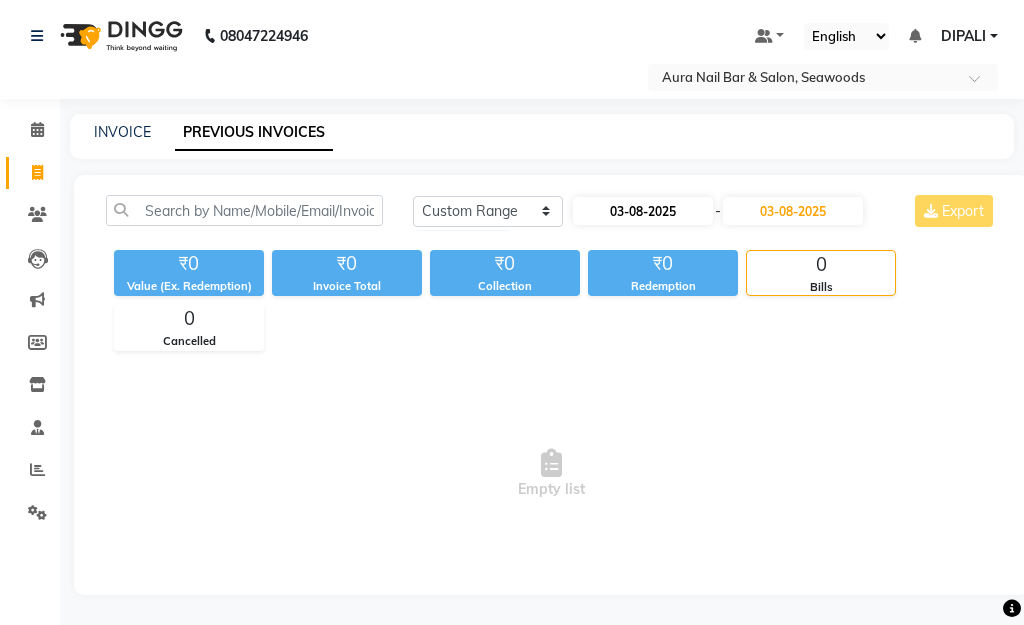 select on "8" 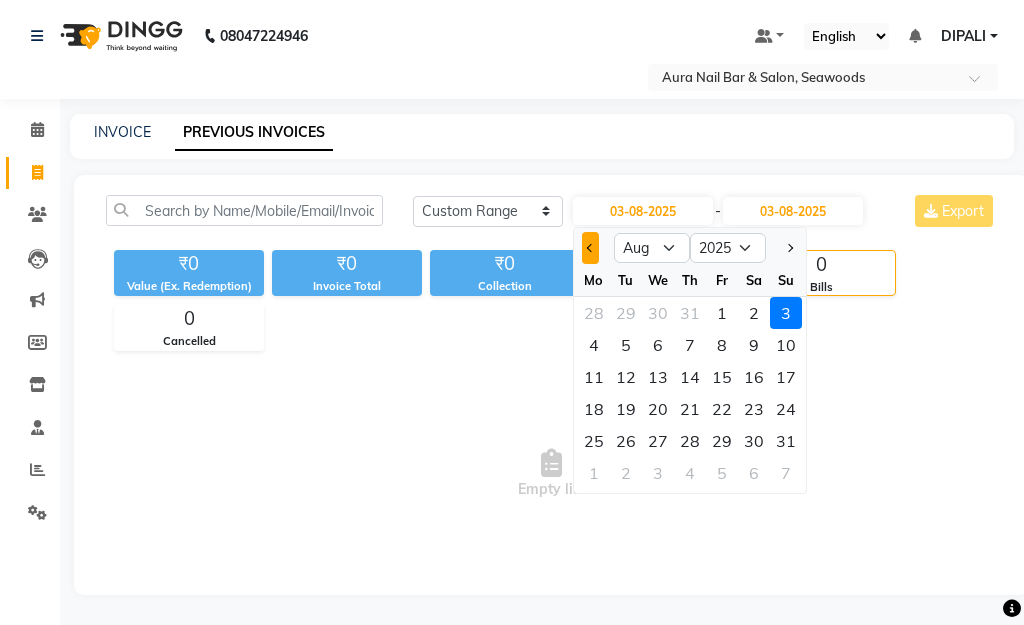 click 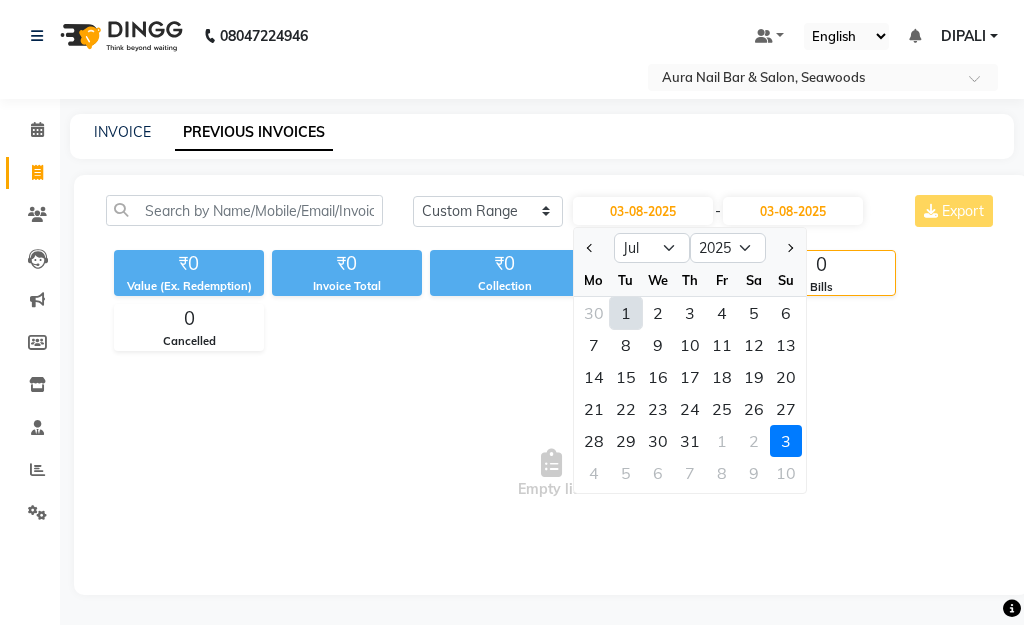 click on "7" 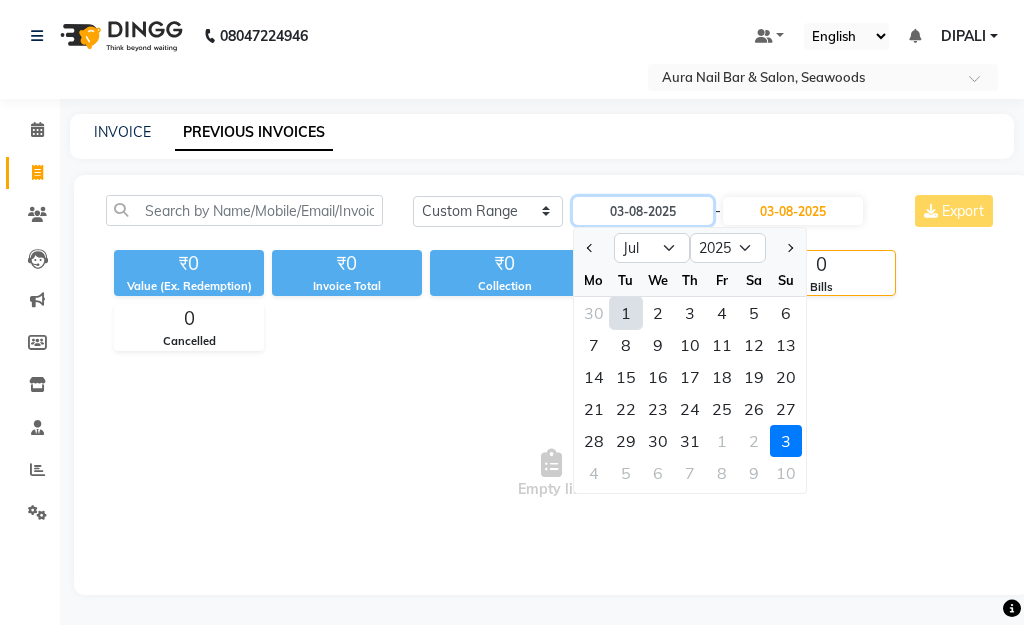 type on "07-07-2025" 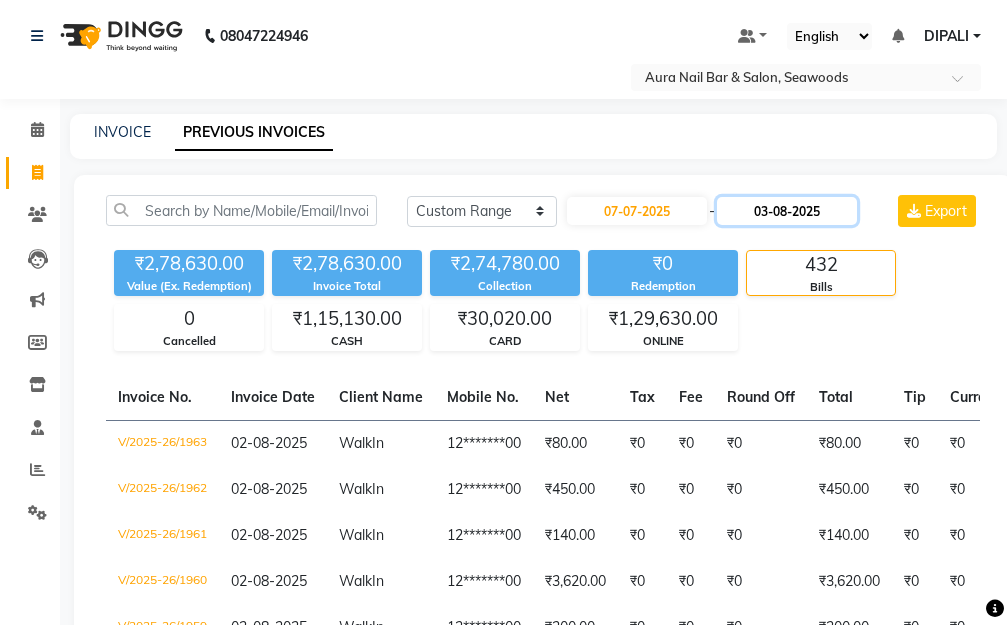 click on "03-08-2025" 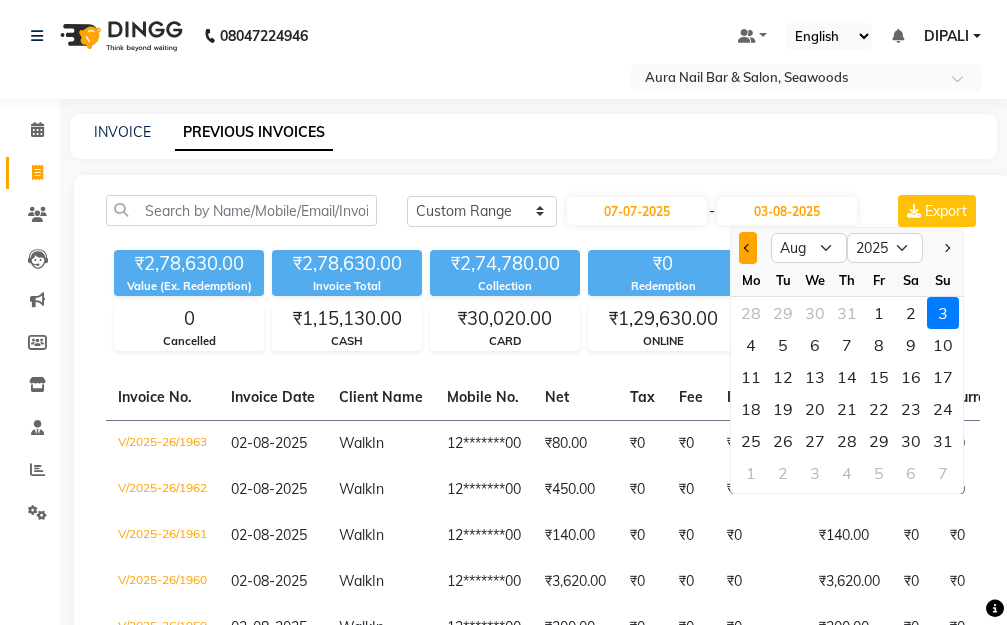 click 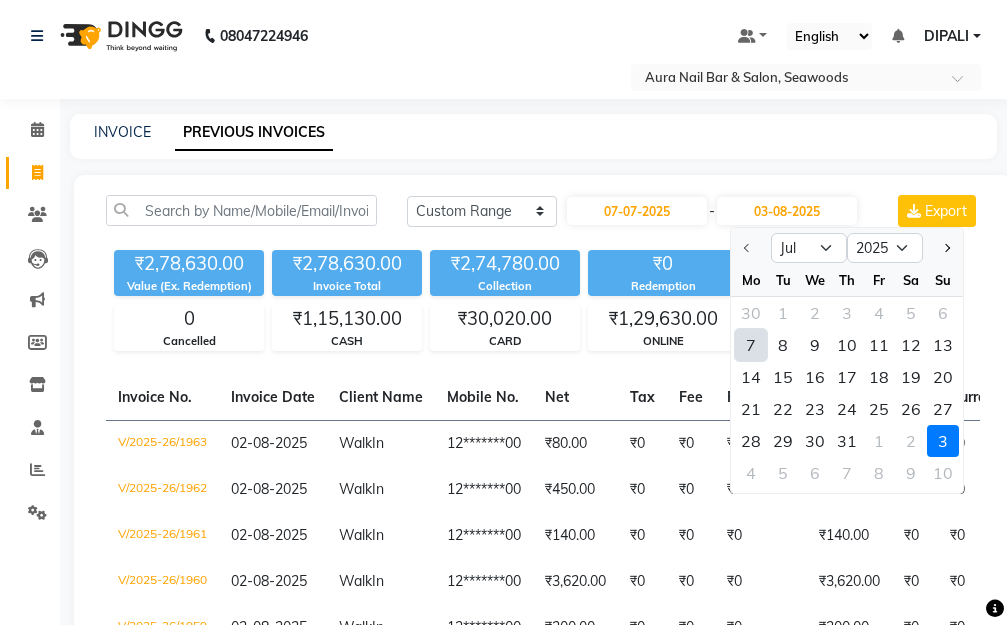 click on "7" 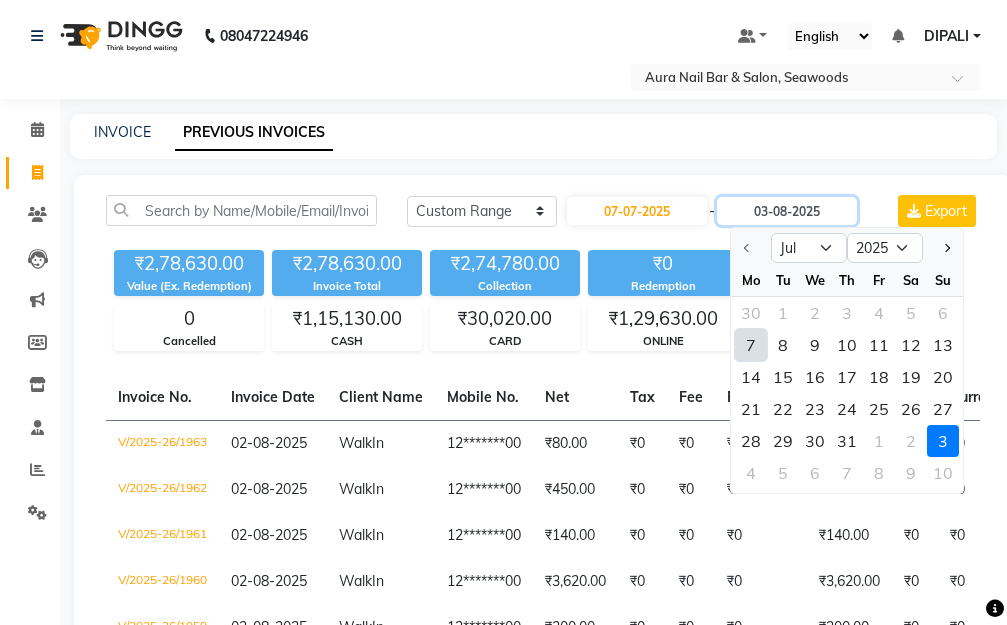 type on "07-07-2025" 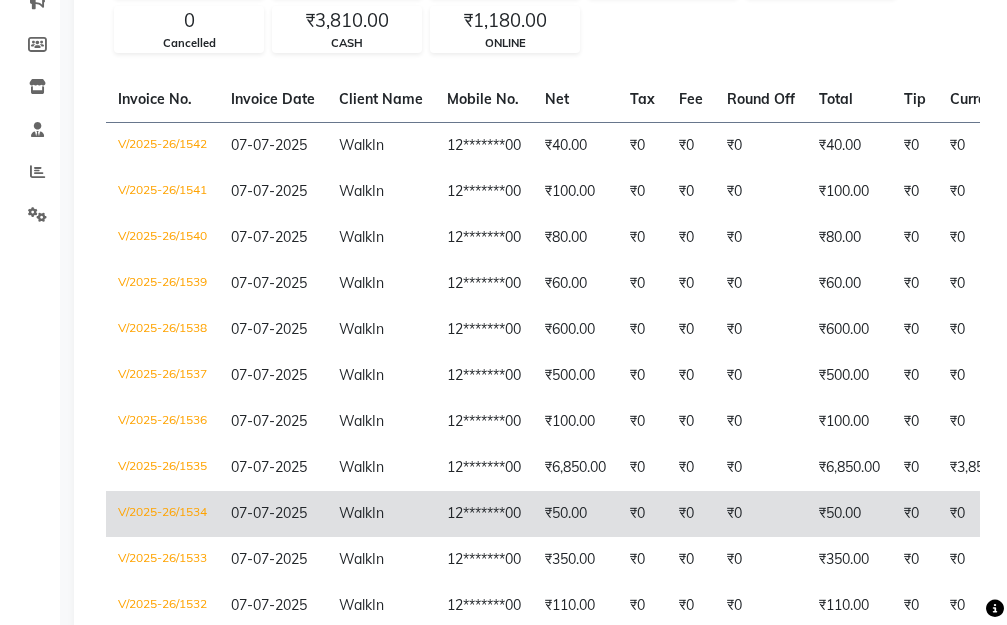 scroll, scrollTop: 300, scrollLeft: 0, axis: vertical 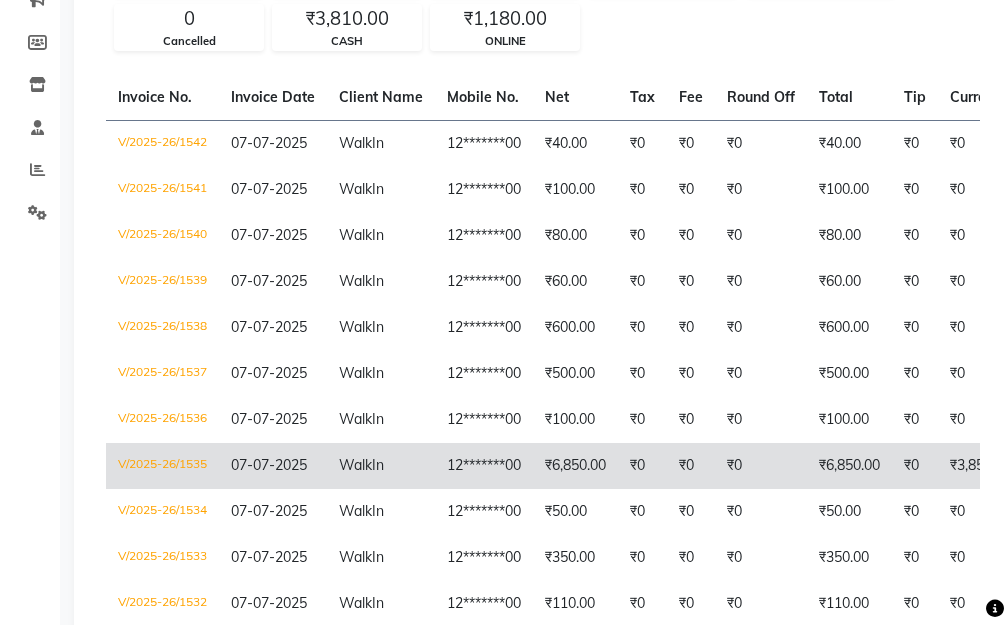 click on "₹6,850.00" 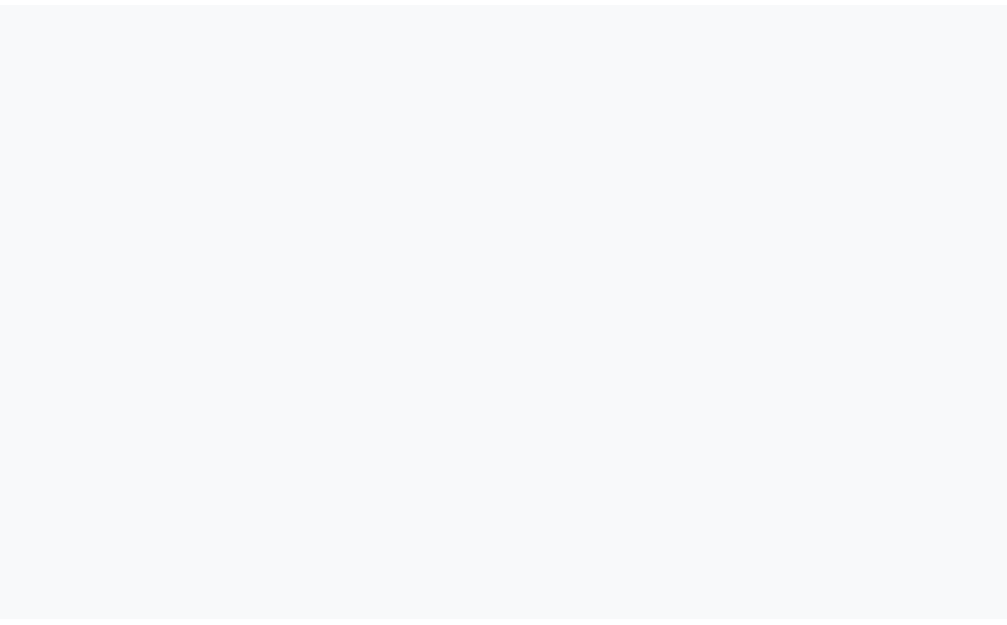 scroll, scrollTop: 0, scrollLeft: 0, axis: both 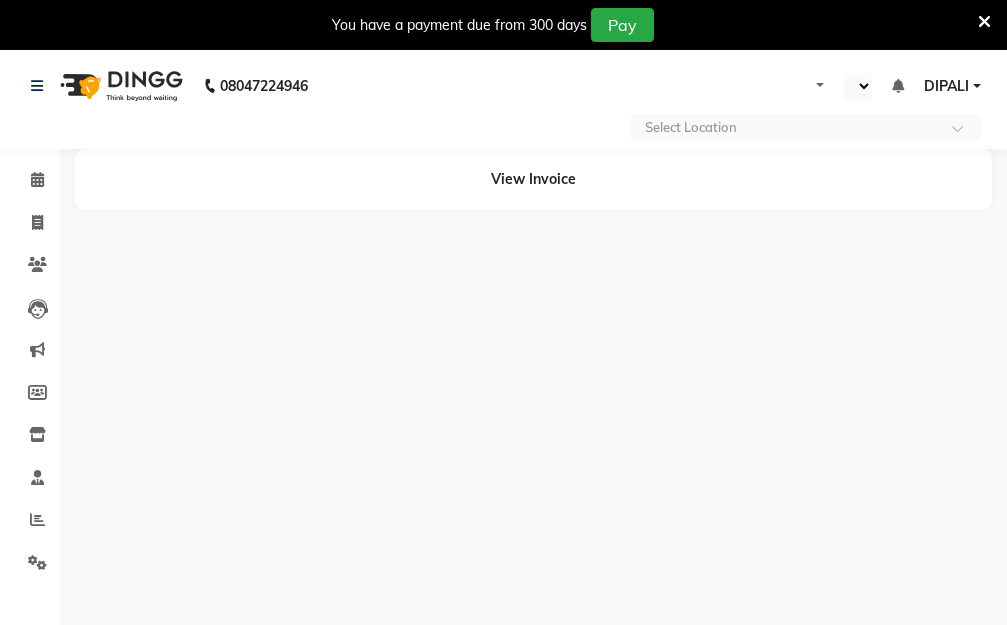 select on "en" 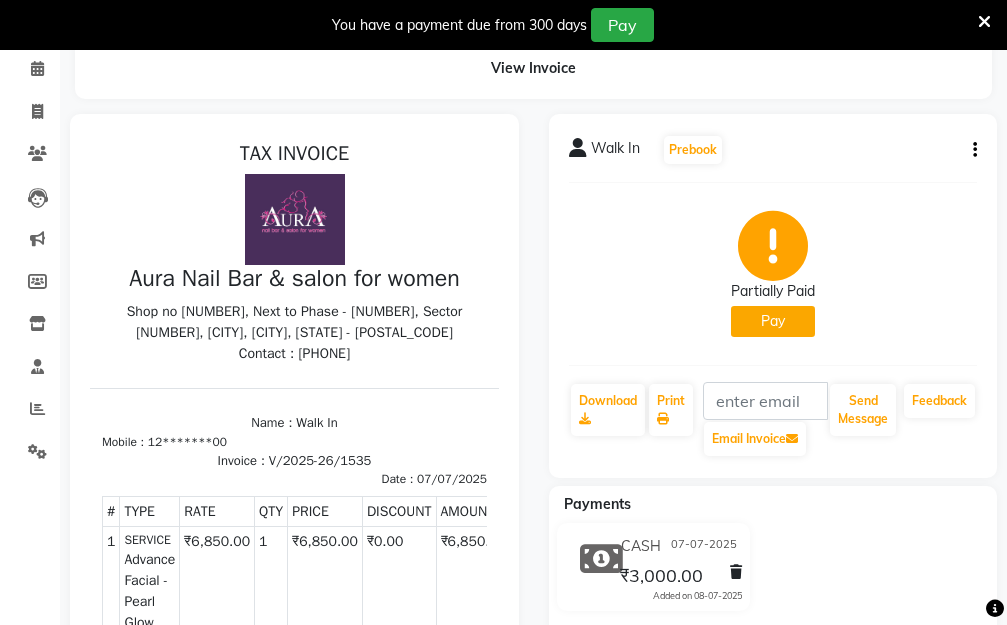 scroll, scrollTop: 300, scrollLeft: 0, axis: vertical 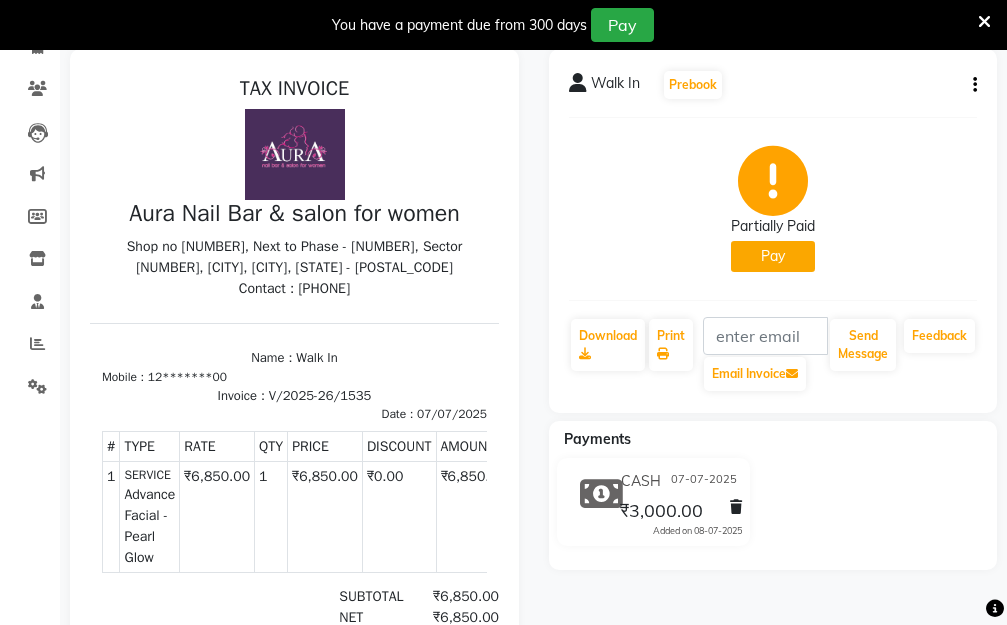 click on "Walk In  Prebook   Partially Paid   Pay  Download  Print   Email Invoice   Send Message Feedback" 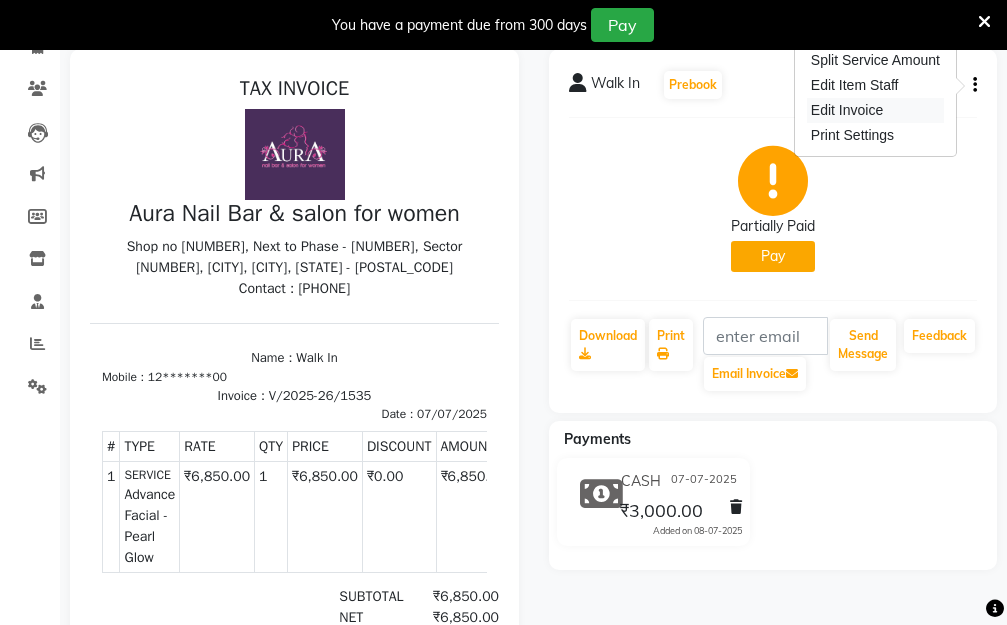 click on "Edit Invoice" at bounding box center (875, 110) 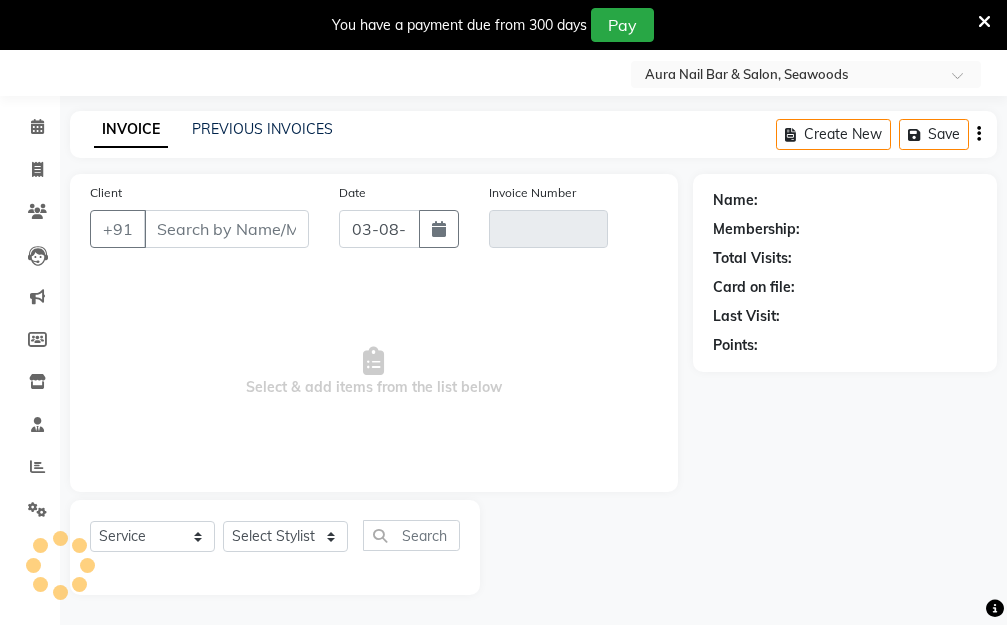 scroll, scrollTop: 53, scrollLeft: 0, axis: vertical 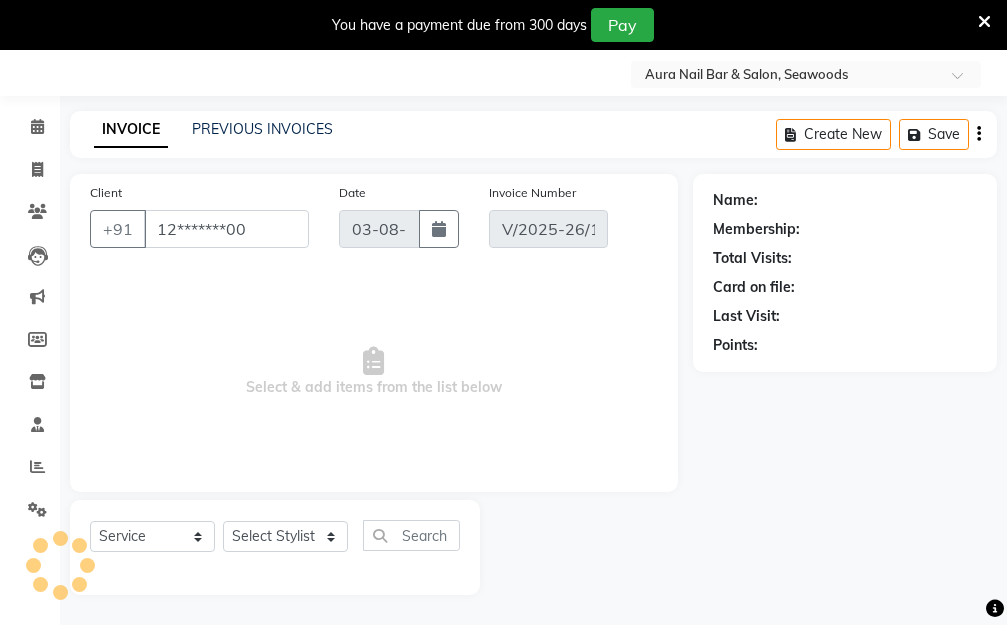 type on "07-07-2025" 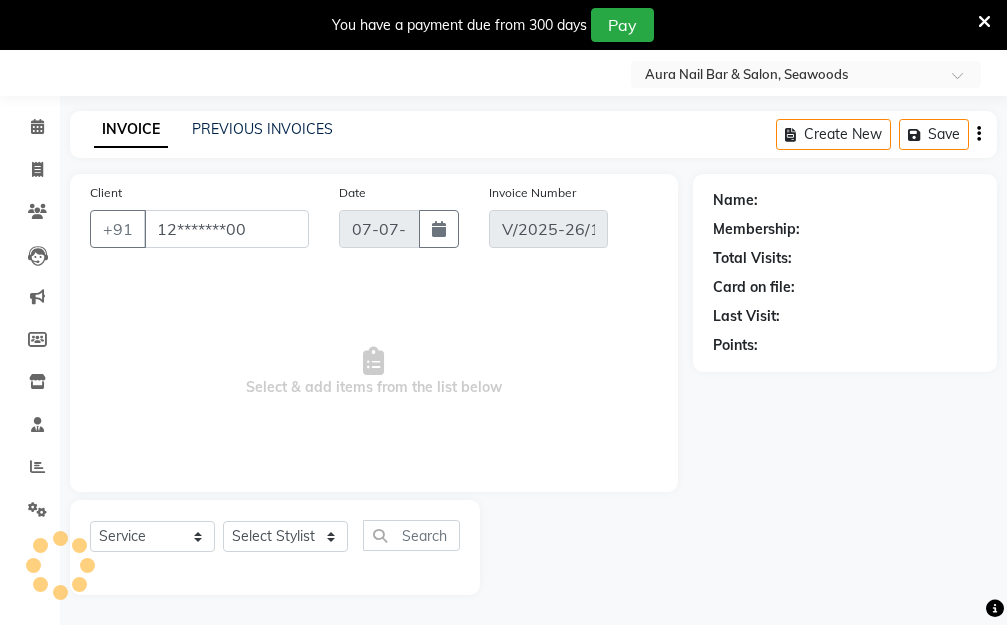 select on "select" 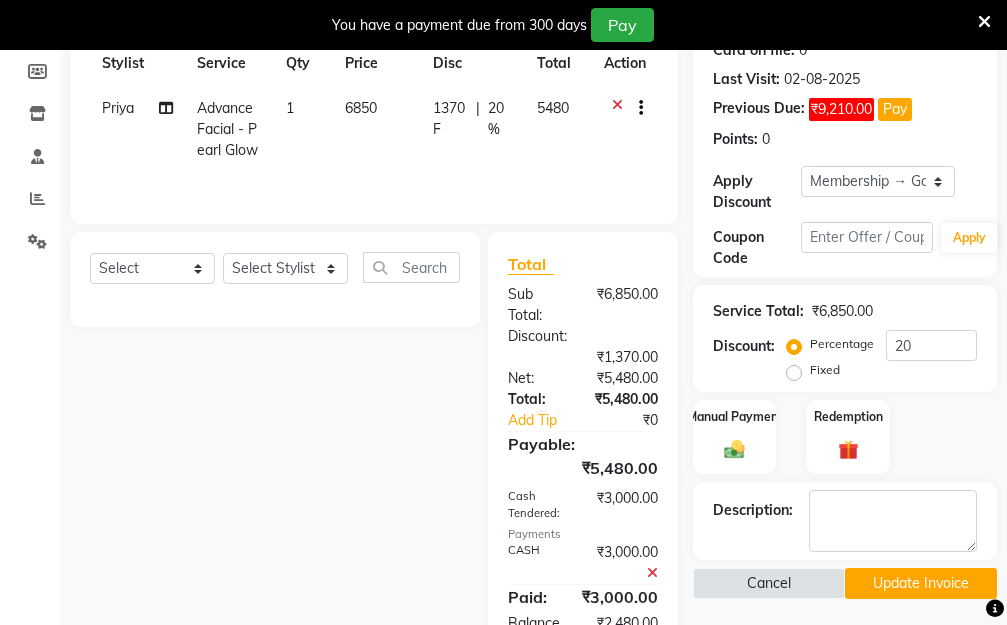 scroll, scrollTop: 403, scrollLeft: 0, axis: vertical 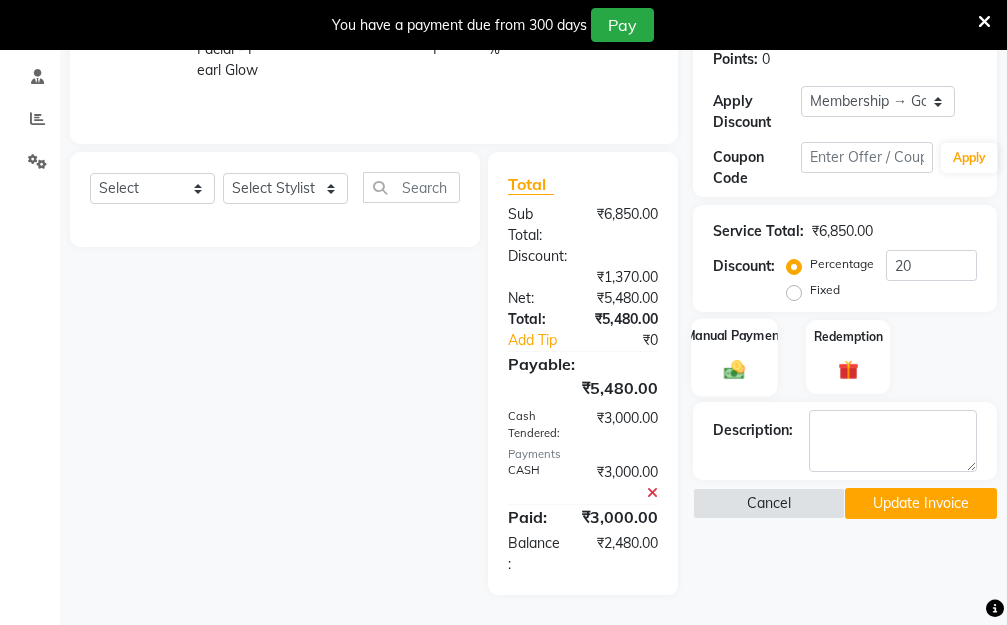 click on "Manual Payment" 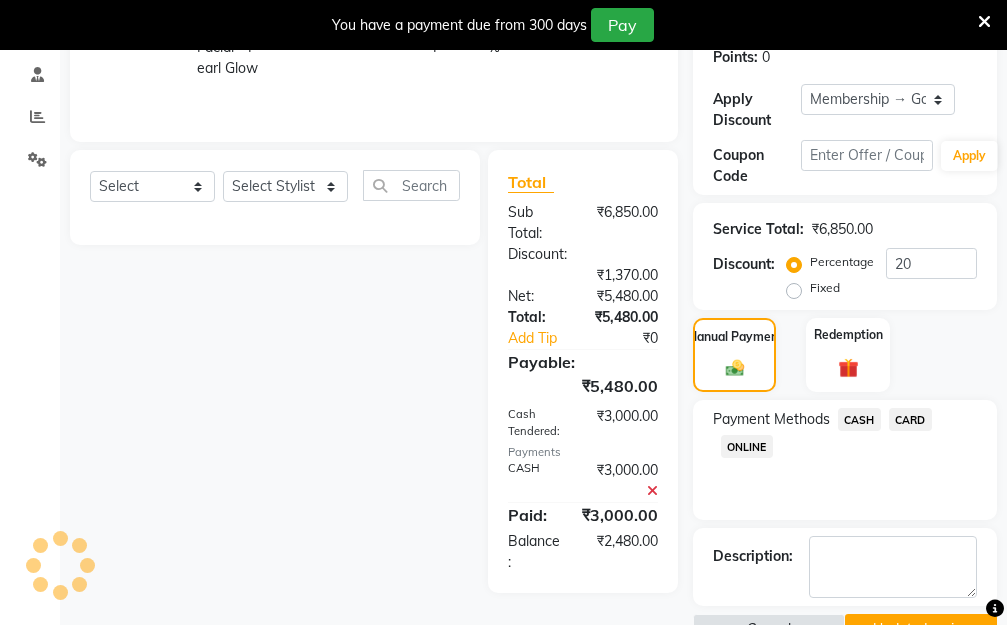 click on "CASH" 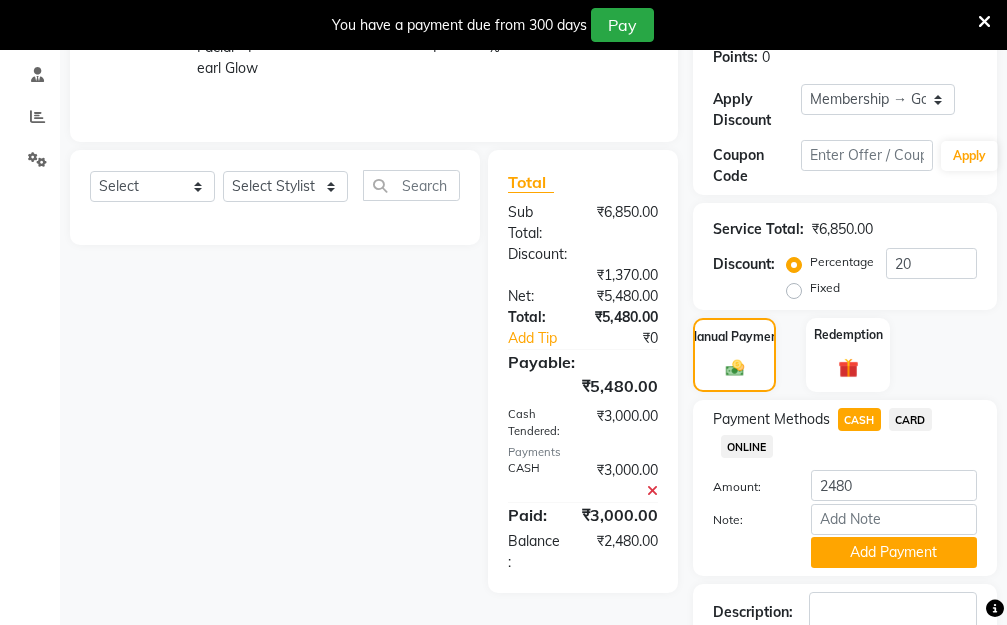 click 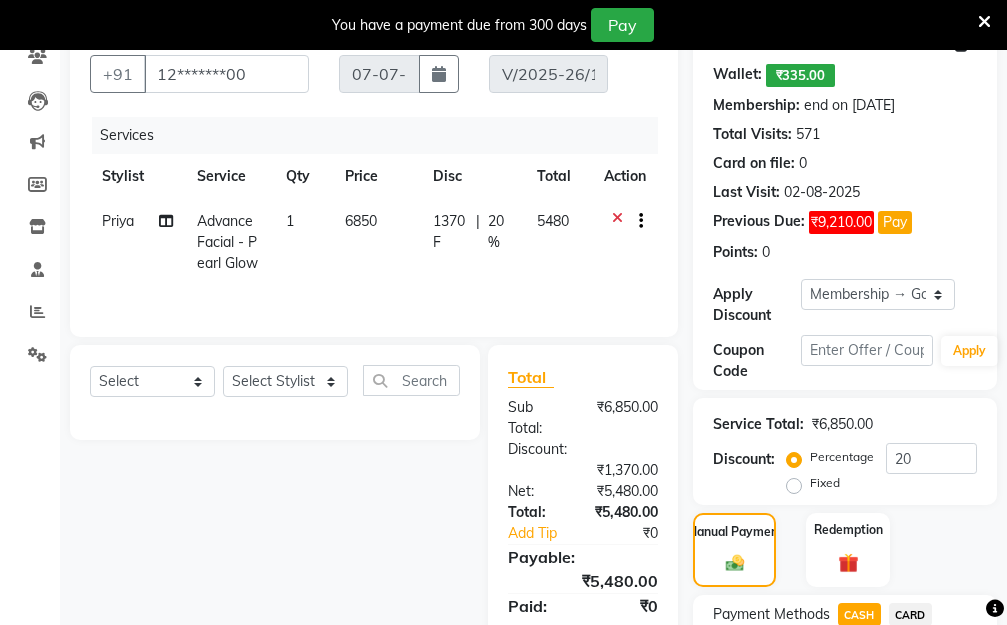 scroll, scrollTop: 203, scrollLeft: 0, axis: vertical 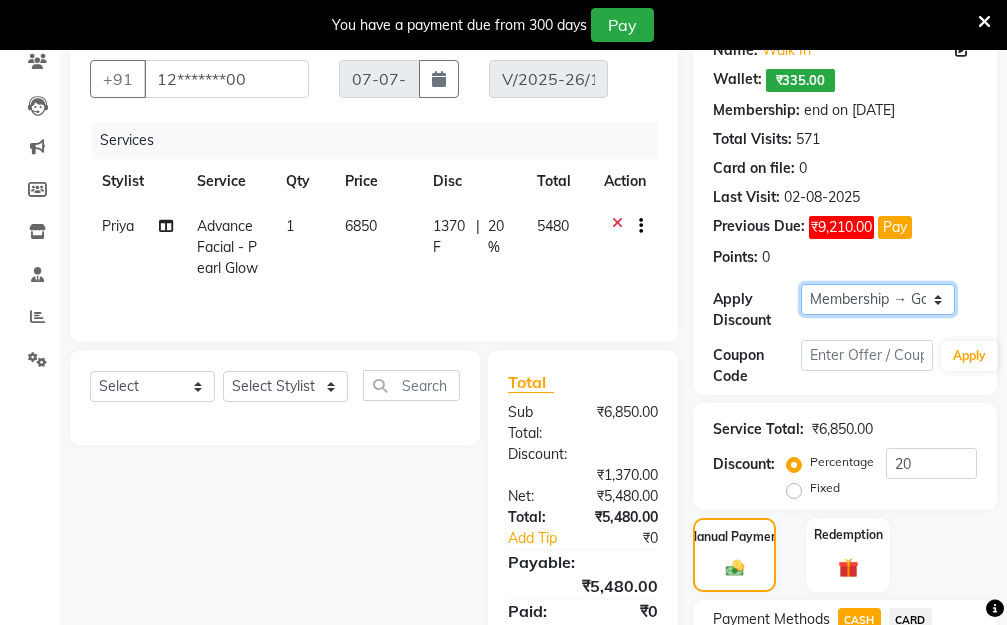 click on "Select Membership → Golden Membership Membership → Golden Membership Membership → Golden Membership Membership → Golden Membership Membership → Golden Membership Membership → Golden Membership Membership → Golden Membership Membership → Golden Membership Membership → Golden Membership Membership → Golden Membership Membership → Golden Membership Membership → Golden Membership Membership → Golden Membership Membership → Golden Membership Membership → Golden Membership Membership → Golden Membership Membership → Golden Membership Membership → Golden Membership Membership → Golden Membership Membership → Golden Membership Membership → Golden Membership Membership → Golden Membership Membership → Golden Membership Membership → Golden Membership Membership → Golden Membership Membership → Golden Membership Membership → Golden Membership Membership → Golden Membership Membership → Golden Membership Membership → Golden Membership Membership → Golden Membership Membership → Golden Membership" 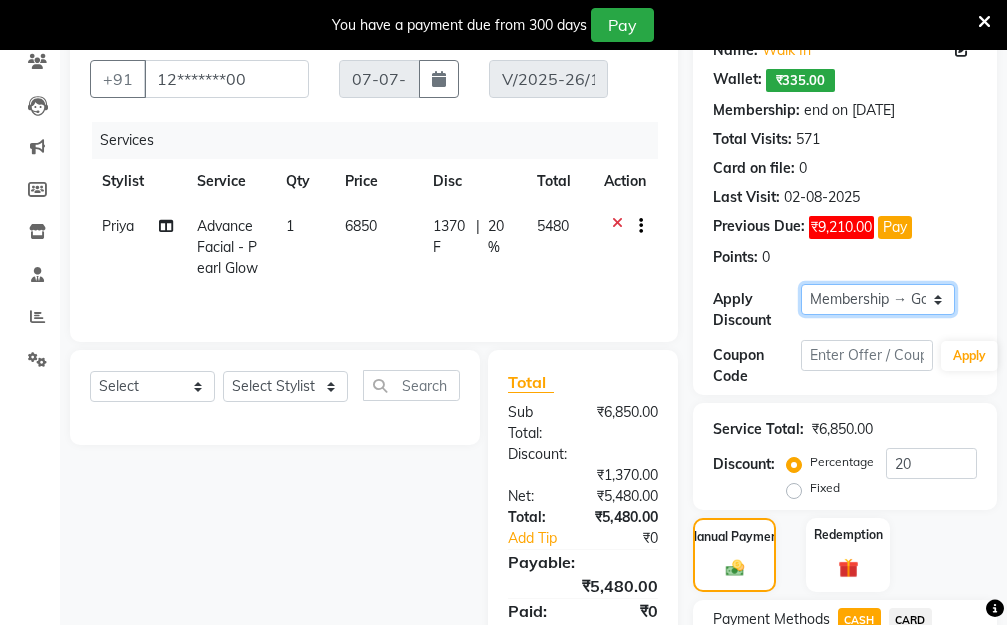 select on "0:" 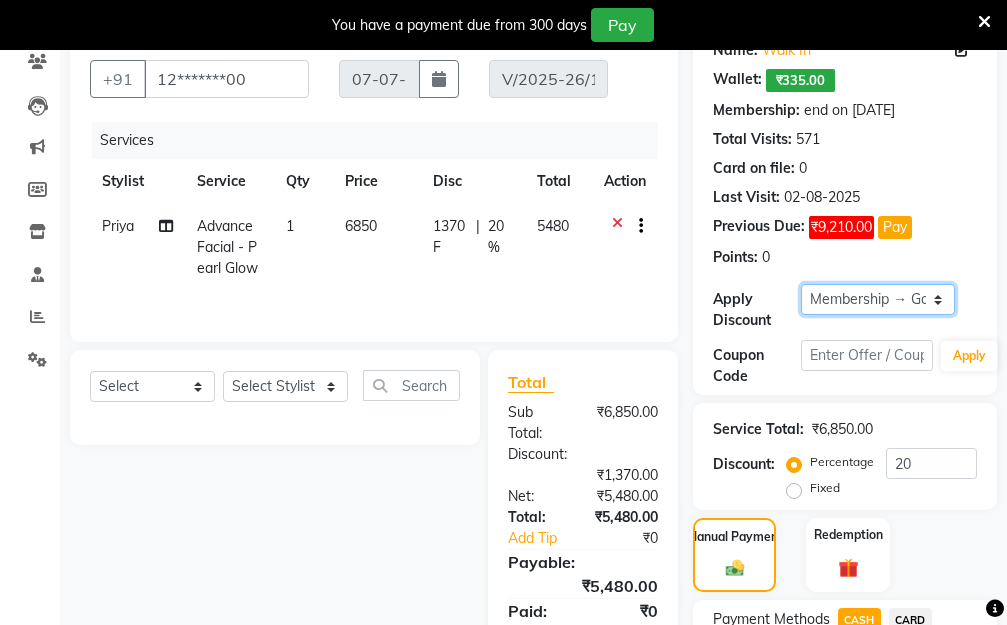 click on "Select Membership → Golden Membership Membership → Golden Membership Membership → Golden Membership Membership → Golden Membership Membership → Golden Membership Membership → Golden Membership Membership → Golden Membership Membership → Golden Membership Membership → Golden Membership Membership → Golden Membership Membership → Golden Membership Membership → Golden Membership Membership → Golden Membership Membership → Golden Membership Membership → Golden Membership Membership → Golden Membership Membership → Golden Membership Membership → Golden Membership Membership → Golden Membership Membership → Golden Membership Membership → Golden Membership Membership → Golden Membership Membership → Golden Membership Membership → Golden Membership Membership → Golden Membership Membership → Golden Membership Membership → Golden Membership Membership → Golden Membership Membership → Golden Membership Membership → Golden Membership Membership → Golden Membership Membership → Golden Membership" 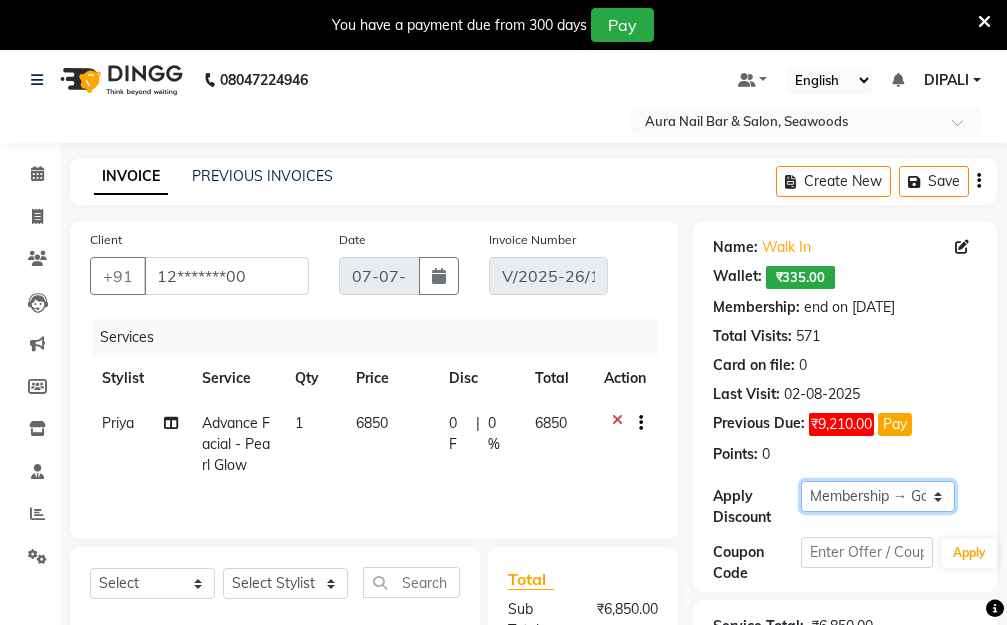 scroll, scrollTop: 0, scrollLeft: 0, axis: both 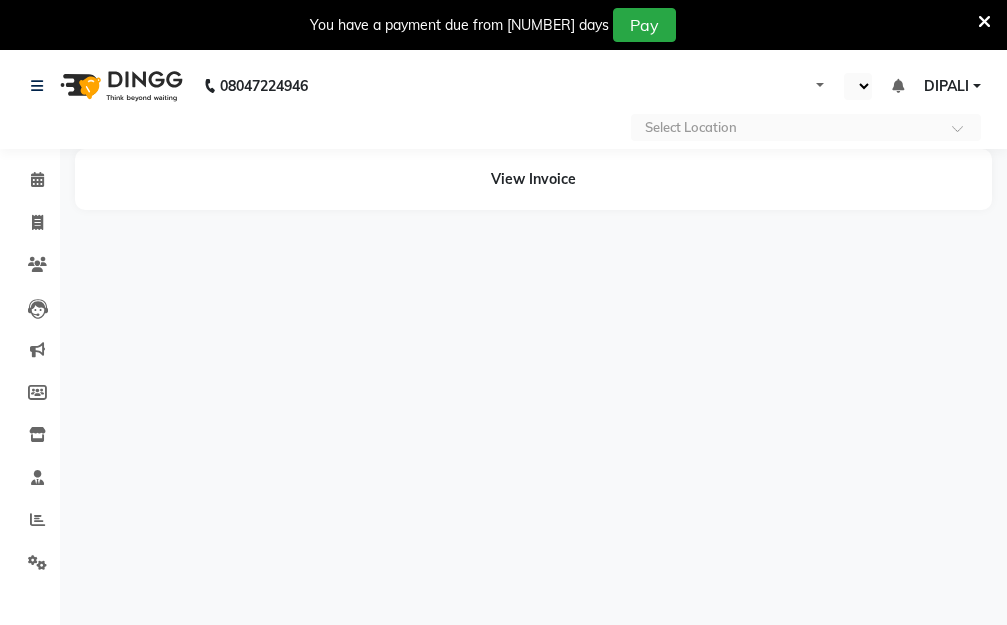select on "en" 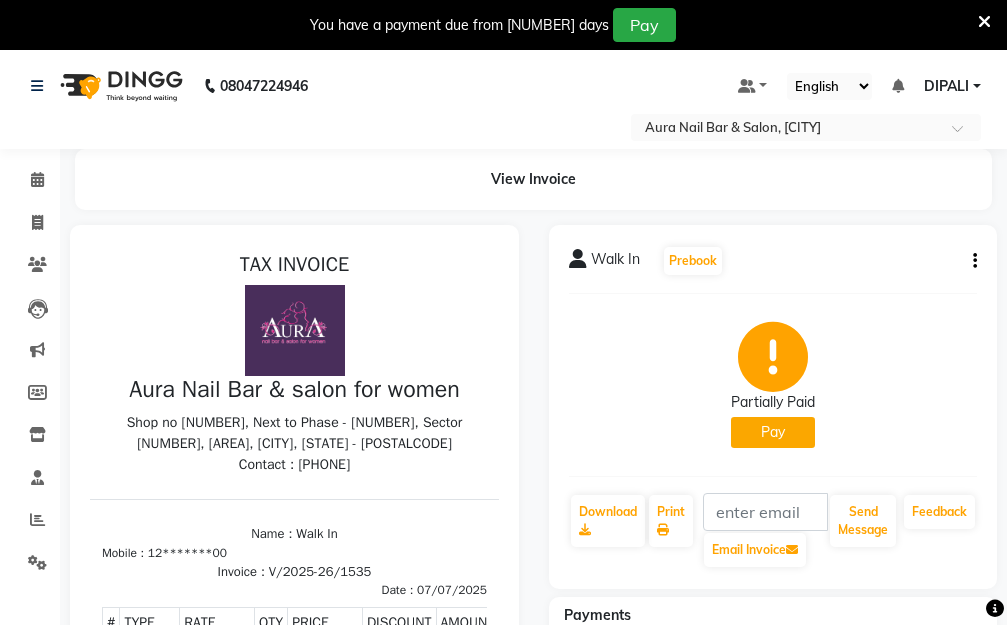 scroll, scrollTop: 0, scrollLeft: 0, axis: both 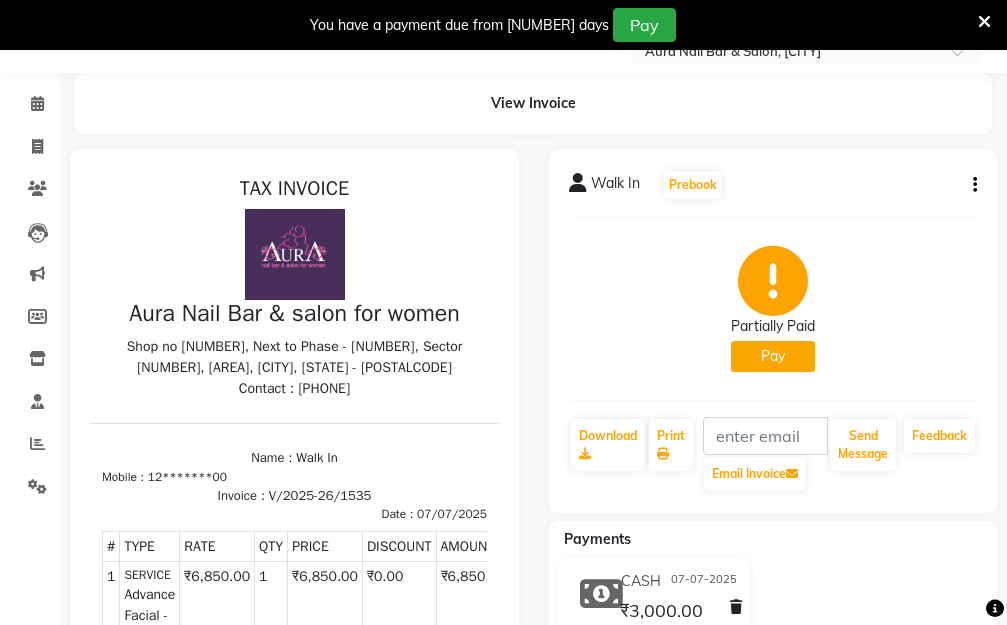 click 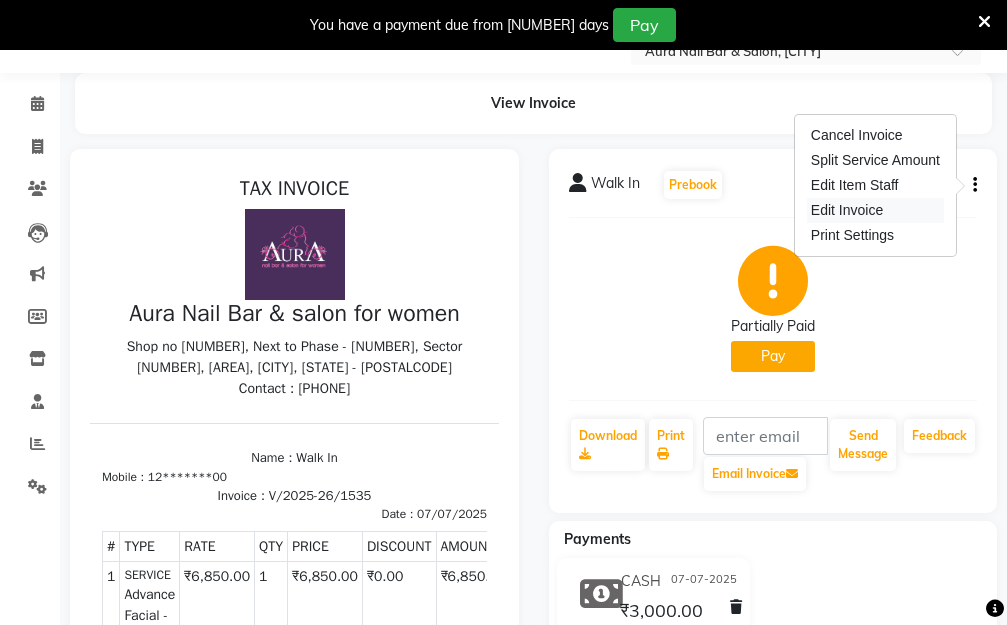 click on "Edit Invoice" at bounding box center [875, 210] 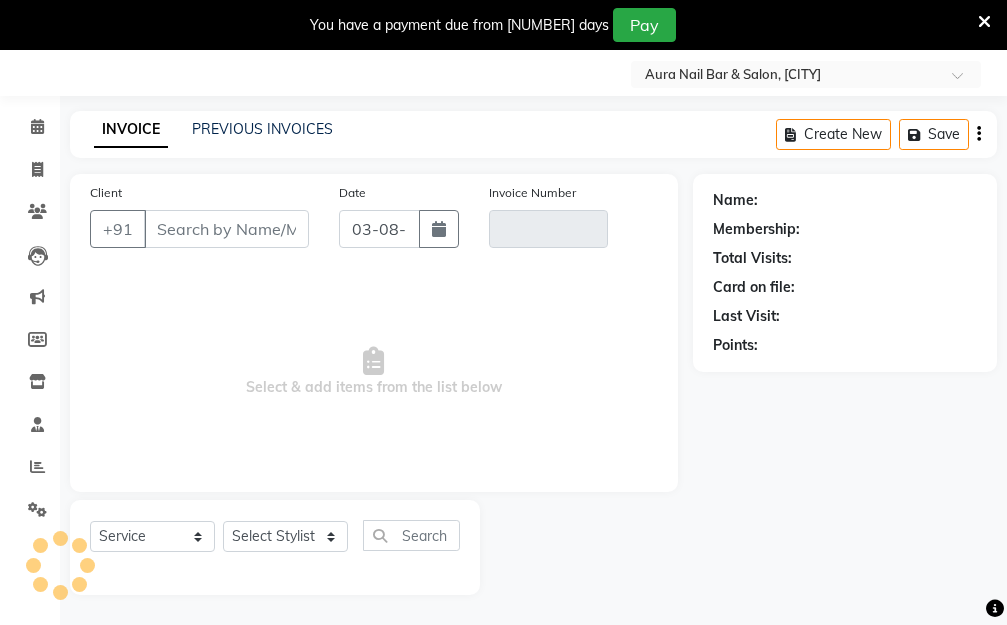 scroll, scrollTop: 53, scrollLeft: 0, axis: vertical 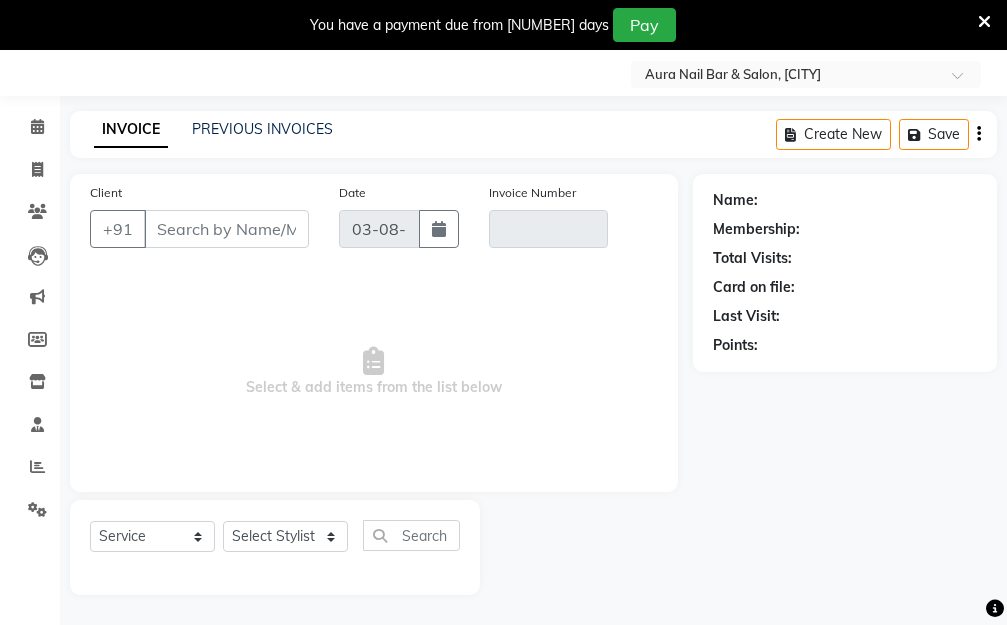 type on "12*******00" 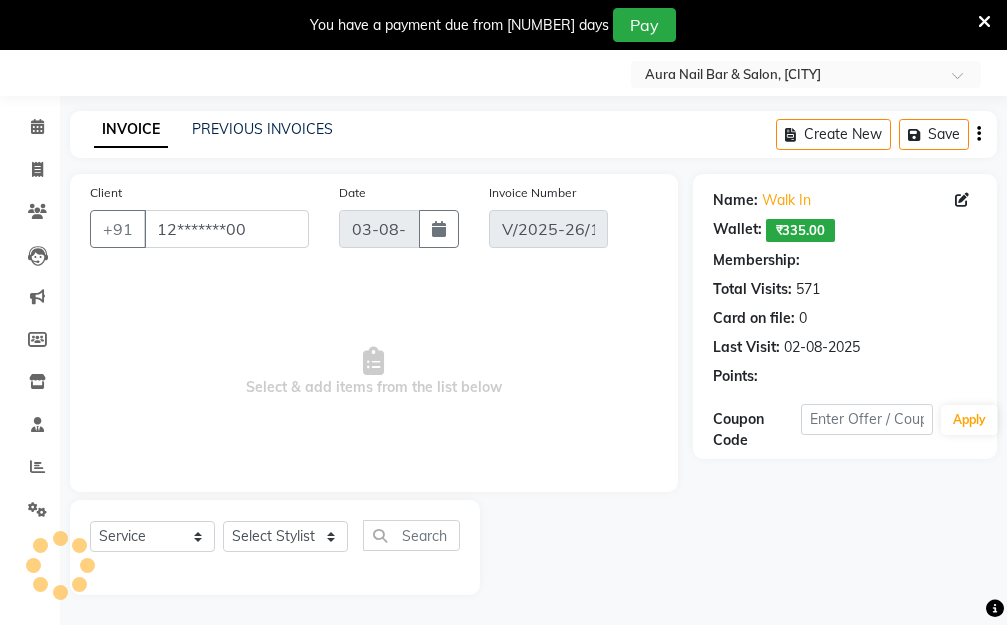 type on "07-07-2025" 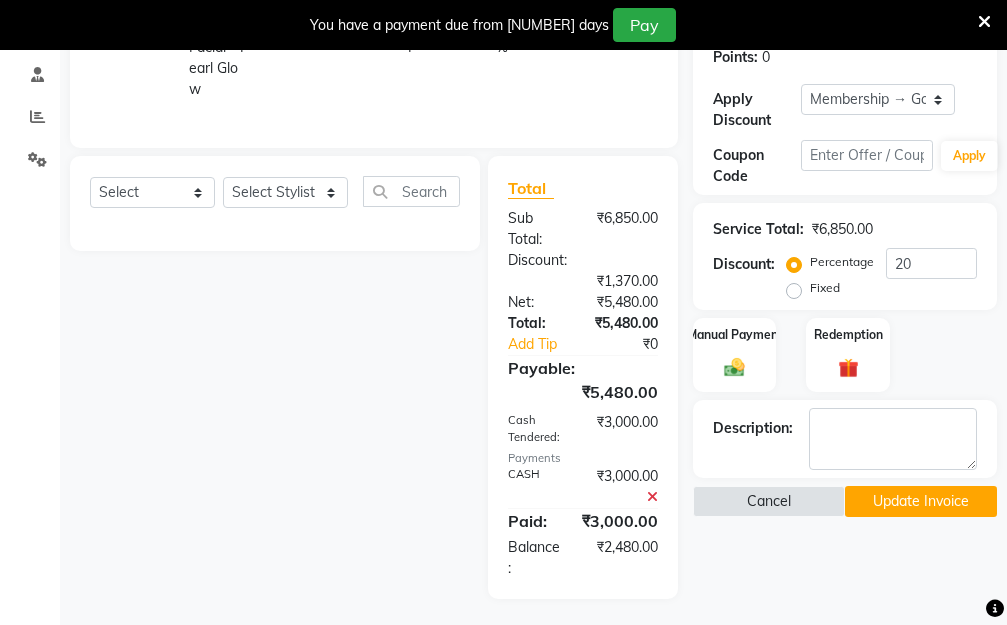 scroll, scrollTop: 303, scrollLeft: 0, axis: vertical 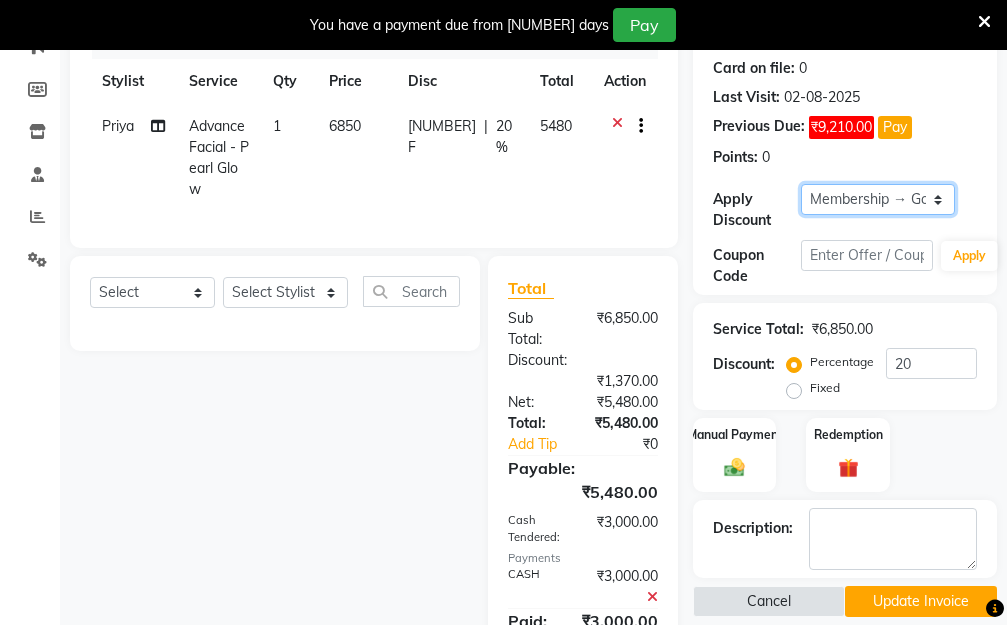 click on "Select Membership → Golden Membership Membership → Golden Membership Membership → Golden Membership Membership → Golden Membership Membership → Golden Membership Membership → Golden Membership Membership → Golden Membership Membership → Golden Membership Membership → Golden Membership Membership → Golden Membership Membership → Golden Membership Membership → Golden Membership Membership → Golden Membership Membership → Golden Membership Membership → Golden Membership Membership → Golden Membership Membership → Golden Membership Membership → Golden Membership Membership → Golden Membership Membership → Golden Membership Membership → Golden Membership Membership → Golden Membership Membership → Golden Membership Membership → Golden Membership Membership → Golden Membership Membership → Golden Membership Membership → Golden Membership Membership → Golden Membership Membership → Golden Membership Membership → Golden Membership" 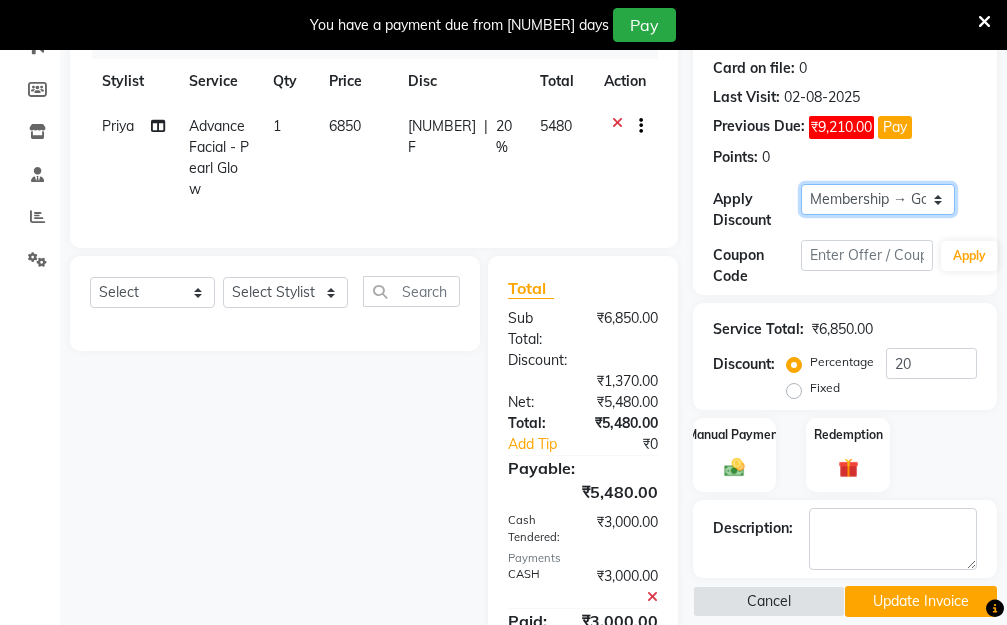 select on "0:" 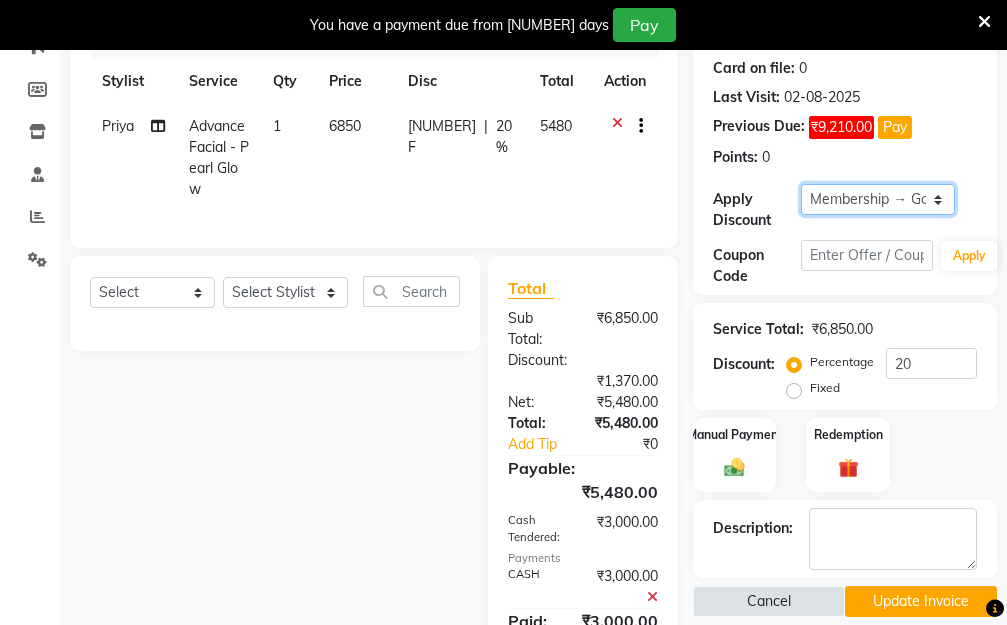 click on "Select Membership → Golden Membership Membership → Golden Membership Membership → Golden Membership Membership → Golden Membership Membership → Golden Membership Membership → Golden Membership Membership → Golden Membership Membership → Golden Membership Membership → Golden Membership Membership → Golden Membership Membership → Golden Membership Membership → Golden Membership Membership → Golden Membership Membership → Golden Membership Membership → Golden Membership Membership → Golden Membership Membership → Golden Membership Membership → Golden Membership Membership → Golden Membership Membership → Golden Membership Membership → Golden Membership Membership → Golden Membership Membership → Golden Membership Membership → Golden Membership Membership → Golden Membership Membership → Golden Membership Membership → Golden Membership Membership → Golden Membership Membership → Golden Membership Membership → Golden Membership" 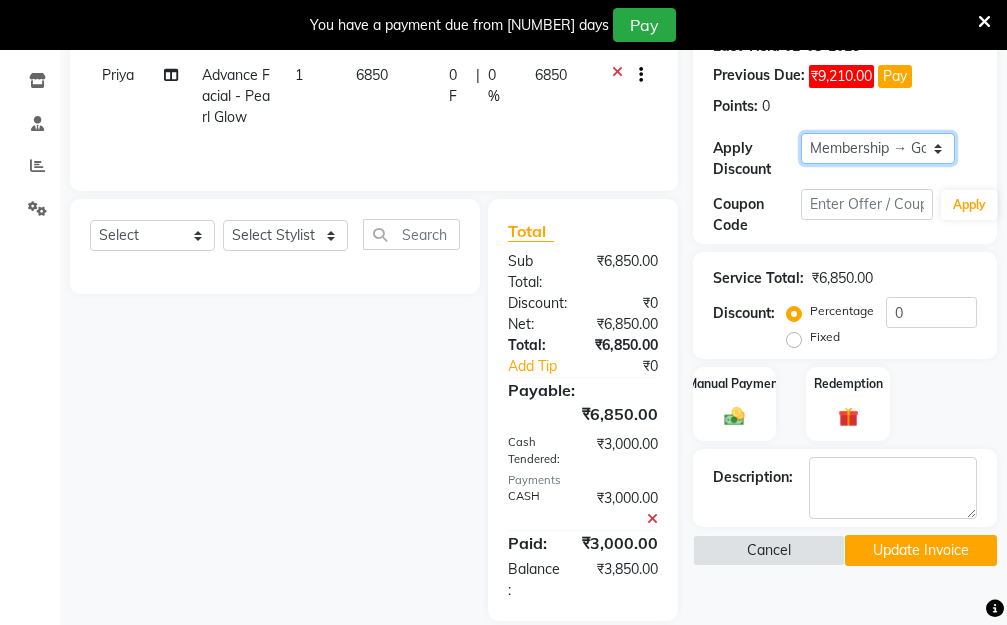 scroll, scrollTop: 382, scrollLeft: 0, axis: vertical 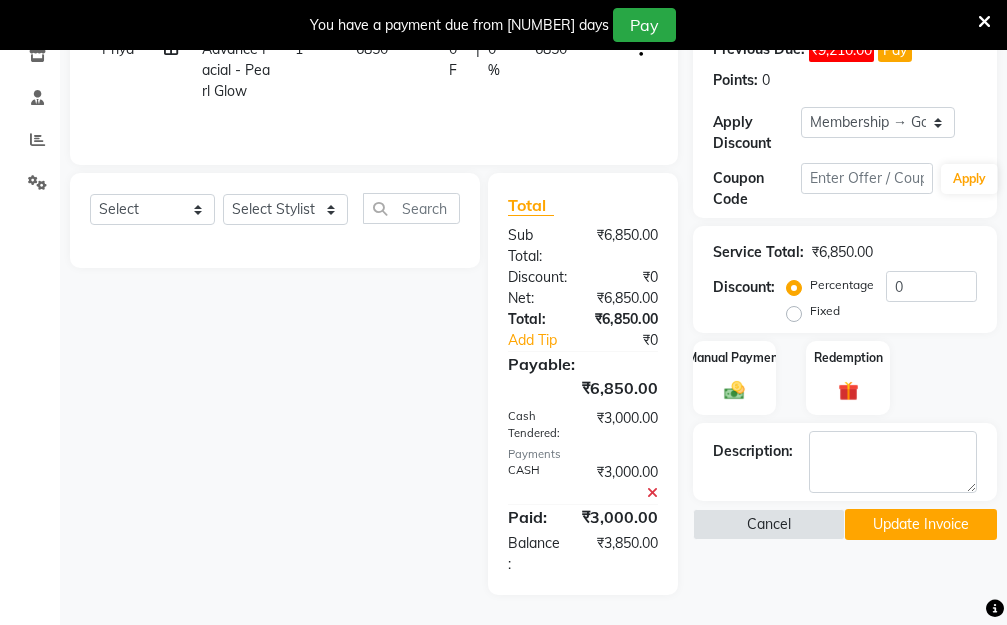 click 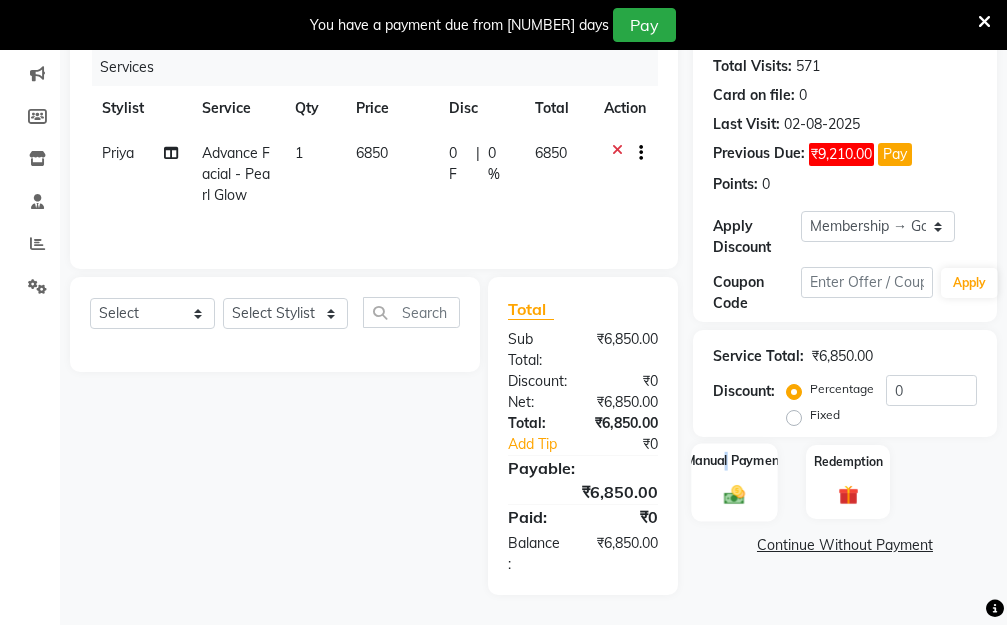 click on "Manual Payment" 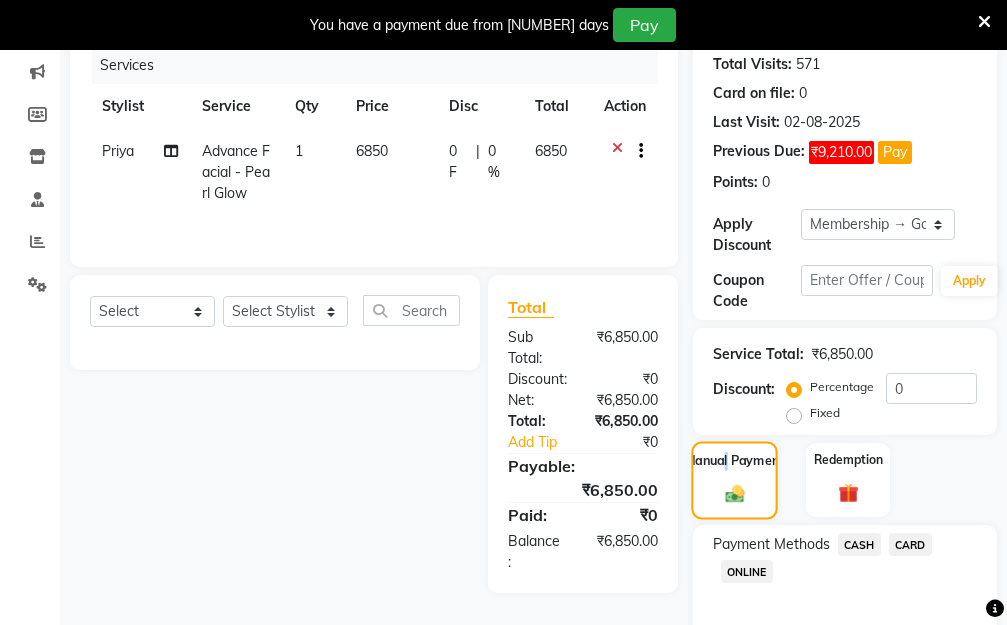 scroll, scrollTop: 369, scrollLeft: 0, axis: vertical 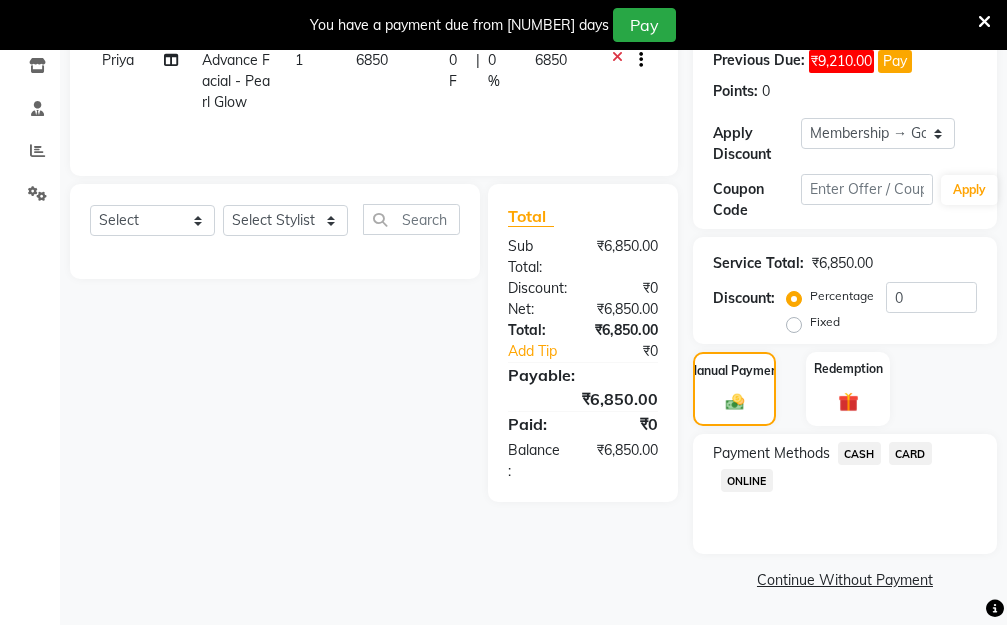click on "CASH" 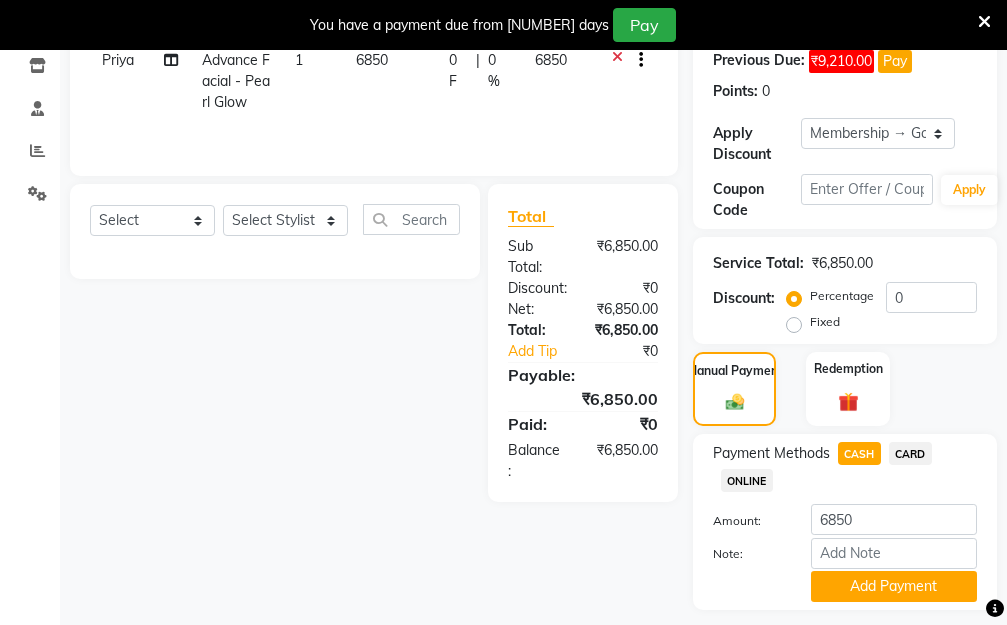 scroll, scrollTop: 382, scrollLeft: 0, axis: vertical 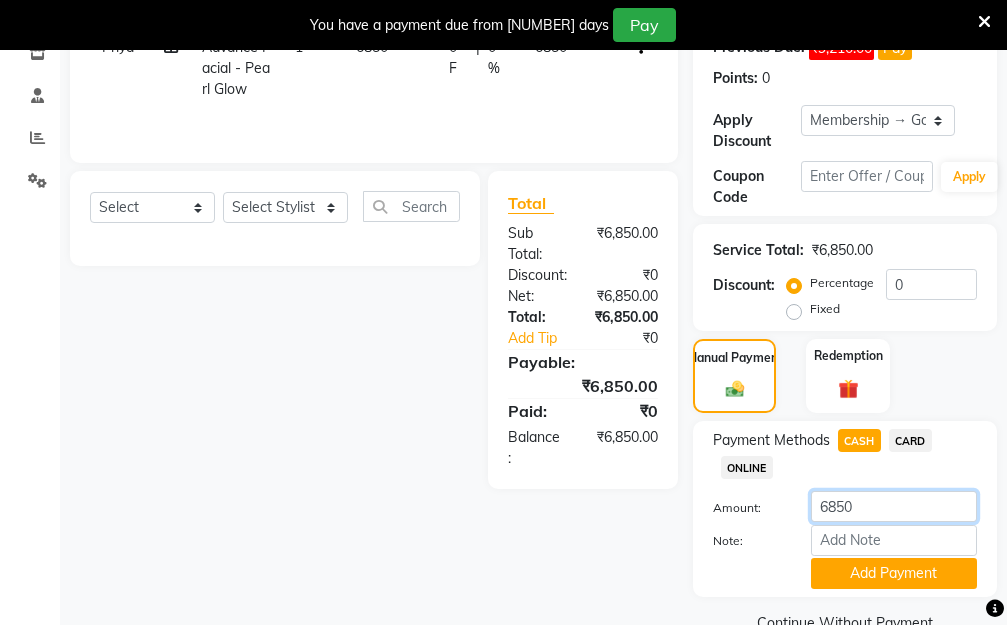 drag, startPoint x: 876, startPoint y: 503, endPoint x: 789, endPoint y: 516, distance: 87.965904 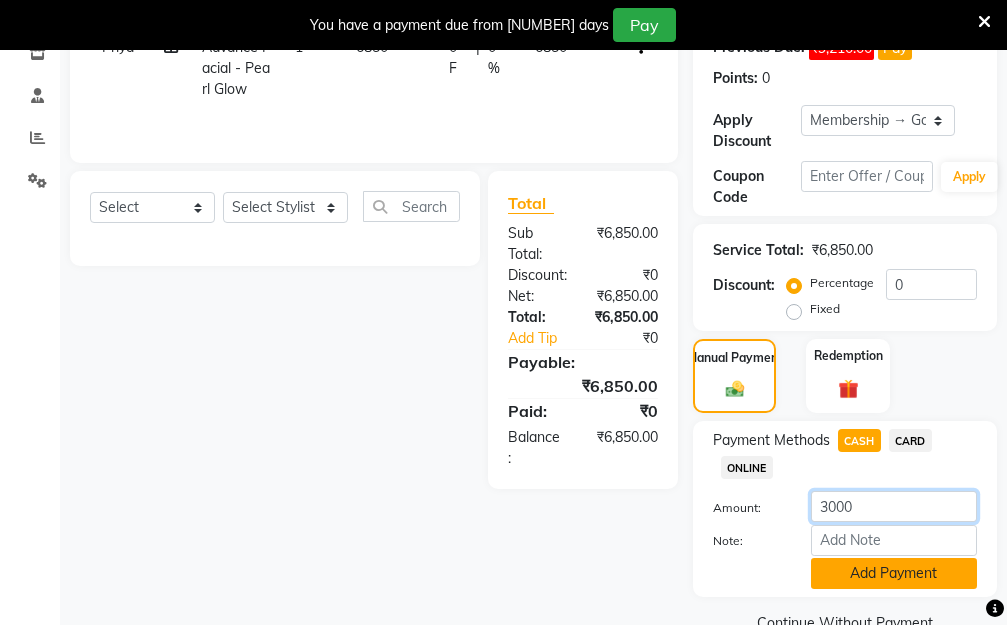 type on "3000" 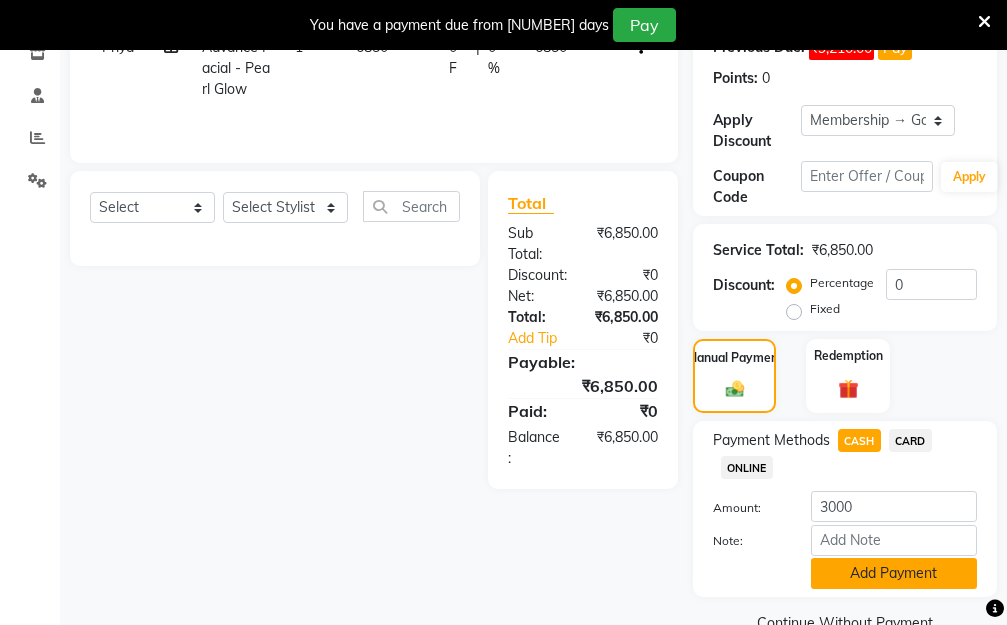click on "Add Payment" 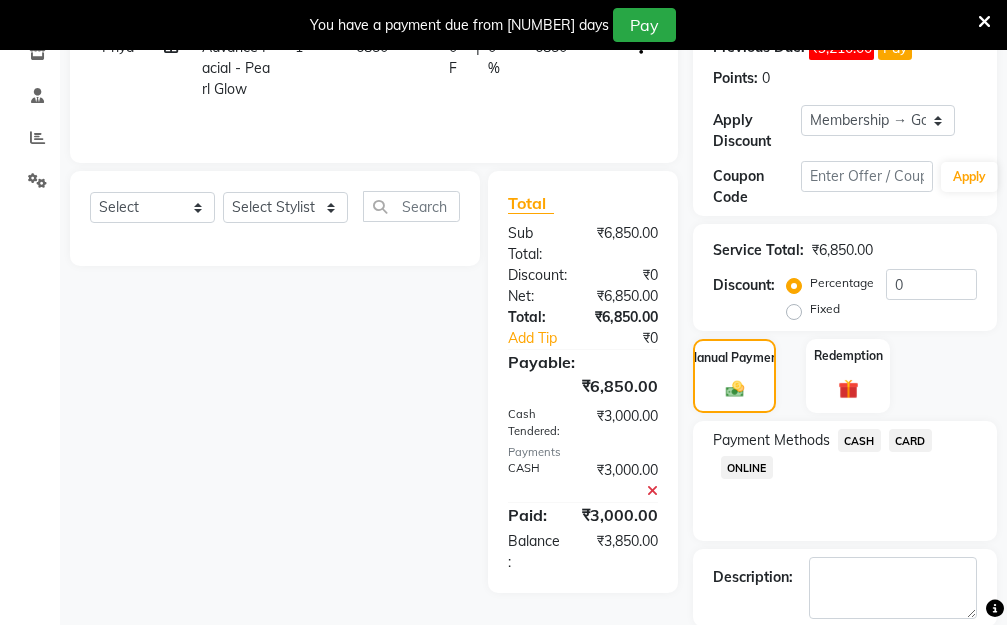 click on "ONLINE" 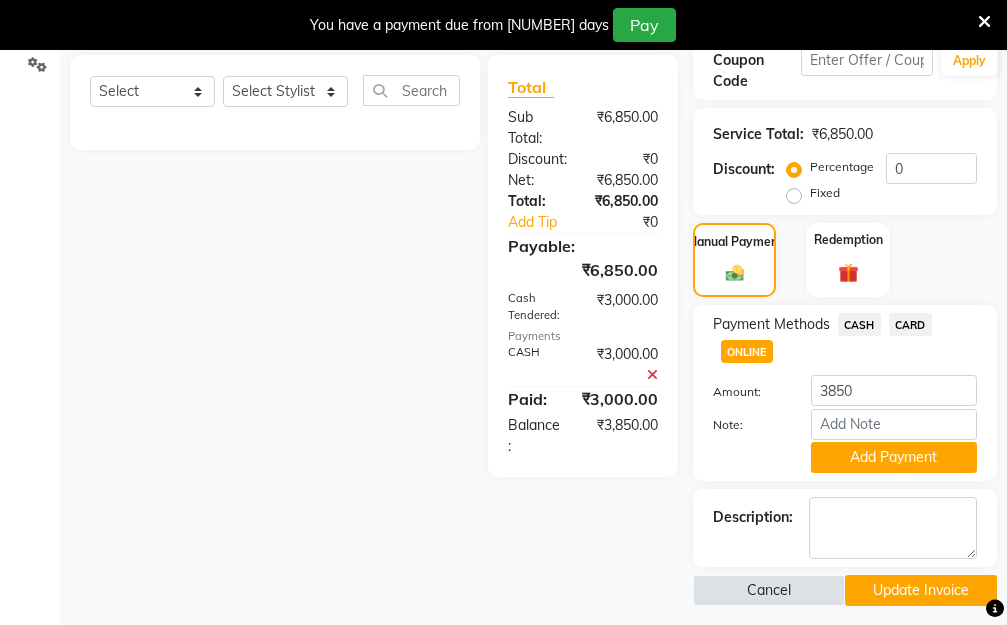 scroll, scrollTop: 509, scrollLeft: 0, axis: vertical 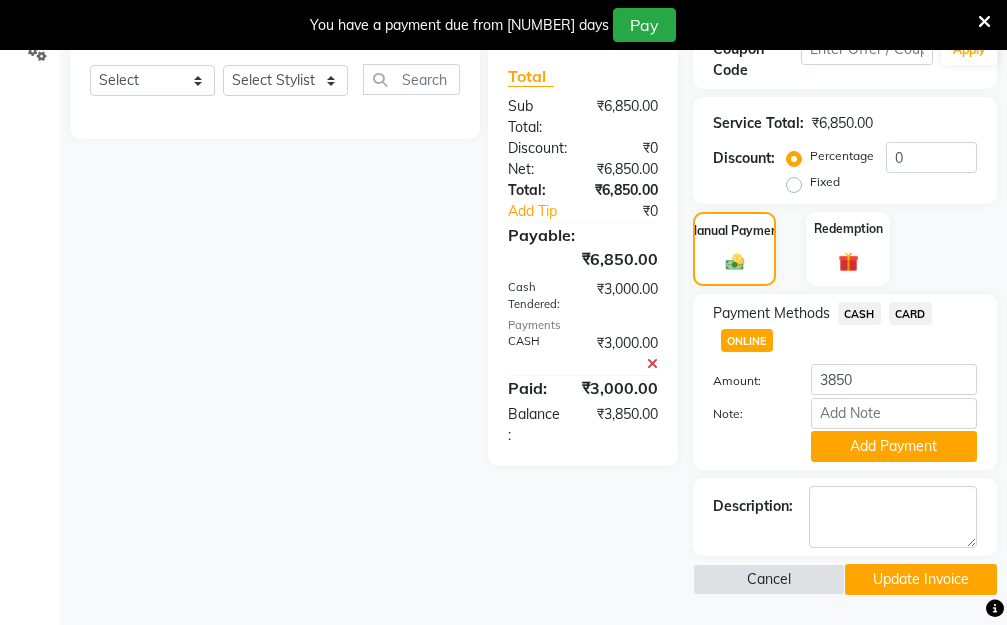 click on "Add Payment" 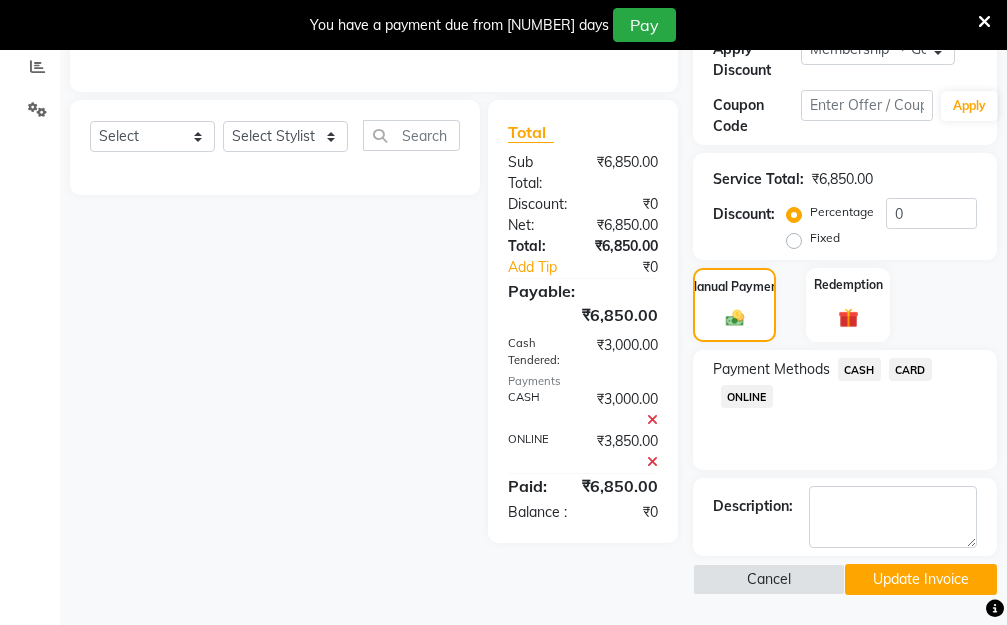 click on "Update Invoice" 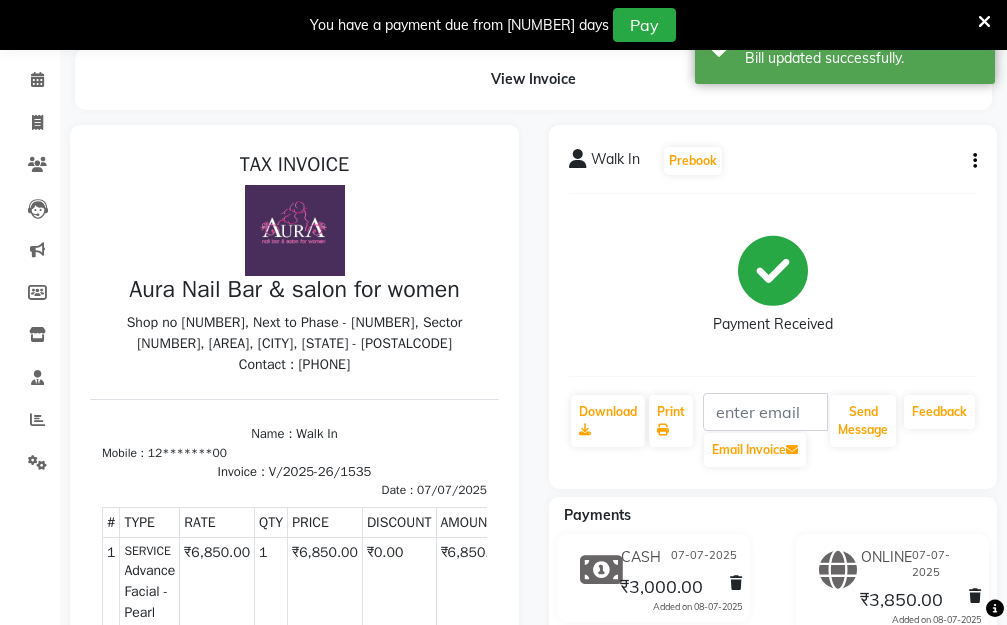 scroll, scrollTop: 53, scrollLeft: 0, axis: vertical 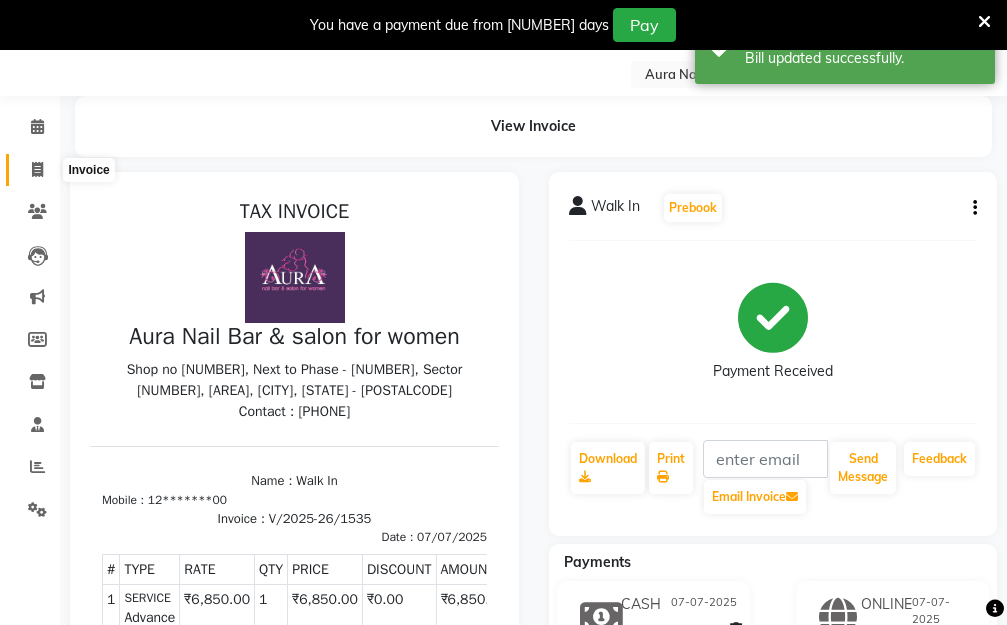 click 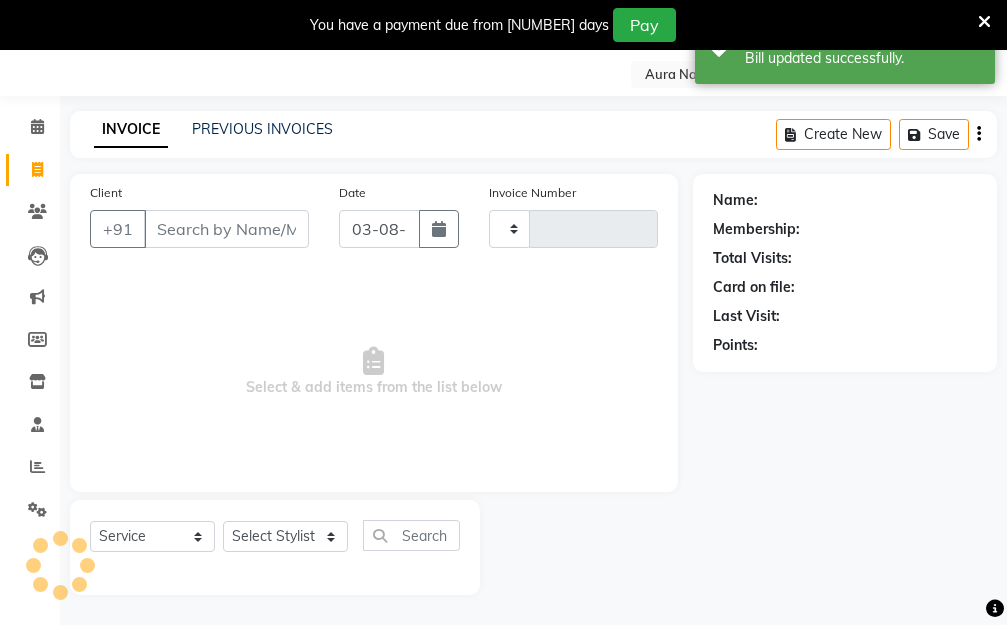 type on "1964" 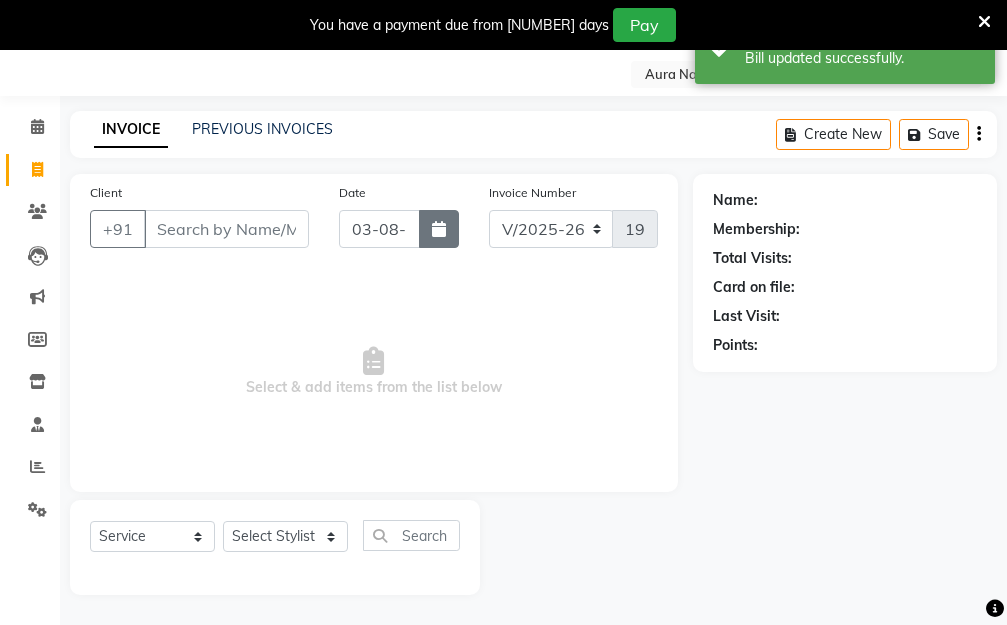 scroll, scrollTop: 0, scrollLeft: 0, axis: both 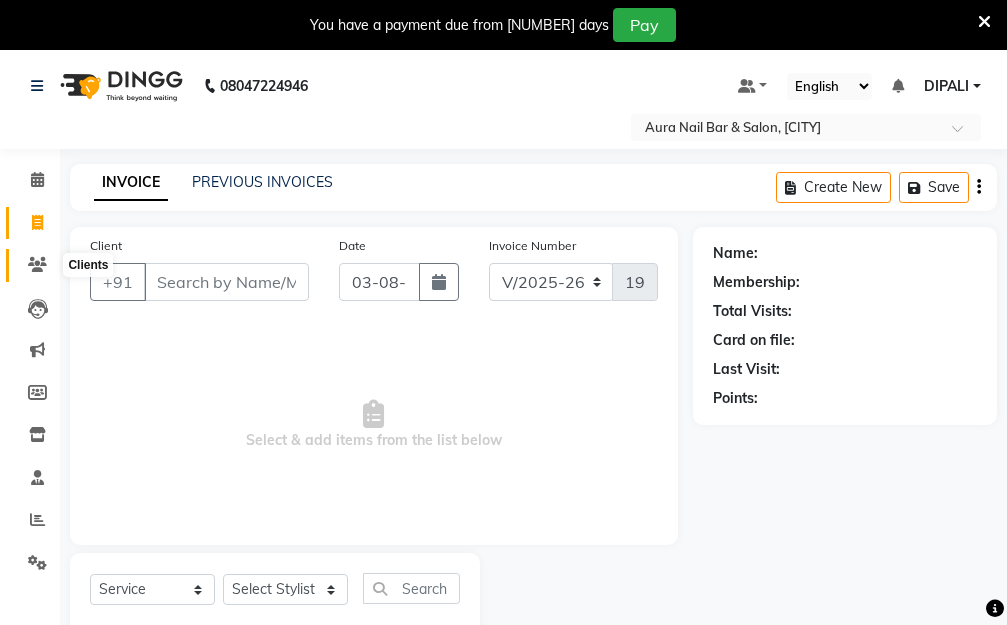 click 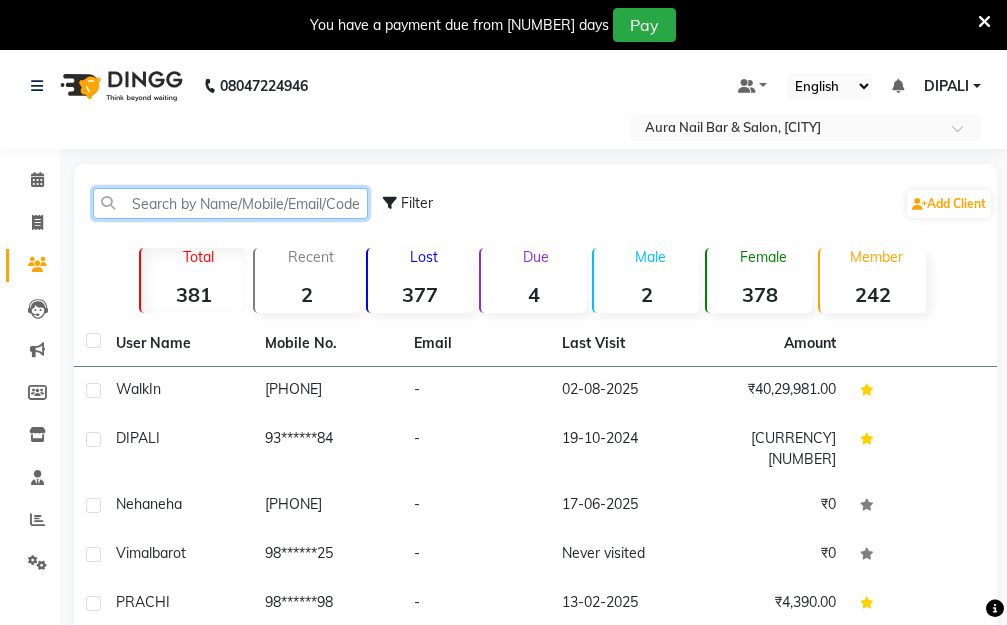 click 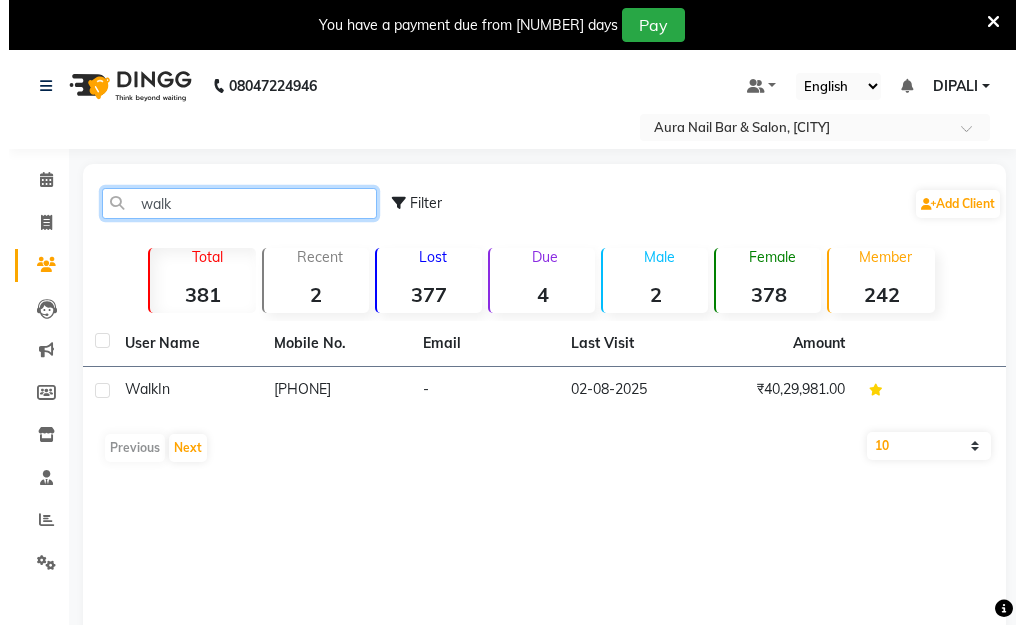 scroll, scrollTop: 169, scrollLeft: 0, axis: vertical 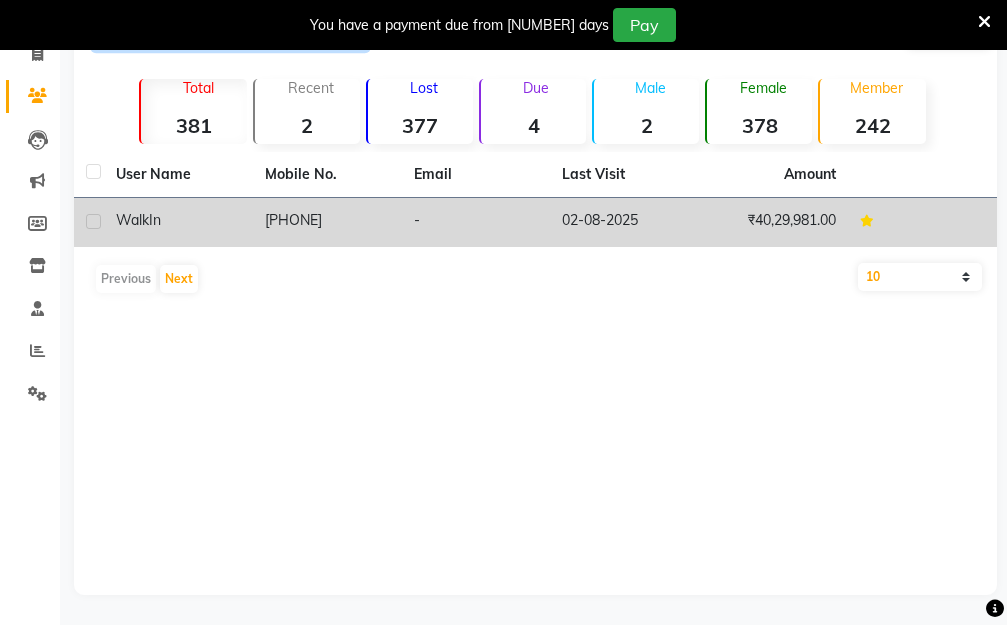 type on "walk" 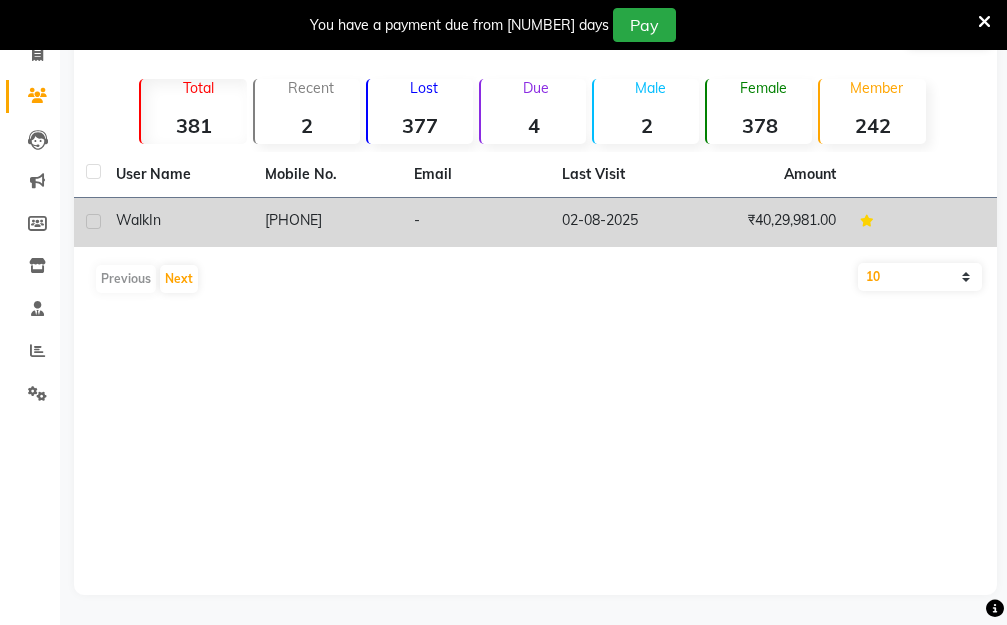 click on "In" 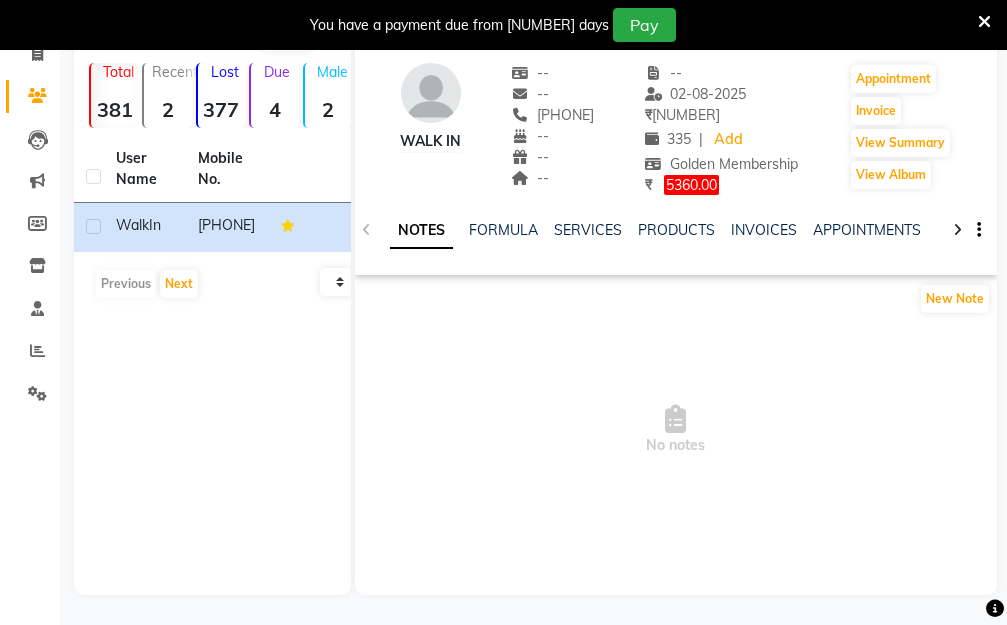 click on "5360.00" 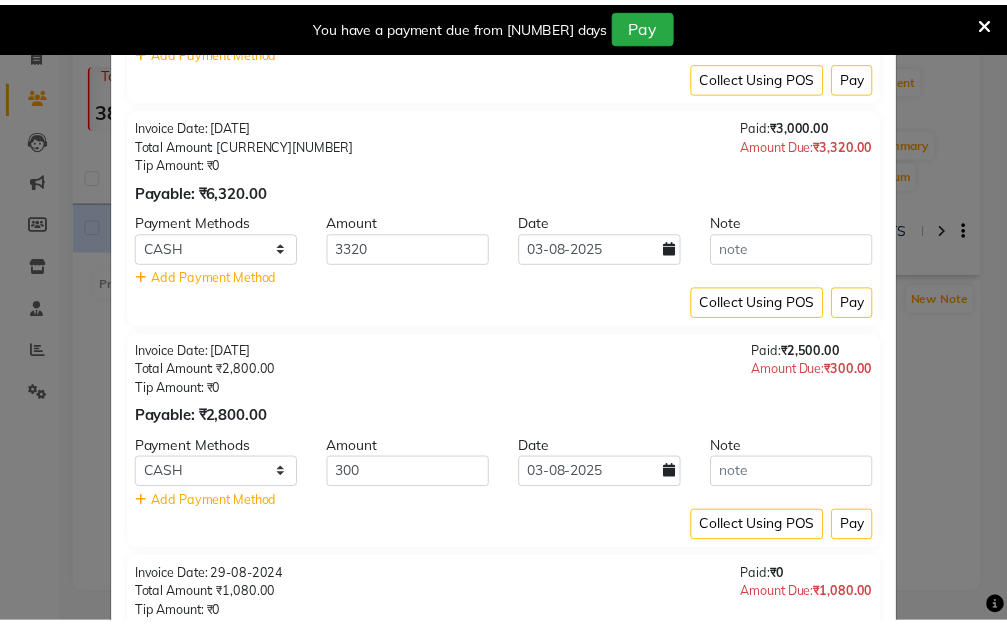 scroll, scrollTop: 0, scrollLeft: 0, axis: both 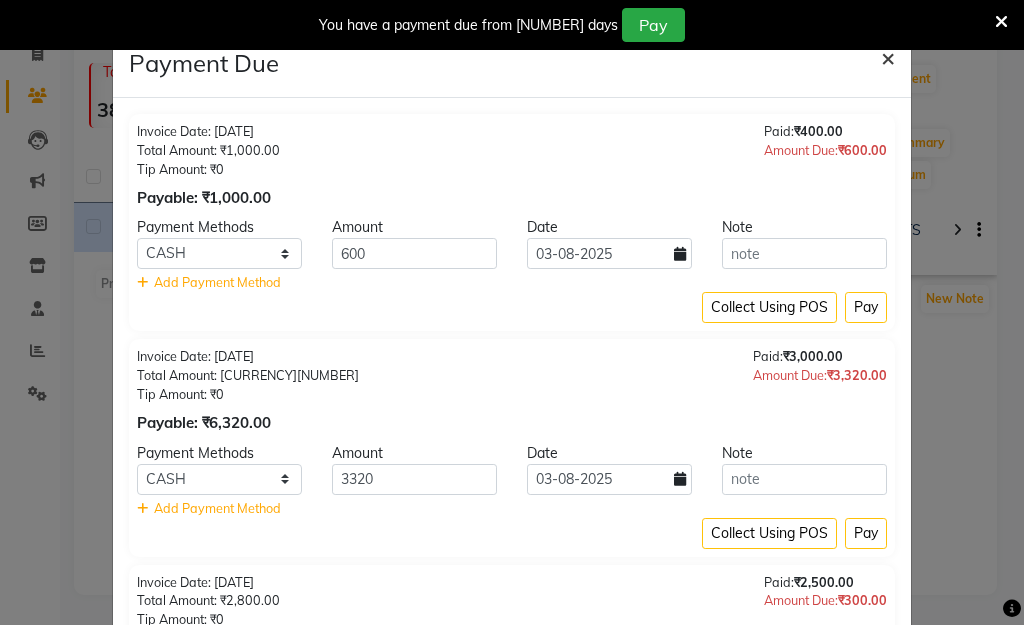click on "×" 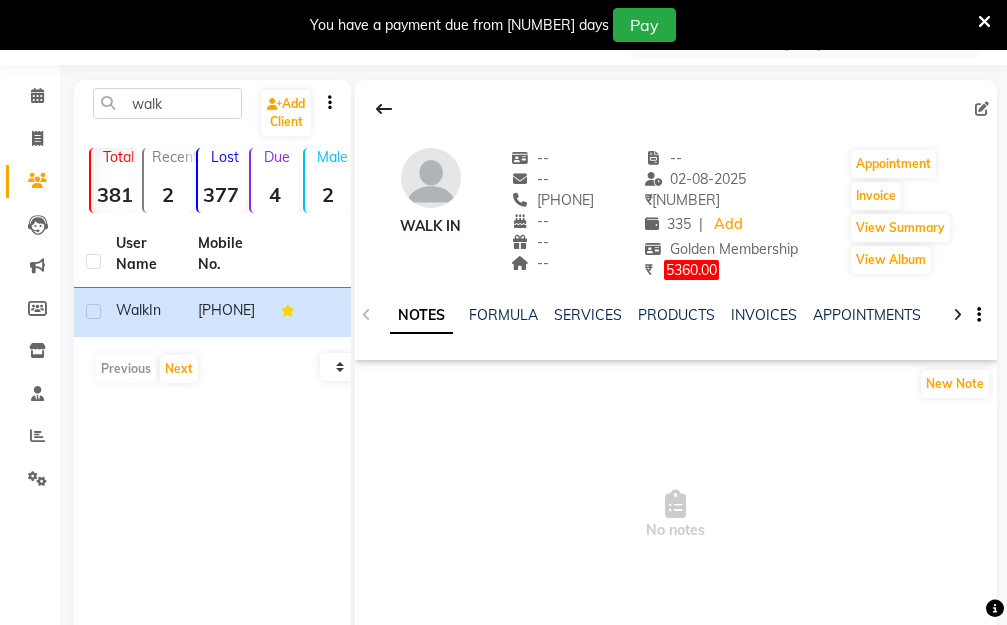 scroll, scrollTop: 0, scrollLeft: 0, axis: both 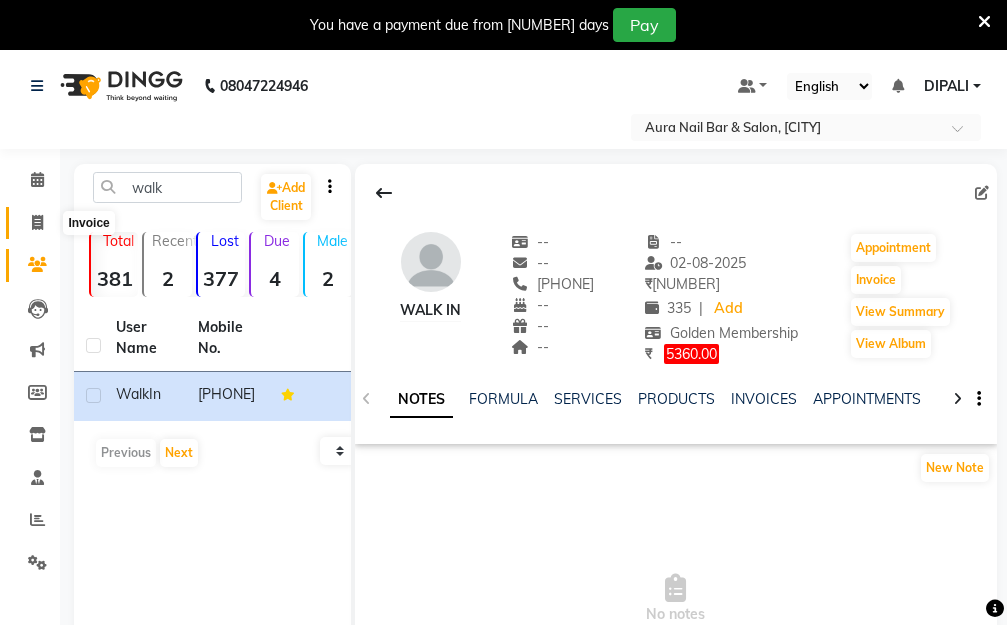 click 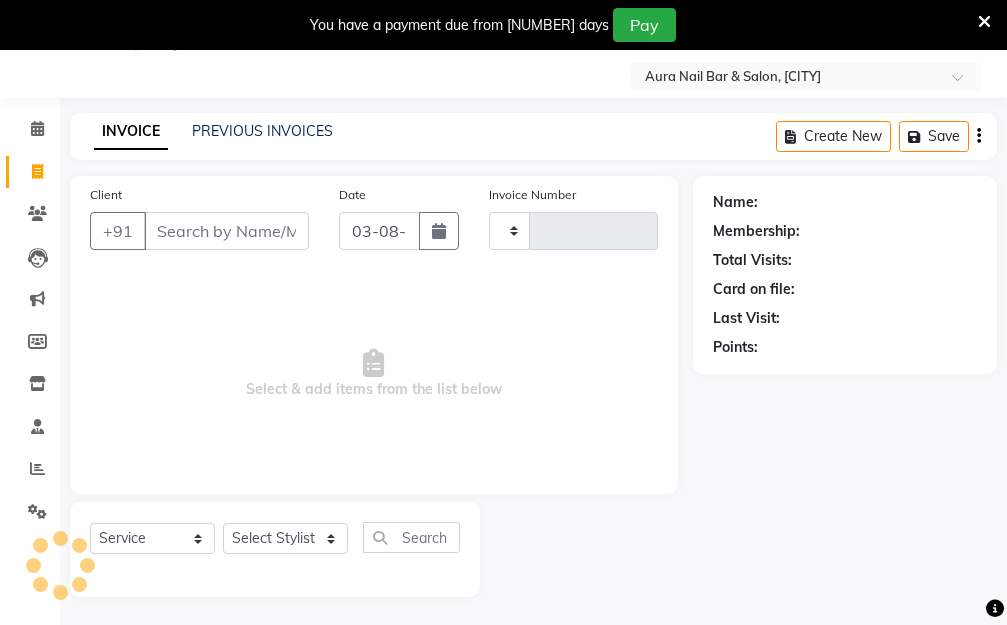 type on "1964" 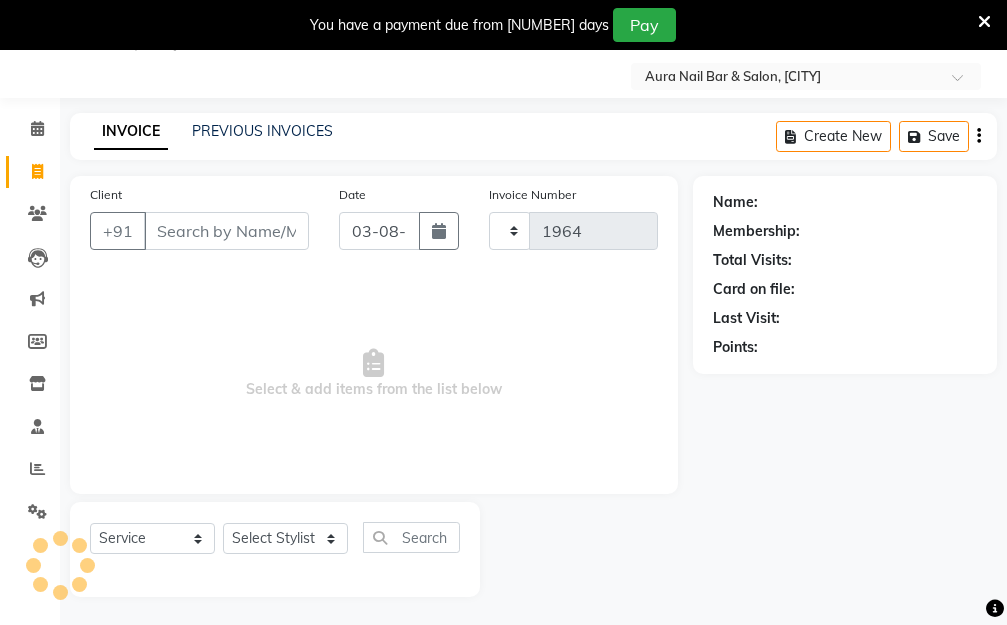 select on "4994" 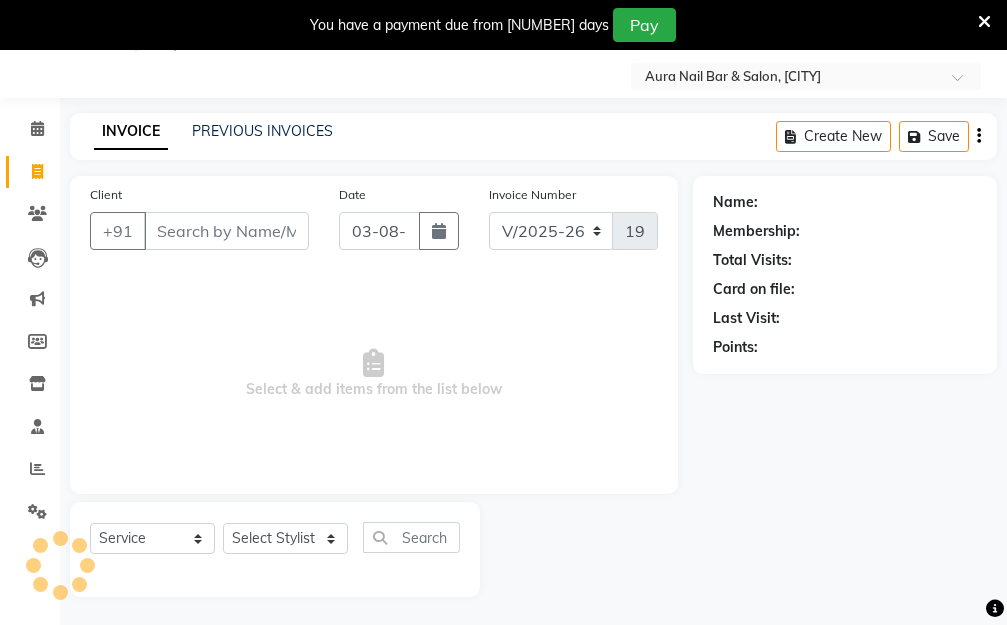 scroll, scrollTop: 53, scrollLeft: 0, axis: vertical 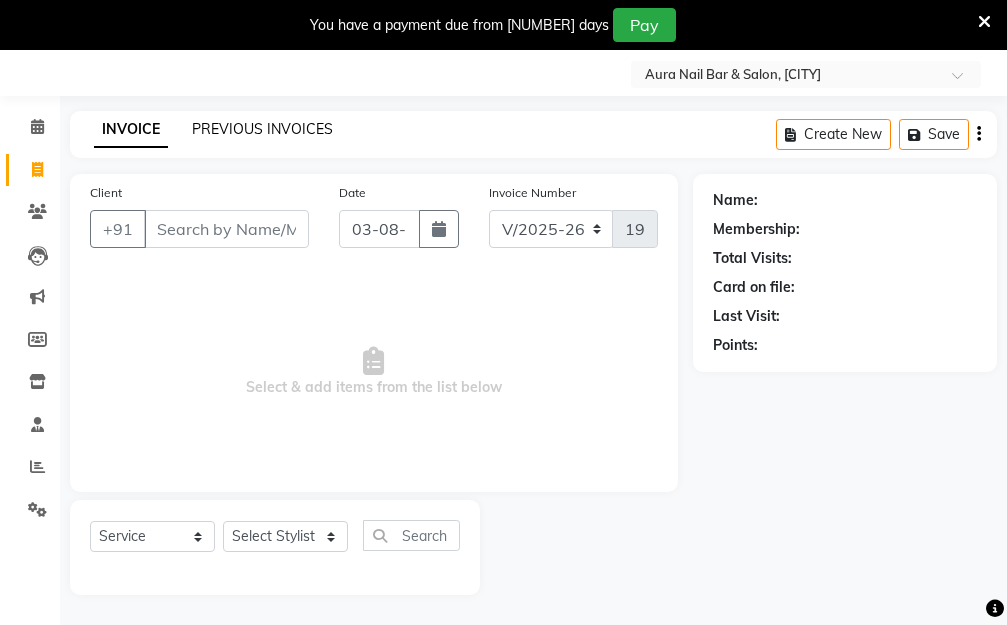 click on "PREVIOUS INVOICES" 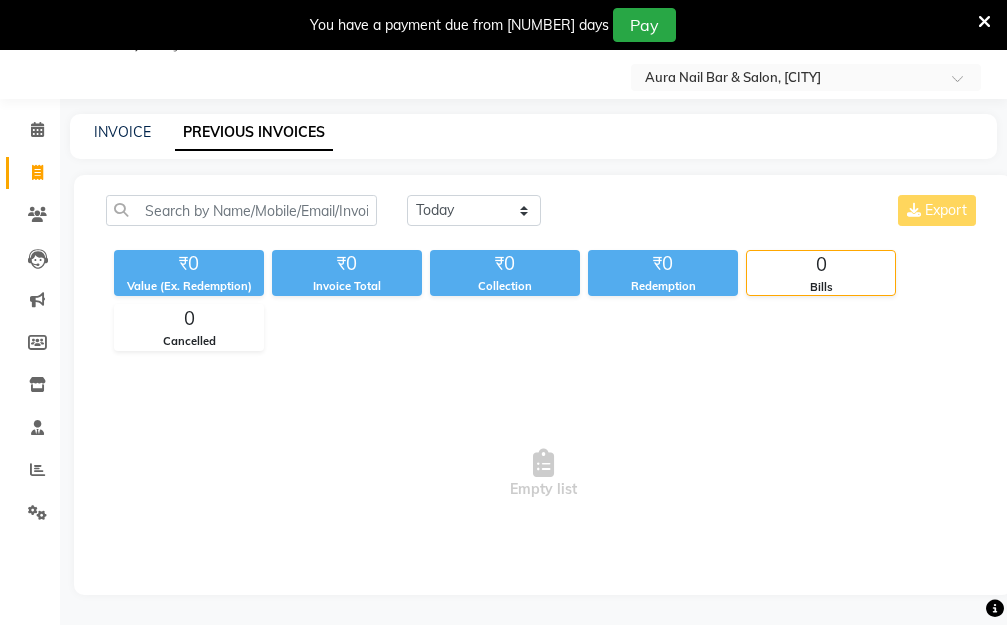 scroll, scrollTop: 50, scrollLeft: 0, axis: vertical 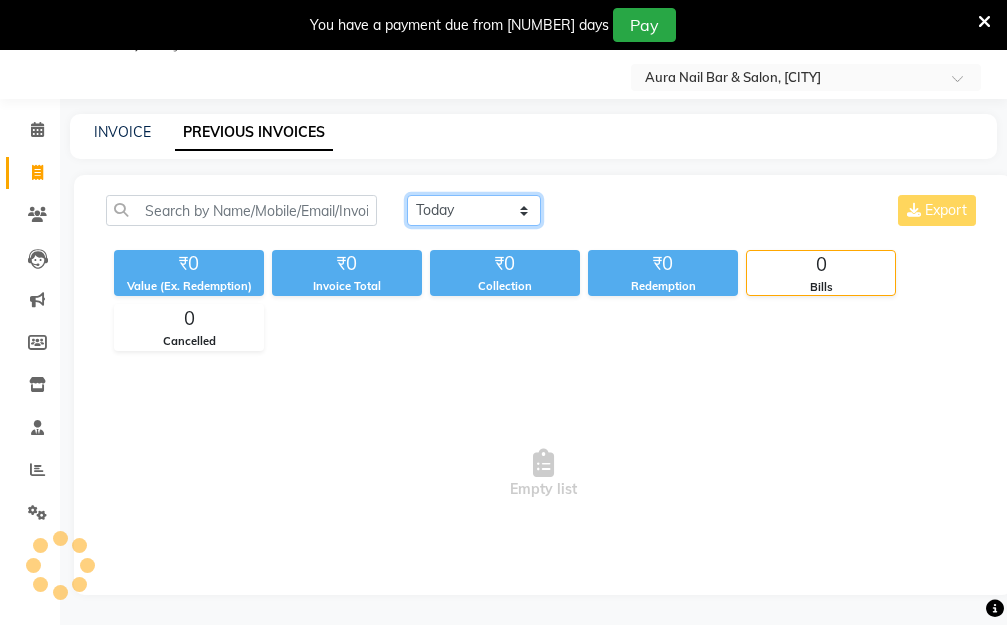 click on "Today Yesterday Custom Range" 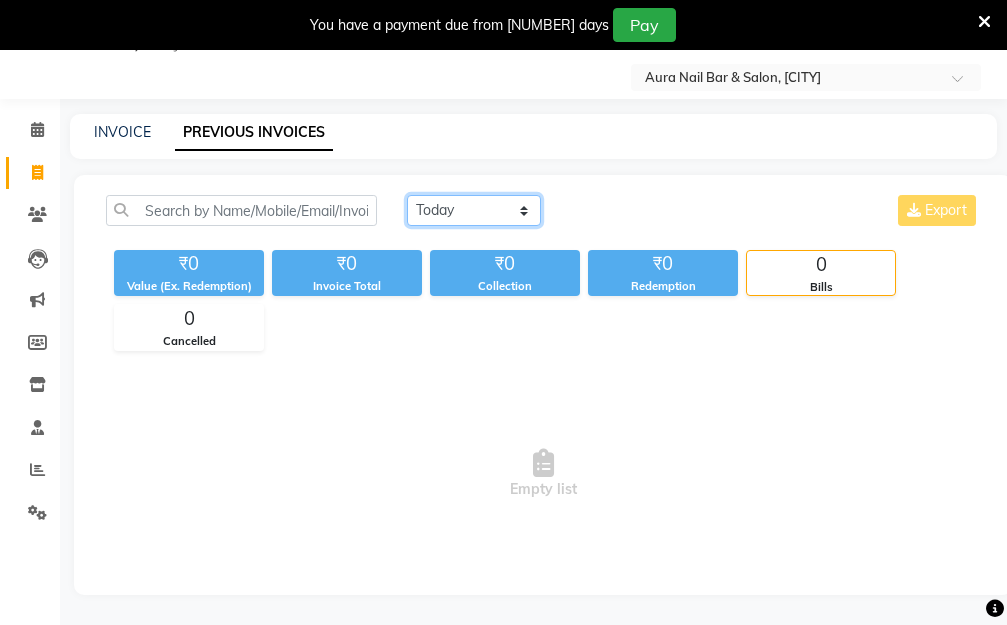 select on "range" 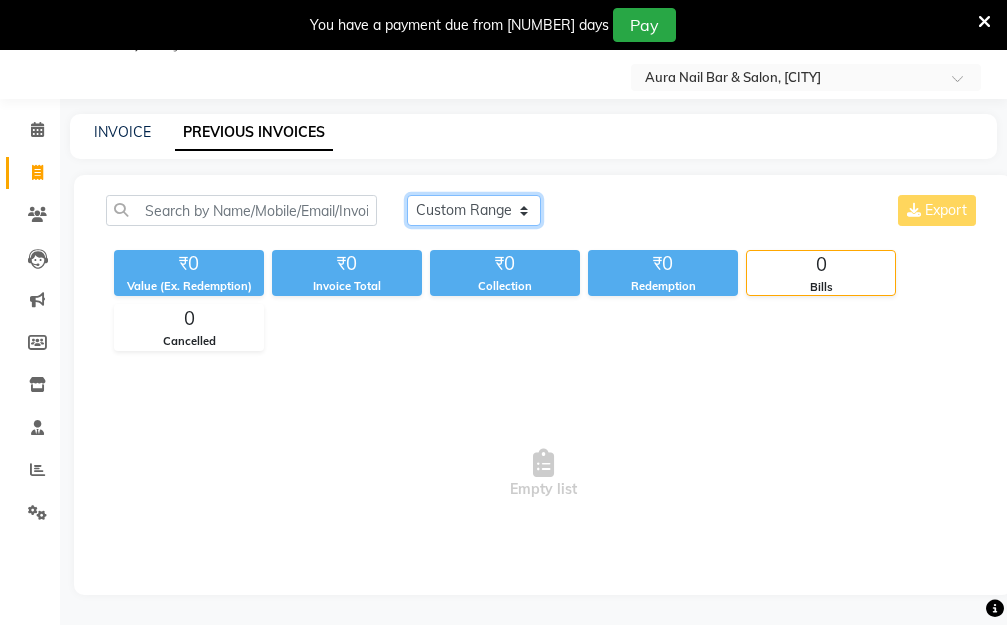 click on "Today Yesterday Custom Range" 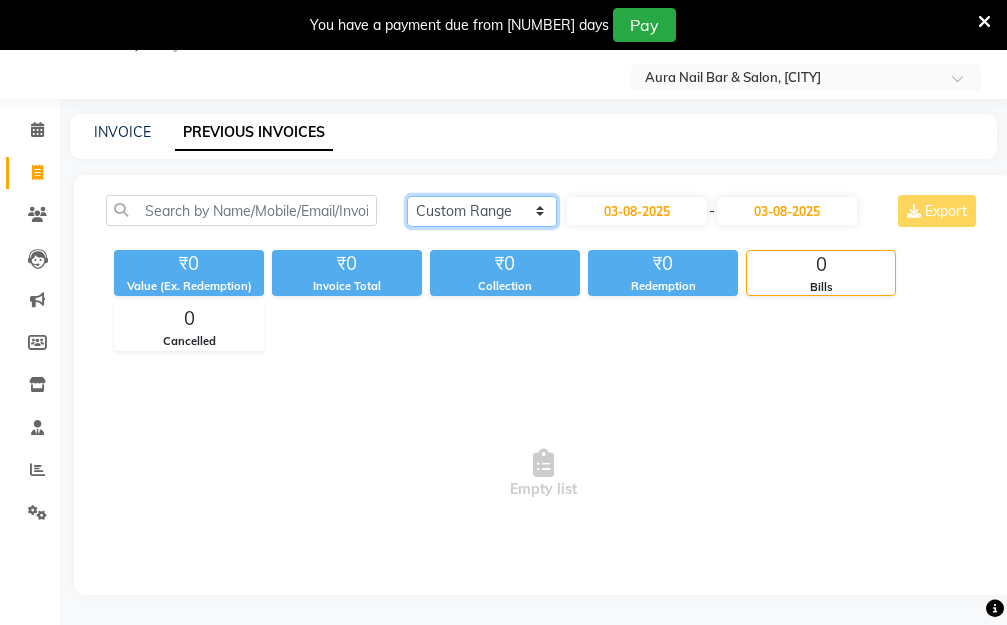 click on "Today Yesterday Custom Range" 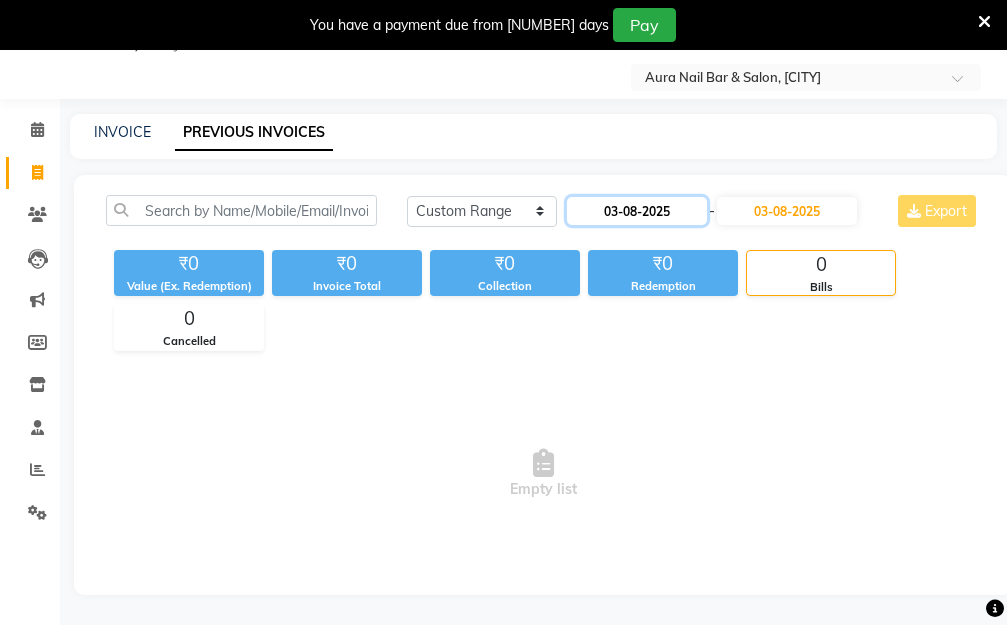 click on "03-08-2025" 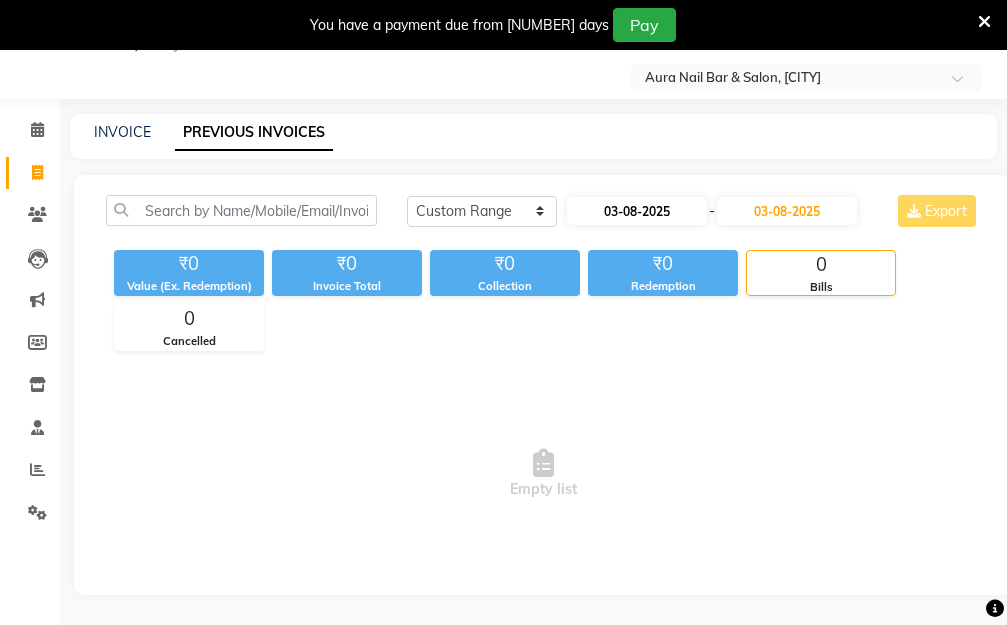 select on "8" 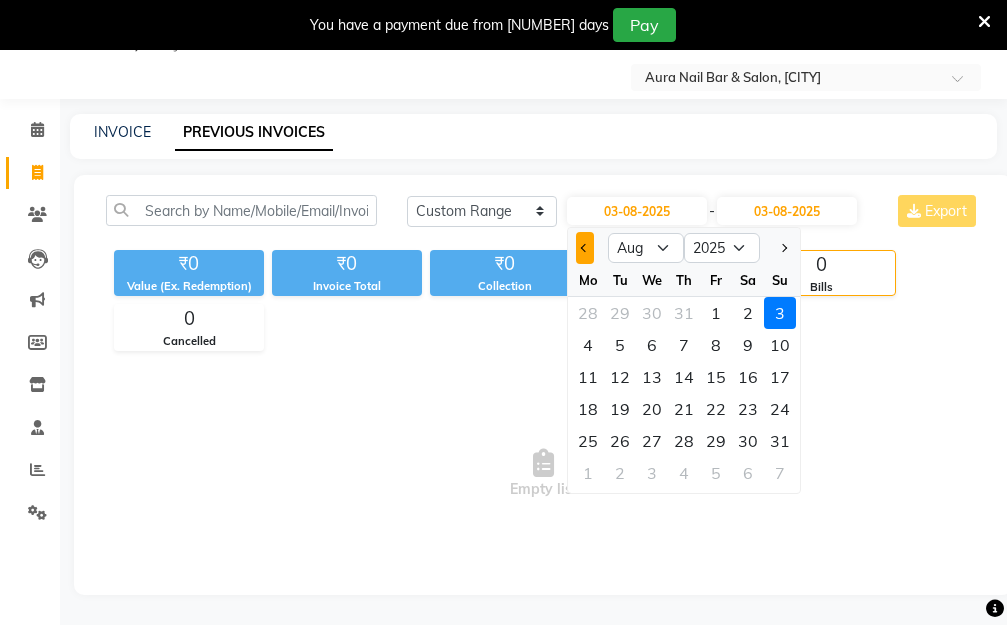 click 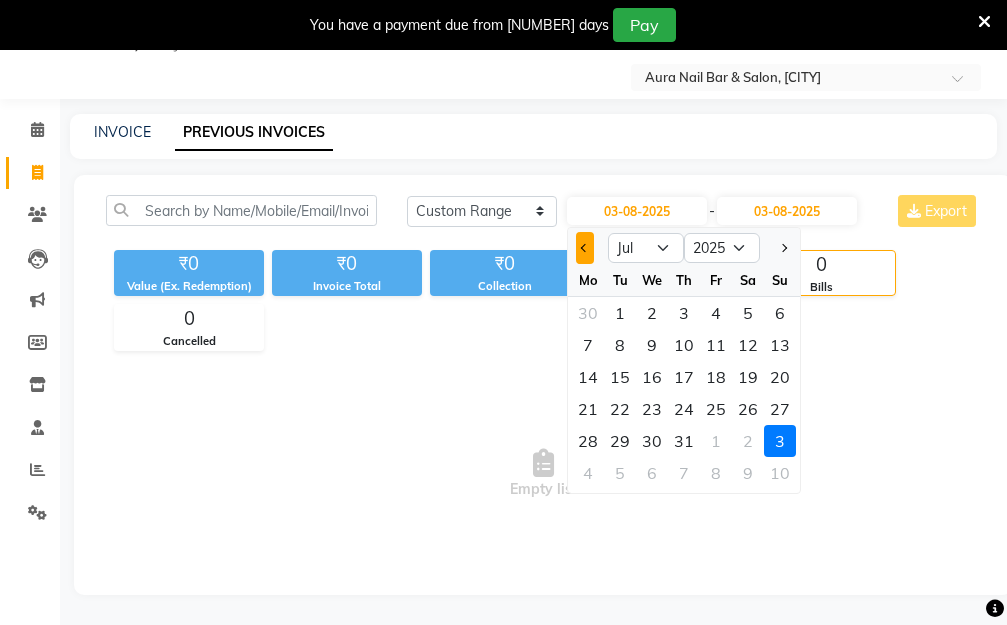 click 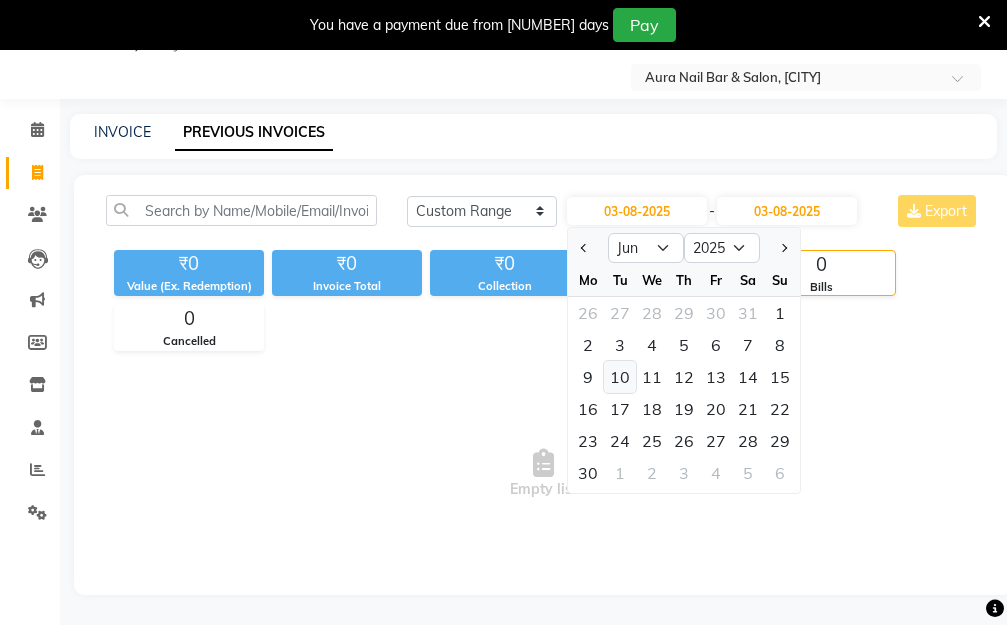 click on "10" 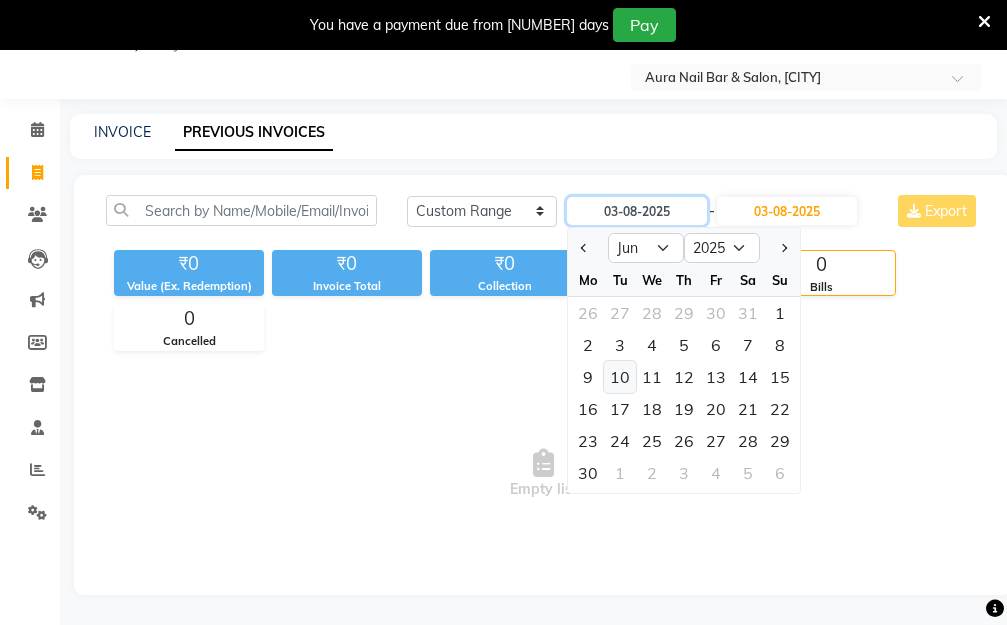type on "10-06-2025" 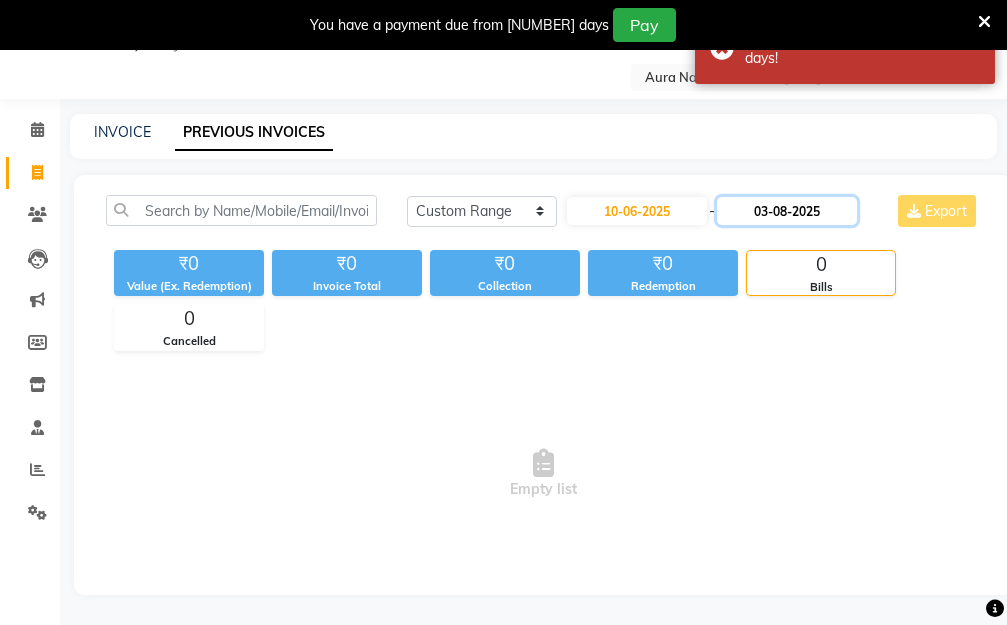 click on "03-08-2025" 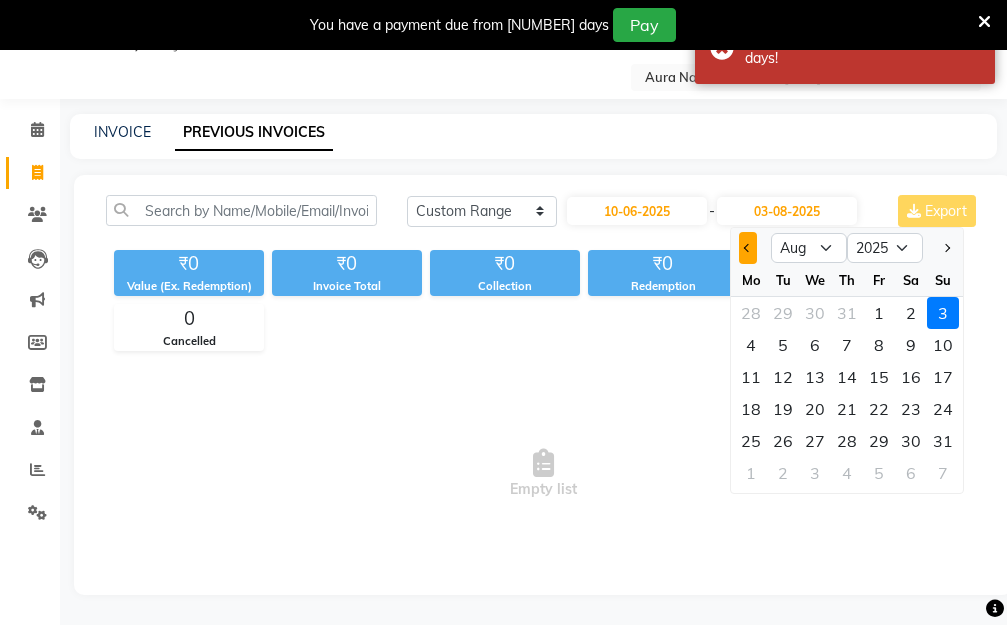 click 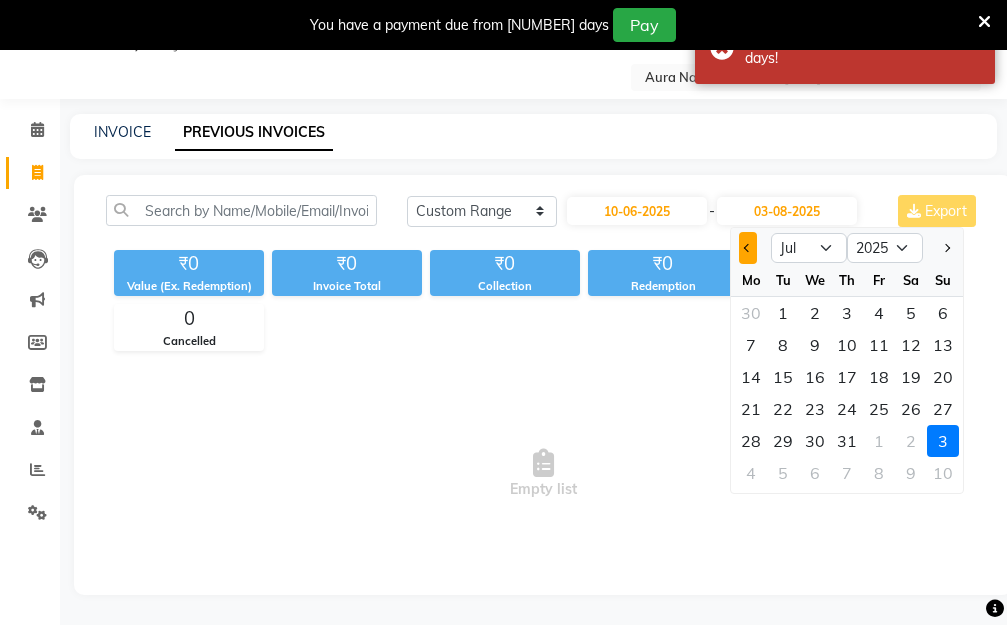 click 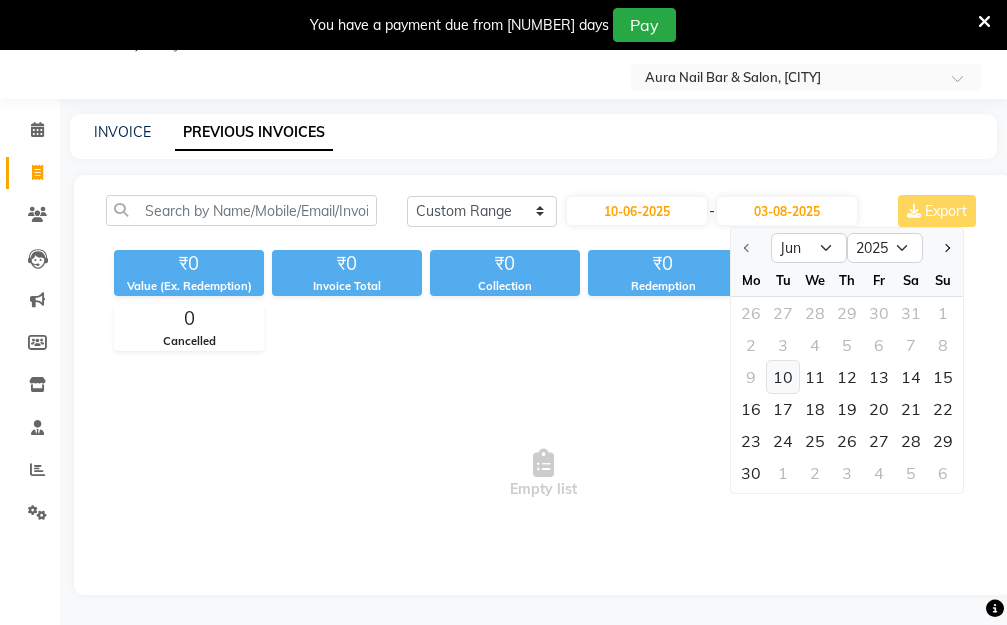 click on "10" 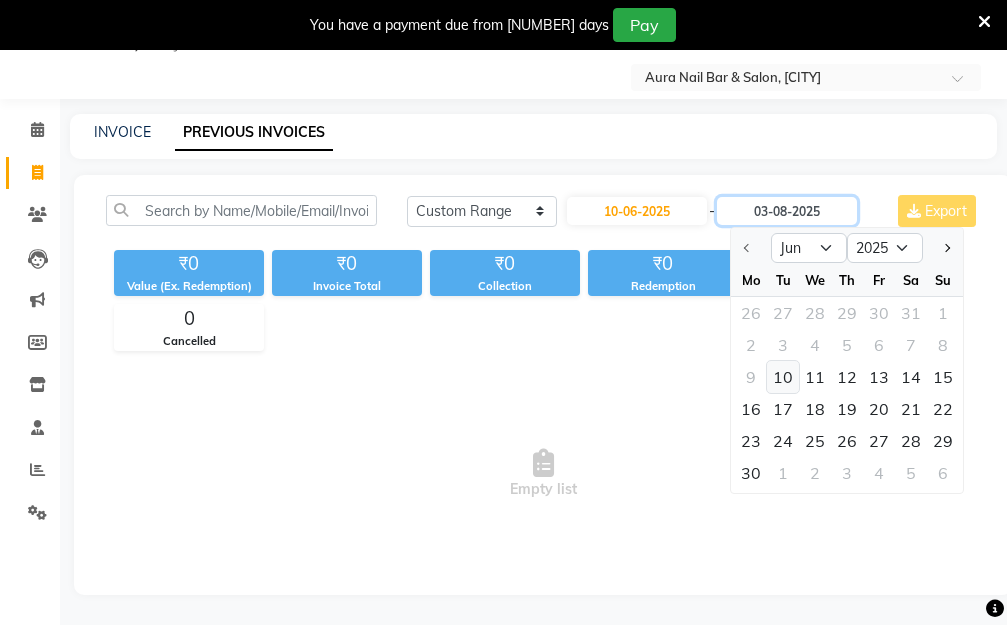 type on "10-06-2025" 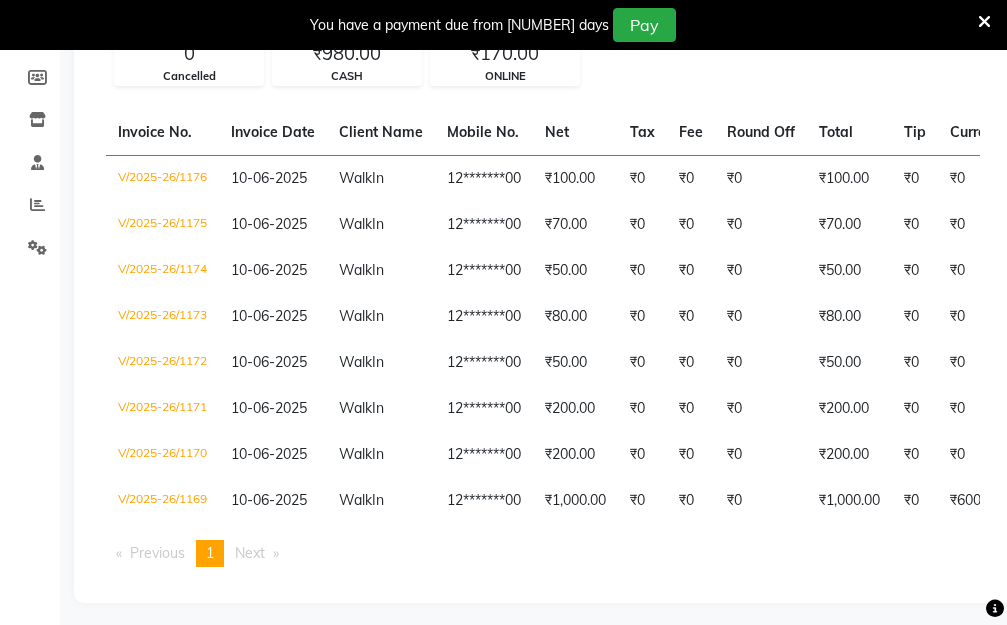 scroll, scrollTop: 340, scrollLeft: 0, axis: vertical 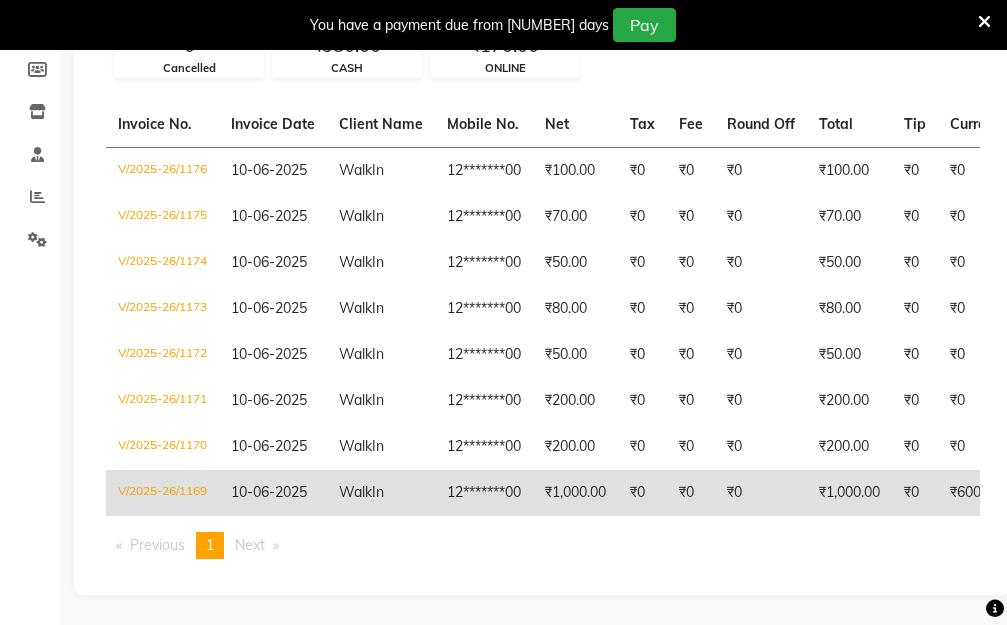 click on "₹1,000.00" 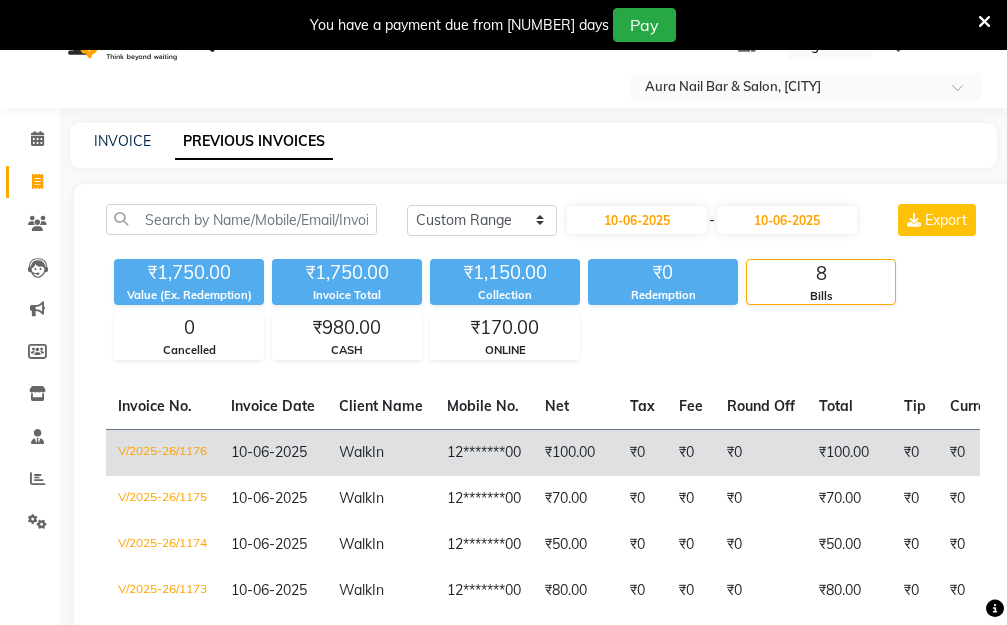 scroll, scrollTop: 40, scrollLeft: 0, axis: vertical 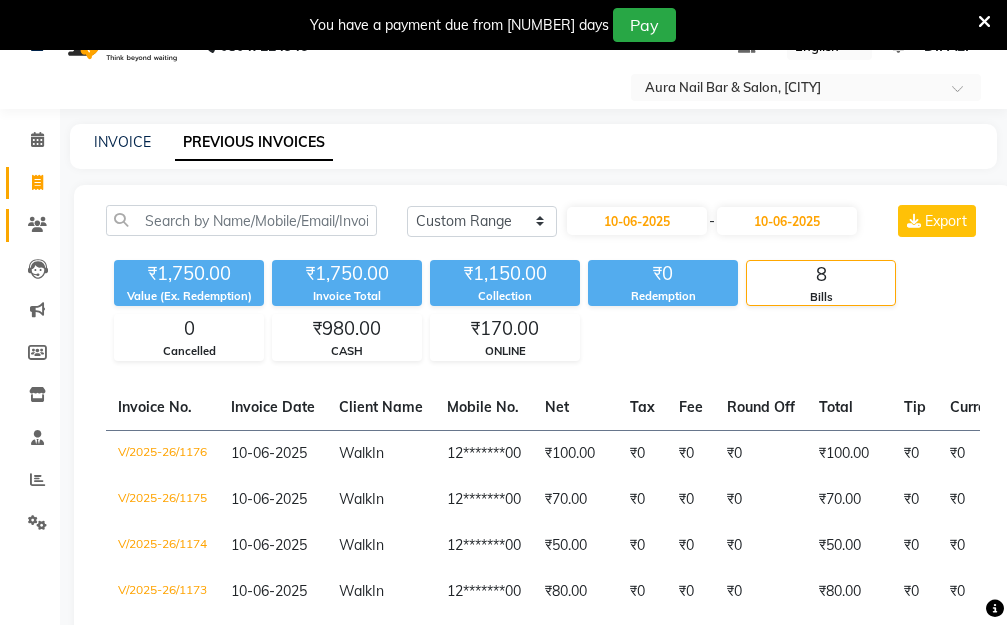 click 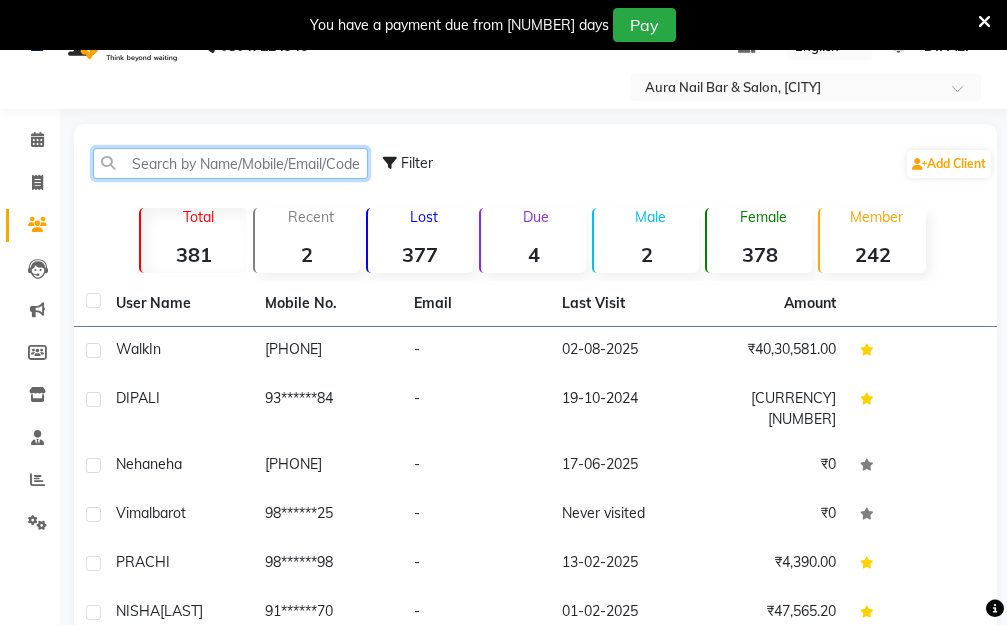 click 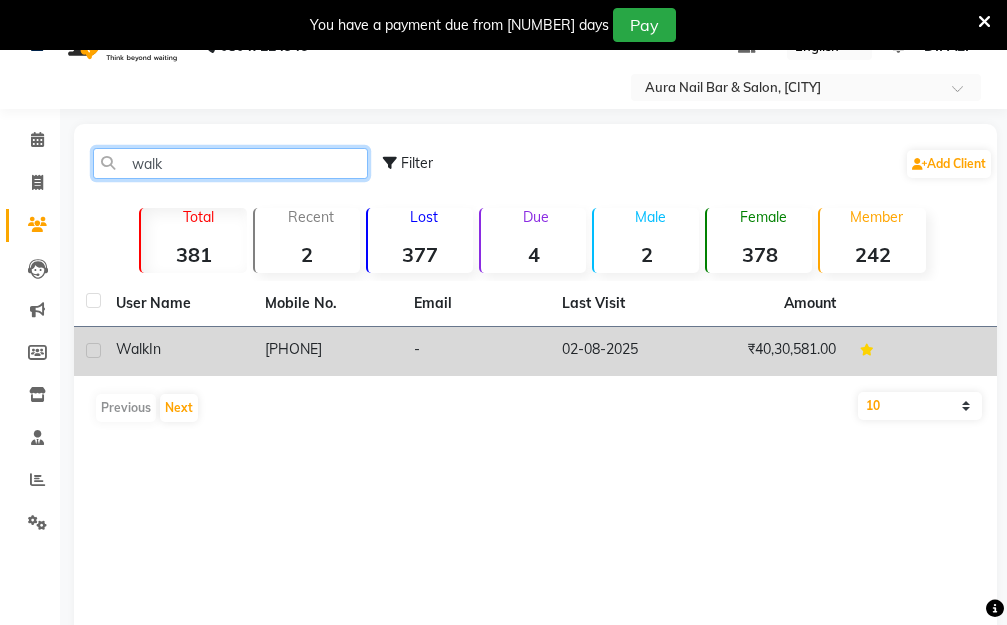type on "walk" 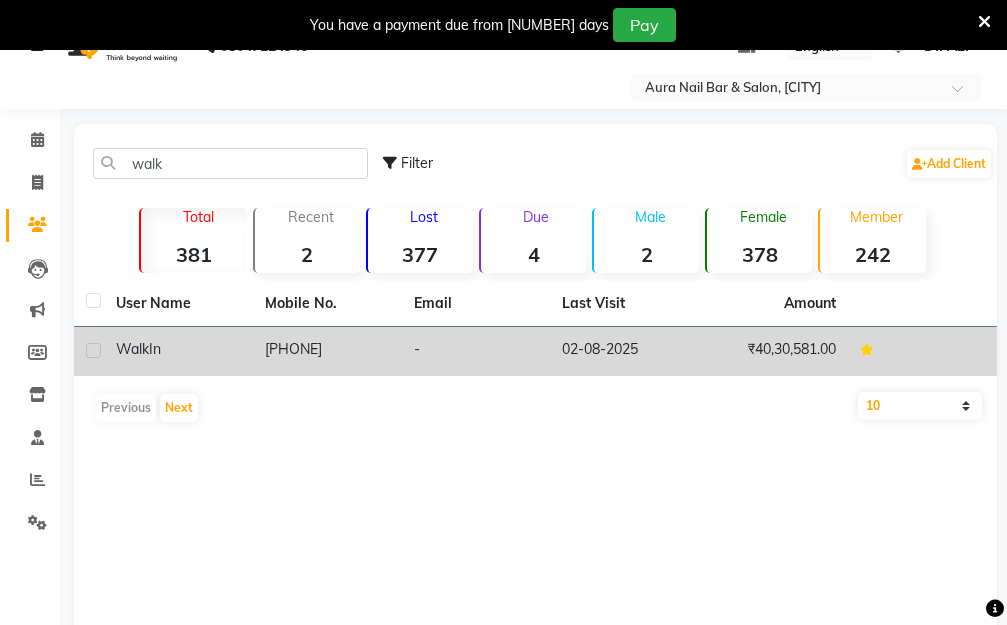 click on "Walk  In" 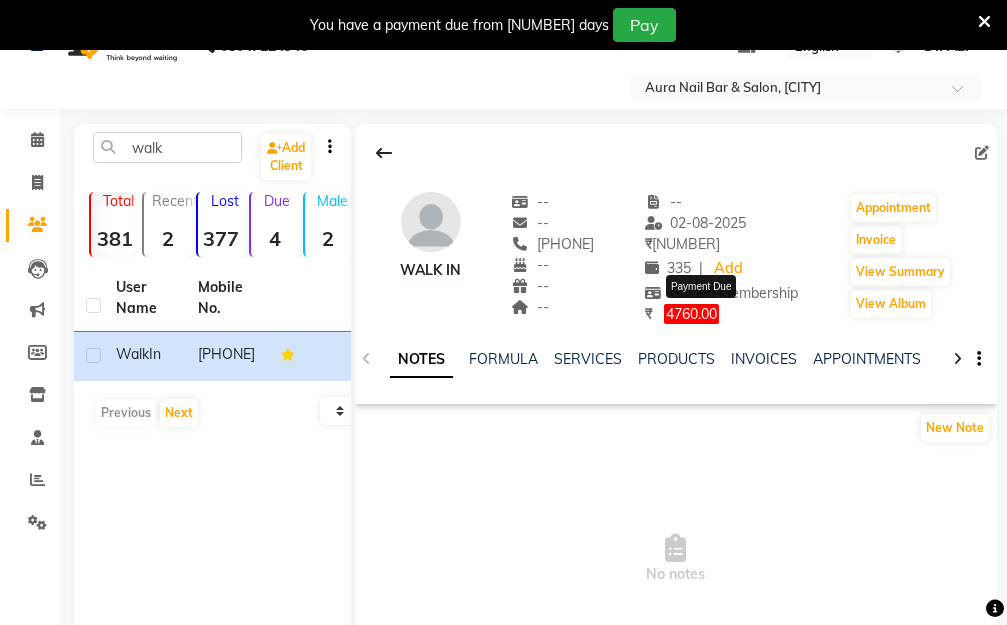 click on "4760.00" 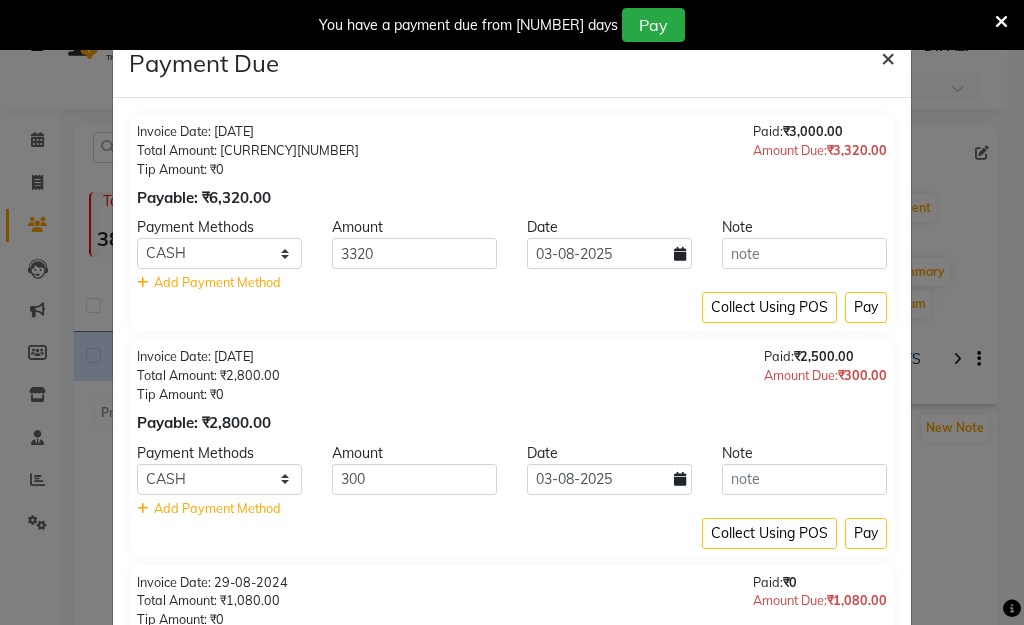 click on "×" 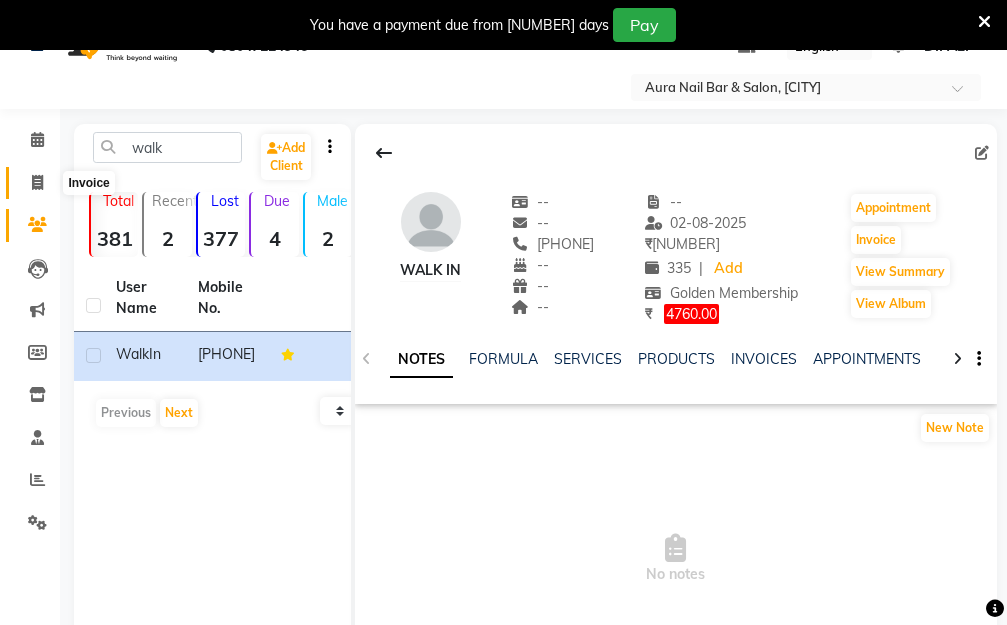 click 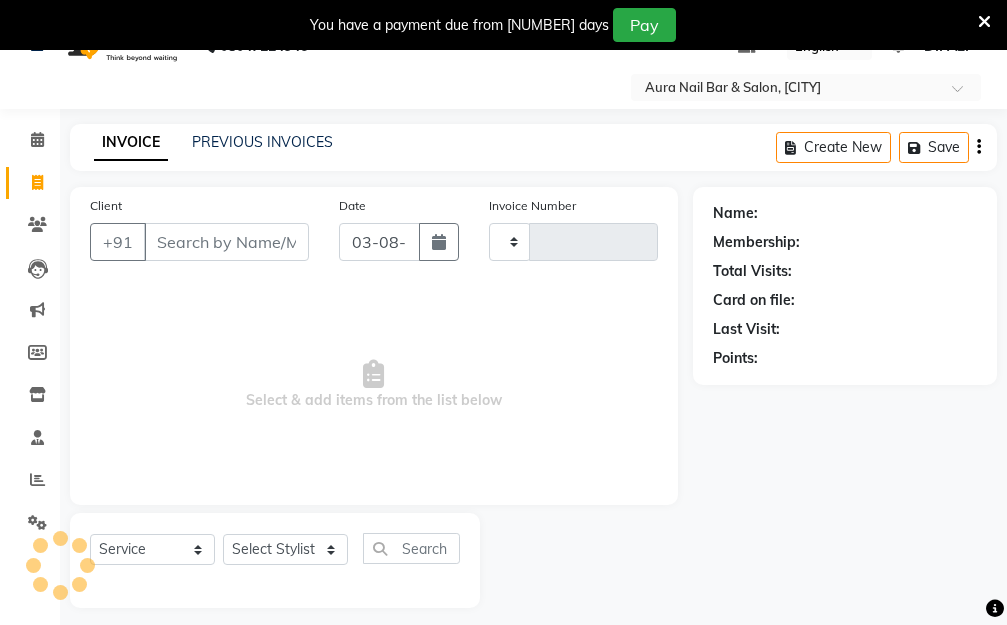 scroll, scrollTop: 53, scrollLeft: 0, axis: vertical 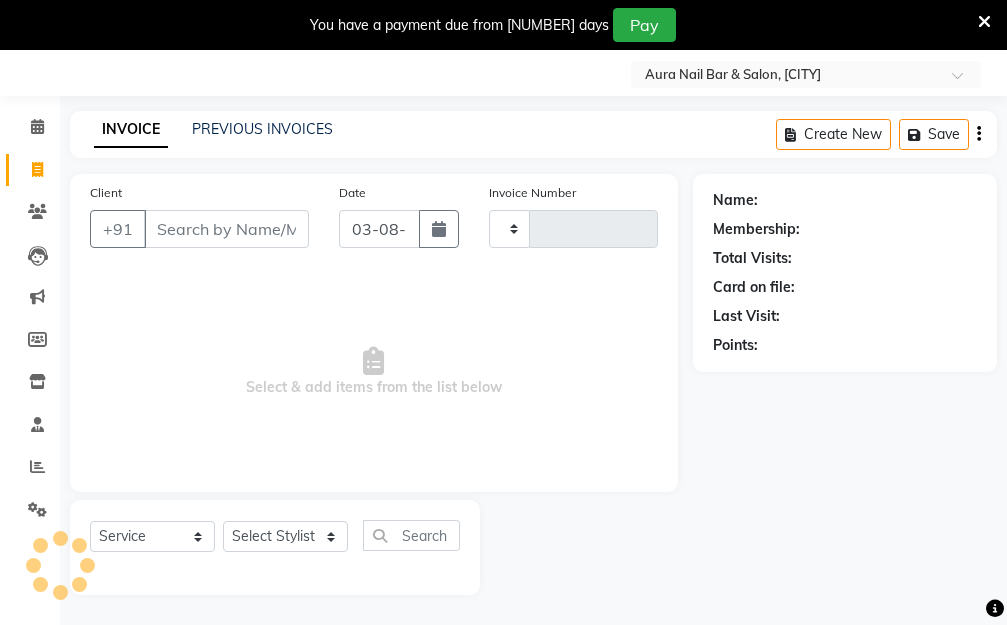 type on "1964" 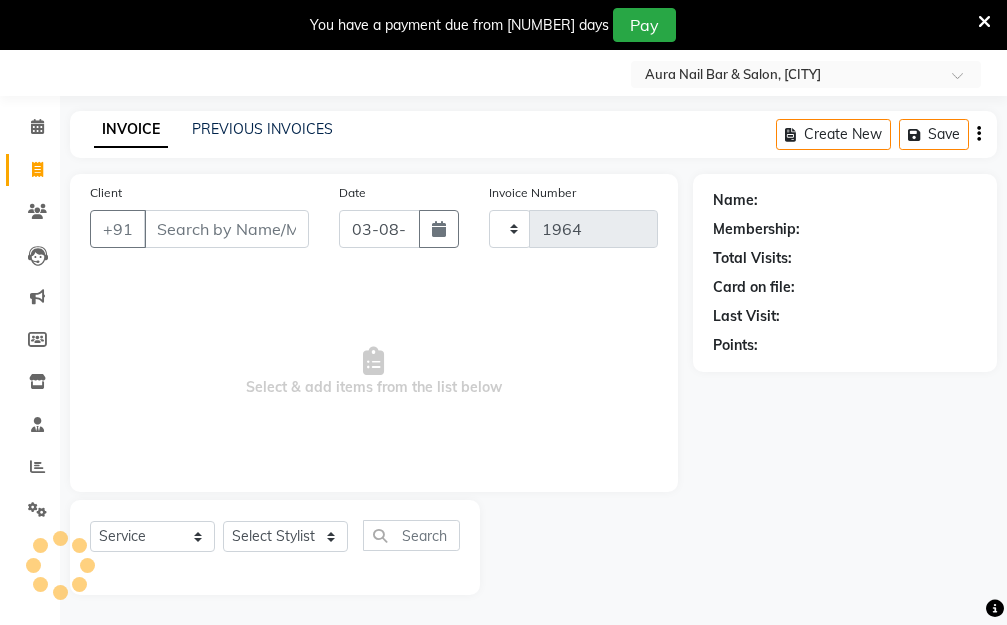select on "4994" 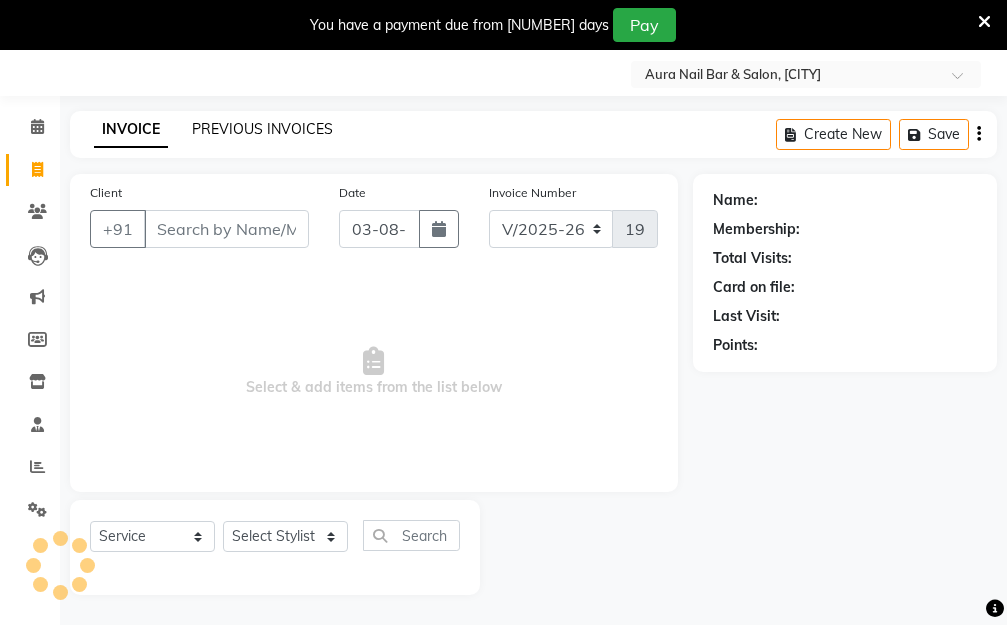 click on "PREVIOUS INVOICES" 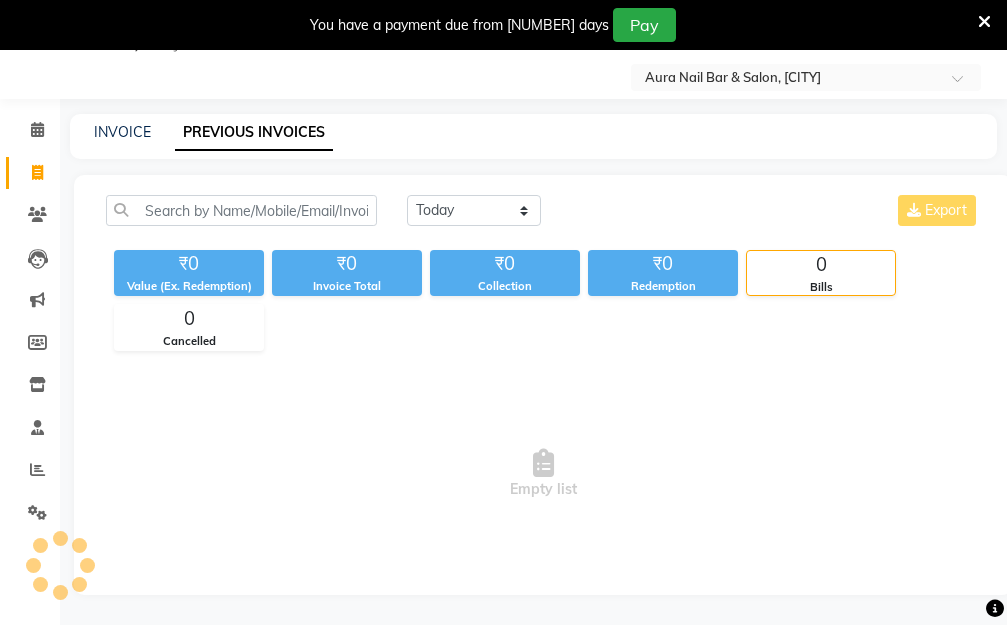 scroll, scrollTop: 50, scrollLeft: 0, axis: vertical 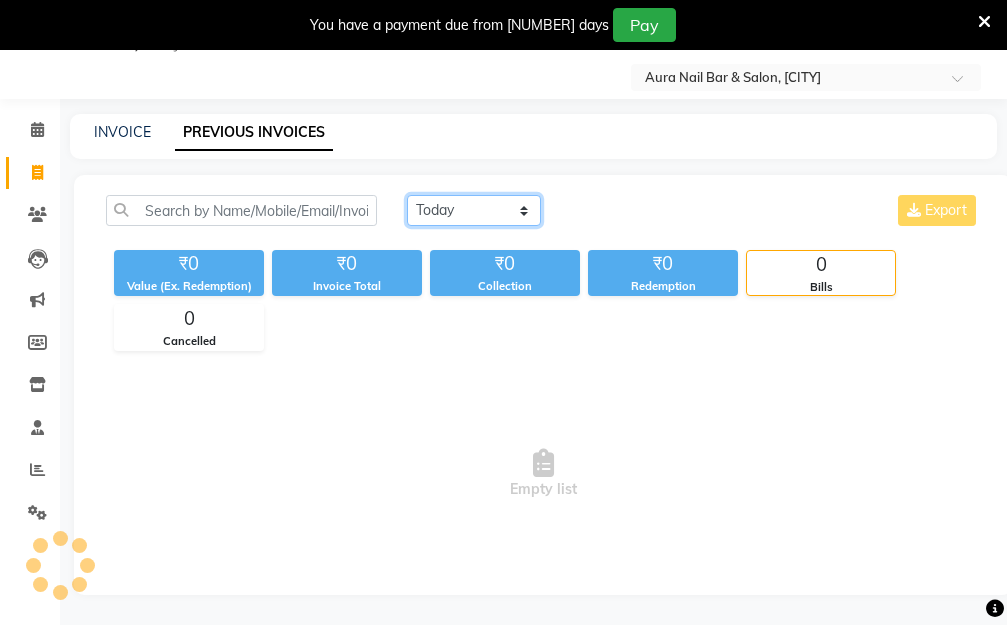 click on "Today Yesterday Custom Range" 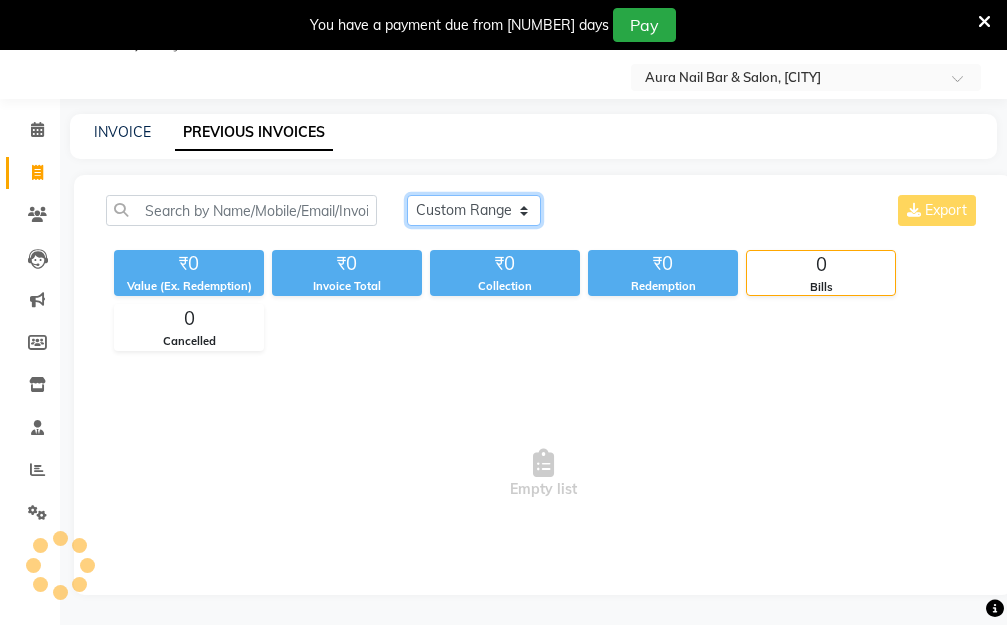 click on "Today Yesterday Custom Range" 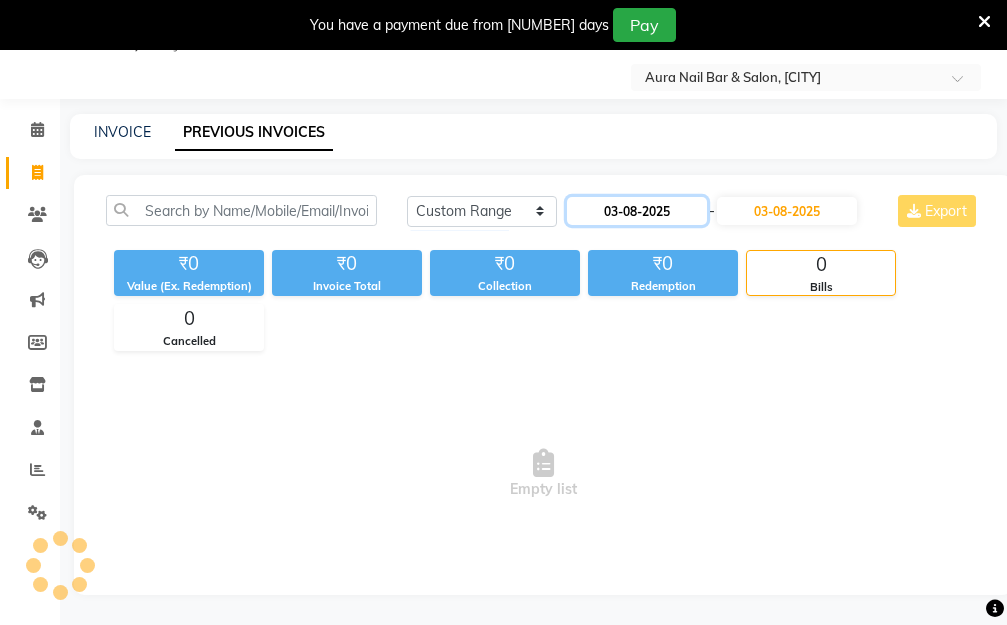 click on "03-08-2025" 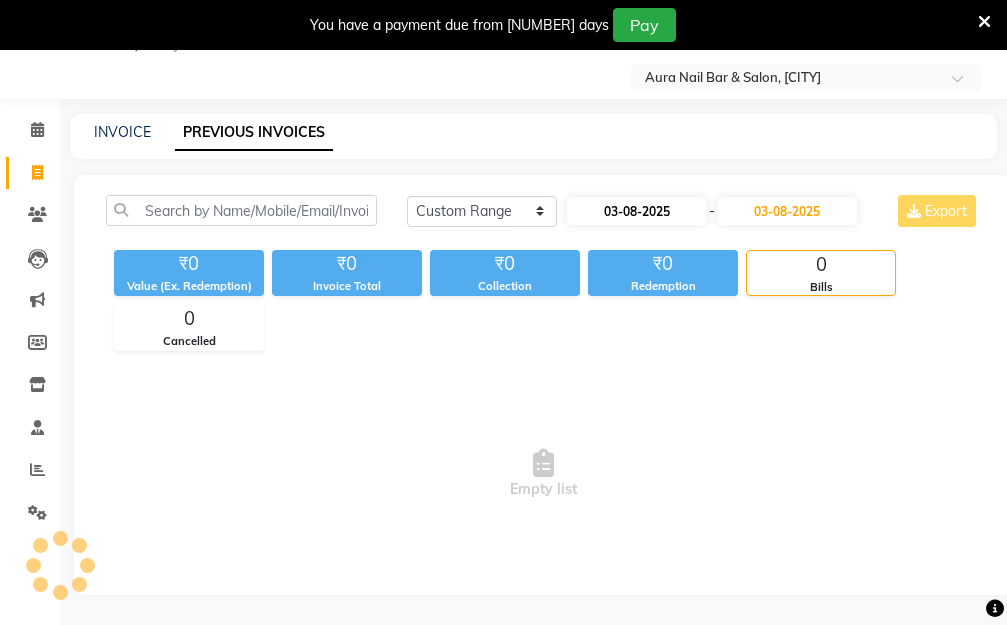 select on "8" 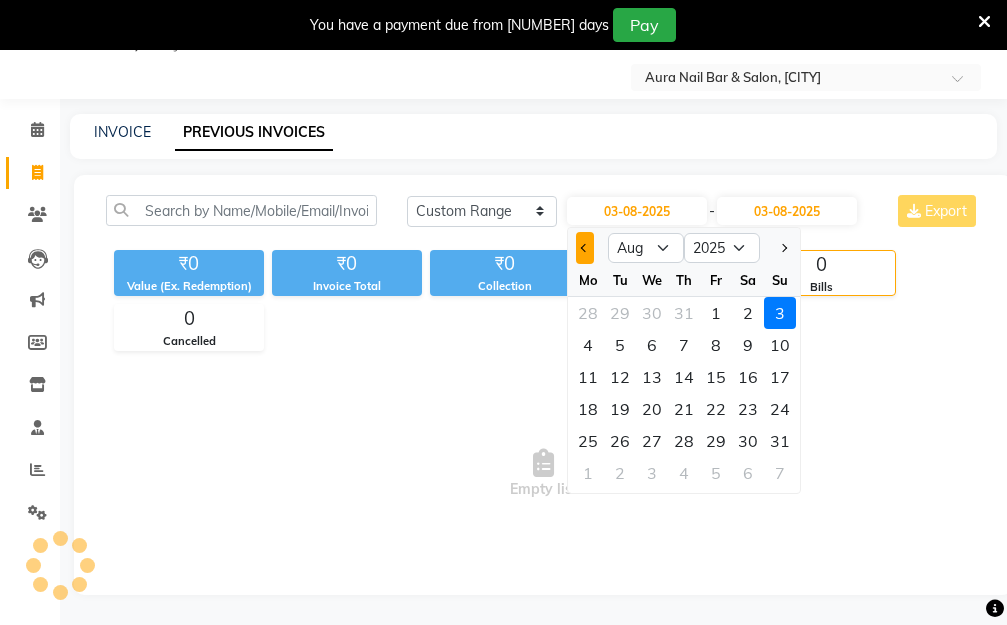 click 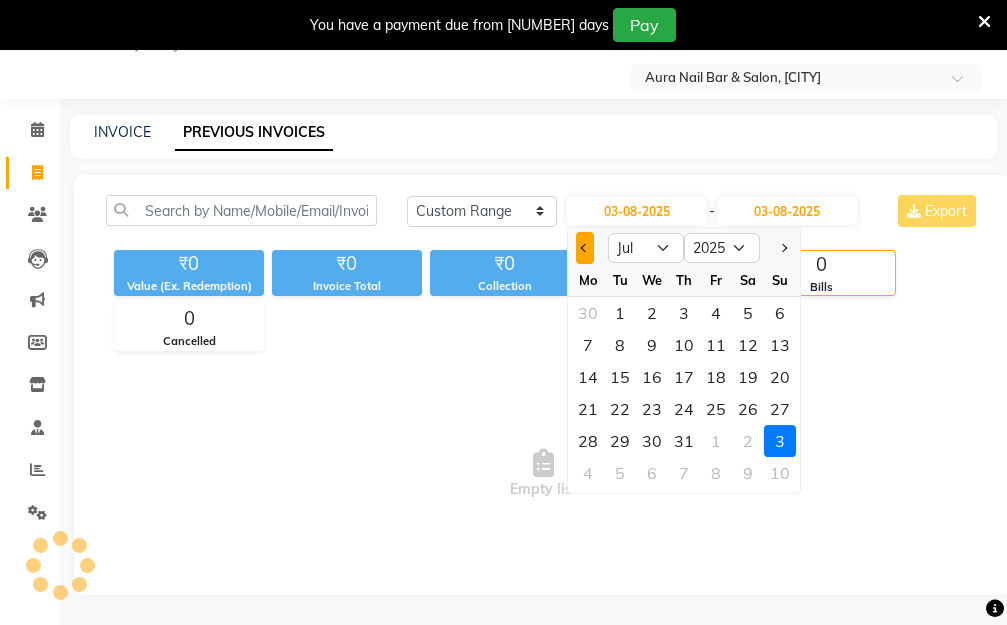 click 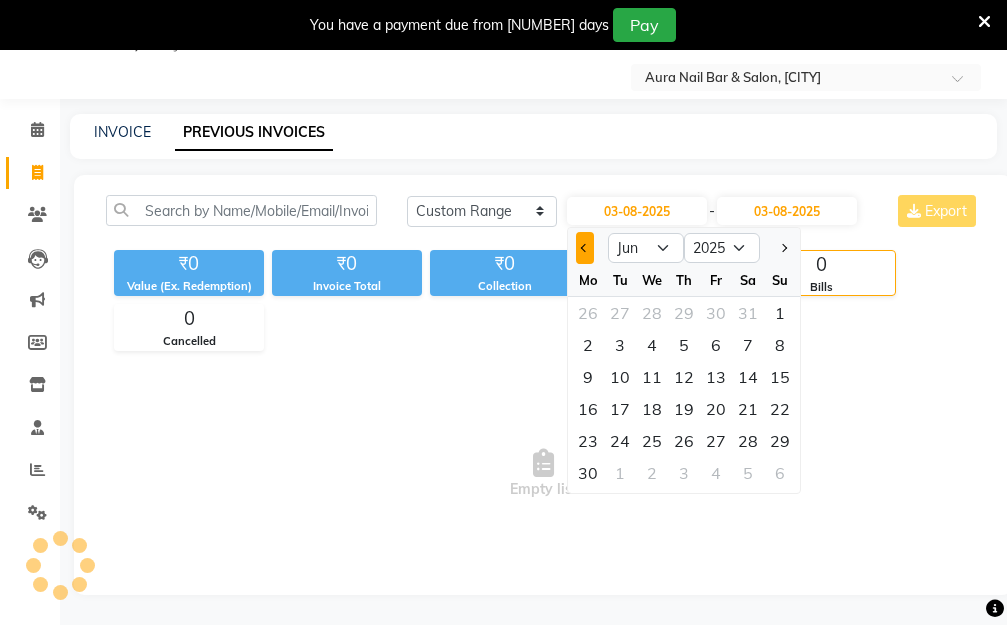 click 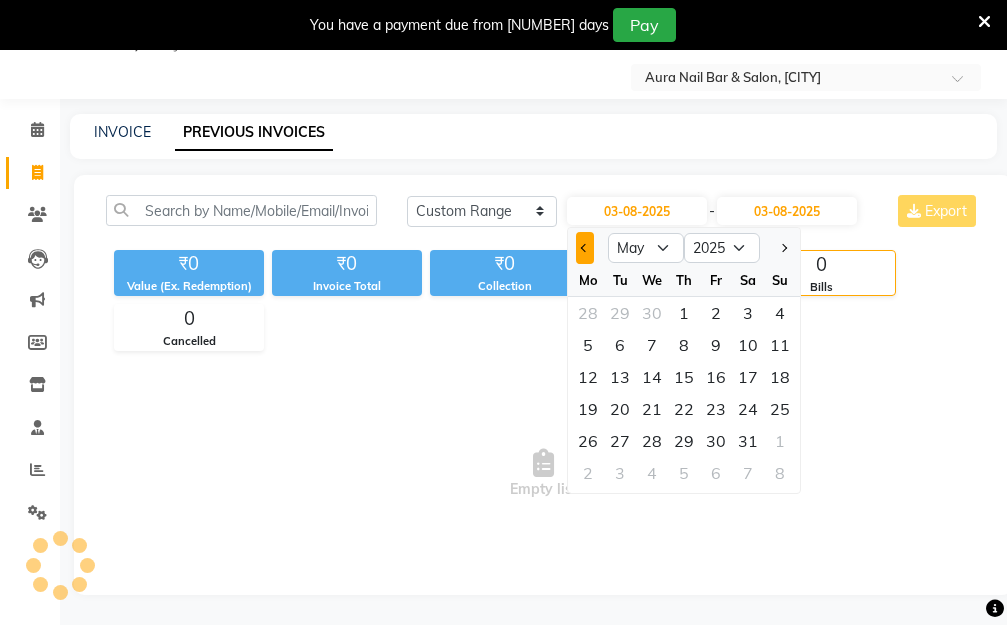 click 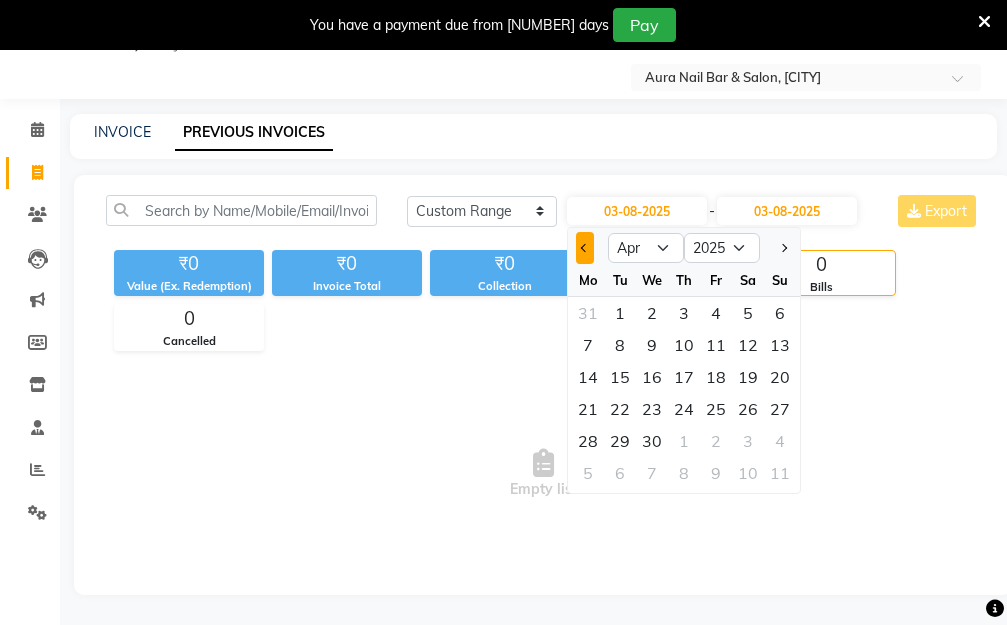 click 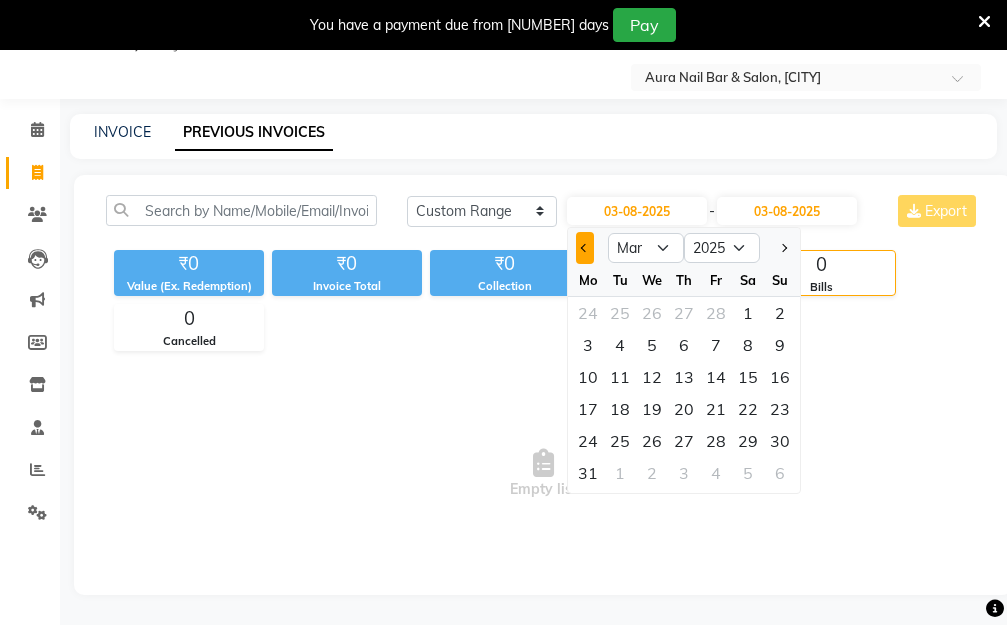 click 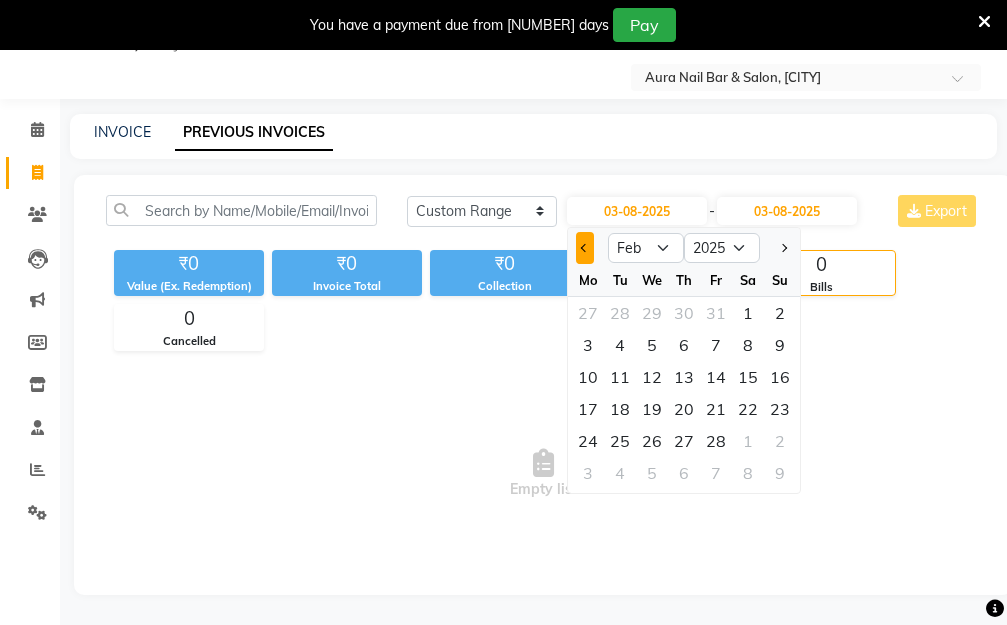 click 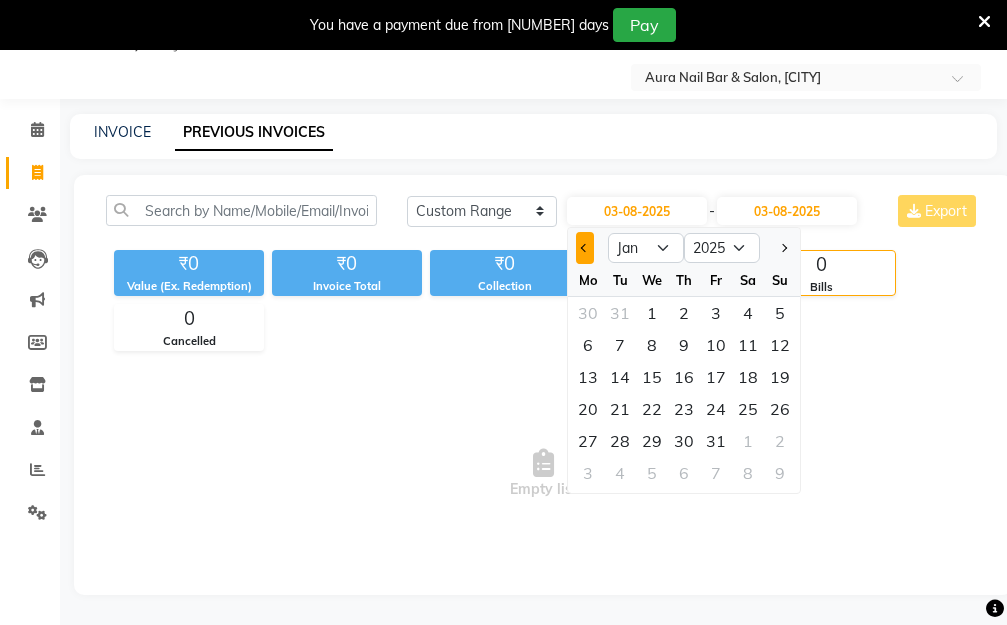 click 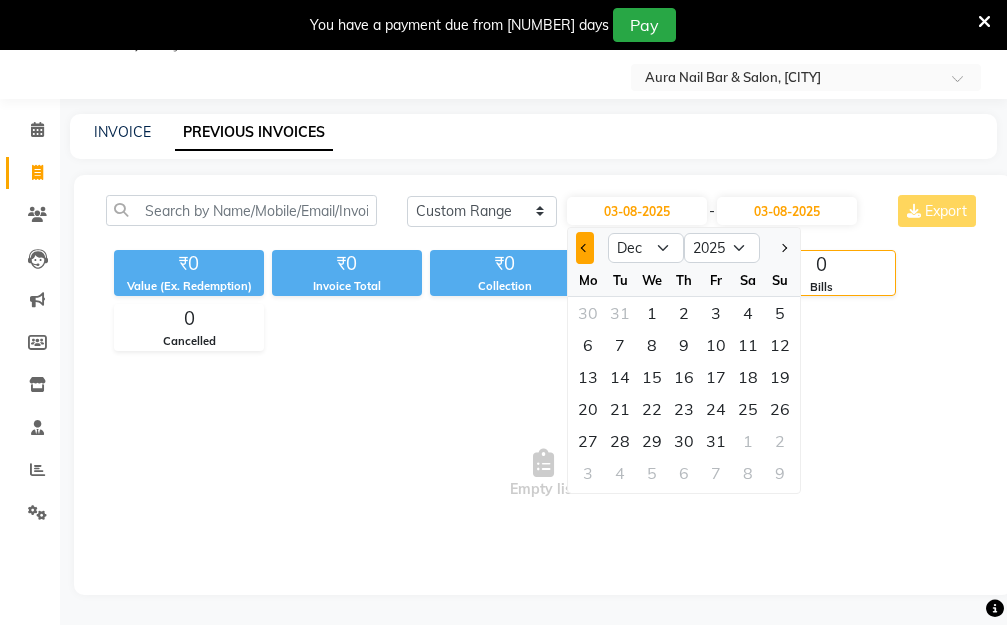 select on "2024" 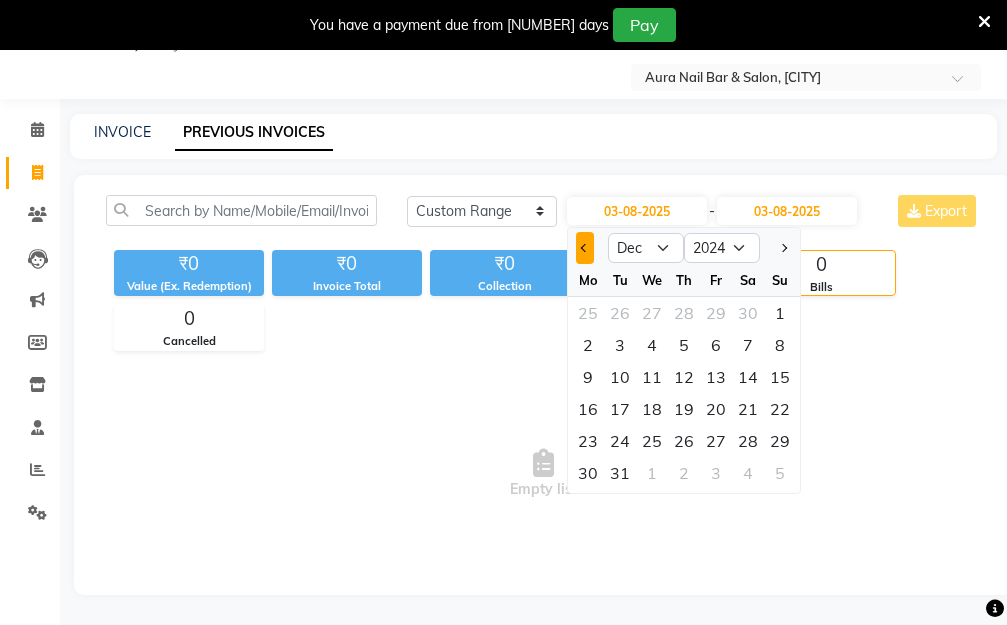 click 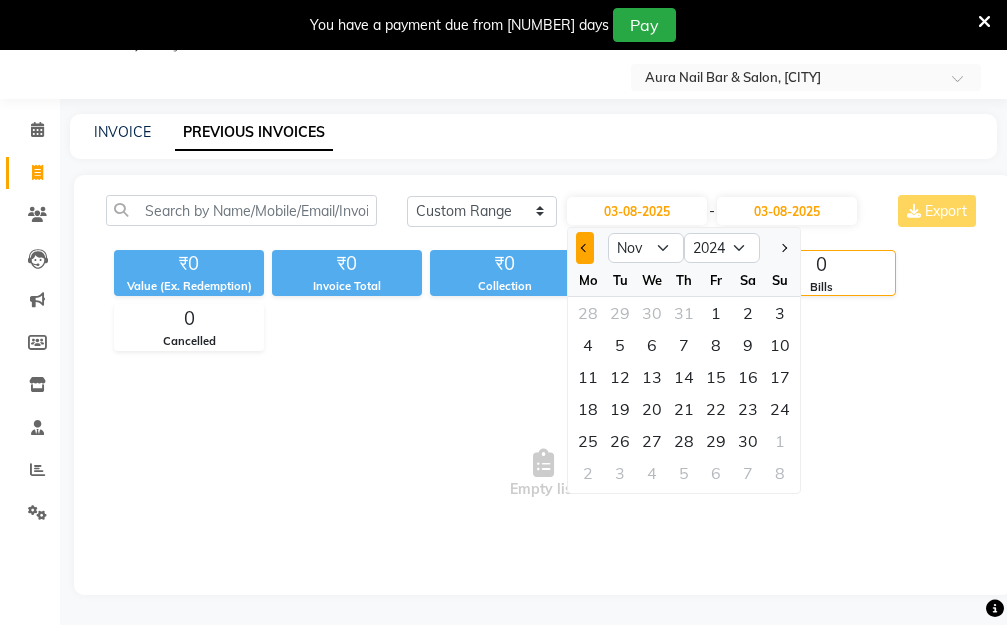 click 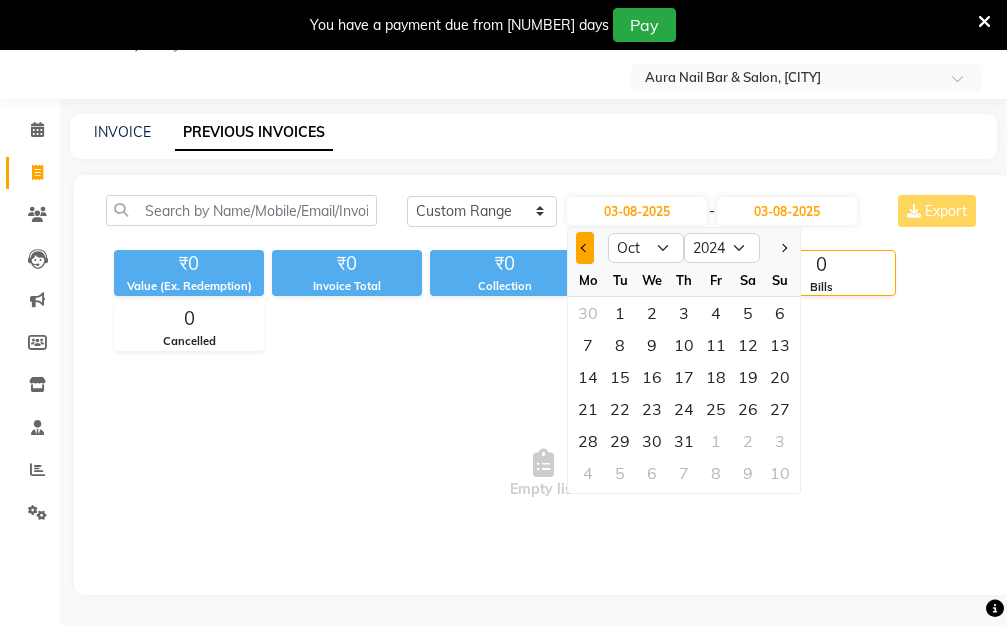 click 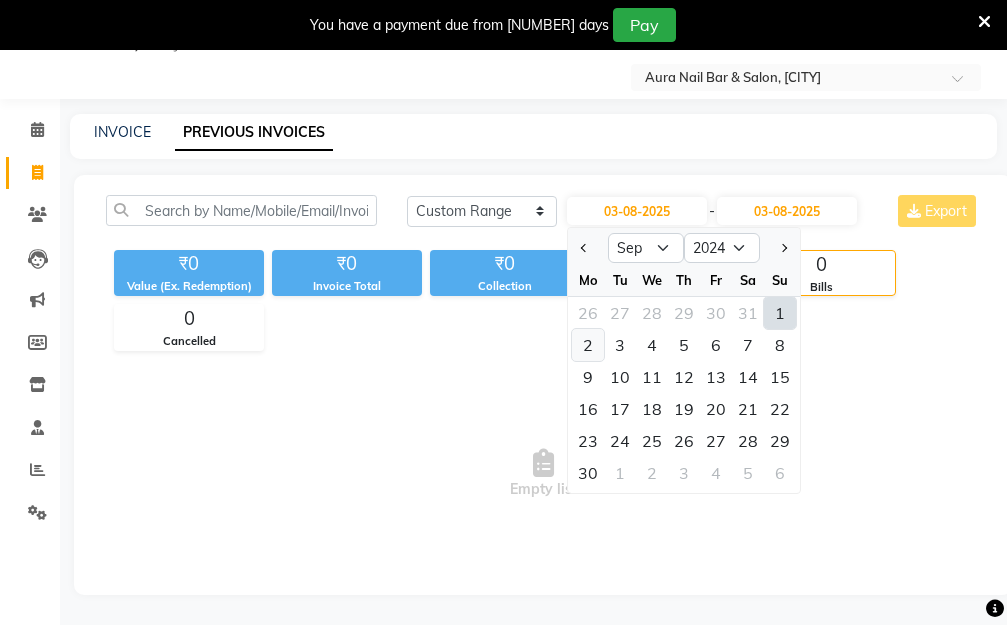 click on "2" 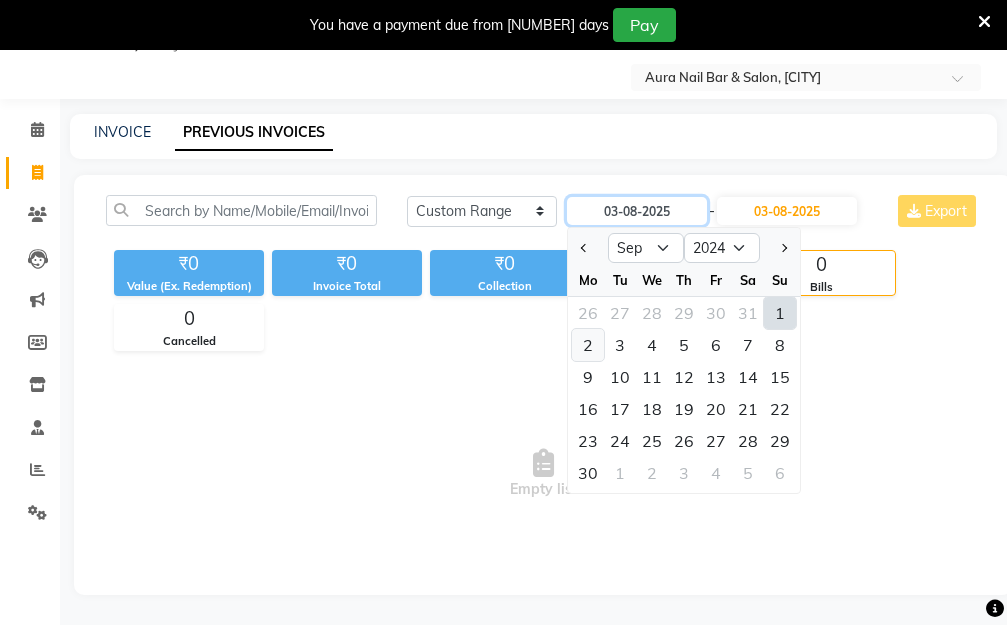type on "02-09-2024" 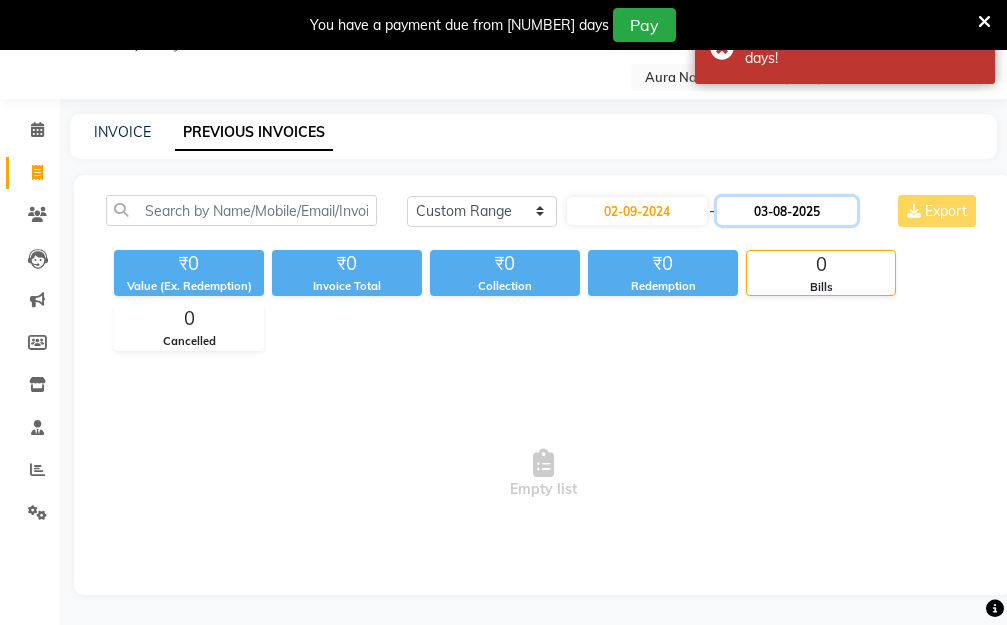 click on "03-08-2025" 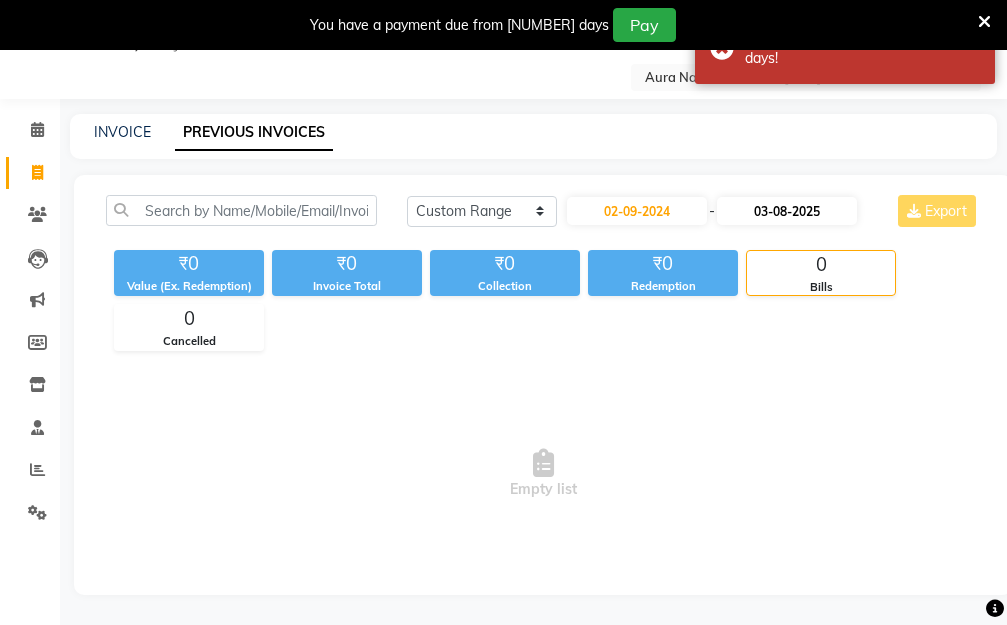 select on "8" 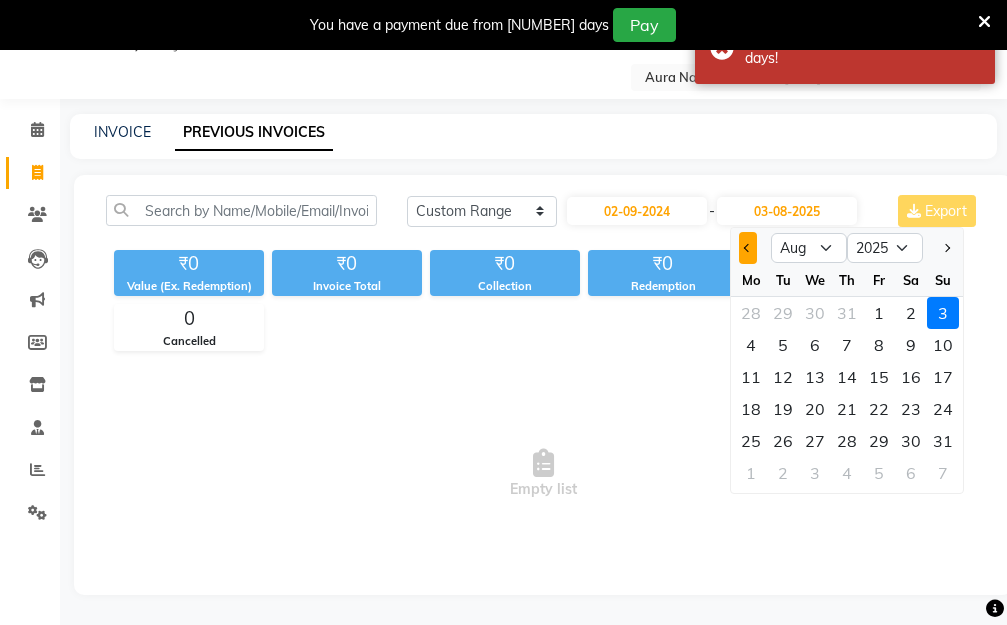 click 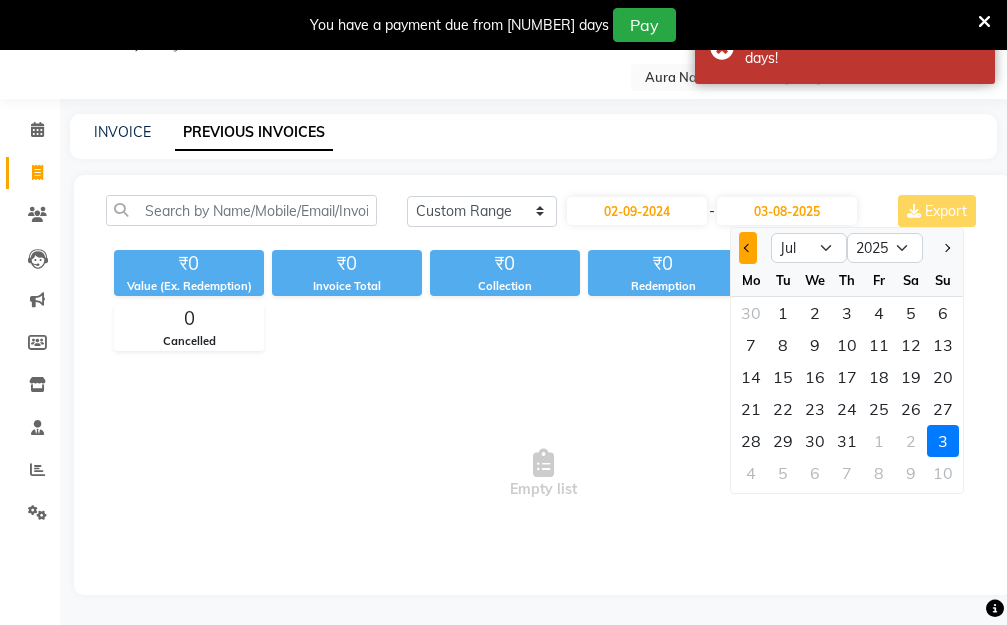 click 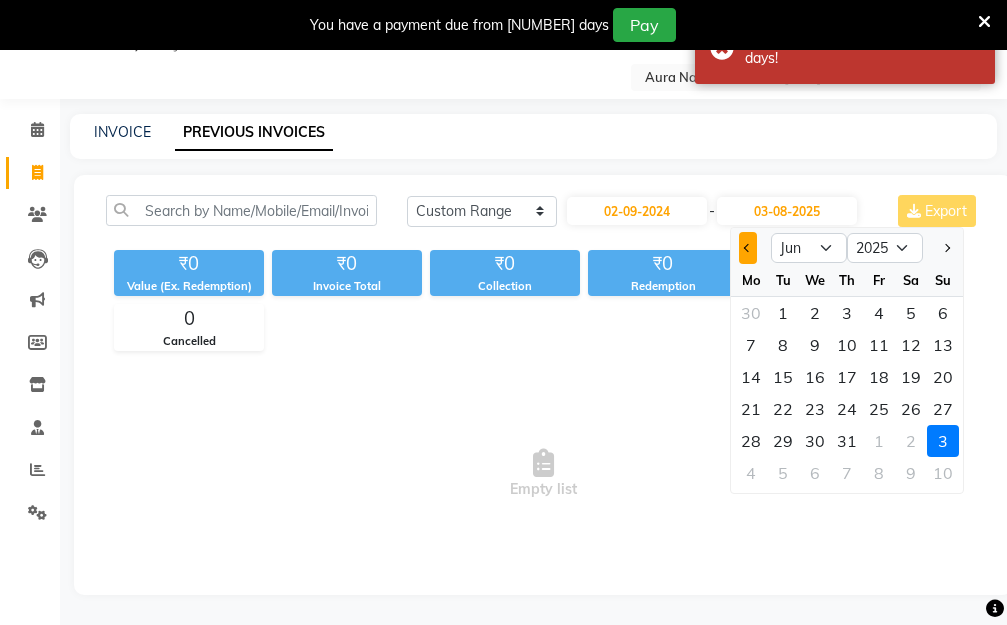 click 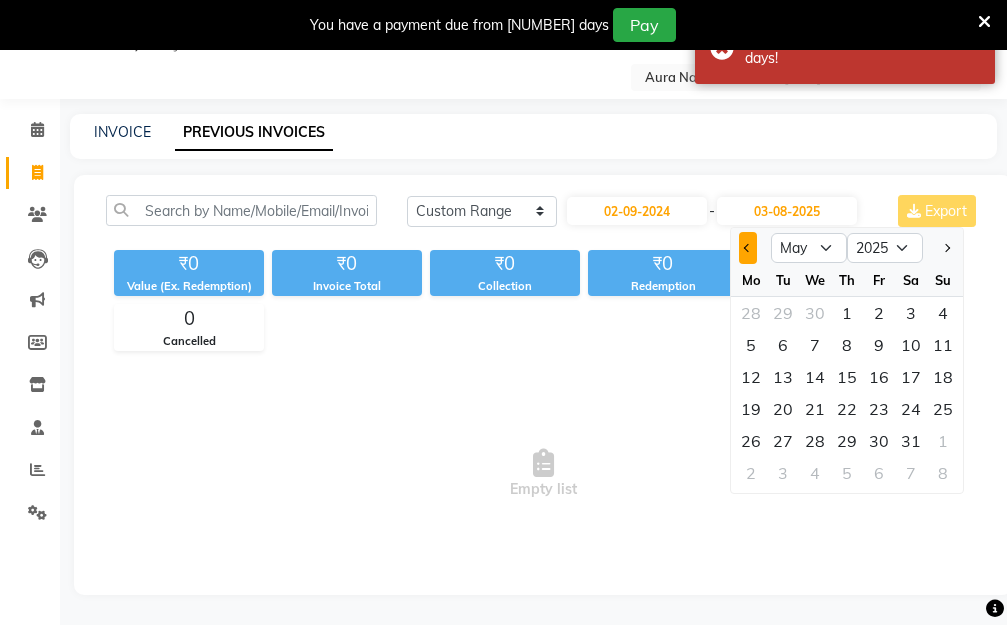 click 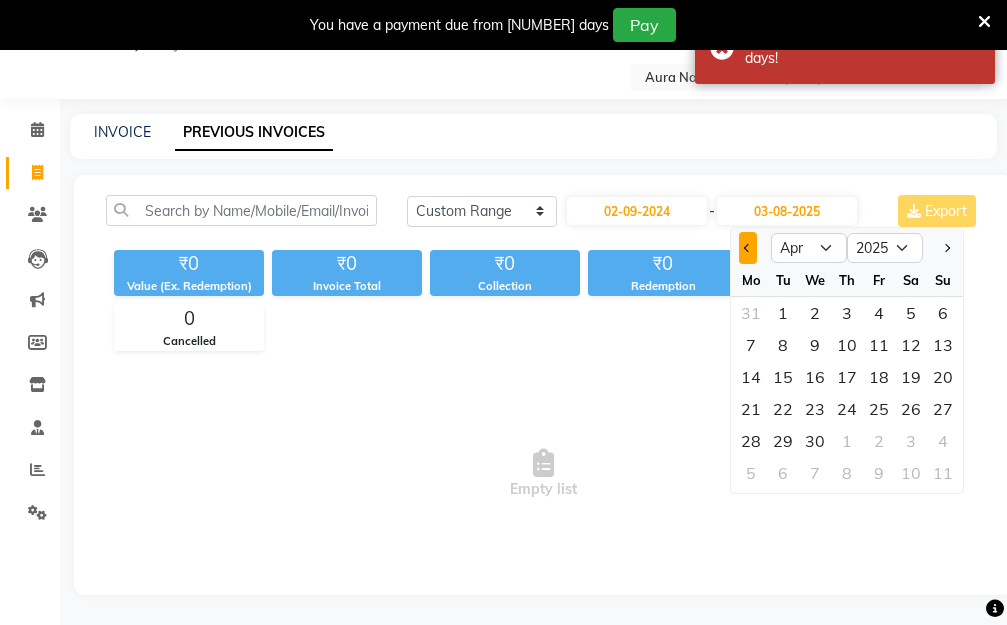 click 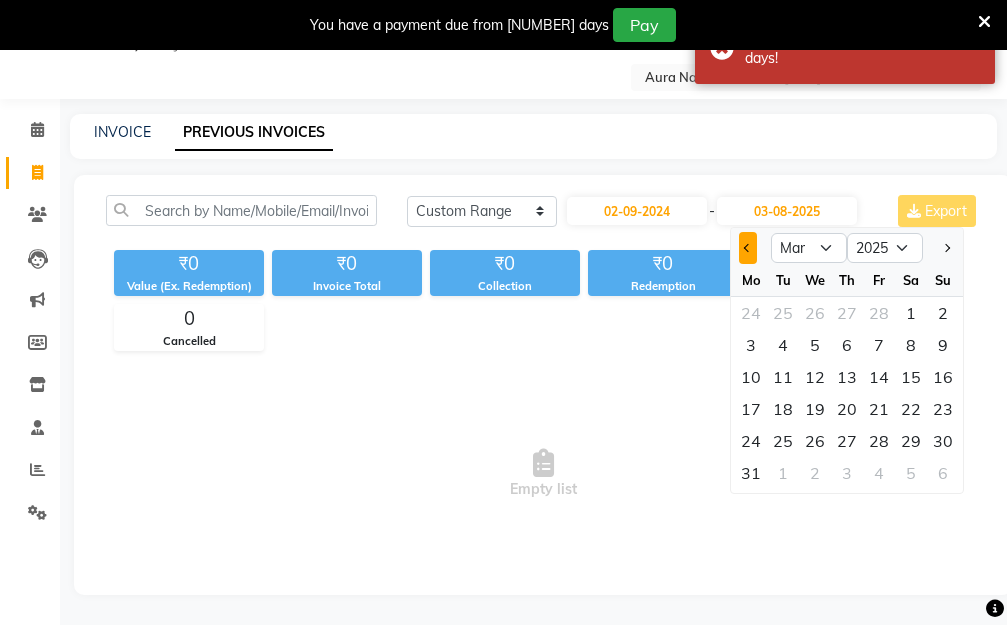 click 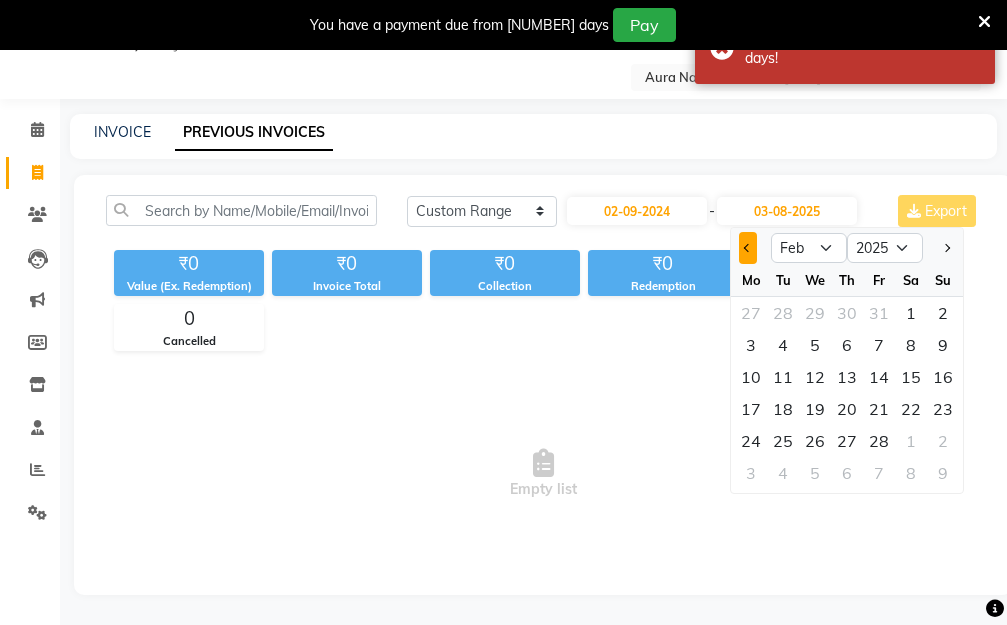 click 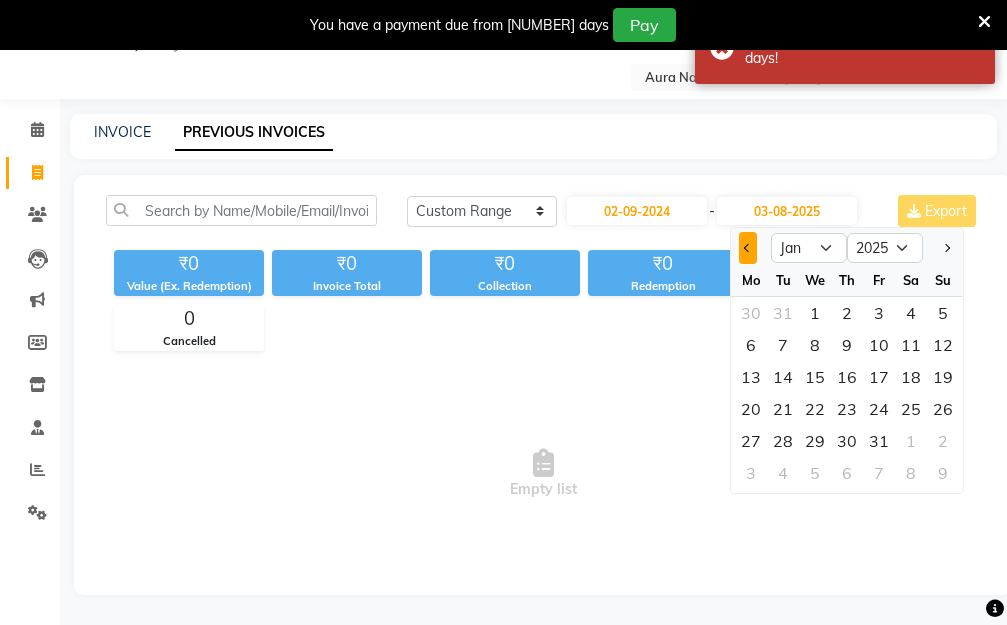 click 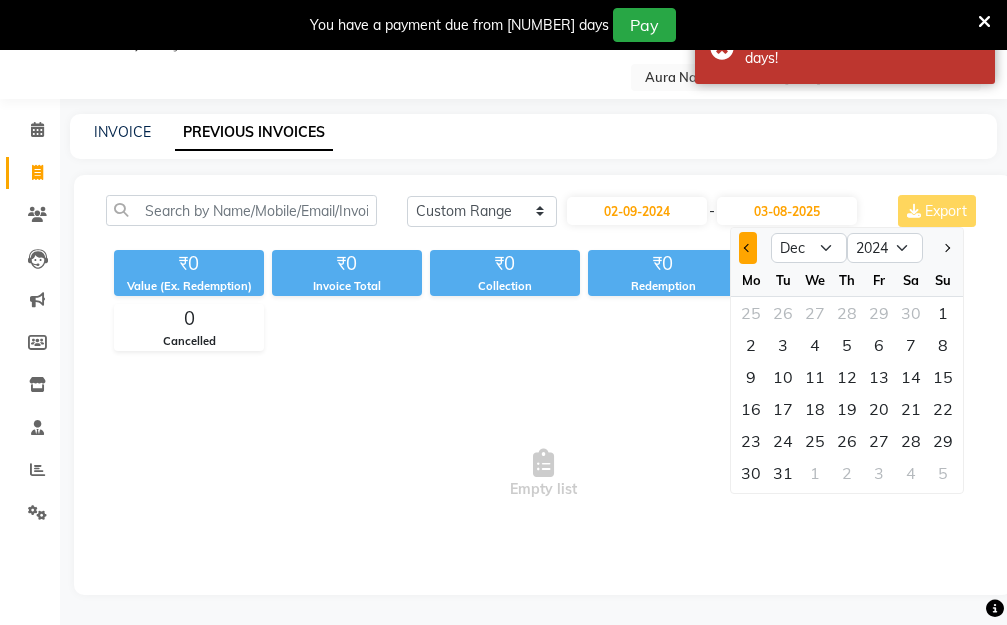 click 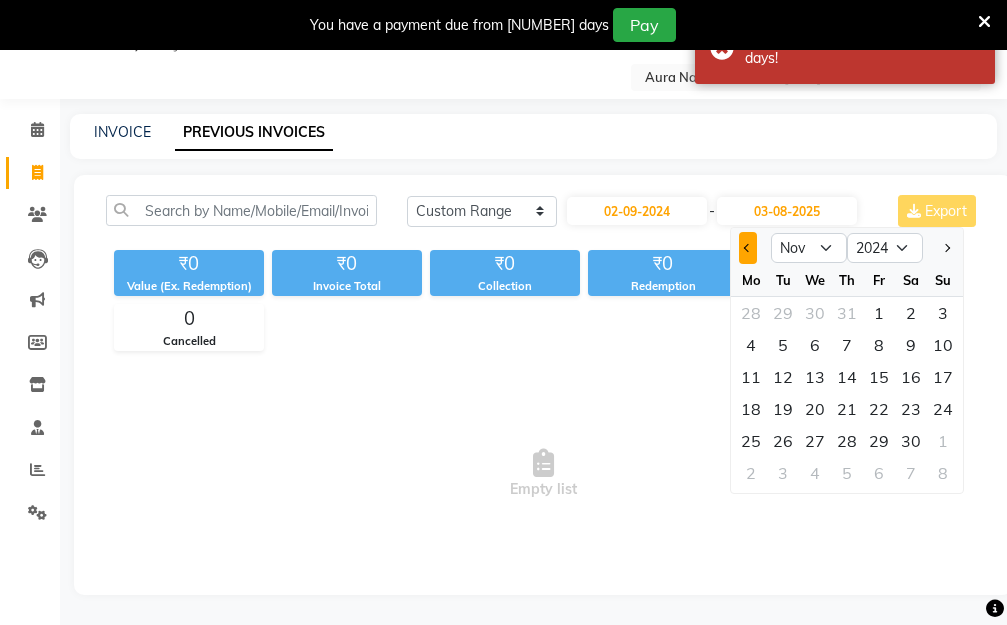 click 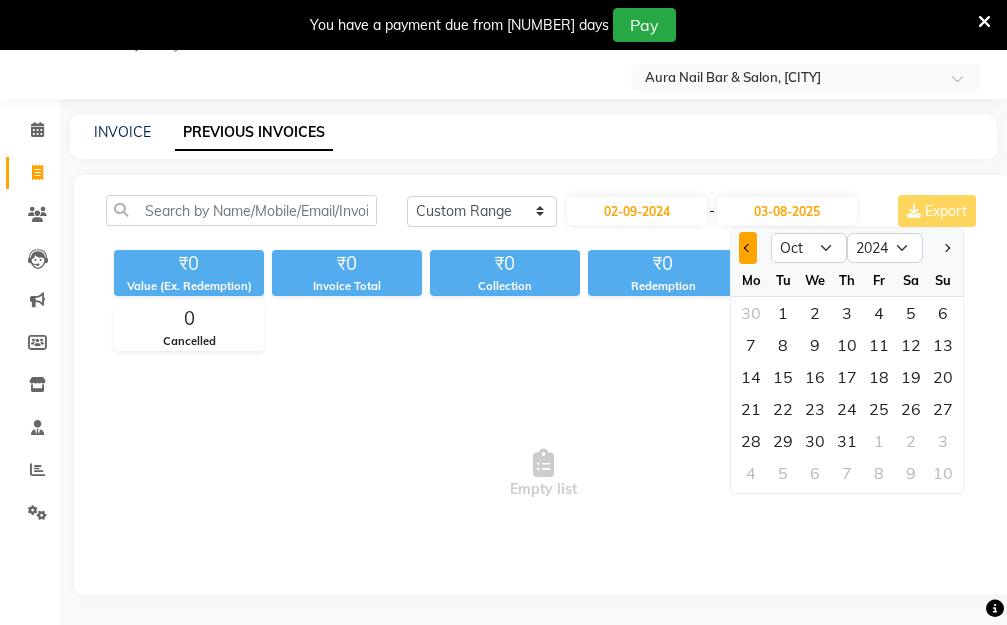 click 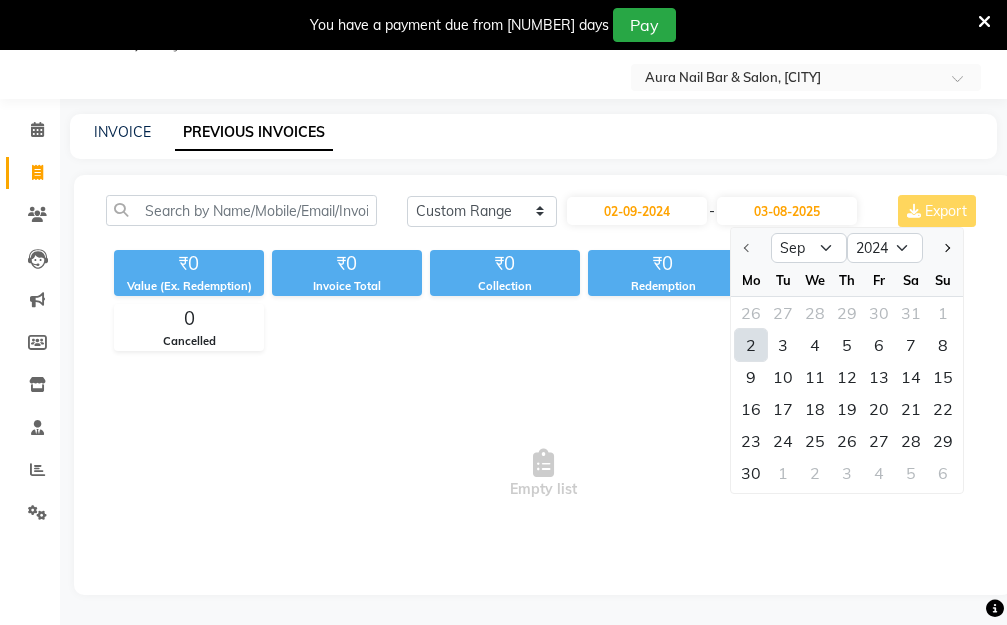 click on "2" 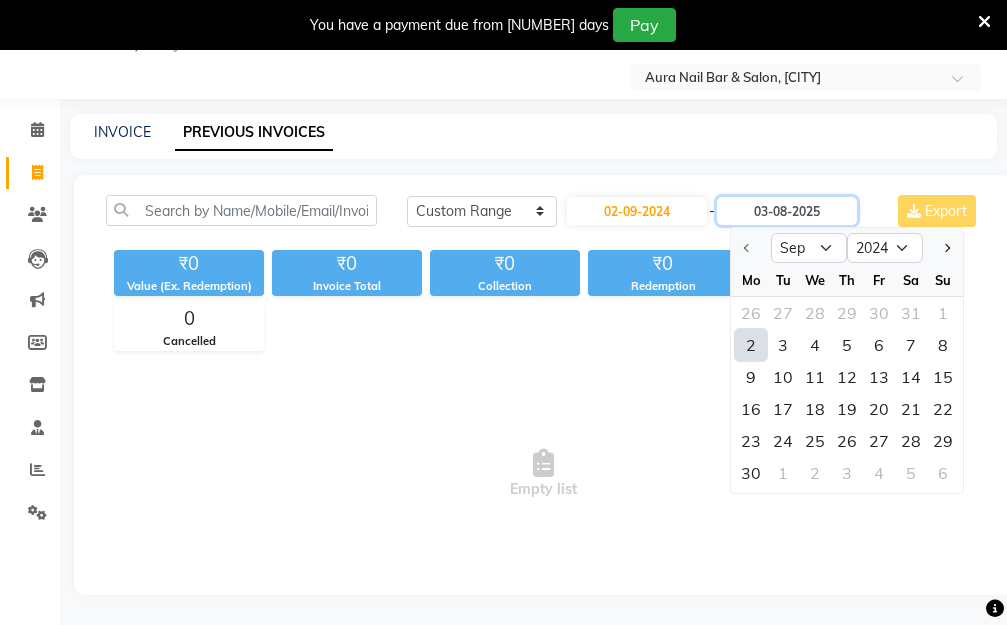 type on "02-09-2024" 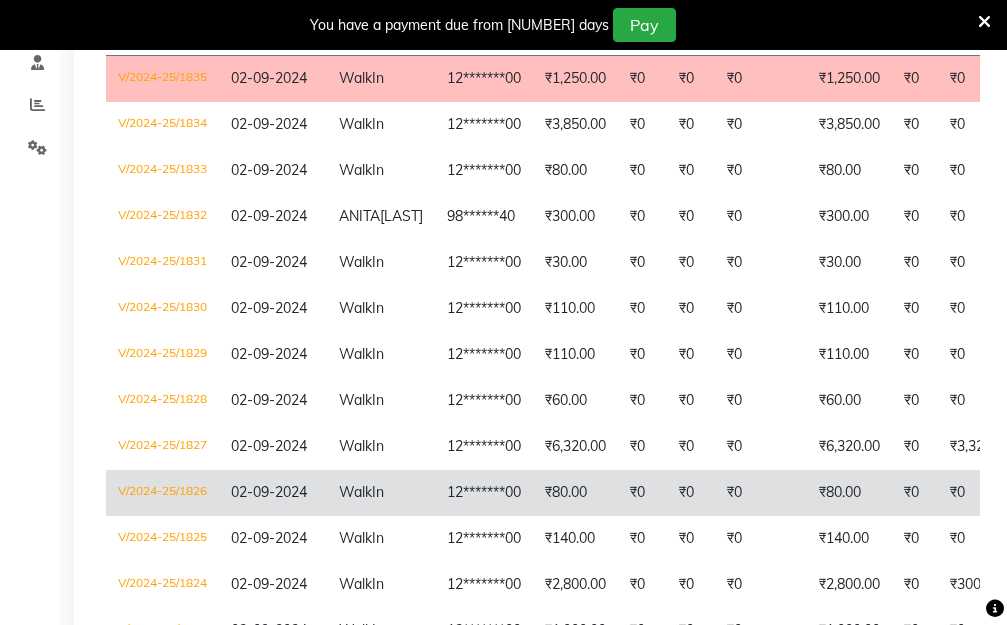 scroll, scrollTop: 450, scrollLeft: 0, axis: vertical 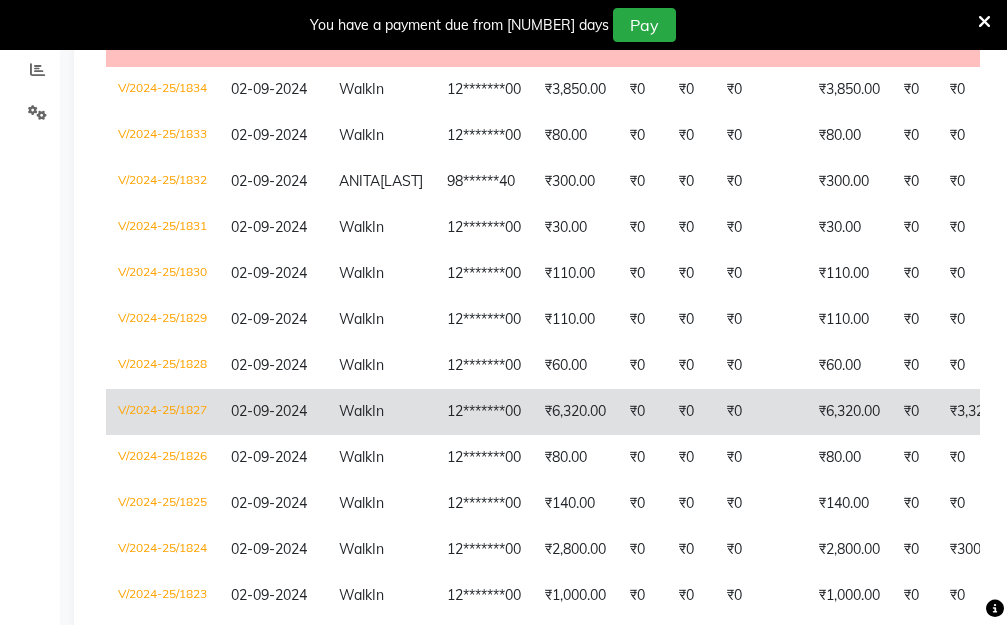 click on "₹6,320.00" 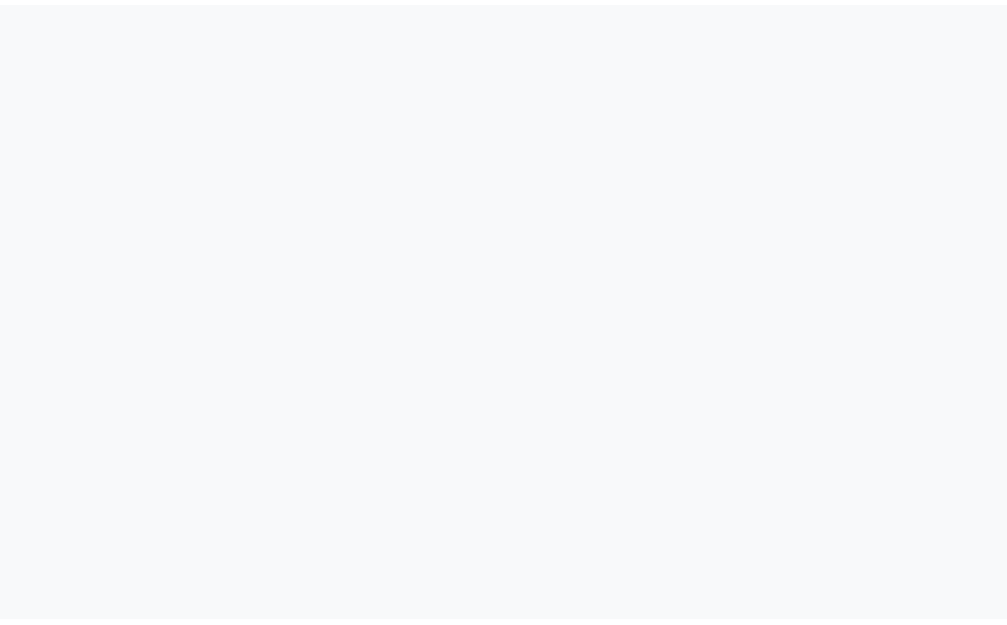 scroll, scrollTop: 0, scrollLeft: 0, axis: both 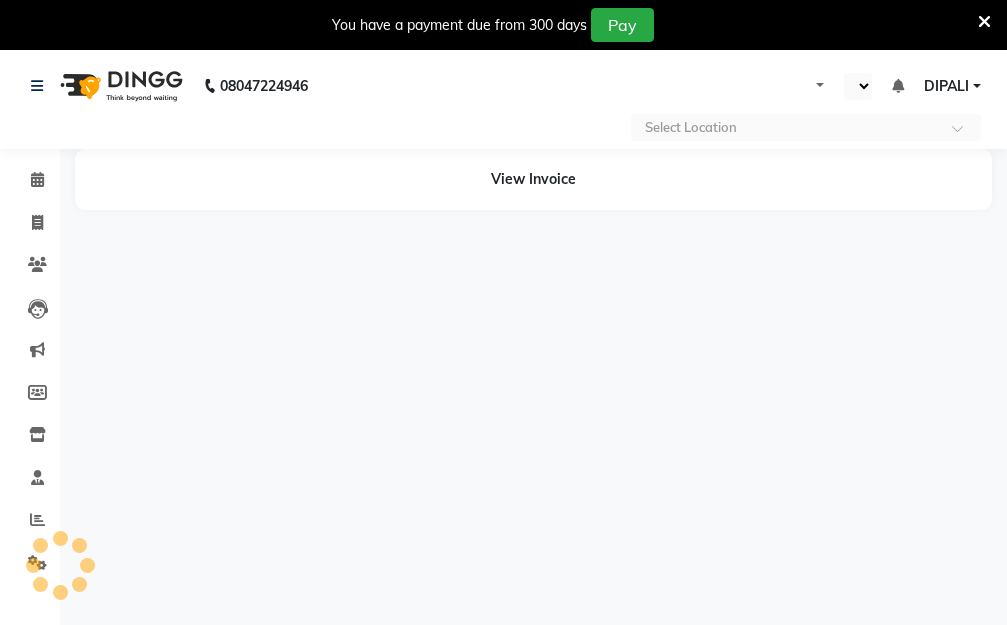 select on "en" 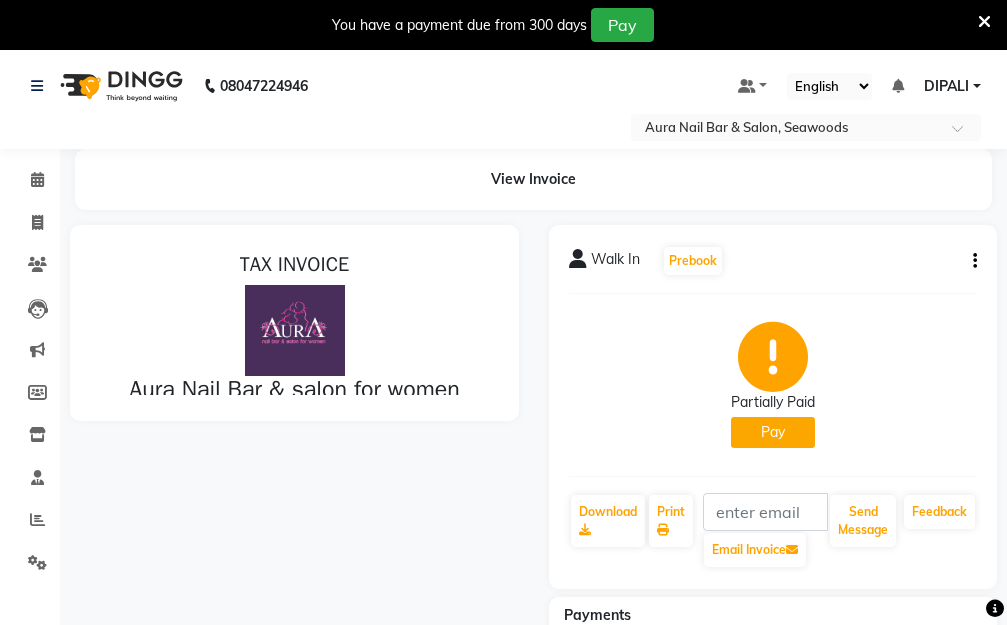 scroll, scrollTop: 0, scrollLeft: 0, axis: both 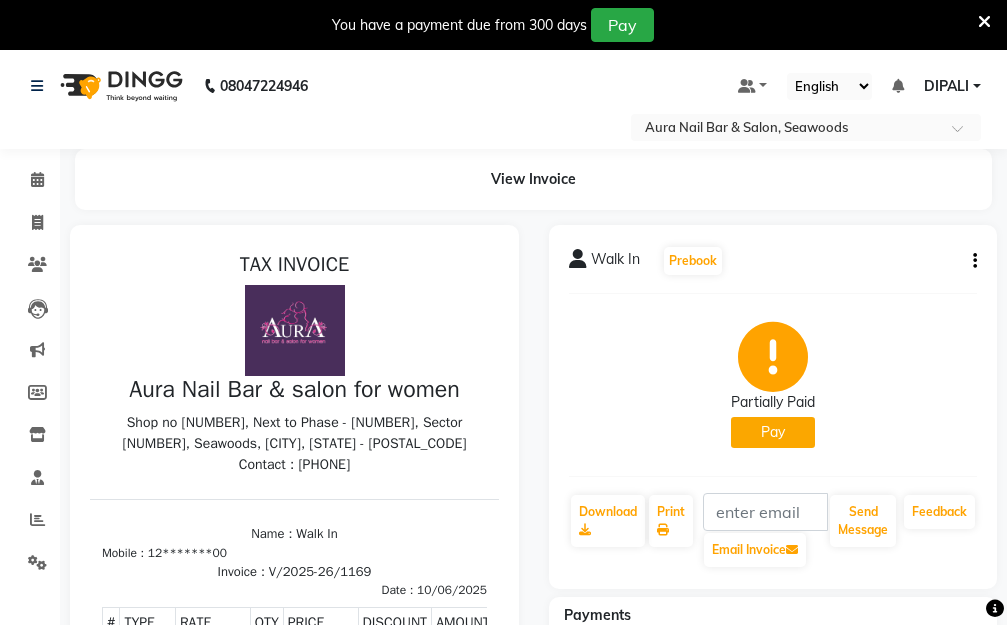 click 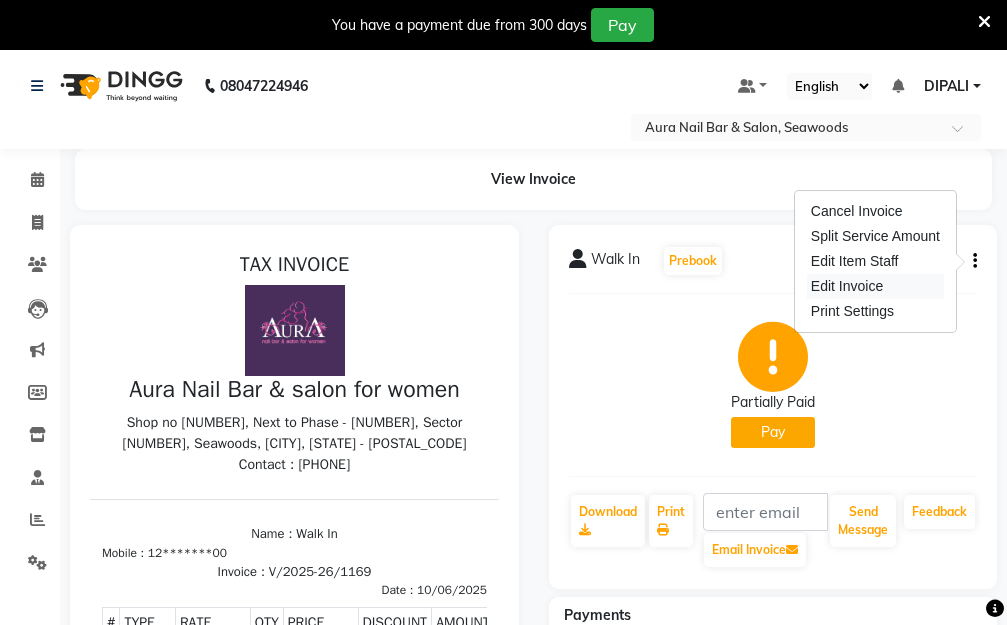 click on "Edit Invoice" at bounding box center [875, 286] 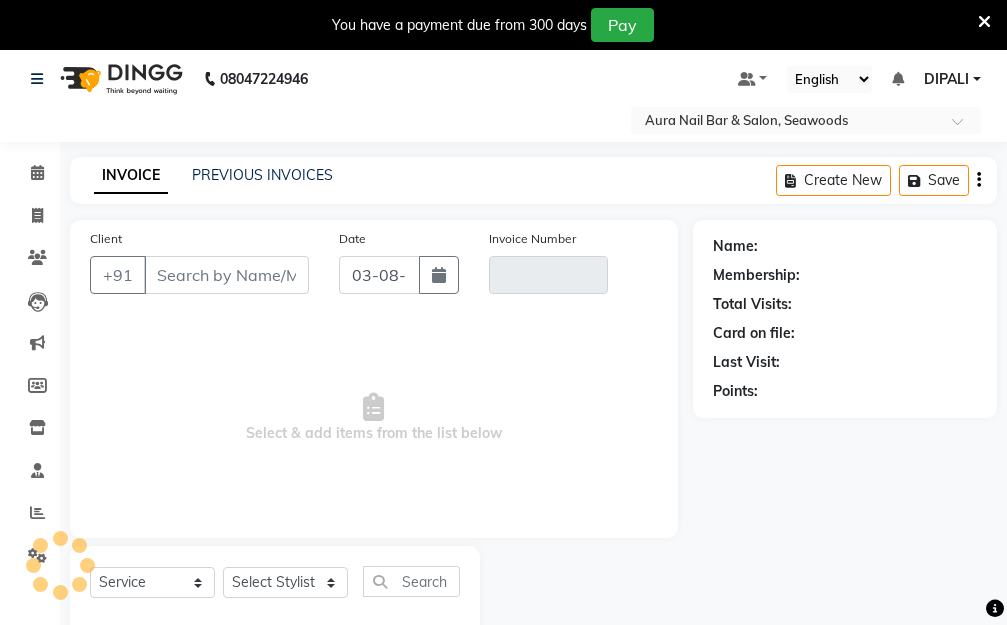 scroll, scrollTop: 53, scrollLeft: 0, axis: vertical 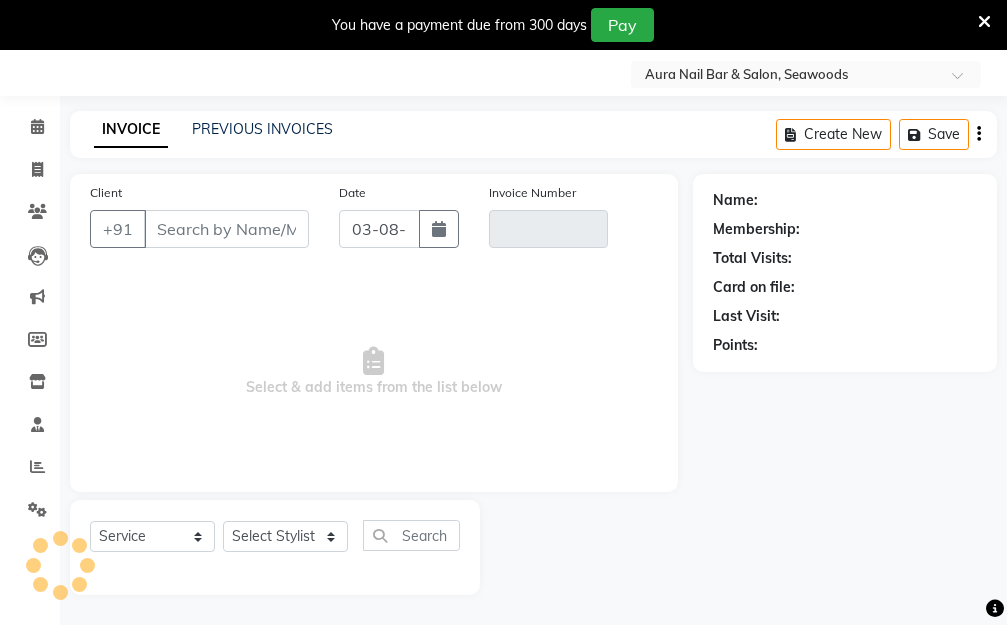 type on "12*******00" 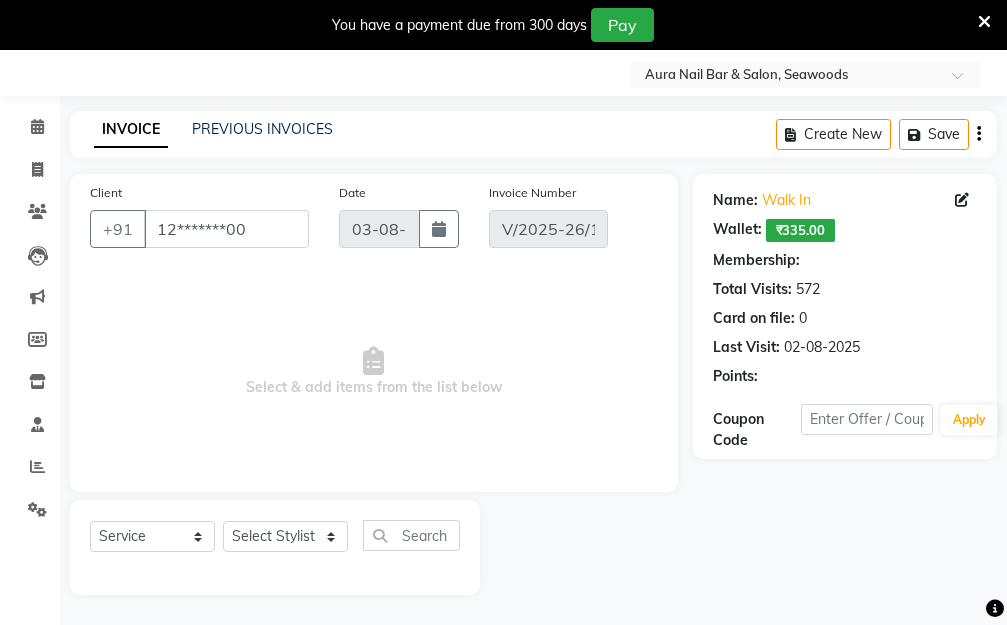 type on "10-06-2025" 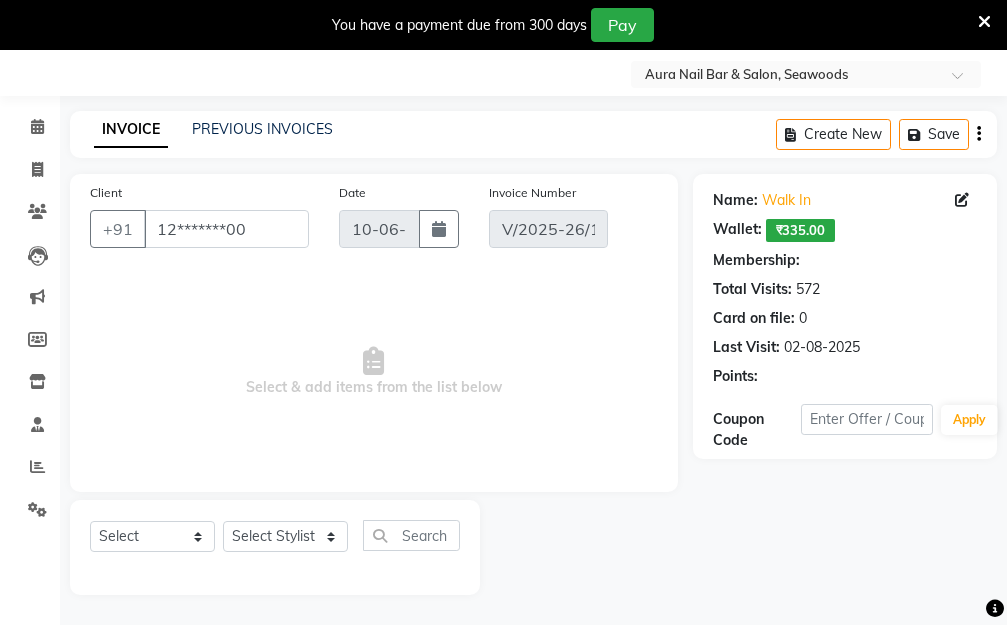 select on "1: Object" 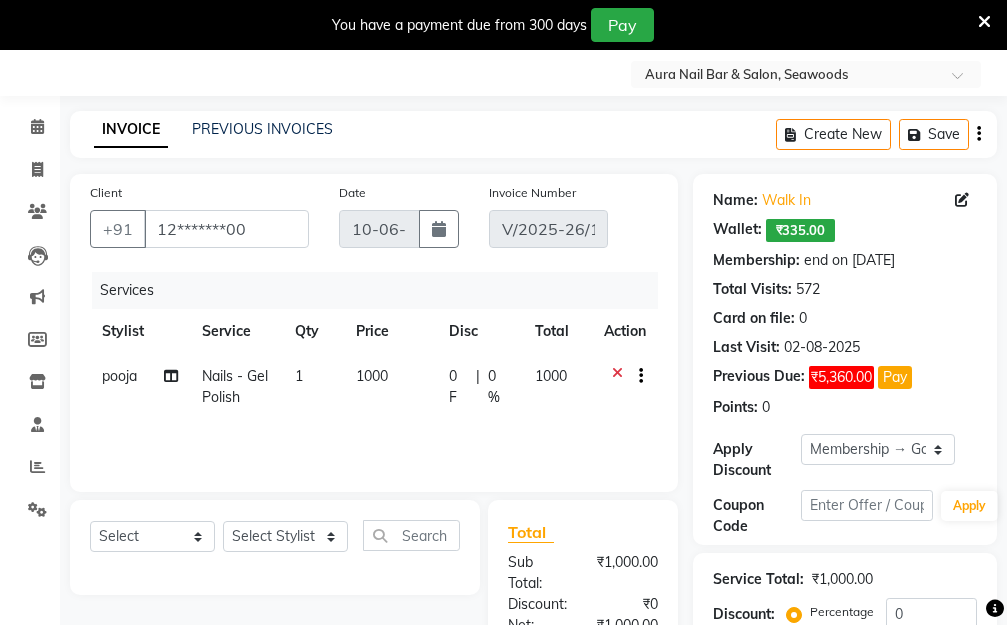 type on "20" 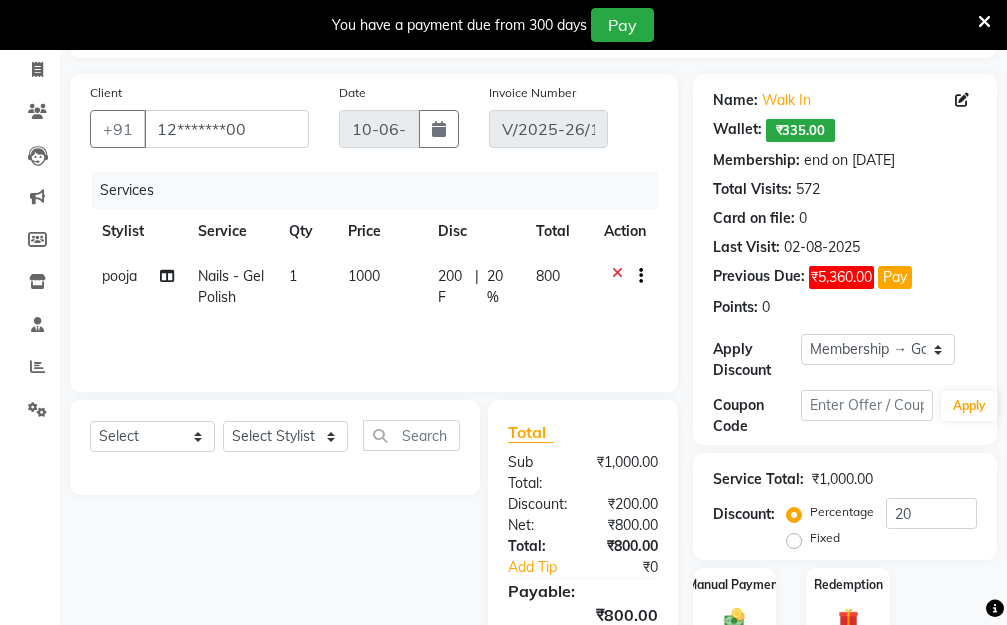 scroll, scrollTop: 253, scrollLeft: 0, axis: vertical 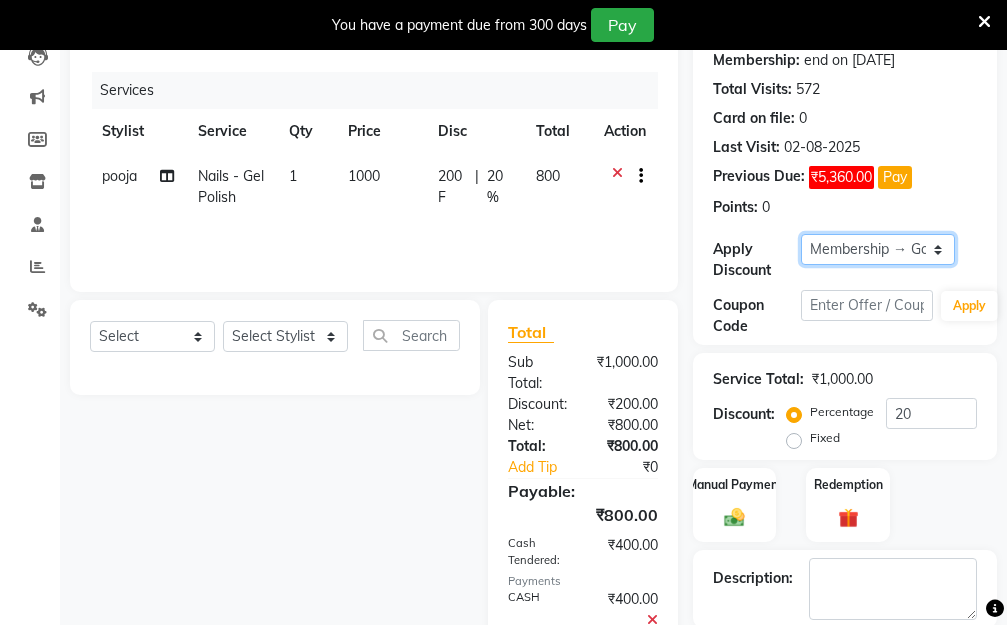 click on "Select Membership → Golden Membership Membership → Golden Membership Membership → Golden Membership Membership → Golden Membership Membership → Golden Membership Membership → Golden Membership Membership → Golden Membership Membership → Golden Membership Membership → Golden Membership Membership → Golden Membership Membership → Golden Membership Membership → Golden Membership Membership → Golden Membership Membership → Golden Membership Membership → Golden Membership Membership → Golden Membership Membership → Golden Membership Membership → Golden Membership Membership → Golden Membership Membership → Golden Membership Membership → Golden Membership Membership → Golden Membership Membership → Golden Membership Membership → Golden Membership Membership → Golden Membership Membership → Golden Membership Membership → Golden Membership Membership → Golden Membership Membership → Golden Membership Membership → Golden Membership" 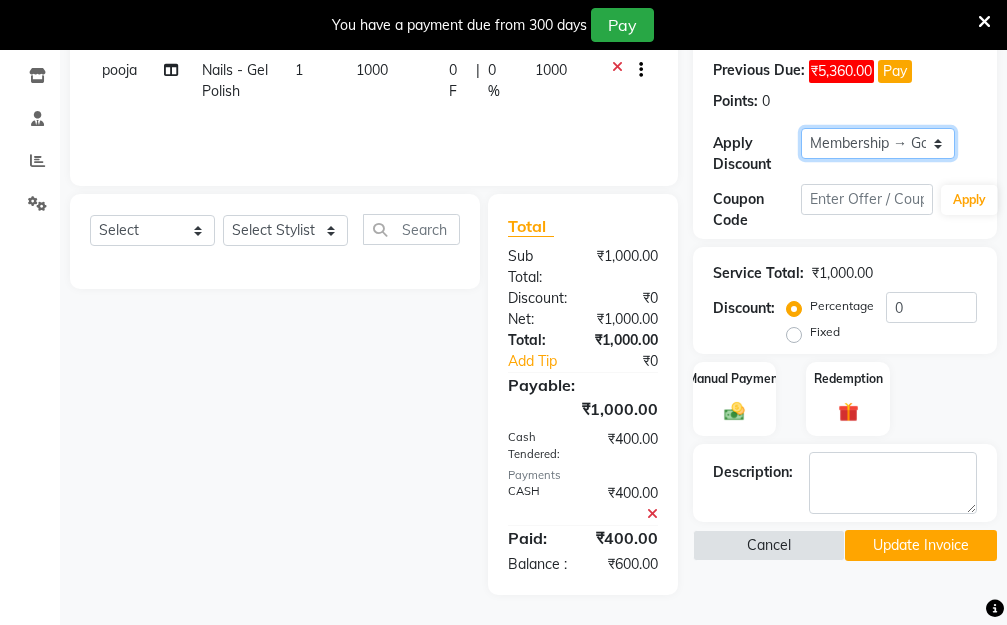 scroll, scrollTop: 380, scrollLeft: 0, axis: vertical 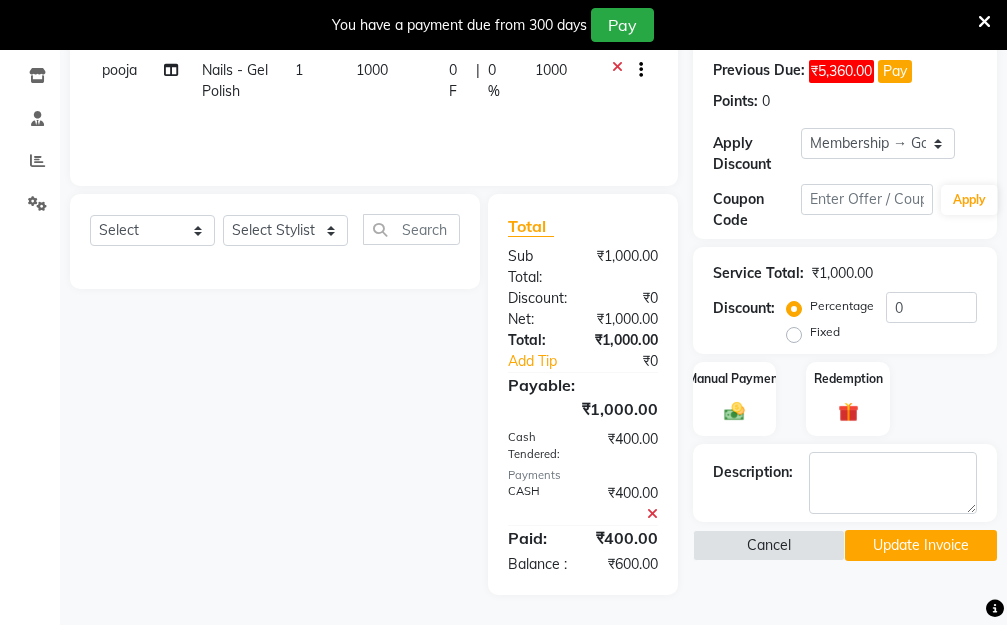 click 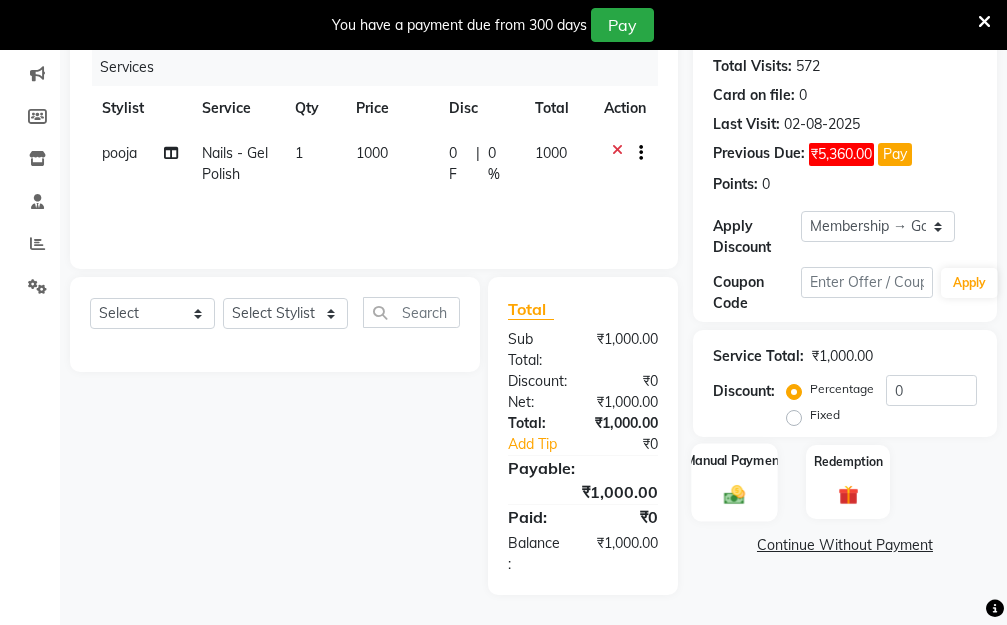 click 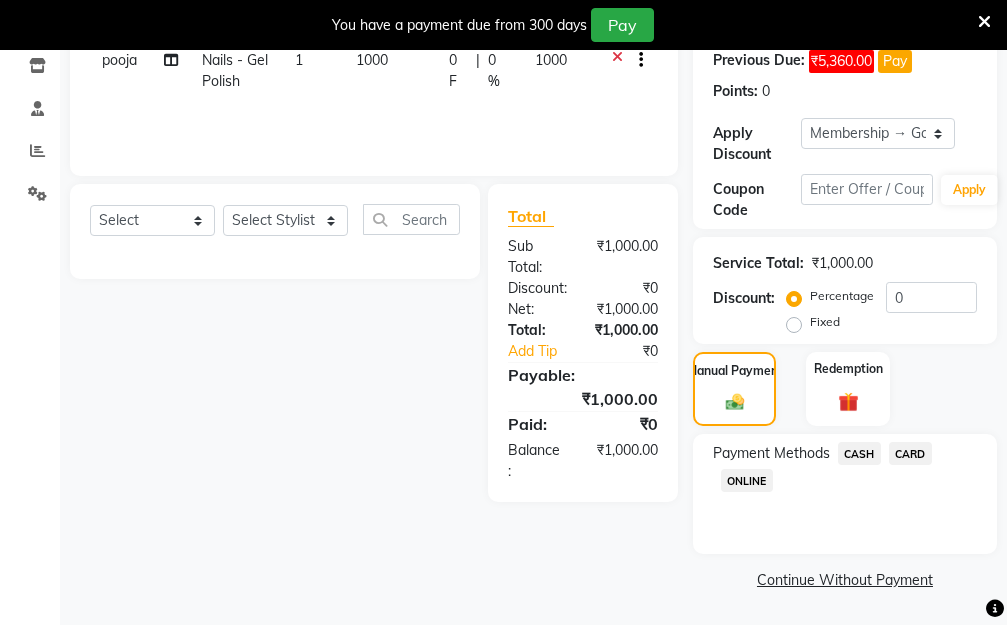 click on "CASH" 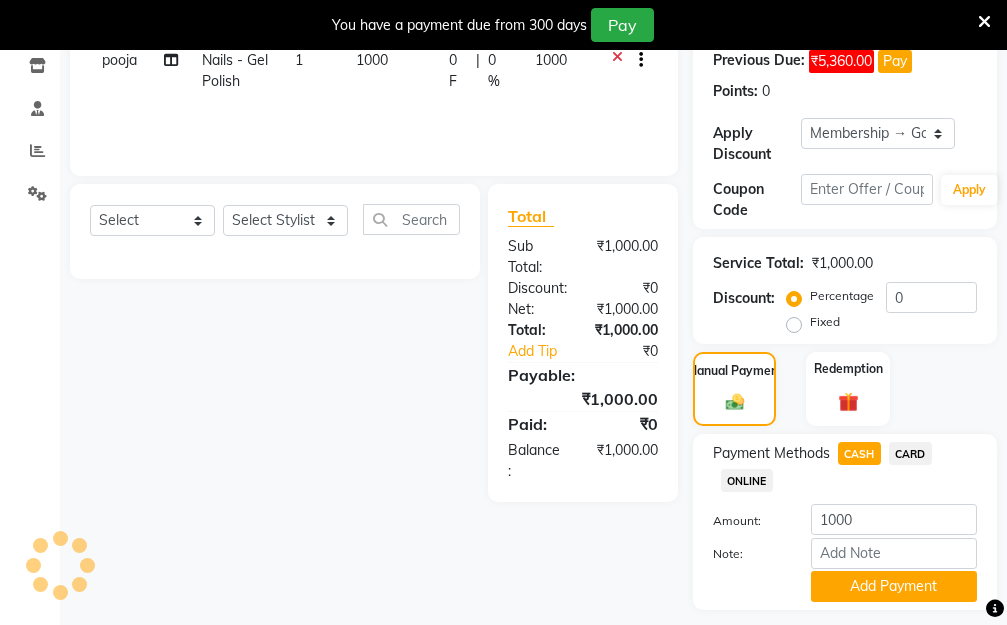 scroll, scrollTop: 380, scrollLeft: 0, axis: vertical 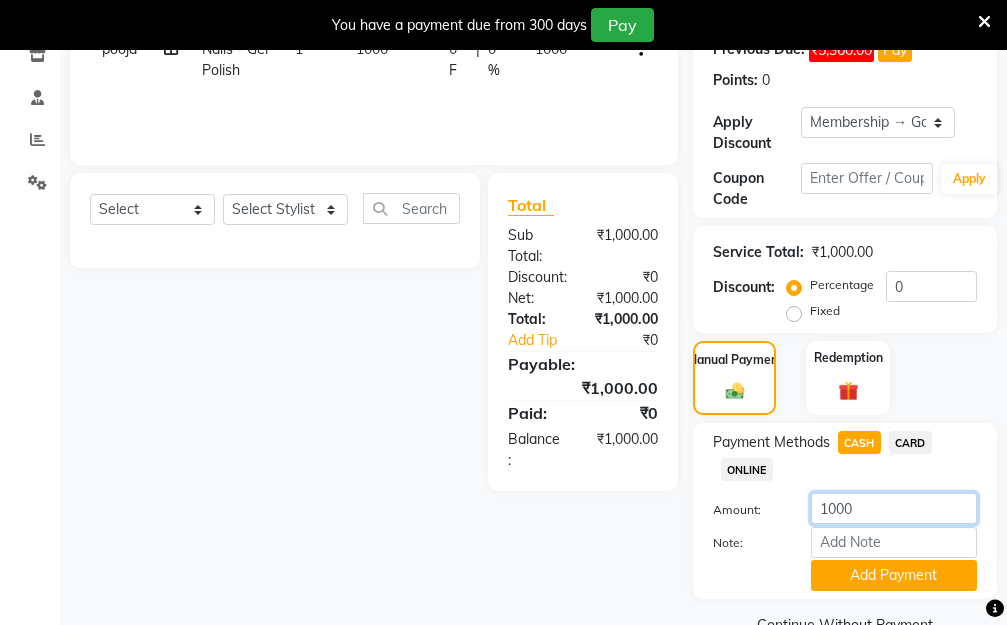 drag, startPoint x: 855, startPoint y: 509, endPoint x: 802, endPoint y: 508, distance: 53.009434 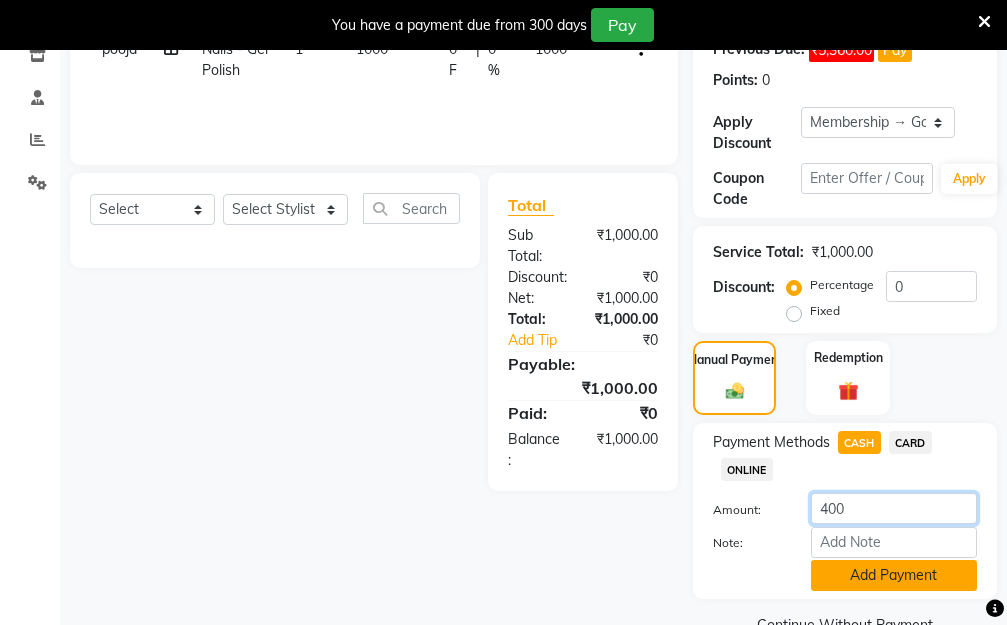 type on "400" 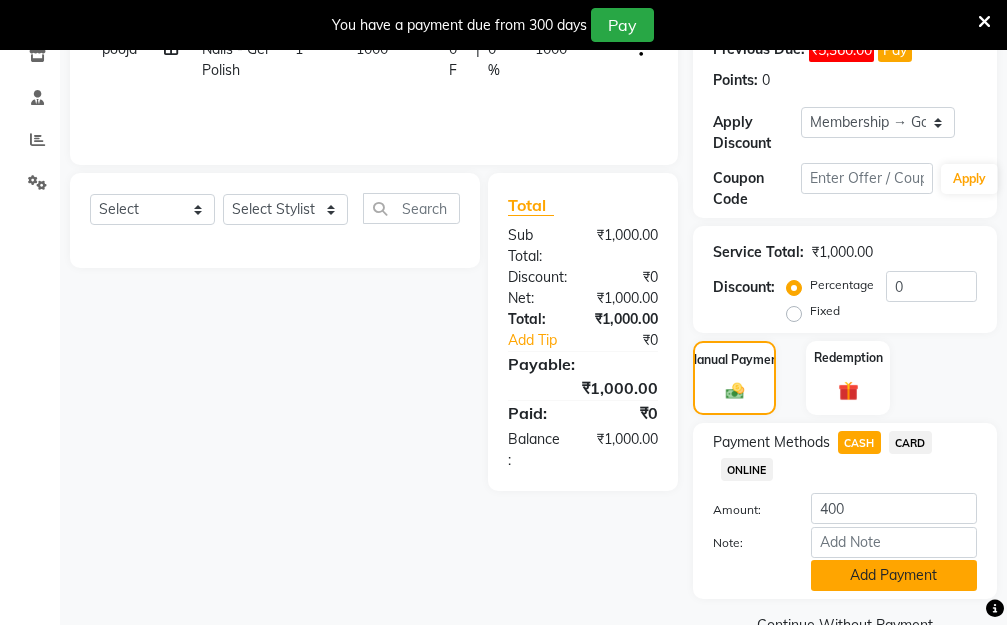 click on "Add Payment" 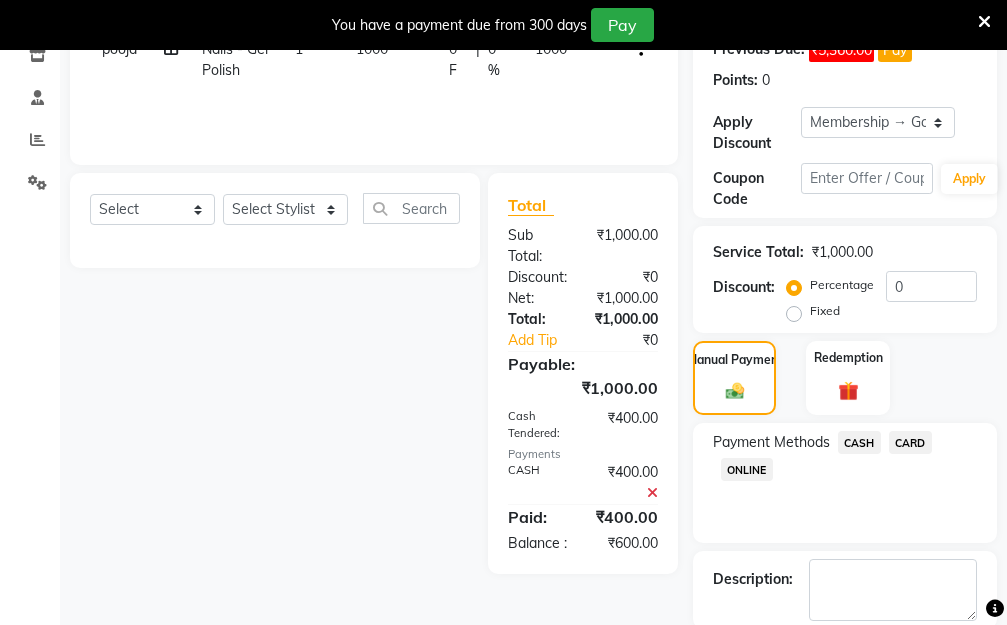 click on "ONLINE" 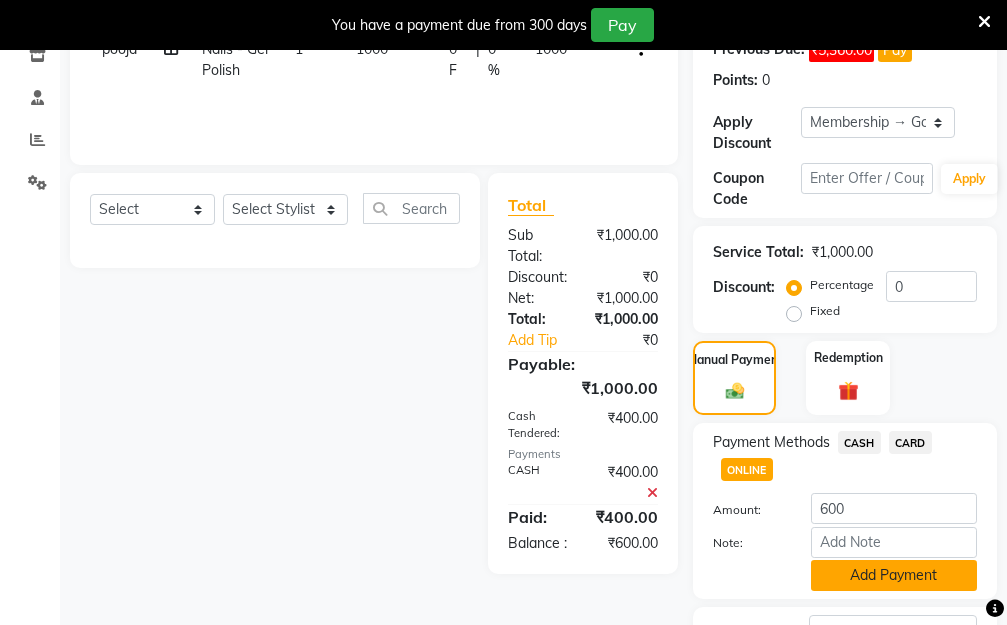 click on "Add Payment" 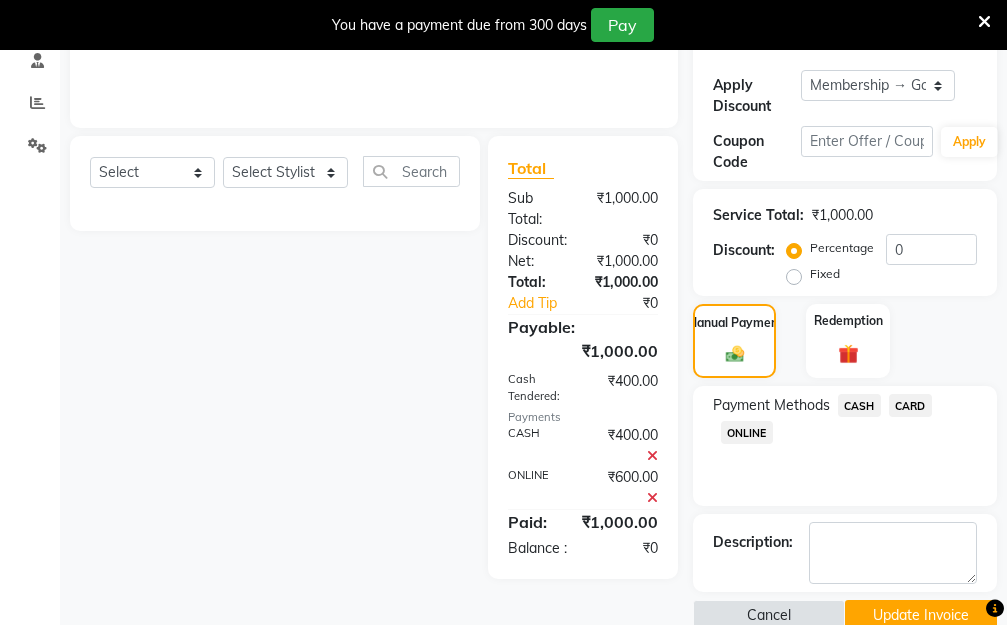 scroll, scrollTop: 453, scrollLeft: 0, axis: vertical 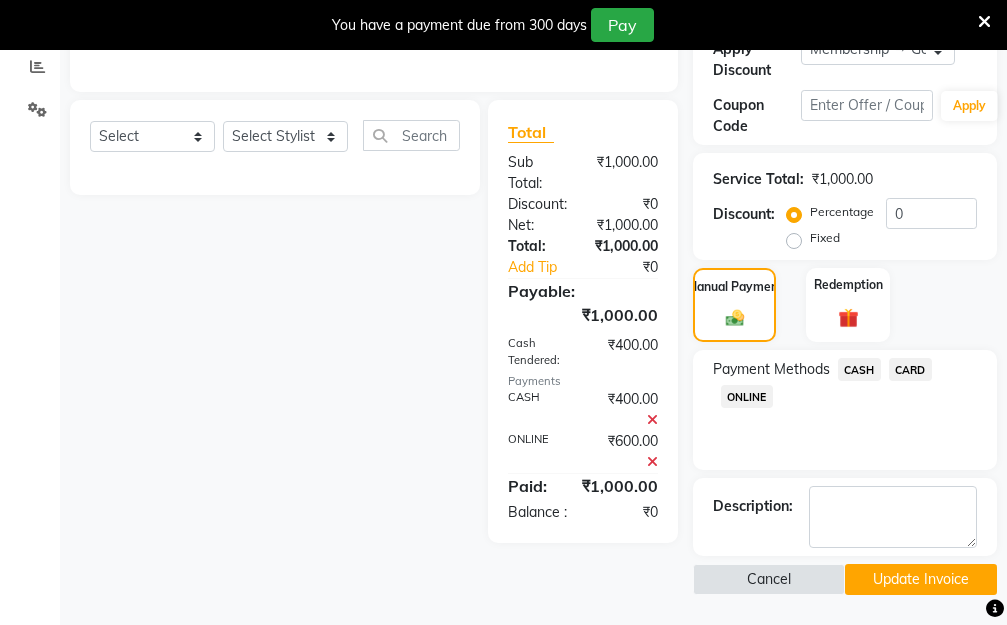 click on "Update Invoice" 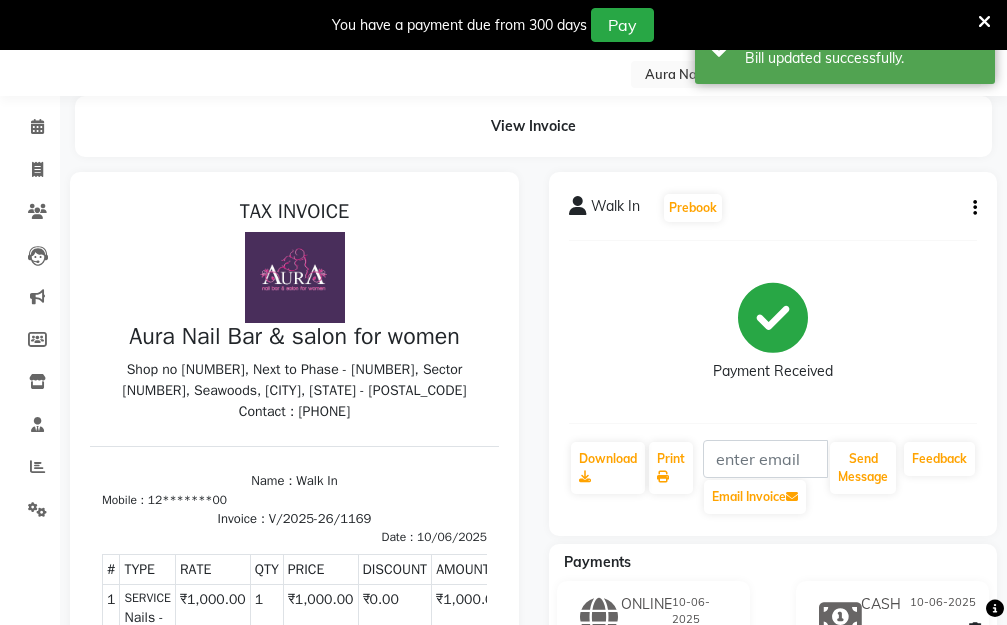 scroll, scrollTop: 0, scrollLeft: 0, axis: both 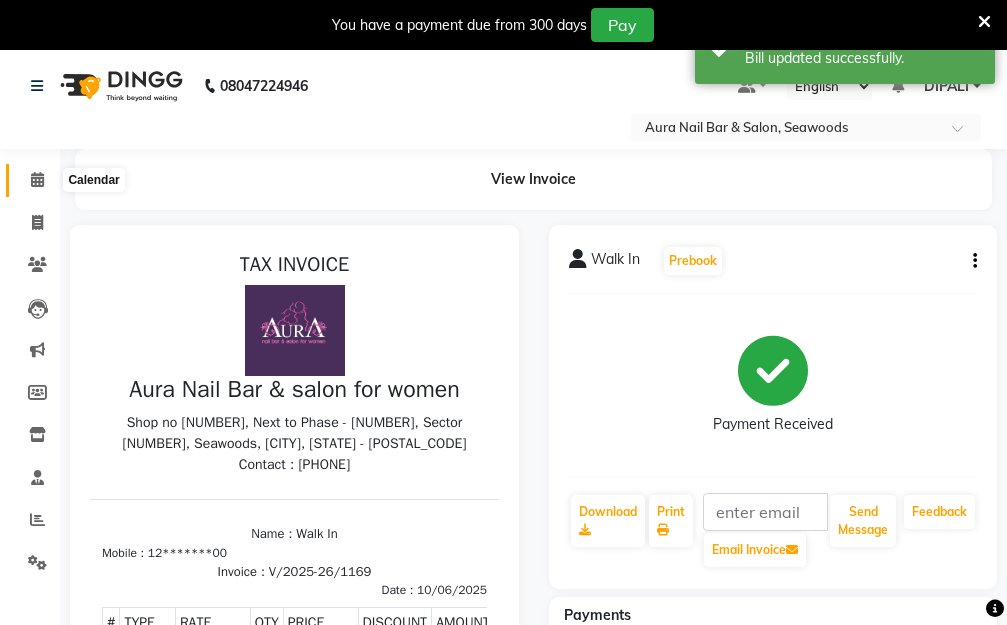click 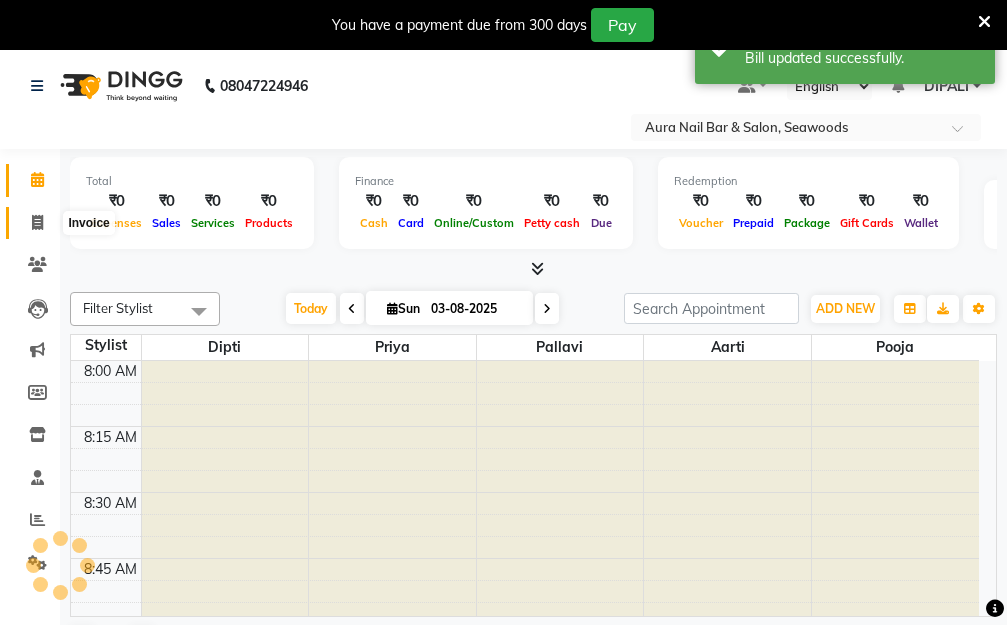 scroll, scrollTop: 0, scrollLeft: 0, axis: both 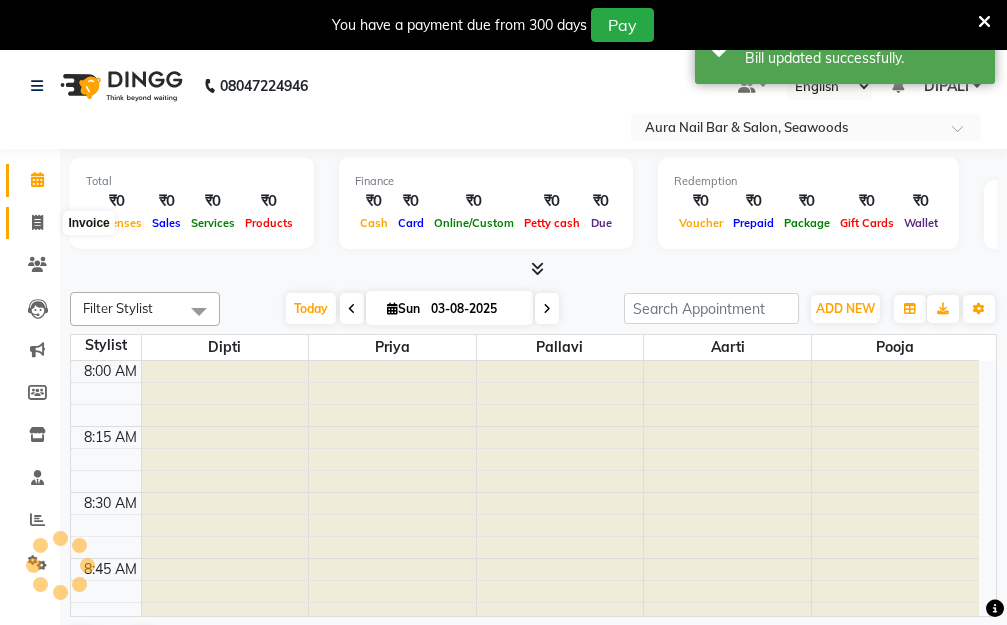 click 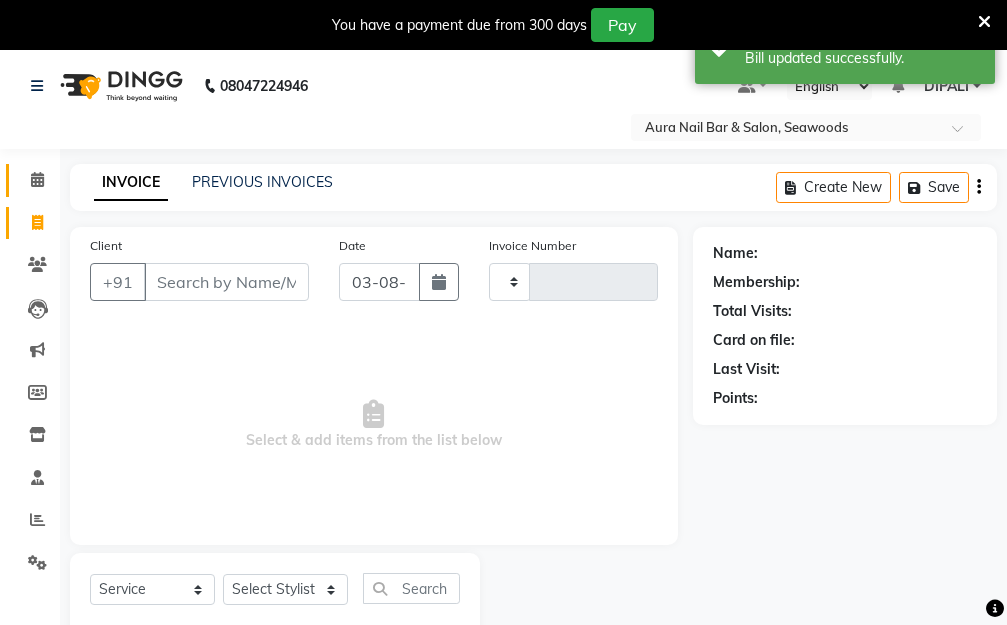 type on "1964" 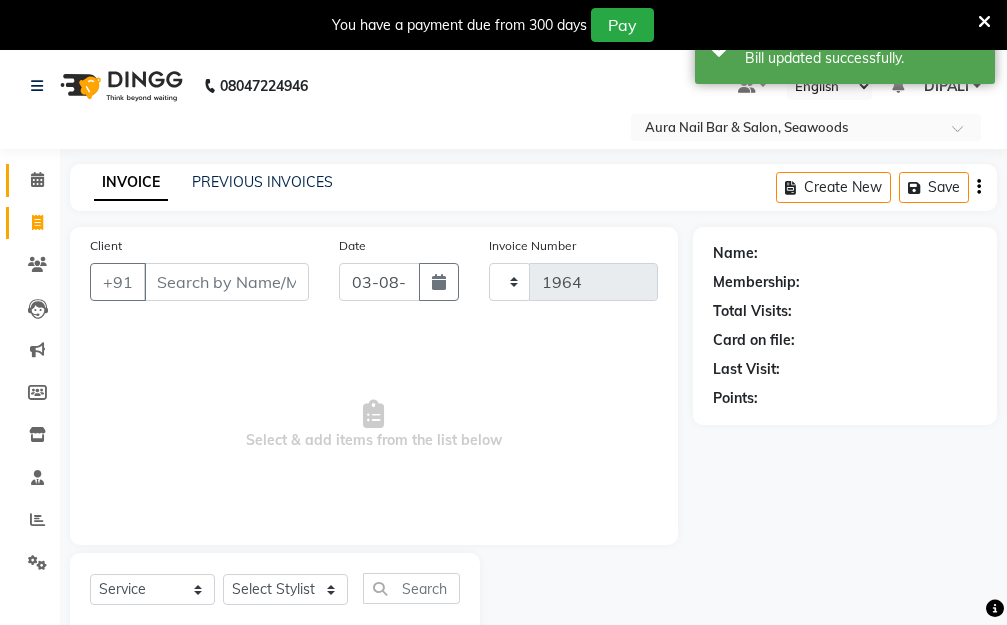 select on "4994" 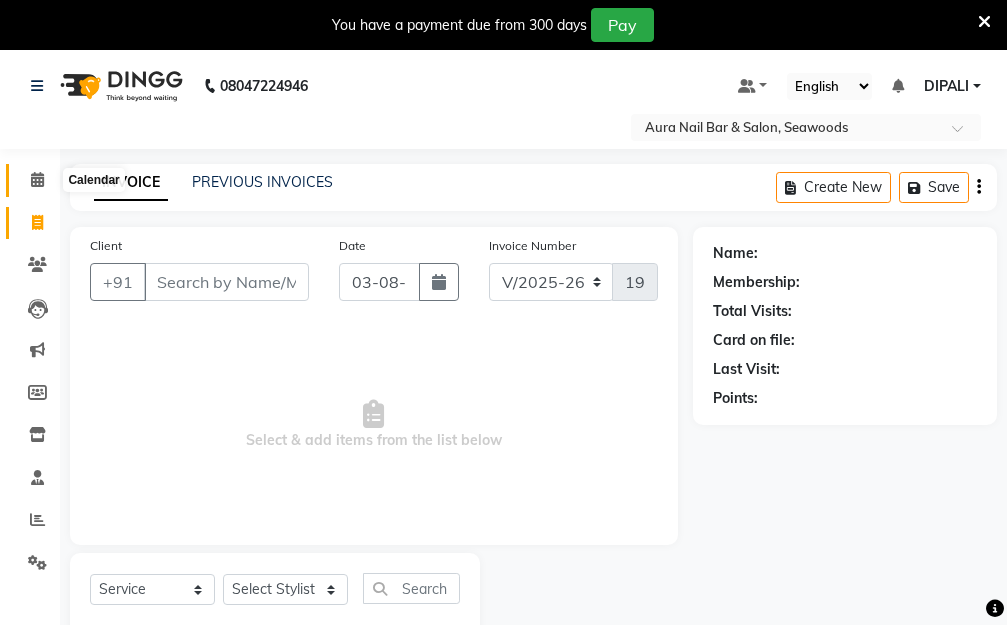 click 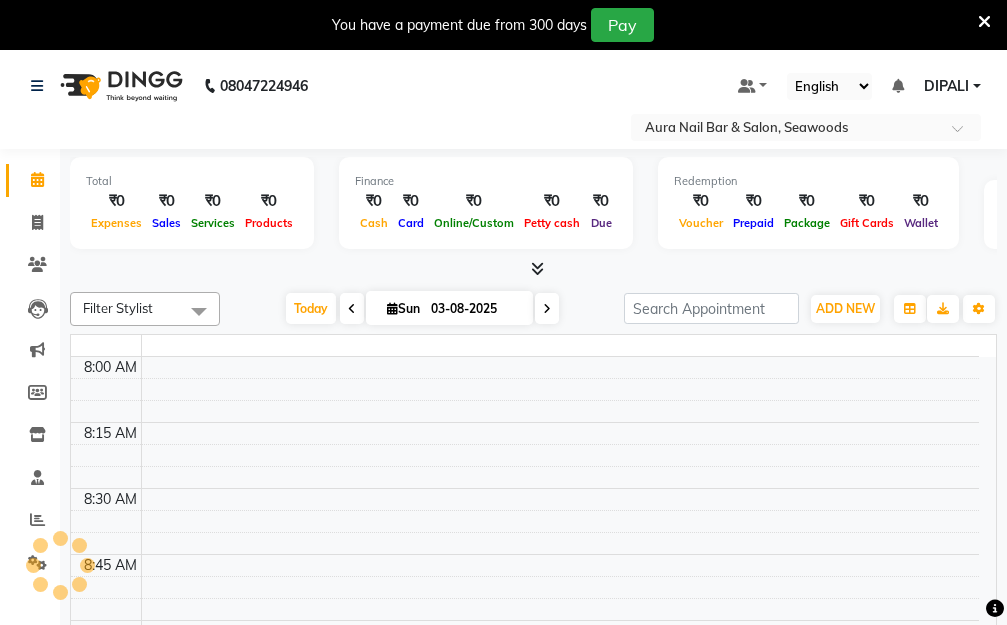 scroll, scrollTop: 0, scrollLeft: 0, axis: both 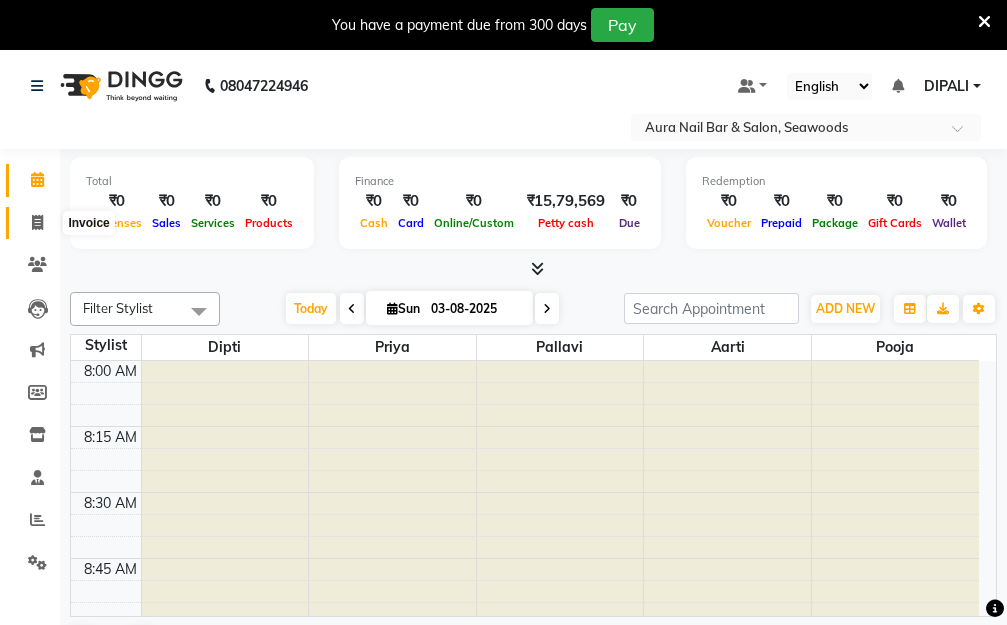 click 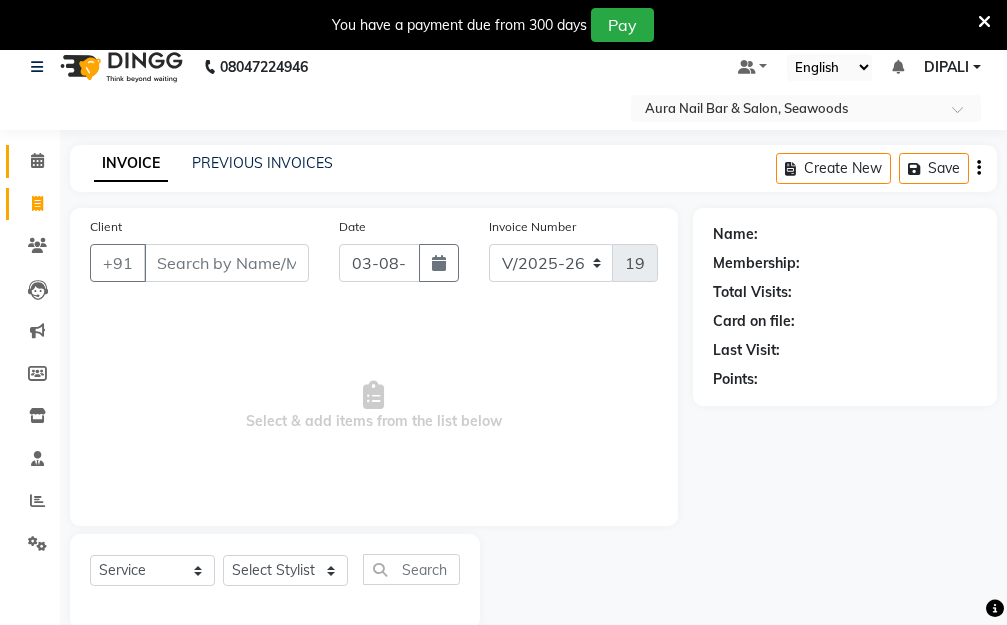 scroll, scrollTop: 0, scrollLeft: 0, axis: both 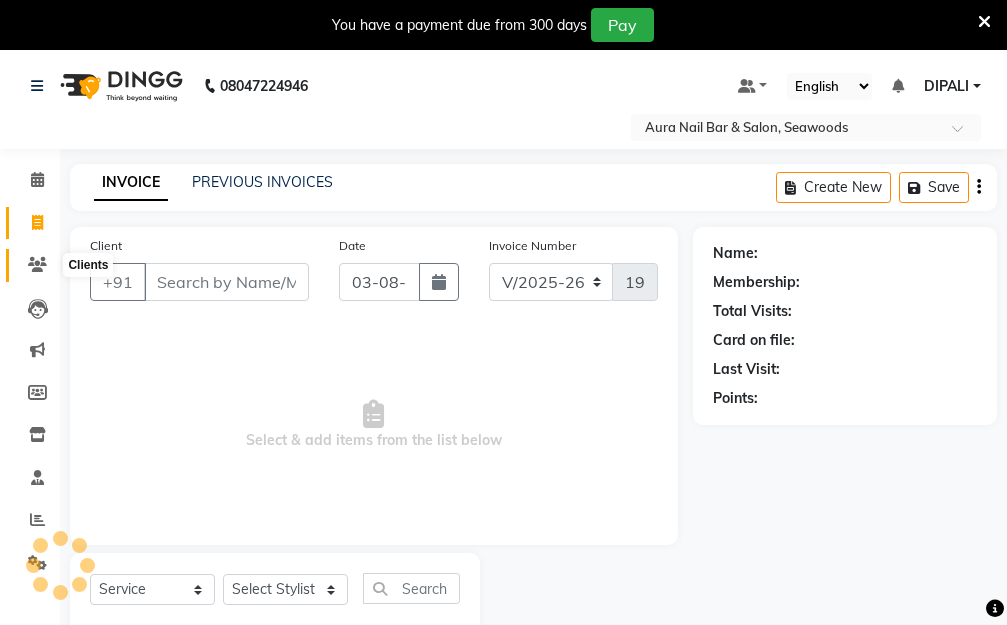 click 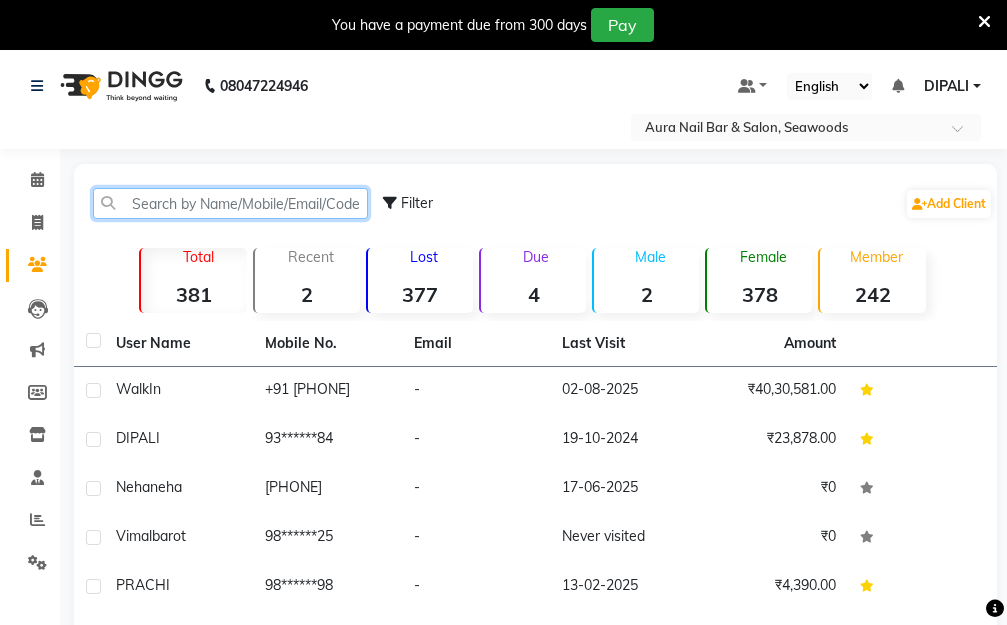 click 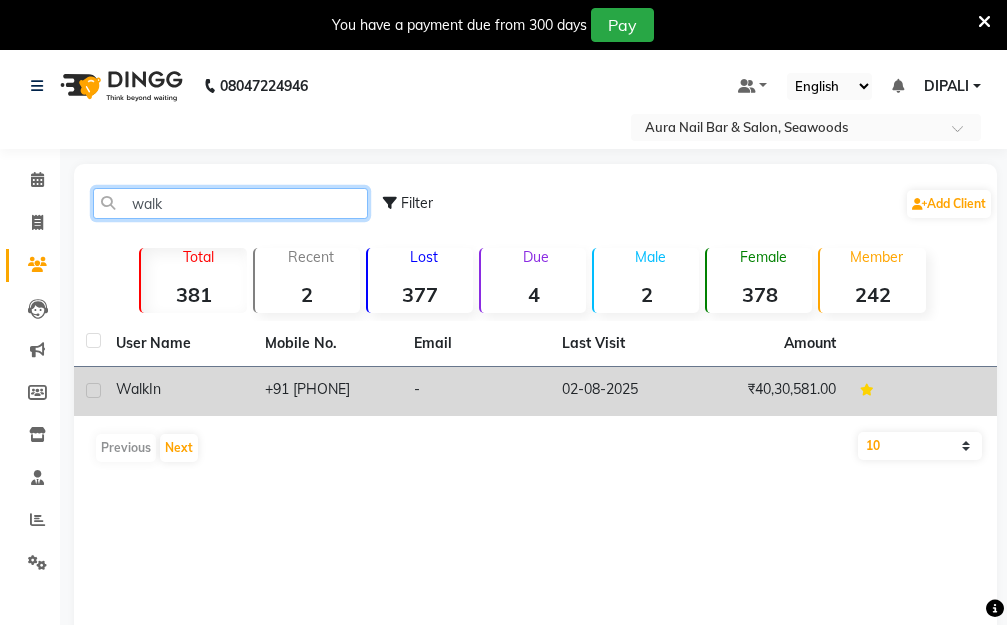 type on "walk" 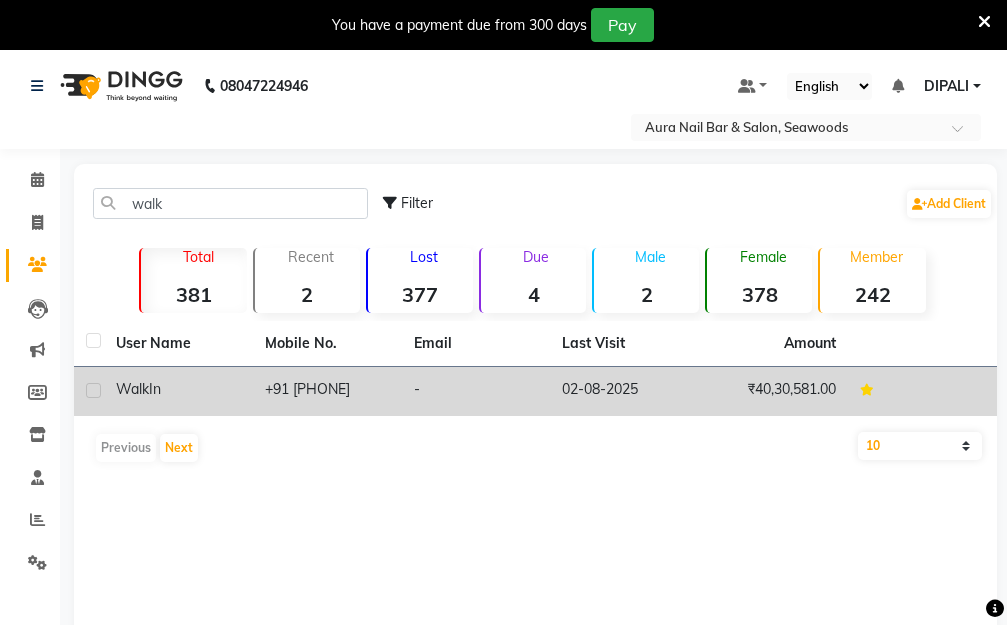 click on "Walk  In" 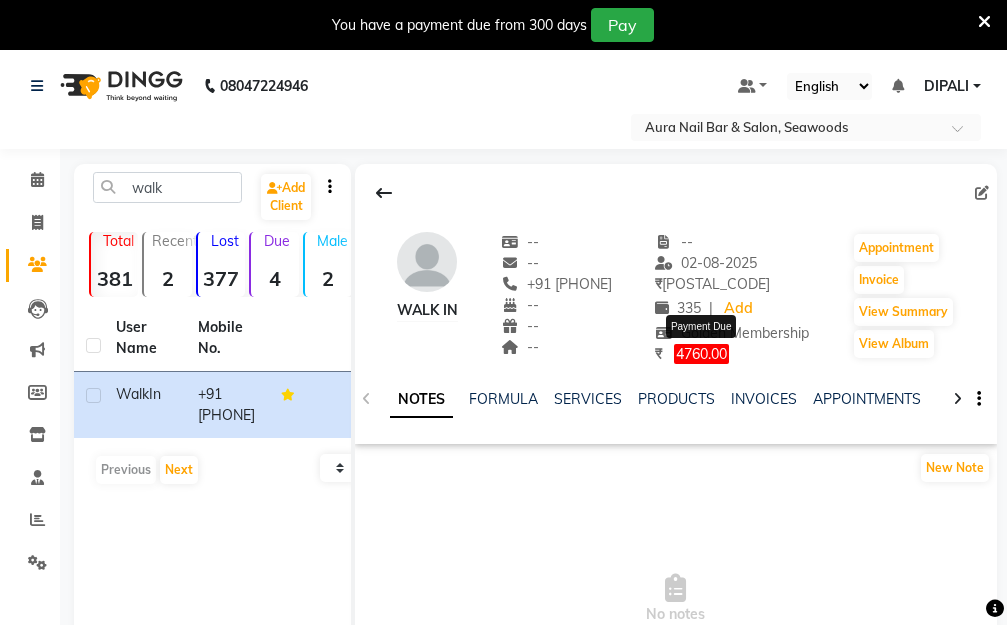 click on "4760.00" 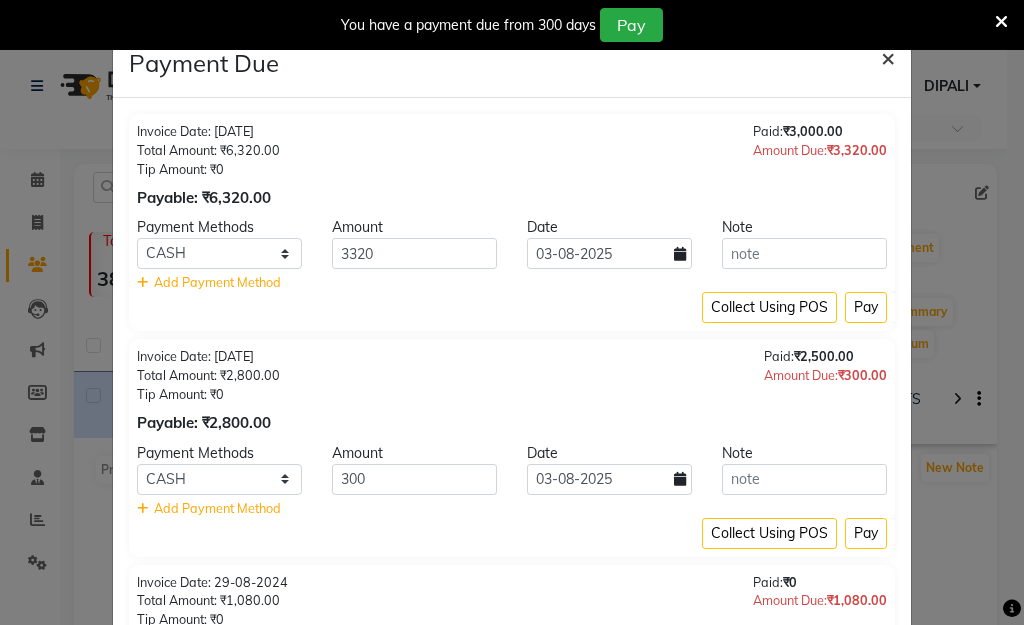 click on "×" 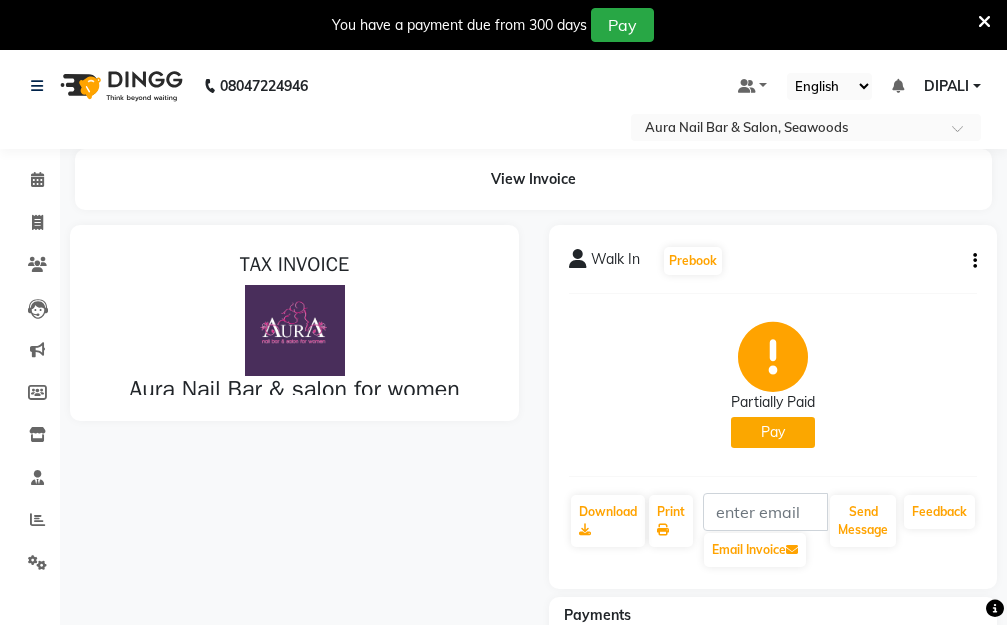 scroll, scrollTop: 0, scrollLeft: 0, axis: both 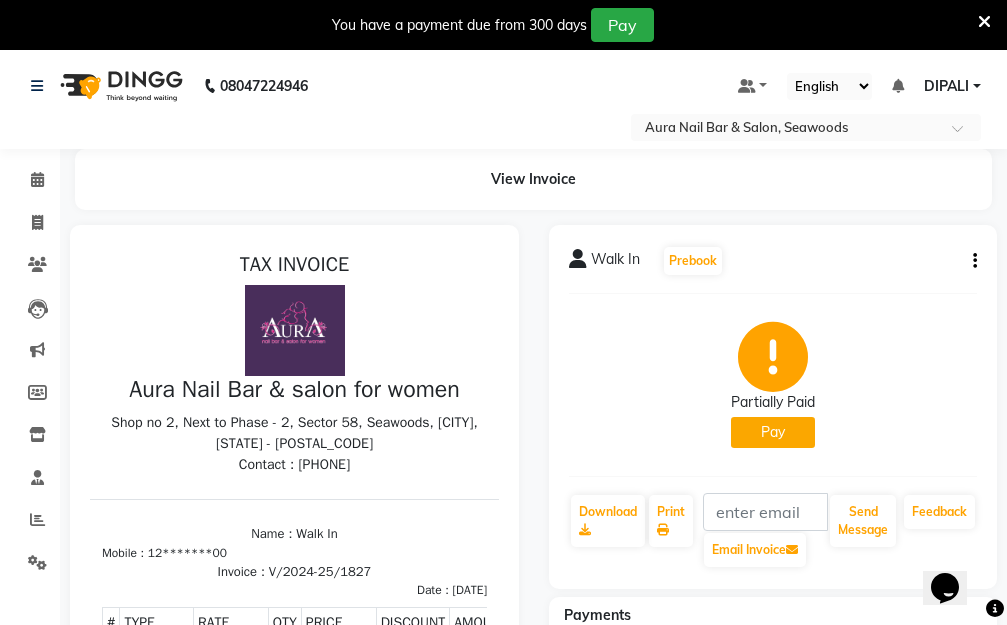 click 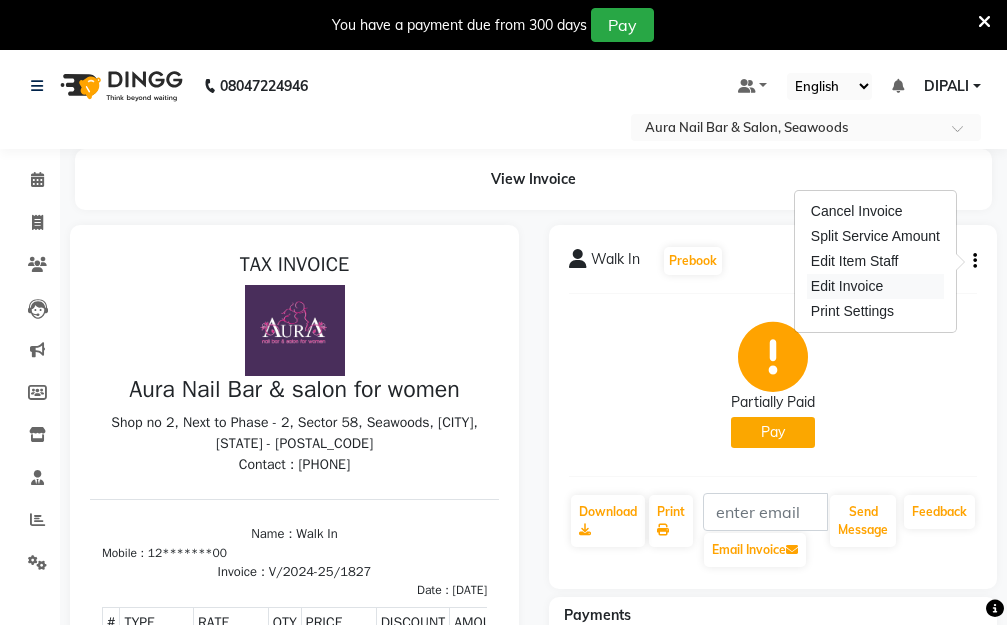 click on "Edit Invoice" at bounding box center [875, 286] 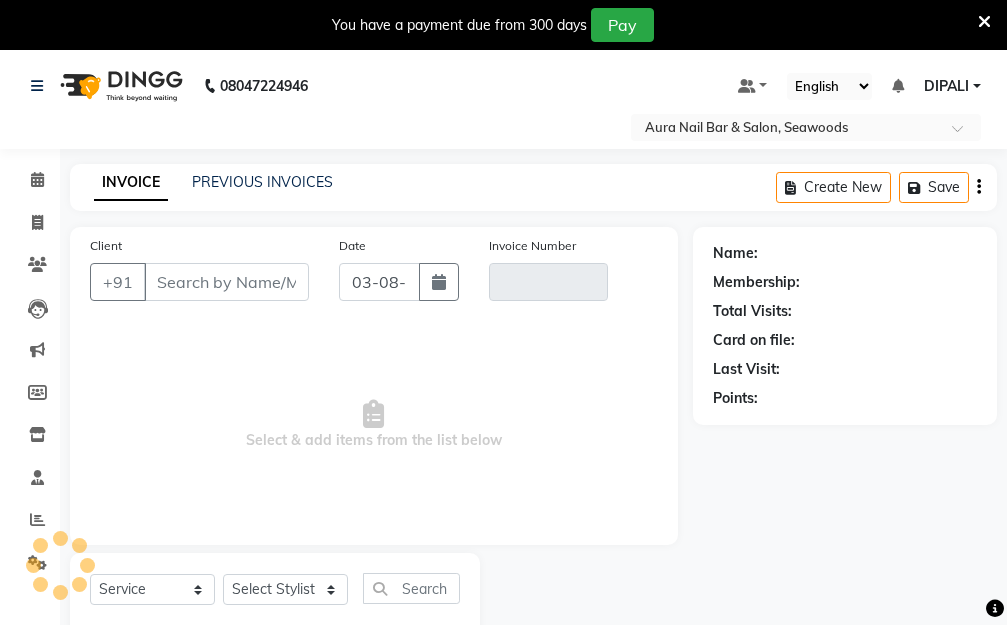 scroll, scrollTop: 53, scrollLeft: 0, axis: vertical 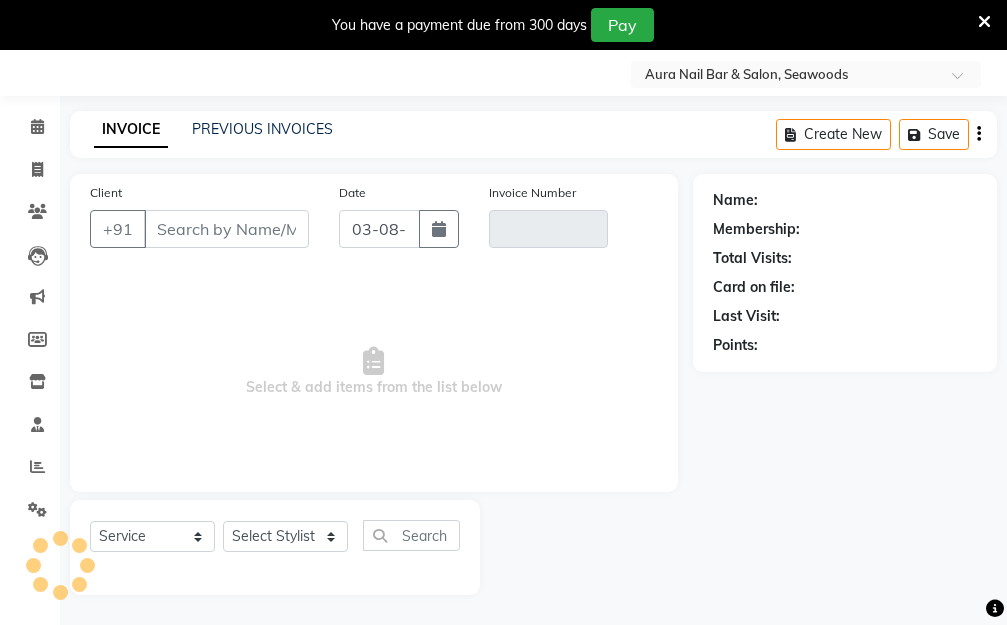 type on "12*******00" 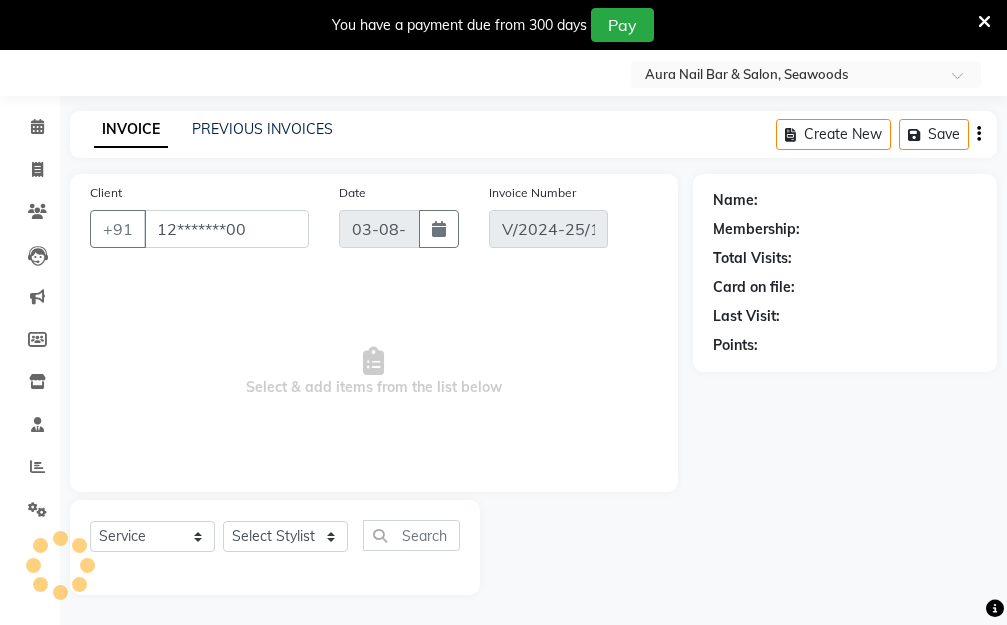 select on "1: Object" 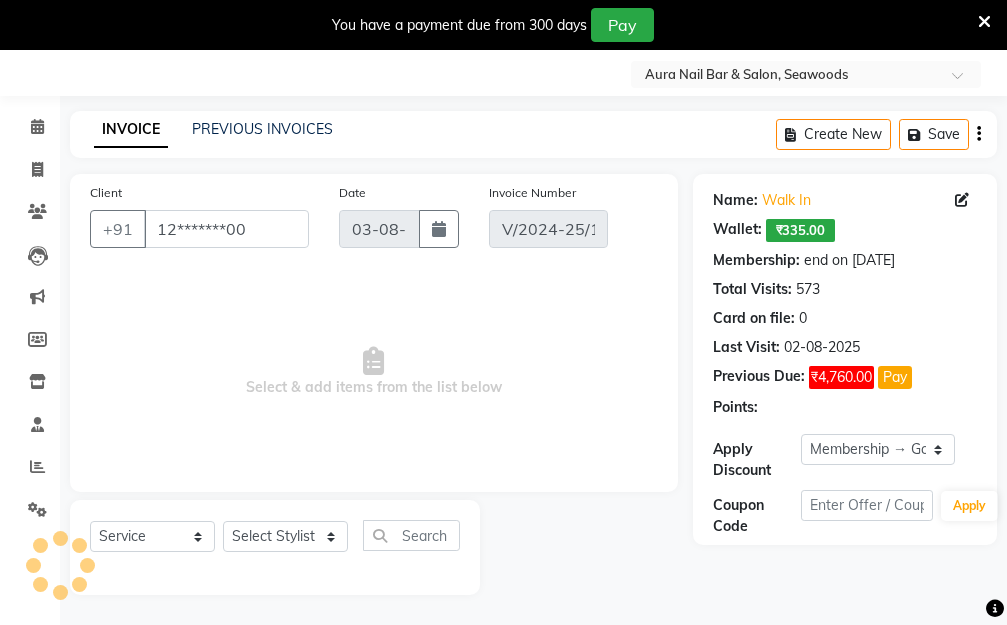 type on "02-09-2024" 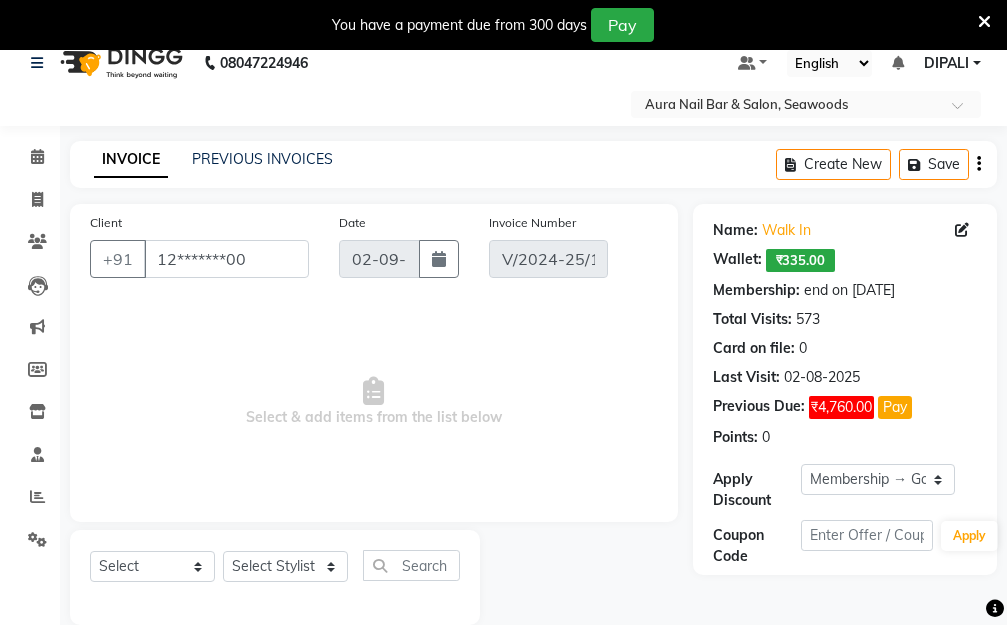scroll, scrollTop: 53, scrollLeft: 0, axis: vertical 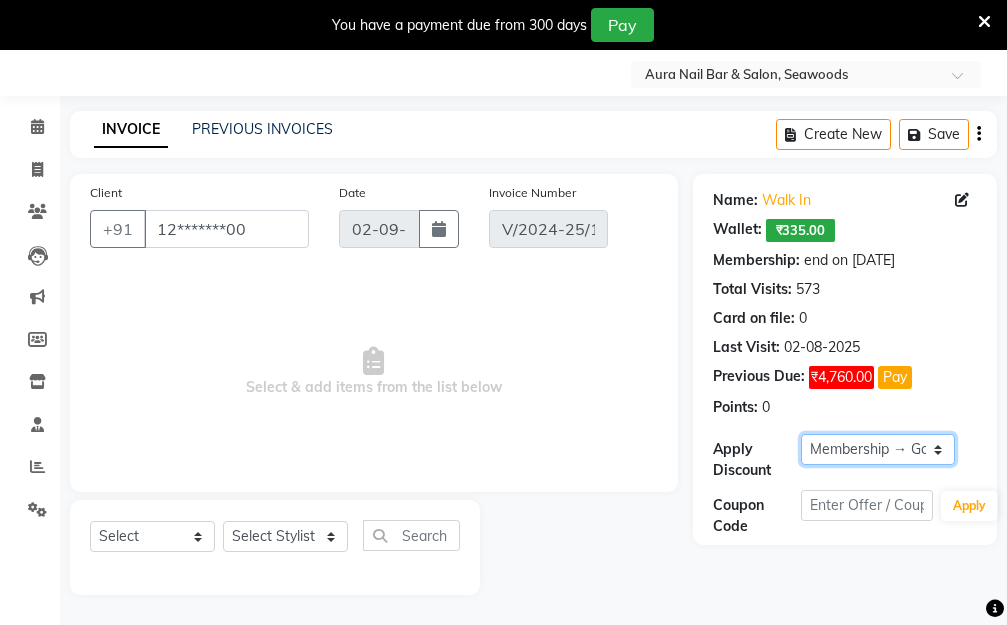 click on "Select Membership → Golden Membership Membership → Golden Membership Membership → Golden Membership Membership → Golden Membership Membership → Golden Membership Membership → Golden Membership Membership → Golden Membership Membership → Golden Membership Membership → Golden Membership Membership → Golden Membership Membership → Golden Membership Membership → Golden Membership Membership → Golden Membership Membership → Golden Membership Membership → Golden Membership Membership → Golden Membership Membership → Golden Membership Membership → Golden Membership Membership → Golden Membership Membership → Golden Membership Membership → Golden Membership Membership → Golden Membership Membership → Golden Membership Membership → Golden Membership Membership → Golden Membership Membership → Golden Membership Membership → Golden Membership Membership → Golden Membership Membership → Golden Membership Membership → Golden Membership" 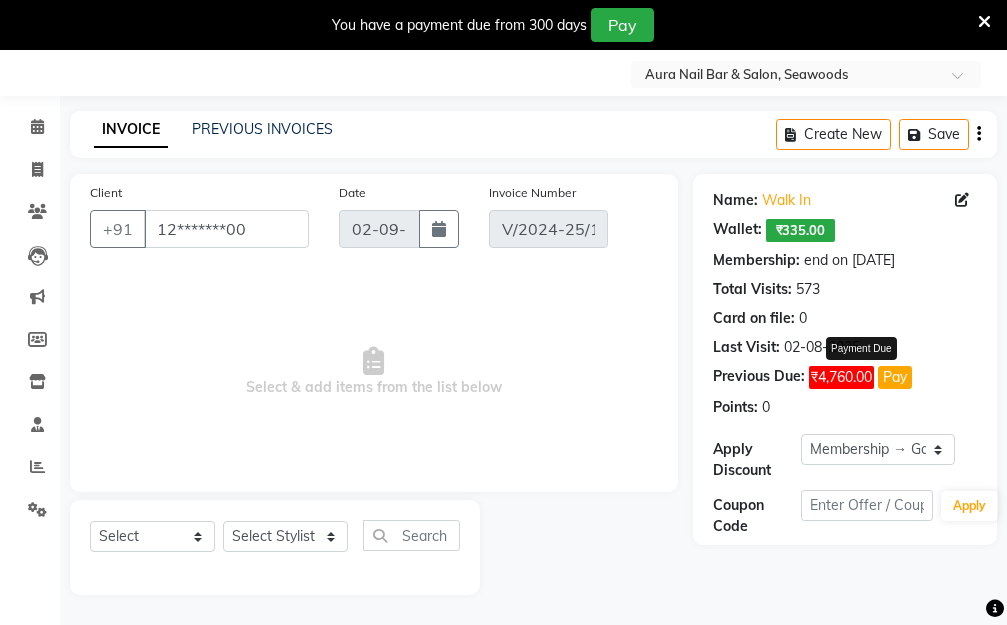 click on "₹4,760.00" 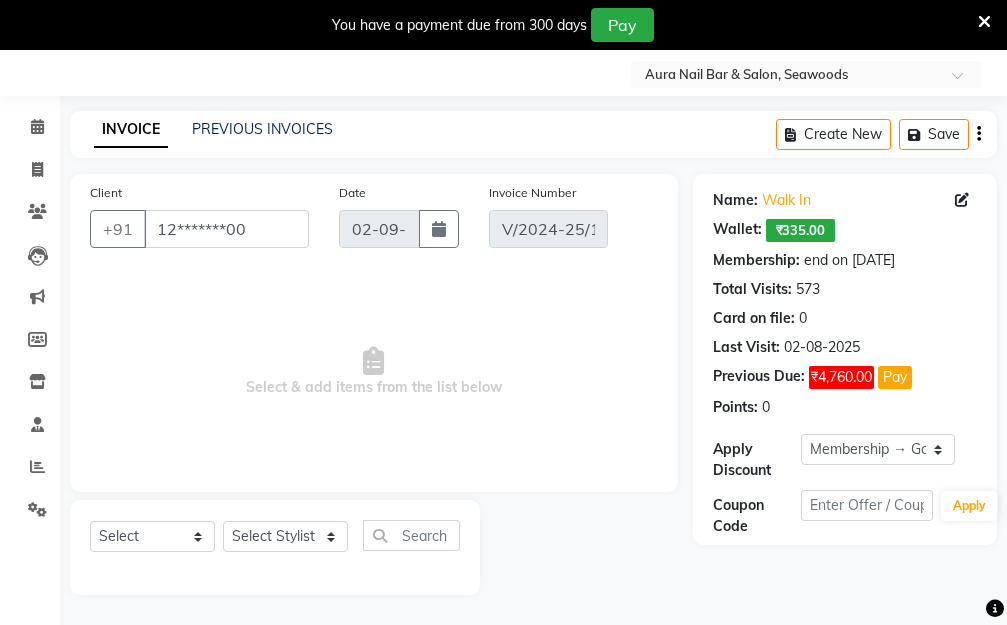 click on "₹4,760.00" 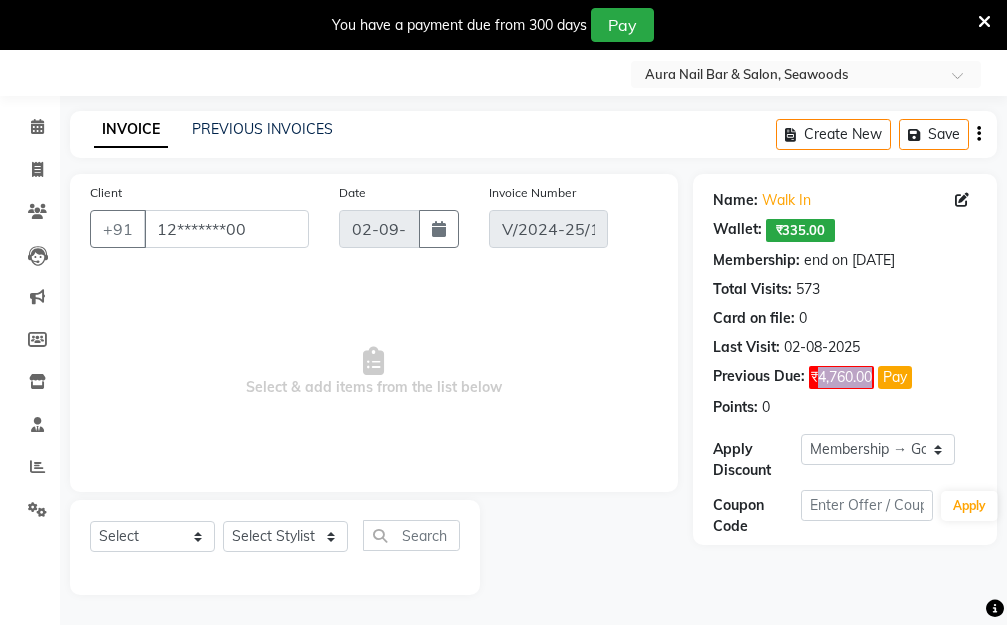 click on "₹4,760.00" 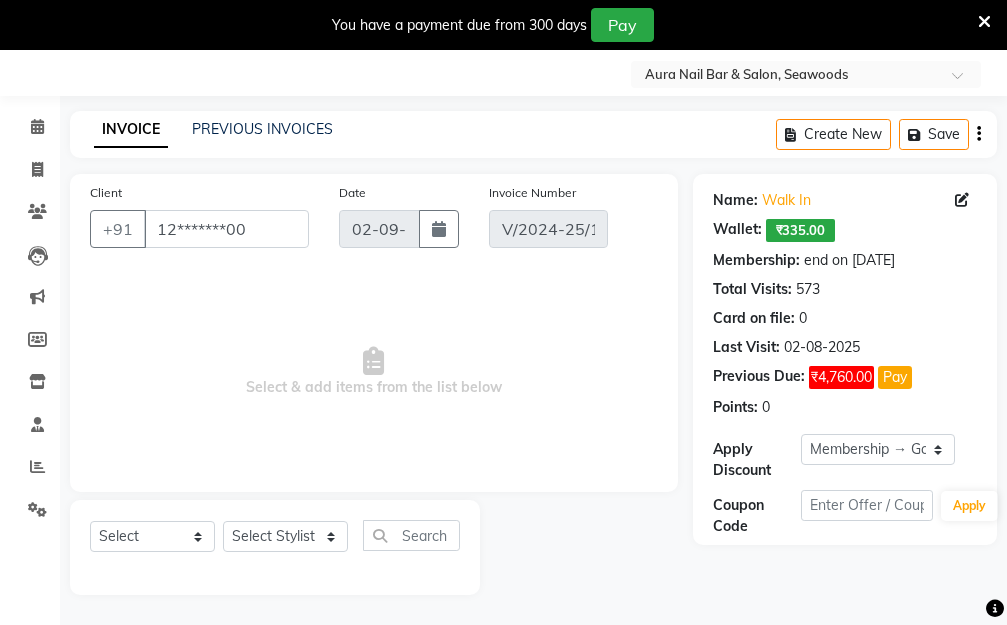 click on "Name: [PERSON]  Wallet:   ₹335.00  Membership: end on [DATE] Total Visits:  573 Card on file:  0 Last Visit:   [DATE] Previous Due:  ₹4,760.00 Pay Points:   0" 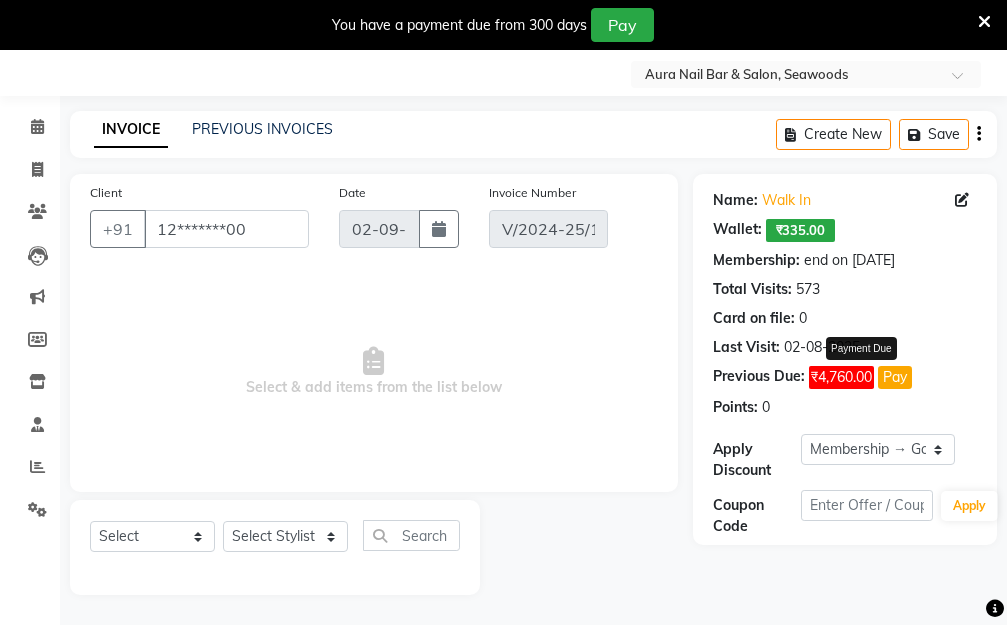 click on "Pay" 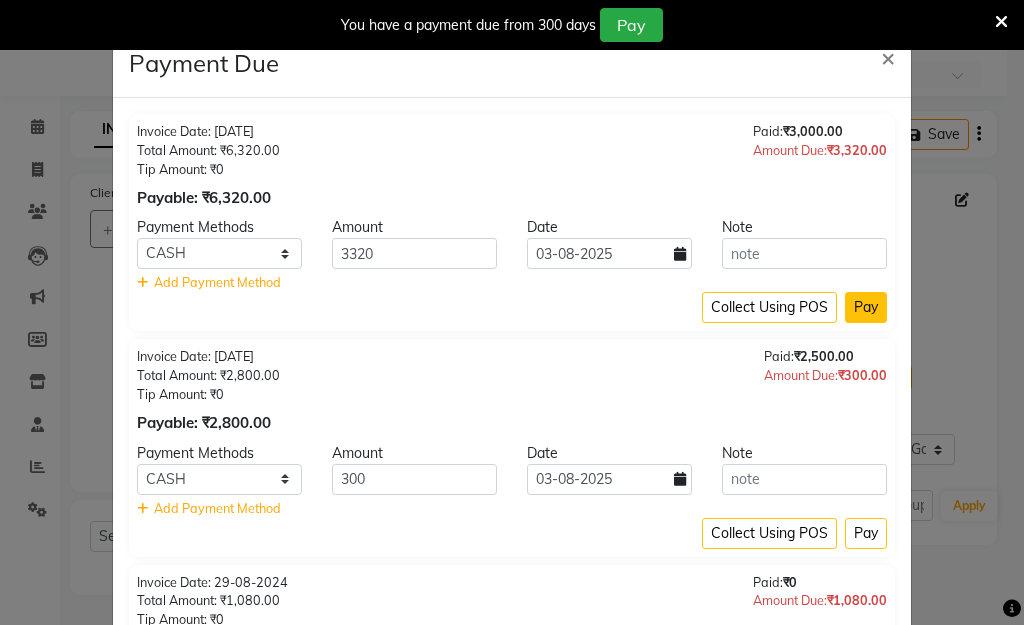 click on "Pay" 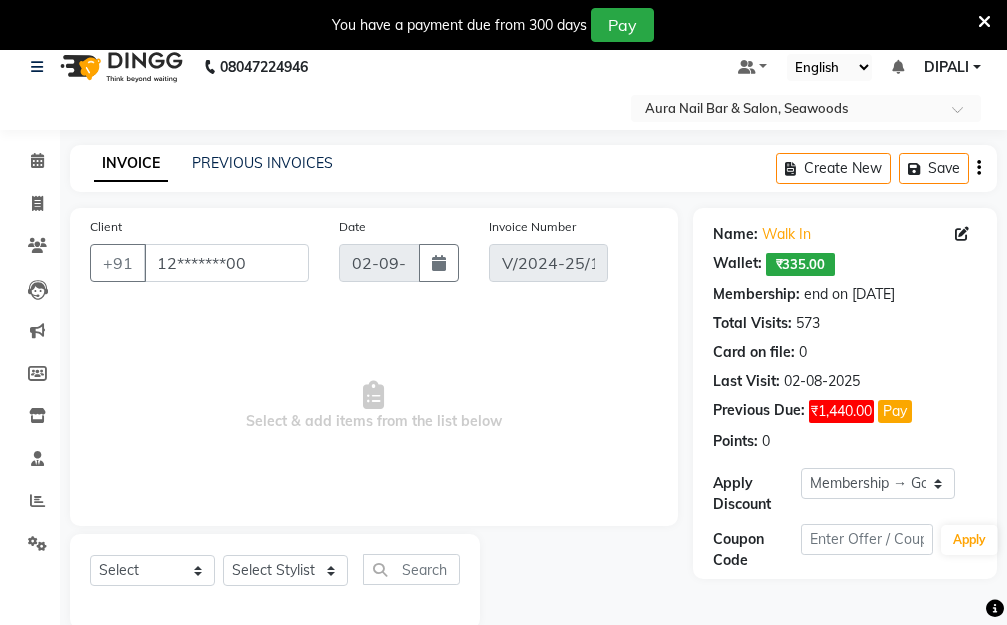 scroll, scrollTop: 0, scrollLeft: 0, axis: both 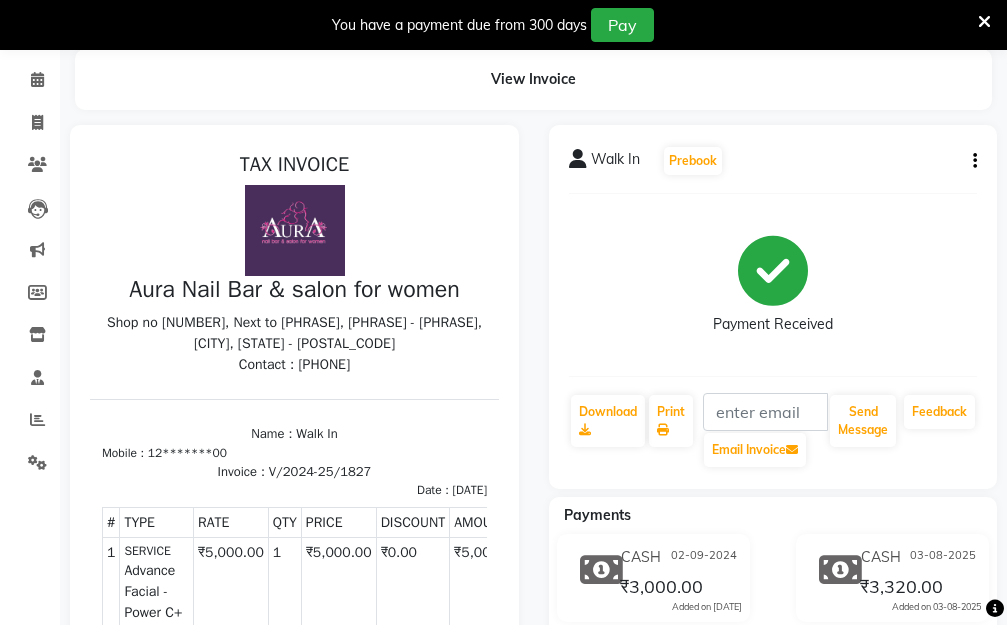 click 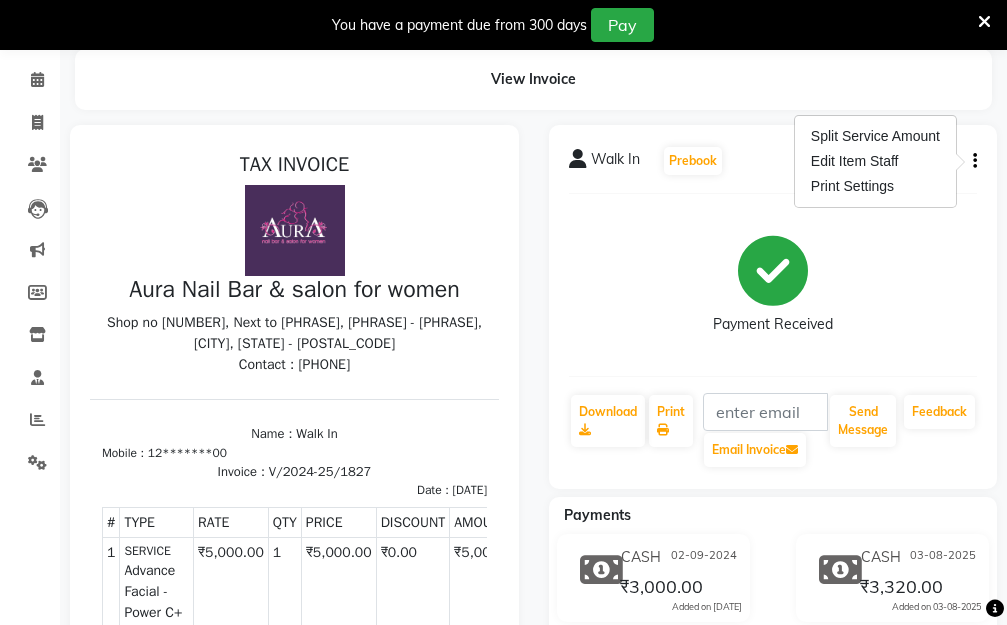 click 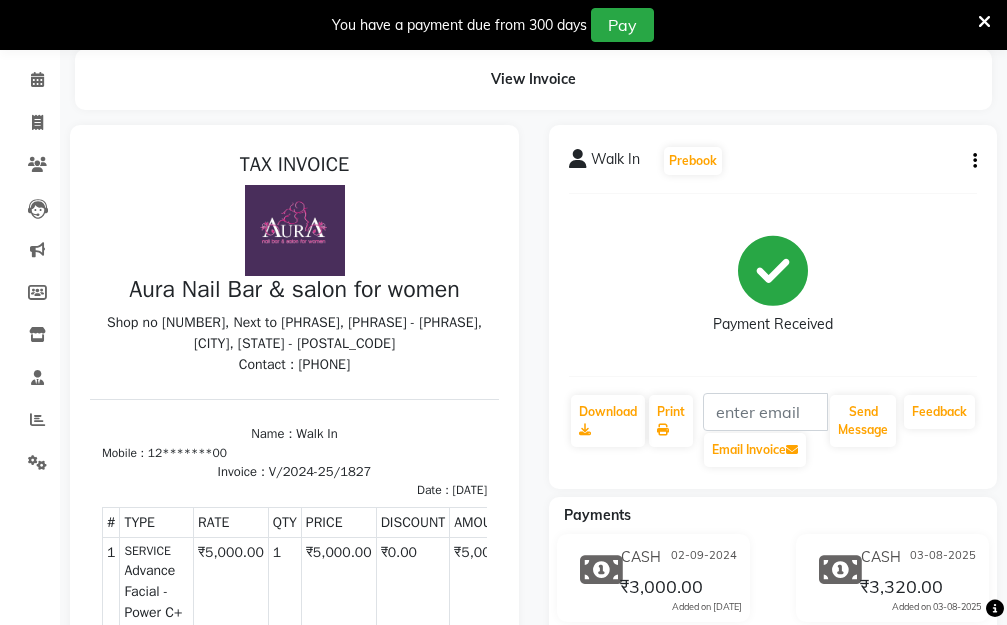 click 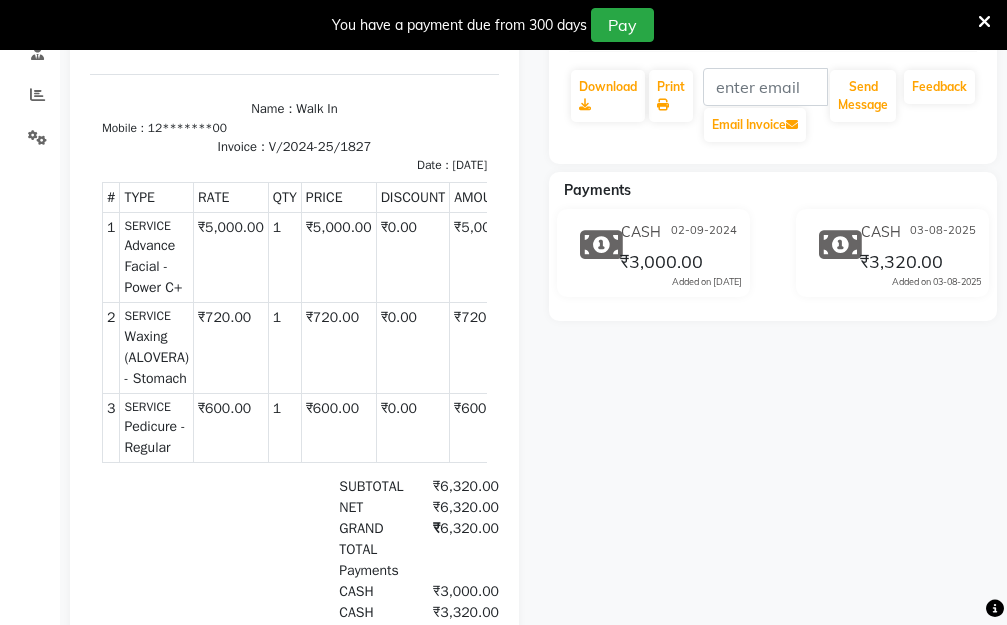 scroll, scrollTop: 400, scrollLeft: 0, axis: vertical 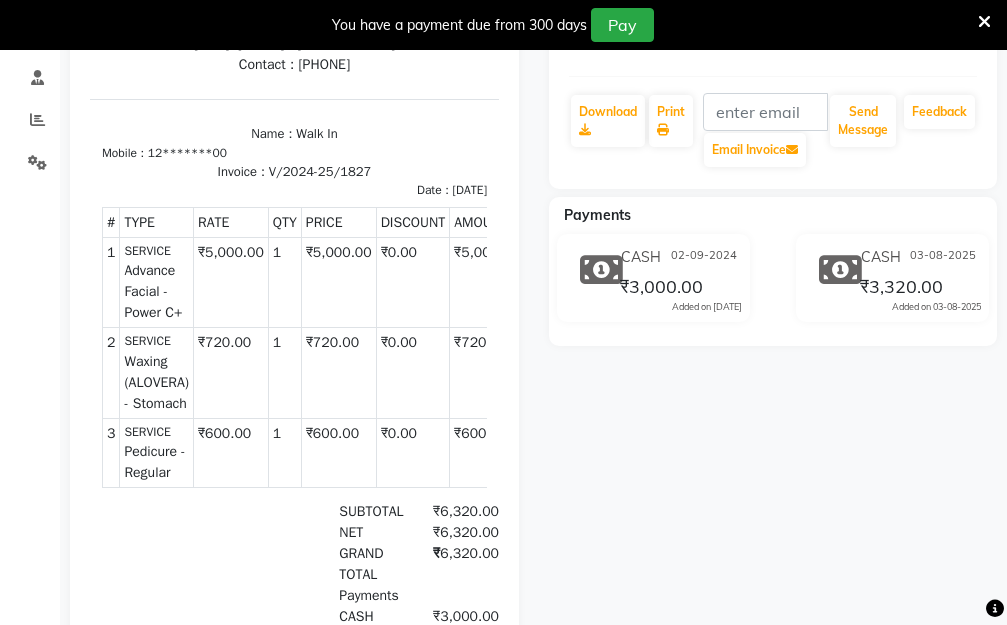 click on "CASH" 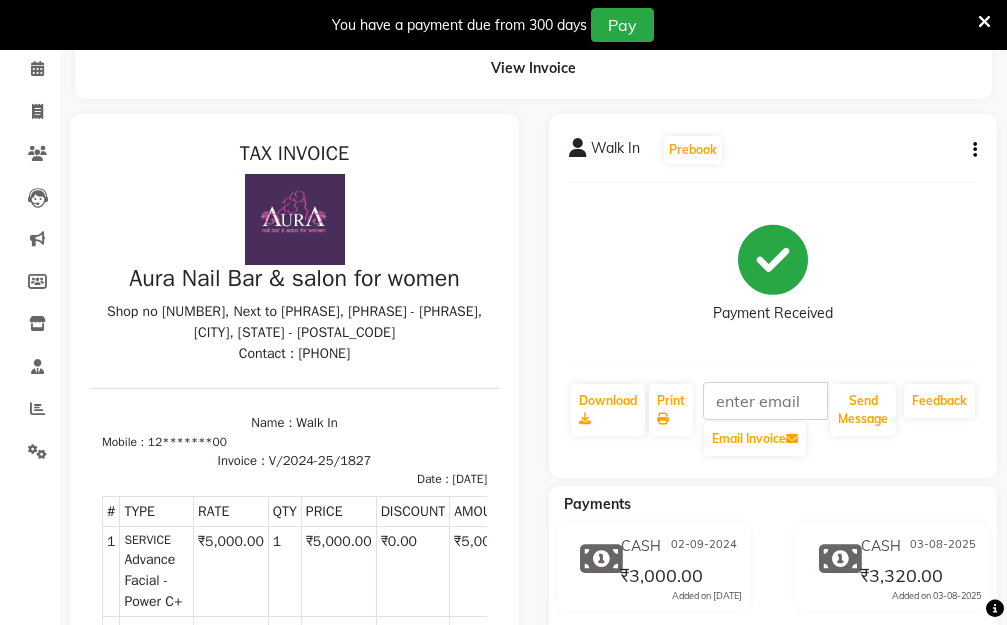 scroll, scrollTop: 100, scrollLeft: 0, axis: vertical 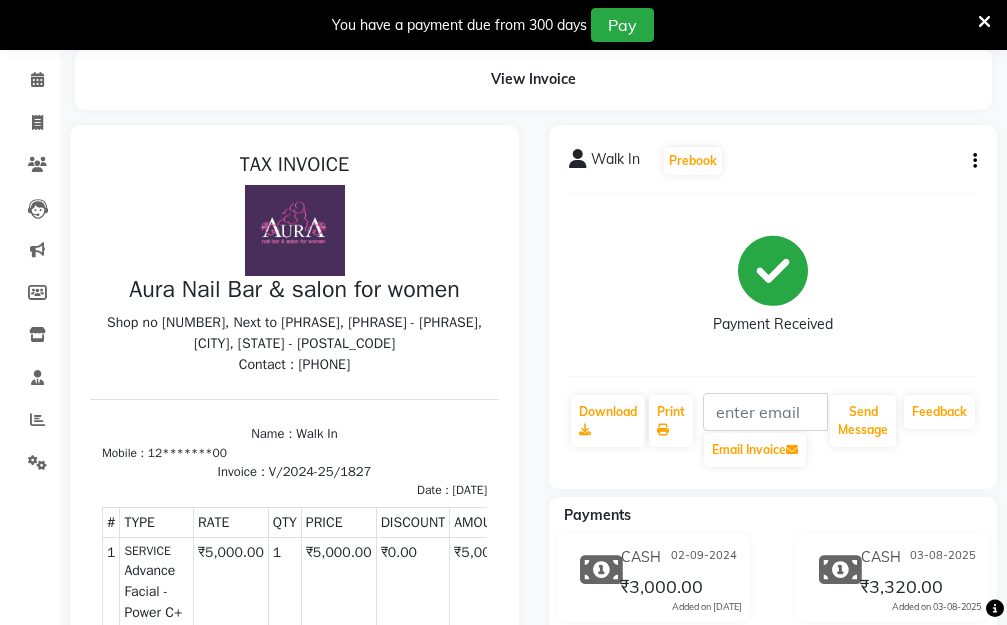 click 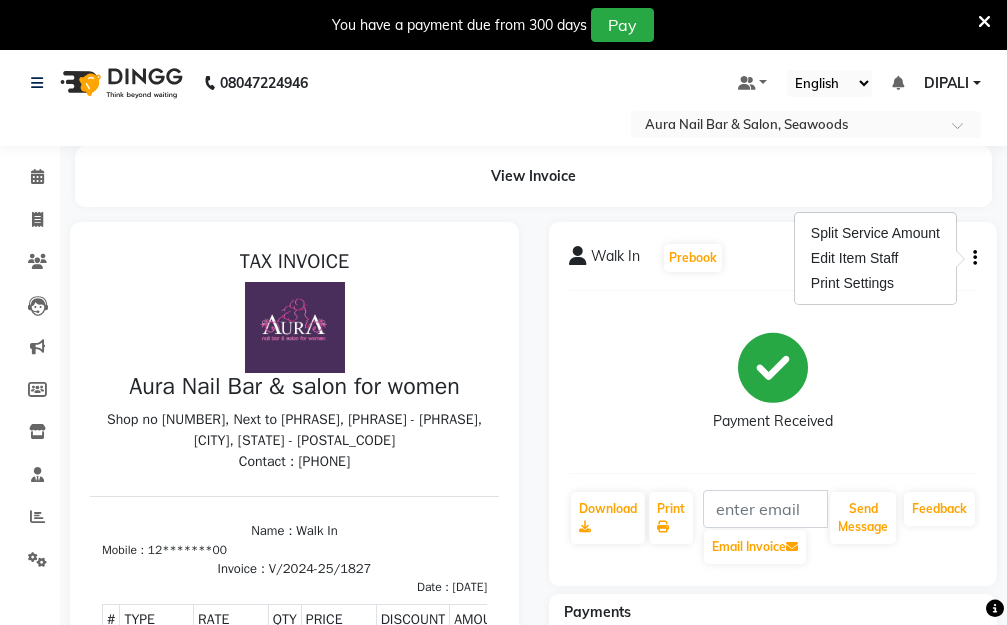 scroll, scrollTop: 0, scrollLeft: 0, axis: both 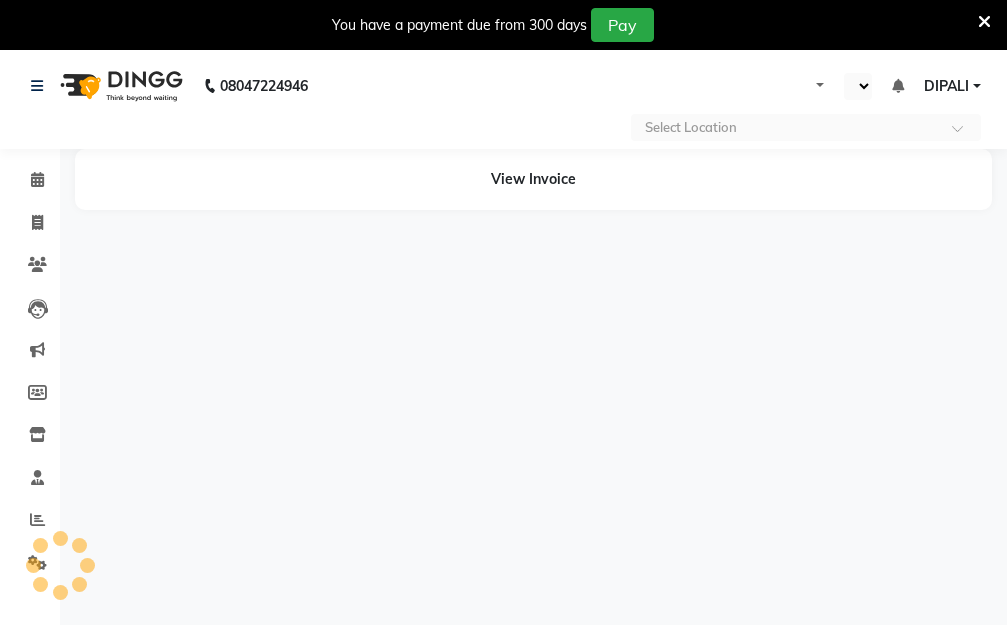 select on "en" 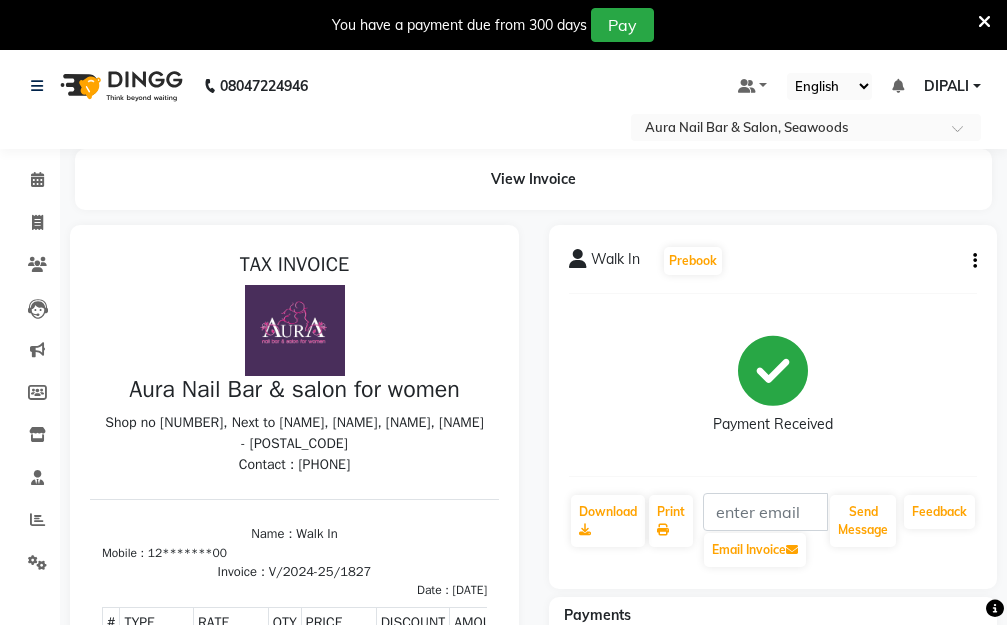 scroll, scrollTop: 0, scrollLeft: 0, axis: both 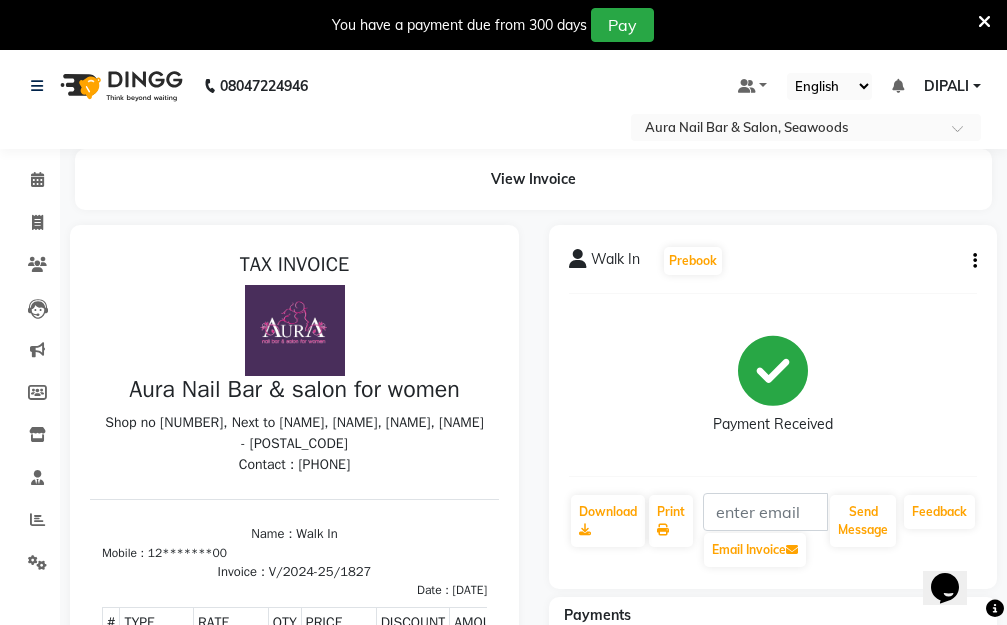 click 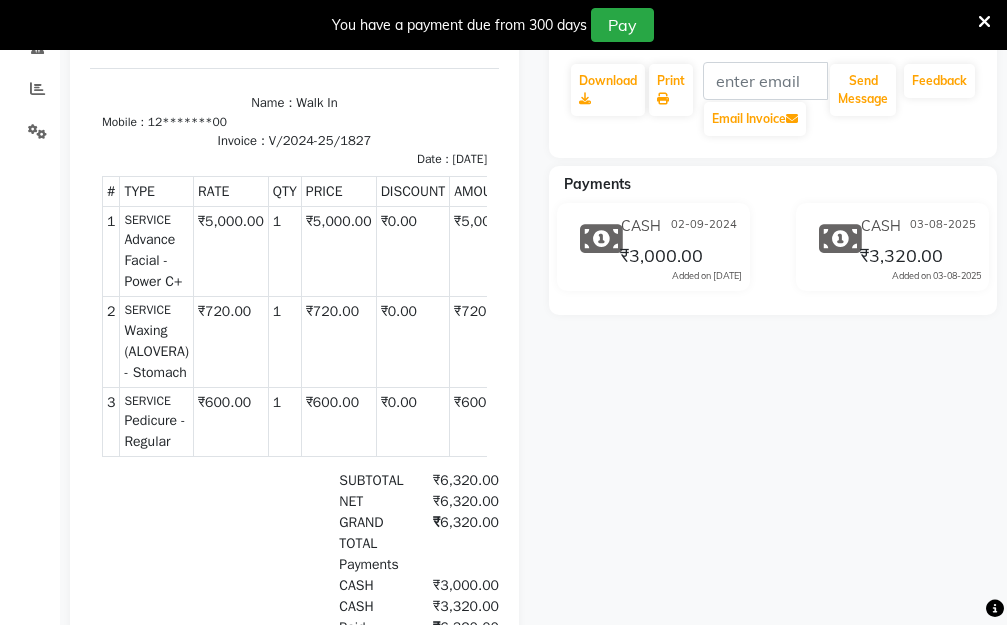 scroll, scrollTop: 615, scrollLeft: 0, axis: vertical 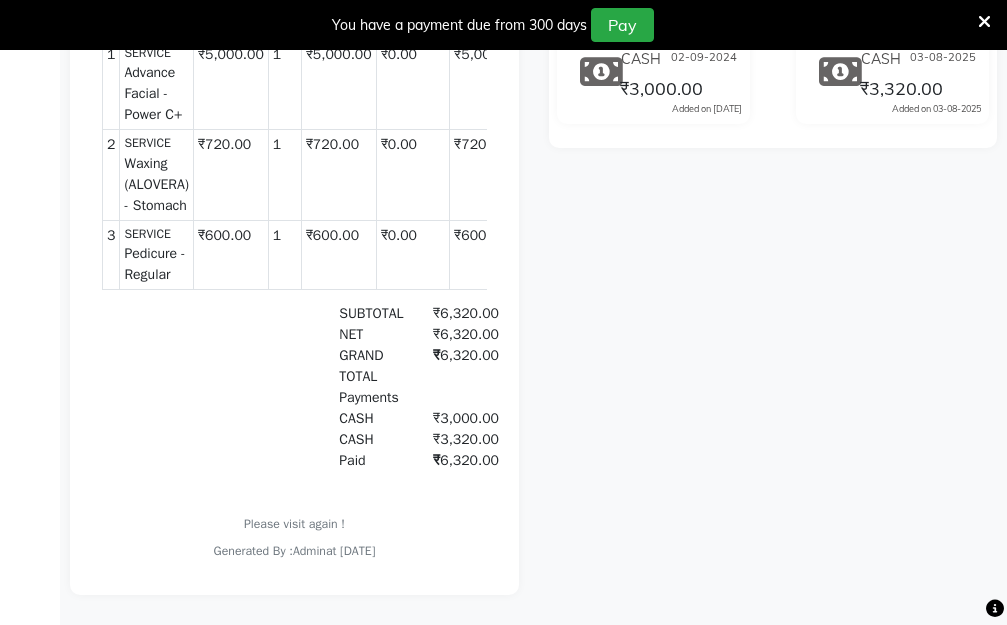 drag, startPoint x: 469, startPoint y: 567, endPoint x: 346, endPoint y: 908, distance: 362.50516 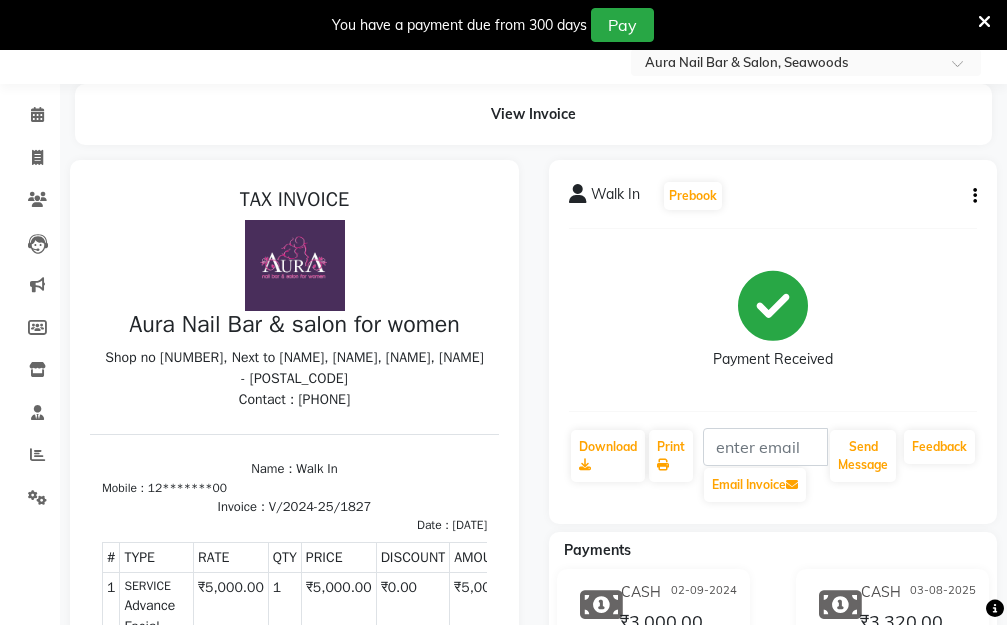 scroll, scrollTop: 100, scrollLeft: 0, axis: vertical 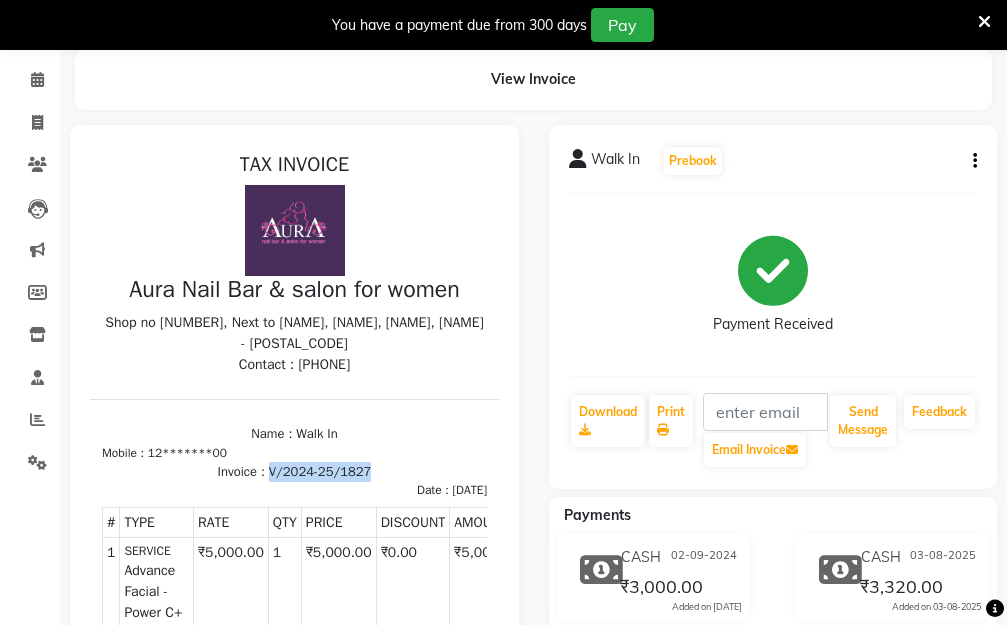drag, startPoint x: 352, startPoint y: 454, endPoint x: 257, endPoint y: 457, distance: 95.047356 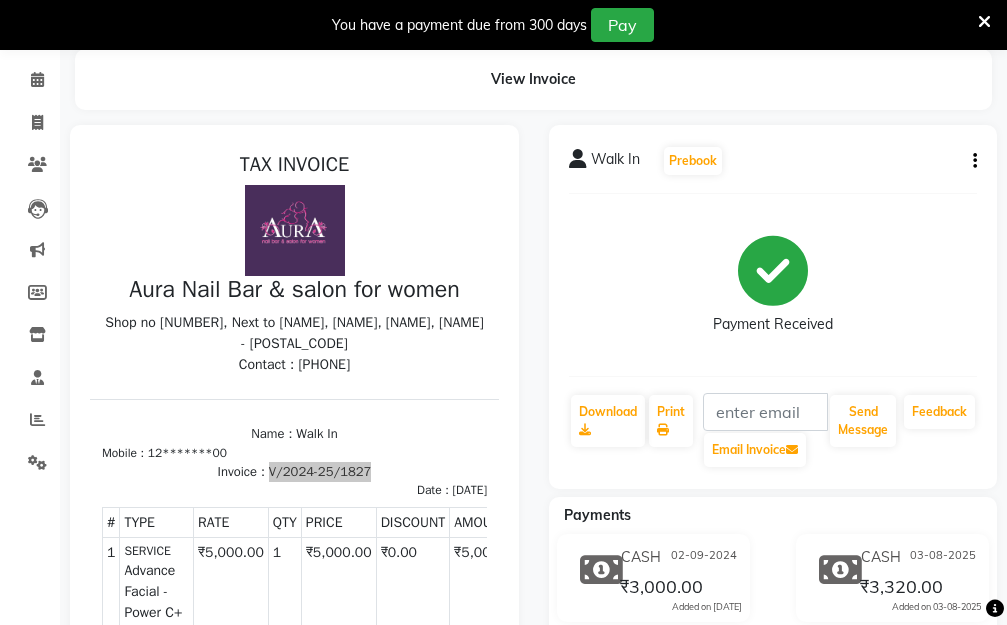 drag, startPoint x: 194, startPoint y: 310, endPoint x: 567, endPoint y: 324, distance: 373.26263 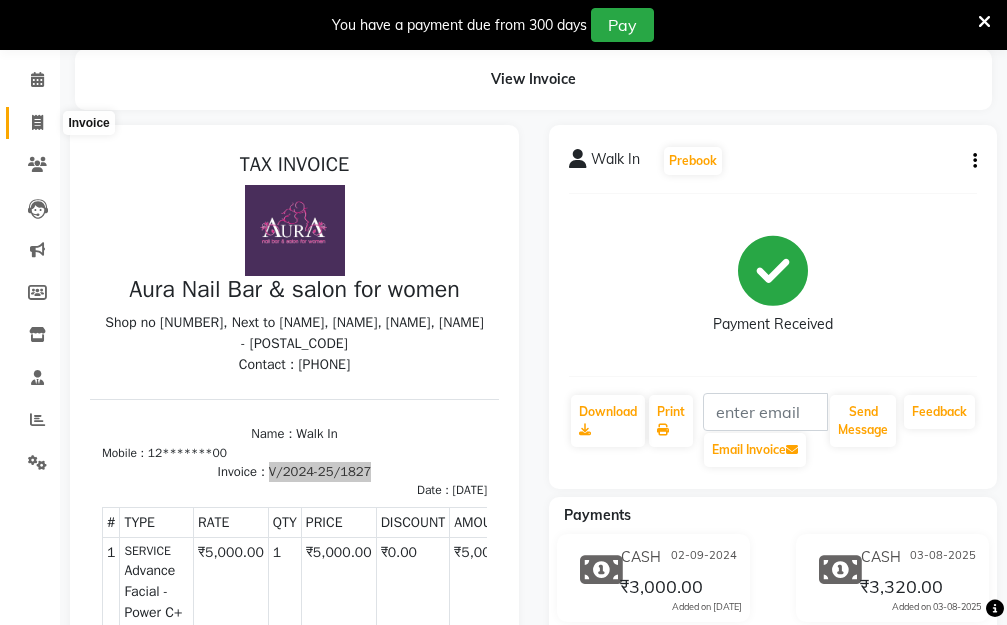 click 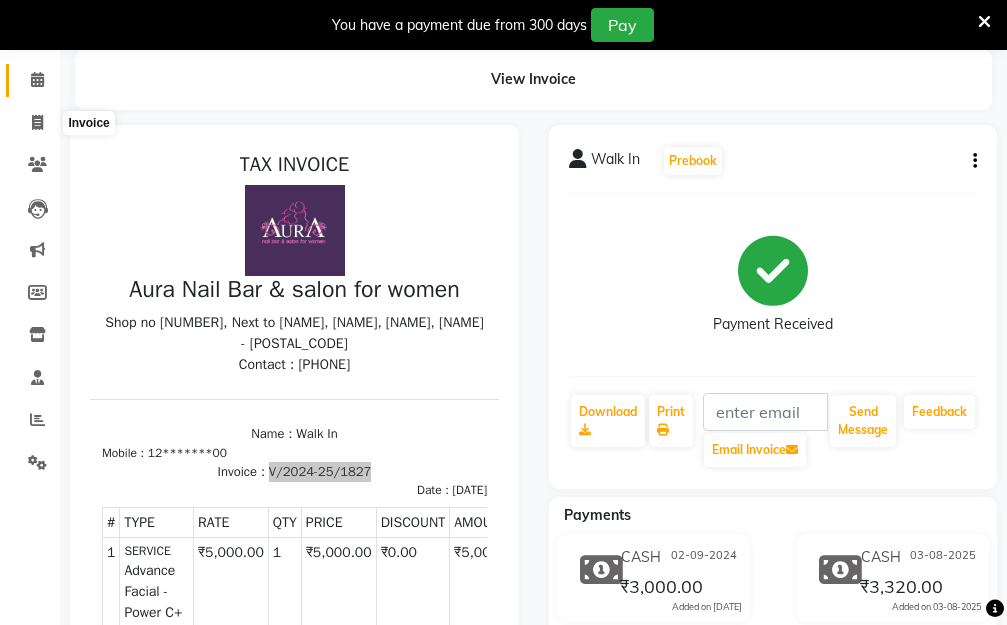 select on "service" 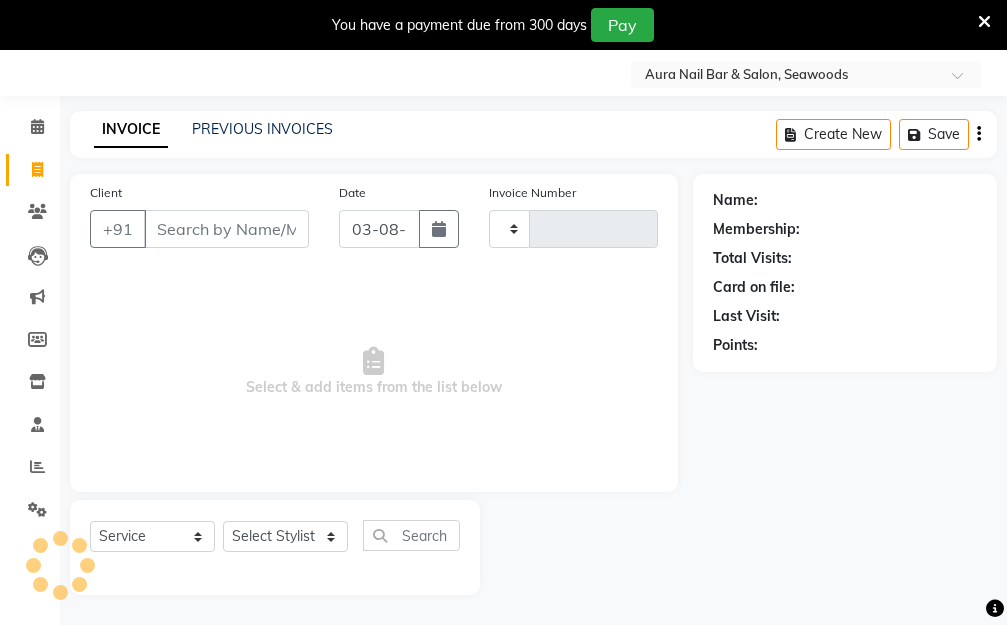 scroll, scrollTop: 53, scrollLeft: 0, axis: vertical 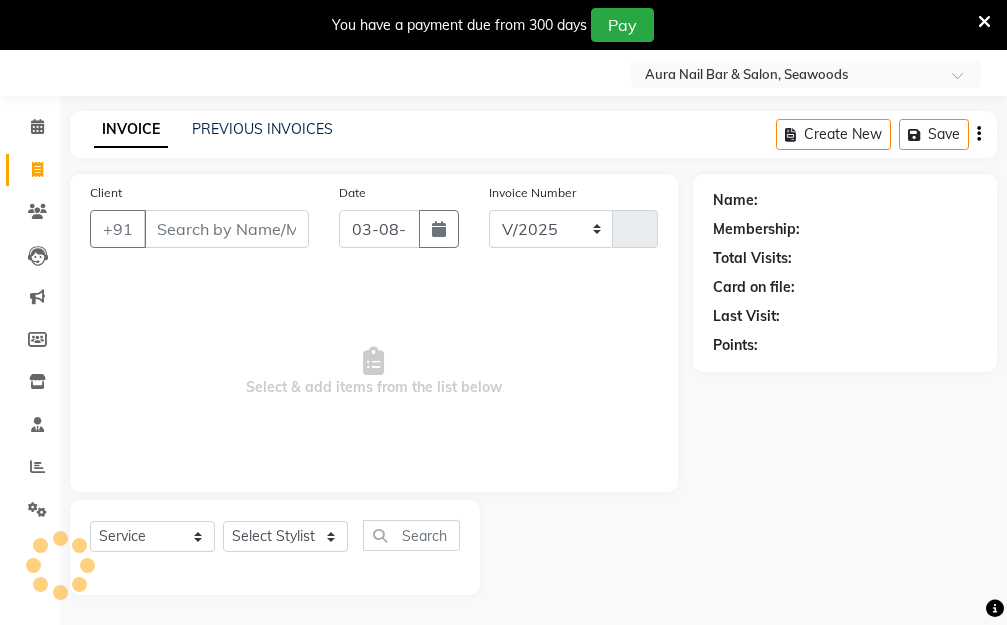 select on "4994" 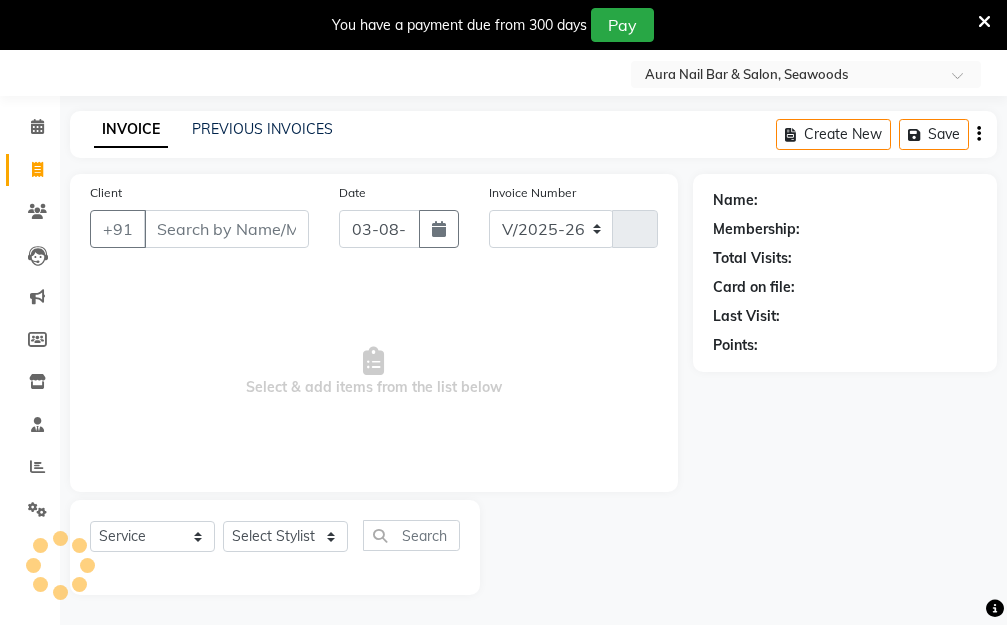 type on "1964" 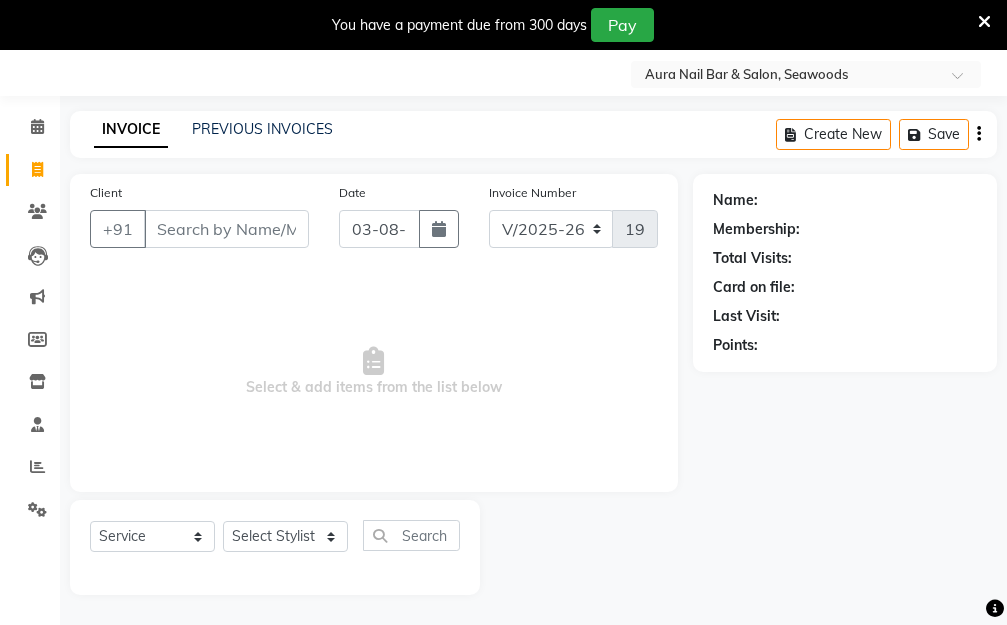 drag, startPoint x: 208, startPoint y: 224, endPoint x: 363, endPoint y: 246, distance: 156.55351 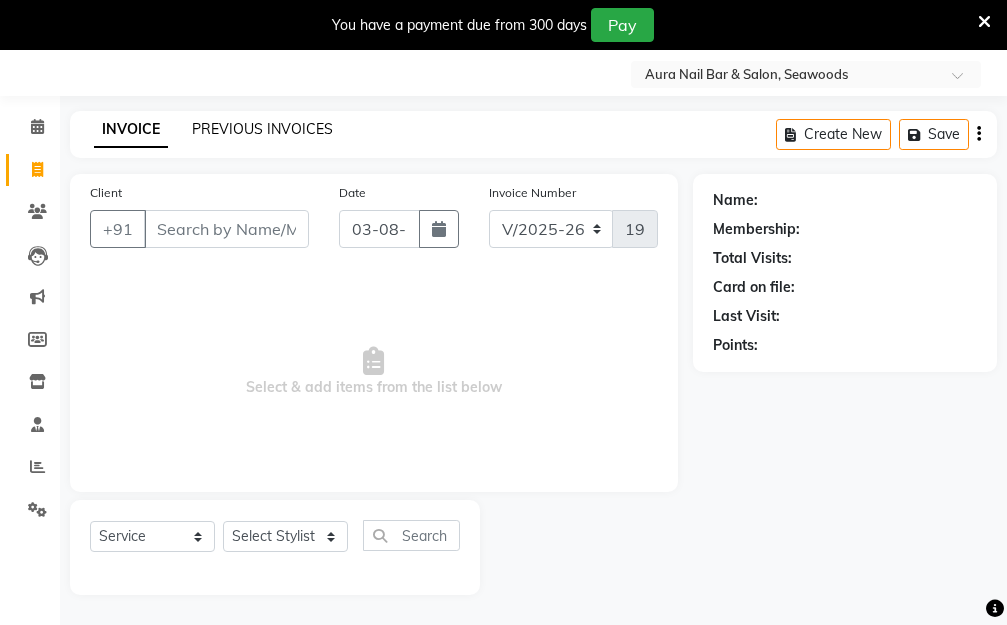 drag, startPoint x: 232, startPoint y: 234, endPoint x: 259, endPoint y: 135, distance: 102.61579 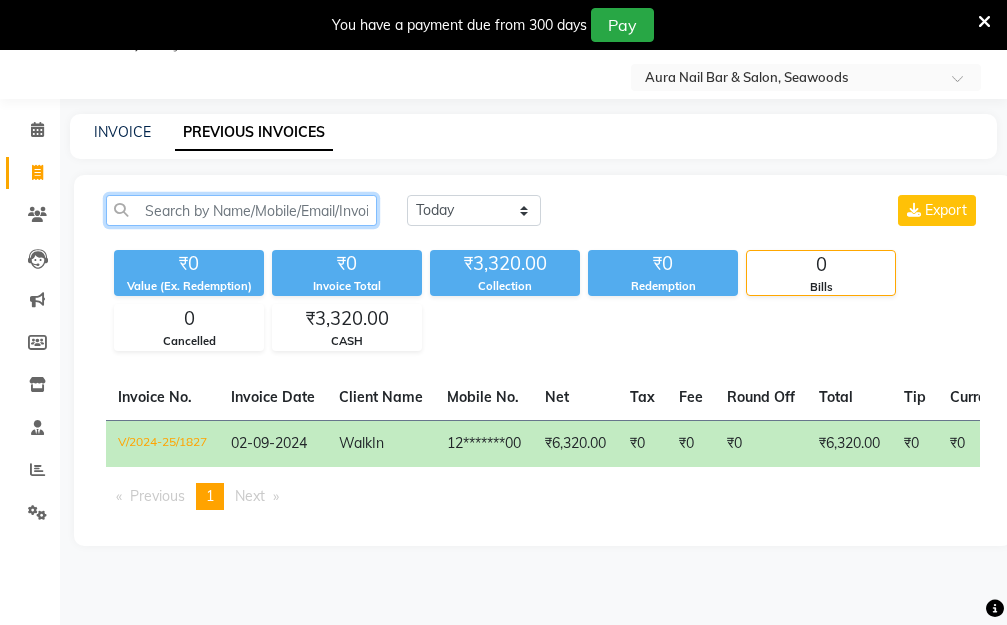 paste on "V/2024-25/1827" 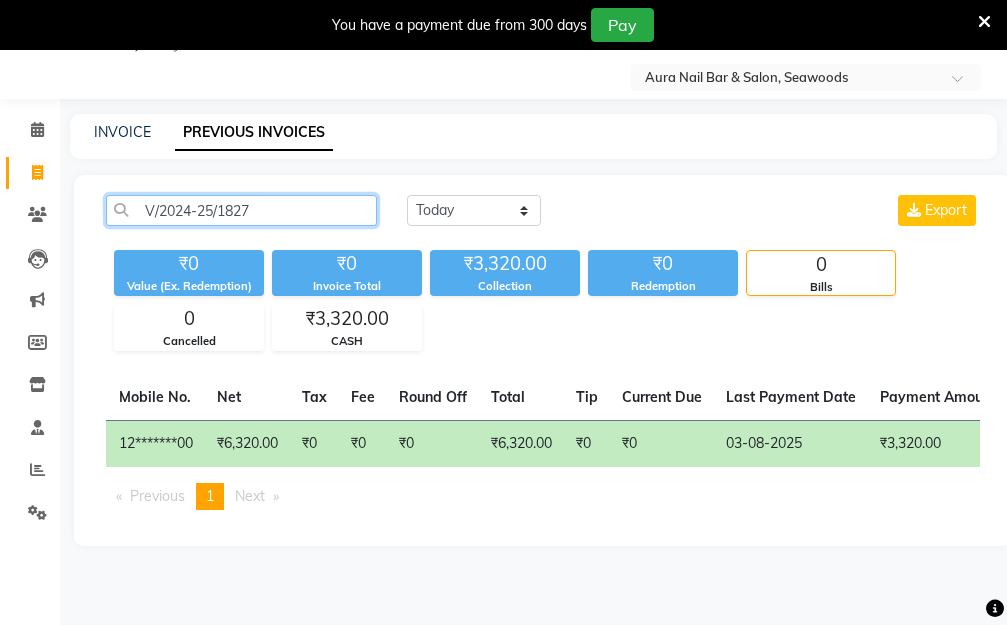 scroll, scrollTop: 0, scrollLeft: 0, axis: both 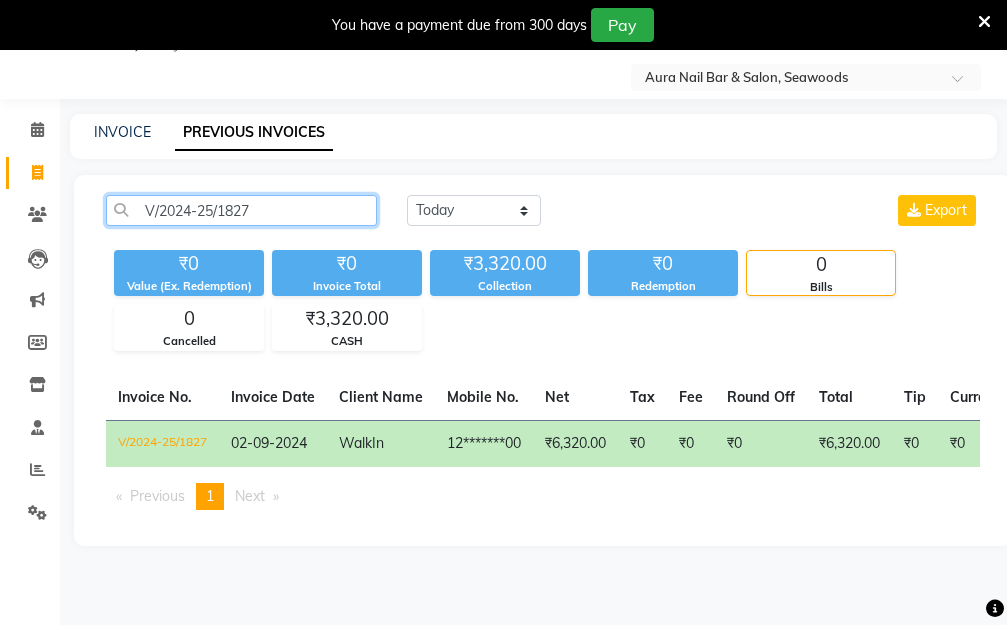 type on "V/2024-25/1827" 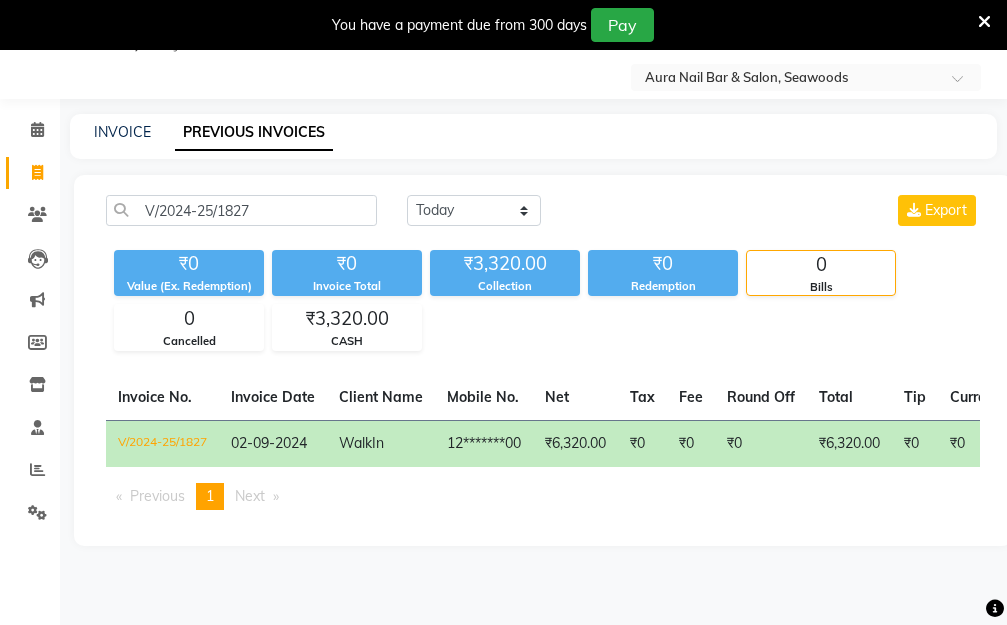 click on "V/2024-25/1827" 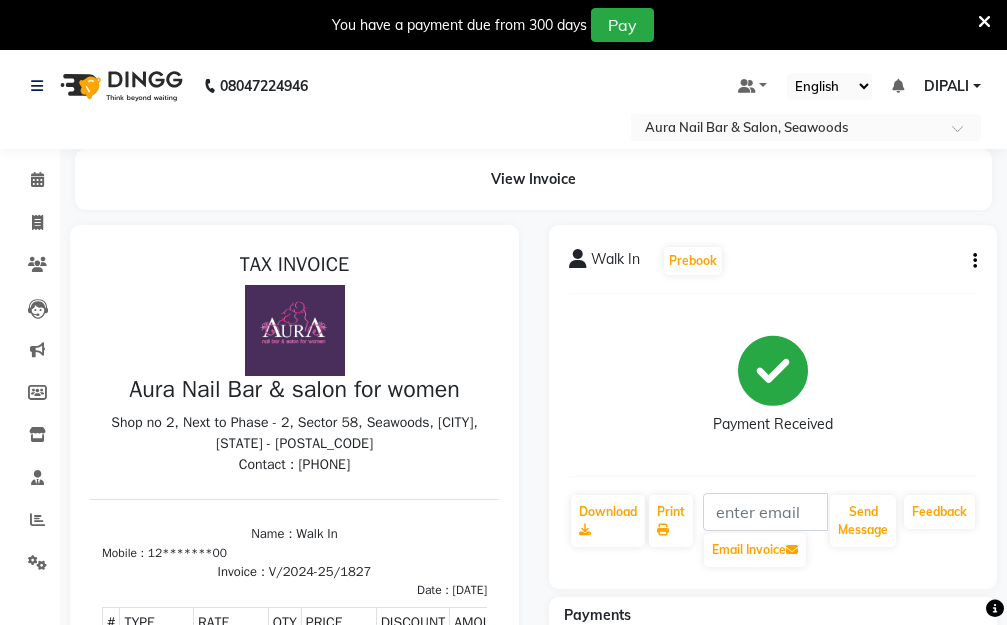 scroll, scrollTop: 0, scrollLeft: 0, axis: both 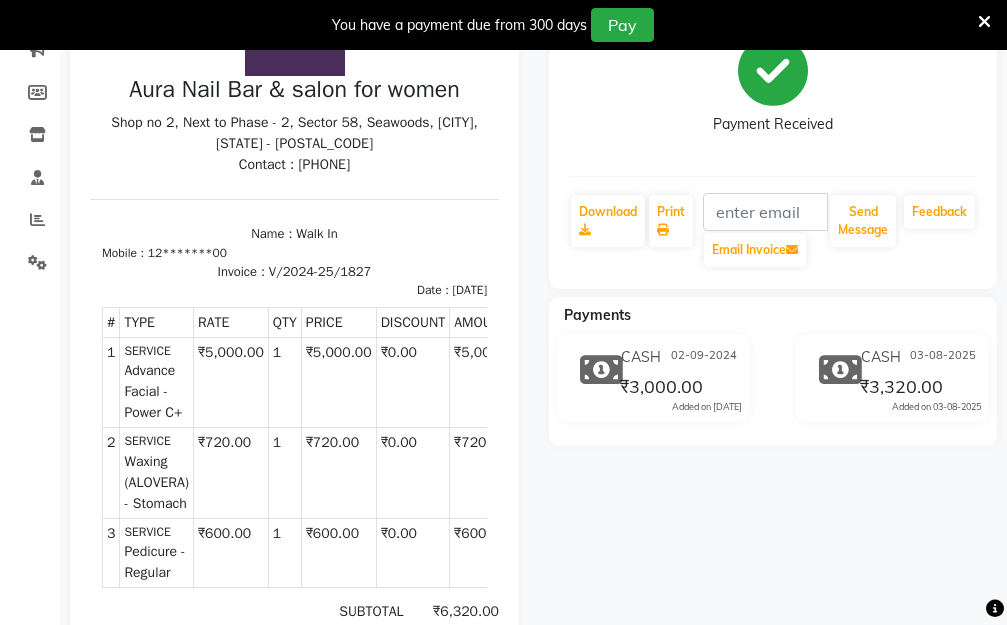 click 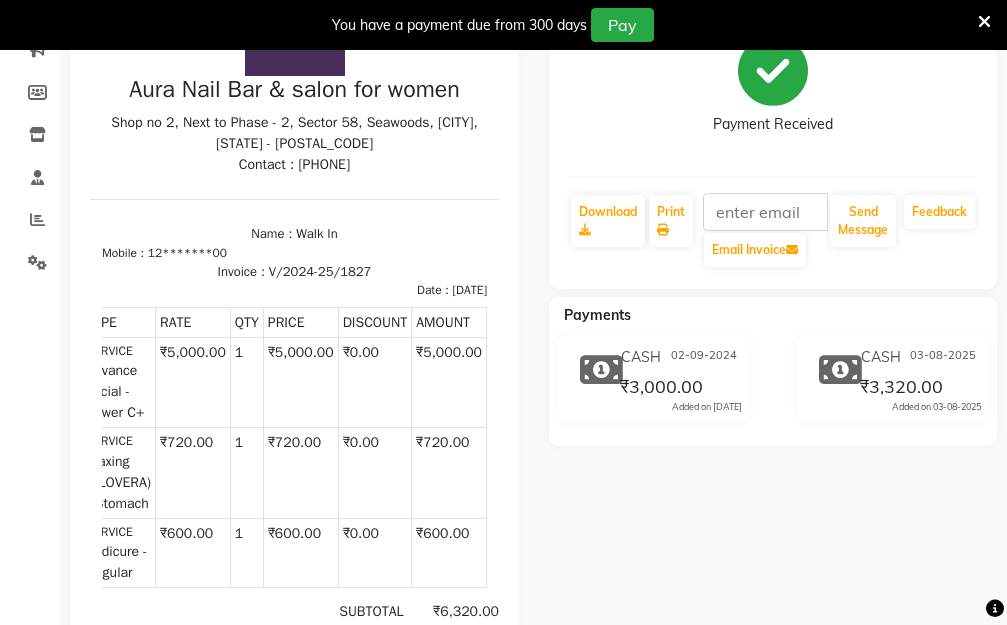 drag, startPoint x: 331, startPoint y: 580, endPoint x: 672, endPoint y: 531, distance: 344.50253 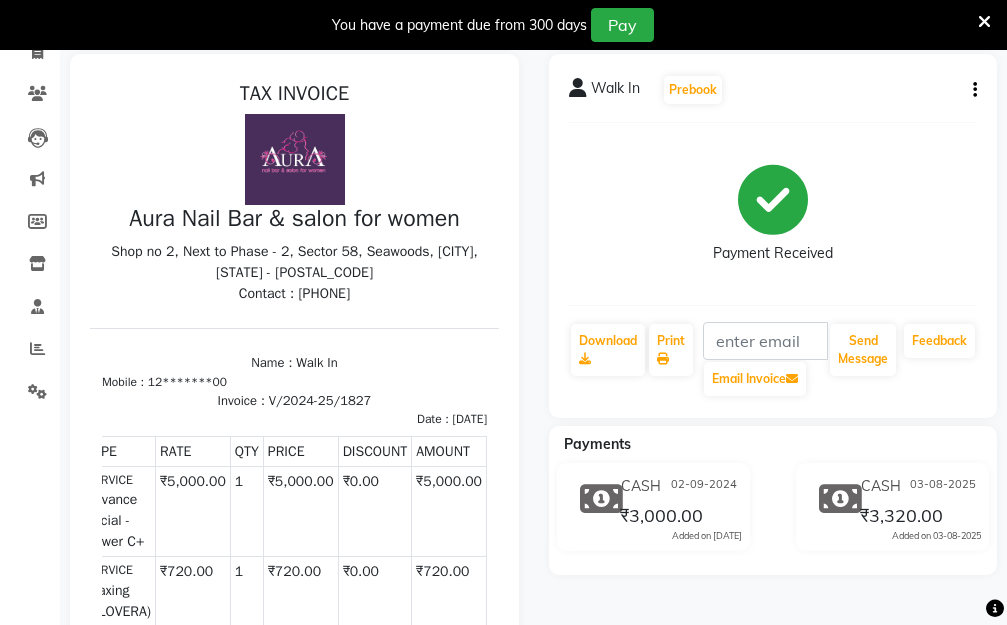 scroll, scrollTop: 400, scrollLeft: 0, axis: vertical 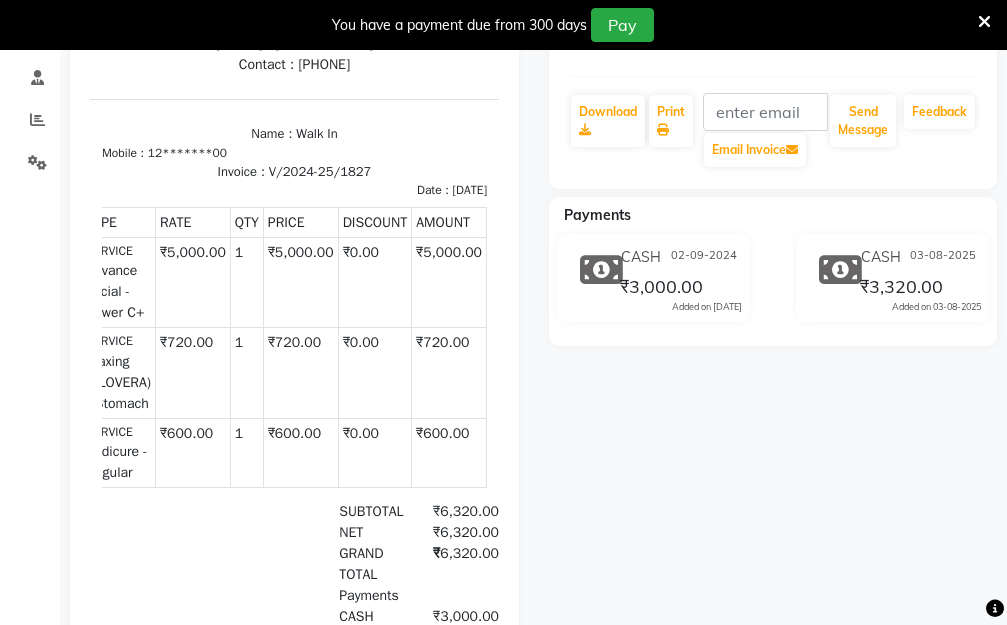 click at bounding box center (995, 609) 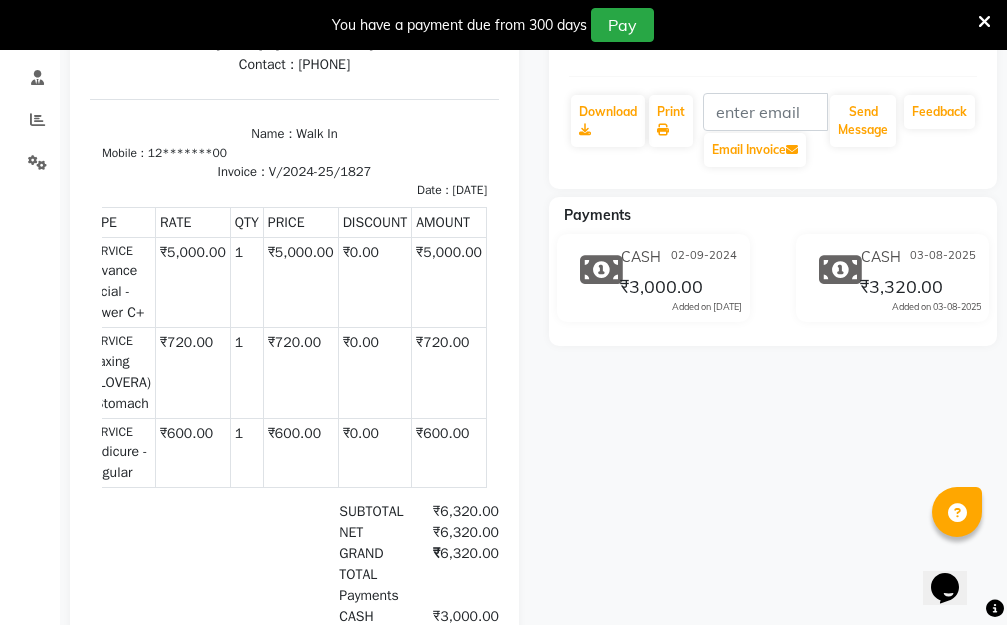 click on "Walk In  Prebook   Payment Received  Download  Print   Email Invoice   Send Message Feedback  Payments CASH 02-09-2024 ₹3,000.00  Added on 03-09-2024  CASH 03-08-2025 ₹3,320.00  Added on 03-08-2025" 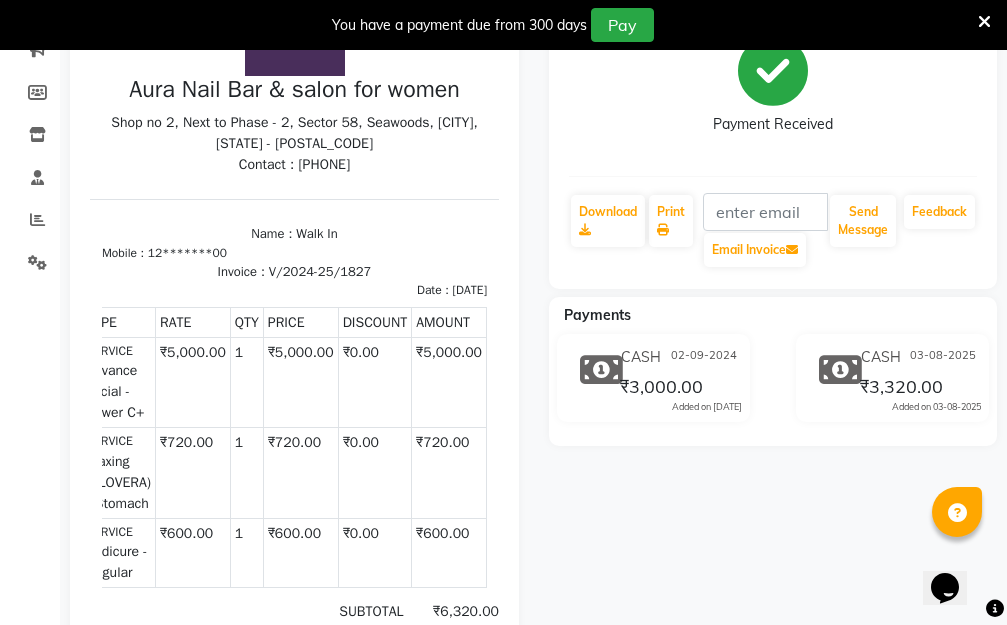 scroll, scrollTop: 0, scrollLeft: 0, axis: both 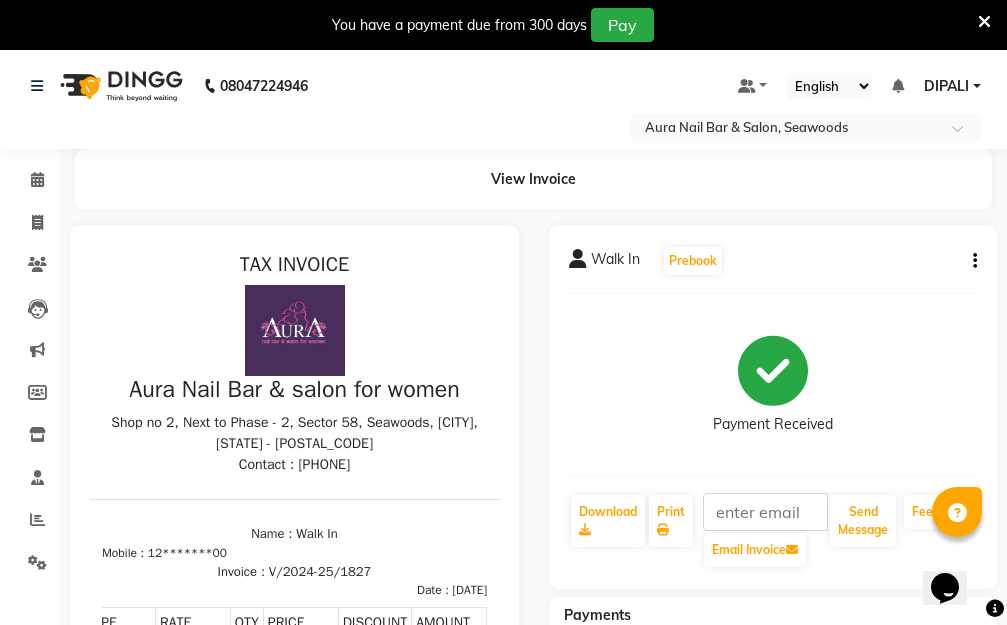 click on "Walk In  Prebook" 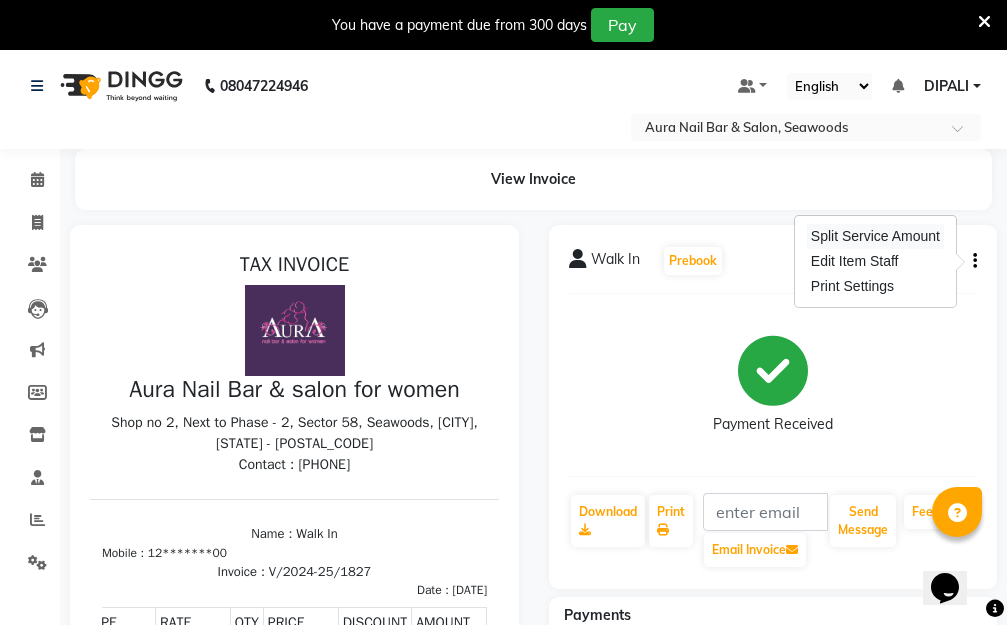 click on "Split Service Amount" at bounding box center (875, 236) 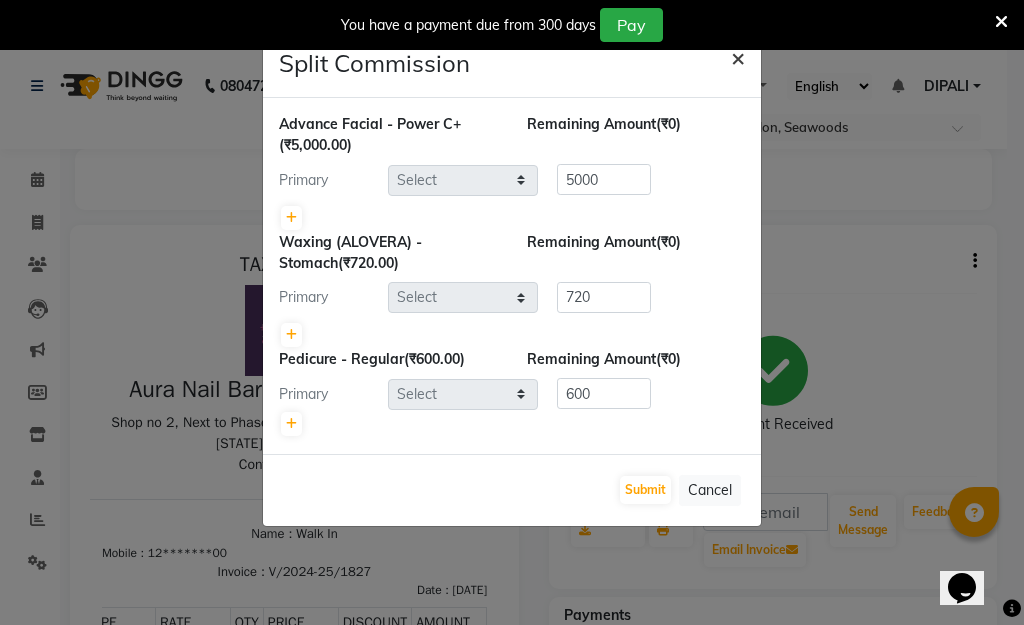 click on "×" 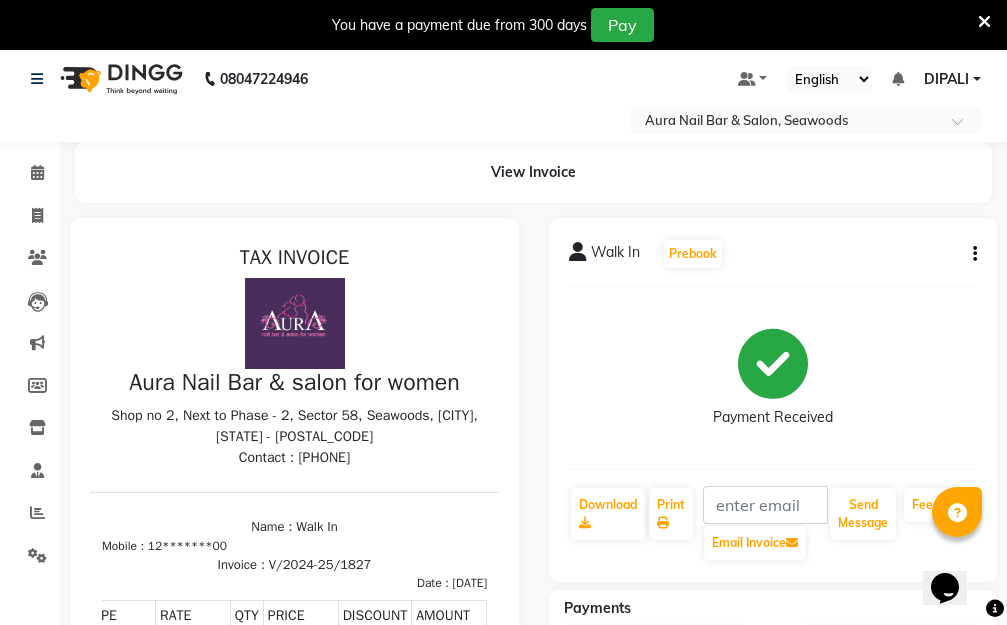 scroll, scrollTop: 0, scrollLeft: 0, axis: both 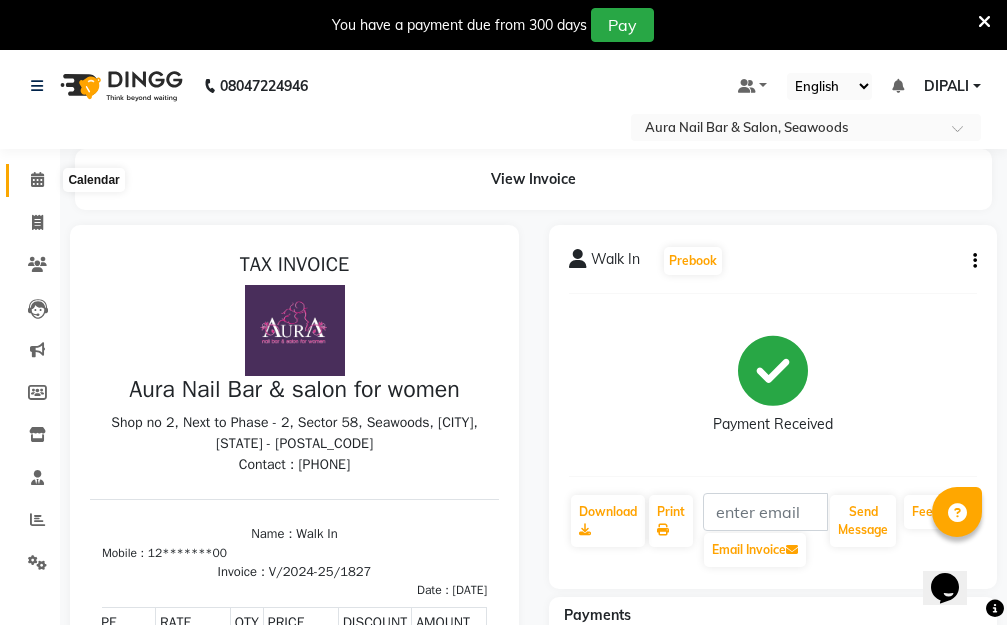 click 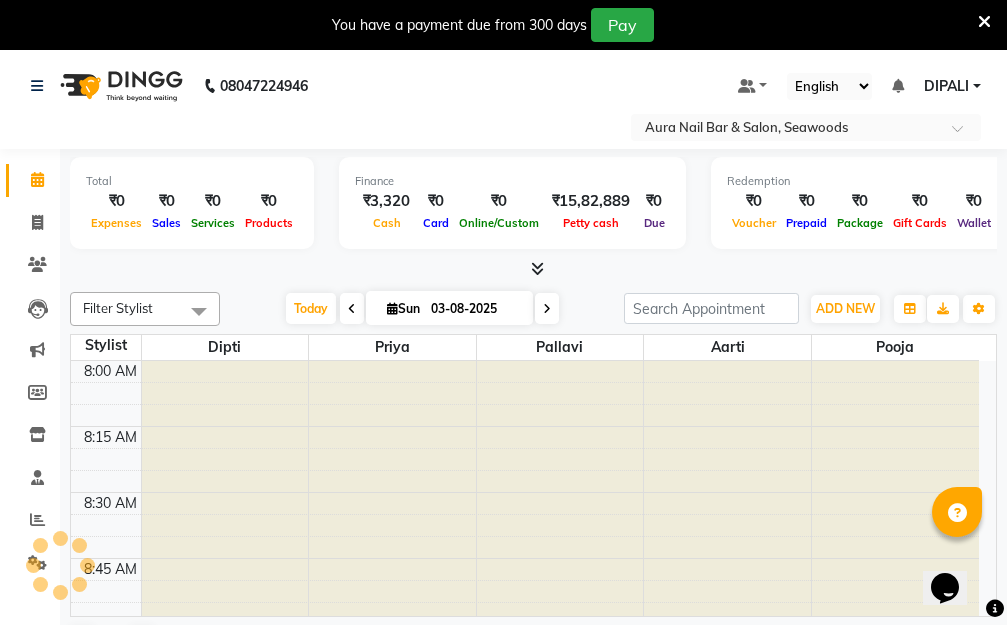 scroll, scrollTop: 0, scrollLeft: 0, axis: both 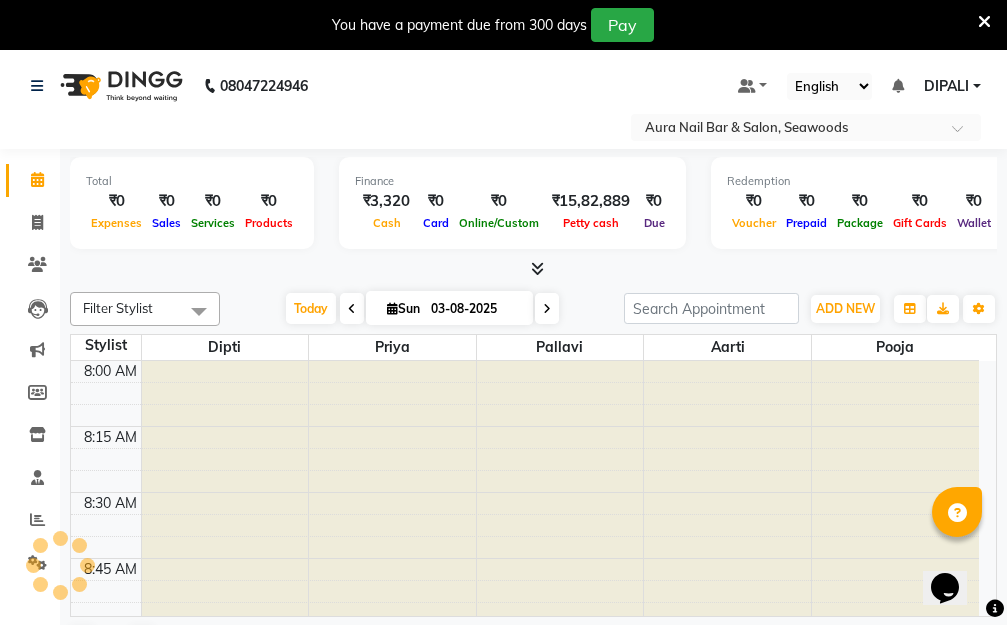 click 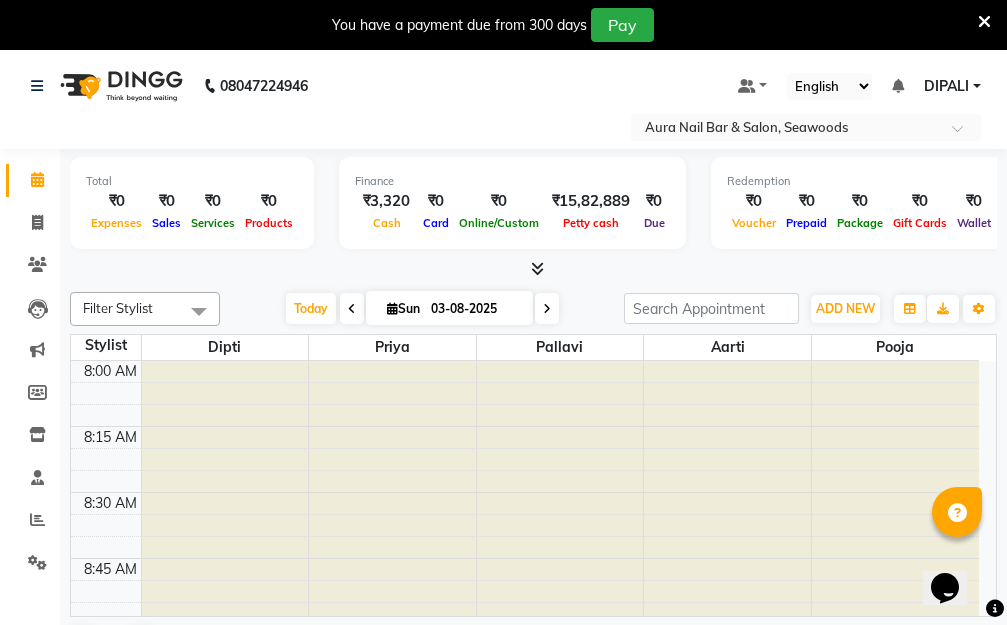 click at bounding box center [984, 22] 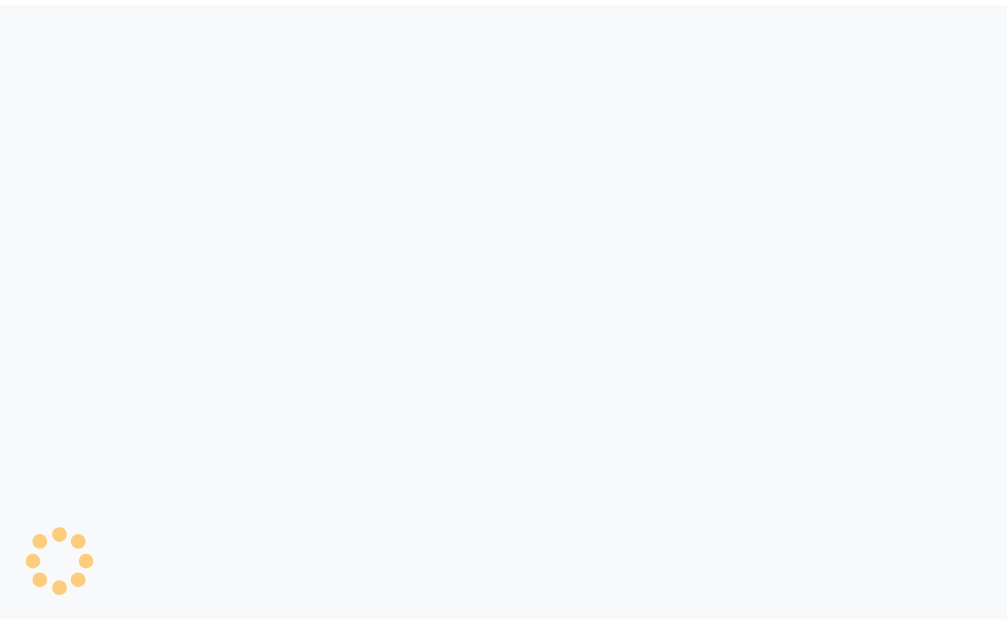 scroll, scrollTop: 0, scrollLeft: 0, axis: both 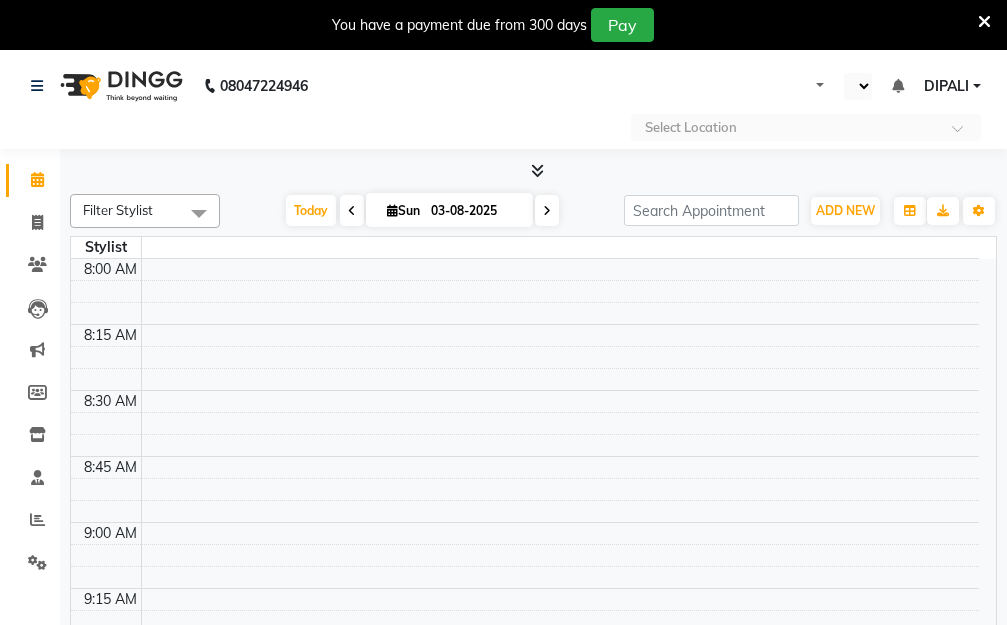 select on "en" 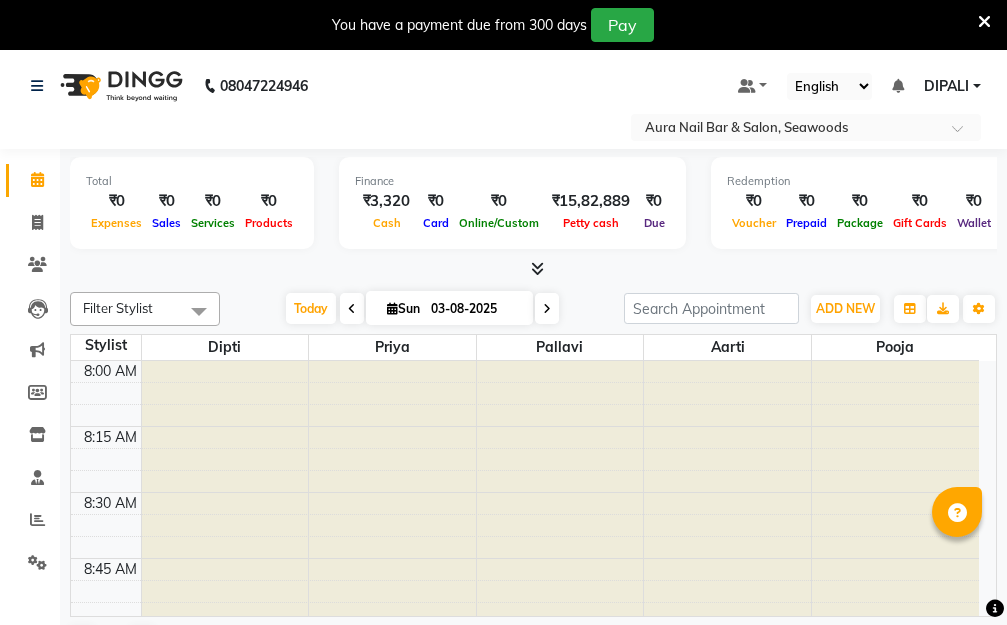 scroll, scrollTop: 0, scrollLeft: 0, axis: both 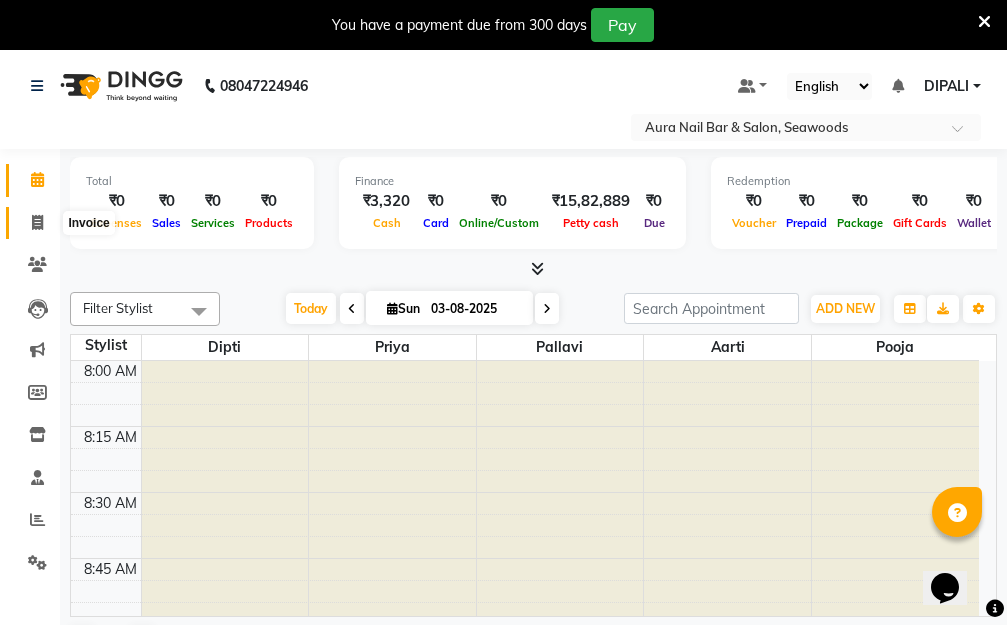 click 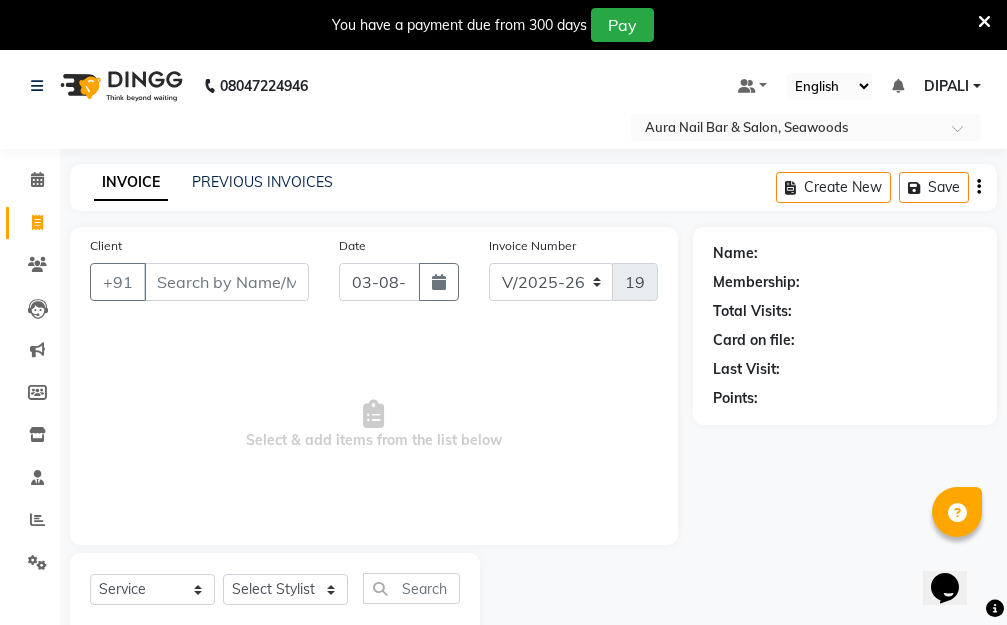 click on "PREVIOUS INVOICES" 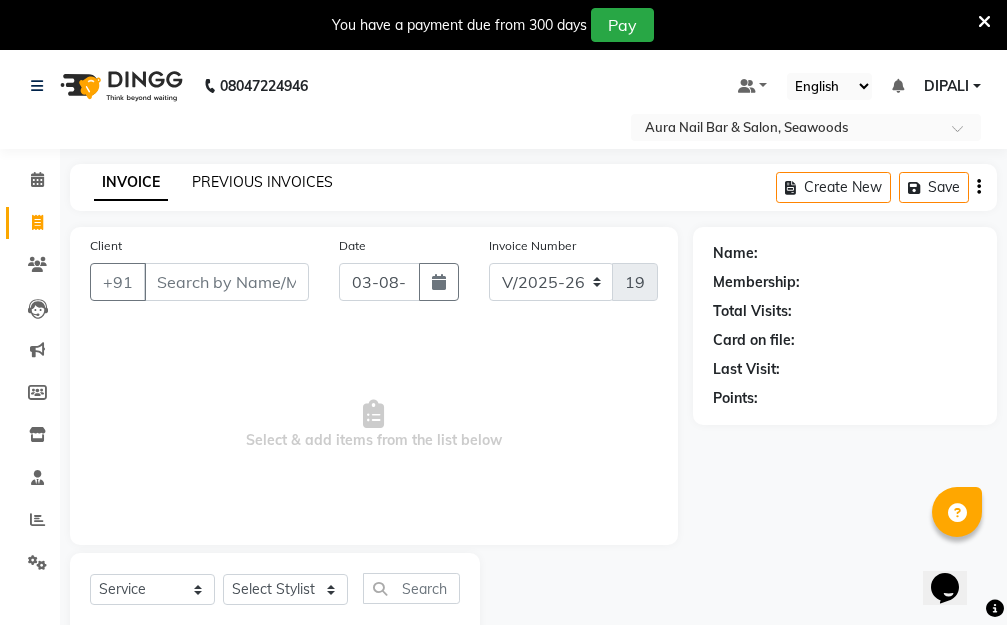click on "PREVIOUS INVOICES" 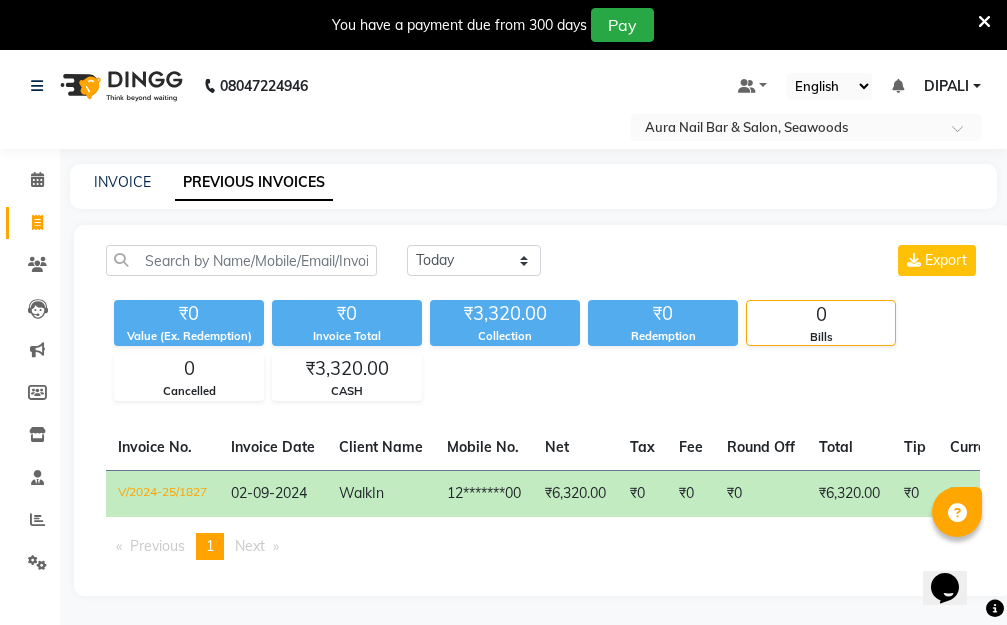 drag, startPoint x: 192, startPoint y: 252, endPoint x: 617, endPoint y: 224, distance: 425.92136 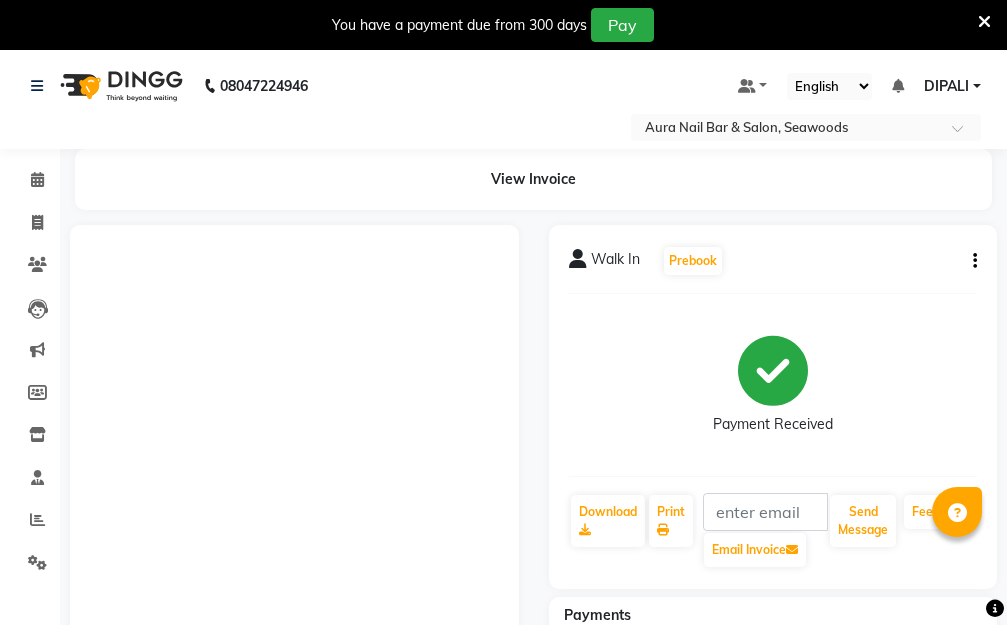 scroll, scrollTop: 0, scrollLeft: 0, axis: both 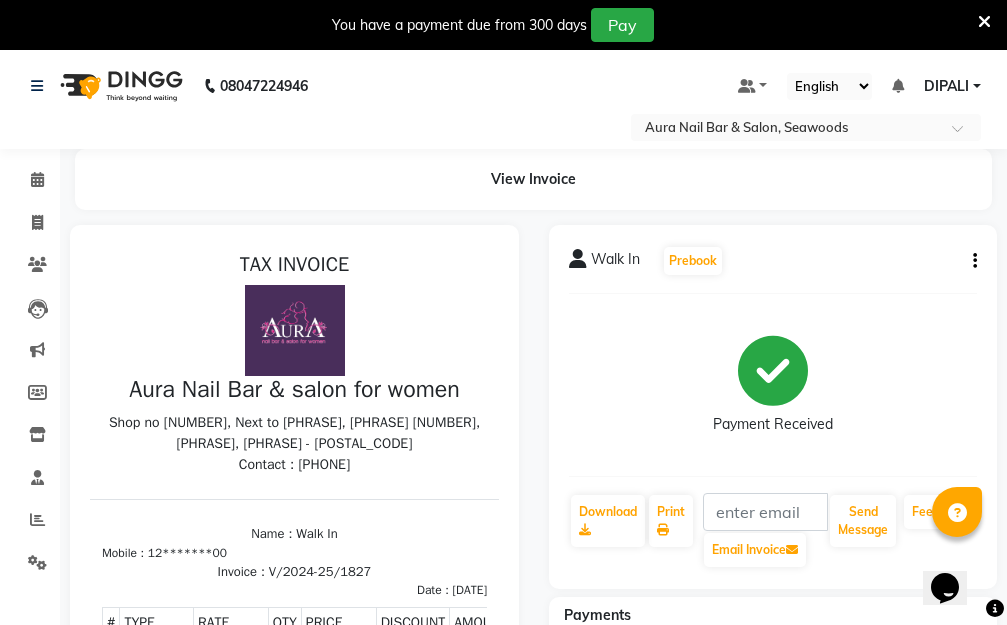click 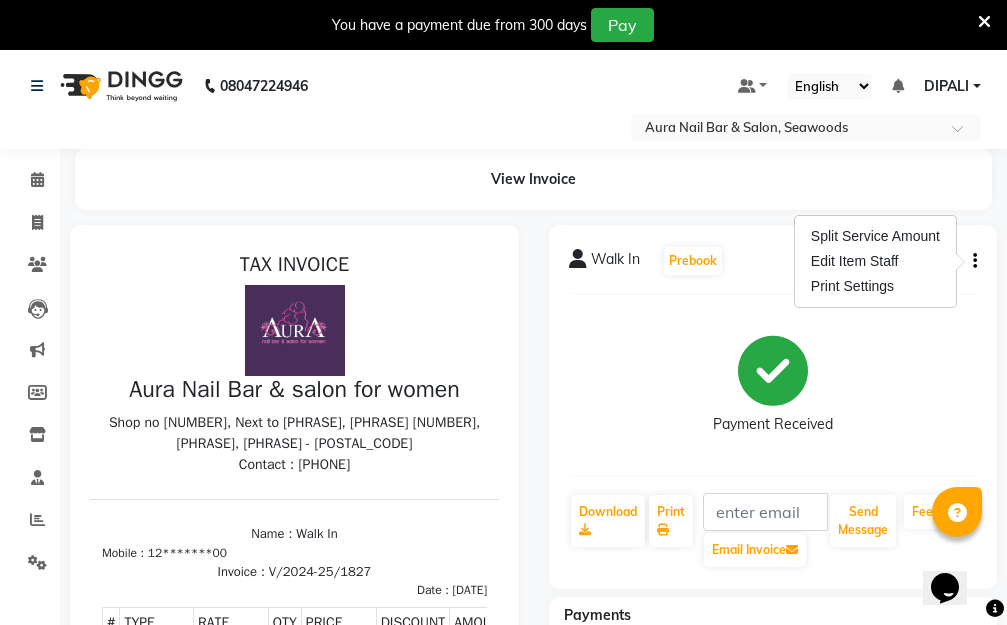 click on "Payment Received" 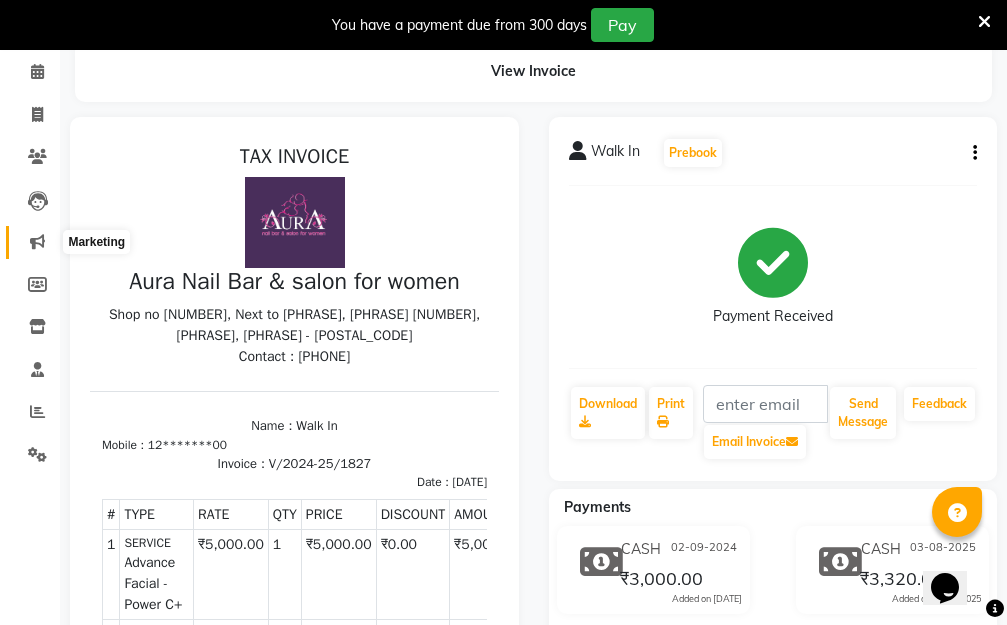 scroll, scrollTop: 0, scrollLeft: 0, axis: both 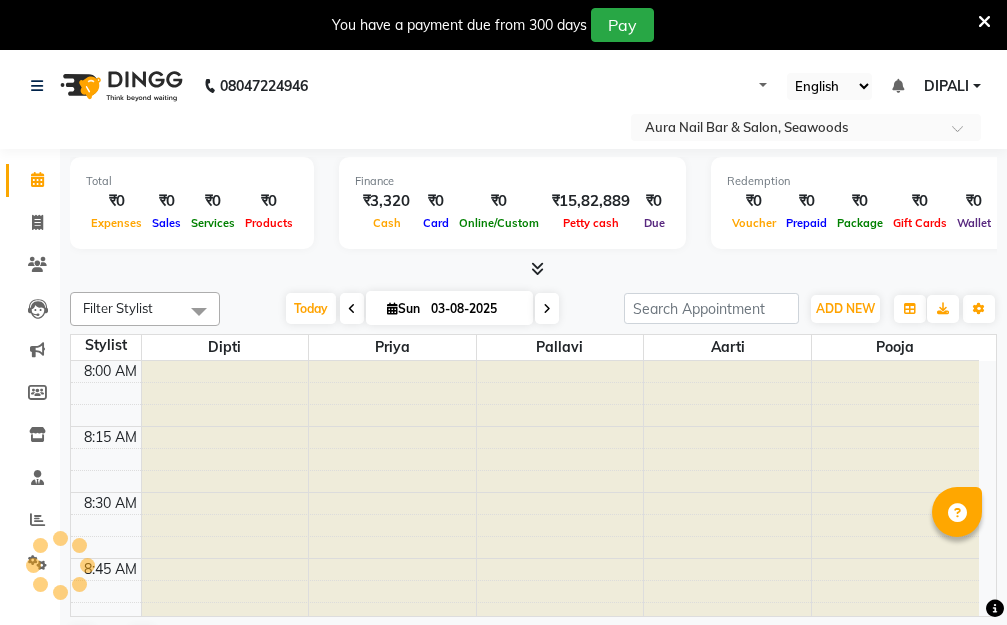select on "en" 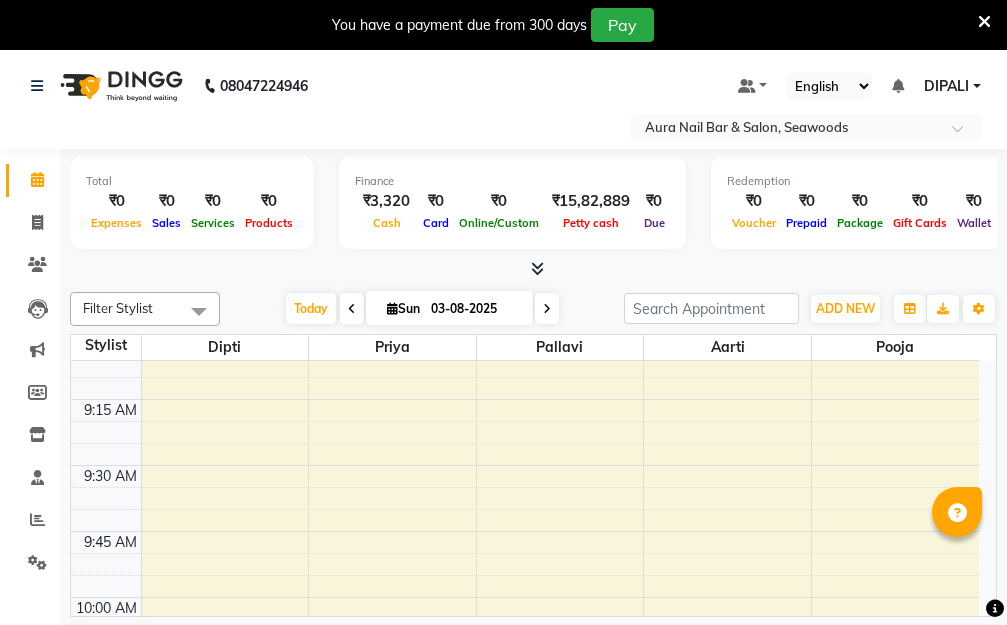 scroll, scrollTop: 300, scrollLeft: 0, axis: vertical 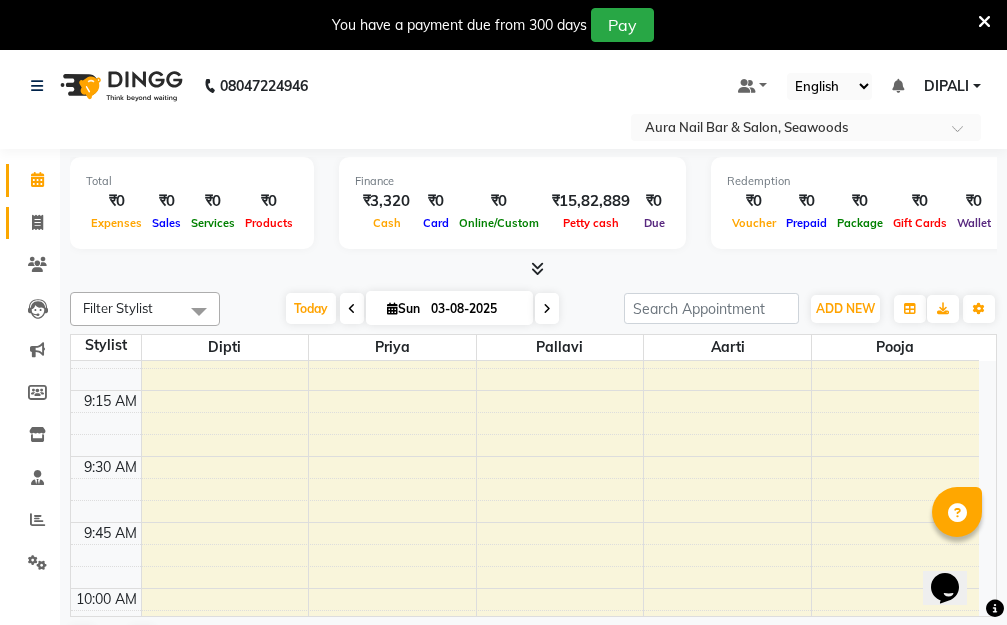 click 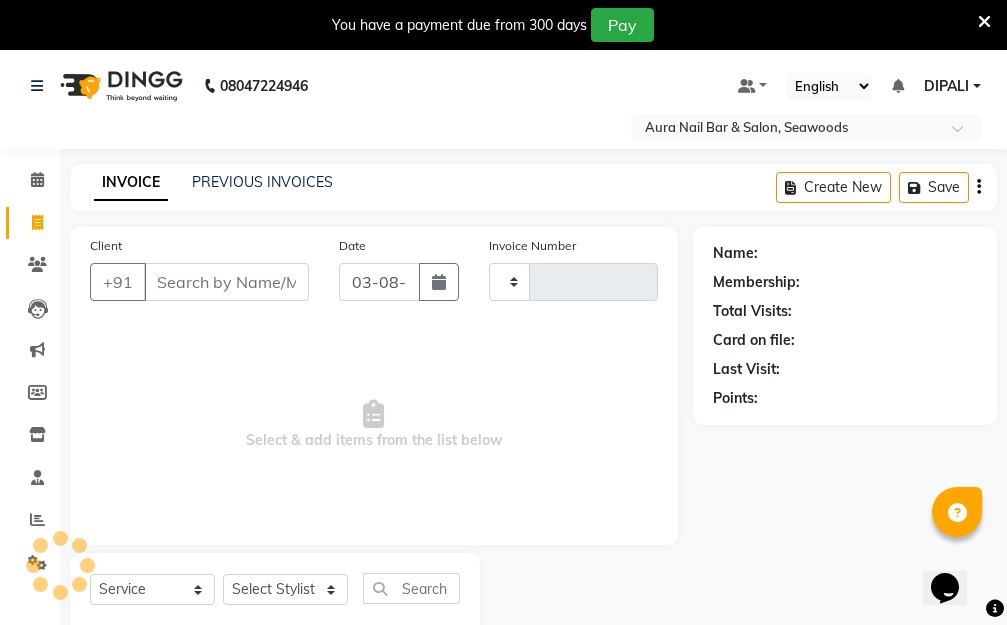 type on "1964" 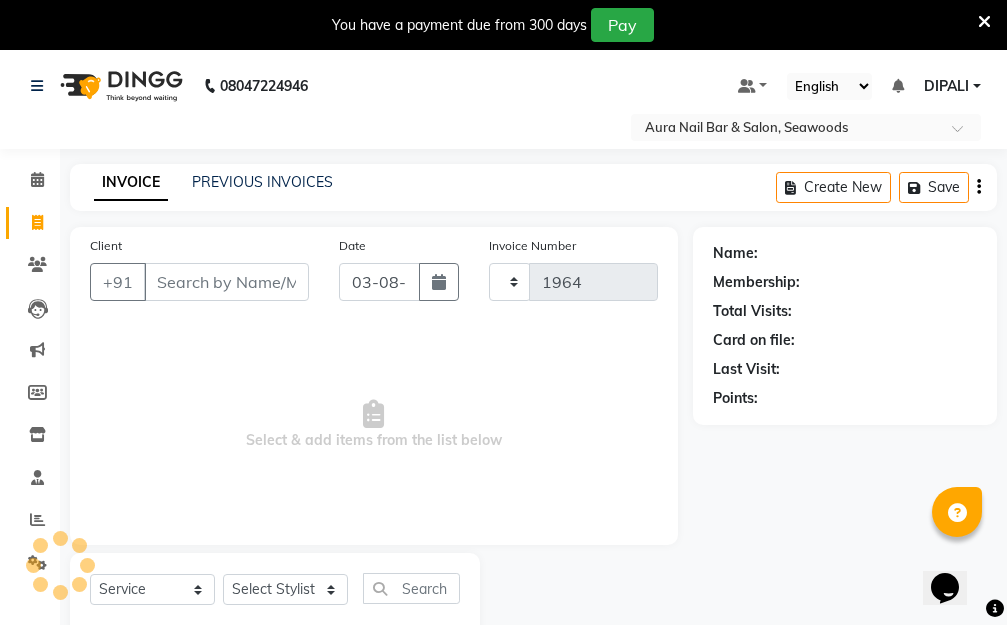 select on "4994" 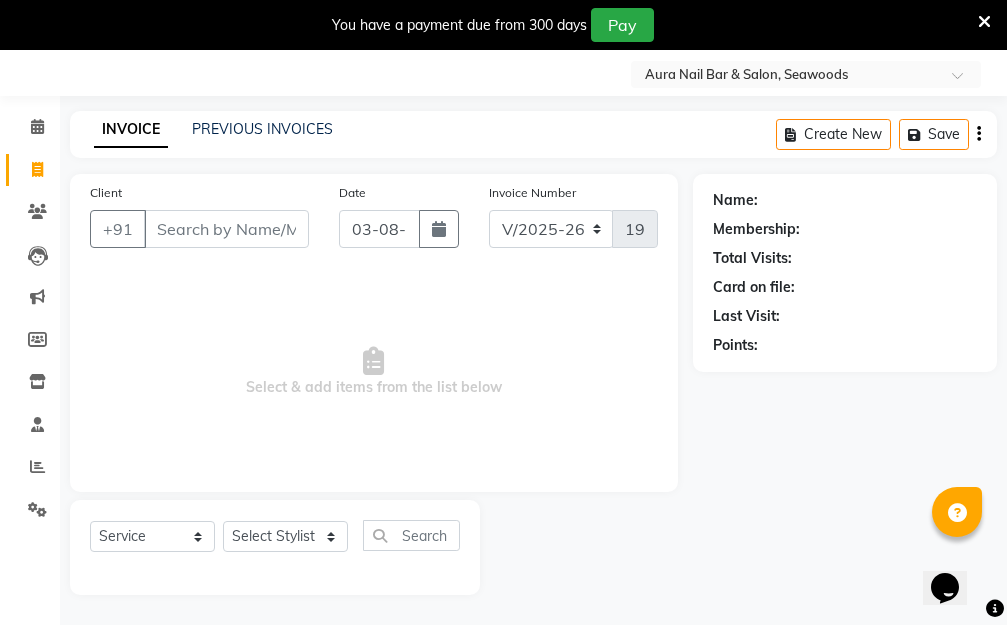 scroll, scrollTop: 0, scrollLeft: 0, axis: both 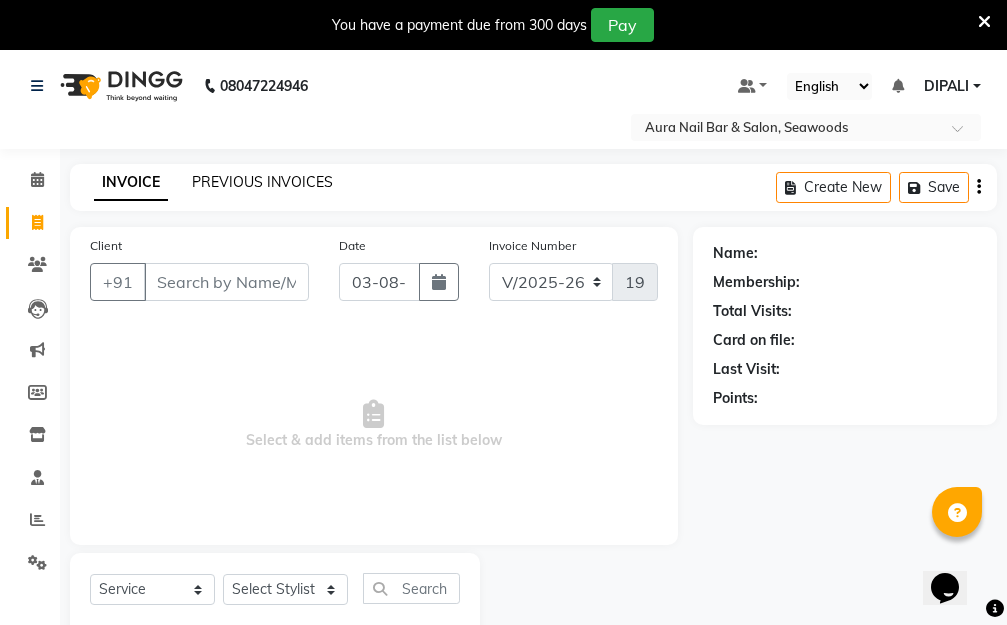 click on "PREVIOUS INVOICES" 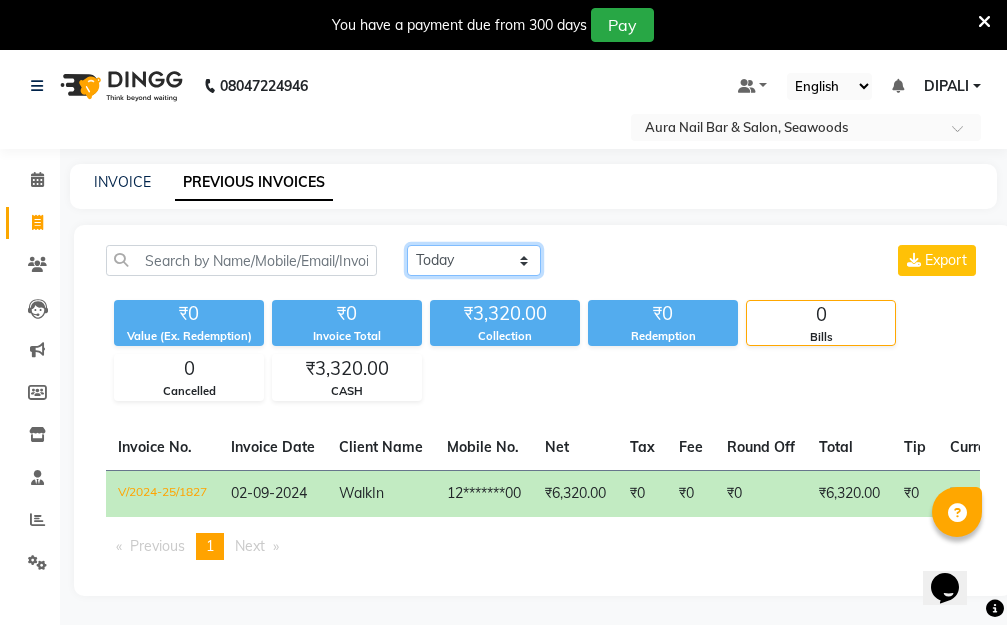 click on "Today Yesterday Custom Range" 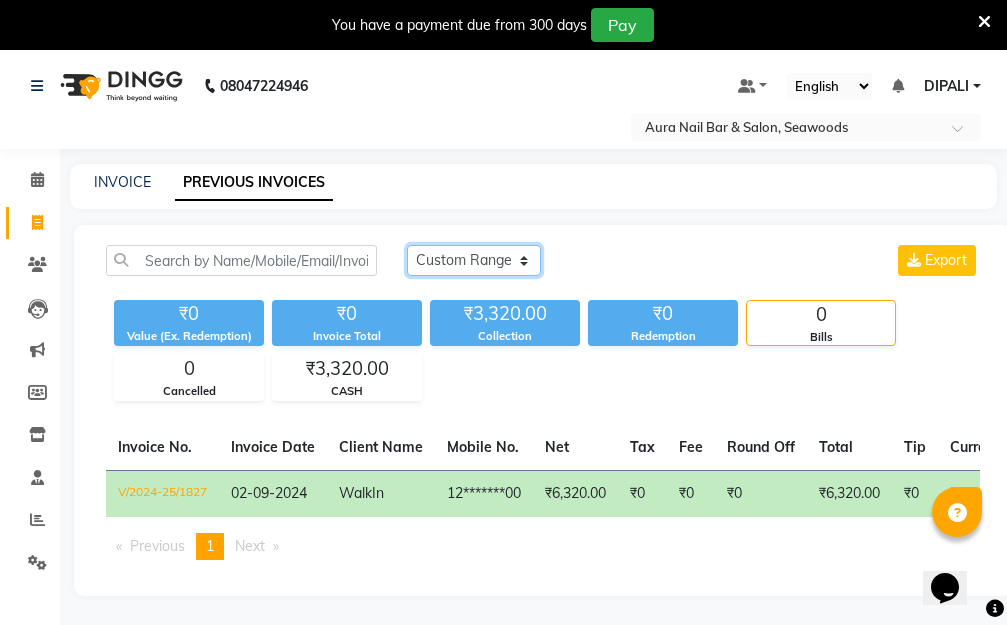 click on "Today Yesterday Custom Range" 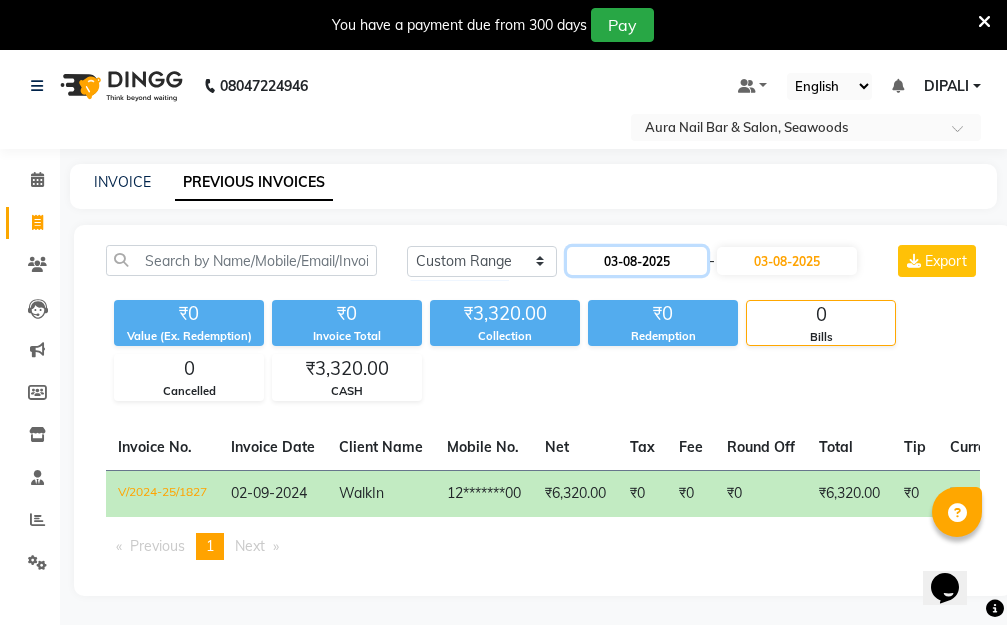click on "03-08-2025" 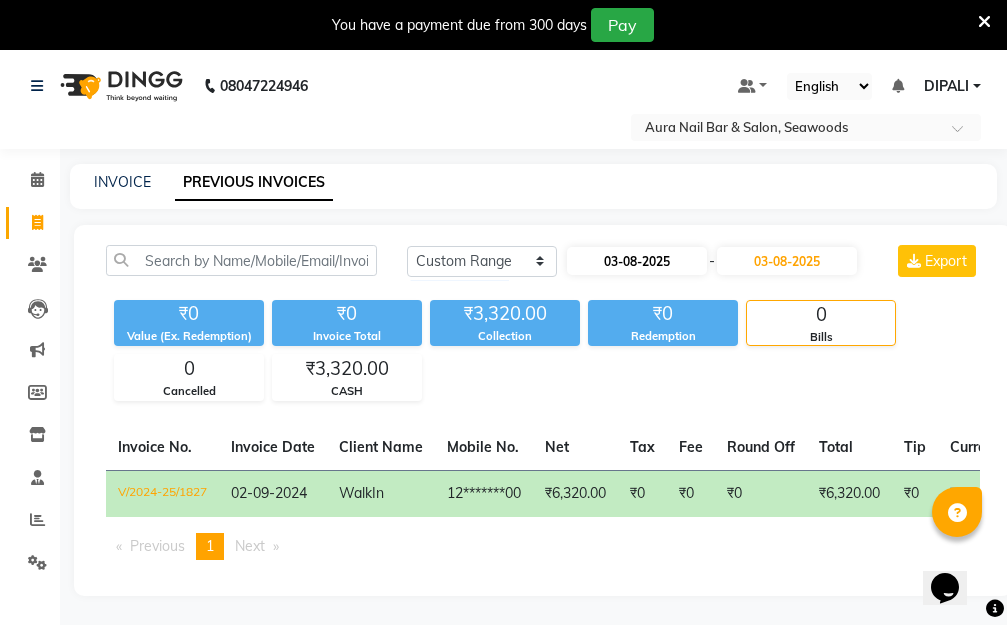 select on "8" 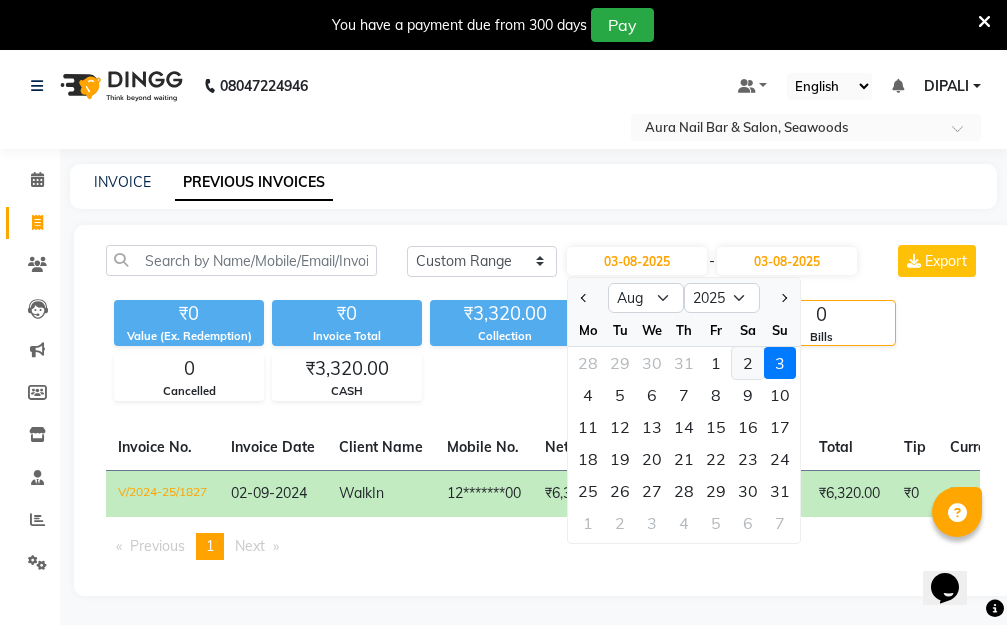 click on "2" 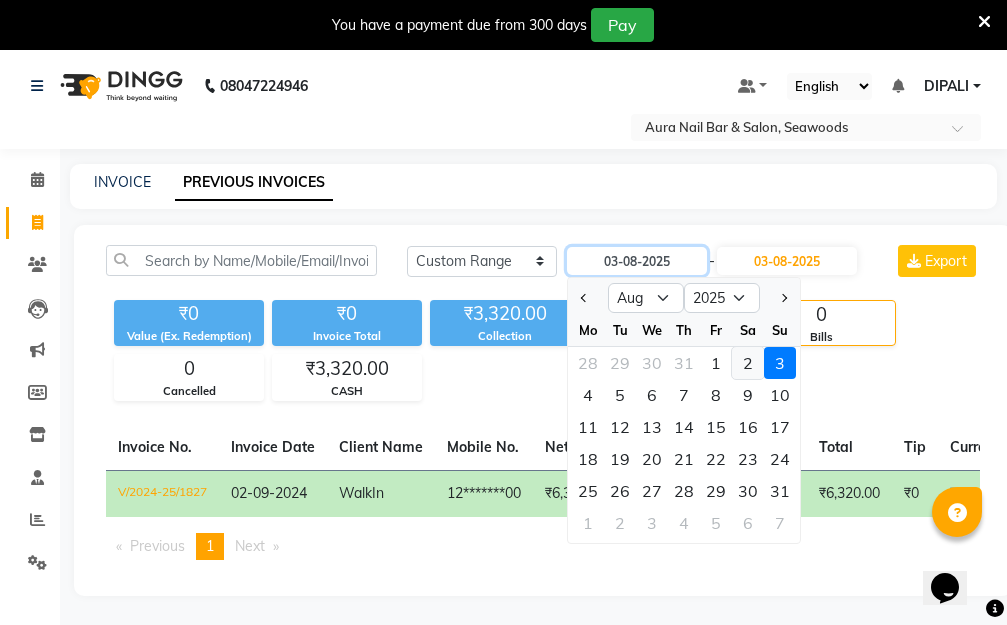 type on "02-08-2025" 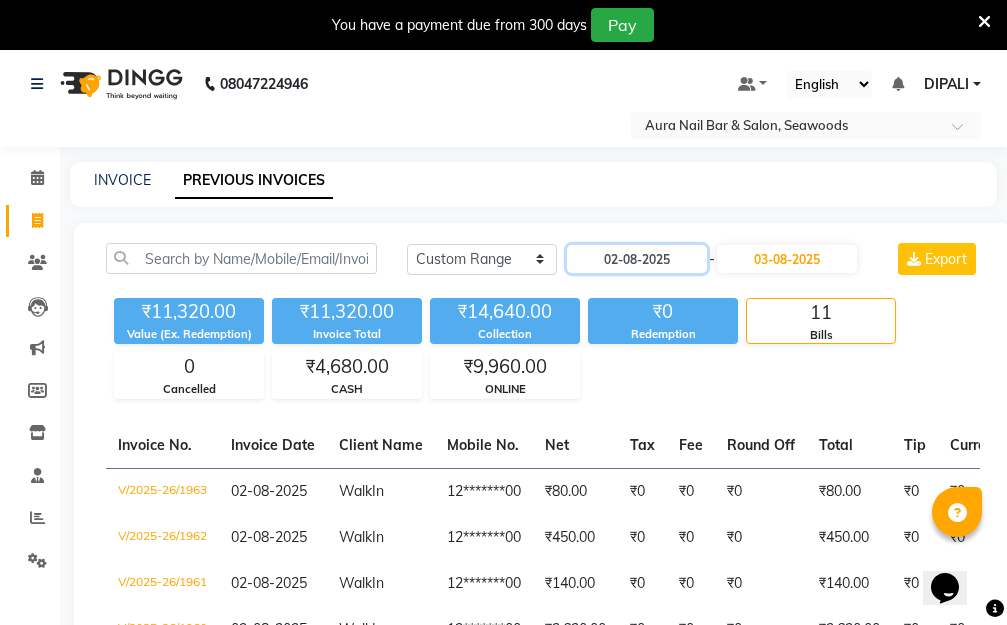 scroll, scrollTop: 0, scrollLeft: 0, axis: both 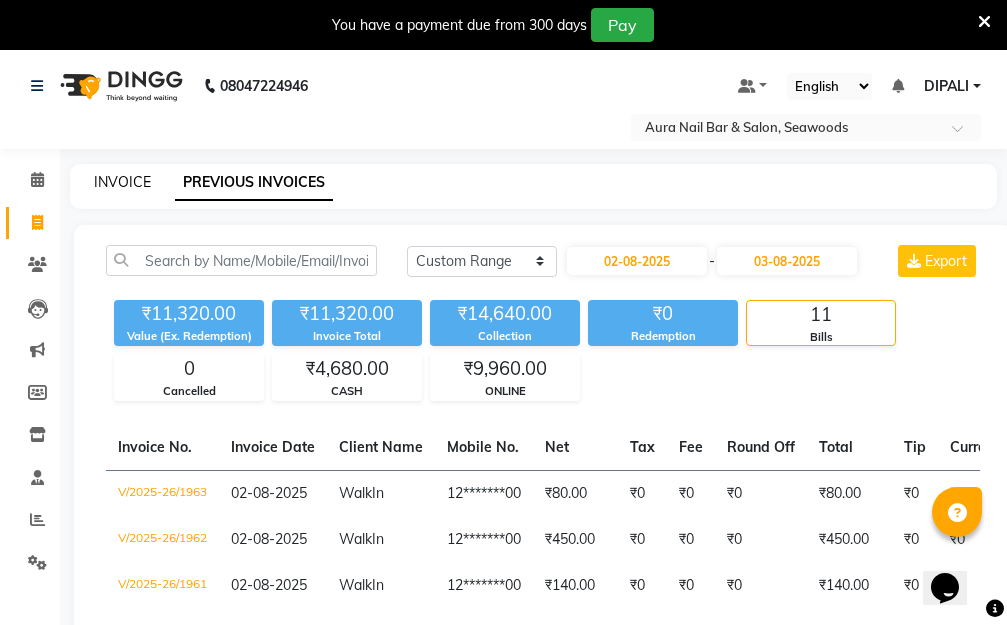 click on "INVOICE" 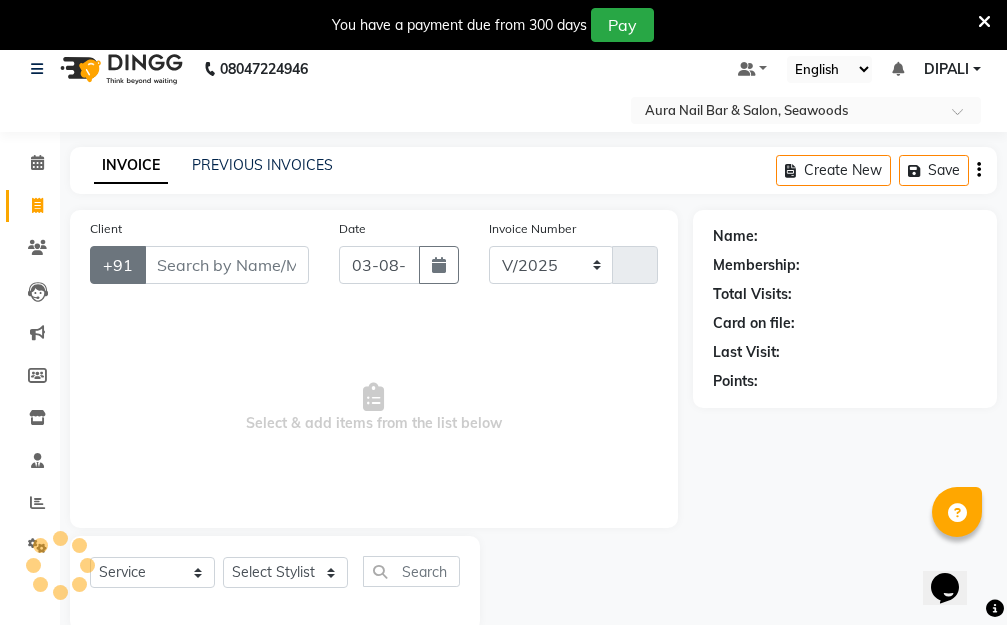 select on "4994" 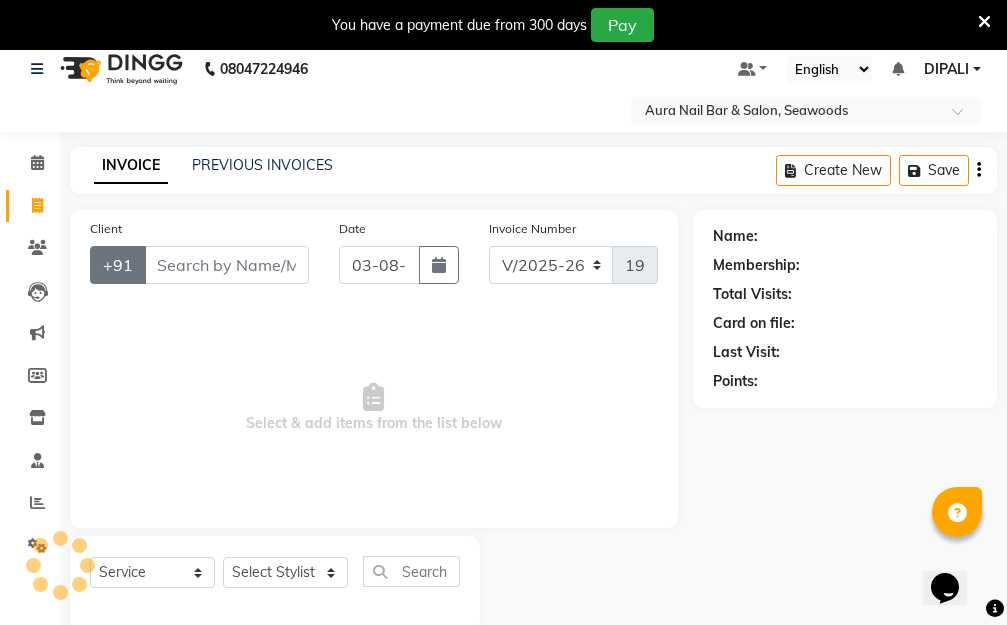 scroll, scrollTop: 53, scrollLeft: 0, axis: vertical 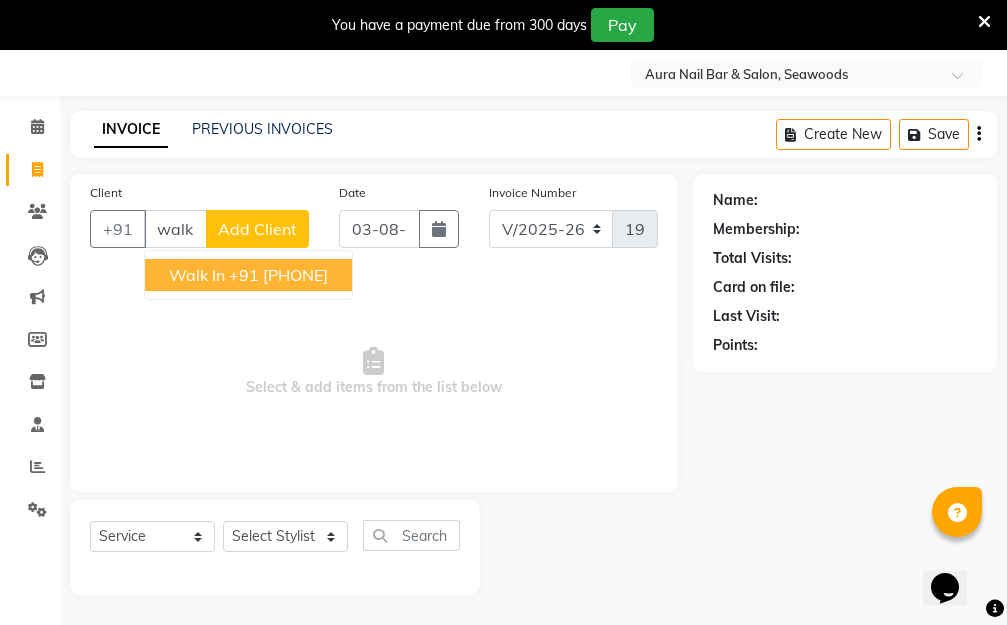 click on "+91 [PHONE]" at bounding box center (278, 275) 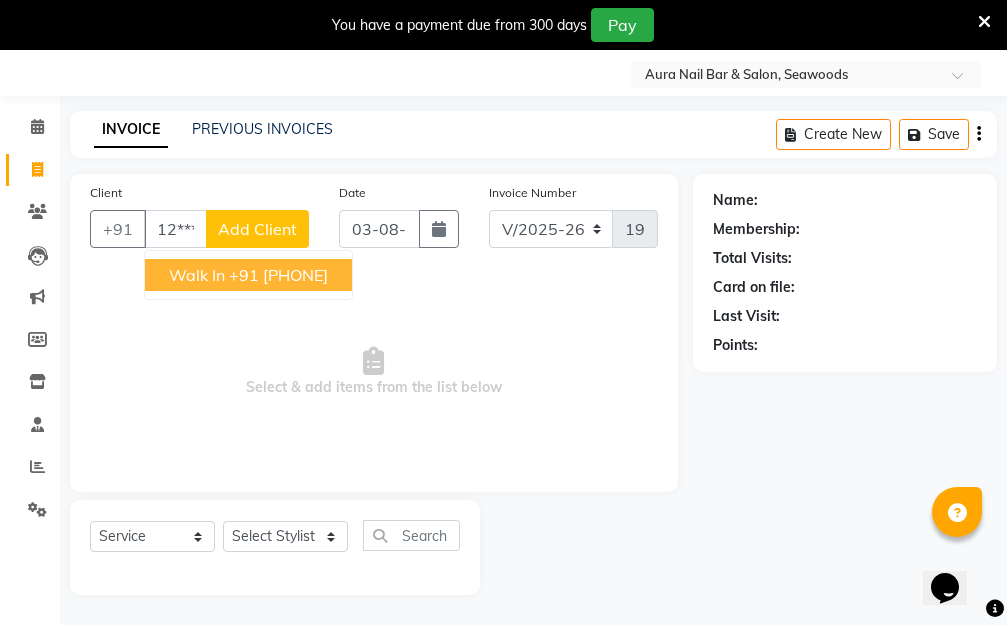 type on "12*******00" 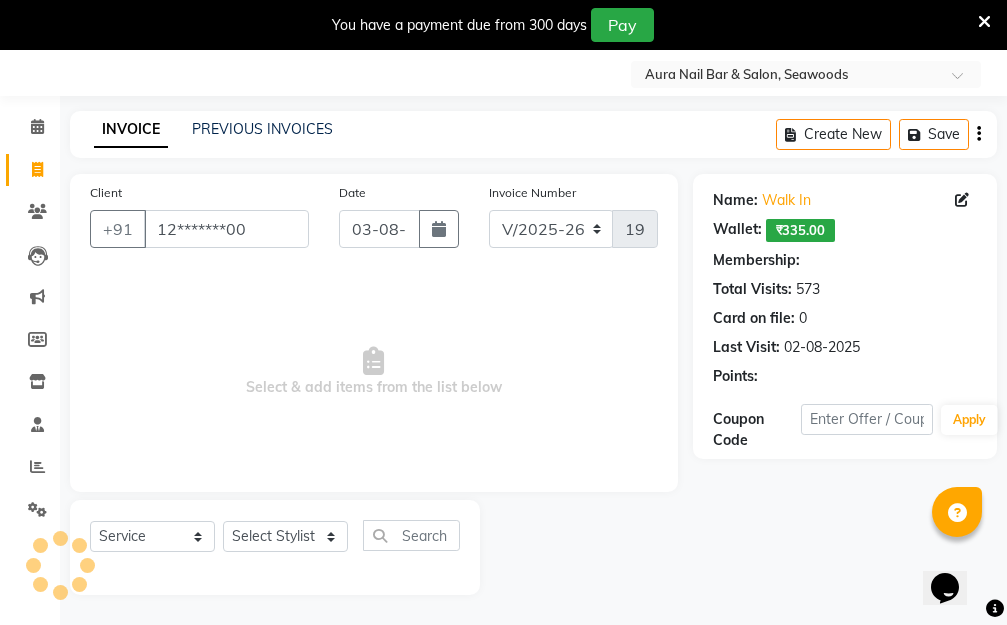 select on "1: Object" 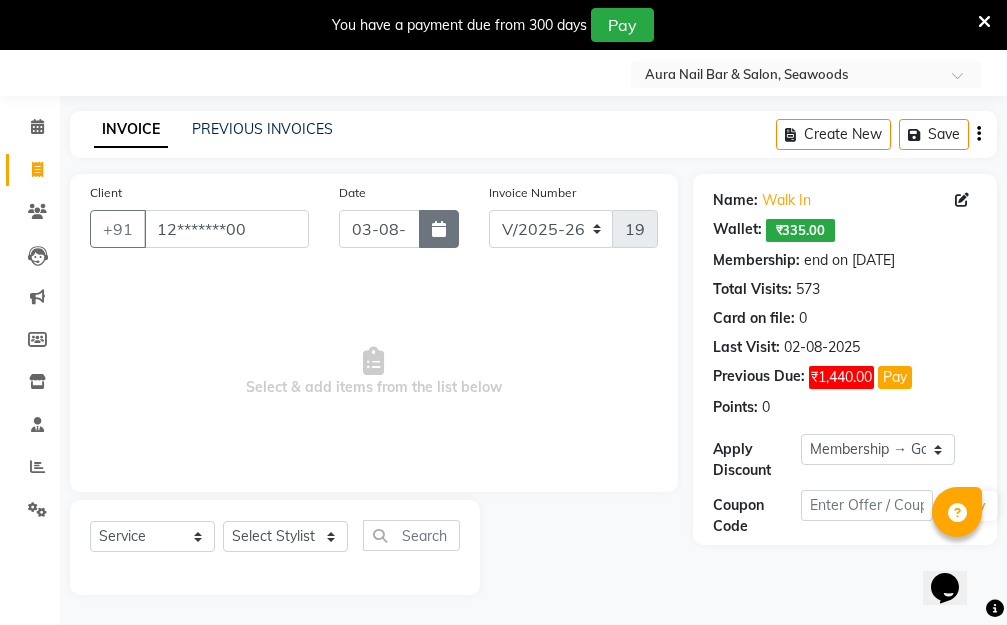 click 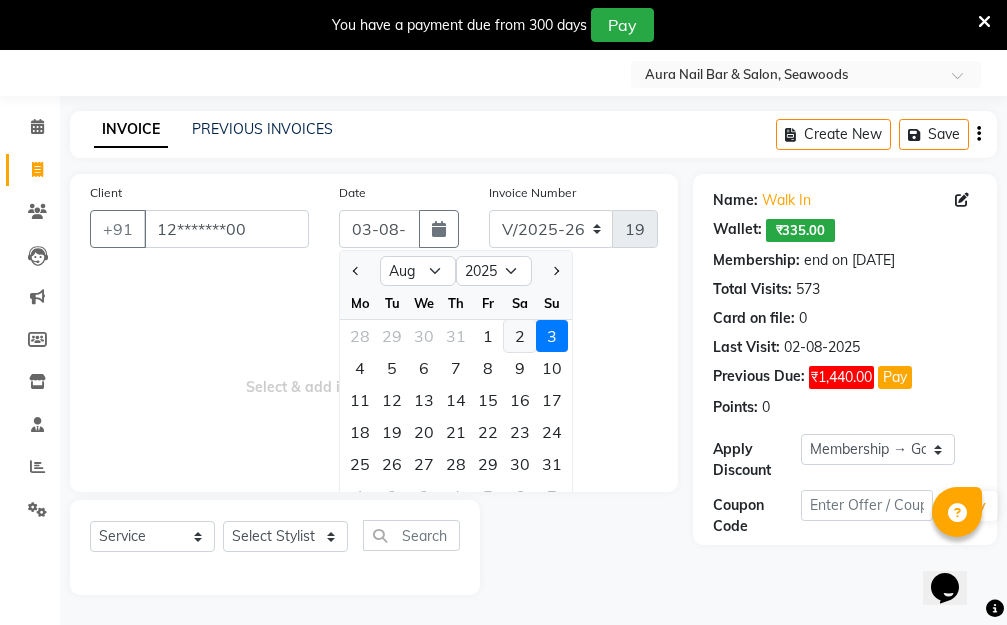 click on "2" 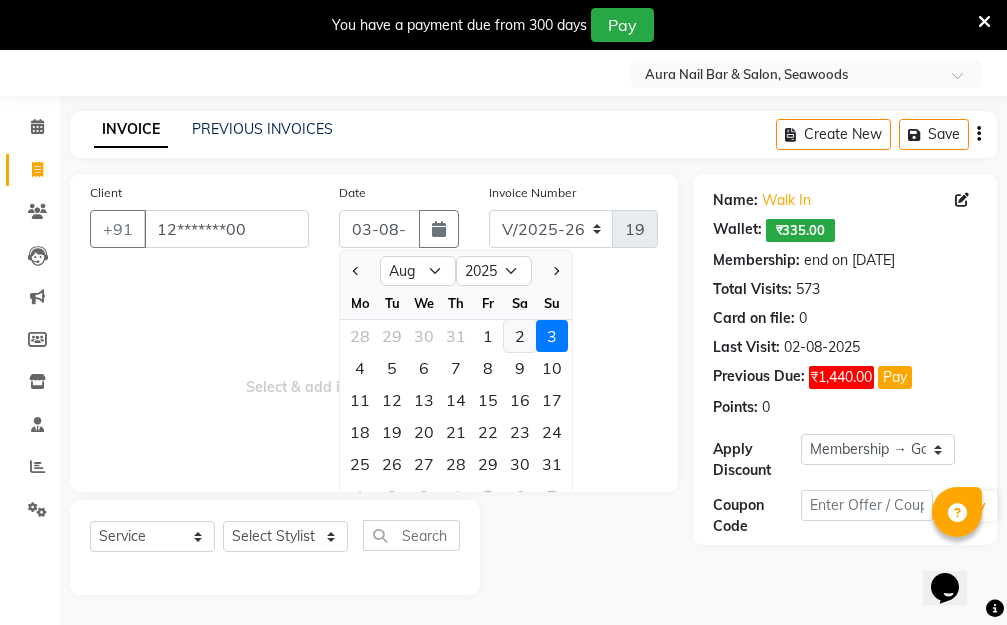 type on "02-08-2025" 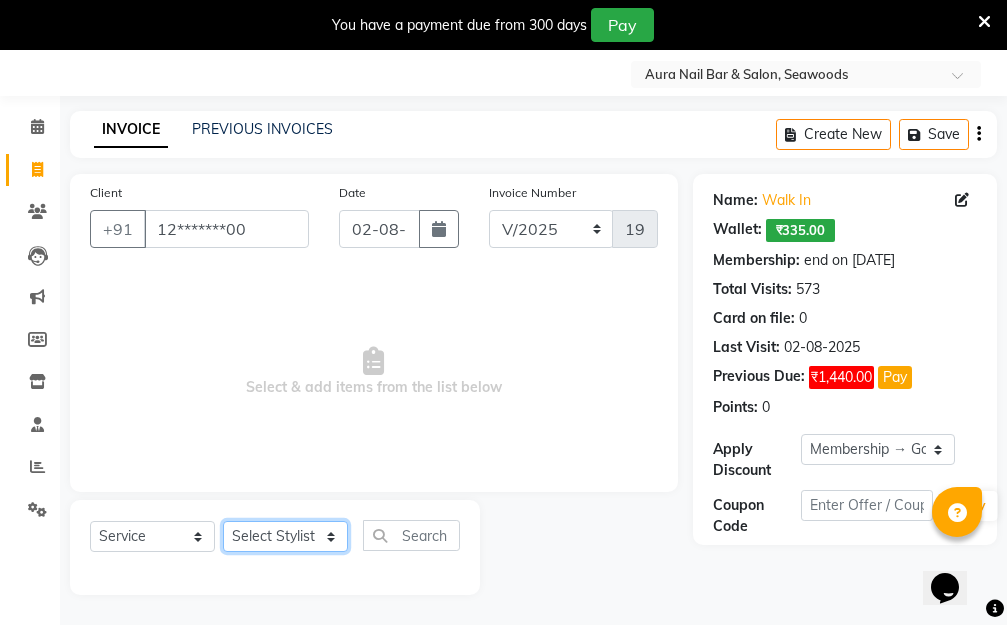 click on "Select Stylist [FIRST] [LAST] Manager [FIRST] [LAST] [FIRST] [LAST] [FIRST] [LAST]" 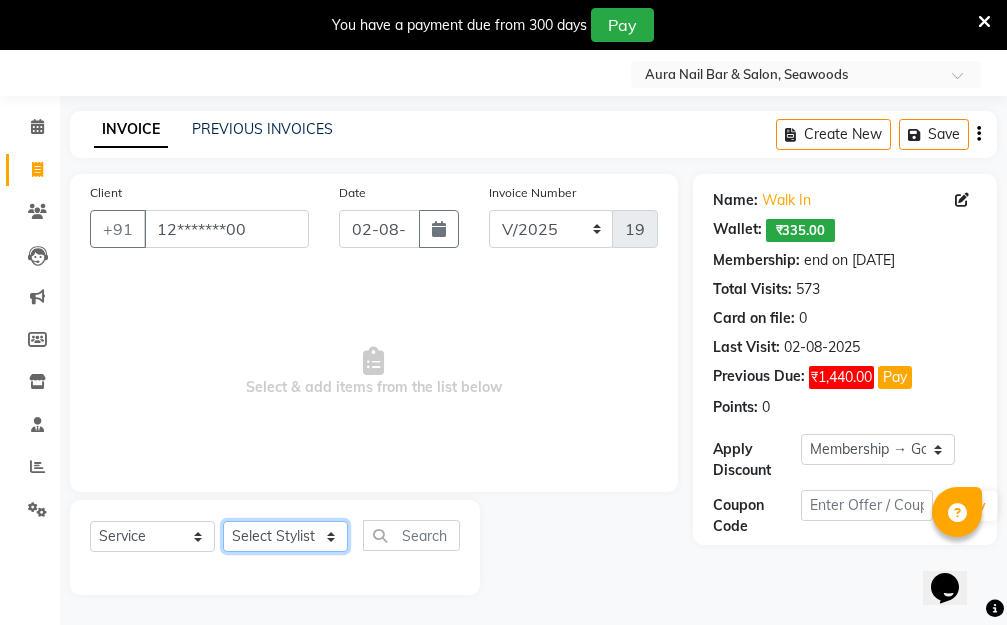 select on "31261" 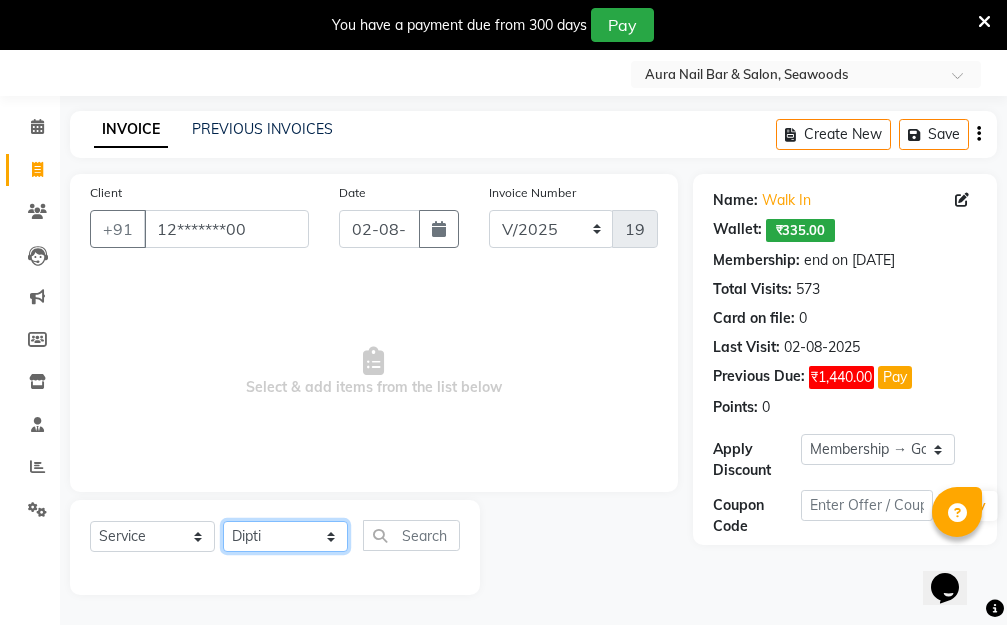 click on "Select Stylist [FIRST] [LAST] Manager [FIRST] [LAST] [FIRST] [LAST] [FIRST] [LAST]" 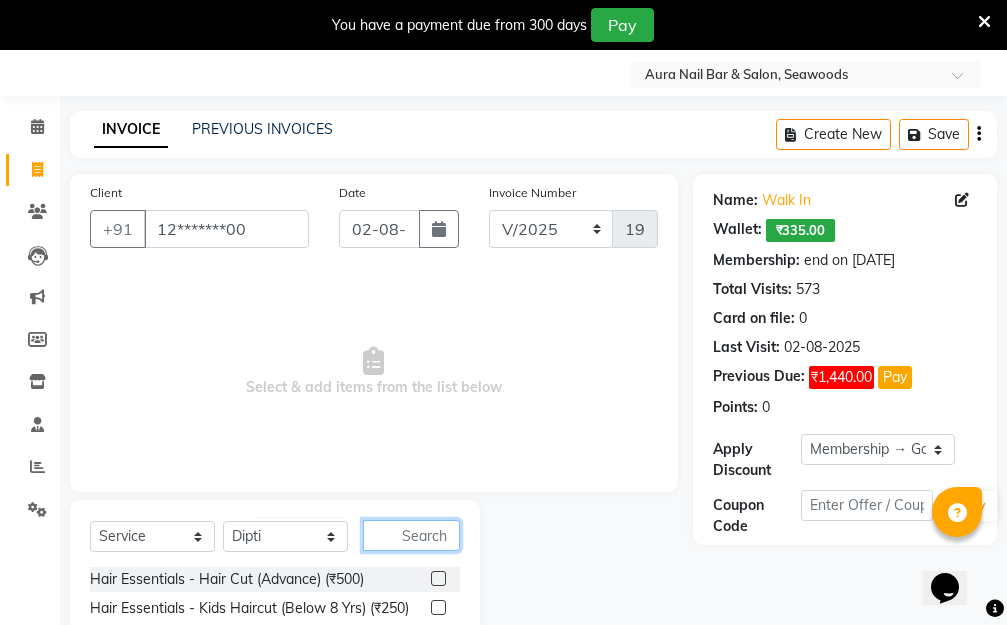 click 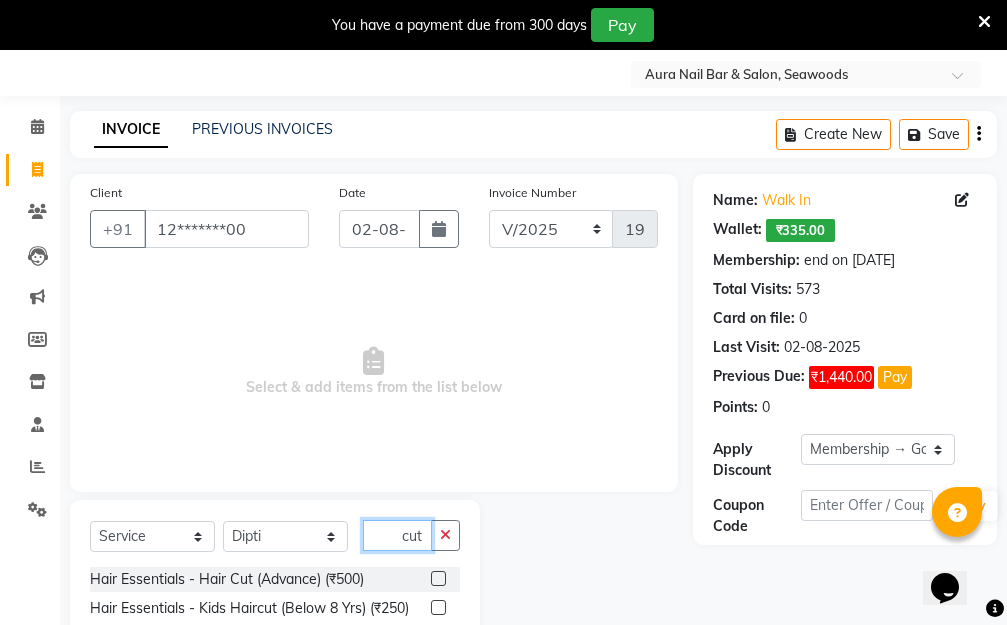 type on "cut" 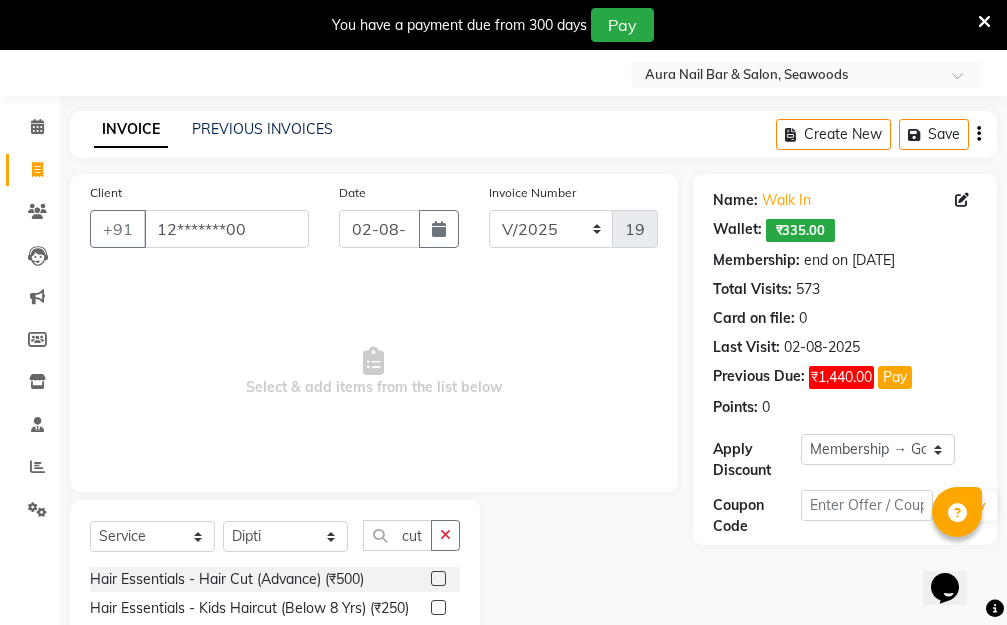 click 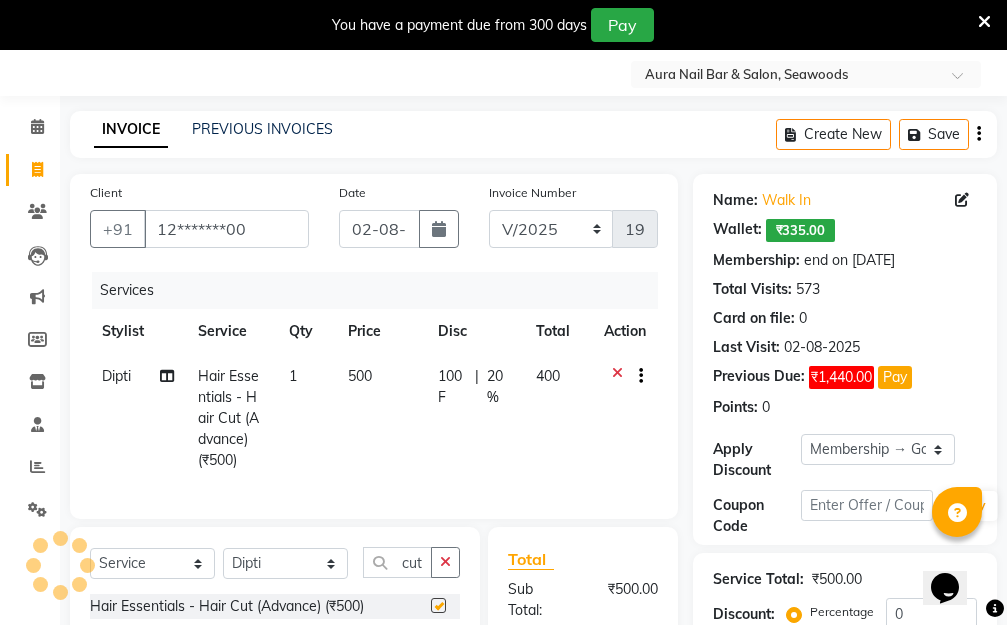 checkbox on "false" 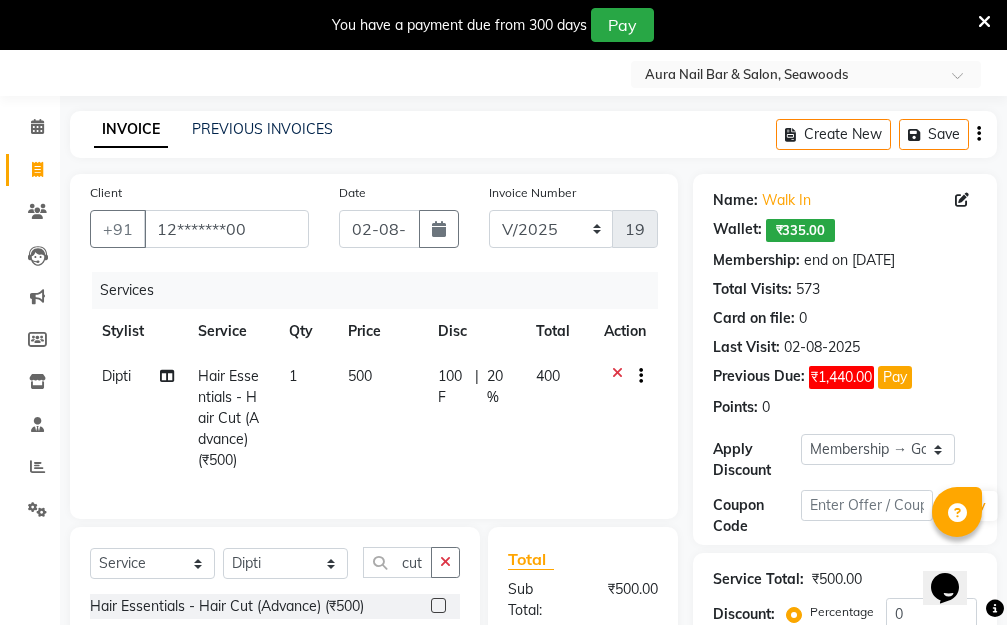 click on "500" 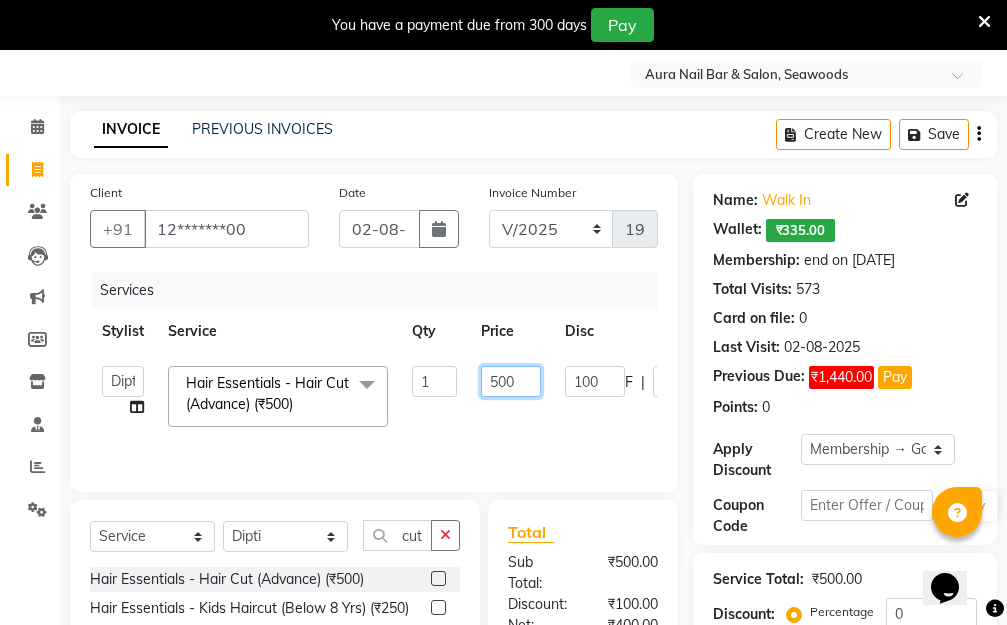 drag, startPoint x: 515, startPoint y: 375, endPoint x: 433, endPoint y: 372, distance: 82.05486 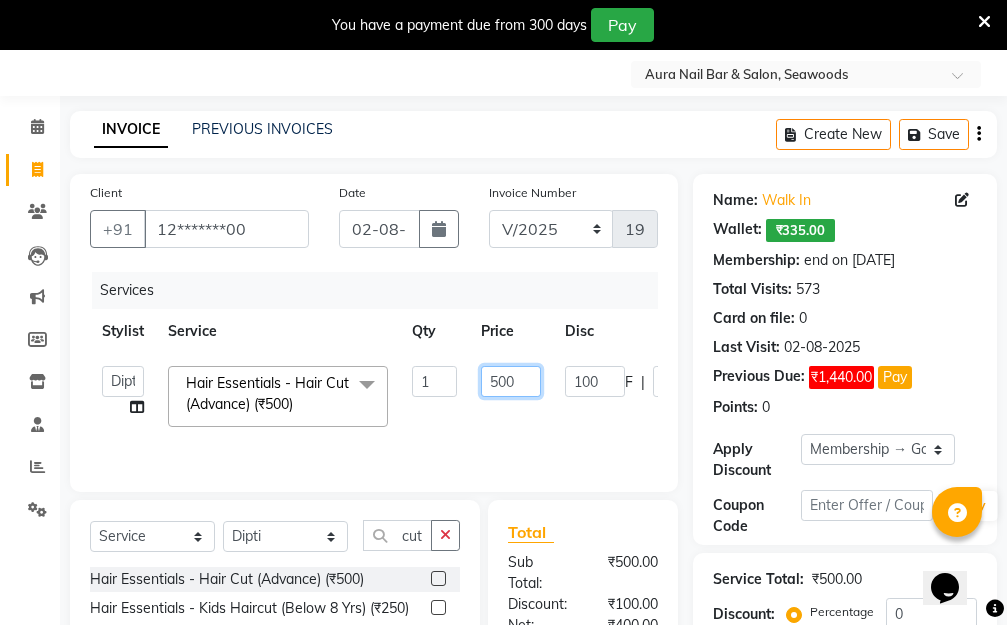 click on "[FIRST] [LAST] Manager [FIRST] [LAST] [FIRST] [LAST] [FIRST] [LAST] Hair Essentials - Hair Cut (Advance) (₹500) x Hair Essentials - Hair Cut (Advance) (₹500) Hair Essentials - Kids Haircut (Below 8 Yrs) (₹250) Hair Essentials -Hair Wash Up To Shoulder (₹300) Hair Essentials - Hair Cut (₹350) HAIR WASH UP TO WASTE (₹700) DANDRUFF TERATMENT (₹1500) Shampoo & Conditioning + Blast Dry - Upto Shoulder (₹350) Shampoo & Conditioning + Blast Dry - Below Shoulder (₹550) Shampoo & Conditioning + Blast Dry - Upto Waist (₹750) Shampoo & Conditioning + Blast Dry - Add: Charge For Morocon/Riviver/ Keratin (₹600) Blow Dry/Outcurl/Straight - Upto Shoulder (₹449) Blow Dry/Outcurl/Straight - Below Shoulder (₹650) Blow Dry/Outcurl/Straight - Upto Waist (₹850) Ironing - Upto Shoulder (₹650) Ironing - Below Shoulder (₹850) Ironing - Upto Waist (₹1000) Ironing - Add Charge For Thick Hair (₹300) Tongs - Upto Shoulder (₹800) Tongs - Below Shoulder (₹960) Tongs - Upto Waist (₹1500) BOTOX (₹5000) 1 F" 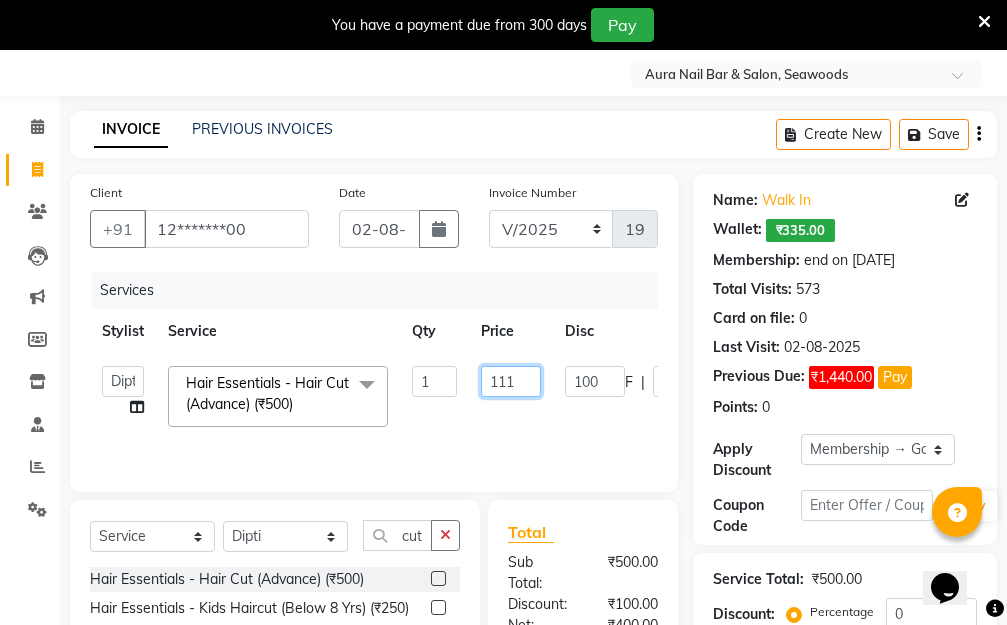 type on "1110" 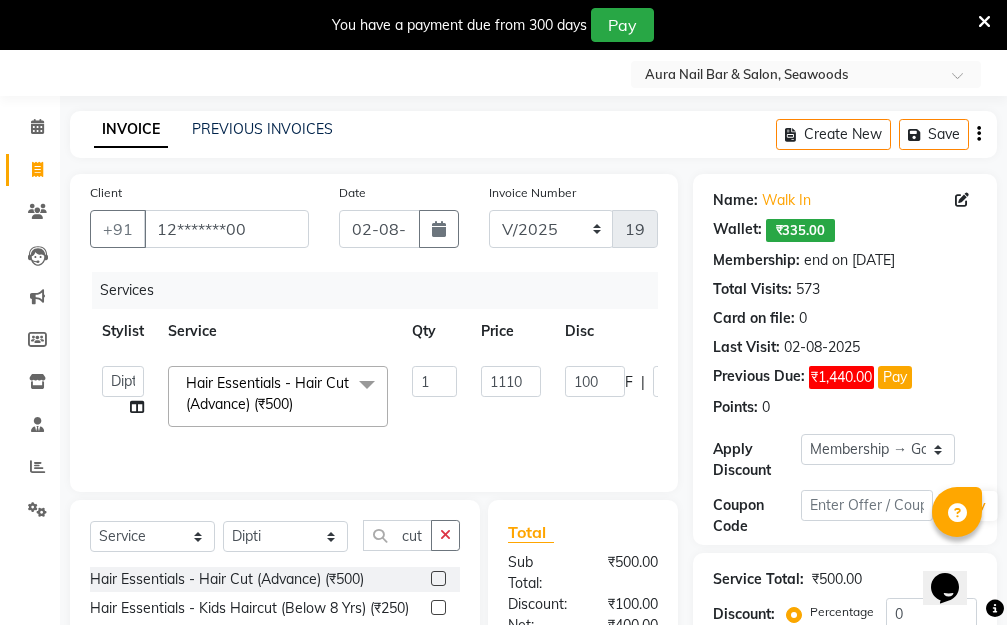 click on "[FIRST] [LAST] Manager [FIRST] [LAST] [FIRST] [LAST] [FIRST] [LAST] Hair Essentials - Hair Cut (Advance) (₹500) x Hair Essentials - Hair Cut (Advance) (₹500) Hair Essentials - Kids Haircut (Below 8 Yrs) (₹250) Hair Essentials -Hair Wash Up To Shoulder (₹300) Hair Essentials - Hair Cut (₹350) HAIR WASH UP TO WASTE (₹700) DANDRUFF TERATMENT (₹1500) Shampoo & Conditioning + Blast Dry - Upto Shoulder (₹350) Shampoo & Conditioning + Blast Dry - Below Shoulder (₹550) Shampoo & Conditioning + Blast Dry - Upto Waist (₹750) Shampoo & Conditioning + Blast Dry - Add: Charge For Morocon/Riviver/ Keratin (₹600) Blow Dry/Outcurl/Straight - Upto Shoulder (₹449) Blow Dry/Outcurl/Straight - Below Shoulder (₹650) Blow Dry/Outcurl/Straight - Upto Waist (₹850) Ironing - Upto Shoulder (₹650) Ironing - Below Shoulder (₹850) Ironing - Upto Waist (₹1000) Ironing - Add Charge For Thick Hair (₹300) Tongs - Upto Shoulder (₹800) Tongs - Below Shoulder (₹960) Tongs - Upto Waist (₹1500) BOTOX (₹5000) 1 F" 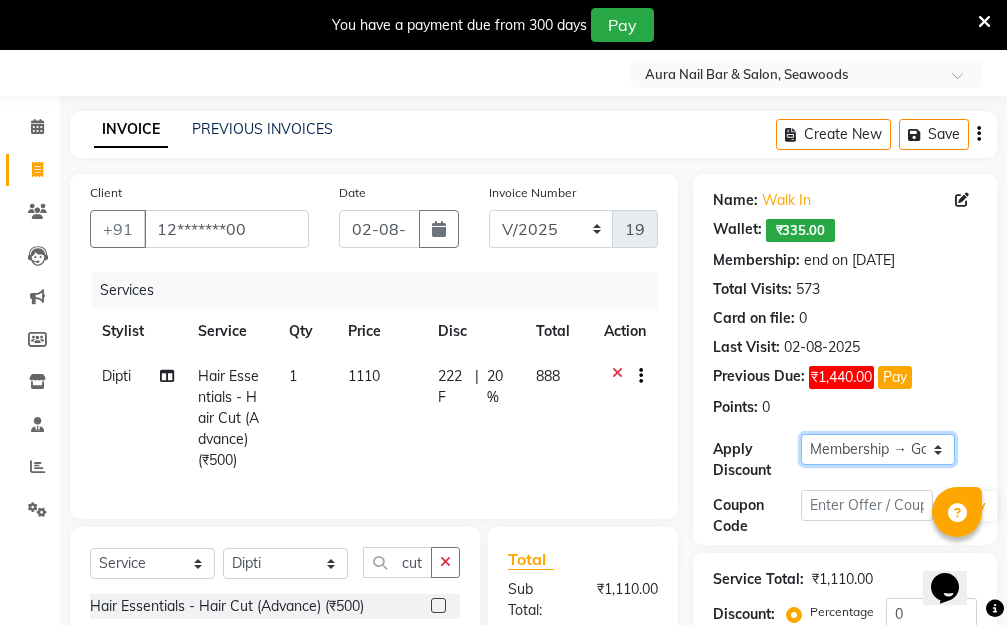 click on "Select Membership → Golden Membership Membership → Golden Membership Membership → Golden Membership Membership → Golden Membership Membership → Golden Membership Membership → Golden Membership Membership → Golden Membership Membership → Golden Membership Membership → Golden Membership Membership → Golden Membership Membership → Golden Membership Membership → Golden Membership Membership → Golden Membership Membership → Golden Membership Membership → Golden Membership Membership → Golden Membership Membership → Golden Membership Membership → Golden Membership Membership → Golden Membership Membership → Golden Membership Membership → Golden Membership Membership → Golden Membership Membership → Golden Membership Membership → Golden Membership Membership → Golden Membership Membership → Golden Membership Membership → Golden Membership Membership → Golden Membership Membership → Golden Membership Membership → Golden Membership" 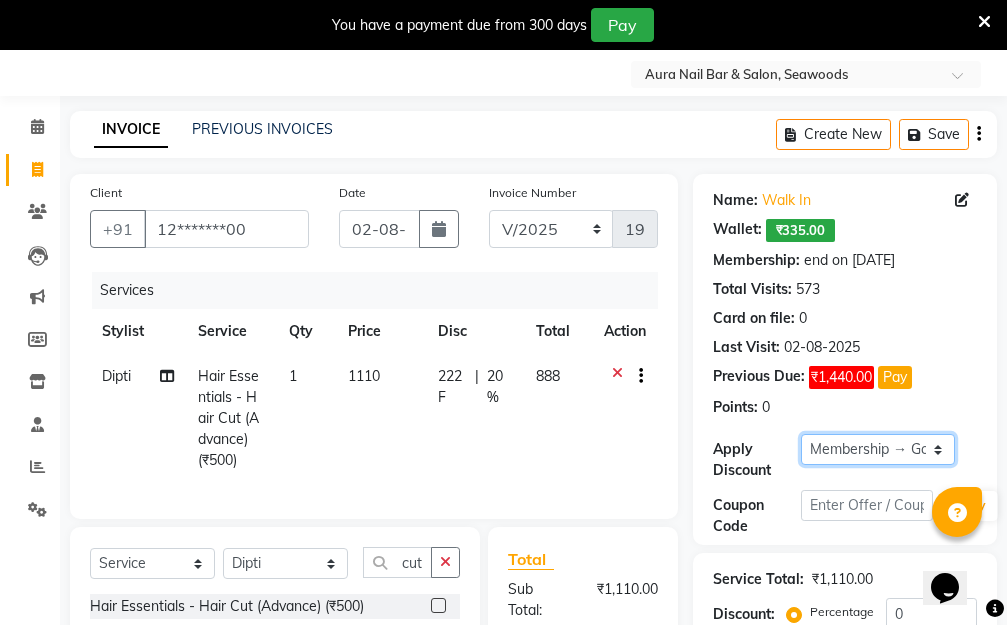 select on "0:" 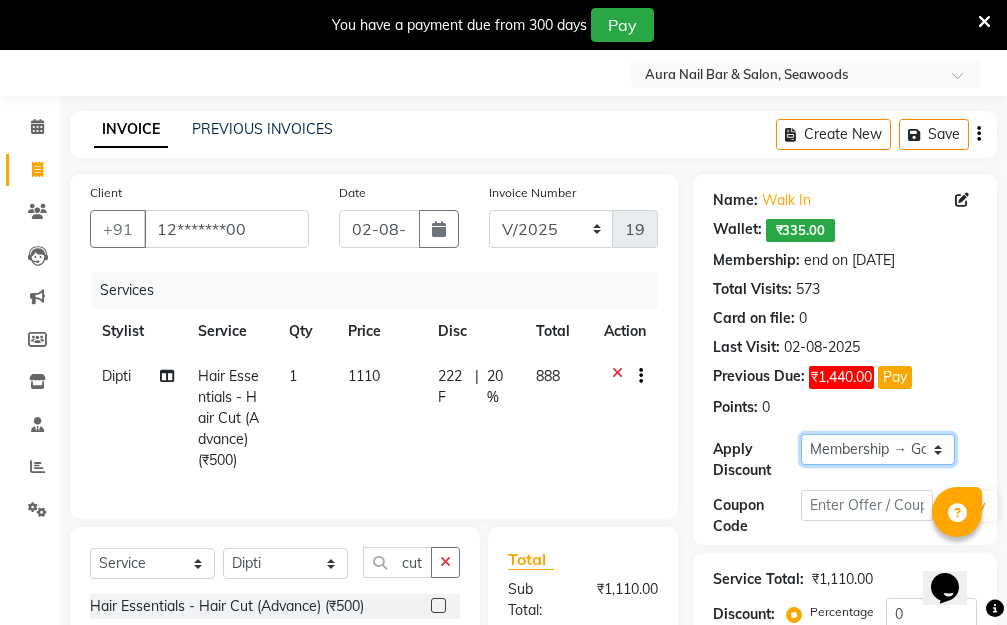 click on "Select Membership → Golden Membership Membership → Golden Membership Membership → Golden Membership Membership → Golden Membership Membership → Golden Membership Membership → Golden Membership Membership → Golden Membership Membership → Golden Membership Membership → Golden Membership Membership → Golden Membership Membership → Golden Membership Membership → Golden Membership Membership → Golden Membership Membership → Golden Membership Membership → Golden Membership Membership → Golden Membership Membership → Golden Membership Membership → Golden Membership Membership → Golden Membership Membership → Golden Membership Membership → Golden Membership Membership → Golden Membership Membership → Golden Membership Membership → Golden Membership Membership → Golden Membership Membership → Golden Membership Membership → Golden Membership Membership → Golden Membership Membership → Golden Membership Membership → Golden Membership" 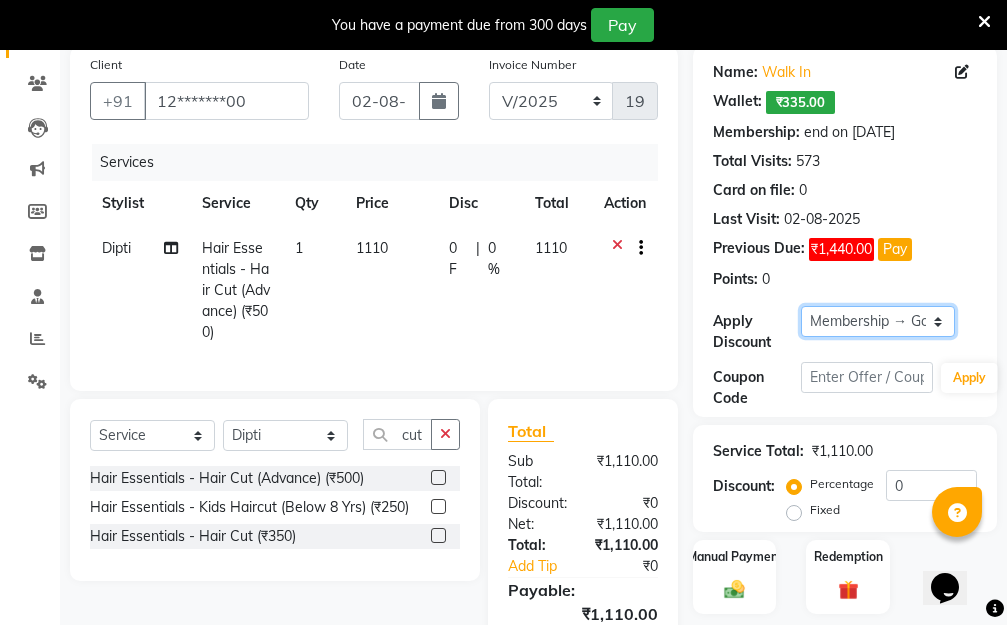 scroll, scrollTop: 320, scrollLeft: 0, axis: vertical 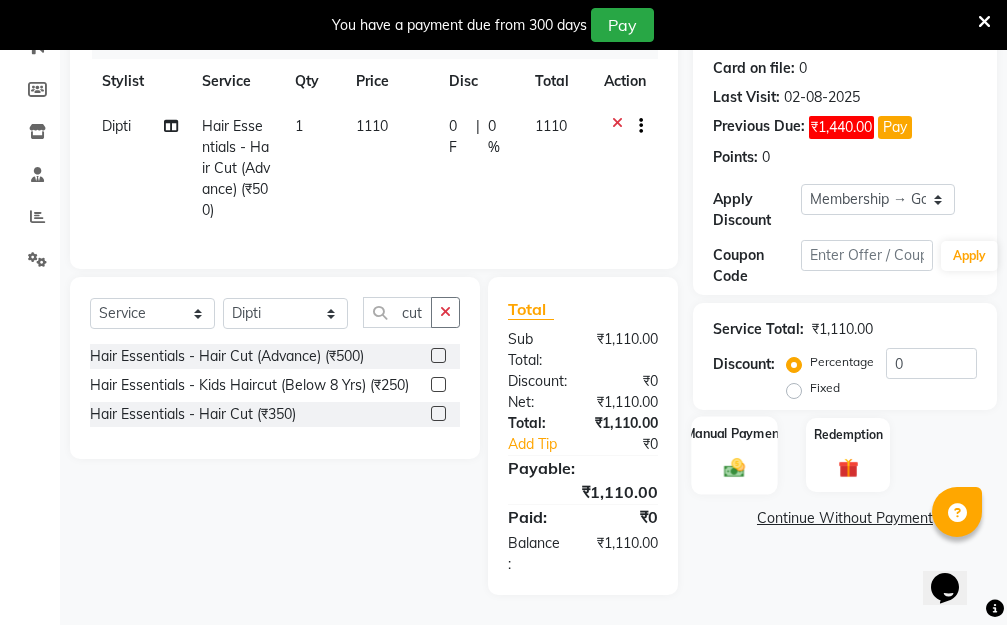 click 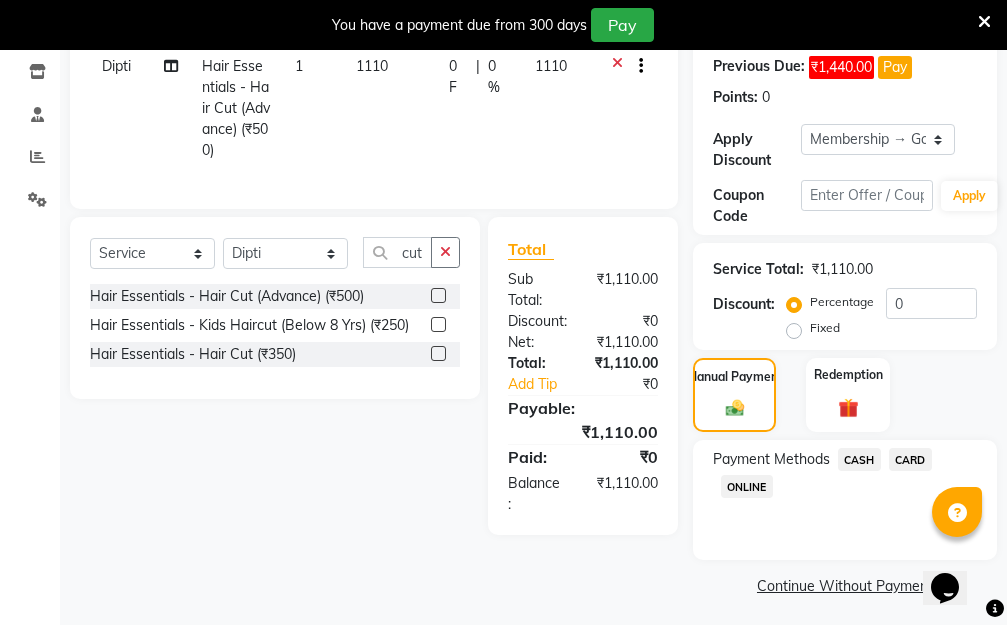 scroll, scrollTop: 369, scrollLeft: 0, axis: vertical 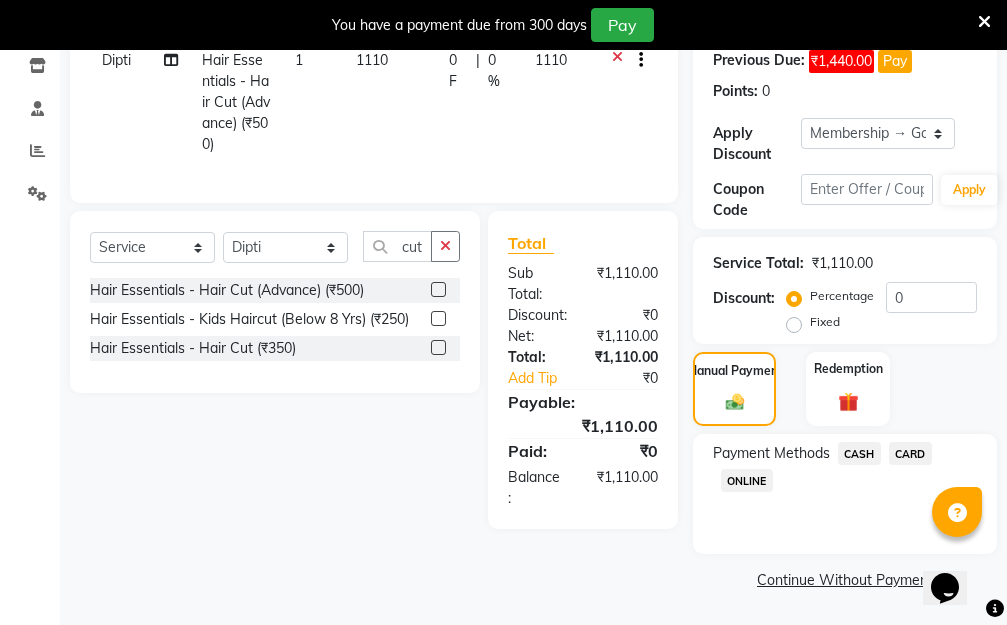 click on "ONLINE" 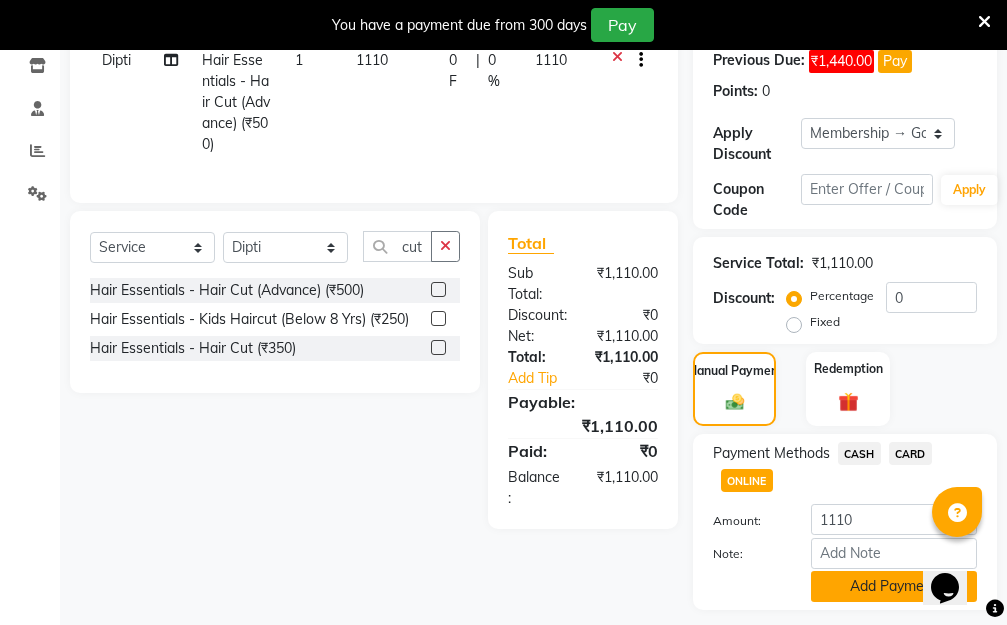click on "Add Payment" 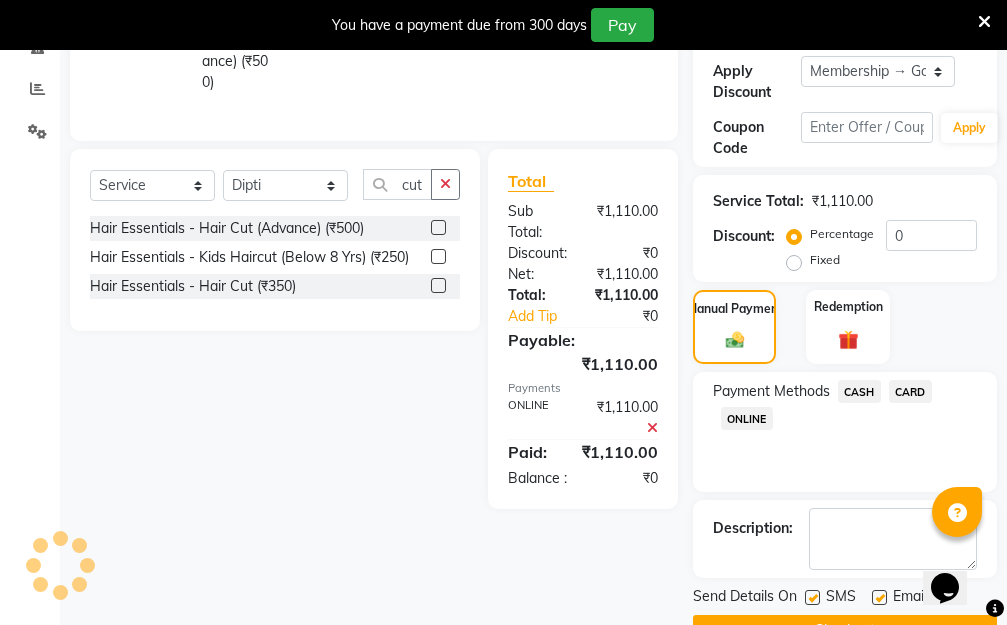 scroll, scrollTop: 482, scrollLeft: 0, axis: vertical 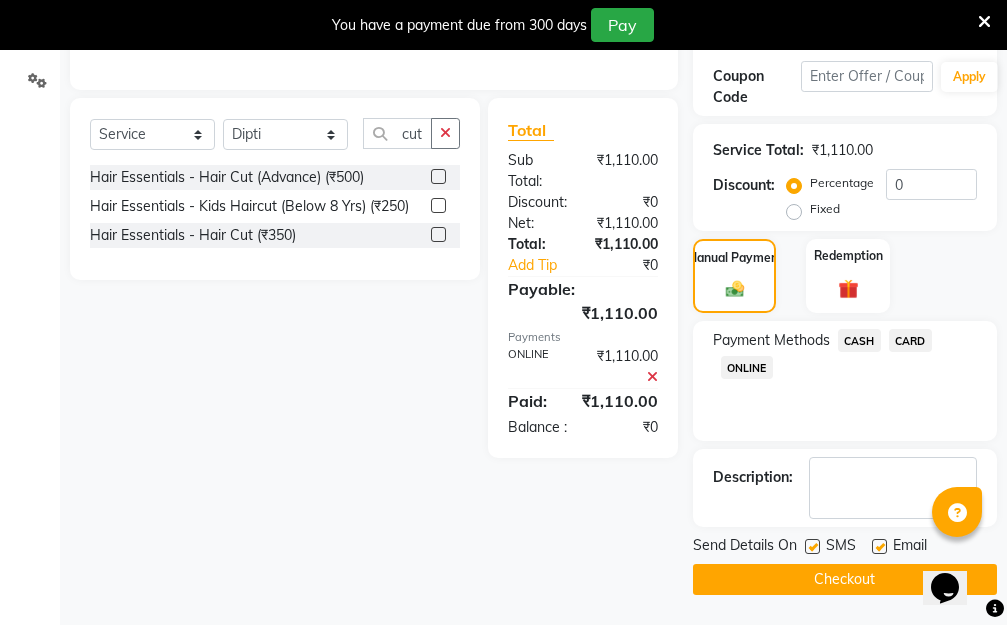 click on "Checkout" 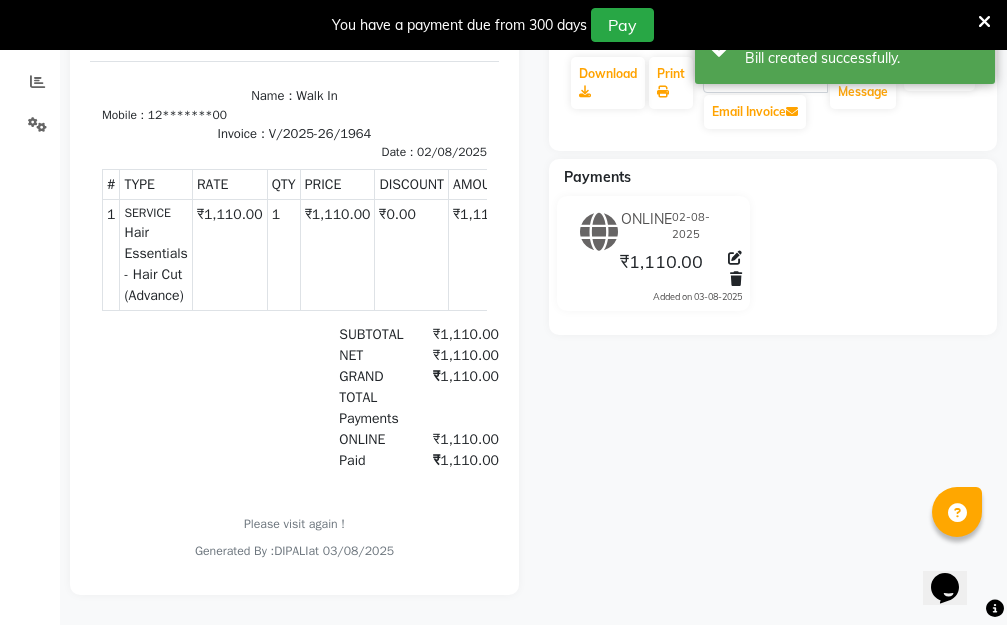 scroll, scrollTop: 55, scrollLeft: 0, axis: vertical 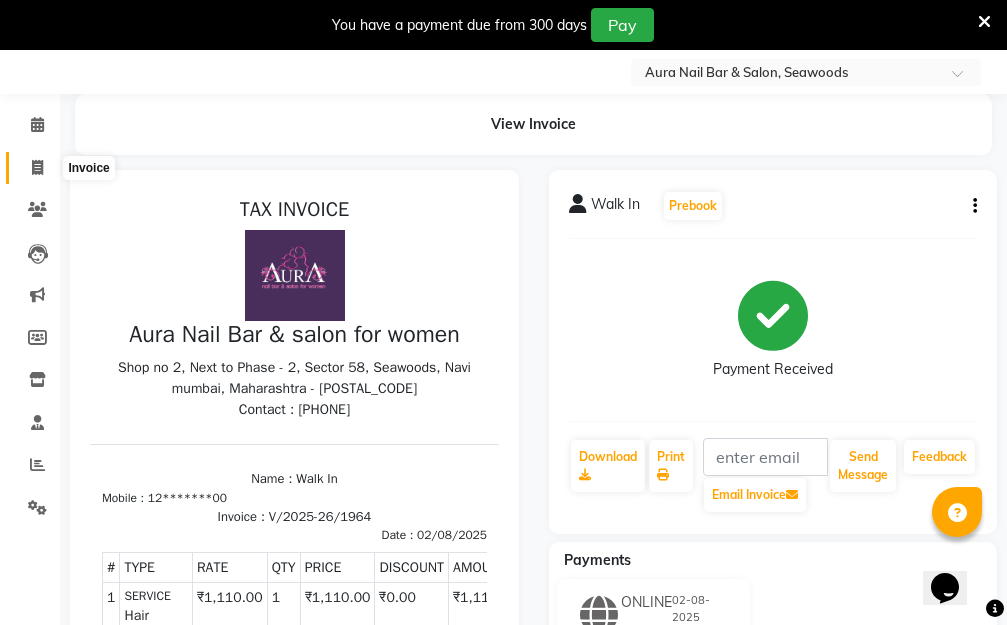 click 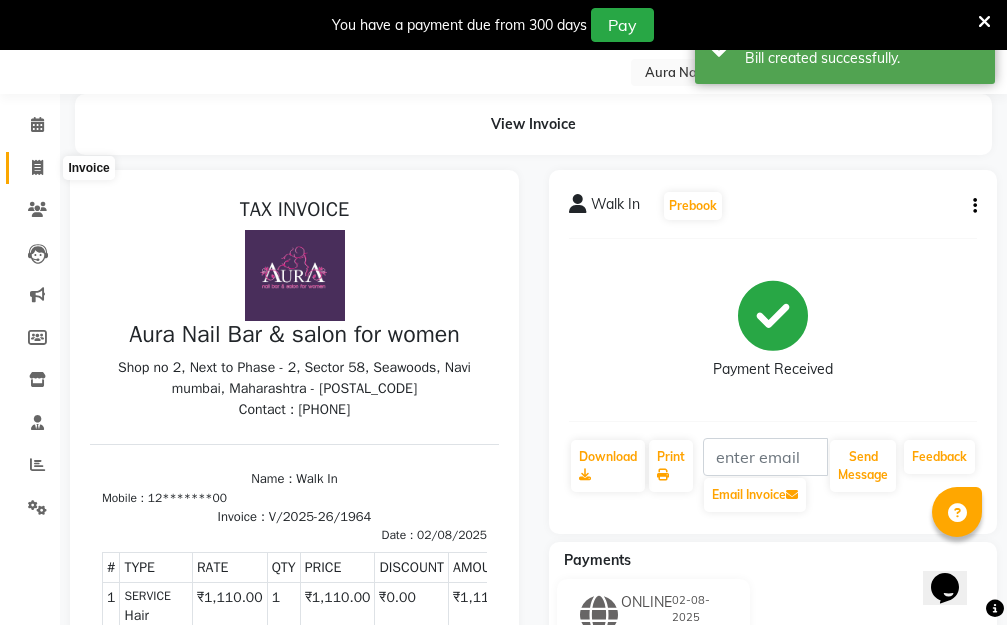 select on "service" 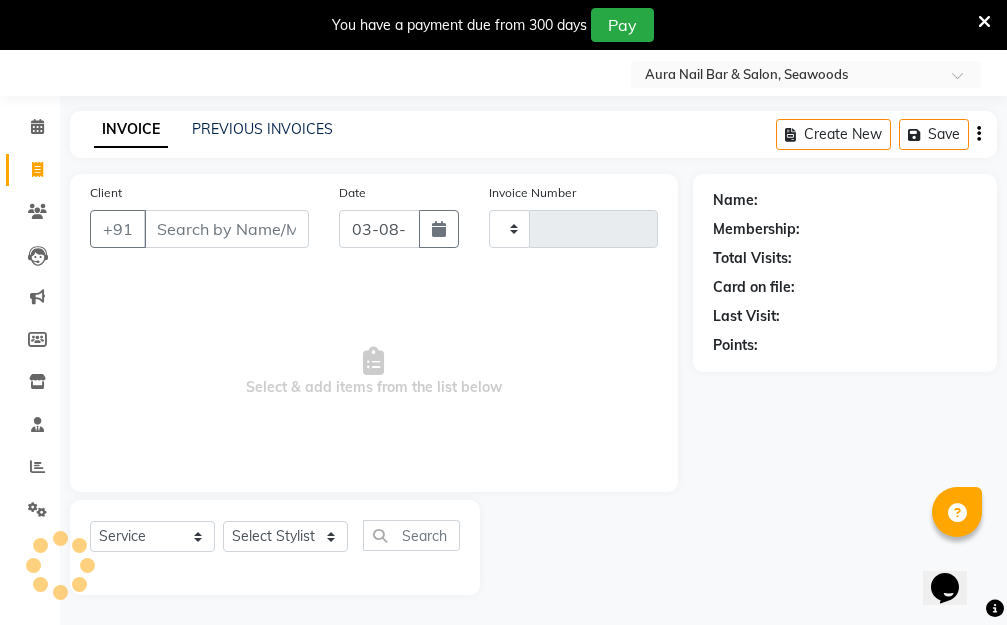 scroll, scrollTop: 53, scrollLeft: 0, axis: vertical 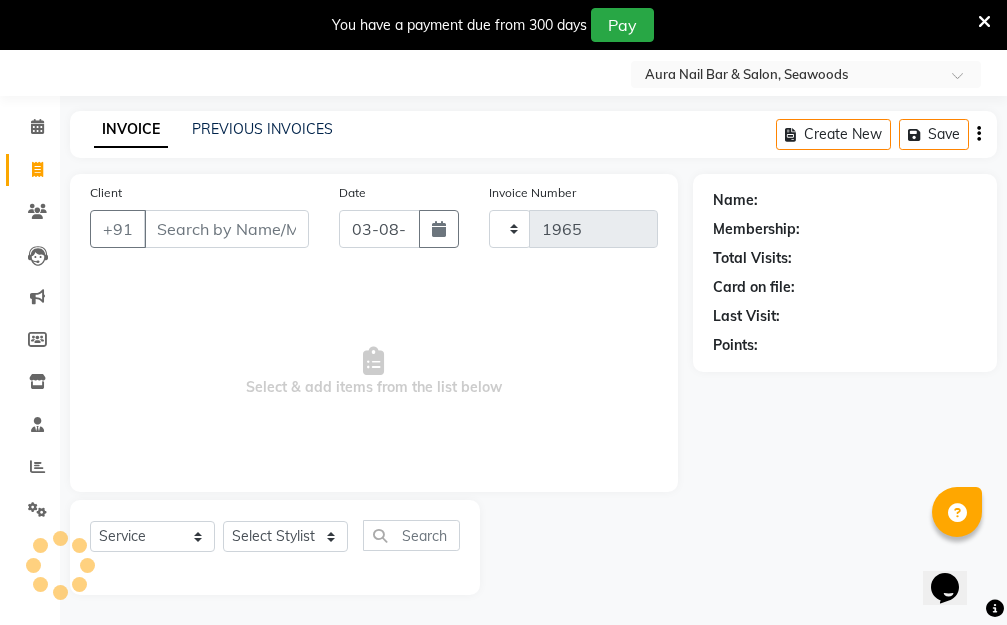 select on "4994" 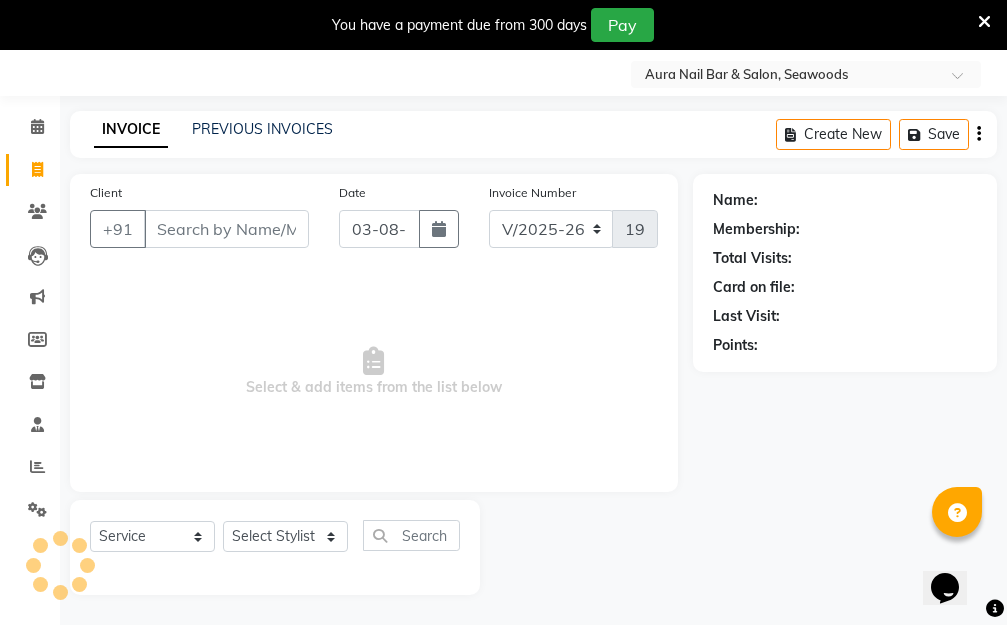 click on "Client" at bounding box center [226, 229] 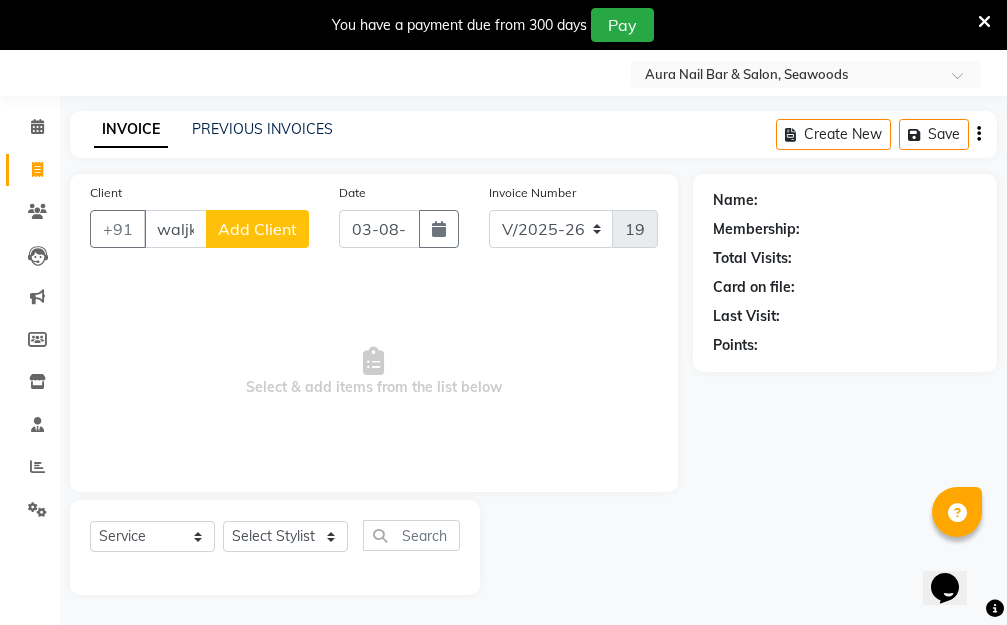 scroll, scrollTop: 0, scrollLeft: 2, axis: horizontal 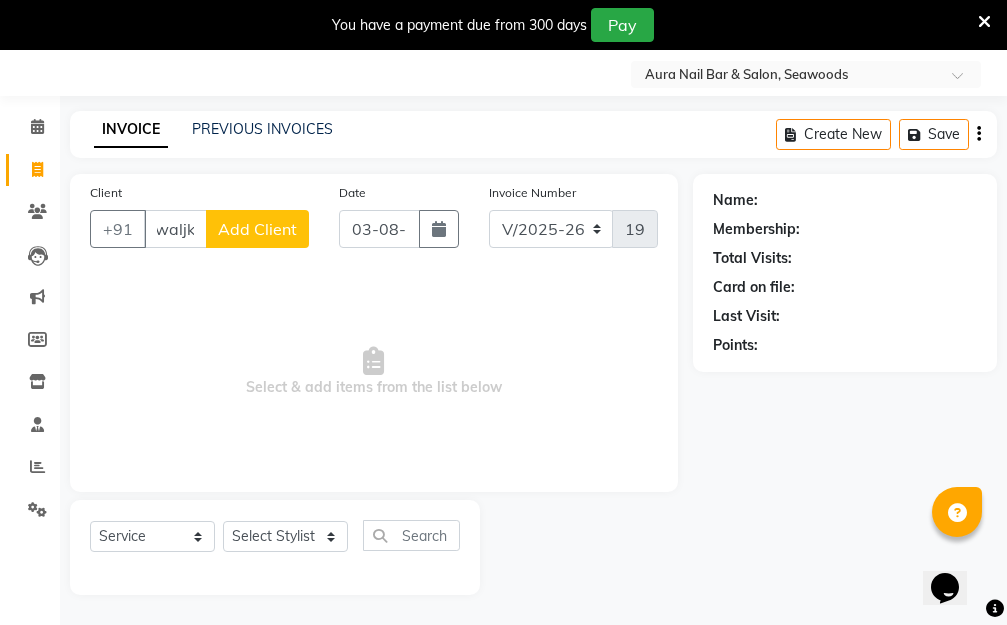 type on "waljk" 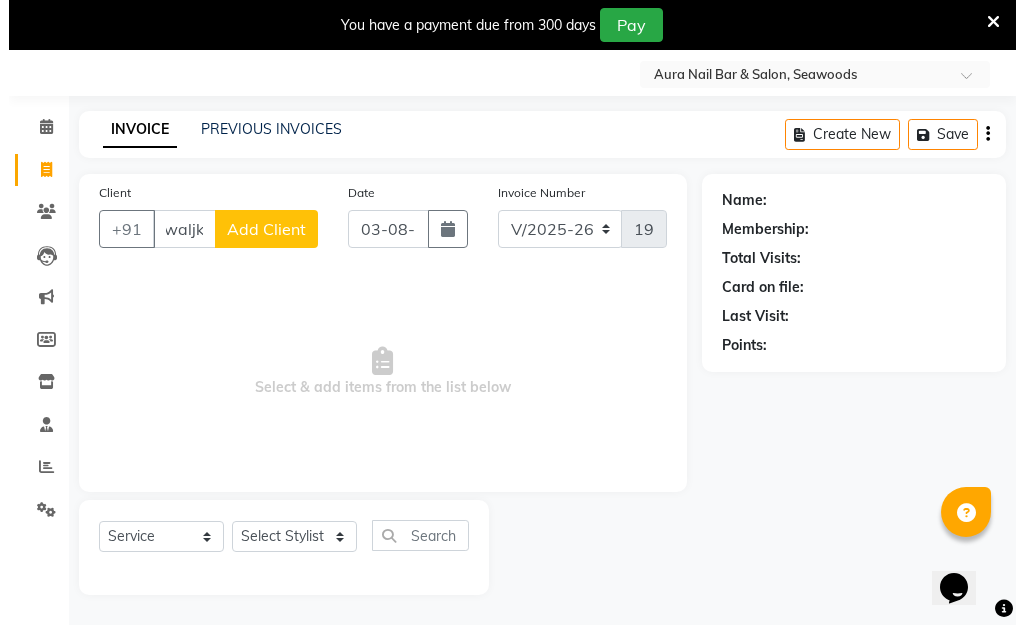 scroll, scrollTop: 0, scrollLeft: 0, axis: both 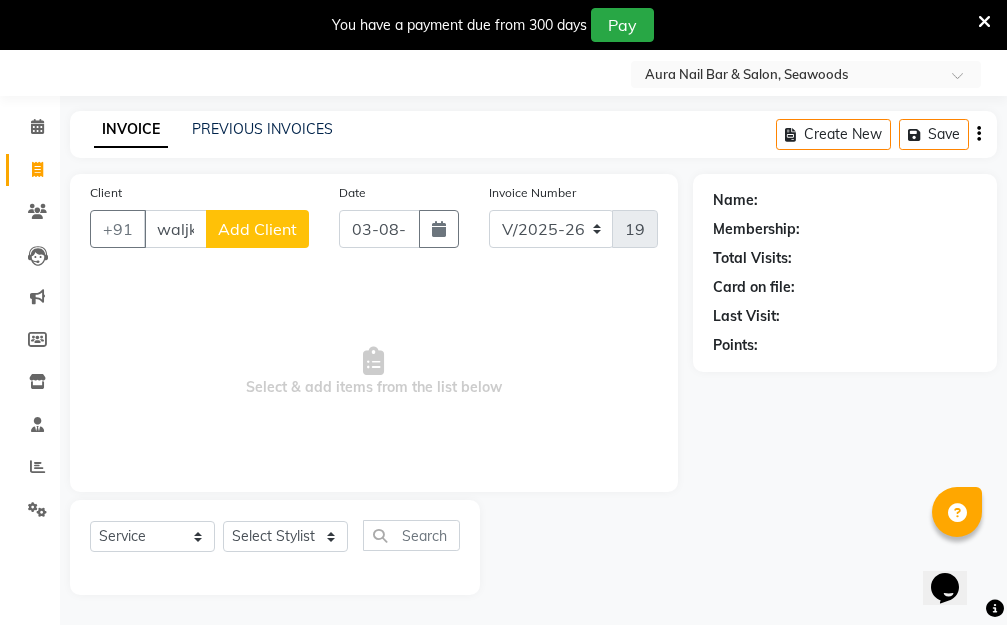 click on "Add Client" 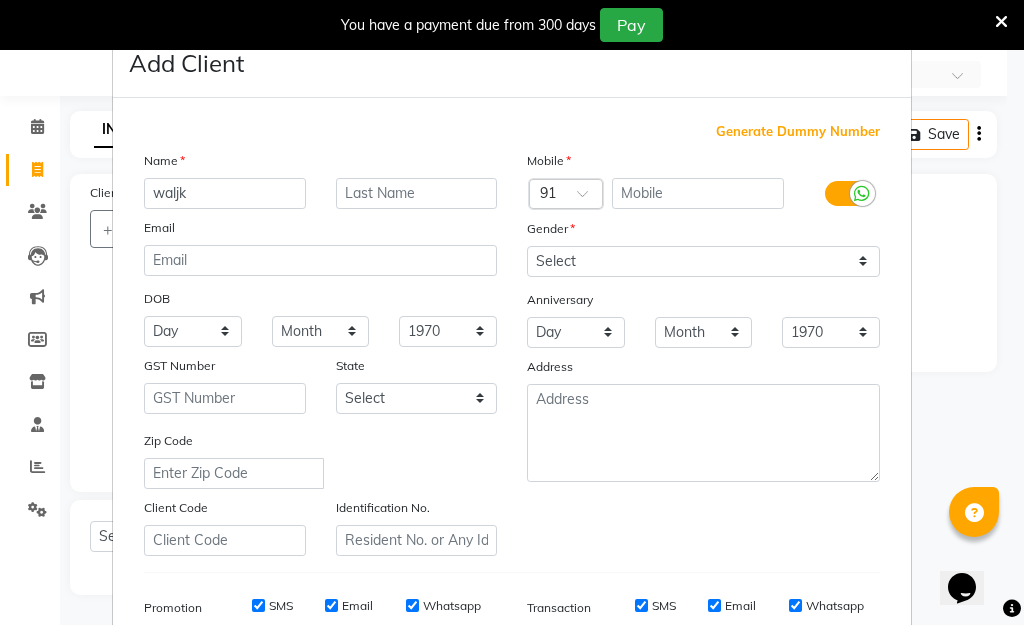 scroll, scrollTop: 298, scrollLeft: 0, axis: vertical 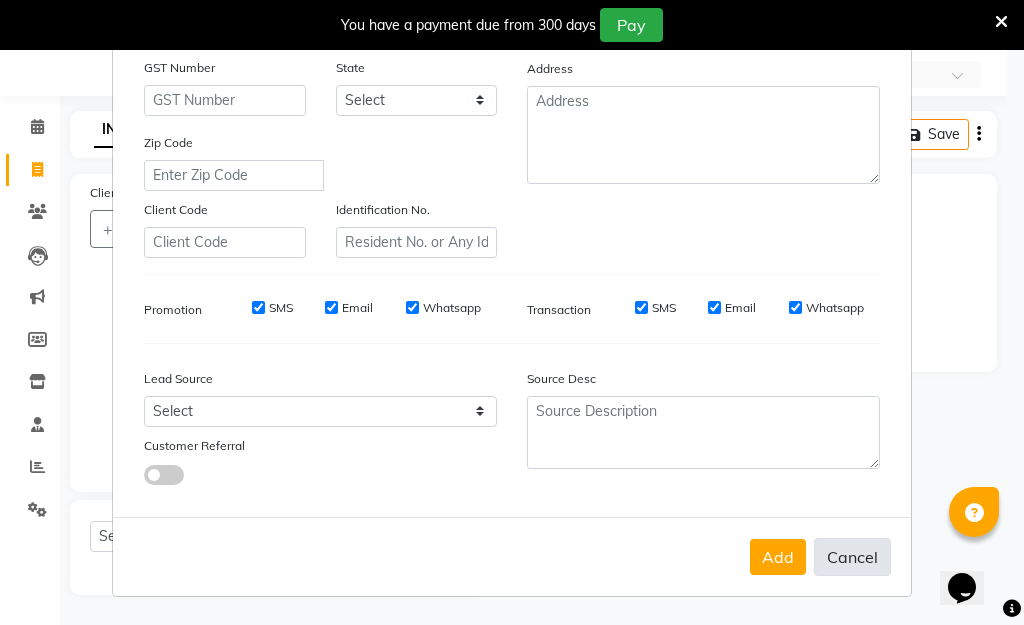 click on "Cancel" at bounding box center (852, 557) 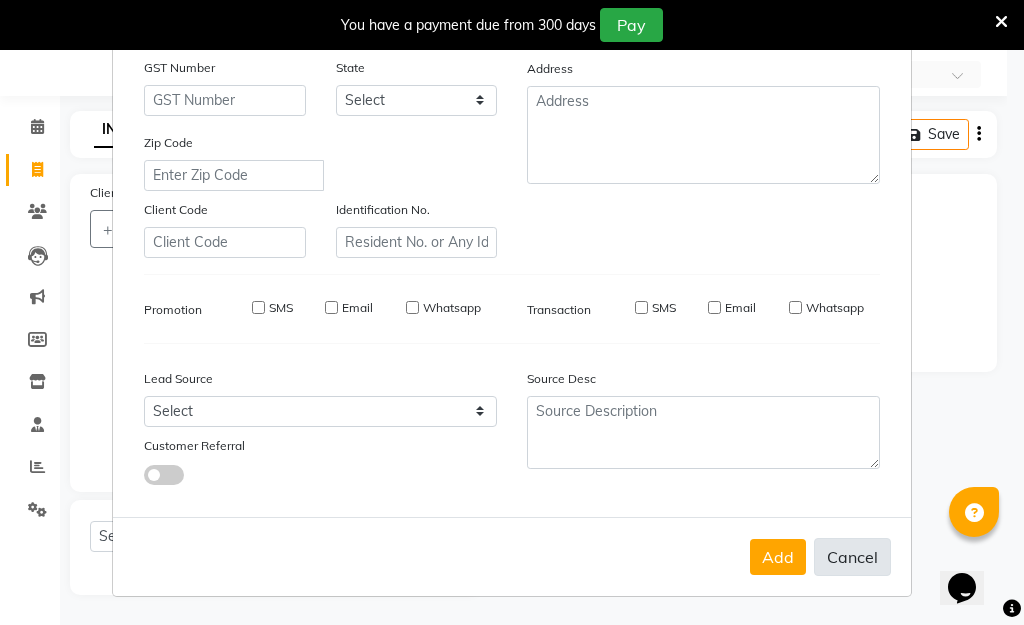 type 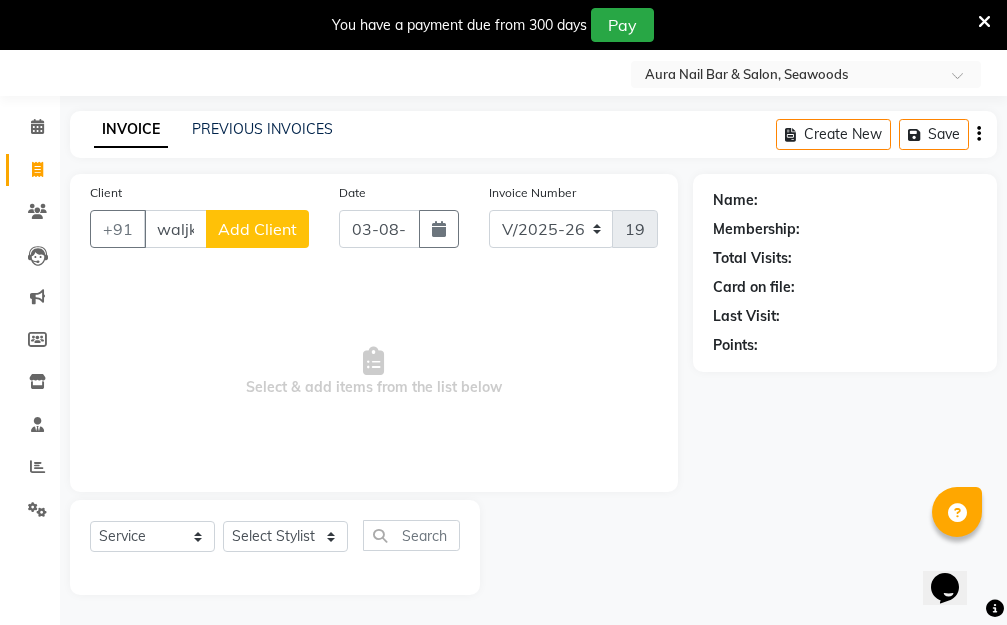 click on "Add Client" 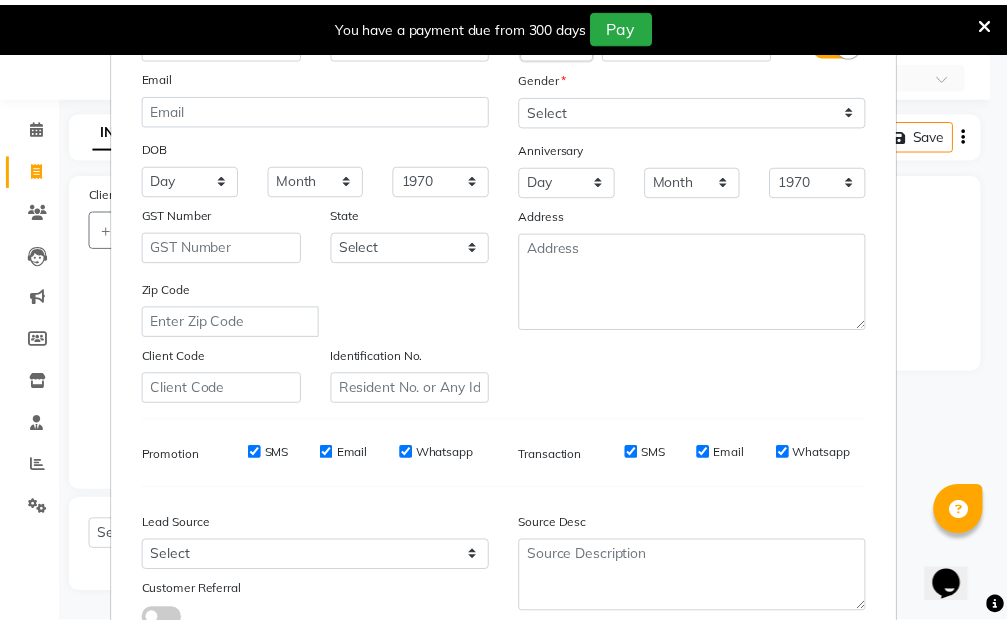 scroll, scrollTop: 298, scrollLeft: 0, axis: vertical 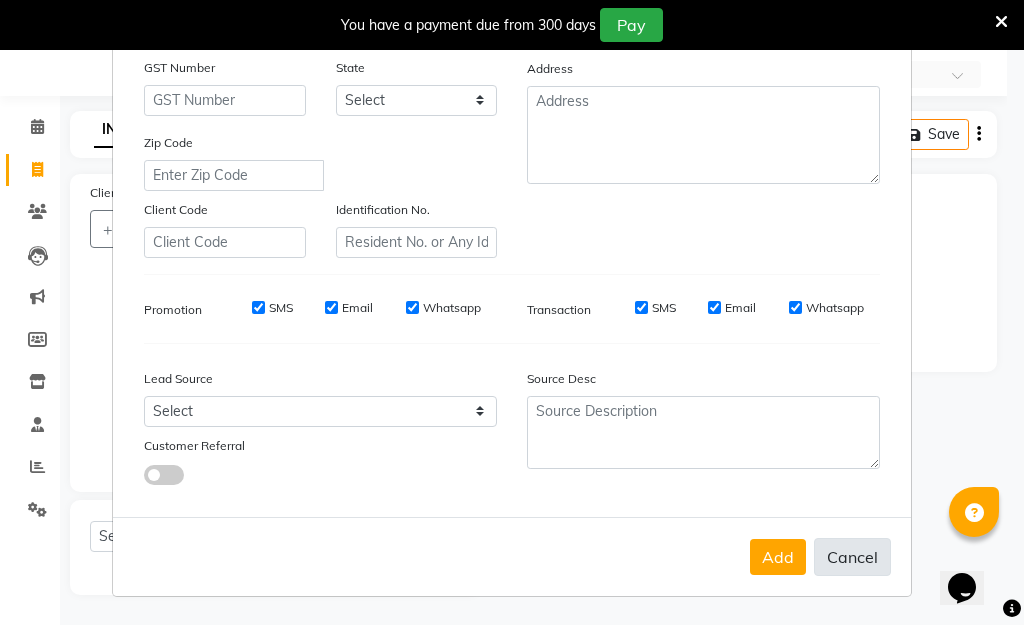 click on "Cancel" at bounding box center [852, 557] 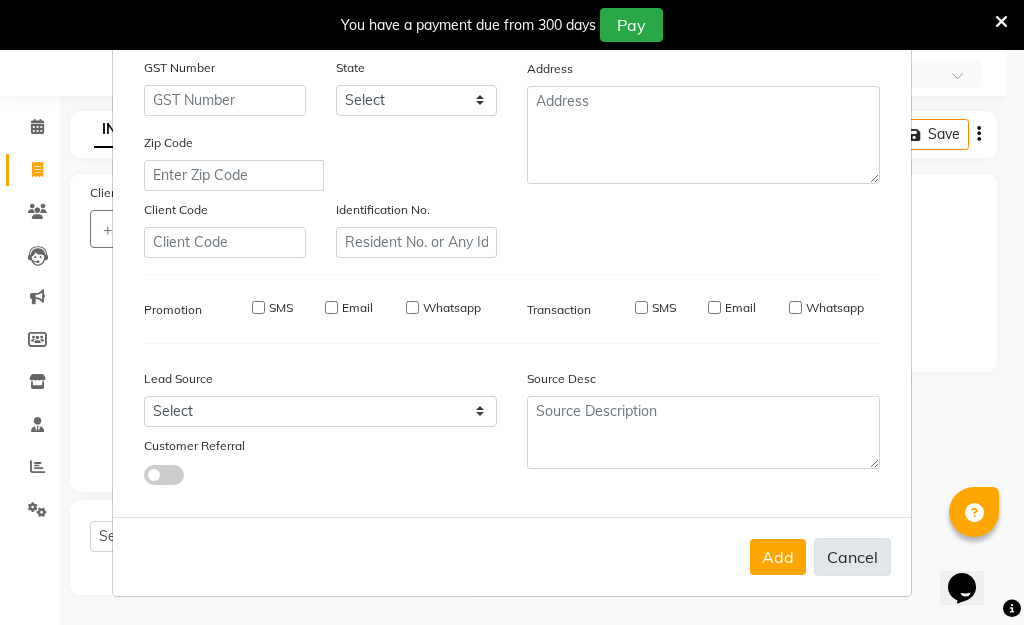 type 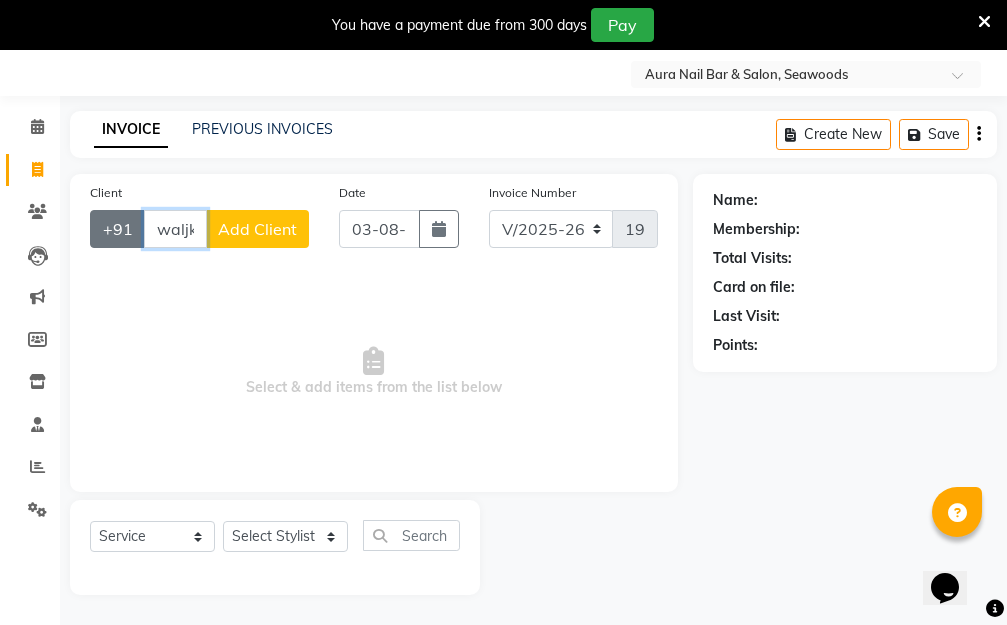 scroll, scrollTop: 0, scrollLeft: 0, axis: both 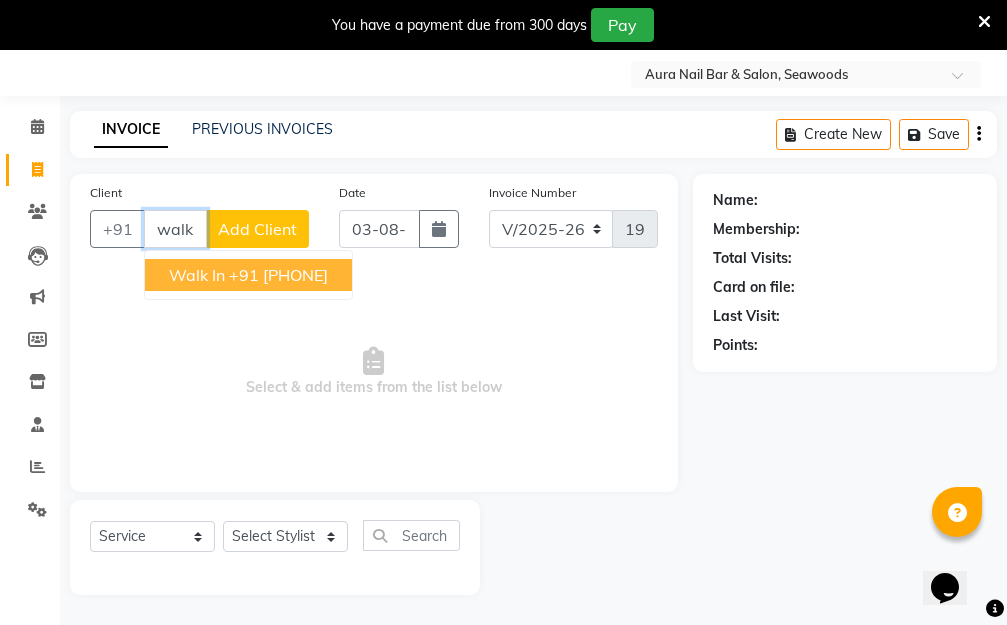 click on "+91 [PHONE]" at bounding box center (278, 275) 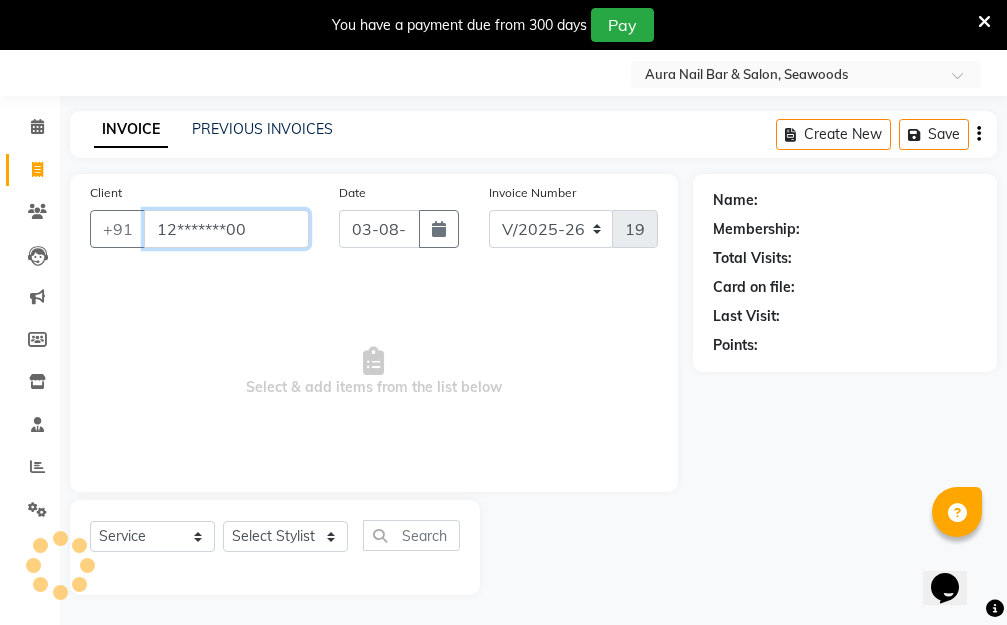 type on "12*******00" 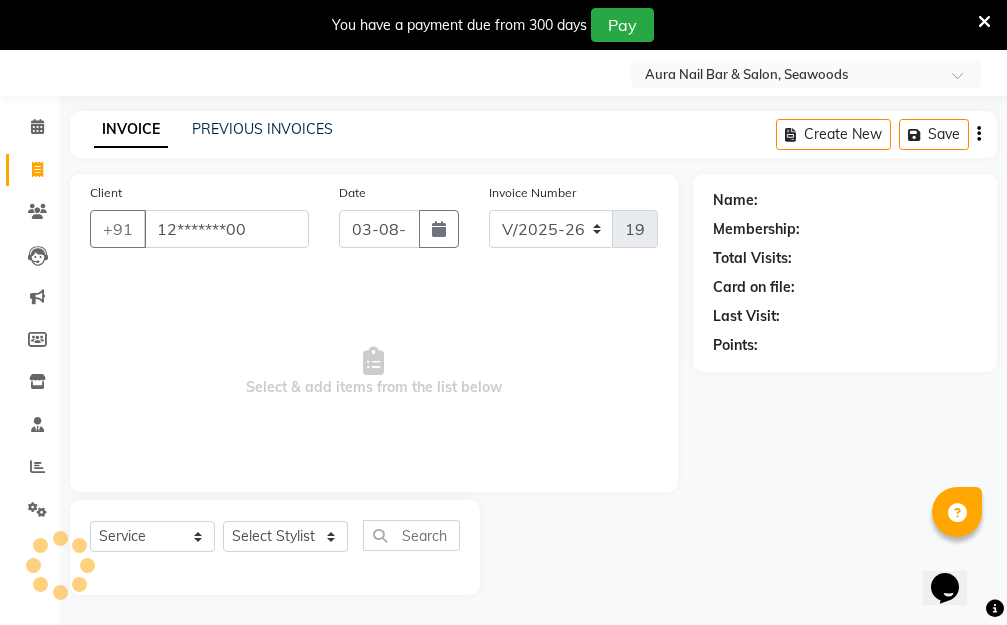 select on "1: Object" 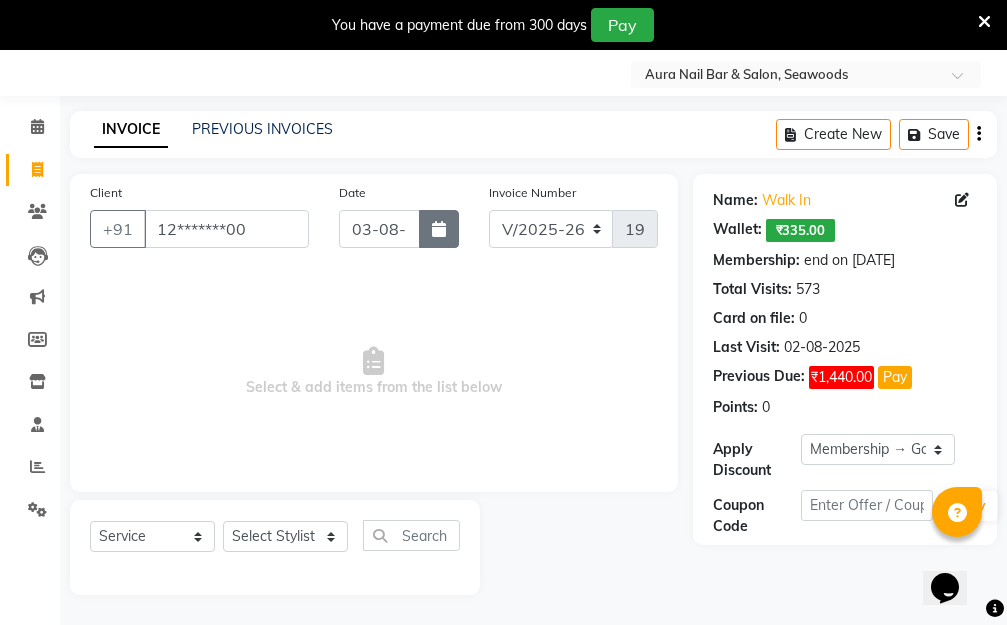 click 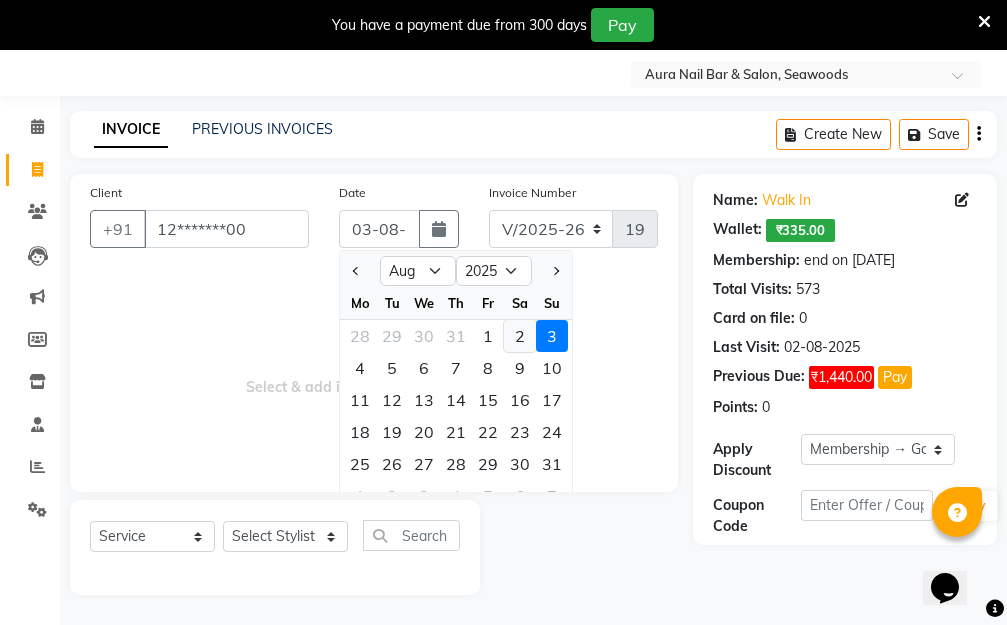 click on "2" 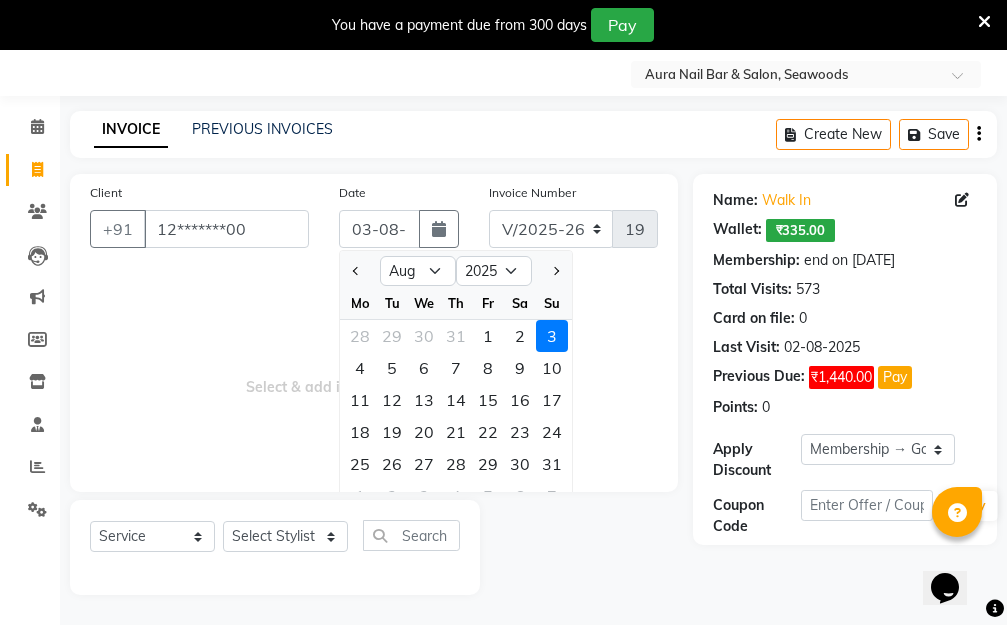 type on "02-08-2025" 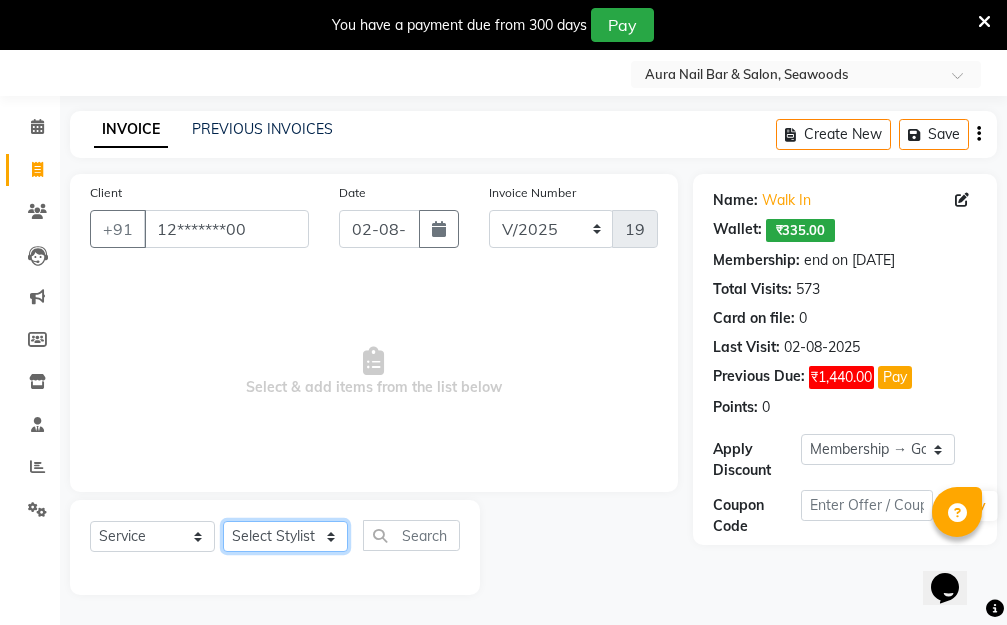 click on "Select Stylist [FIRST] [LAST] Manager [FIRST] [LAST] [FIRST] [LAST] [FIRST] [LAST]" 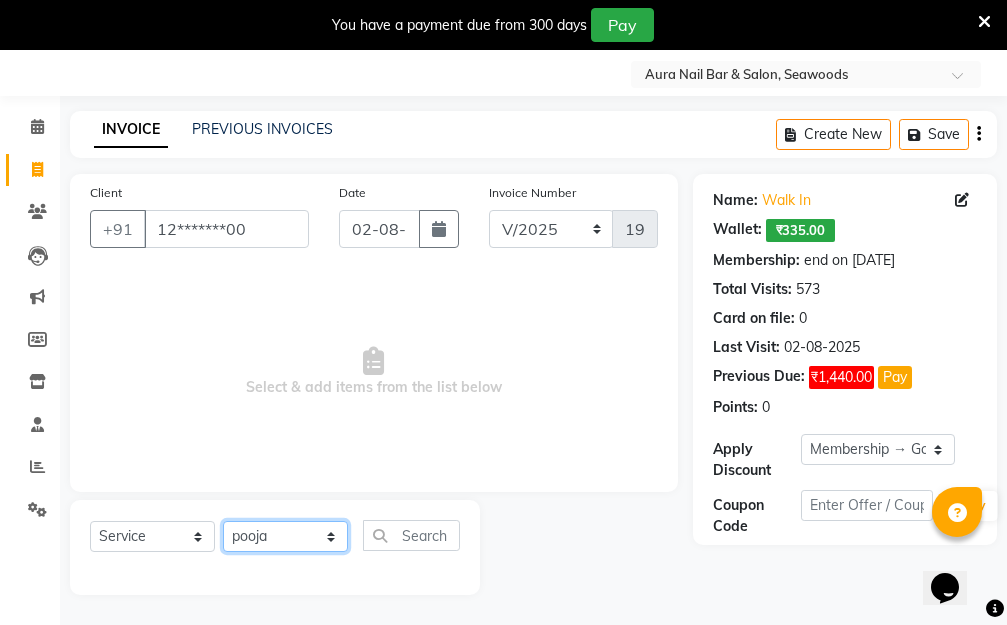 click on "Select Stylist [FIRST] [LAST] Manager [FIRST] [LAST] [FIRST] [LAST] [FIRST] [LAST]" 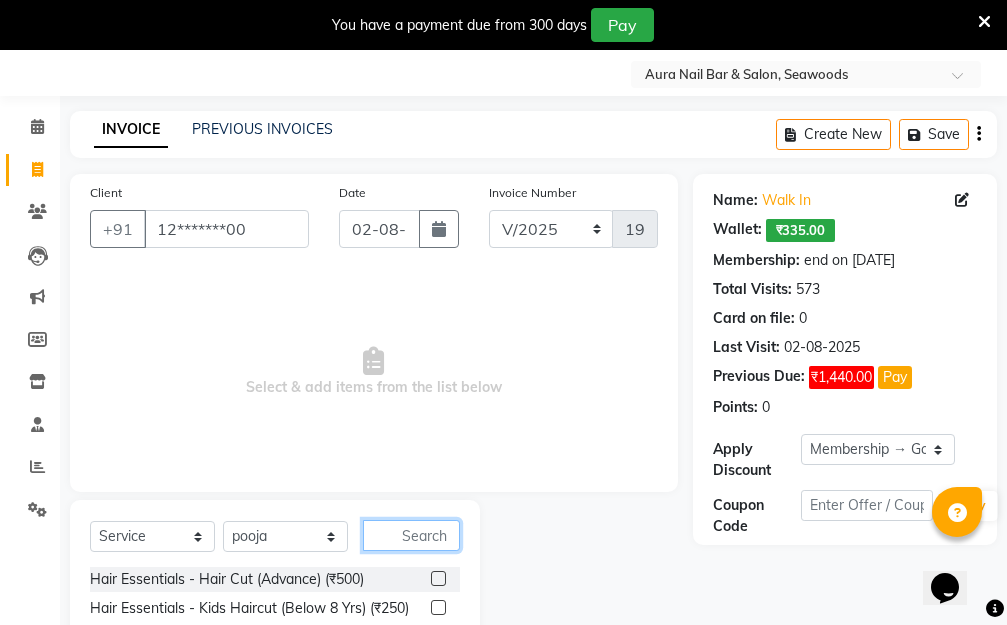 click 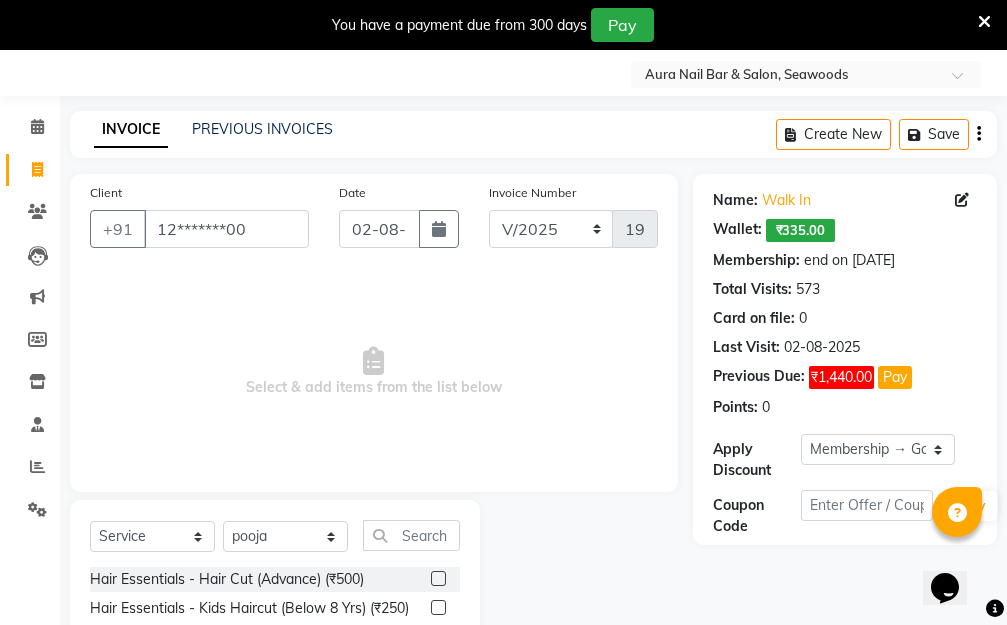click 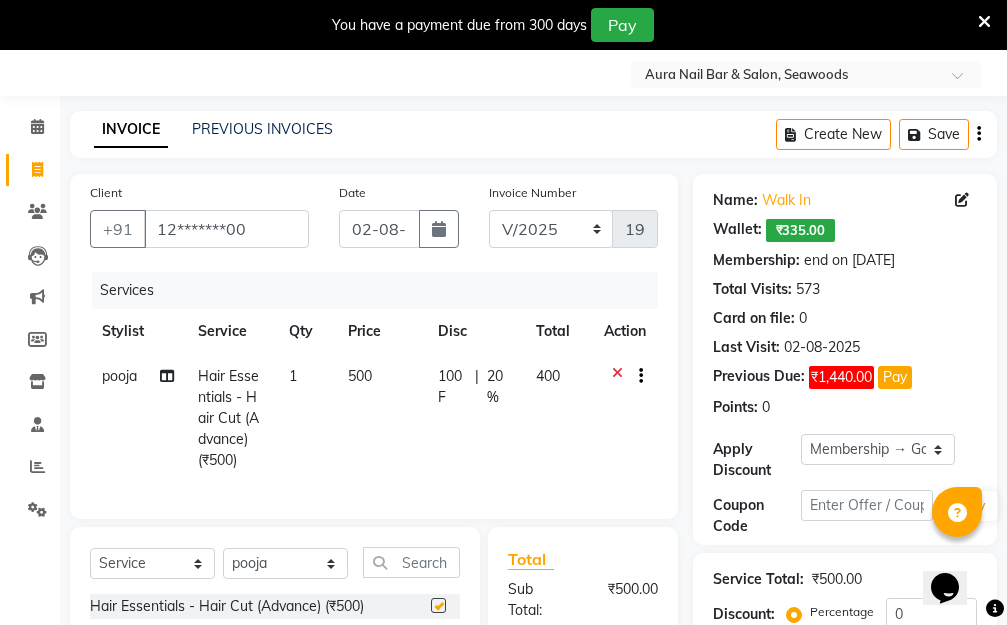 click on "500" 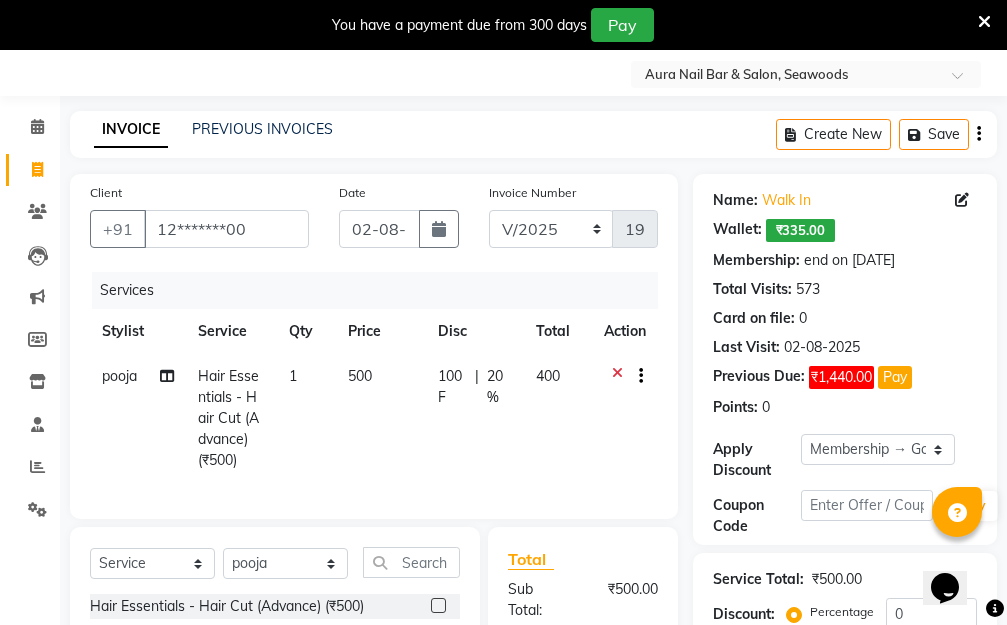 checkbox on "false" 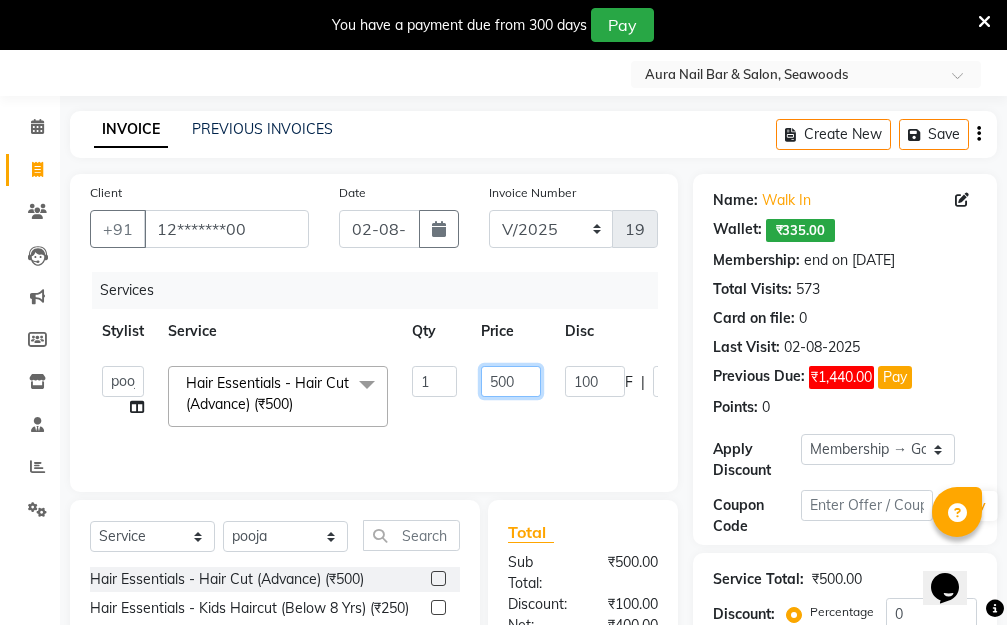 drag, startPoint x: 500, startPoint y: 376, endPoint x: 464, endPoint y: 382, distance: 36.496574 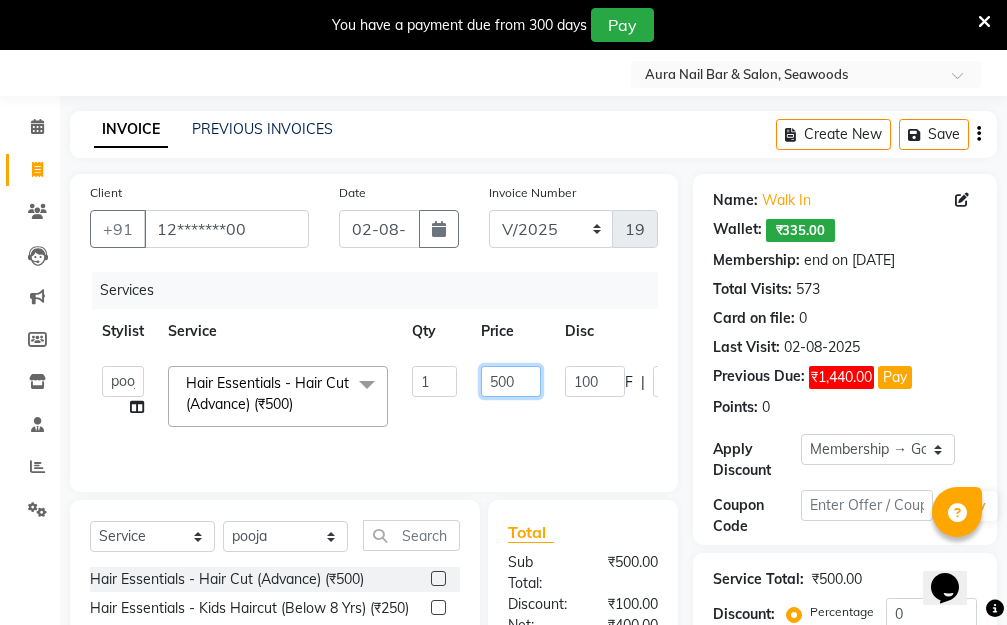 click on "500" 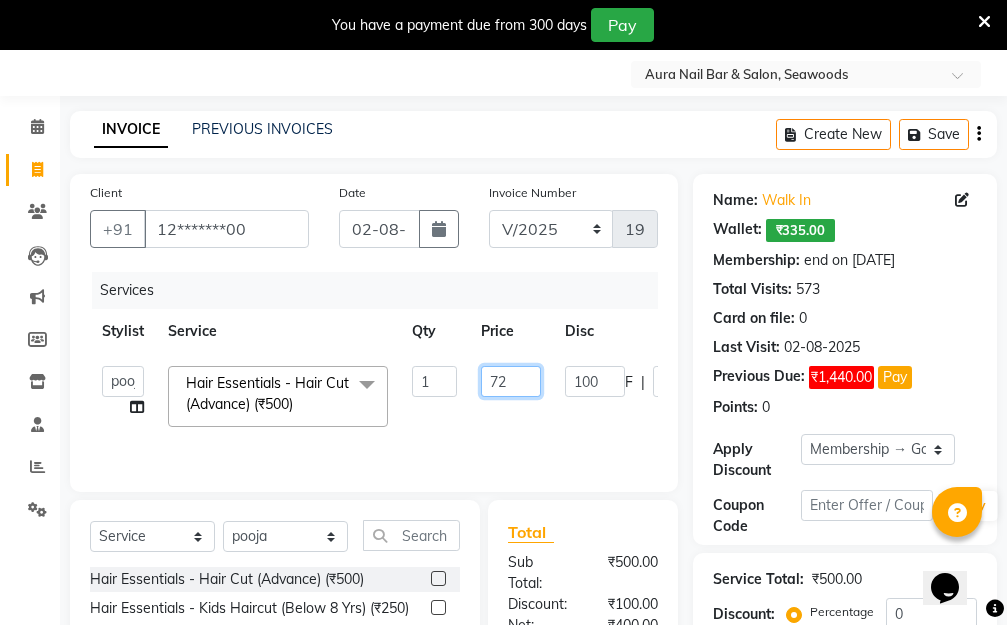 type on "720" 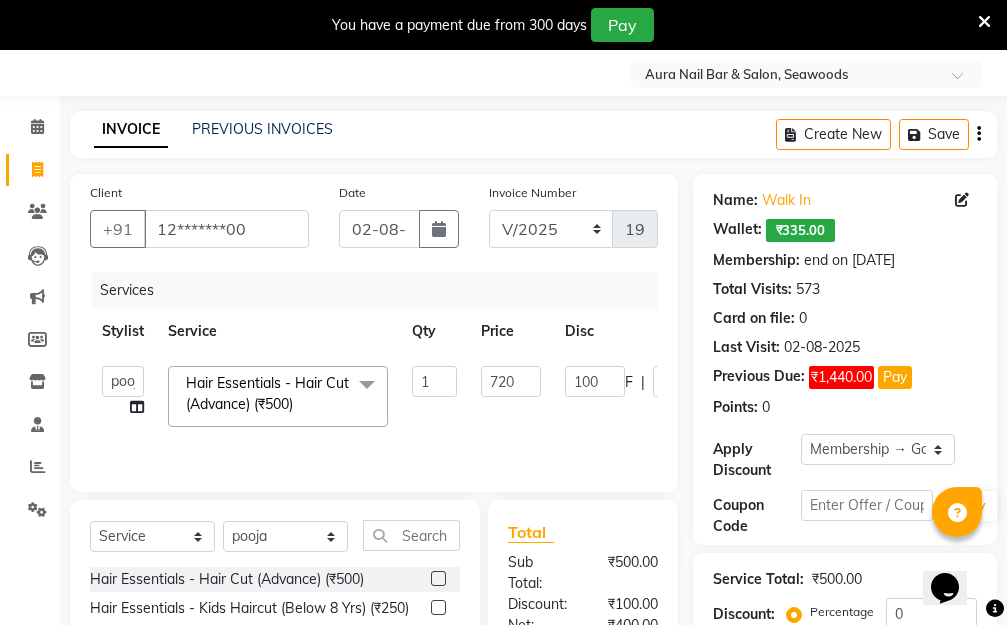 click on "[FIRST] [LAST] Manager [FIRST] [LAST] [FIRST] [LAST] [FIRST] [LAST] Hair Essentials - Hair Cut (Advance) (₹500) x Hair Essentials - Hair Cut (Advance) (₹500) Hair Essentials - Kids Haircut (Below 8 Yrs) (₹250) Hair Essentials -Hair Wash Up To Shoulder (₹300) Hair Essentials - Hair Cut (₹350) HAIR WASH UP TO WASTE (₹700) HAIR WASH (₹300) DANDRUFF TERATMENT (₹1500) Shampoo & Conditioning + Blast Dry - Upto Shoulder (₹350) Shampoo & Conditioning + Blast Dry - Below Shoulder (₹550) Shampoo & Conditioning + Blast Dry - Upto Waist (₹750) Shampoo & Conditioning + Blast Dry - Add: Charge For Morocon/Riviver/ Keratin (₹600) Blow Dry/Outcurl/Straight - Upto Shoulder (₹449) Blow Dry/Outcurl/Straight - Below Shoulder (₹650) Blow Dry/Outcurl/Straight - Upto Waist (₹850) Ironing - Upto Shoulder (₹650) Ironing - Below Shoulder (₹850) Ironing - Upto Waist (₹1000) Ironing - Add Charge For Thick Hair (₹300) Tongs - Upto Shoulder (₹800) Tongs - Below Shoulder (₹960) Tongs - Upto Waist (₹1500) 1" 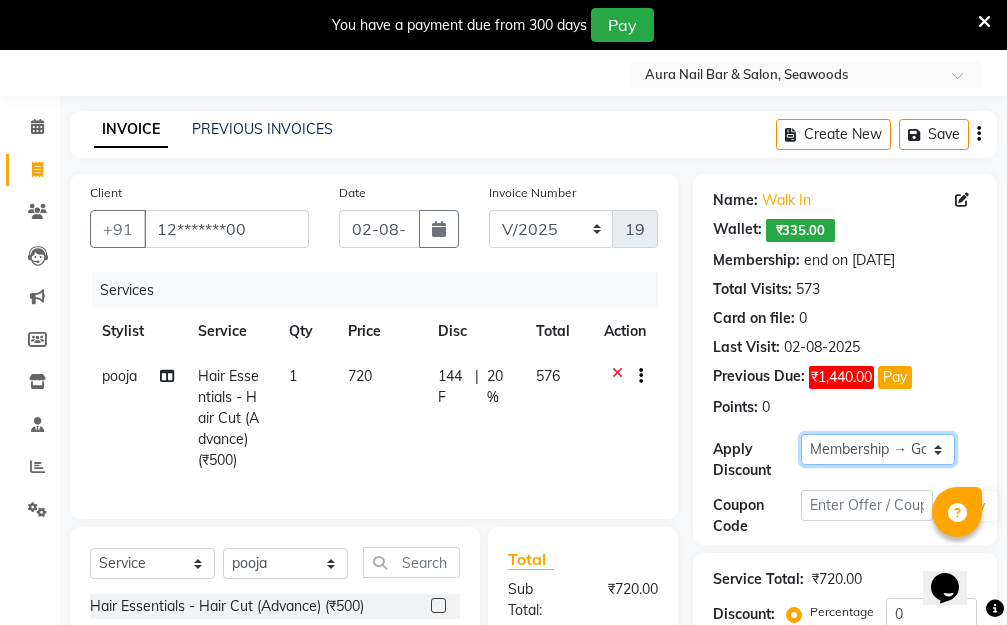 click on "Select Membership → Golden Membership Membership → Golden Membership Membership → Golden Membership Membership → Golden Membership Membership → Golden Membership Membership → Golden Membership Membership → Golden Membership Membership → Golden Membership Membership → Golden Membership Membership → Golden Membership Membership → Golden Membership Membership → Golden Membership Membership → Golden Membership Membership → Golden Membership Membership → Golden Membership Membership → Golden Membership Membership → Golden Membership Membership → Golden Membership Membership → Golden Membership Membership → Golden Membership Membership → Golden Membership Membership → Golden Membership Membership → Golden Membership Membership → Golden Membership Membership → Golden Membership Membership → Golden Membership Membership → Golden Membership Membership → Golden Membership Membership → Golden Membership Membership → Golden Membership" 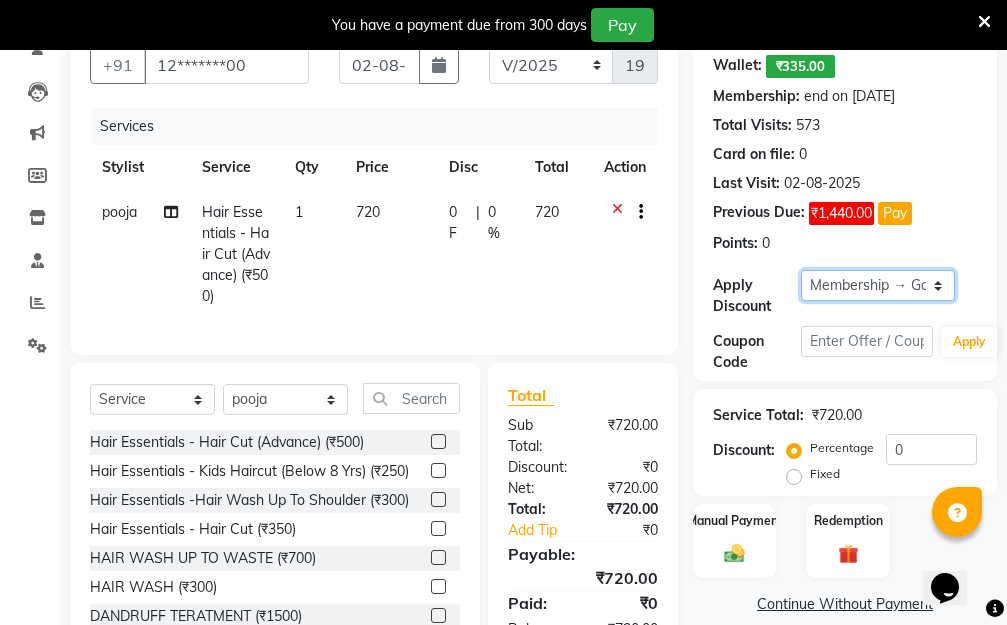 scroll, scrollTop: 320, scrollLeft: 0, axis: vertical 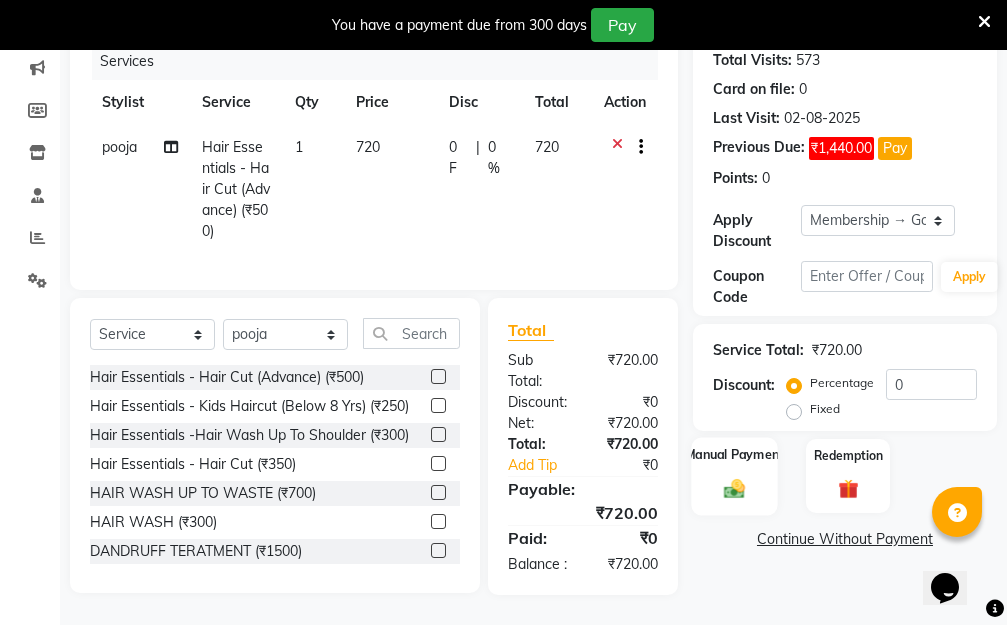 click 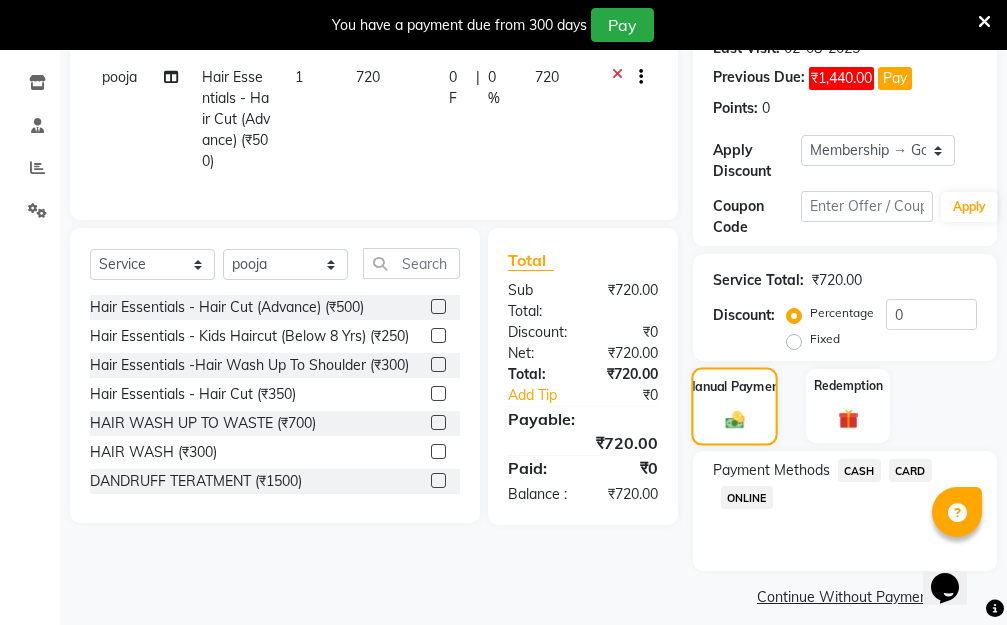 scroll, scrollTop: 369, scrollLeft: 0, axis: vertical 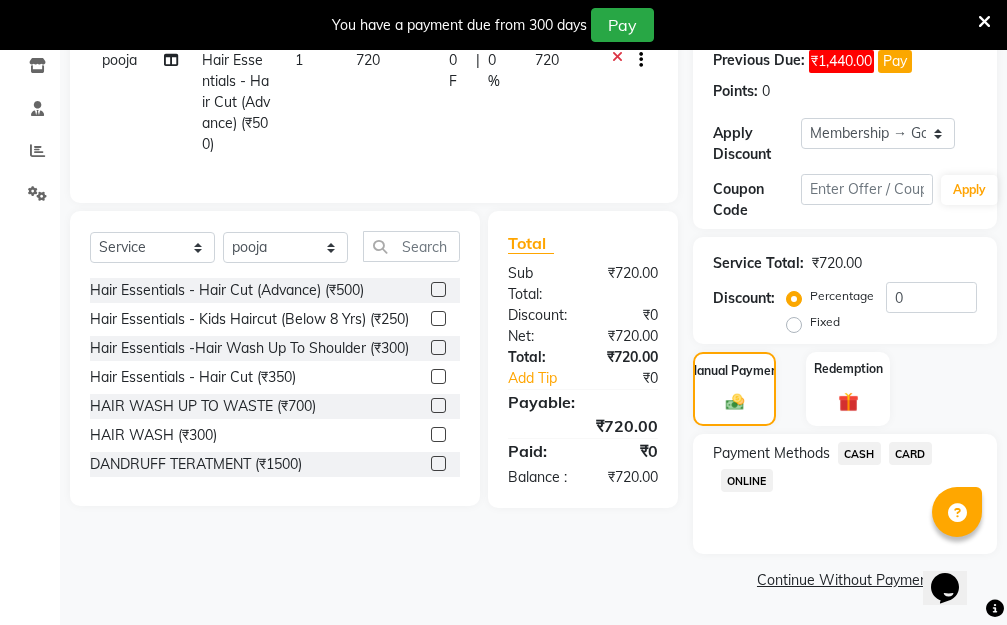 click on "ONLINE" 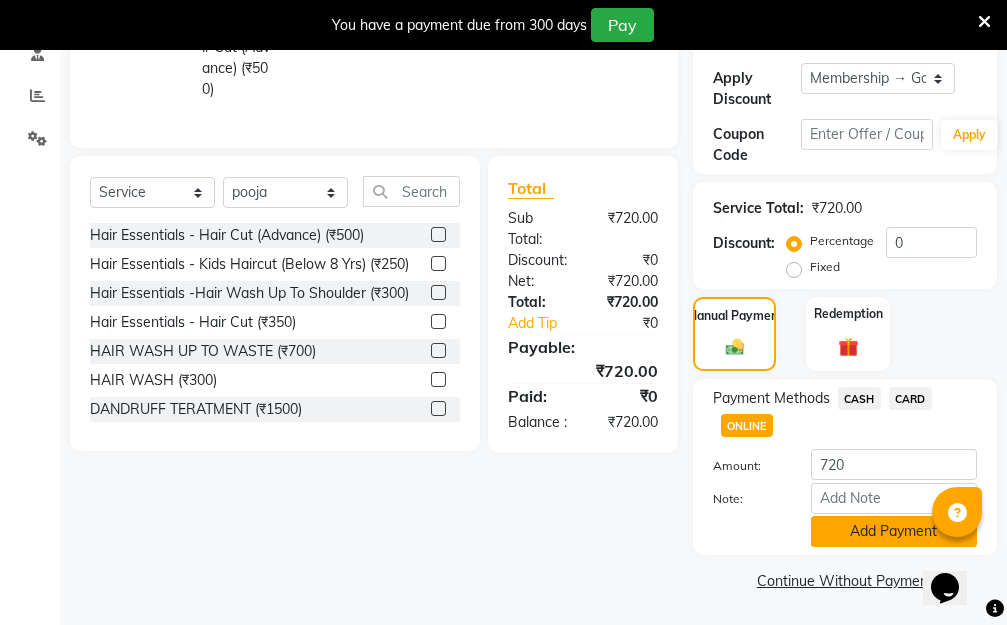 scroll, scrollTop: 425, scrollLeft: 0, axis: vertical 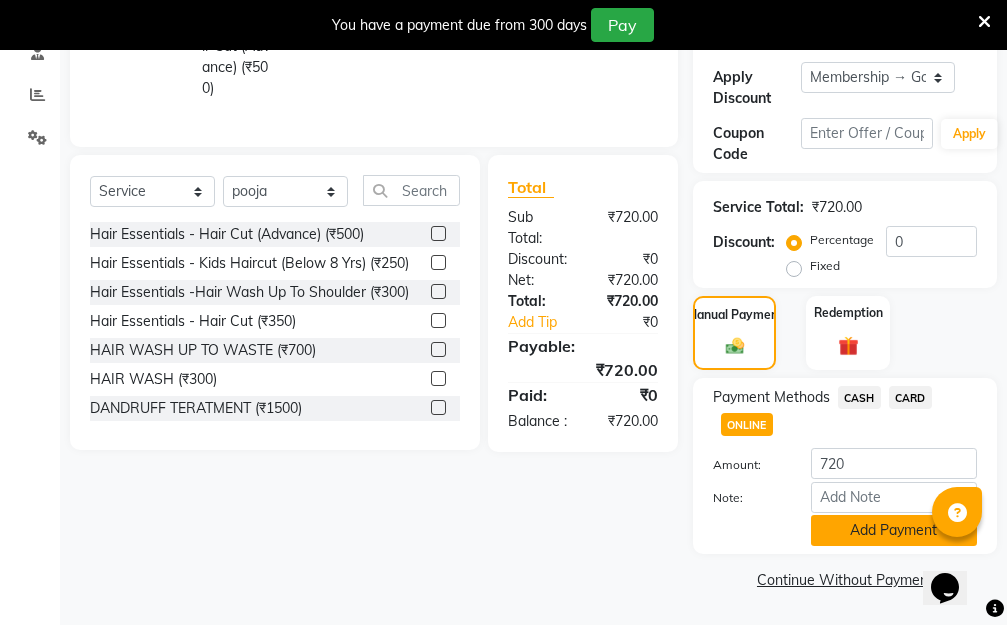 click on "Add Payment" 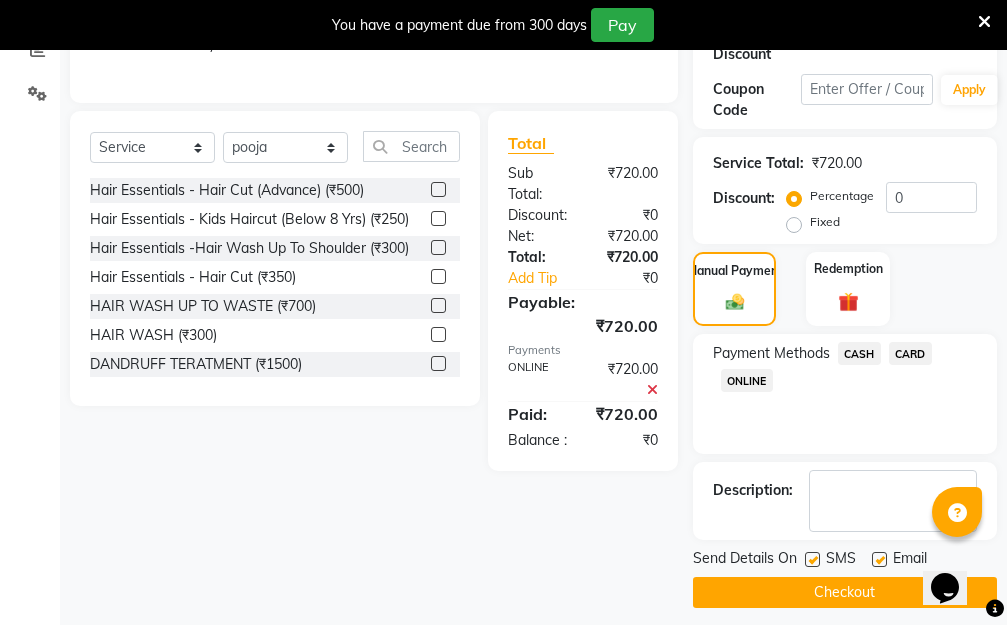scroll, scrollTop: 482, scrollLeft: 0, axis: vertical 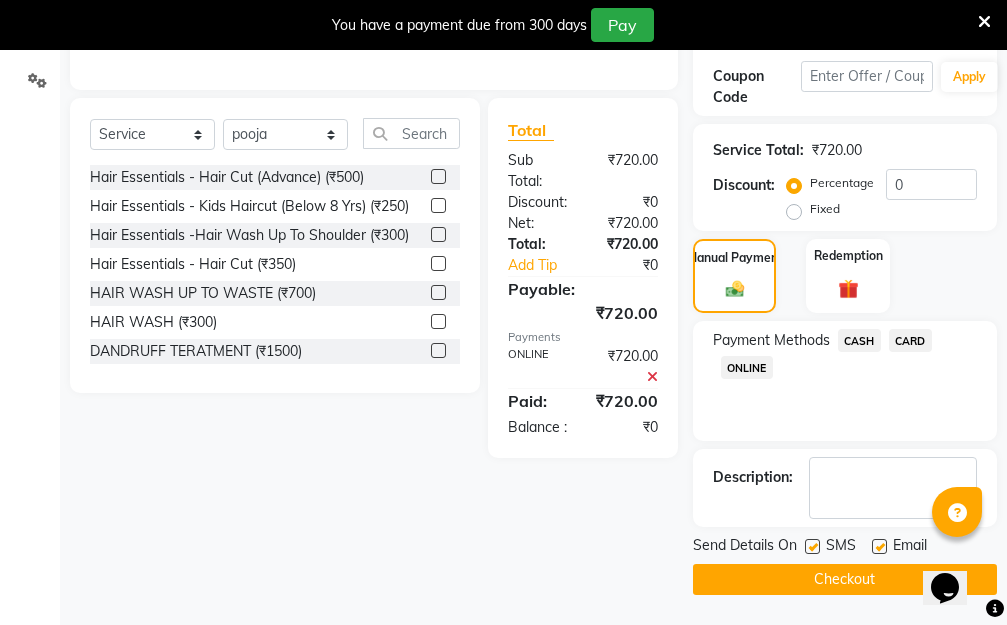 click on "Checkout" 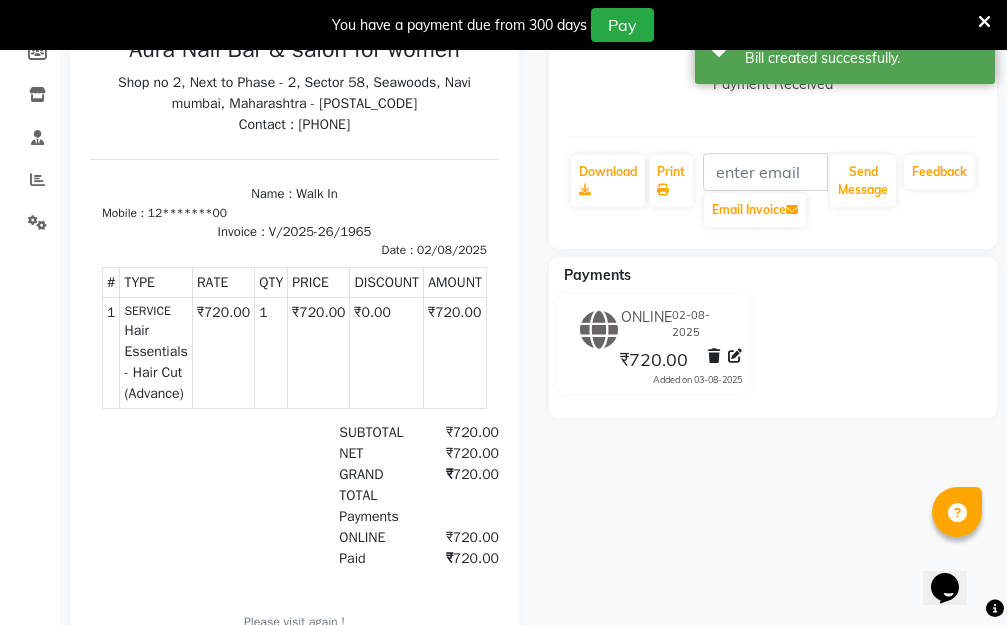 scroll, scrollTop: 55, scrollLeft: 0, axis: vertical 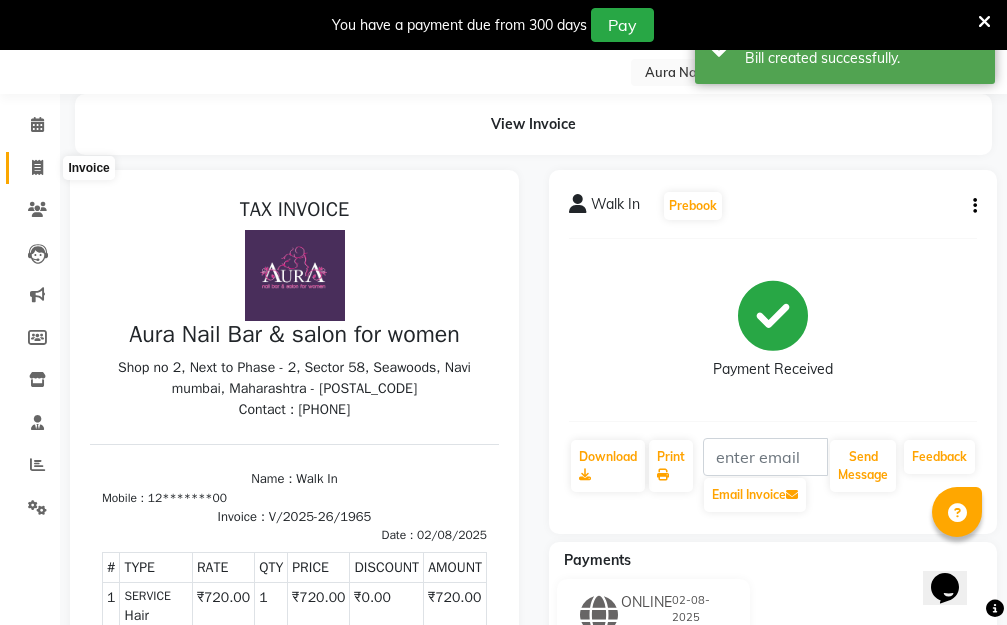 click 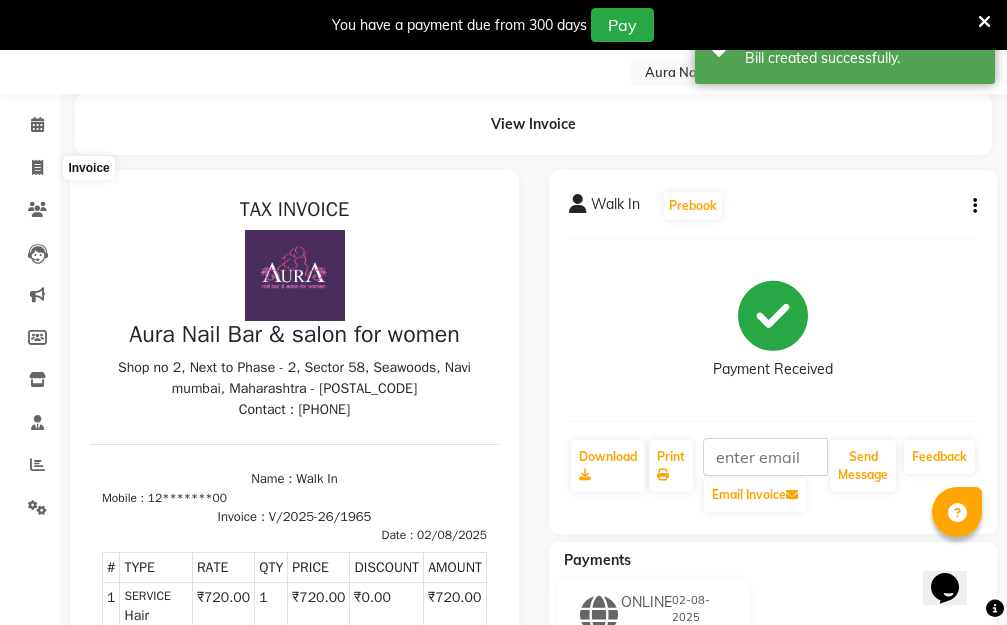 scroll, scrollTop: 53, scrollLeft: 0, axis: vertical 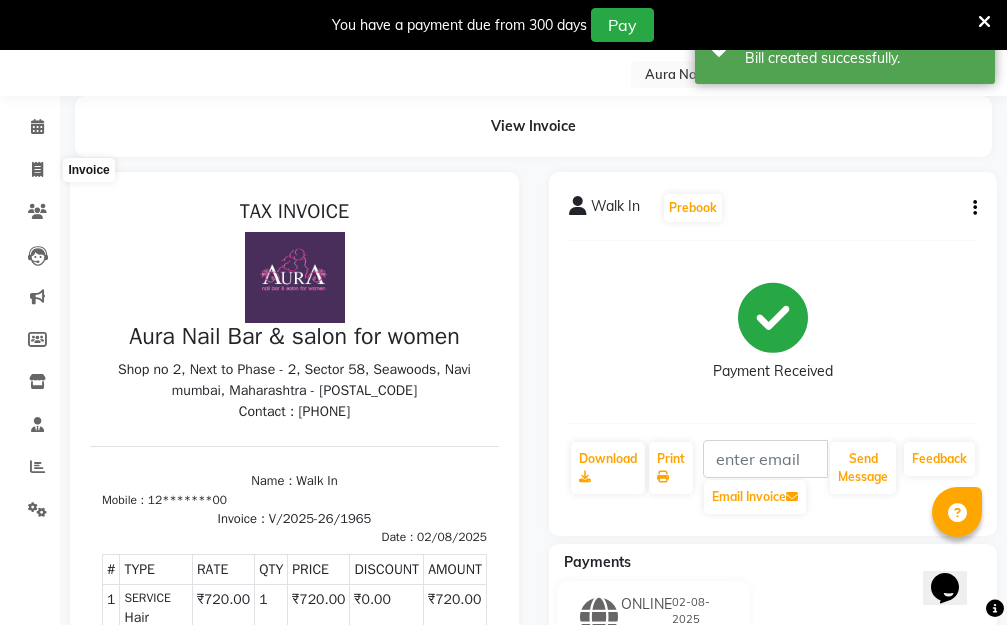 select on "4994" 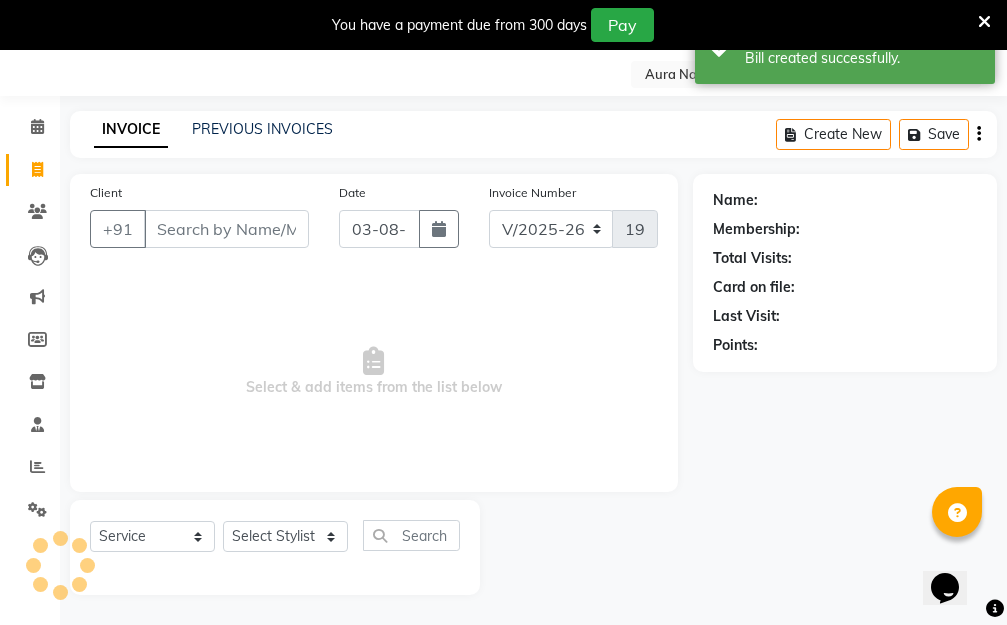 scroll, scrollTop: 0, scrollLeft: 0, axis: both 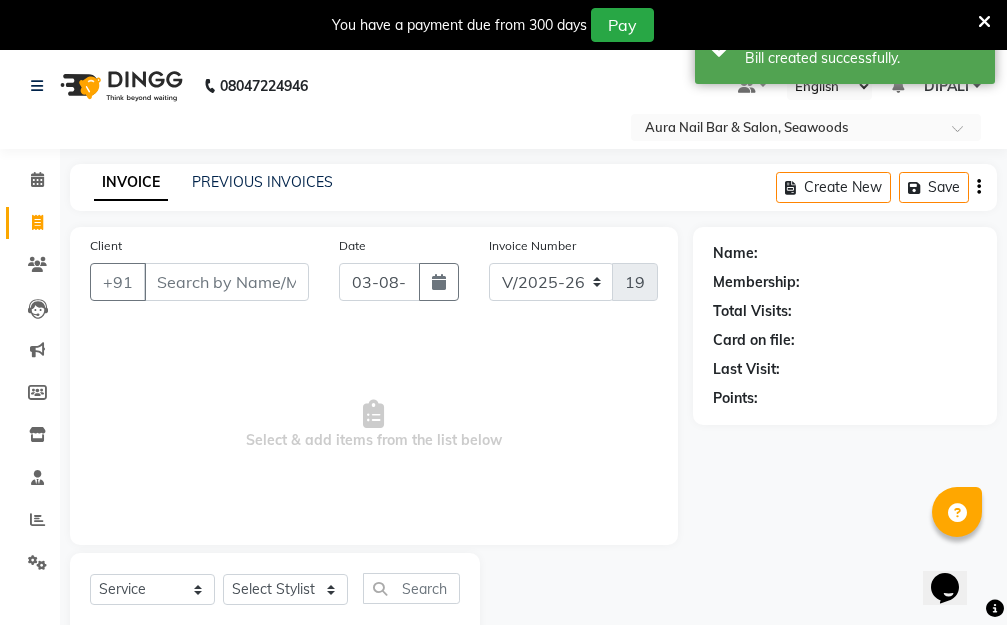 click on "Client" at bounding box center (226, 282) 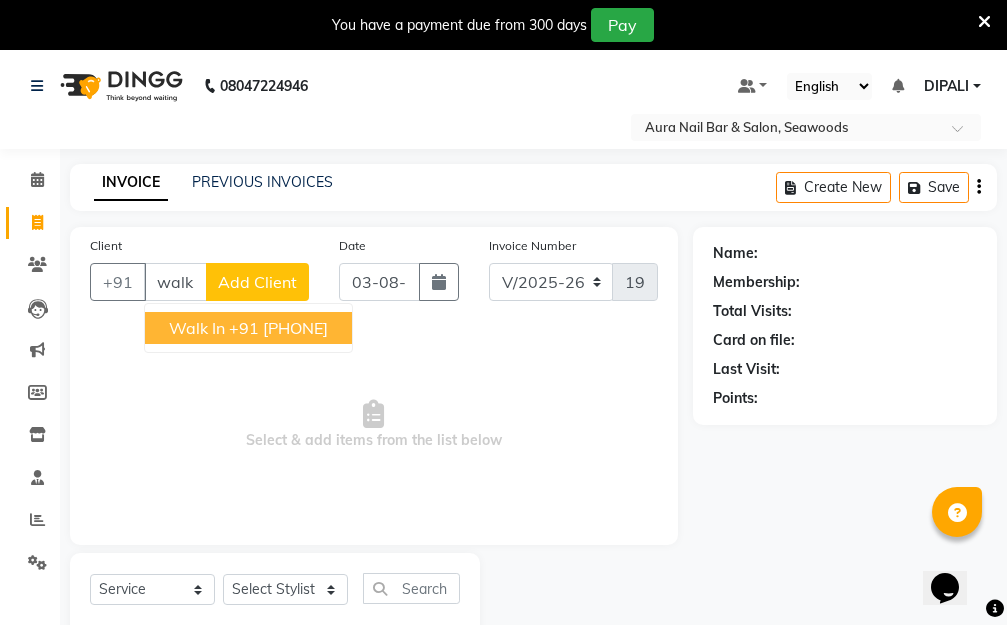 click on "+91 [PHONE]" at bounding box center (278, 328) 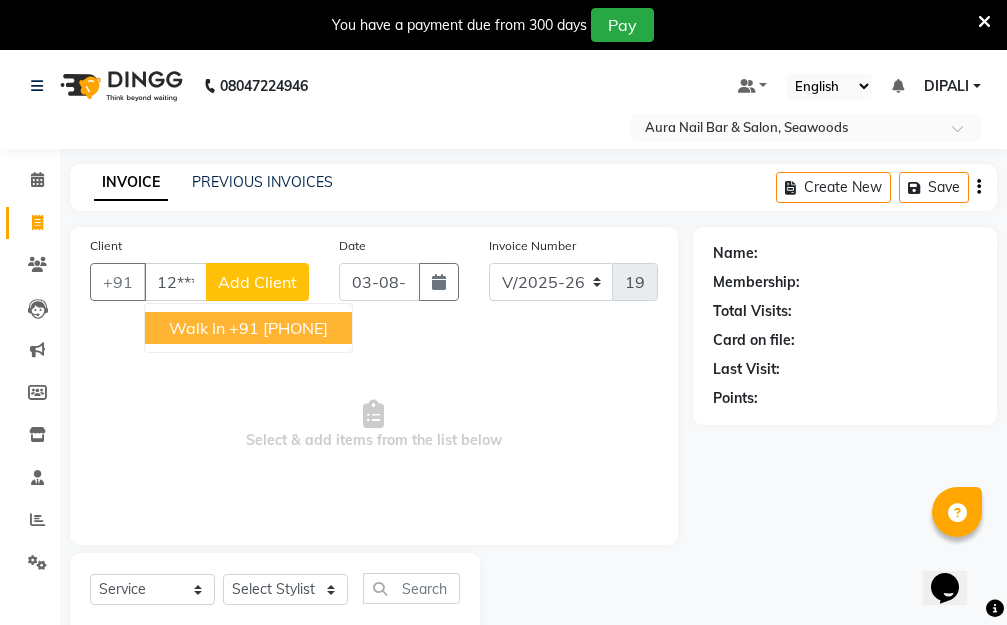 type on "12*******00" 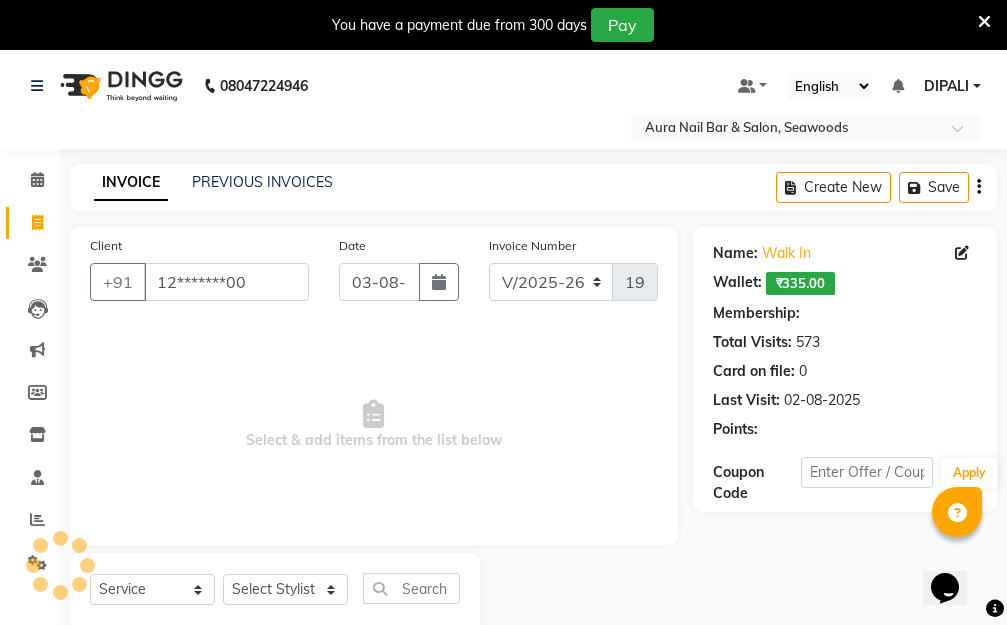 select on "1: Object" 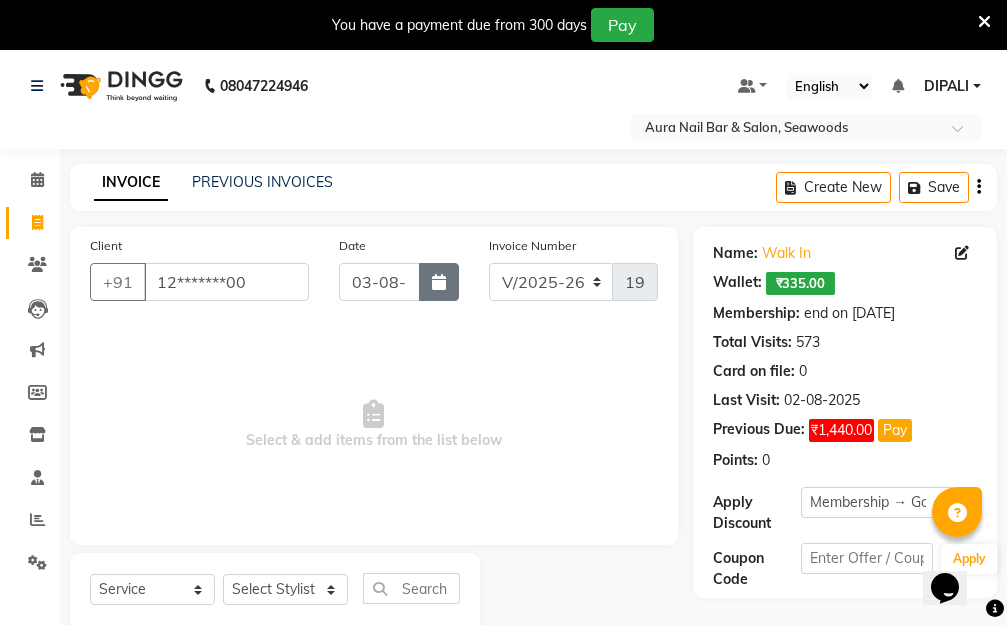 click 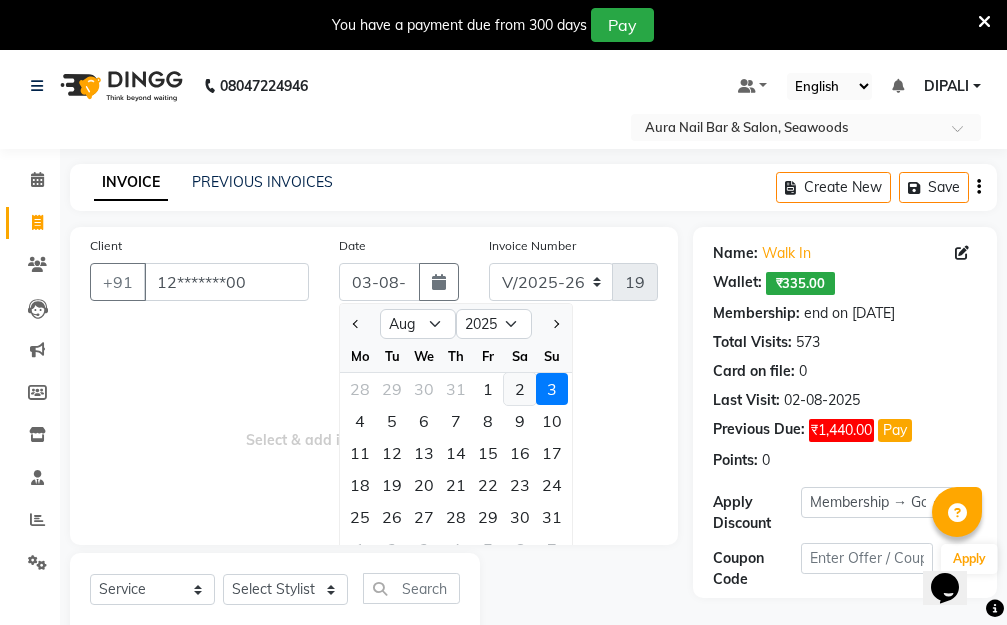 click on "2" 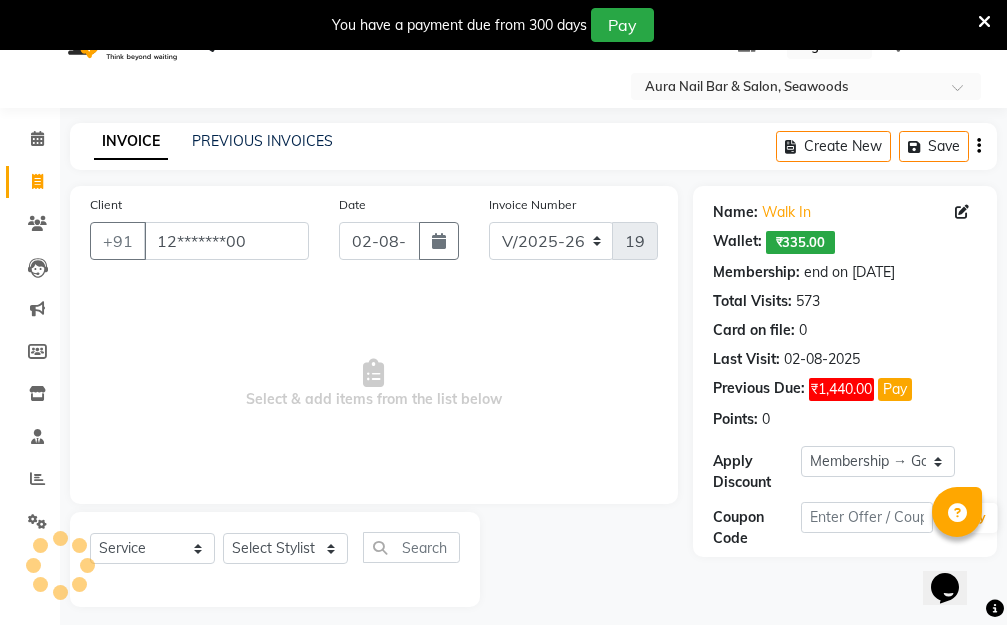 scroll, scrollTop: 53, scrollLeft: 0, axis: vertical 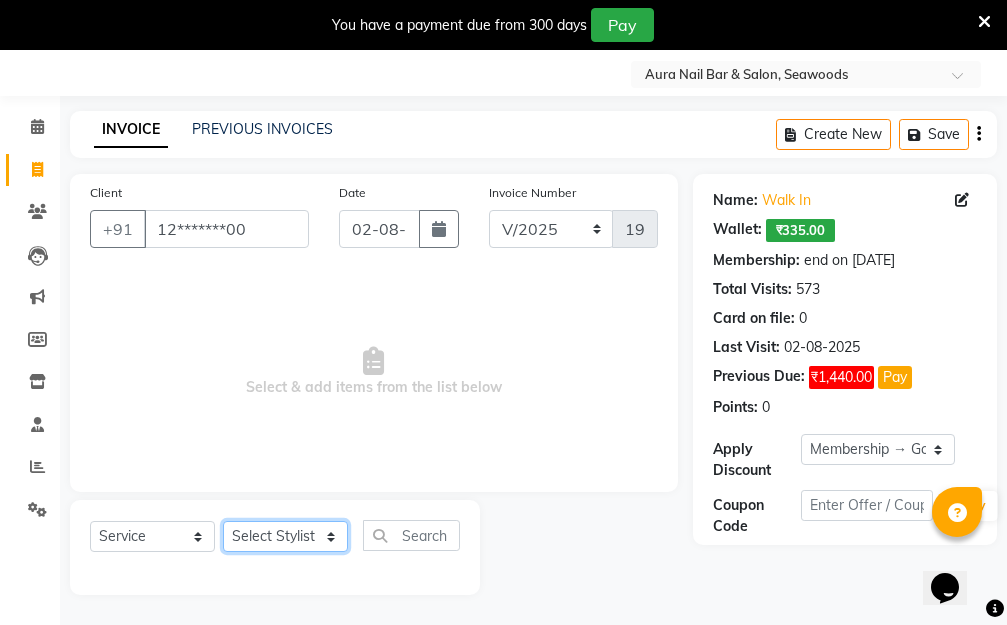 click on "Select Stylist [FIRST] [LAST] Manager [FIRST] [LAST] [FIRST] [LAST] [FIRST] [LAST]" 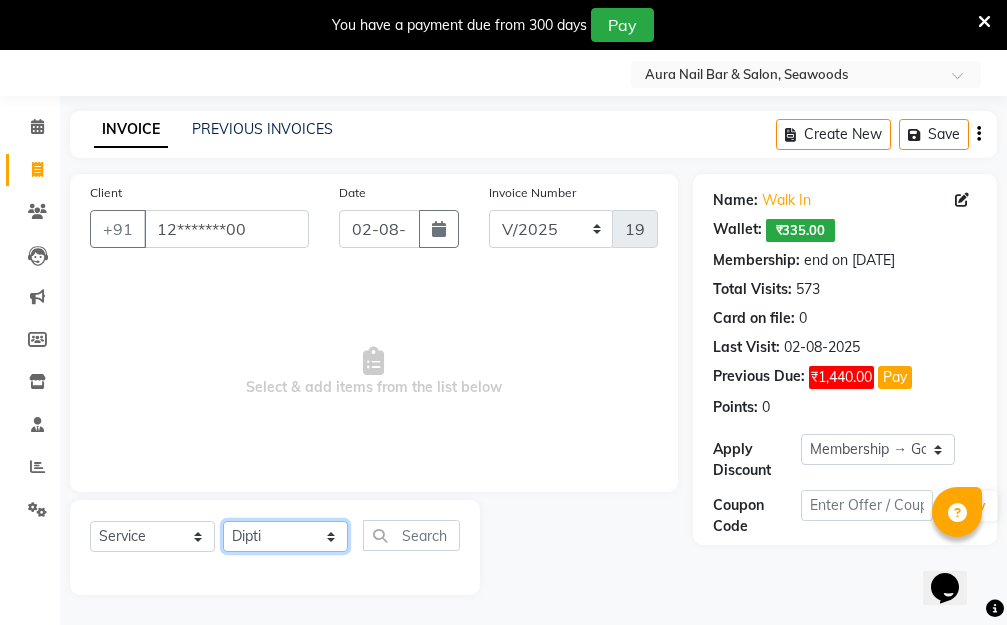 click on "Select Stylist [FIRST] [LAST] Manager [FIRST] [LAST] [FIRST] [LAST] [FIRST] [LAST]" 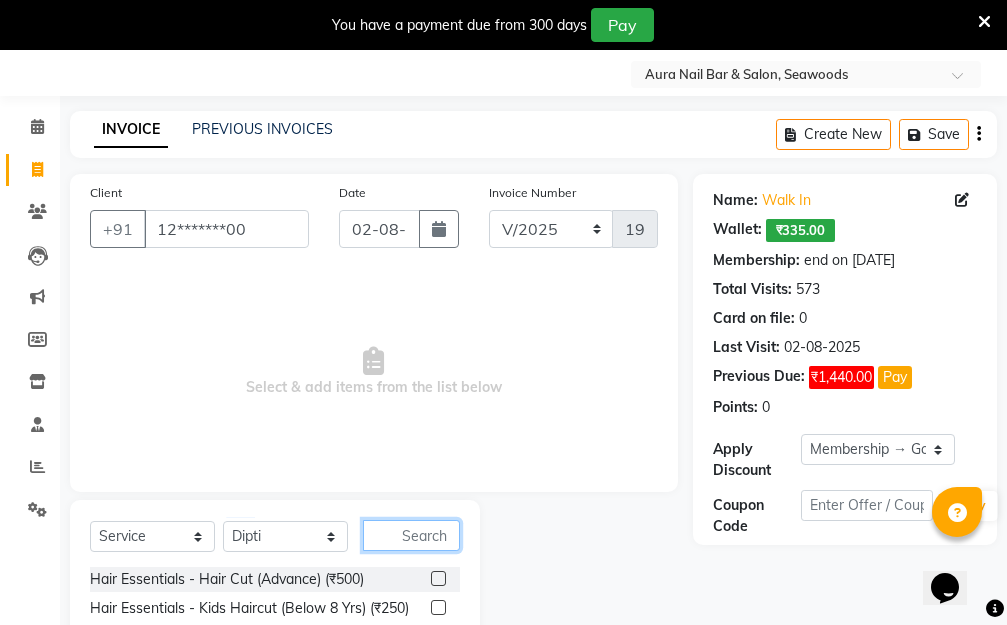 click 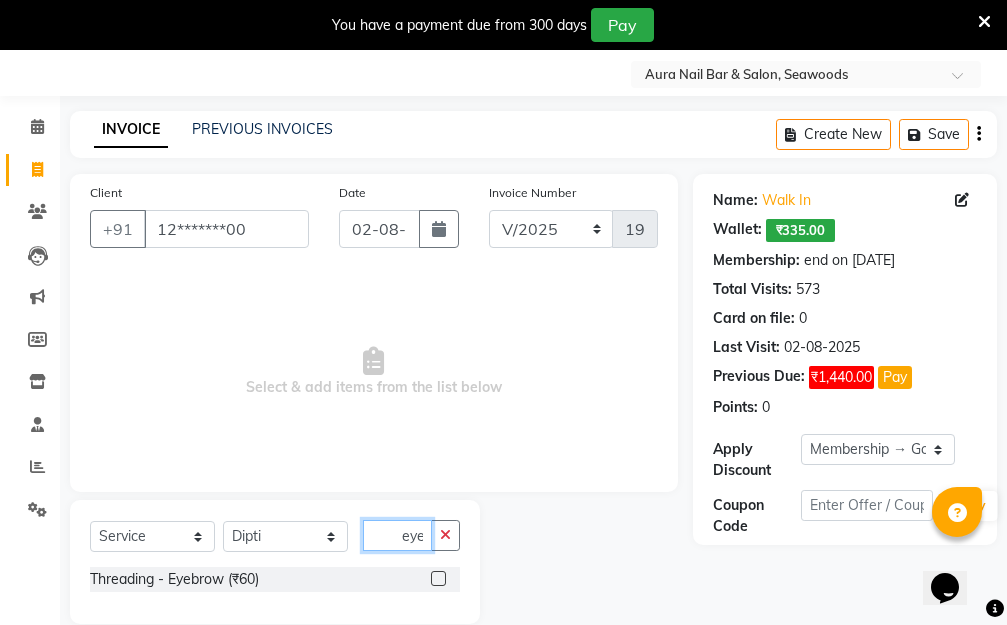 type on "eye" 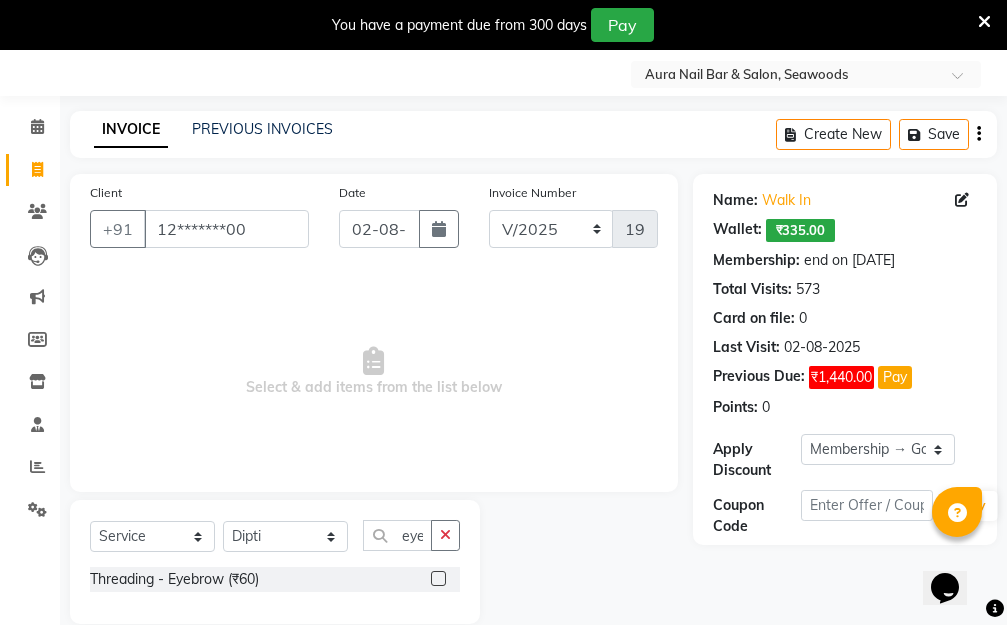 click 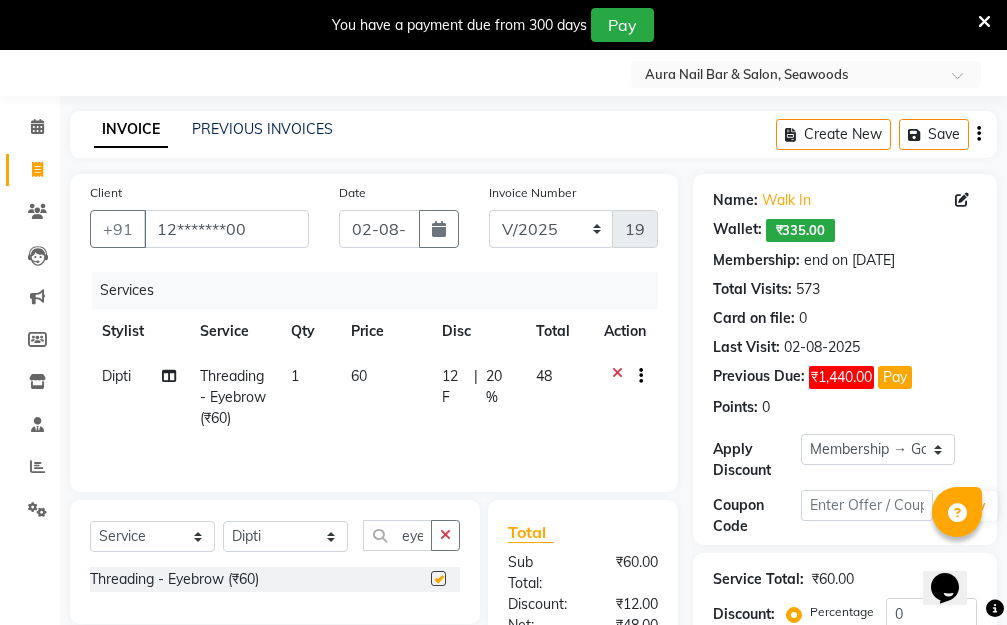 checkbox on "false" 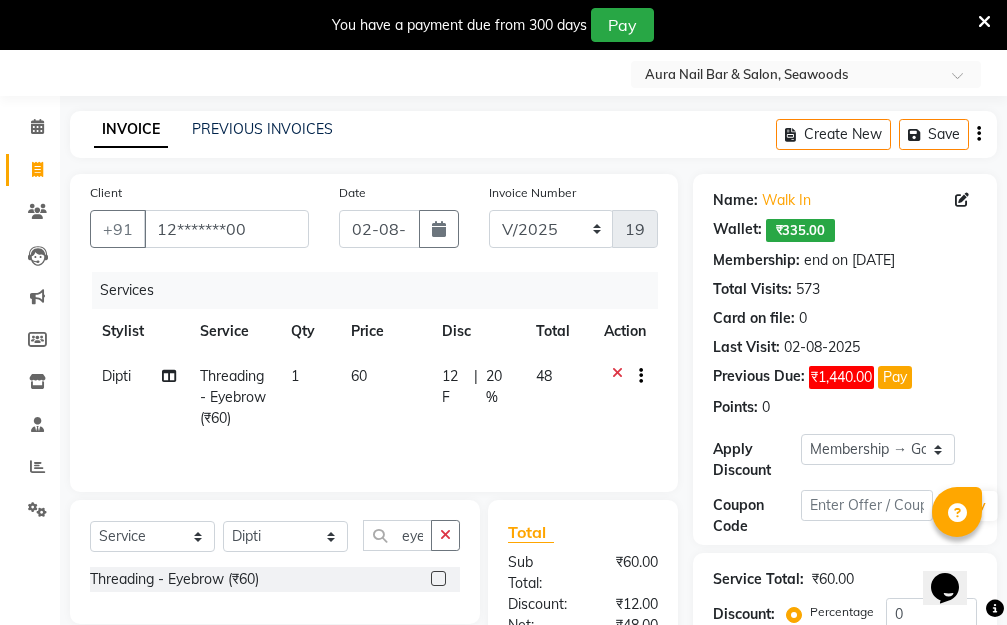 click on "60" 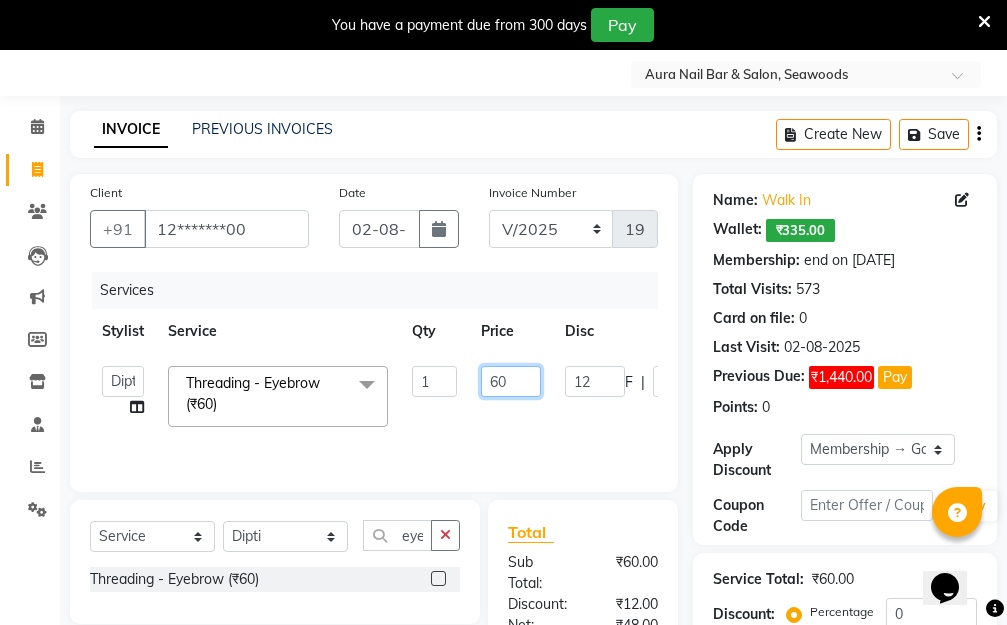 drag, startPoint x: 469, startPoint y: 378, endPoint x: 452, endPoint y: 381, distance: 17.262676 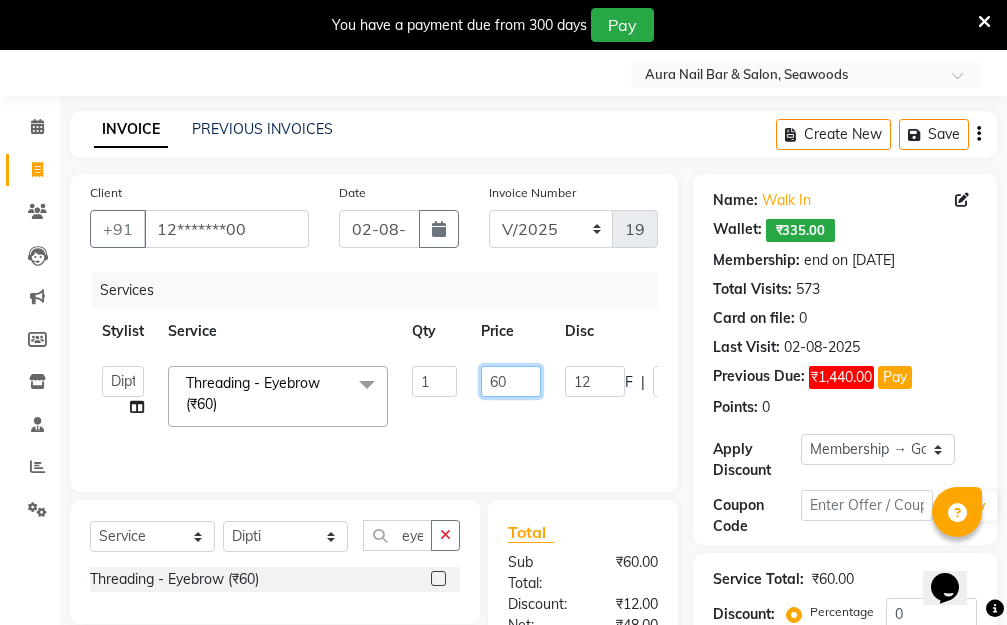 click on "[FIRST] [LAST] Manager [FIRST] [LAST] [FIRST] [LAST] [FIRST] [LAST] Threading - Eyebrow (₹60) x Hair Essentials - Hair Cut (Advance) (₹500) Hair Essentials - Kids Haircut (Below 8 Yrs) (₹250) Hair Essentials -Hair Wash Up To Shoulder (₹300) Hair Essentials - Hair Cut (₹350) HAIR WASH UP TO WASTE (₹700) DANDRUFF TERATMENT (₹1500) Shampoo & Conditioning + Blast Dry - Upto Shoulder (₹350) Shampoo & Conditioning + Blast Dry - Below Shoulder (₹550) Shampoo & Conditioning + Blast Dry - Upto Waist (₹750) Shampoo & Conditioning + Blast Dry - Add: Charge For Morocon/Riviver/ Keratin (₹600) Blow Dry/Outcurl/Straight - Upto Shoulder (₹449) Blow Dry/Outcurl/Straight - Below Shoulder (₹650) Blow Dry/Outcurl/Straight - Upto Waist (₹850) Ironing - Upto Shoulder (₹650) Ironing - Below Shoulder (₹850) Ironing - Upto Waist (₹1000) Ironing - Add Charge For Thick Hair (₹300) Tongs - Upto Shoulder (₹800) Tongs - Below Shoulder (₹960) Tongs - Upto Waist (₹1500) Hair Spa - Upto Shoulder (₹1800) 1 F" 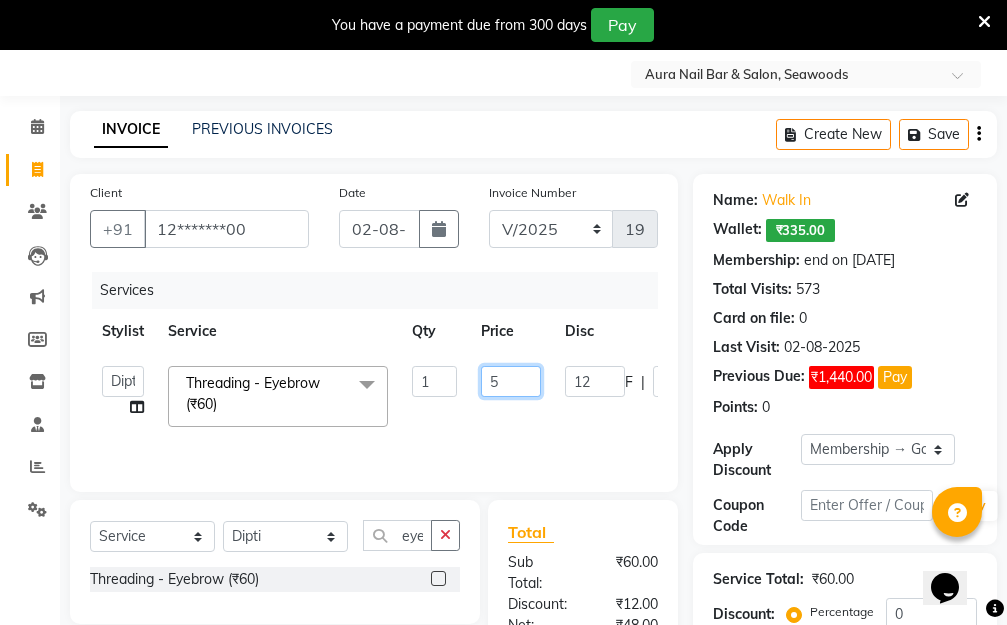 type on "50" 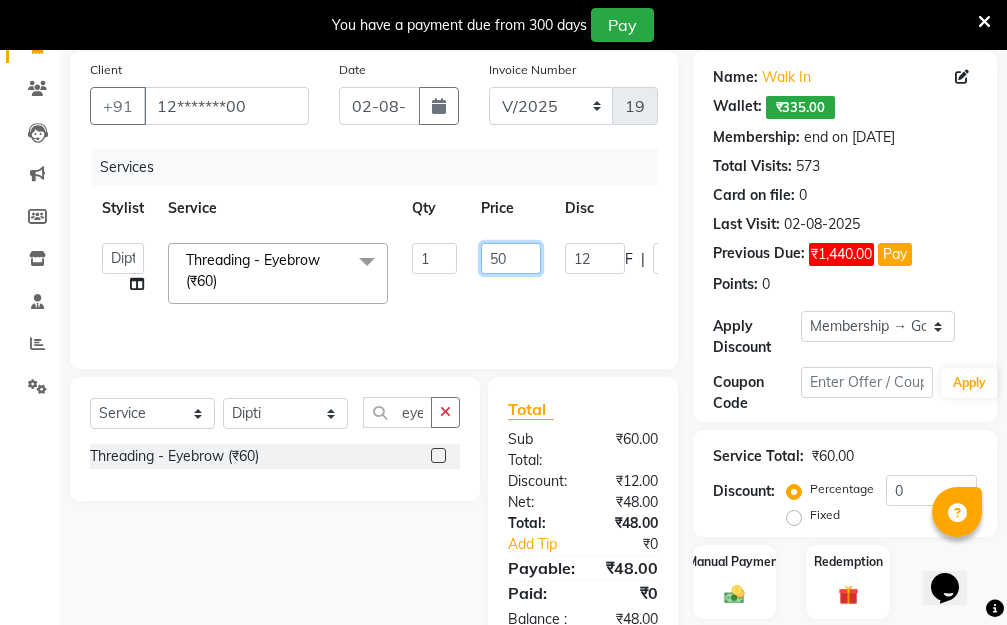 scroll, scrollTop: 276, scrollLeft: 0, axis: vertical 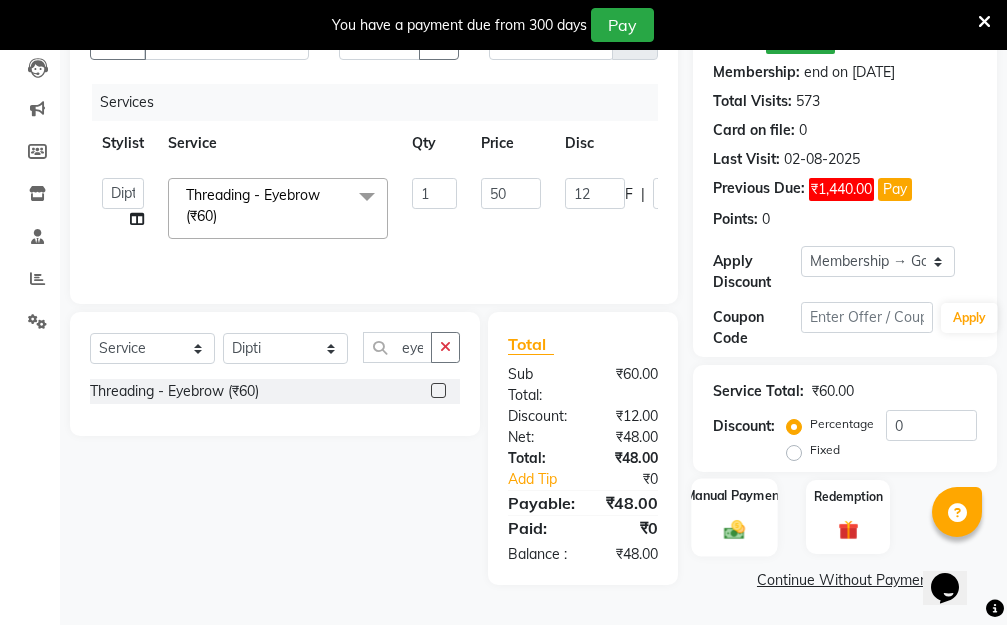 click on "Manual Payment" 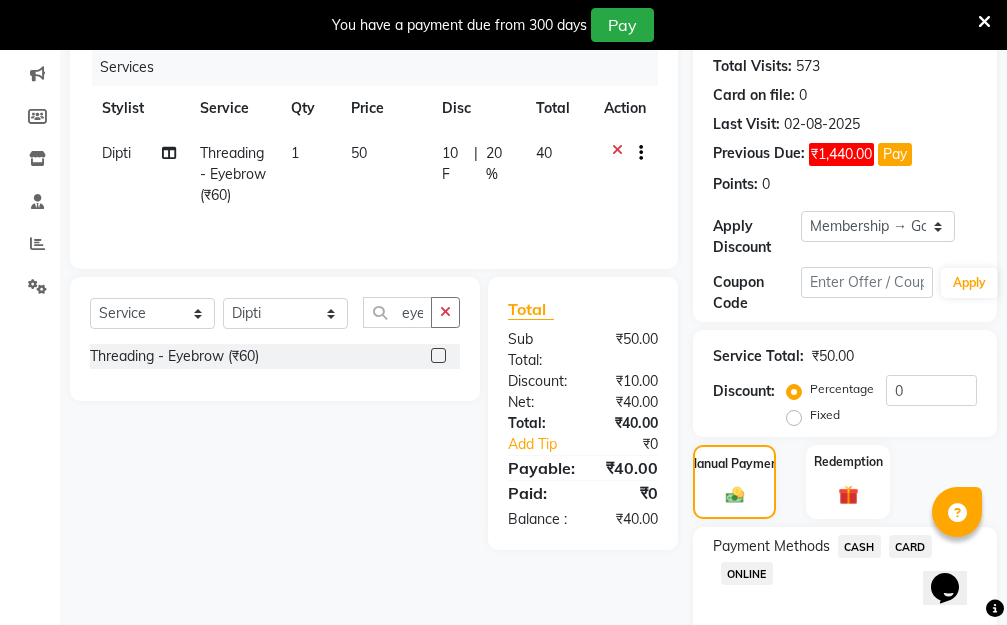 scroll, scrollTop: 369, scrollLeft: 0, axis: vertical 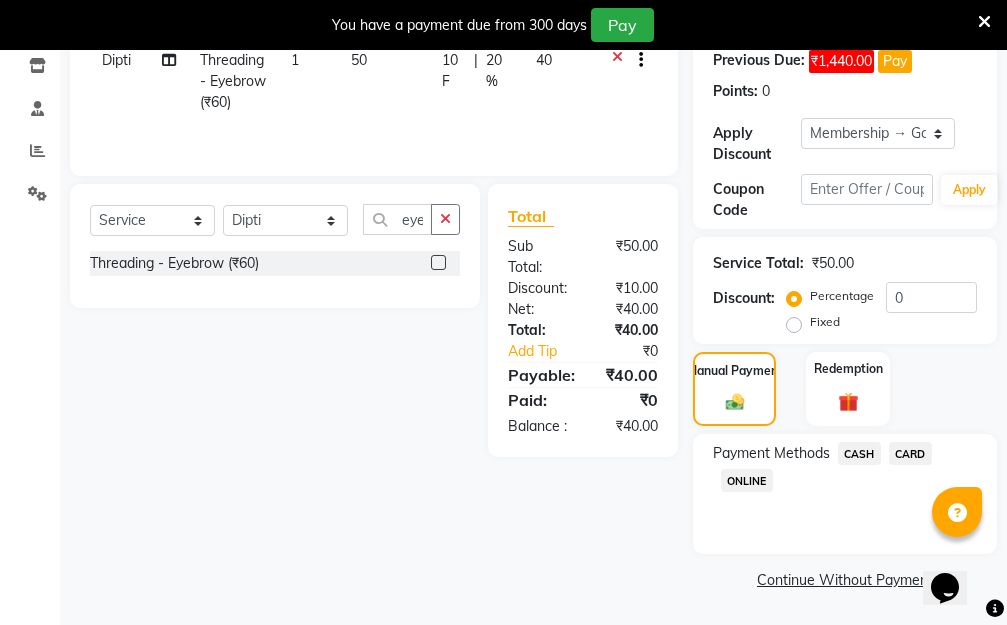 click on "CASH" 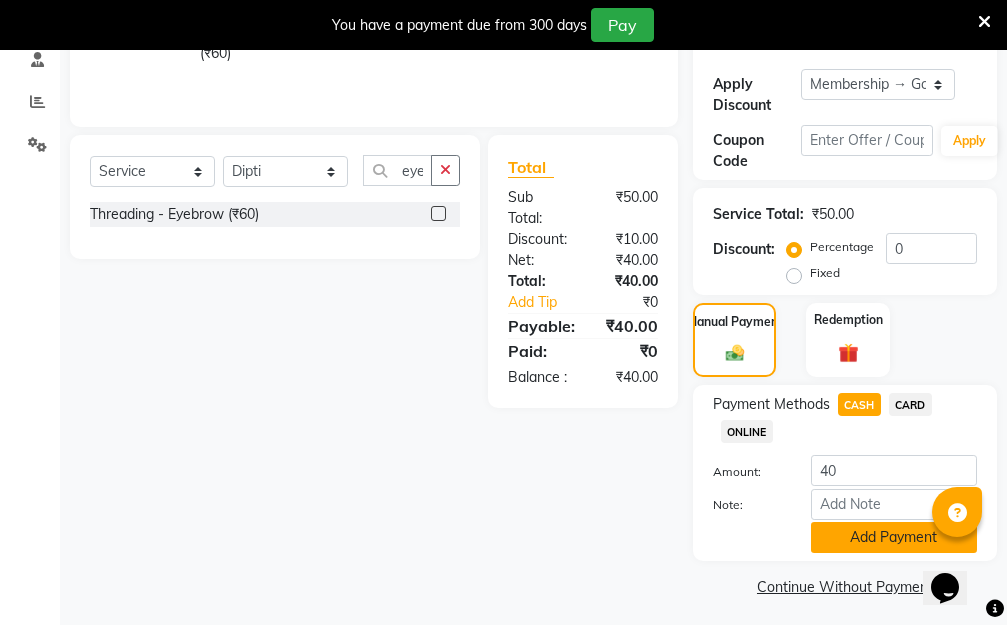 scroll, scrollTop: 425, scrollLeft: 0, axis: vertical 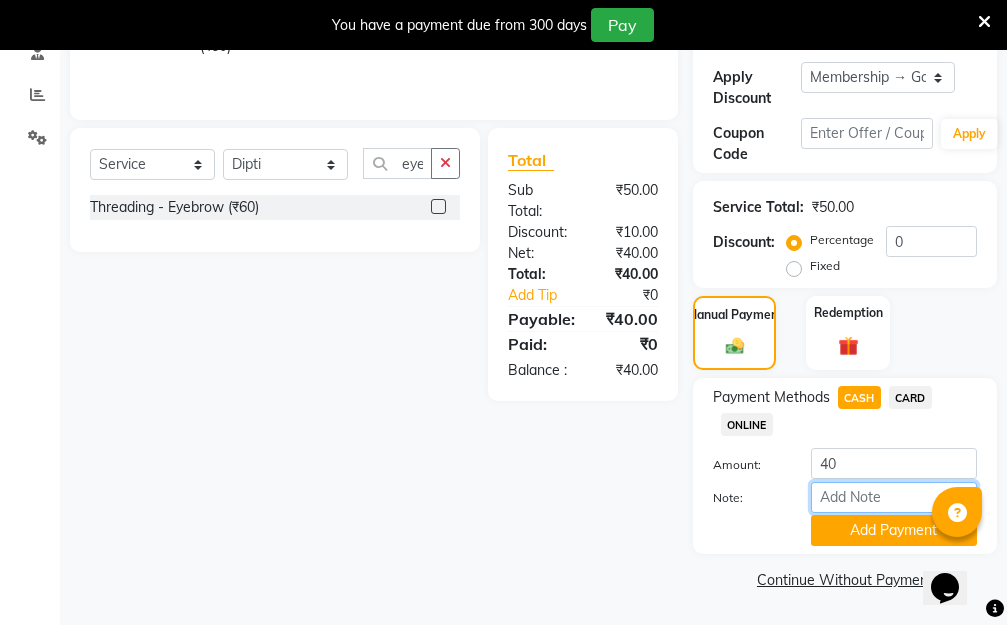 click on "Note:" at bounding box center (894, 497) 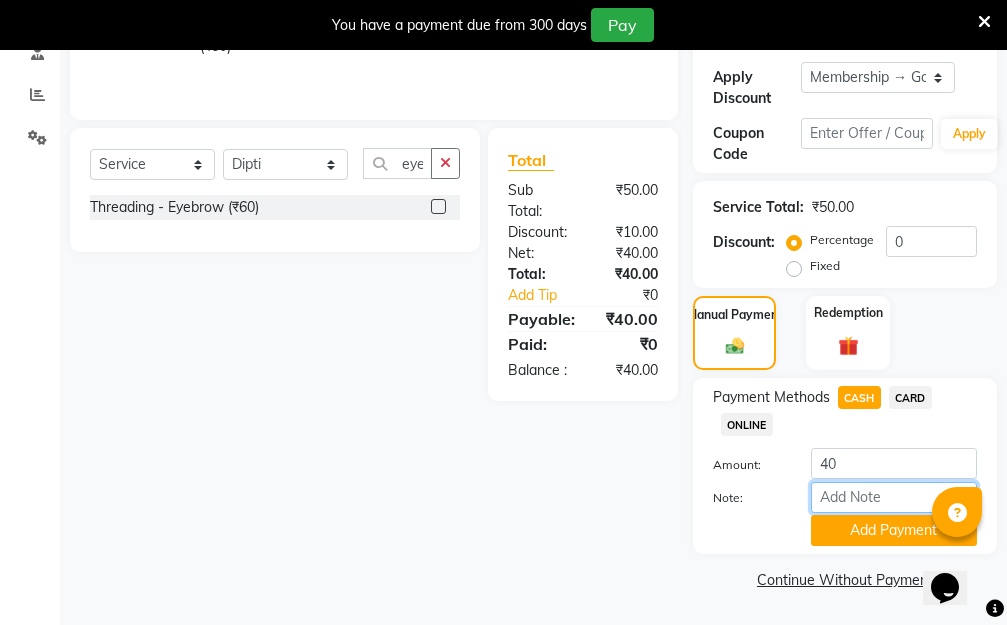 scroll, scrollTop: 225, scrollLeft: 0, axis: vertical 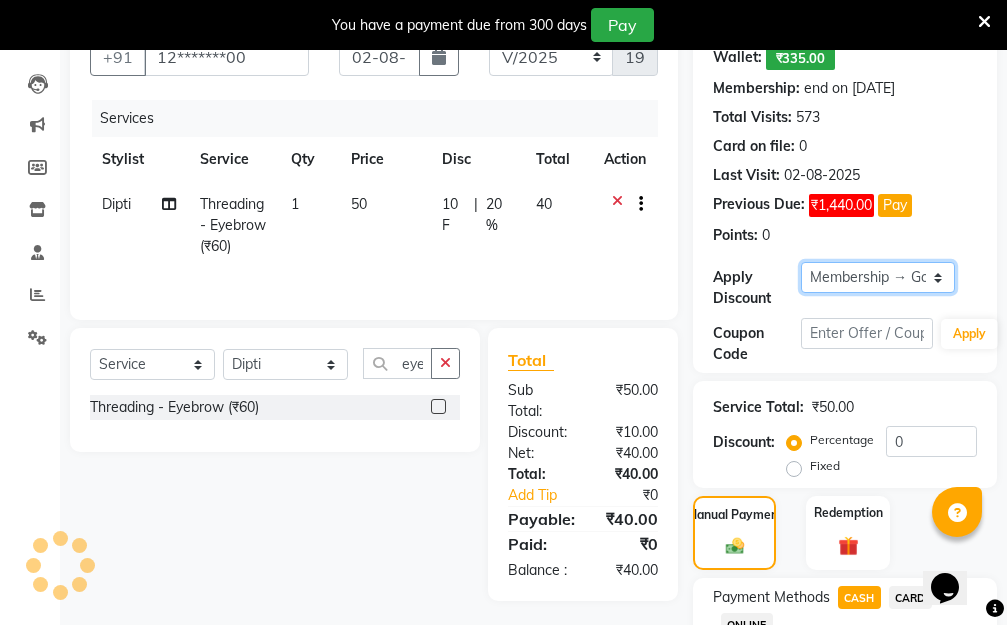 click on "Select Membership → Golden Membership Membership → Golden Membership Membership → Golden Membership Membership → Golden Membership Membership → Golden Membership Membership → Golden Membership Membership → Golden Membership Membership → Golden Membership Membership → Golden Membership Membership → Golden Membership Membership → Golden Membership Membership → Golden Membership Membership → Golden Membership Membership → Golden Membership Membership → Golden Membership Membership → Golden Membership Membership → Golden Membership Membership → Golden Membership Membership → Golden Membership Membership → Golden Membership Membership → Golden Membership Membership → Golden Membership Membership → Golden Membership Membership → Golden Membership Membership → Golden Membership Membership → Golden Membership Membership → Golden Membership Membership → Golden Membership Membership → Golden Membership Membership → Golden Membership" 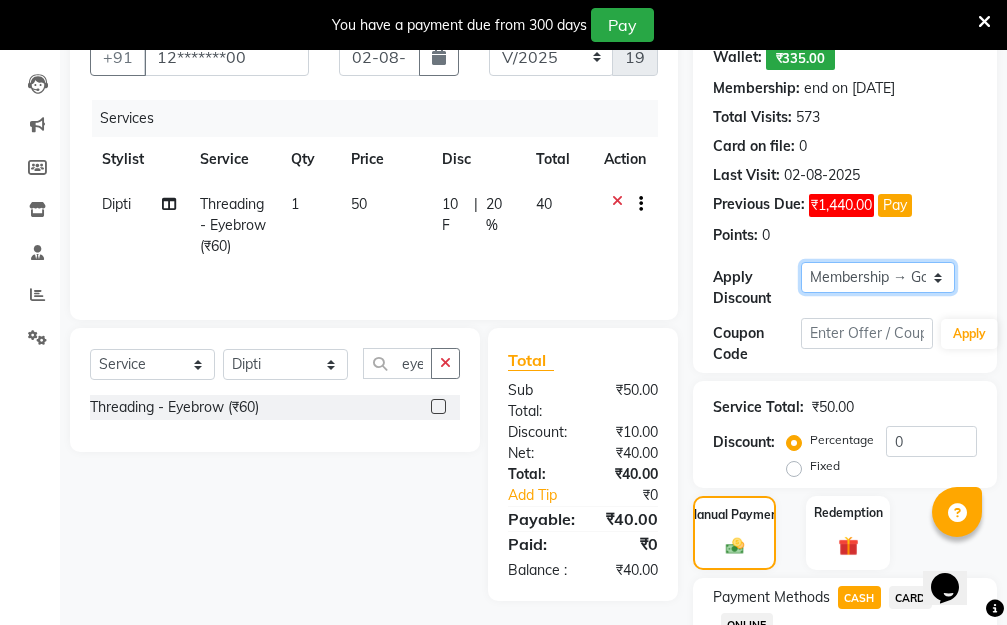 select on "0:" 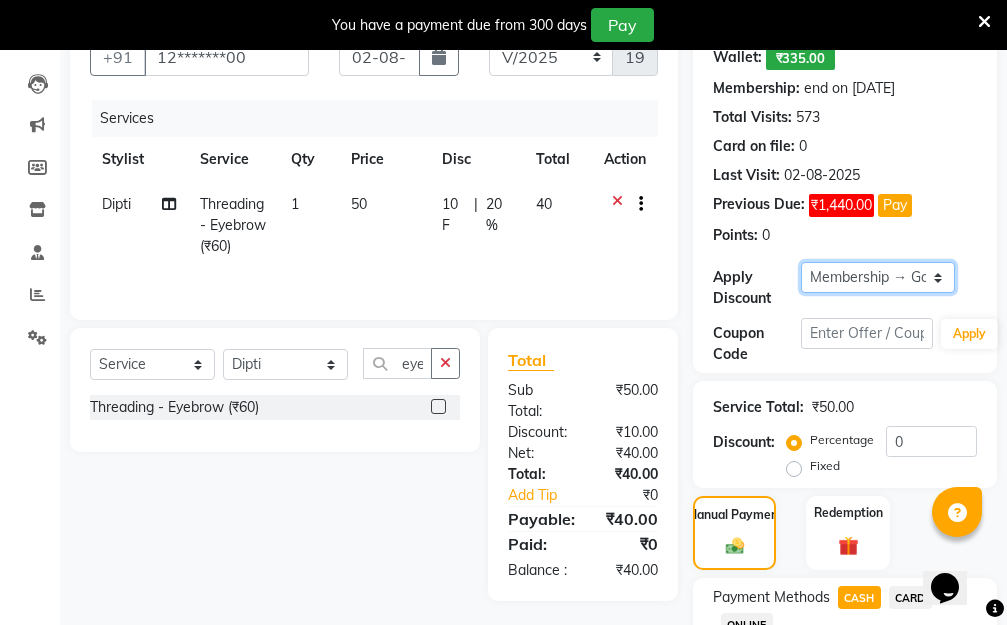 click on "Select Membership → Golden Membership Membership → Golden Membership Membership → Golden Membership Membership → Golden Membership Membership → Golden Membership Membership → Golden Membership Membership → Golden Membership Membership → Golden Membership Membership → Golden Membership Membership → Golden Membership Membership → Golden Membership Membership → Golden Membership Membership → Golden Membership Membership → Golden Membership Membership → Golden Membership Membership → Golden Membership Membership → Golden Membership Membership → Golden Membership Membership → Golden Membership Membership → Golden Membership Membership → Golden Membership Membership → Golden Membership Membership → Golden Membership Membership → Golden Membership Membership → Golden Membership Membership → Golden Membership Membership → Golden Membership Membership → Golden Membership Membership → Golden Membership Membership → Golden Membership" 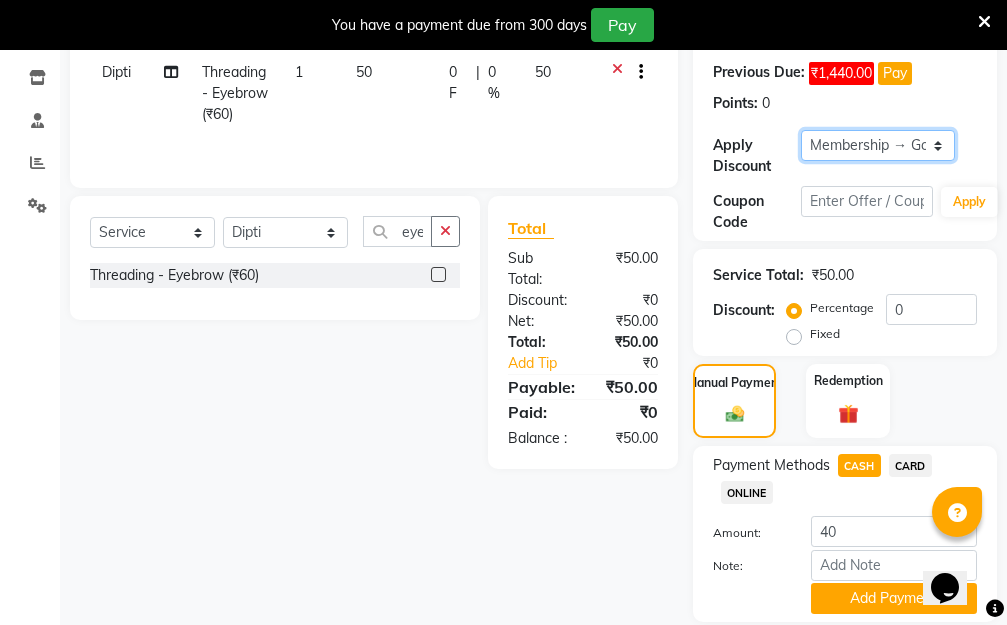 scroll, scrollTop: 425, scrollLeft: 0, axis: vertical 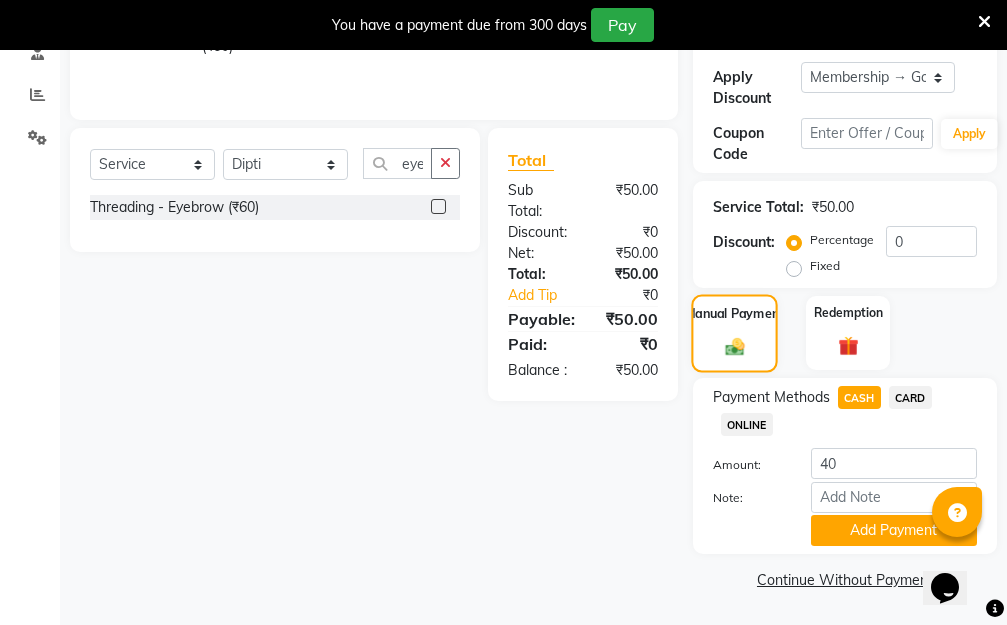 click 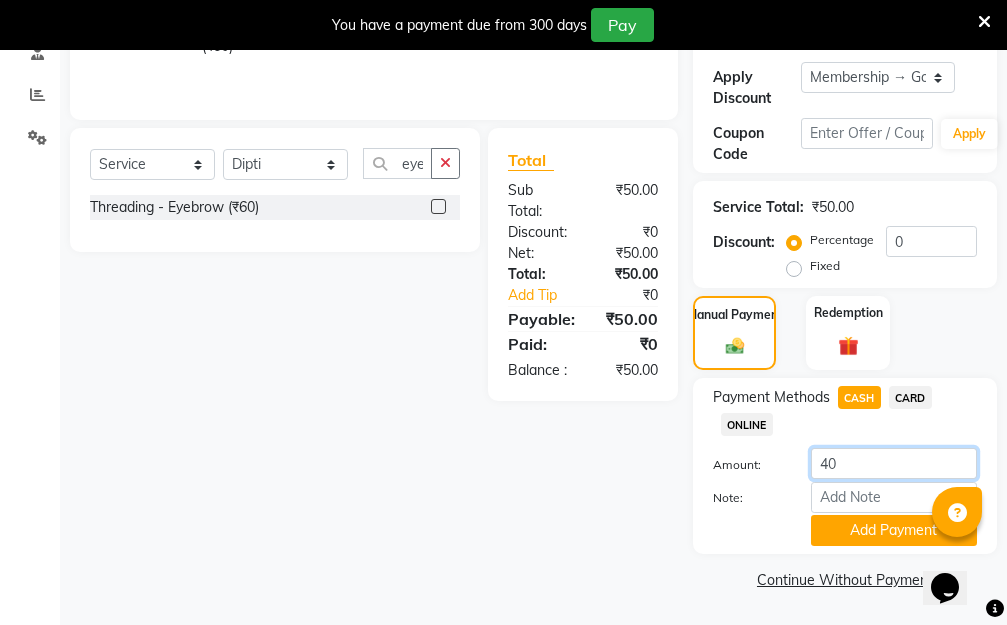 drag, startPoint x: 844, startPoint y: 458, endPoint x: 823, endPoint y: 464, distance: 21.84033 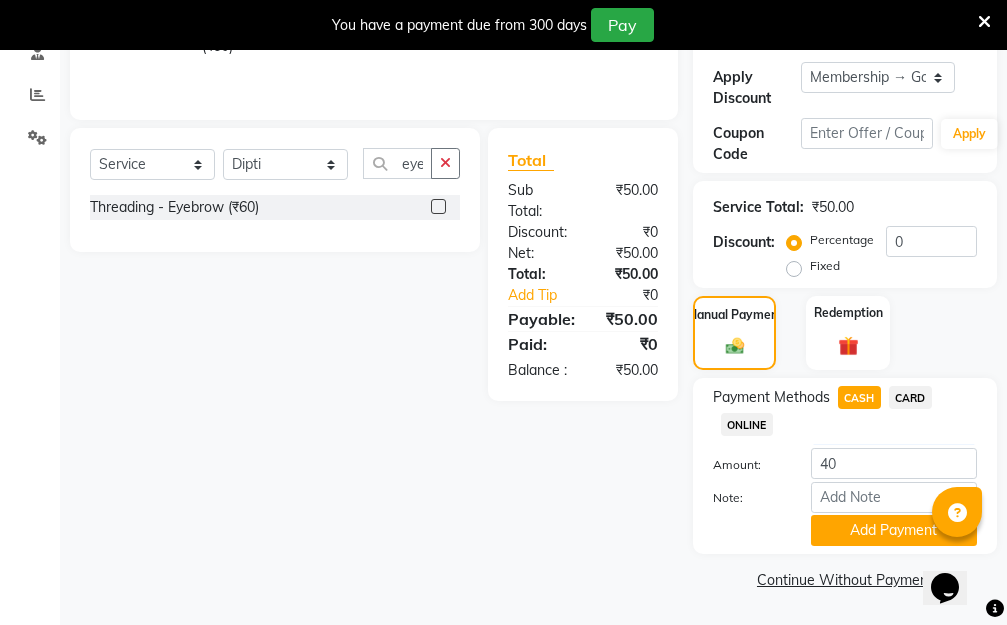 click on "Client +91 [PHONE] Date [DATE] Invoice Number V/2025 V/2025-26 1966 Services Stylist Service Qty Price Disc Total Action [LAST] Threading - Eyebrow (₹60) 1 50 0 F | 0 % 50 Select Service Product Membership Package Voucher Prepaid Gift Card Select Stylist [FIRST] [LAST] Manager [FIRST] [LAST] [FIRST] [LAST] [FIRST] [LAST] eye Threading - Eyebrow (₹60) Total Sub Total: ₹50.00 Discount: ₹0 Net: ₹50.00 Total: ₹50.00 Add Tip ₹0 Payable: ₹50.00 Paid: ₹0 Balance : ₹50.00" 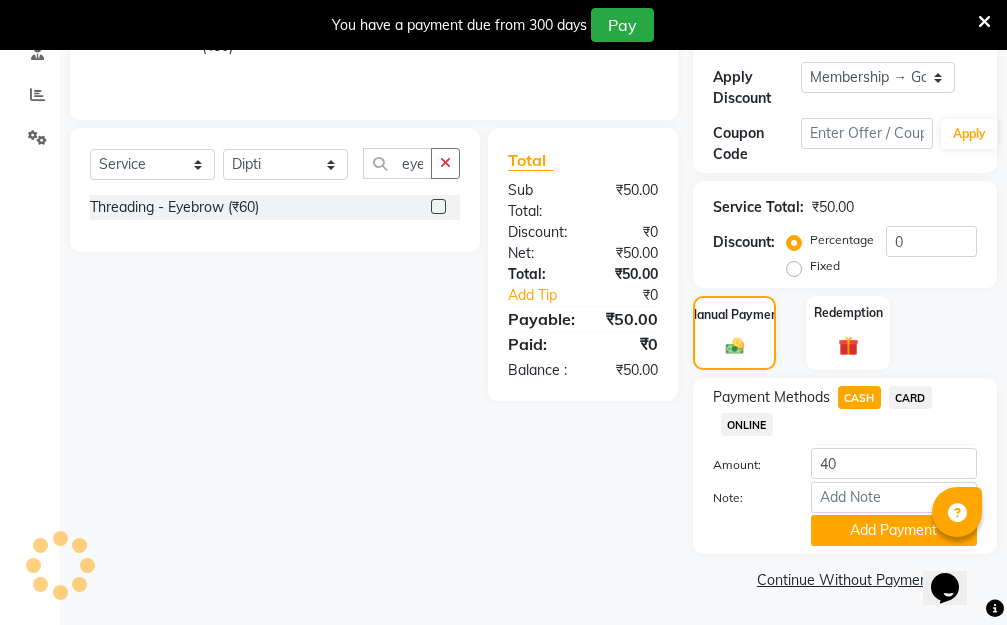 click on "Client +91 [PHONE] Date [DATE] Invoice Number V/2025 V/2025-26 1966 Services Stylist Service Qty Price Disc Total Action [LAST] Threading - Eyebrow (₹60) 1 50 0 F | 0 % 50 Select Service Product Membership Package Voucher Prepaid Gift Card Select Stylist [FIRST] [LAST] Manager [FIRST] [LAST] [FIRST] [LAST] [FIRST] [LAST] eye Threading - Eyebrow (₹60) Total Sub Total: ₹50.00 Discount: ₹0 Net: ₹50.00 Total: ₹50.00 Add Tip ₹0 Payable: ₹50.00 Paid: ₹0 Balance : ₹50.00" 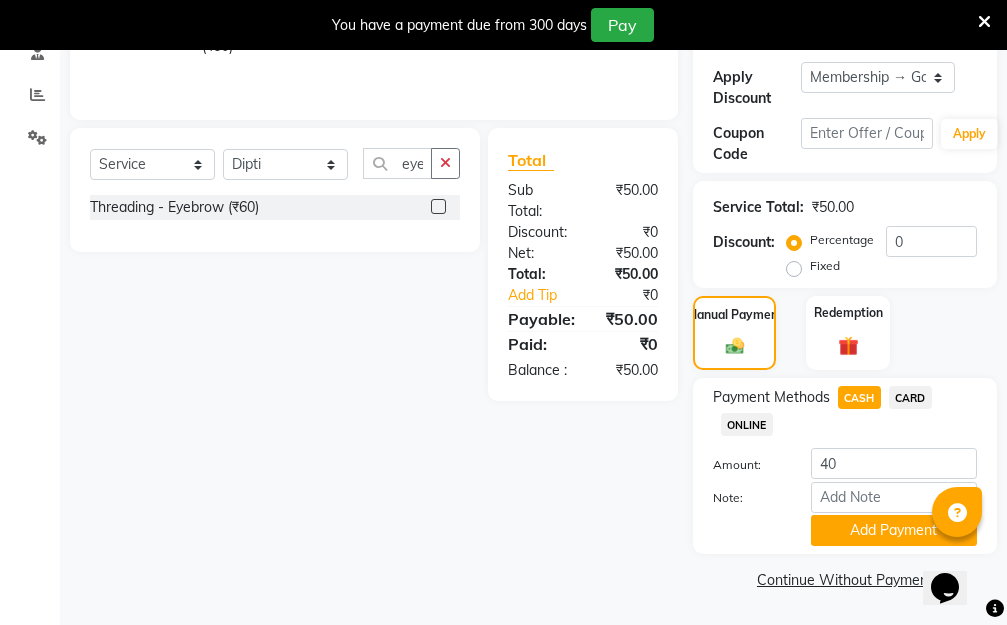 click on "CARD" 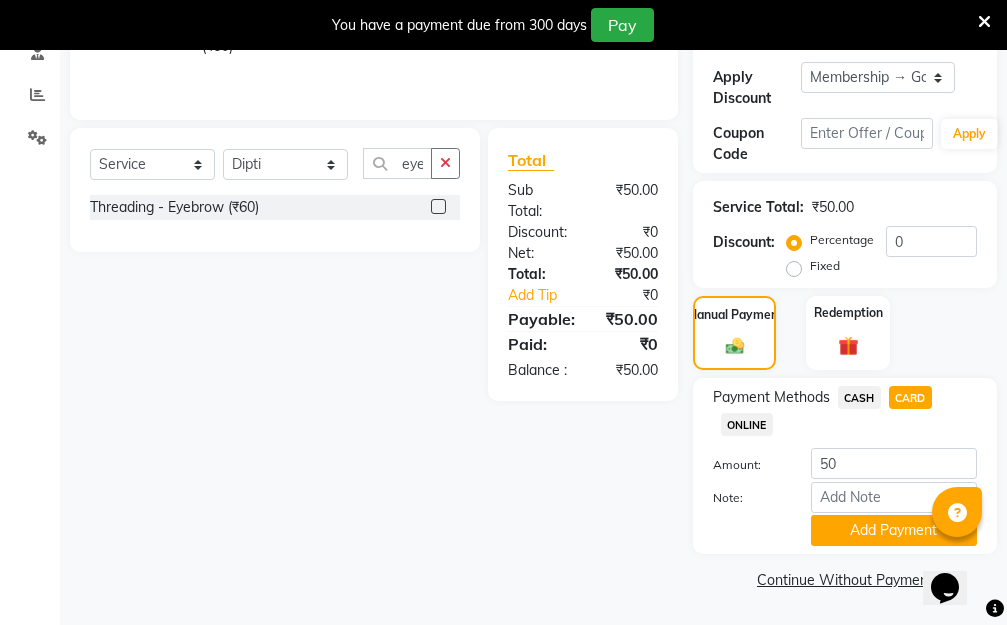 click on "ONLINE" 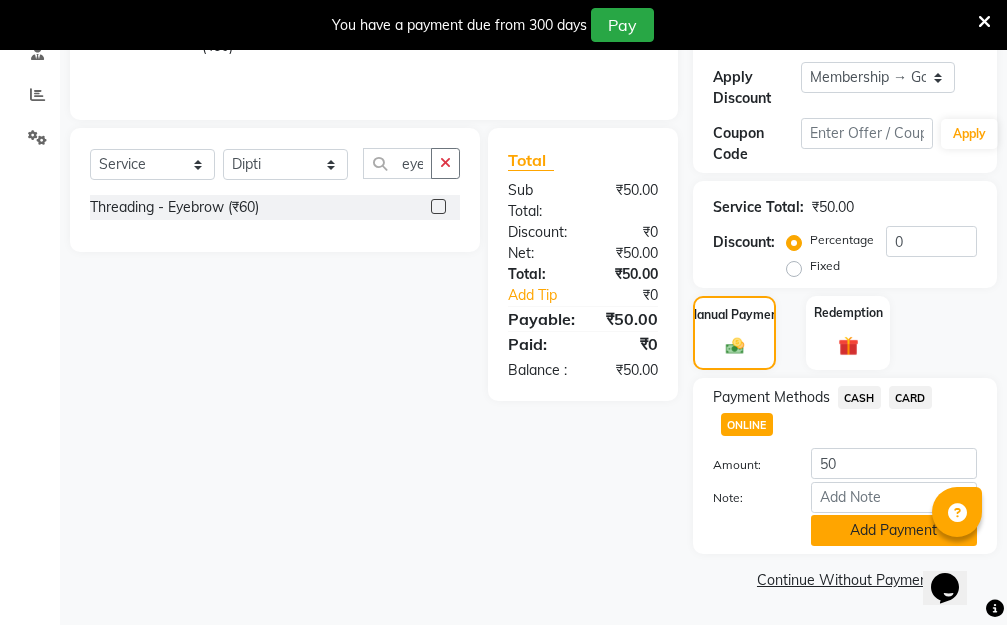 click on "Add Payment" 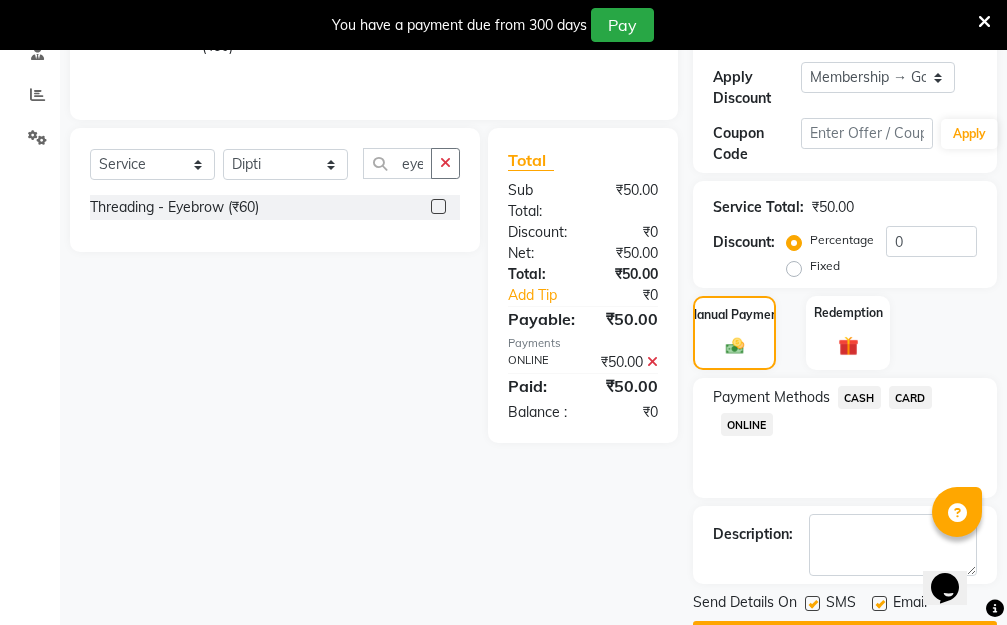 scroll, scrollTop: 482, scrollLeft: 0, axis: vertical 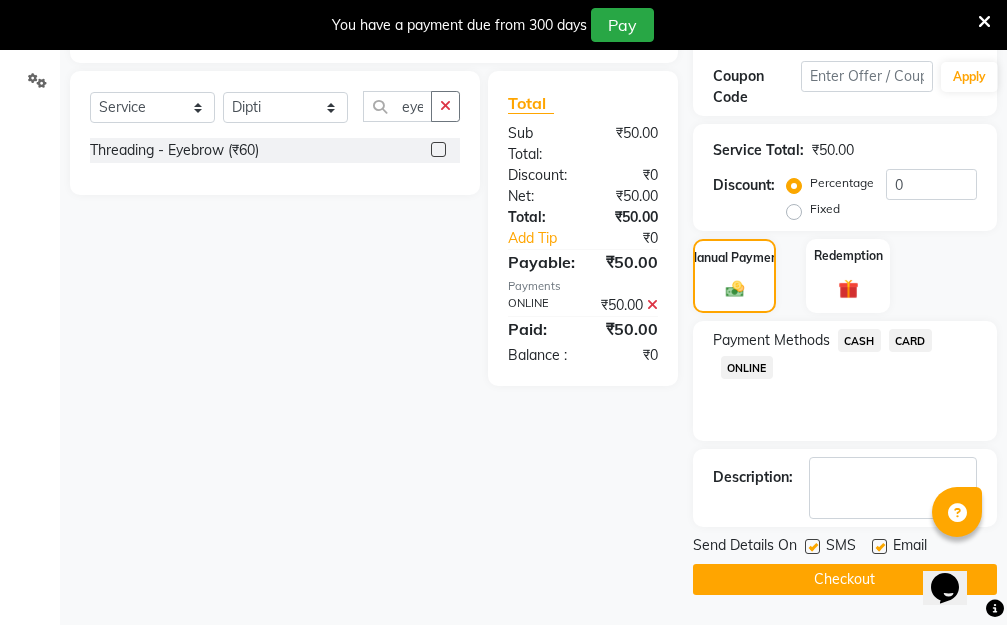 click on "Checkout" 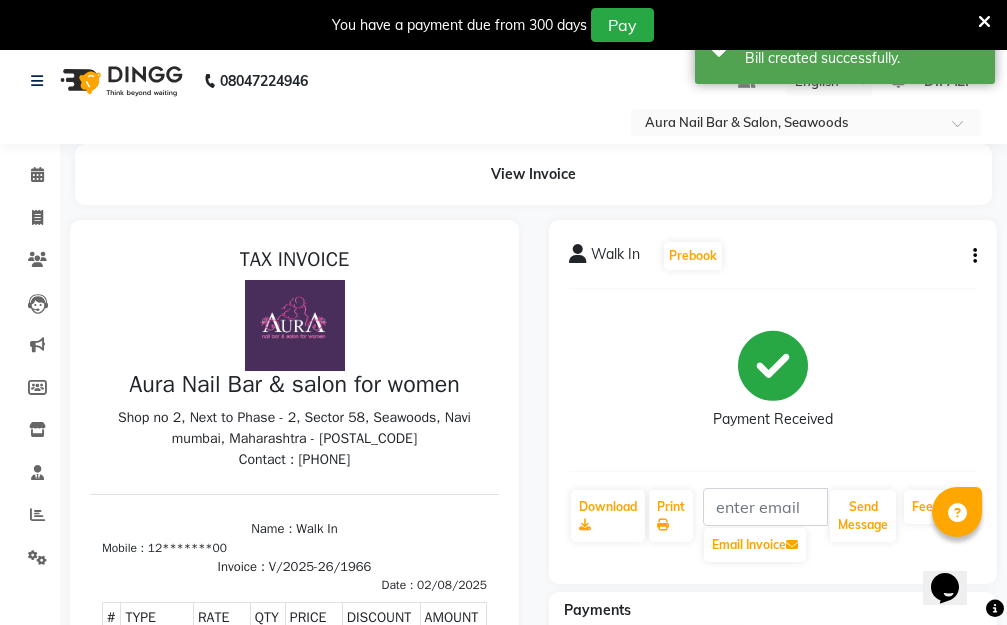 scroll, scrollTop: 0, scrollLeft: 0, axis: both 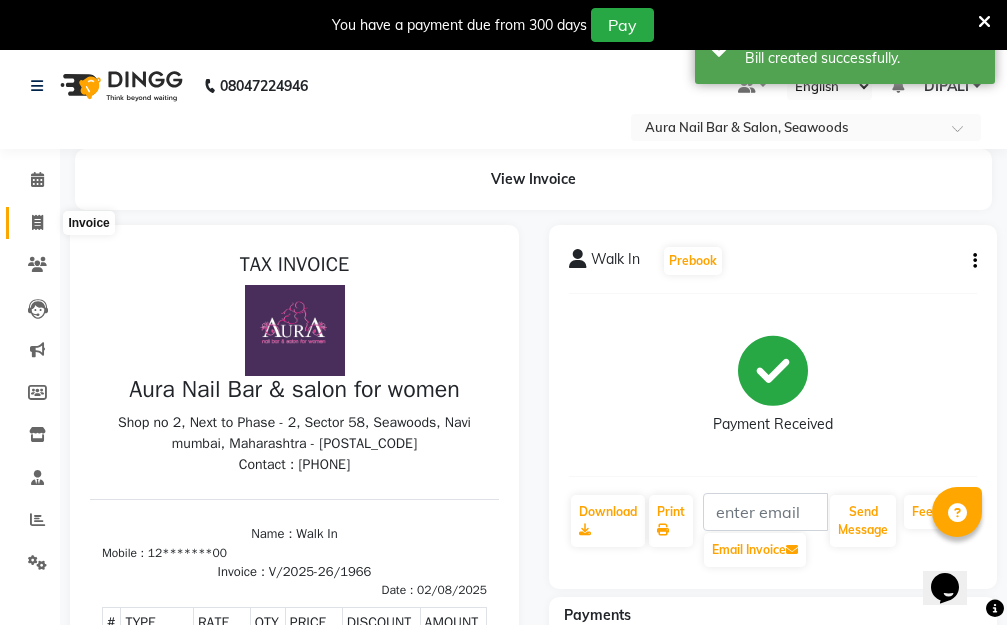 click 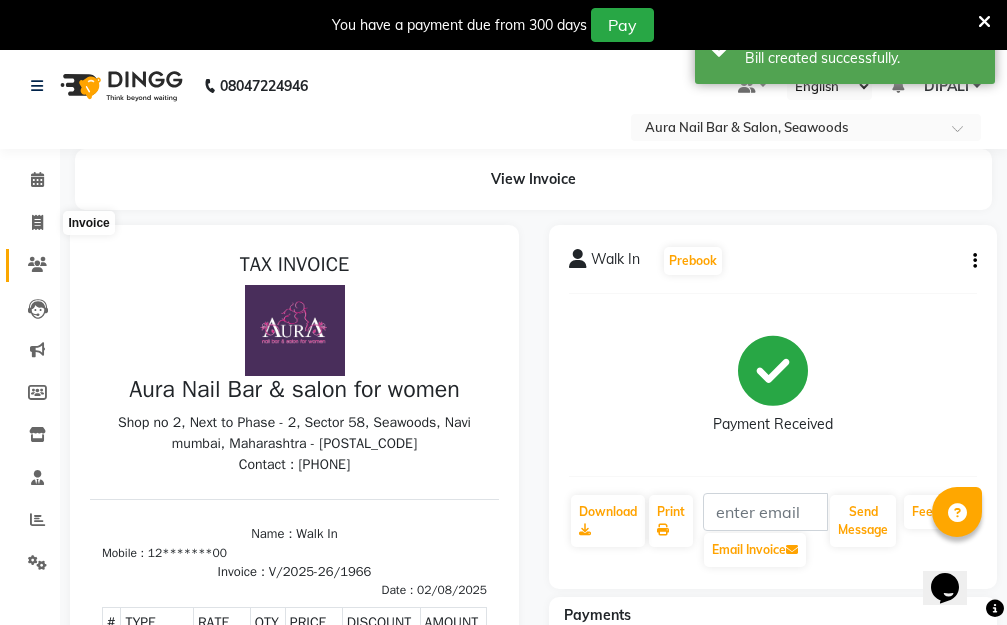 select on "4994" 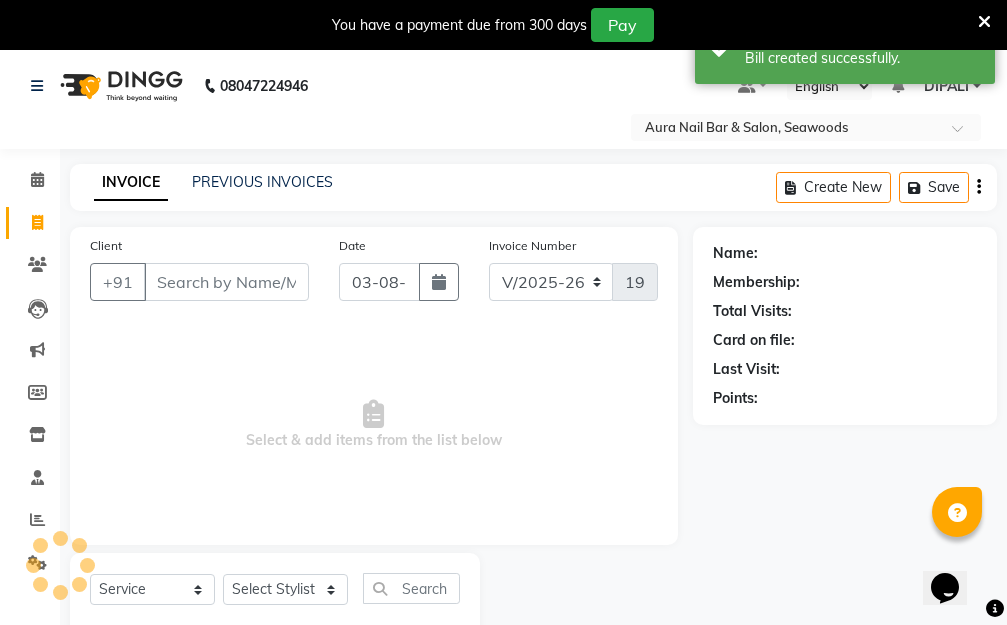scroll, scrollTop: 53, scrollLeft: 0, axis: vertical 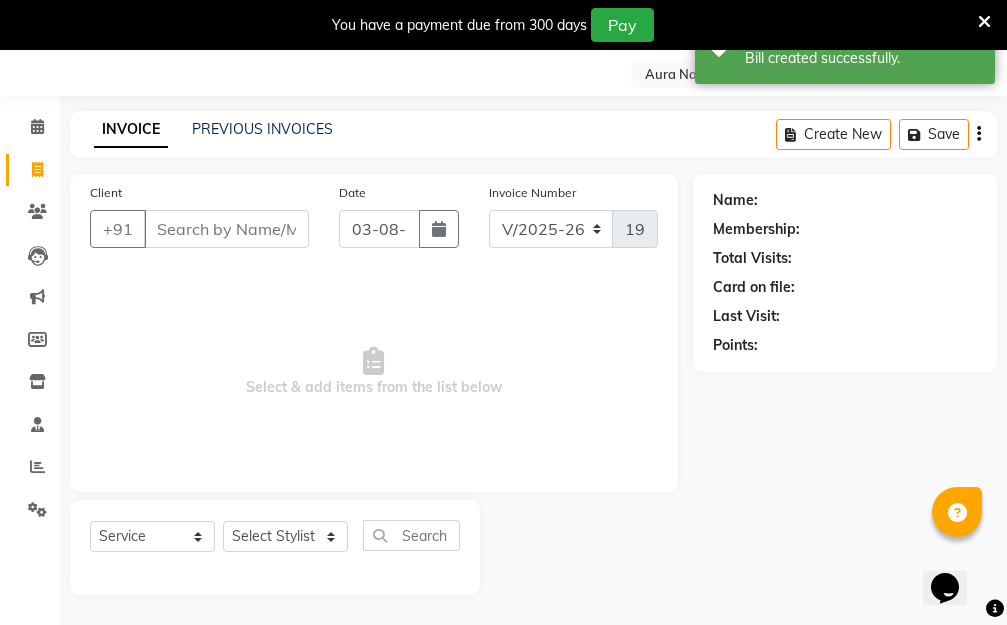 click on "Client" at bounding box center (226, 229) 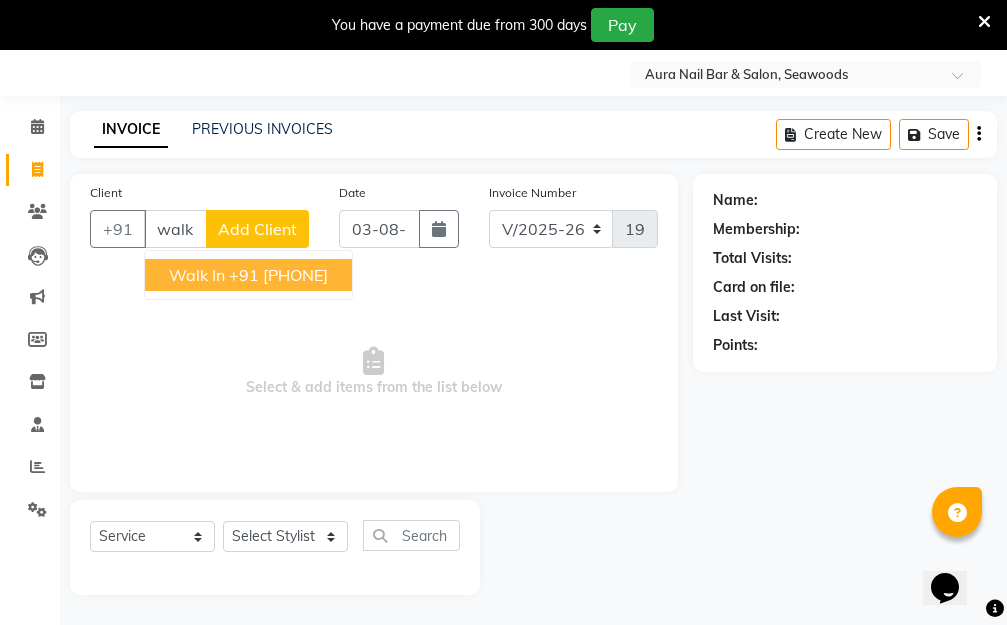 click on "+91 [PHONE]" at bounding box center (278, 275) 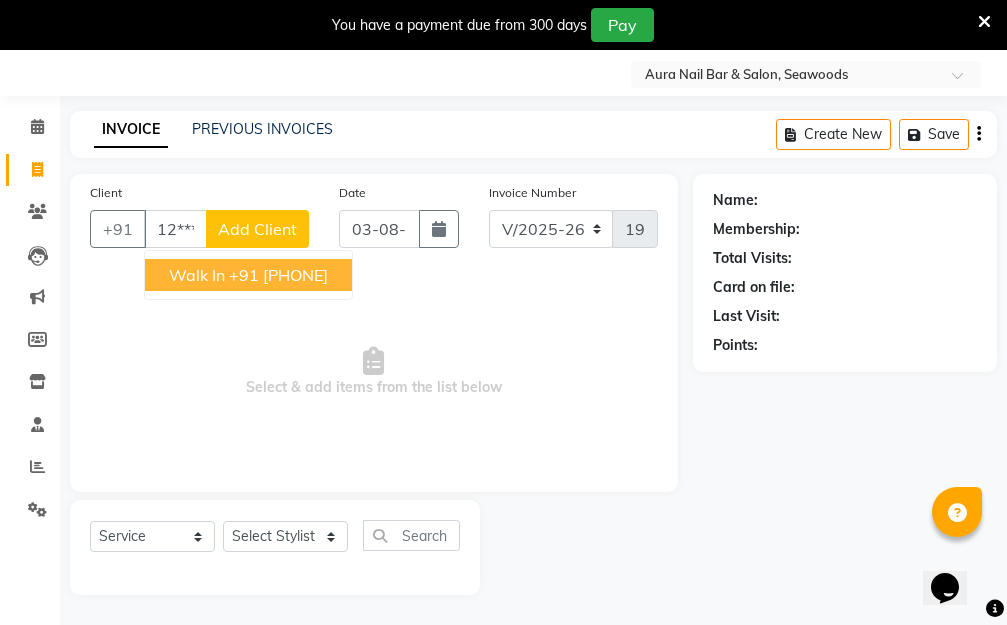 type on "12*******00" 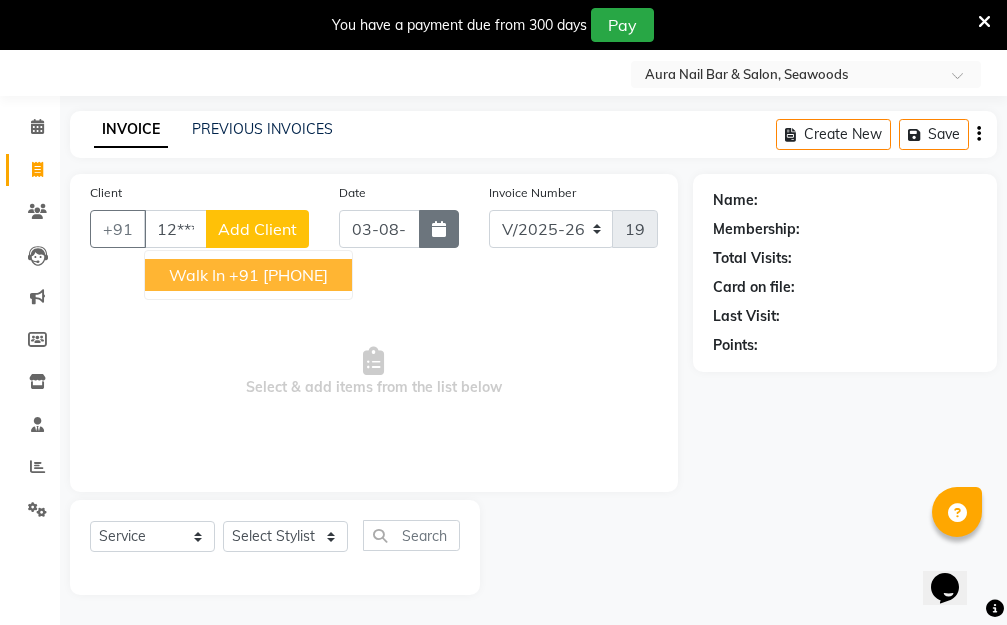 select on "1: Object" 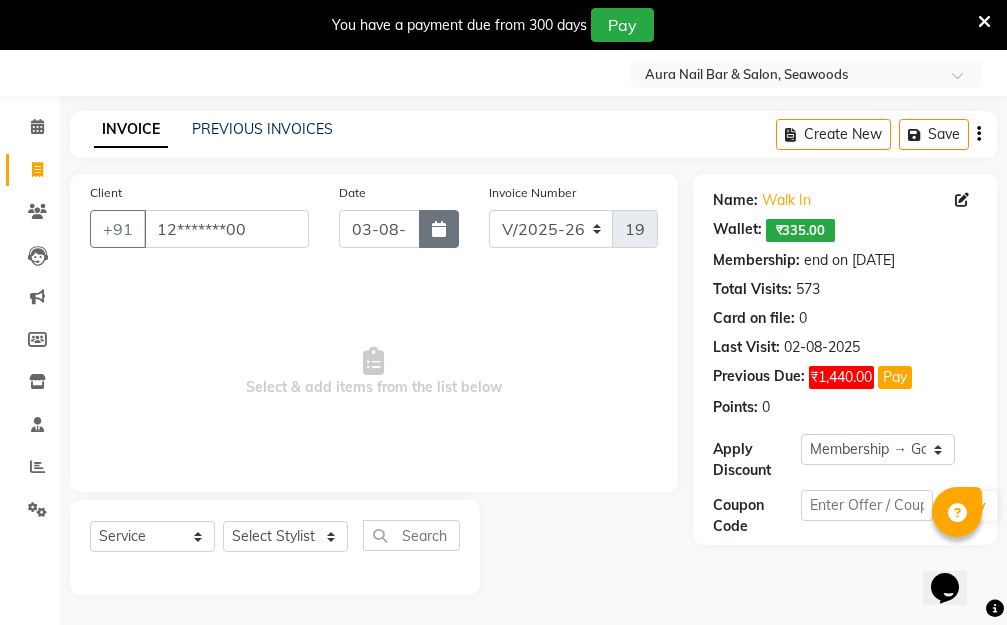 click 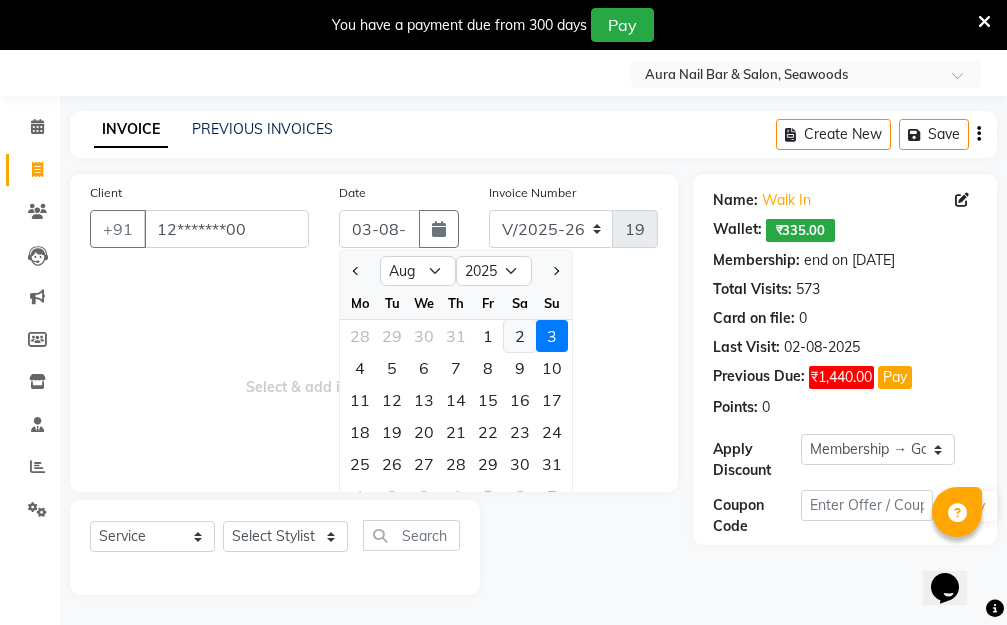 click on "2" 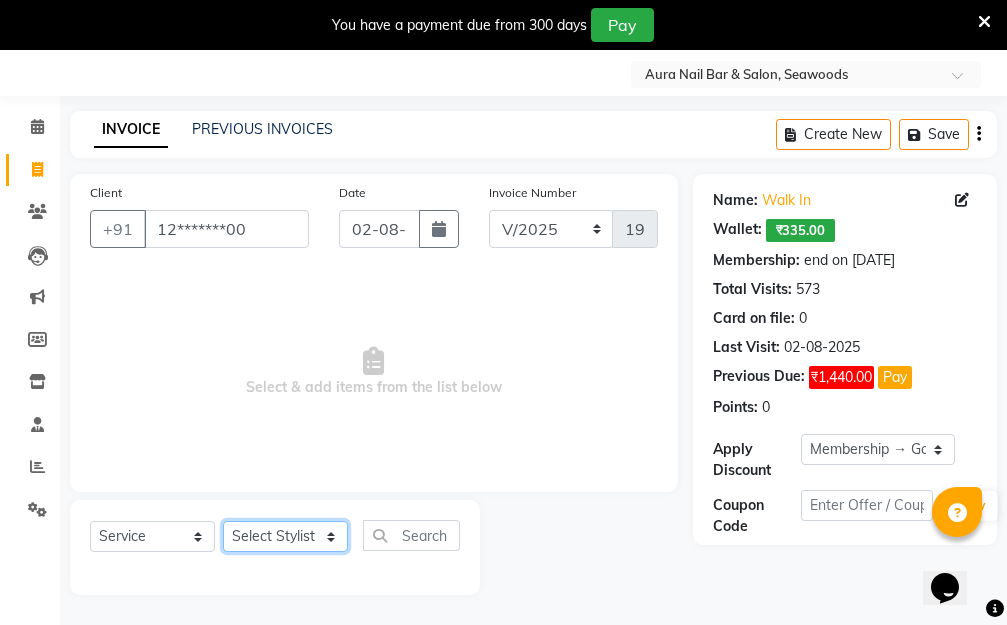 click on "Select Stylist [FIRST] [LAST] Manager [FIRST] [LAST] [FIRST] [LAST] [FIRST] [LAST]" 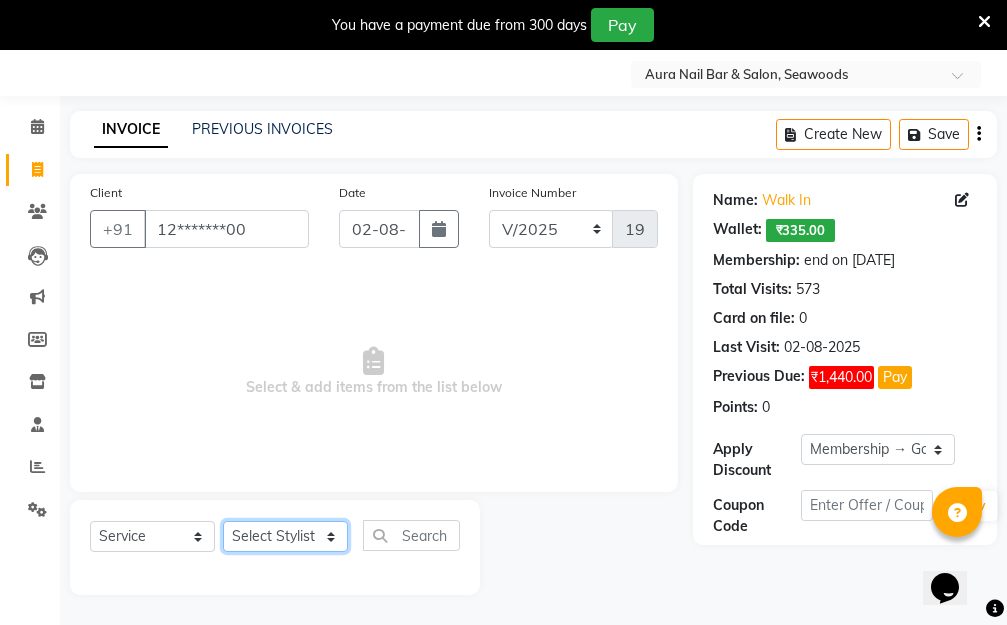 select on "31261" 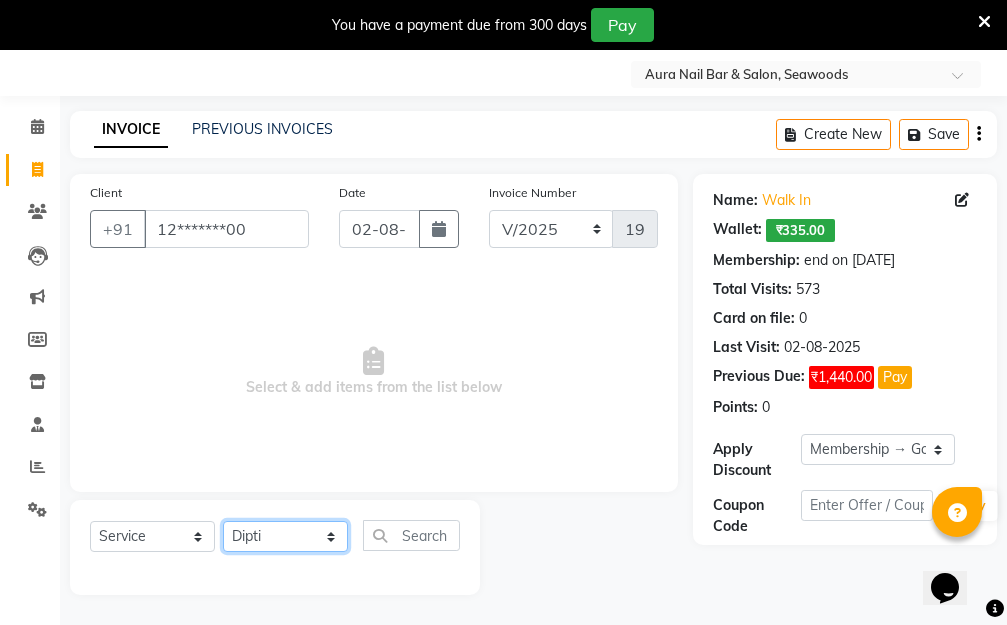 click on "Select Stylist [FIRST] [LAST] Manager [FIRST] [LAST] [FIRST] [LAST] [FIRST] [LAST]" 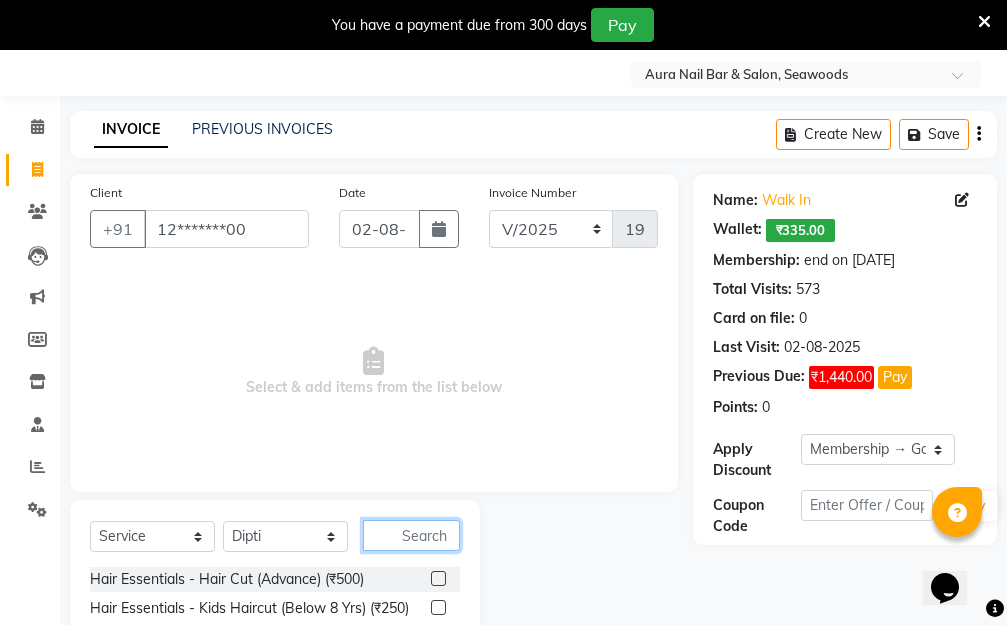 click 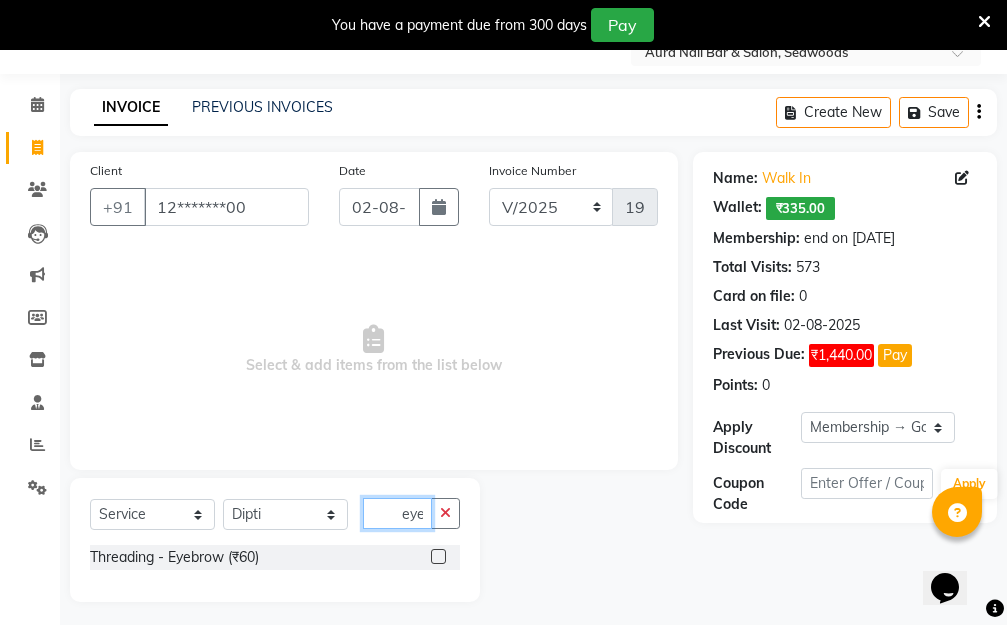 scroll, scrollTop: 82, scrollLeft: 0, axis: vertical 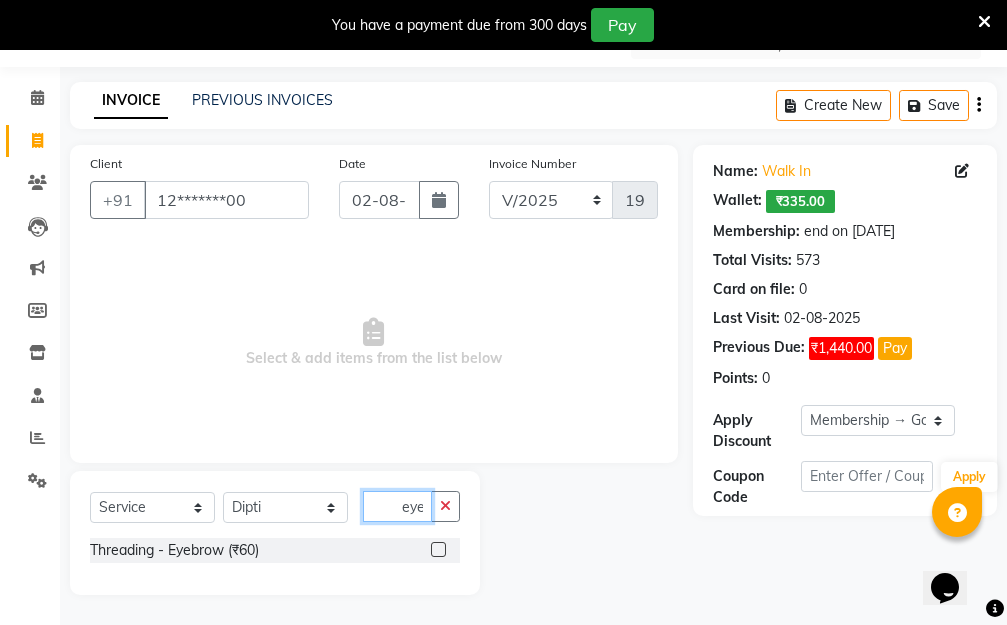 type on "eye" 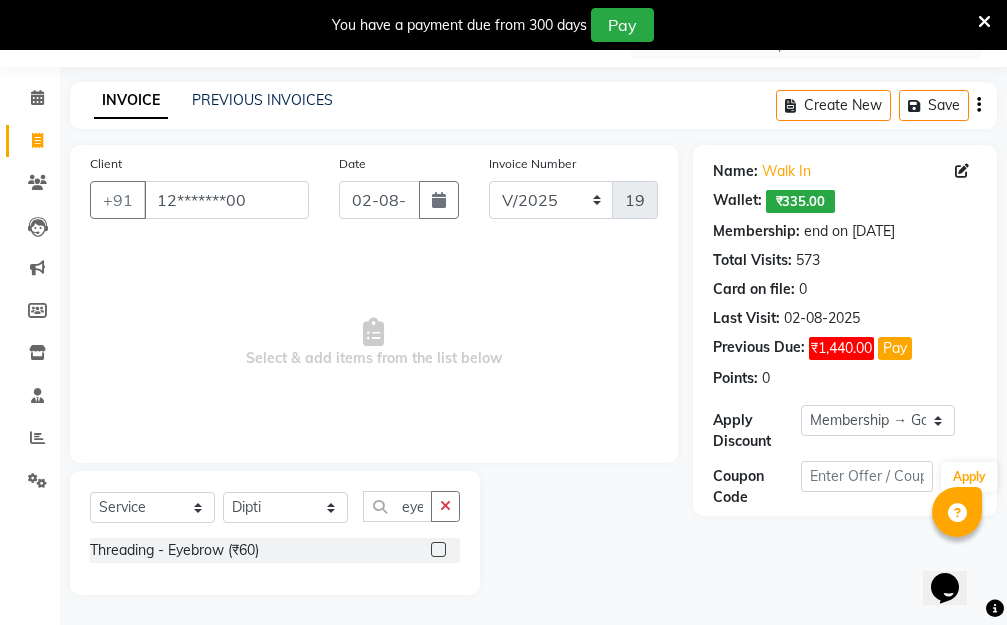 click 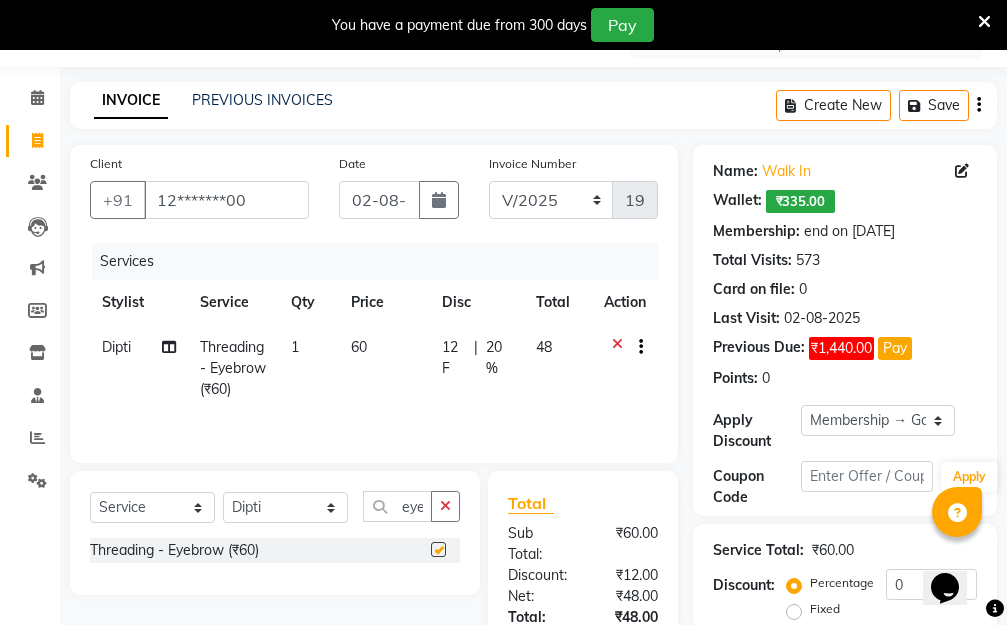 checkbox on "false" 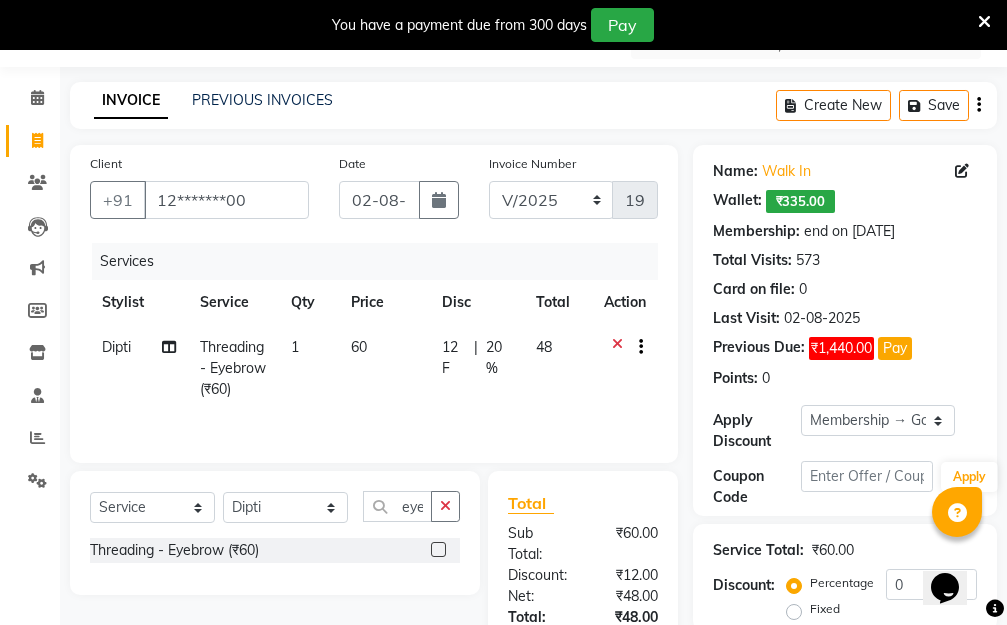 click on "60" 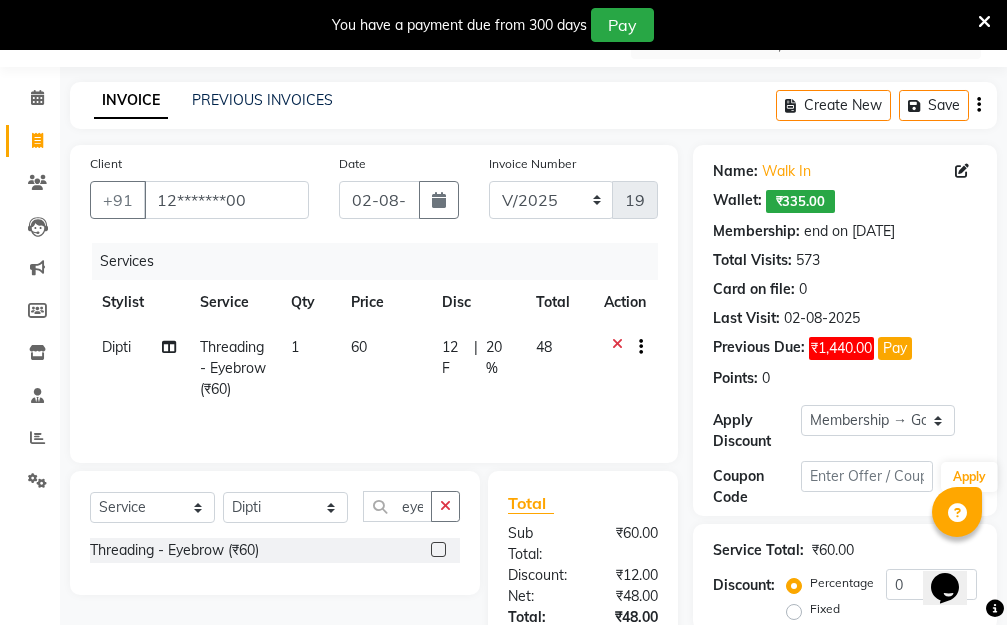 select on "31261" 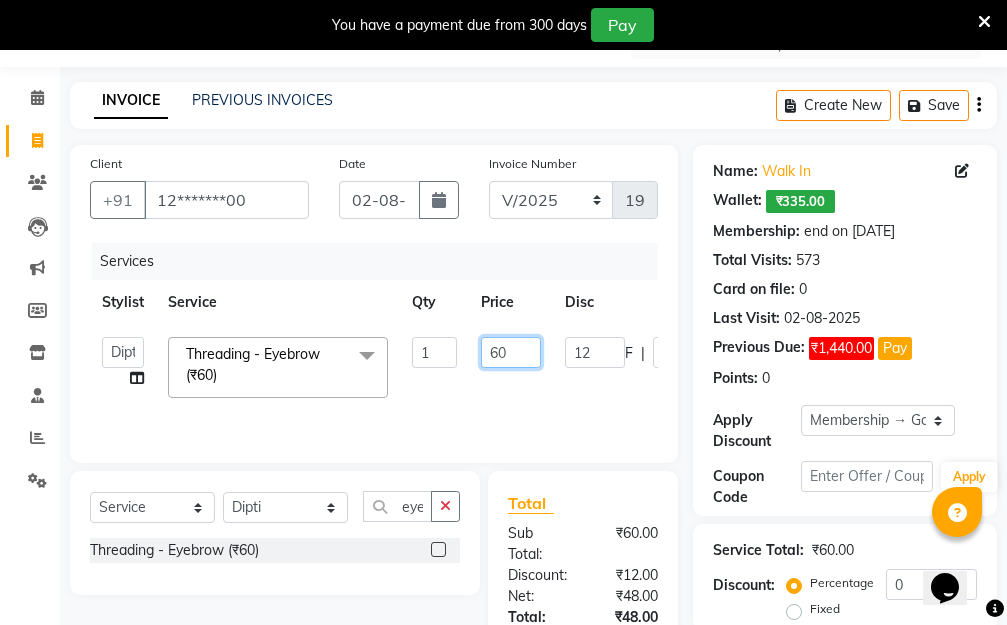 drag, startPoint x: 511, startPoint y: 342, endPoint x: 445, endPoint y: 353, distance: 66.910385 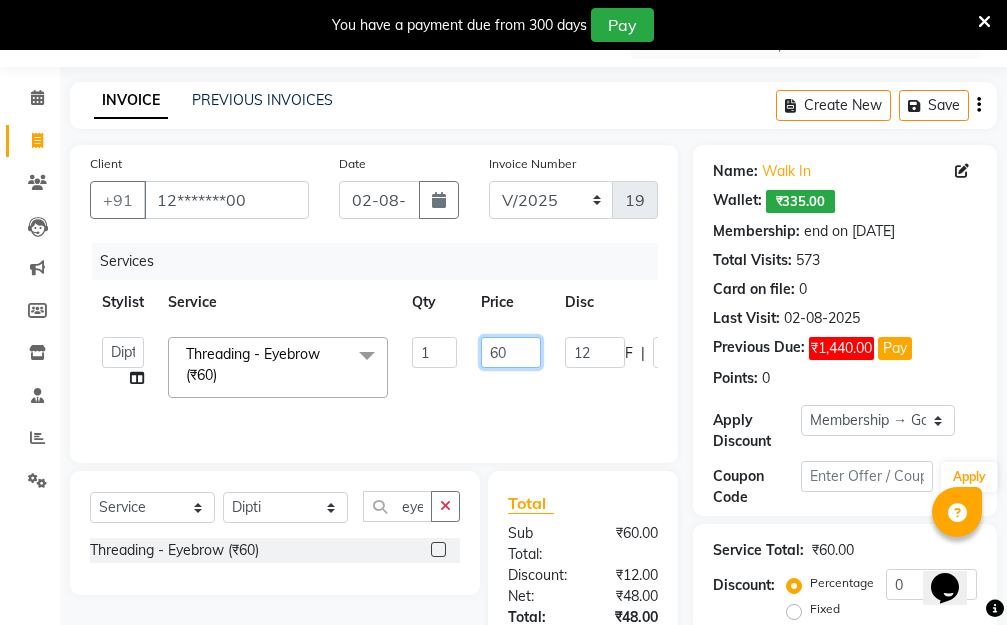 click on "[FIRST] [LAST] Manager [FIRST] [LAST] [FIRST] [LAST] [FIRST] [LAST] Threading - Eyebrow (₹60) x Hair Essentials - Hair Cut (Advance) (₹500) Hair Essentials - Kids Haircut (Below 8 Yrs) (₹250) Hair Essentials -Hair Wash Up To Shoulder (₹300) Hair Essentials - Hair Cut (₹350) HAIR WASH UP TO WASTE (₹700) DANDRUFF TERATMENT (₹1500) Shampoo & Conditioning + Blast Dry - Upto Shoulder (₹350) Shampoo & Conditioning + Blast Dry - Below Shoulder (₹550) Shampoo & Conditioning + Blast Dry - Upto Waist (₹750) Shampoo & Conditioning + Blast Dry - Add: Charge For Morocon/Riviver/ Keratin (₹600) Blow Dry/Outcurl/Straight - Upto Shoulder (₹449) Blow Dry/Outcurl/Straight - Below Shoulder (₹650) Blow Dry/Outcurl/Straight - Upto Waist (₹850) Ironing - Upto Shoulder (₹650) Ironing - Below Shoulder (₹850) Ironing - Upto Waist (₹1000) Ironing - Add Charge For Thick Hair (₹300) Tongs - Upto Shoulder (₹800) Tongs - Below Shoulder (₹960) Tongs - Upto Waist (₹1500) Hair Spa - Upto Shoulder (₹1800) 1 F" 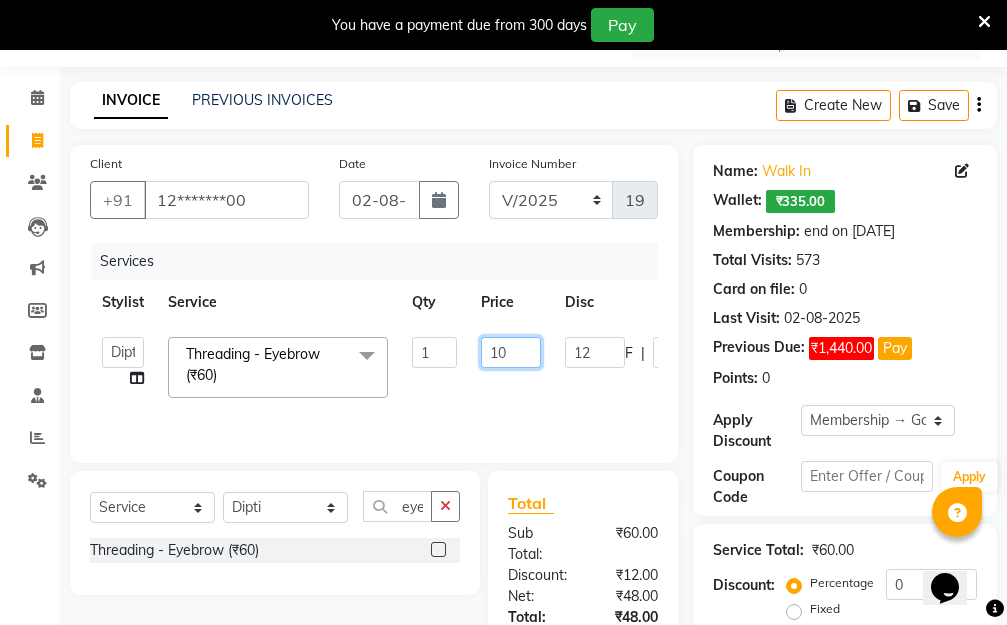 type on "100" 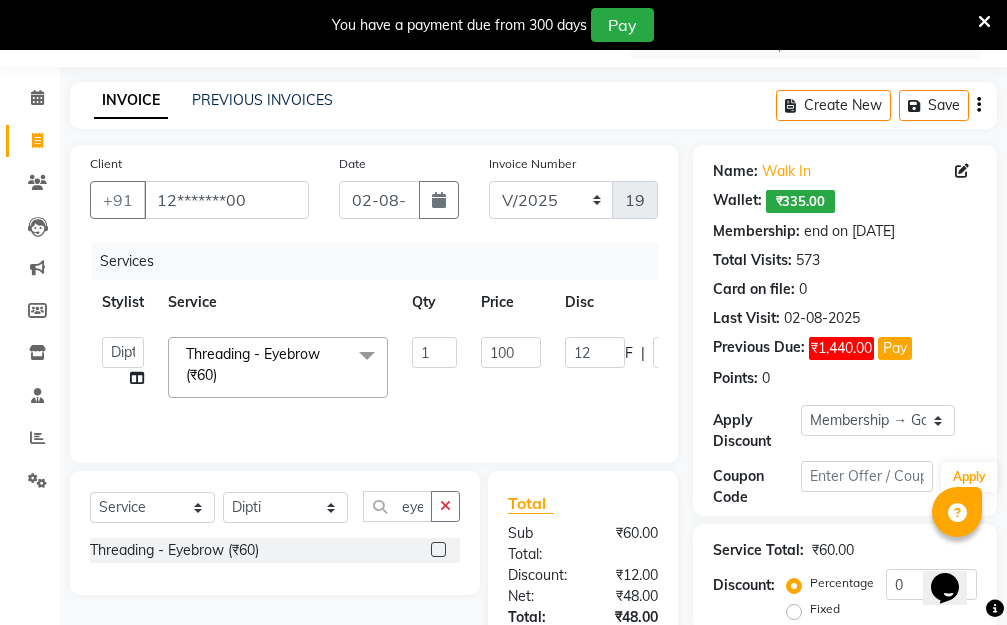 click on "[FIRST] [LAST] Manager [FIRST] [LAST] [FIRST] [LAST] [FIRST] [LAST] Threading - Eyebrow (₹60) x Hair Essentials - Hair Cut (Advance) (₹500) Hair Essentials - Kids Haircut (Below 8 Yrs) (₹250) Hair Essentials -Hair Wash Up To Shoulder (₹300) Hair Essentials - Hair Cut (₹350) HAIR WASH UP TO WASTE (₹700) DANDRUFF TERATMENT (₹1500) Shampoo & Conditioning + Blast Dry - Upto Shoulder (₹350) Shampoo & Conditioning + Blast Dry - Below Shoulder (₹550) Shampoo & Conditioning + Blast Dry - Upto Waist (₹750) Shampoo & Conditioning + Blast Dry - Add: Charge For Morocon/Riviver/ Keratin (₹600) Blow Dry/Outcurl/Straight - Upto Shoulder (₹449) Blow Dry/Outcurl/Straight - Below Shoulder (₹650) Blow Dry/Outcurl/Straight - Upto Waist (₹850) Ironing - Upto Shoulder (₹650) Ironing - Below Shoulder (₹850) Ironing - Upto Waist (₹1000) Ironing - Add Charge For Thick Hair (₹300) Tongs - Upto Shoulder (₹800) Tongs - Below Shoulder (₹960) Tongs - Upto Waist (₹1500) Hair Spa - Upto Shoulder (₹1800) 1 F" 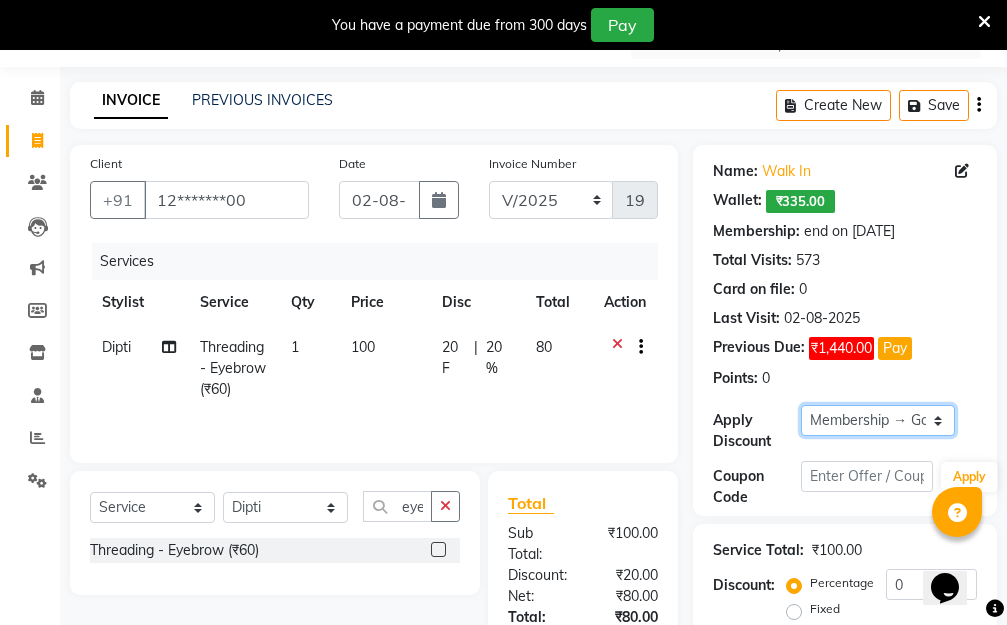 click on "Select Membership → Golden Membership Membership → Golden Membership Membership → Golden Membership Membership → Golden Membership Membership → Golden Membership Membership → Golden Membership Membership → Golden Membership Membership → Golden Membership Membership → Golden Membership Membership → Golden Membership Membership → Golden Membership Membership → Golden Membership Membership → Golden Membership Membership → Golden Membership Membership → Golden Membership Membership → Golden Membership Membership → Golden Membership Membership → Golden Membership Membership → Golden Membership Membership → Golden Membership Membership → Golden Membership Membership → Golden Membership Membership → Golden Membership Membership → Golden Membership Membership → Golden Membership Membership → Golden Membership Membership → Golden Membership Membership → Golden Membership Membership → Golden Membership Membership → Golden Membership" 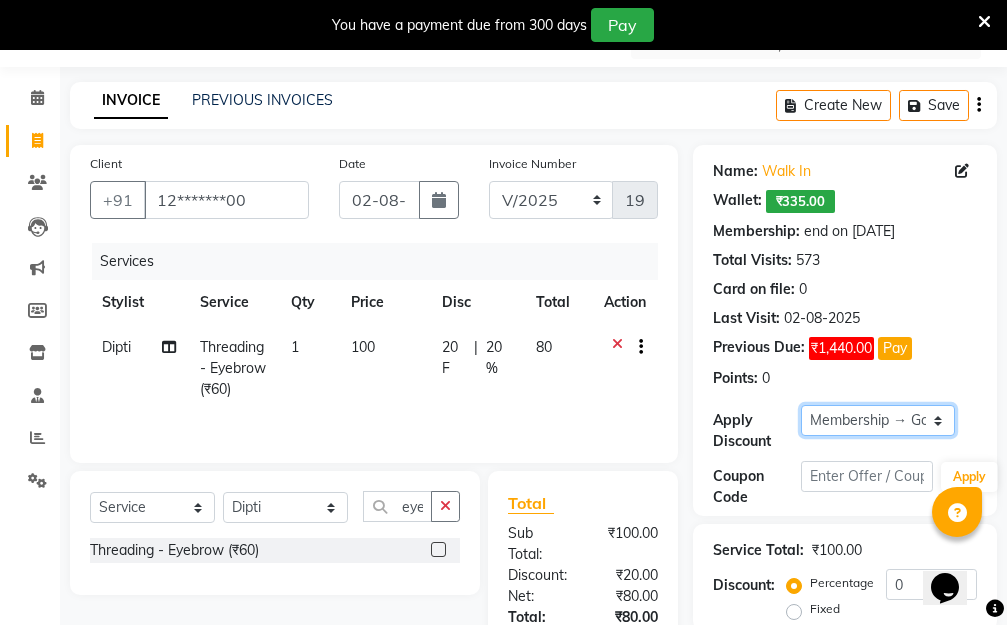 select on "0:" 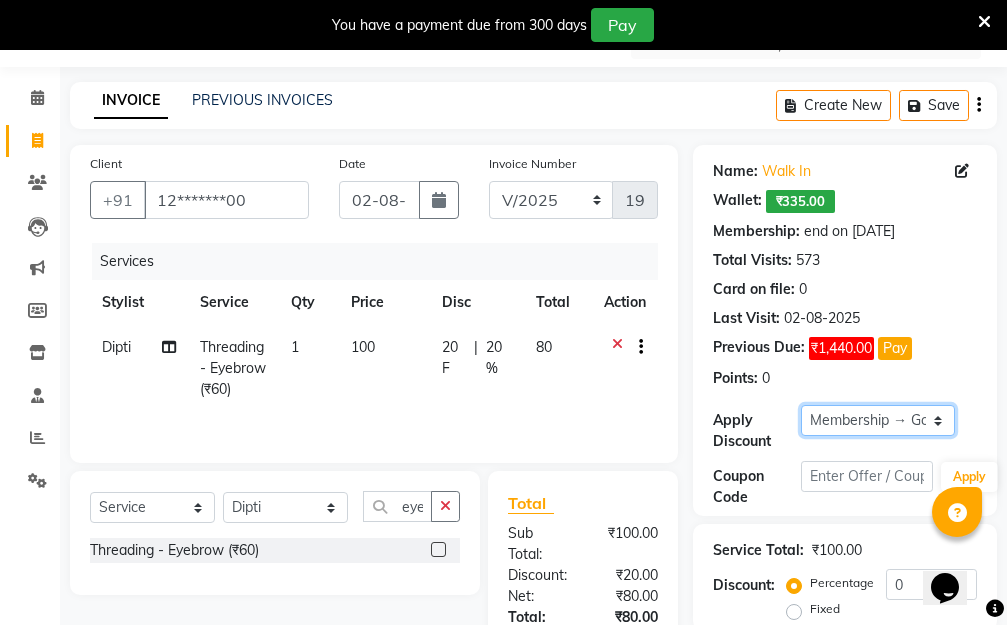click on "Select Membership → Golden Membership Membership → Golden Membership Membership → Golden Membership Membership → Golden Membership Membership → Golden Membership Membership → Golden Membership Membership → Golden Membership Membership → Golden Membership Membership → Golden Membership Membership → Golden Membership Membership → Golden Membership Membership → Golden Membership Membership → Golden Membership Membership → Golden Membership Membership → Golden Membership Membership → Golden Membership Membership → Golden Membership Membership → Golden Membership Membership → Golden Membership Membership → Golden Membership Membership → Golden Membership Membership → Golden Membership Membership → Golden Membership Membership → Golden Membership Membership → Golden Membership Membership → Golden Membership Membership → Golden Membership Membership → Golden Membership Membership → Golden Membership Membership → Golden Membership" 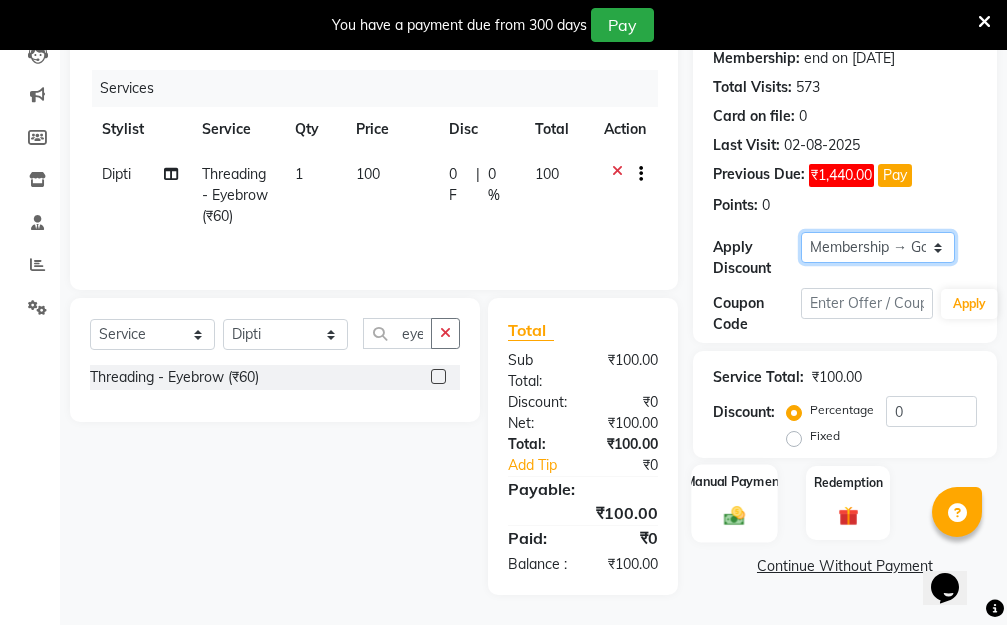 scroll, scrollTop: 278, scrollLeft: 0, axis: vertical 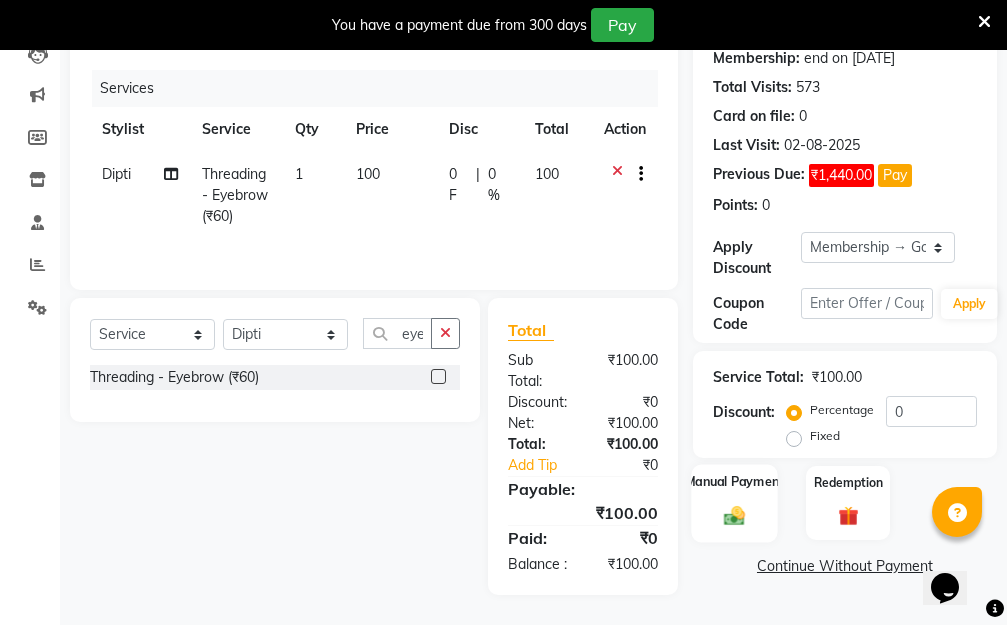 click 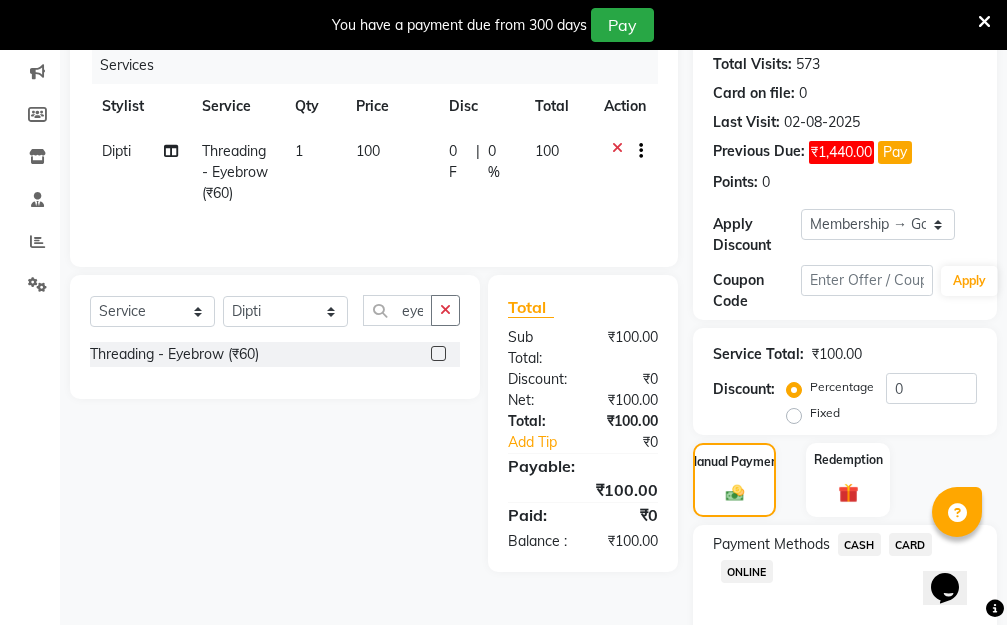 drag, startPoint x: 867, startPoint y: 543, endPoint x: 847, endPoint y: 553, distance: 22.36068 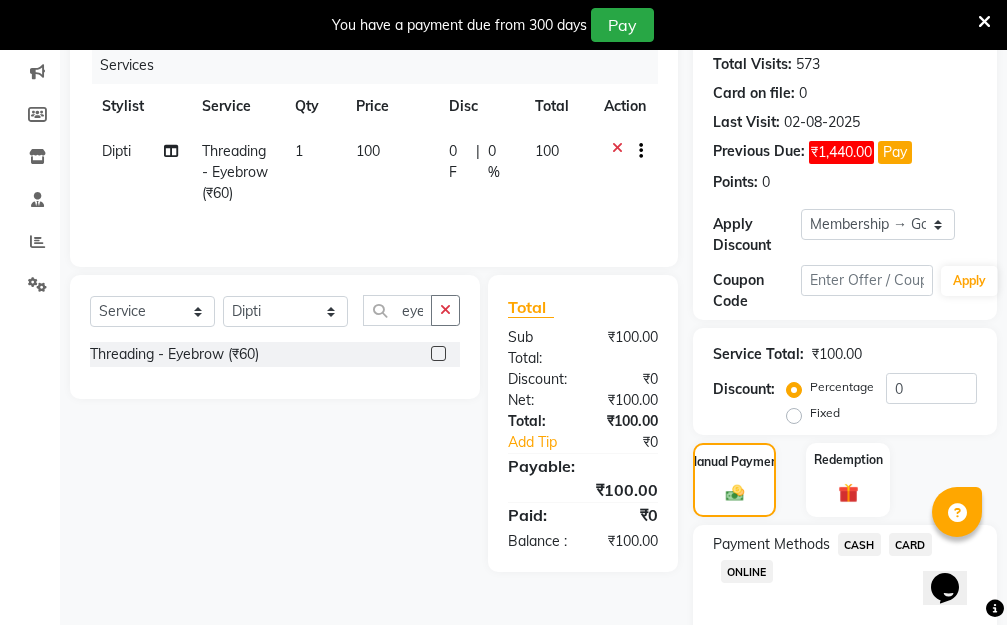 click on "CASH" 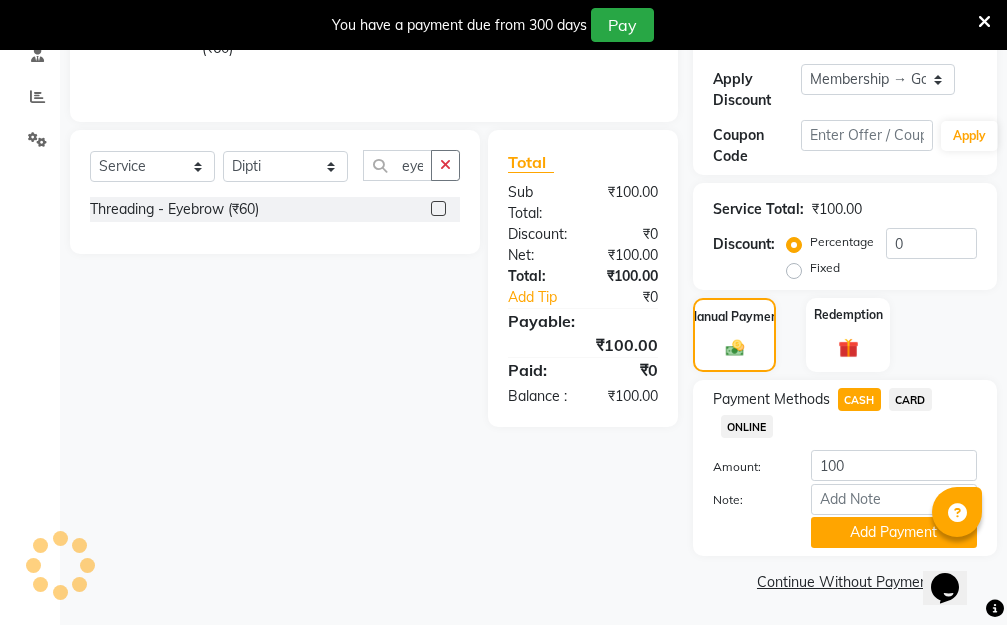 scroll, scrollTop: 425, scrollLeft: 0, axis: vertical 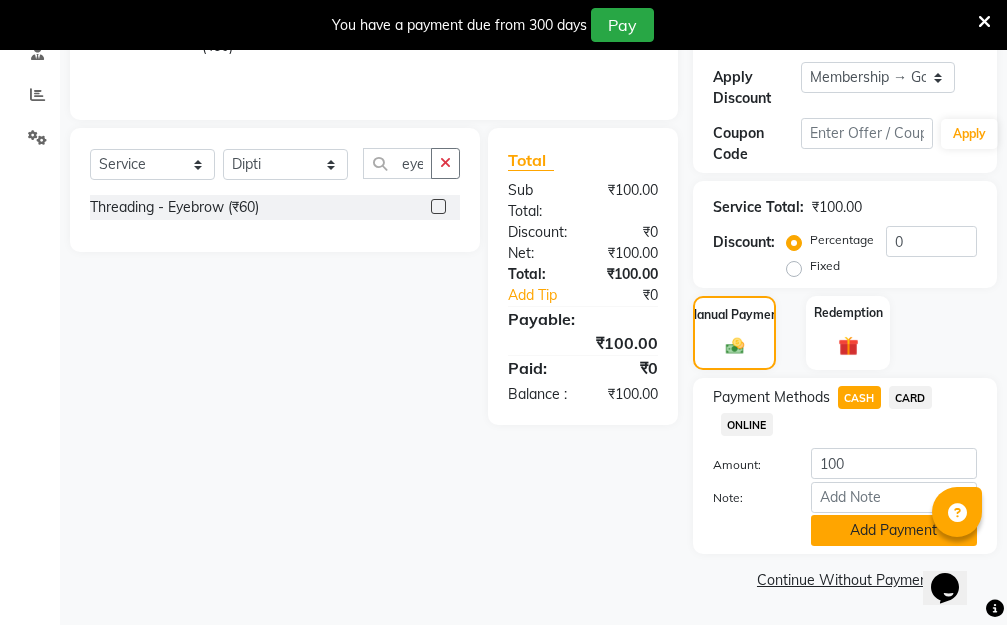 click on "Add Payment" 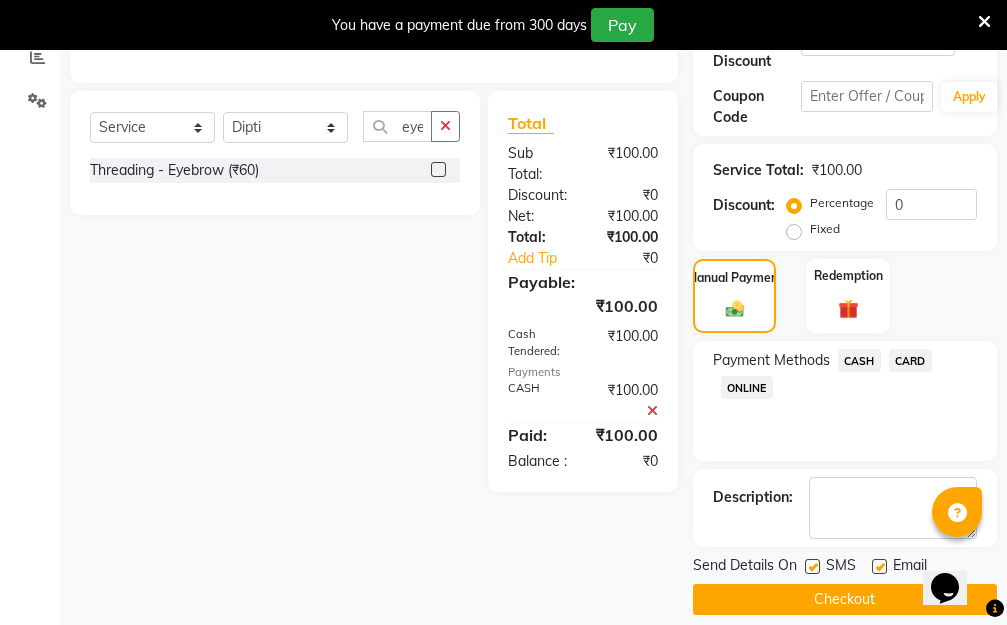scroll, scrollTop: 482, scrollLeft: 0, axis: vertical 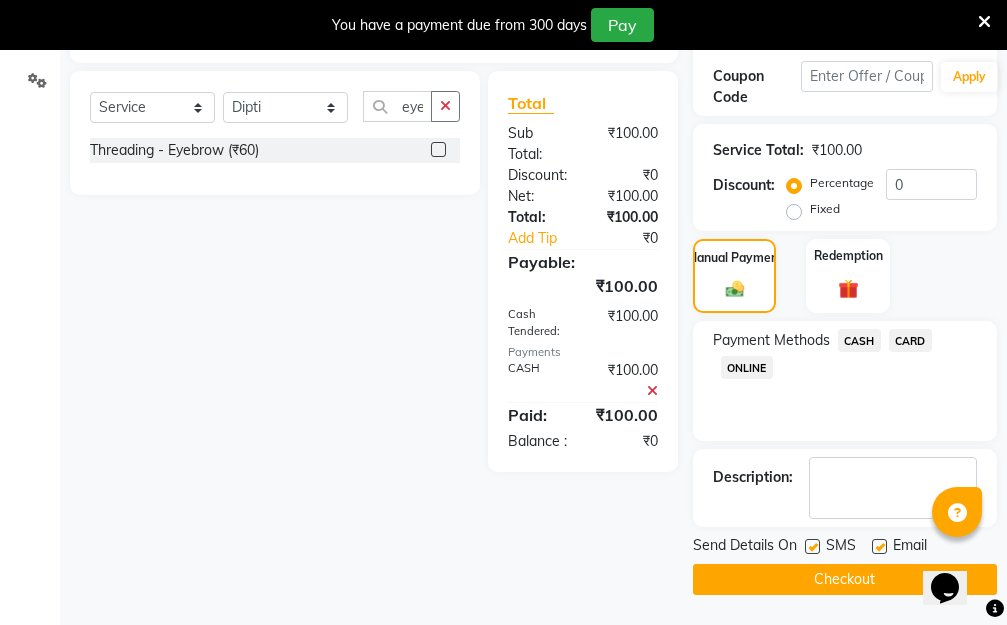 click on "Checkout" 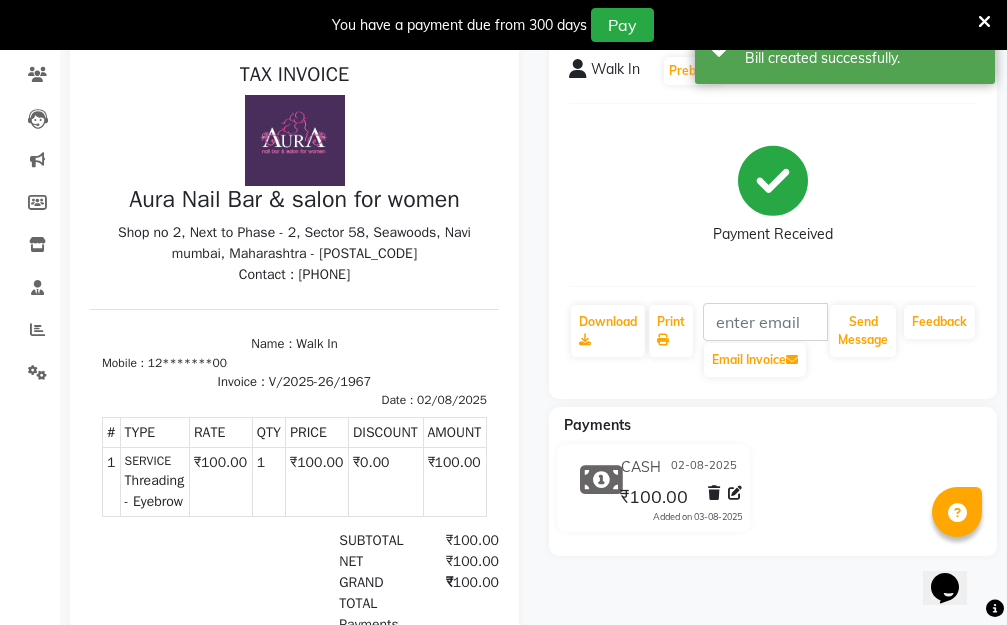 scroll, scrollTop: 0, scrollLeft: 0, axis: both 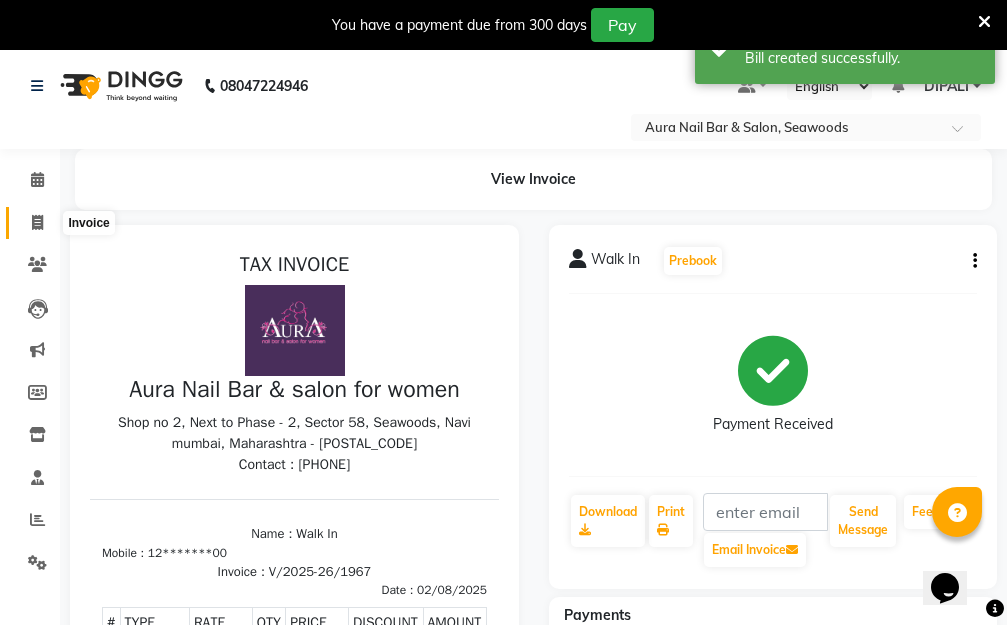 click 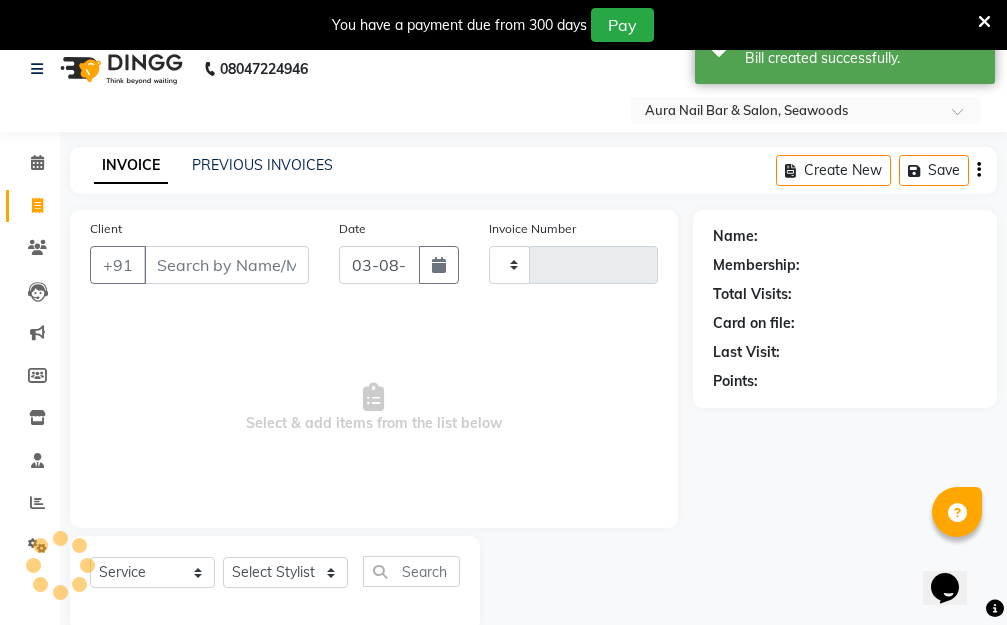 type on "1968" 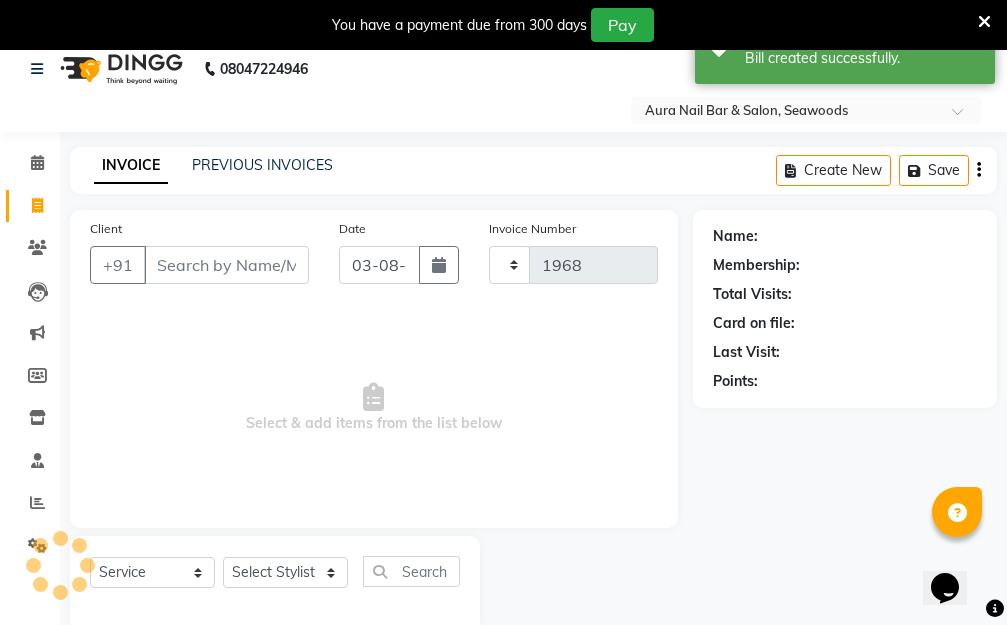 select on "4994" 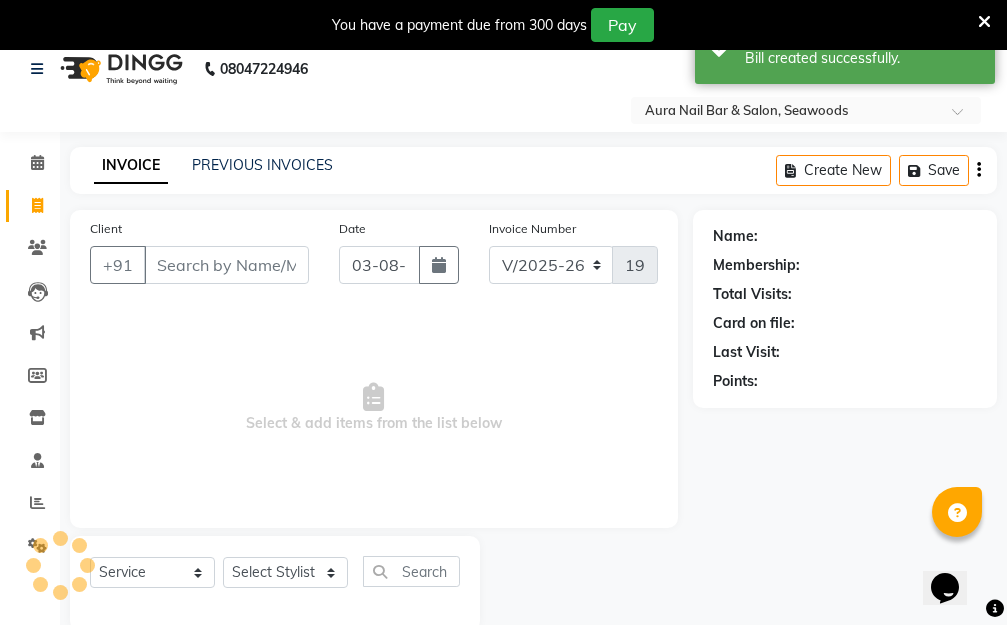 scroll, scrollTop: 53, scrollLeft: 0, axis: vertical 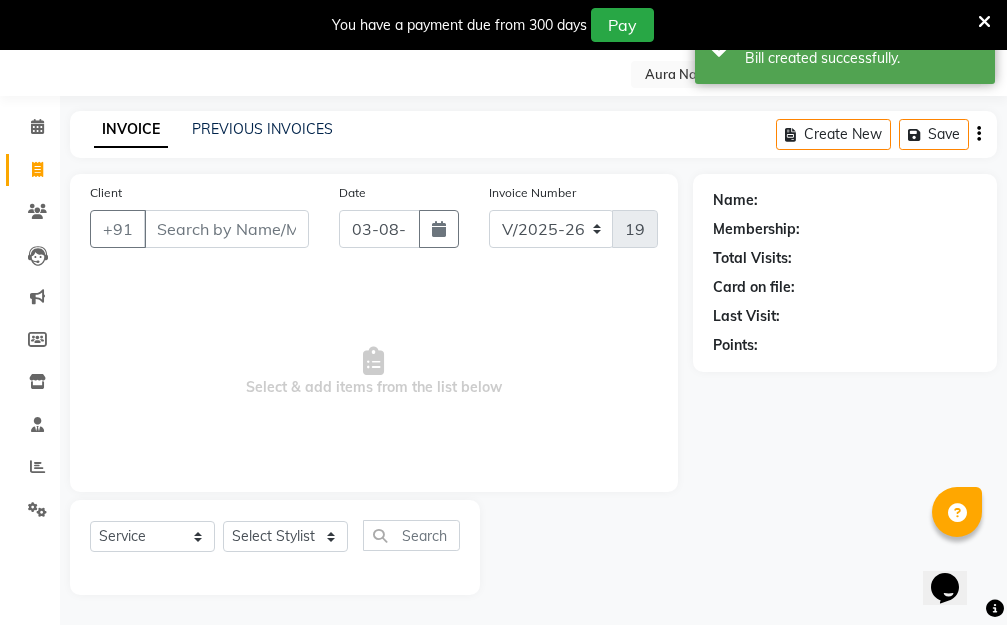 click on "Client" at bounding box center [226, 229] 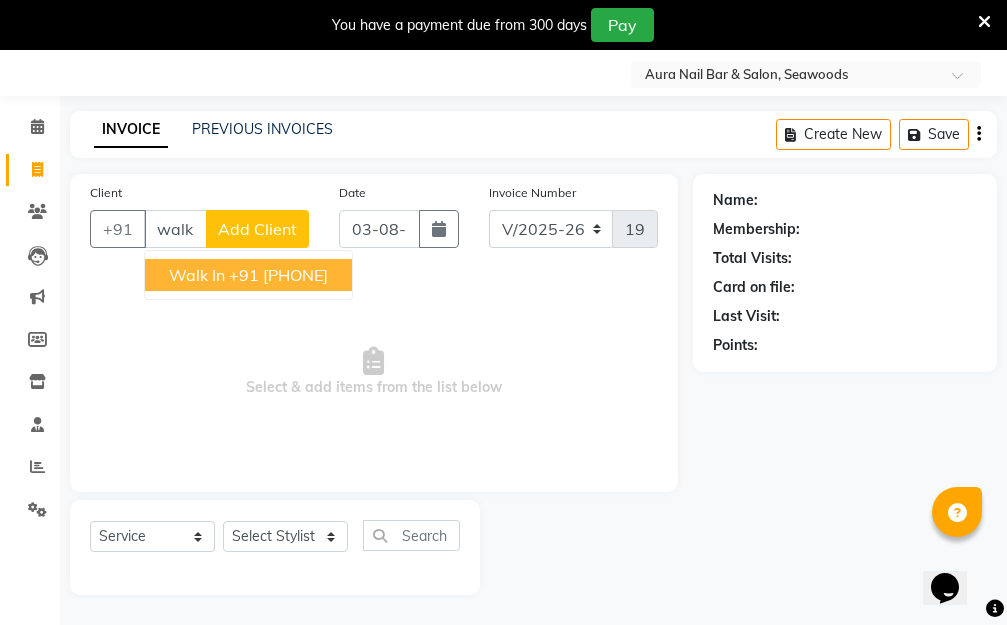 click on "+91 [PHONE]" at bounding box center (278, 275) 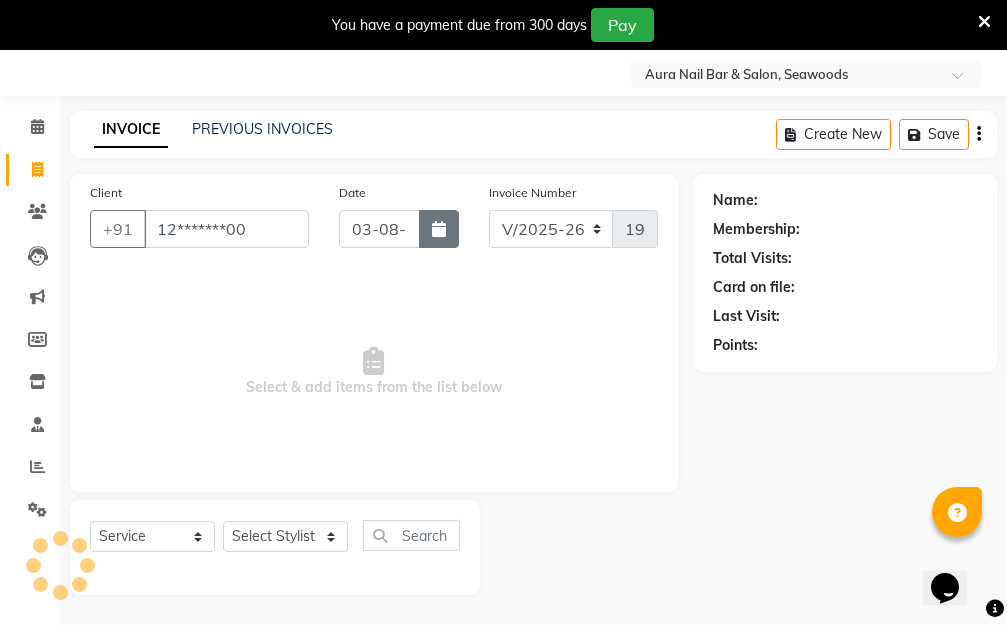 type on "12*******00" 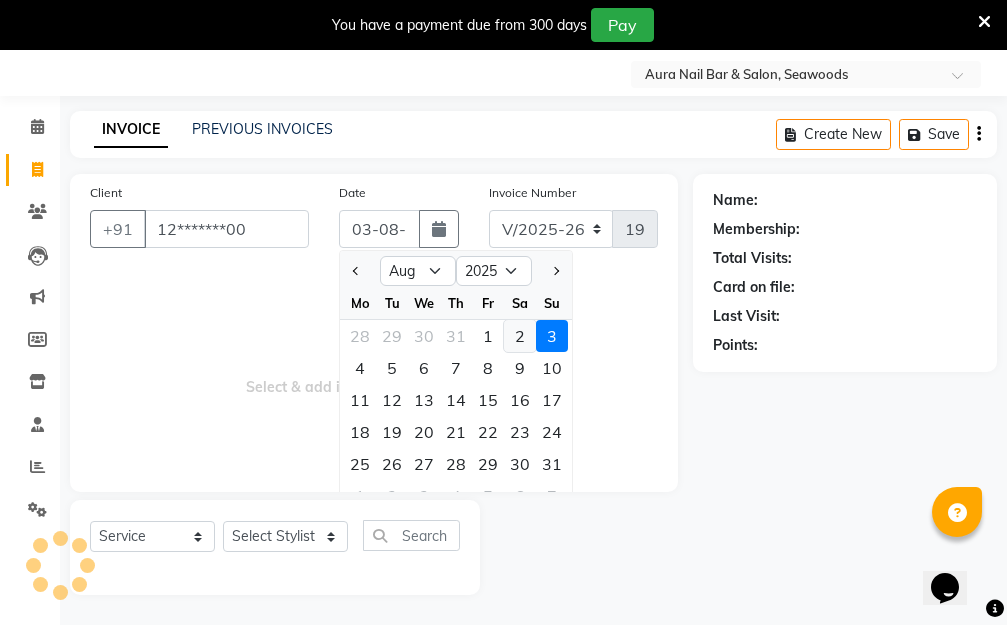 click on "2" 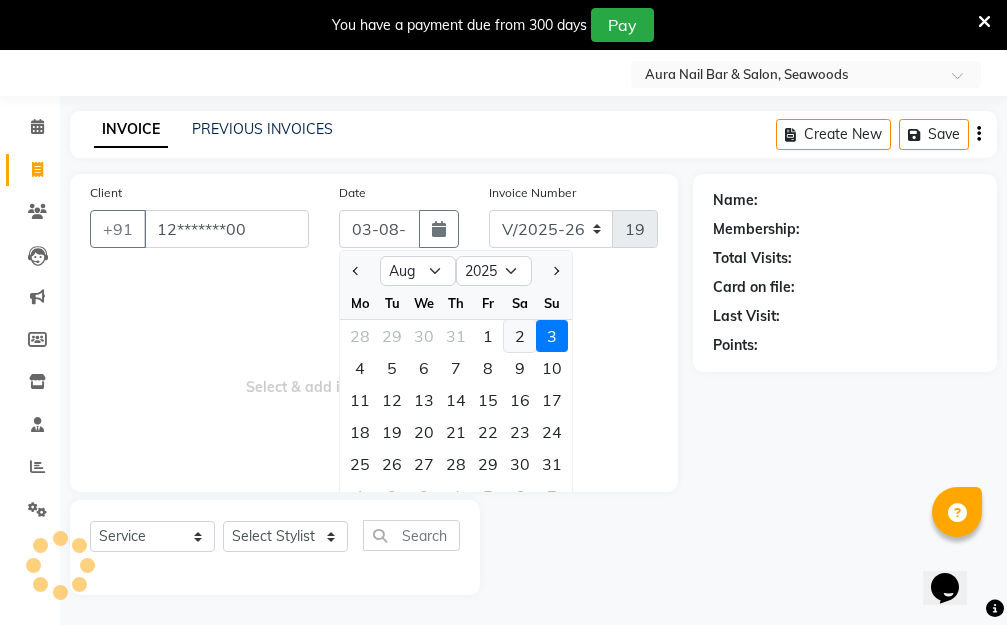 type on "02-08-2025" 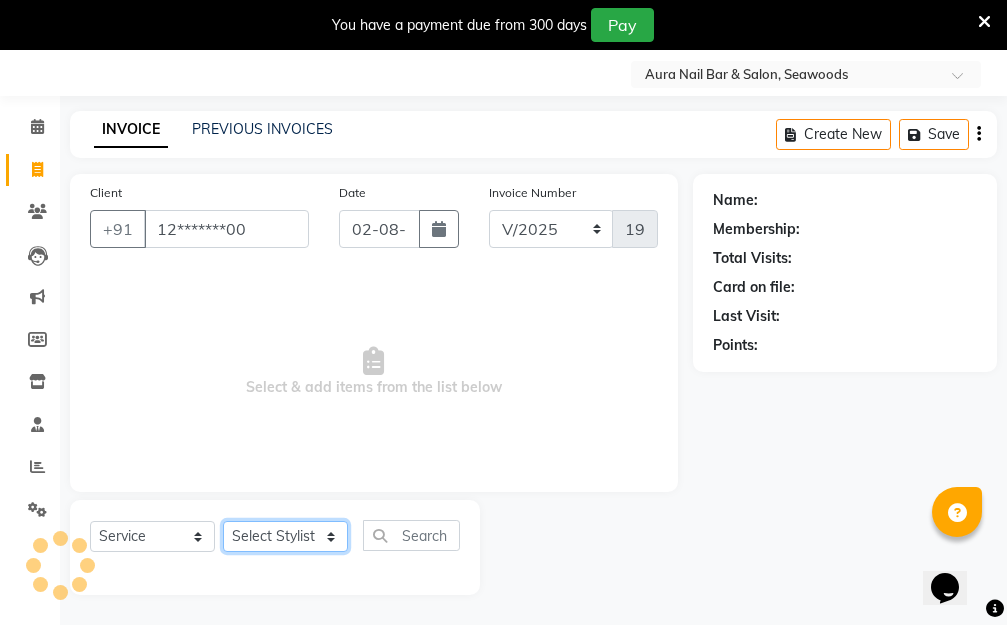 click on "Select Stylist [FIRST] [LAST] Manager [FIRST] [LAST] [FIRST] [LAST] [FIRST] [LAST]" 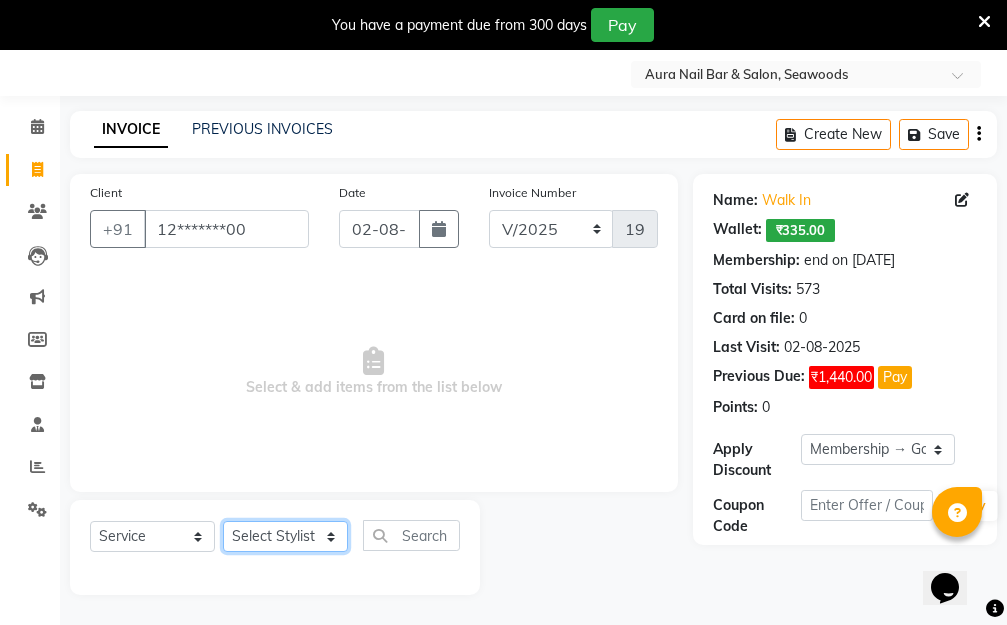 select on "31261" 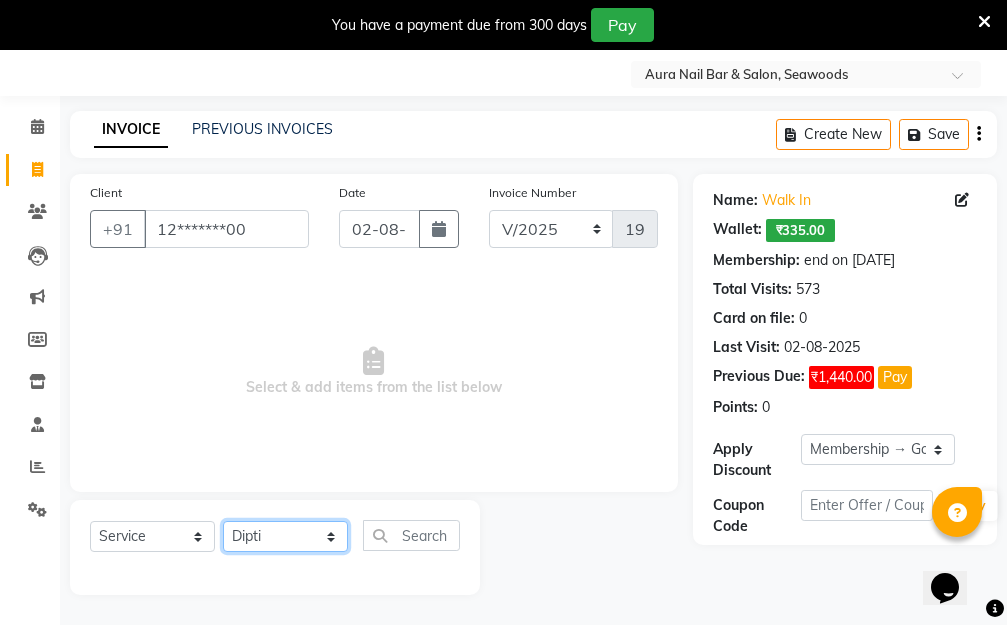 click on "Select Stylist [FIRST] [LAST] Manager [FIRST] [LAST] [FIRST] [LAST] [FIRST] [LAST]" 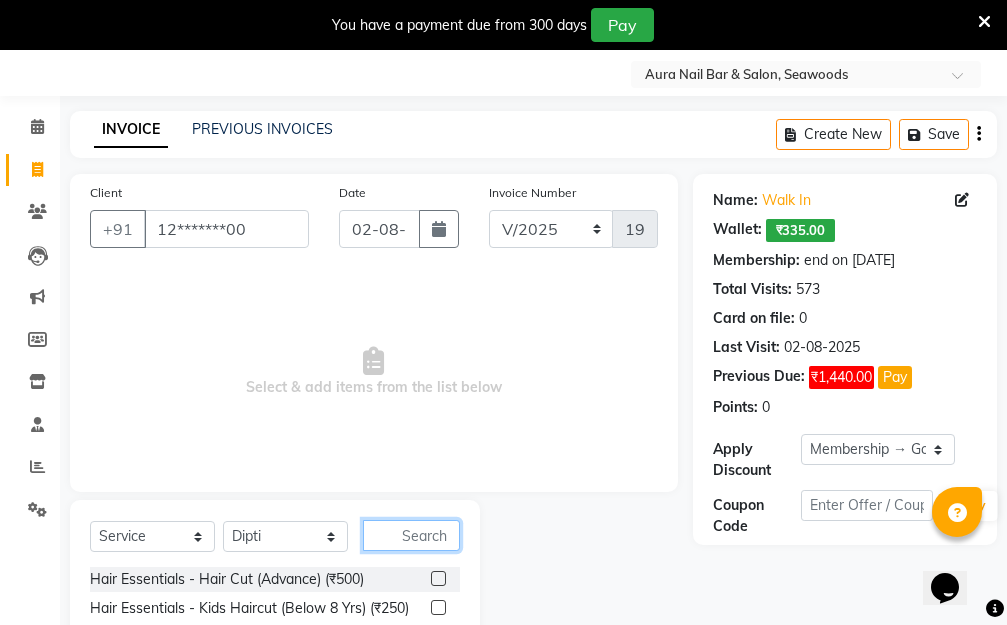 click 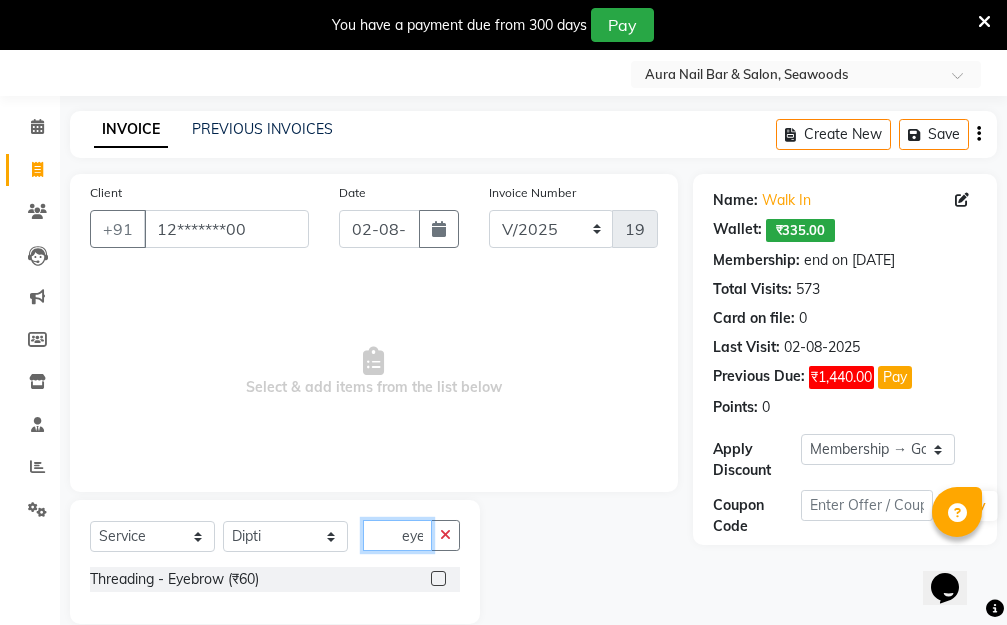 type on "eye" 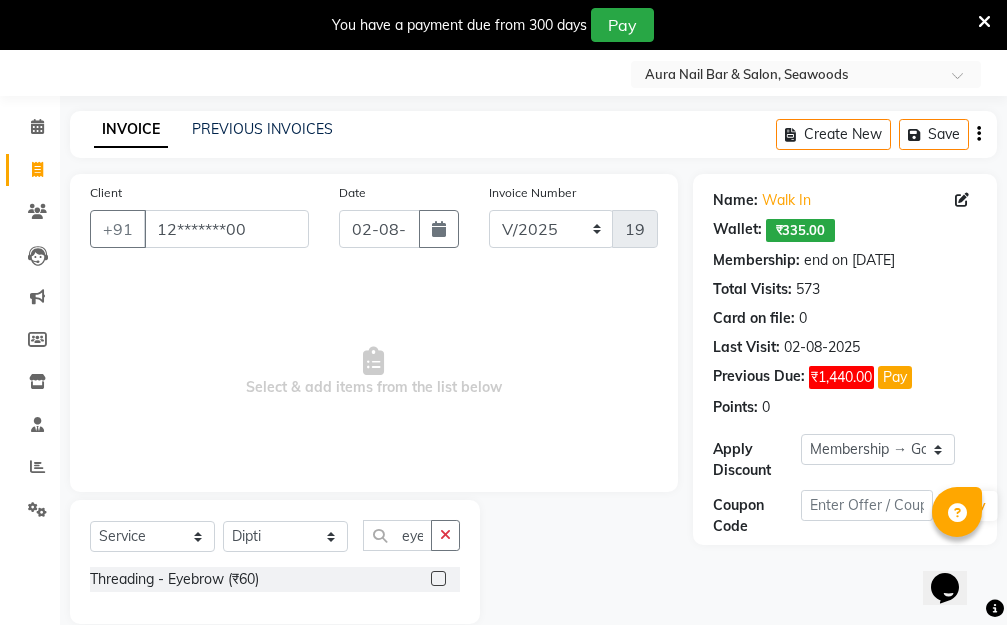 click 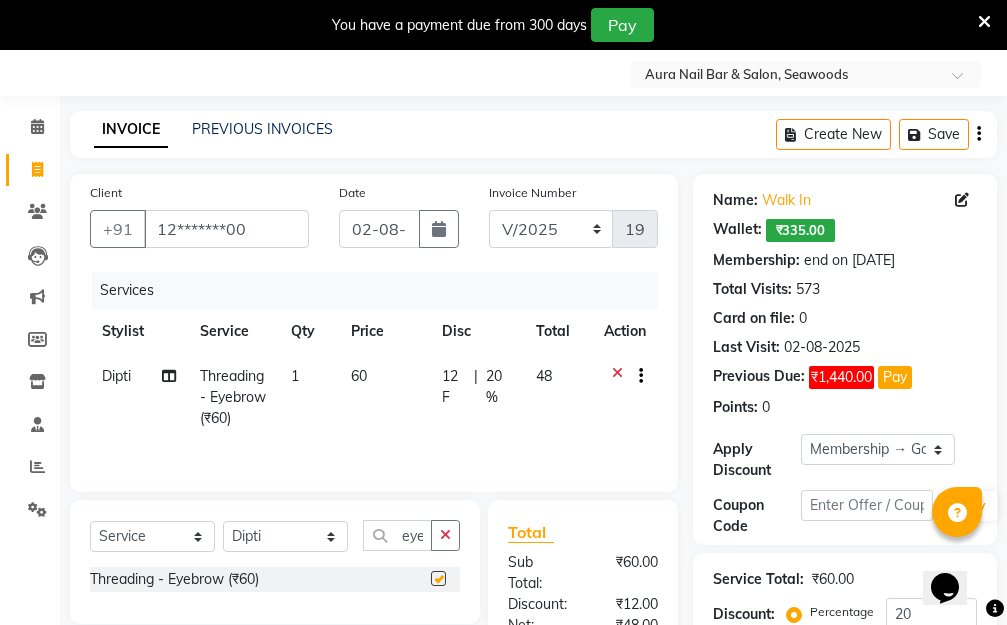 checkbox on "false" 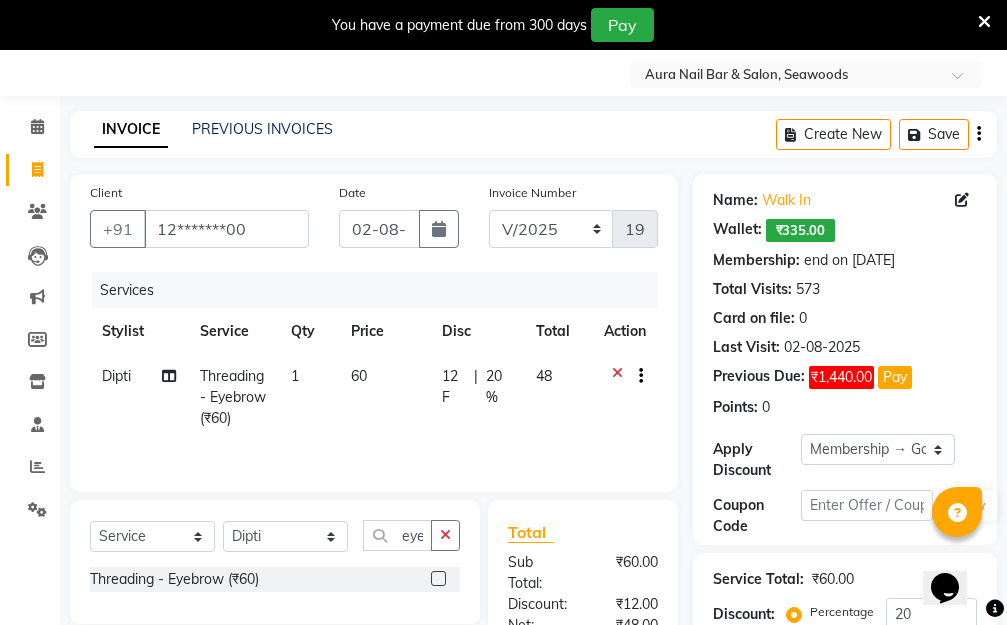 click on "60" 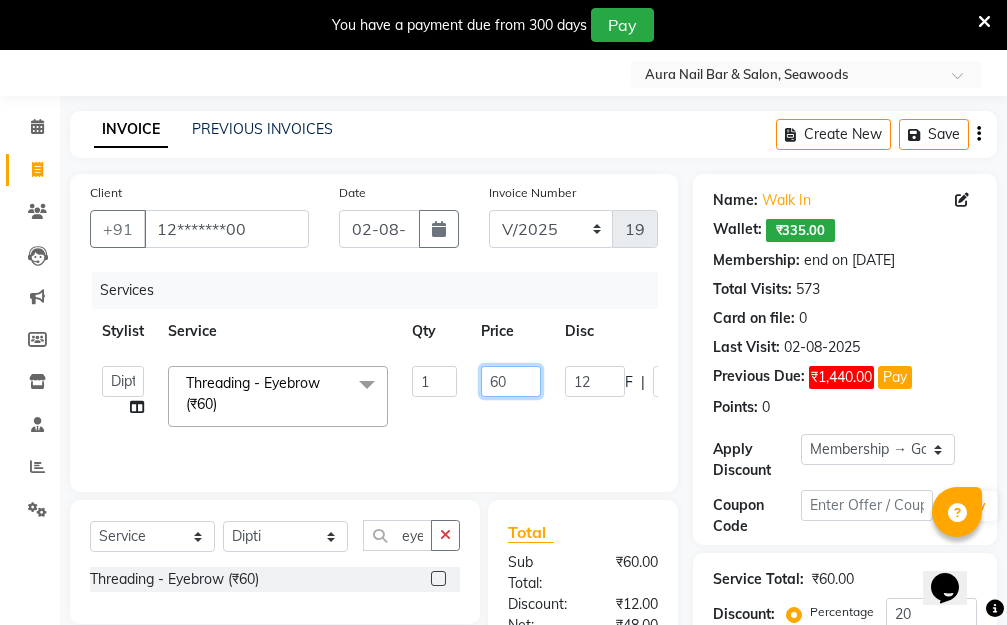 drag, startPoint x: 510, startPoint y: 373, endPoint x: 431, endPoint y: 379, distance: 79.22752 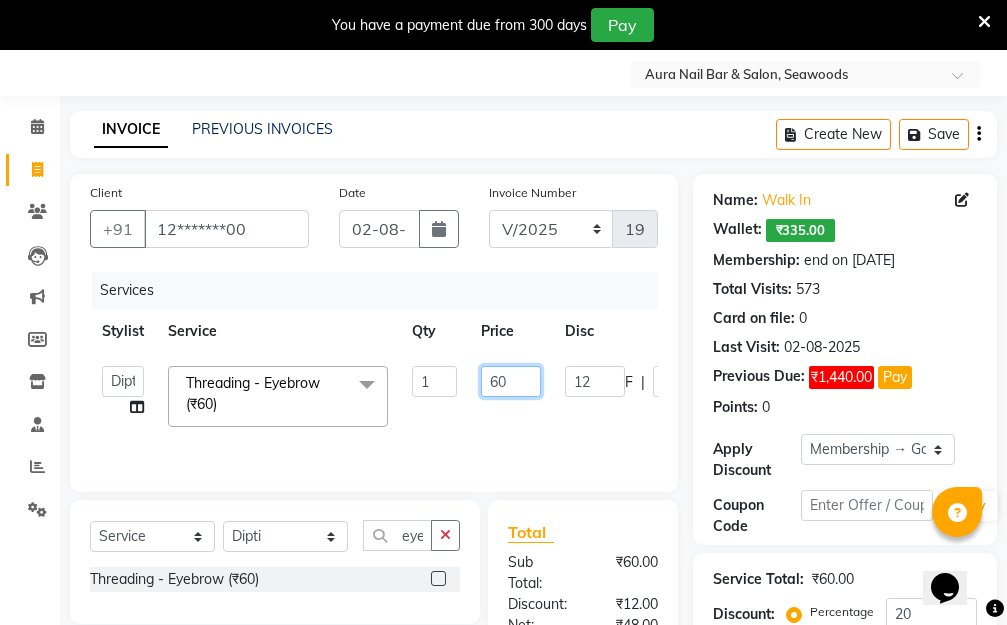 click on "[FIRST] [LAST] Manager [FIRST] [LAST] [FIRST] [LAST] [FIRST] [LAST] Threading - Eyebrow (₹60) x Hair Essentials - Hair Cut (Advance) (₹500) Hair Essentials - Kids Haircut (Below 8 Yrs) (₹250) Hair Essentials -Hair Wash Up To Shoulder (₹300) Hair Essentials - Hair Cut (₹350) HAIR WASH UP TO WASTE (₹700) DANDRUFF TERATMENT (₹1500) Shampoo & Conditioning + Blast Dry - Upto Shoulder (₹350) Shampoo & Conditioning + Blast Dry - Below Shoulder (₹550) Shampoo & Conditioning + Blast Dry - Upto Waist (₹750) Shampoo & Conditioning + Blast Dry - Add: Charge For Morocon/Riviver/ Keratin (₹600) Blow Dry/Outcurl/Straight - Upto Shoulder (₹449) Blow Dry/Outcurl/Straight - Below Shoulder (₹650) Blow Dry/Outcurl/Straight - Upto Waist (₹850) Ironing - Upto Shoulder (₹650) Ironing - Below Shoulder (₹850) Ironing - Upto Waist (₹1000) Ironing - Add Charge For Thick Hair (₹300) Tongs - Upto Shoulder (₹800) Tongs - Below Shoulder (₹960) Tongs - Upto Waist (₹1500) Hair Spa - Upto Shoulder (₹1800) 1 F" 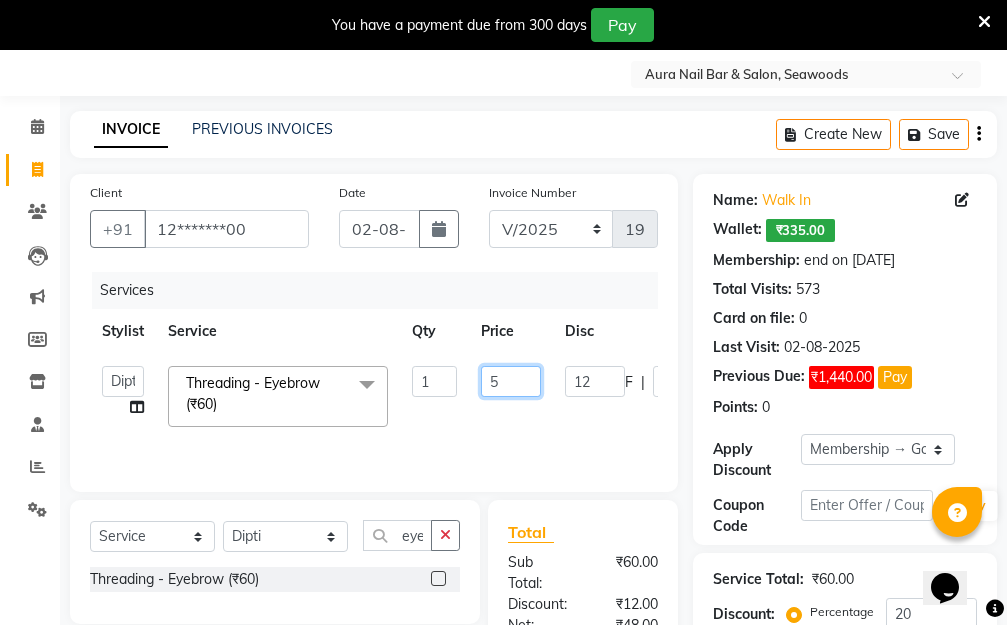 type on "50" 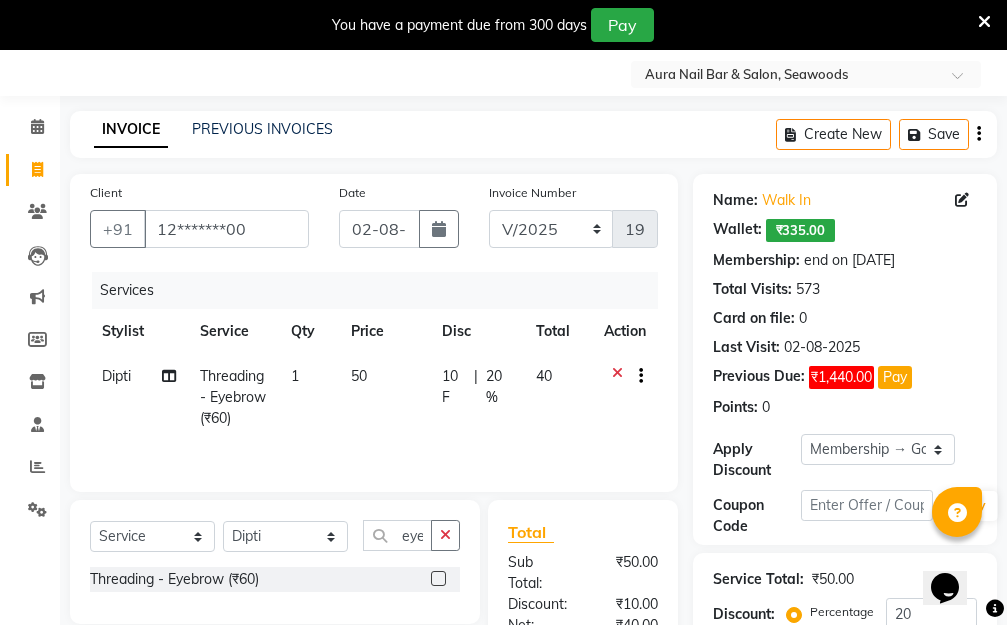 click on "[LAST] Threading - Eyebrow (₹60) 1 50 10 F | 20 % 40" 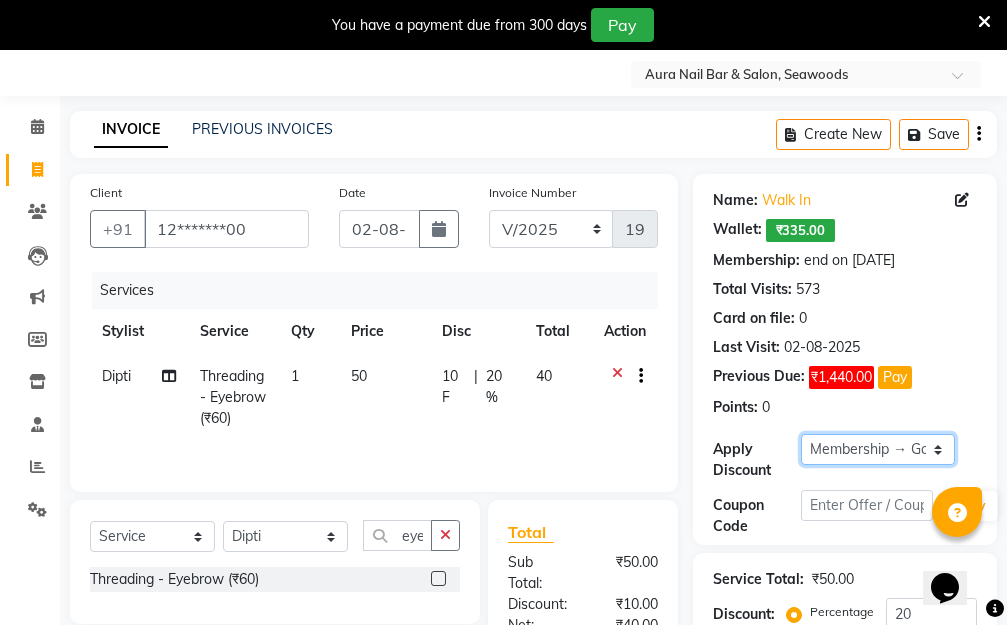 click on "Select Membership → Golden Membership Membership → Golden Membership Membership → Golden Membership Membership → Golden Membership Membership → Golden Membership Membership → Golden Membership Membership → Golden Membership Membership → Golden Membership Membership → Golden Membership Membership → Golden Membership Membership → Golden Membership Membership → Golden Membership Membership → Golden Membership Membership → Golden Membership Membership → Golden Membership Membership → Golden Membership Membership → Golden Membership Membership → Golden Membership Membership → Golden Membership Membership → Golden Membership Membership → Golden Membership Membership → Golden Membership Membership → Golden Membership Membership → Golden Membership Membership → Golden Membership Membership → Golden Membership Membership → Golden Membership Membership → Golden Membership Membership → Golden Membership Membership → Golden Membership" 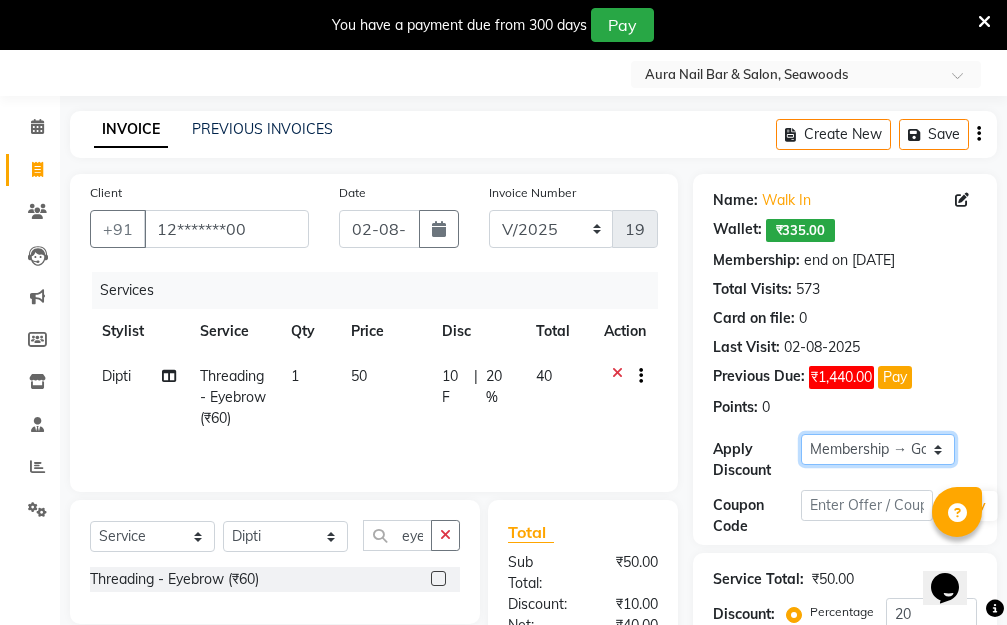 select on "0:" 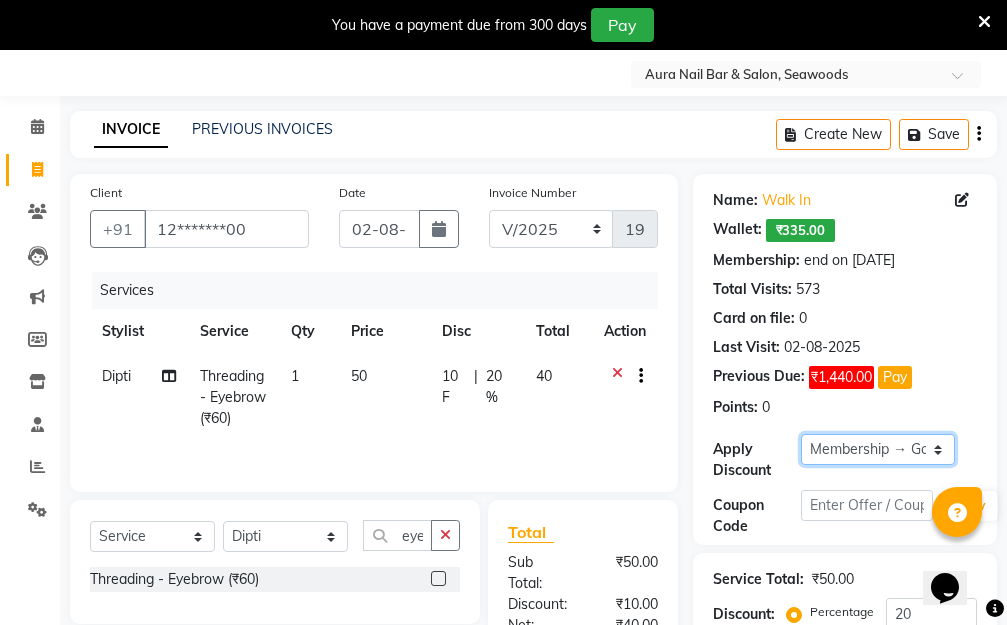 click on "Select Membership → Golden Membership Membership → Golden Membership Membership → Golden Membership Membership → Golden Membership Membership → Golden Membership Membership → Golden Membership Membership → Golden Membership Membership → Golden Membership Membership → Golden Membership Membership → Golden Membership Membership → Golden Membership Membership → Golden Membership Membership → Golden Membership Membership → Golden Membership Membership → Golden Membership Membership → Golden Membership Membership → Golden Membership Membership → Golden Membership Membership → Golden Membership Membership → Golden Membership Membership → Golden Membership Membership → Golden Membership Membership → Golden Membership Membership → Golden Membership Membership → Golden Membership Membership → Golden Membership Membership → Golden Membership Membership → Golden Membership Membership → Golden Membership Membership → Golden Membership" 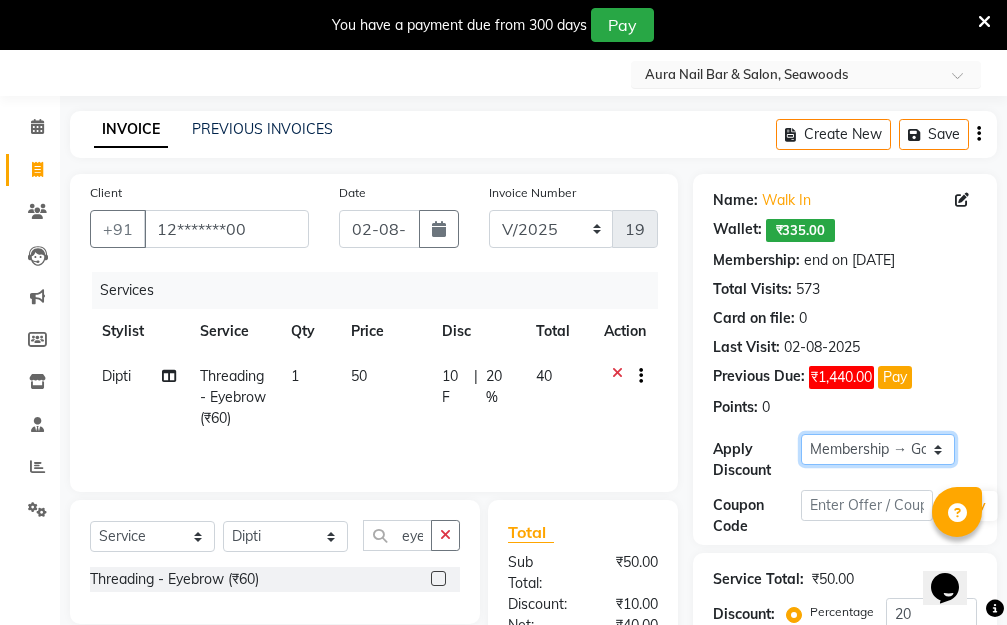type on "0" 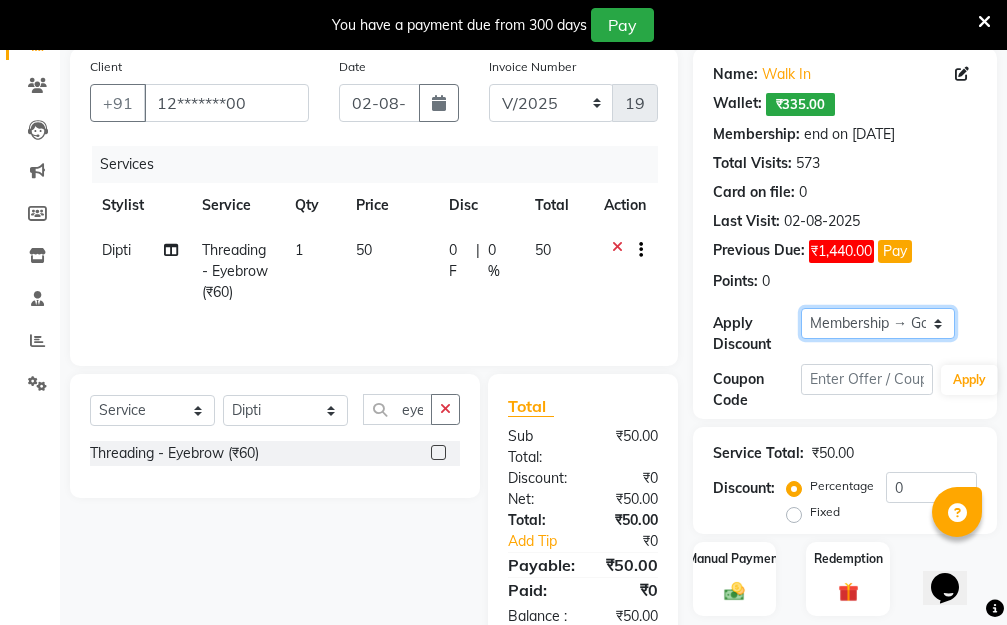 scroll, scrollTop: 278, scrollLeft: 0, axis: vertical 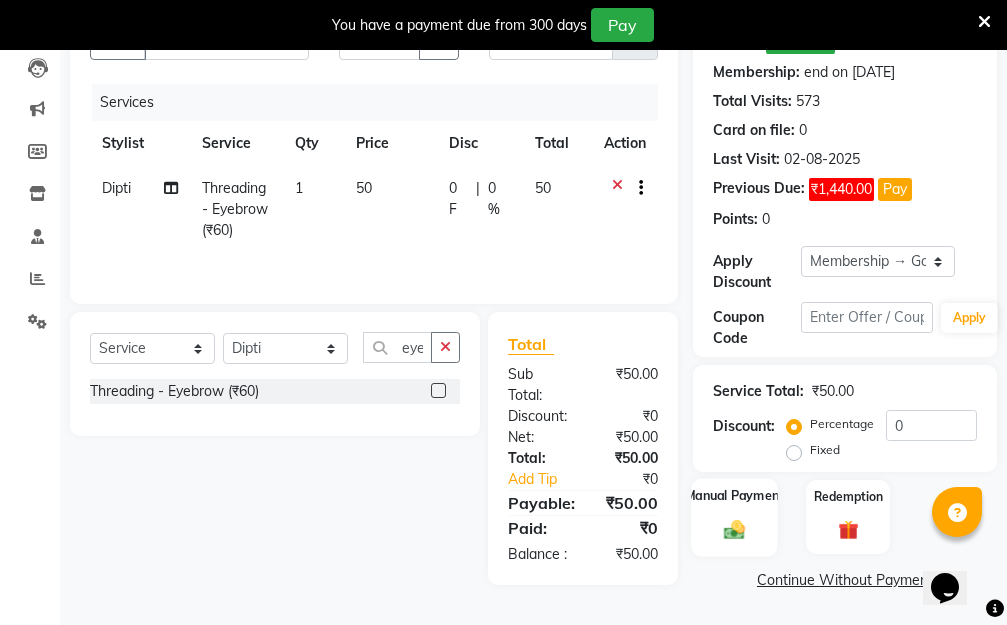 click 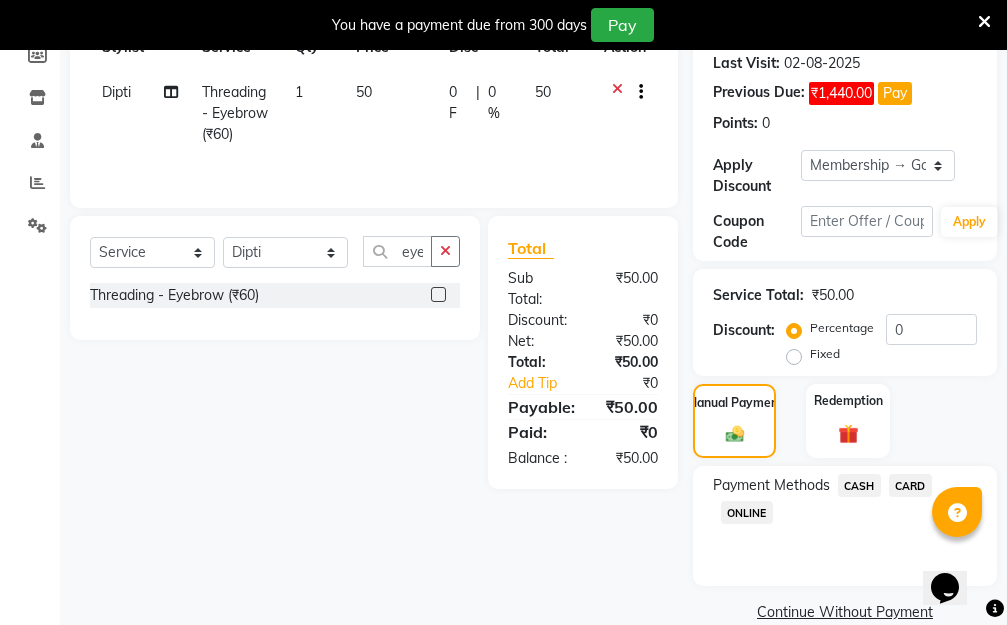 scroll, scrollTop: 369, scrollLeft: 0, axis: vertical 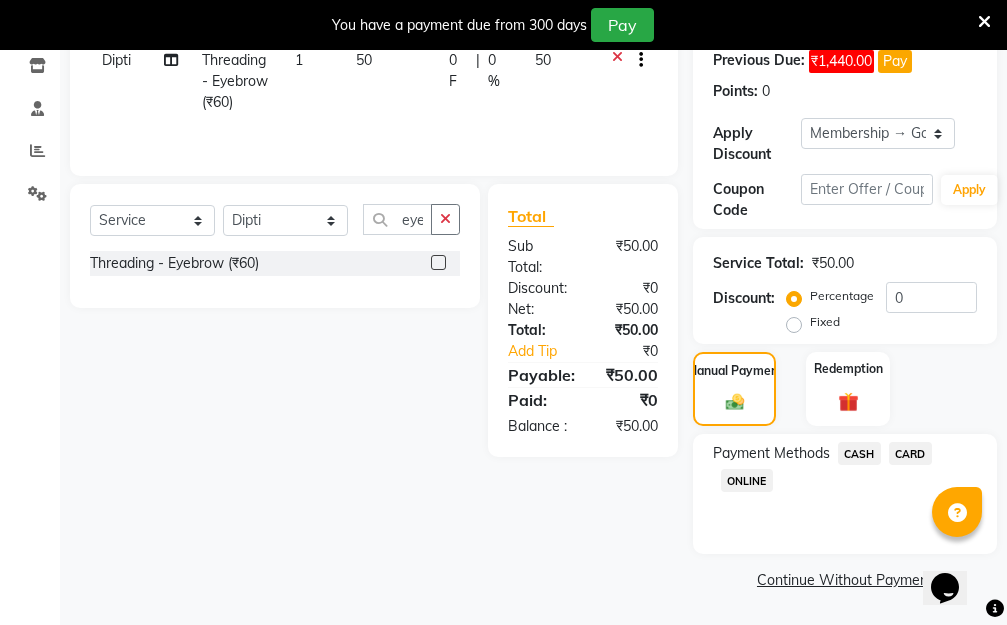 click on "CASH" 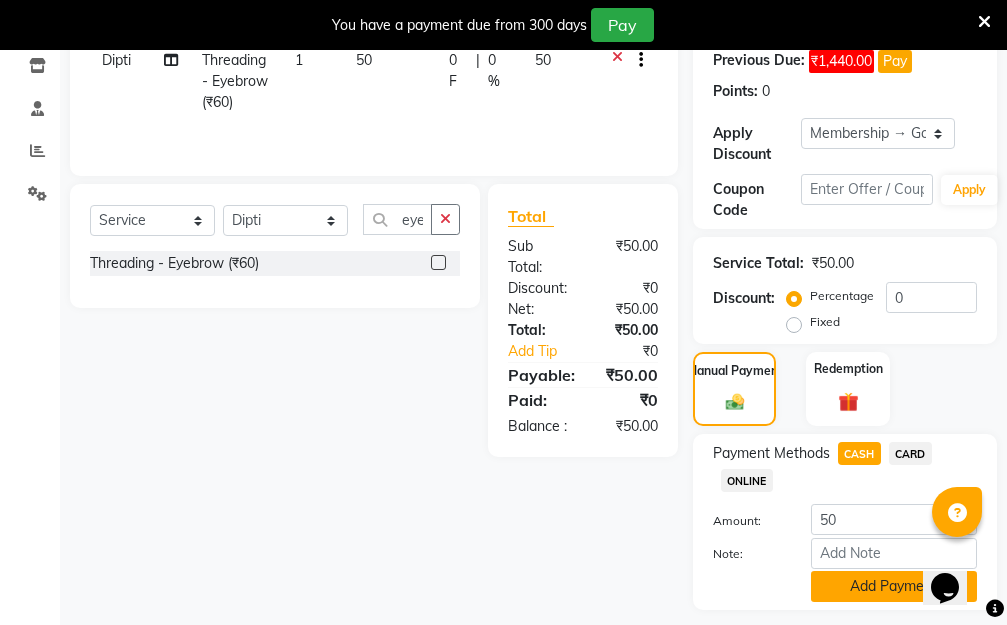 click on "Add Payment" 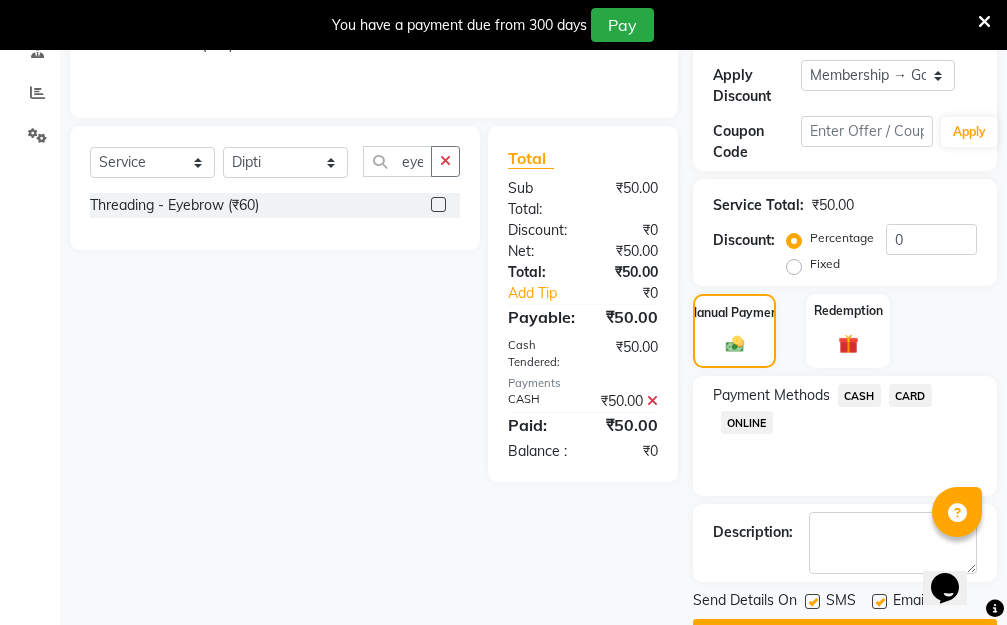 scroll, scrollTop: 482, scrollLeft: 0, axis: vertical 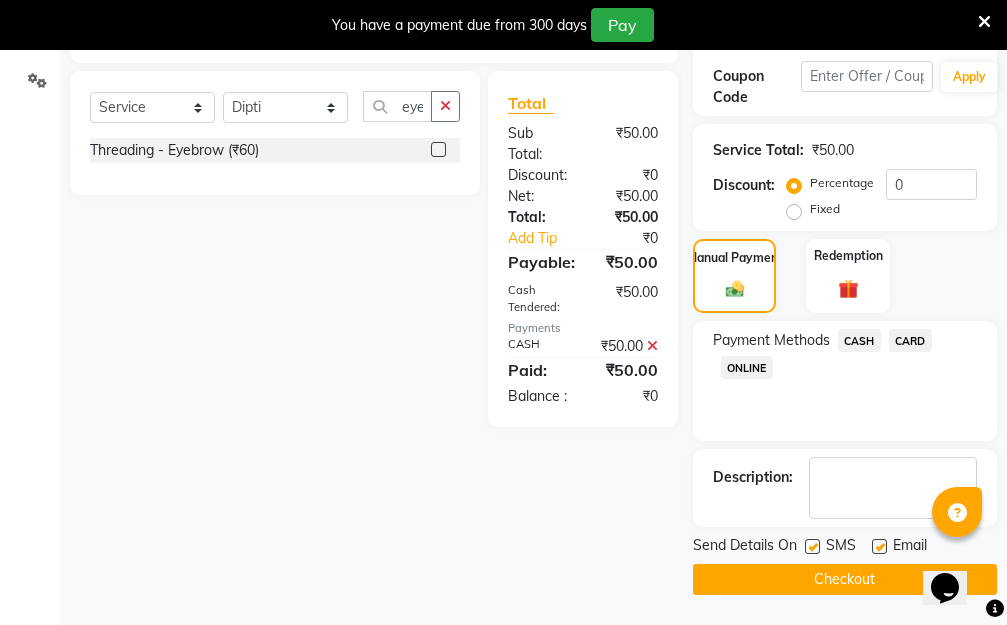 click on "Checkout" 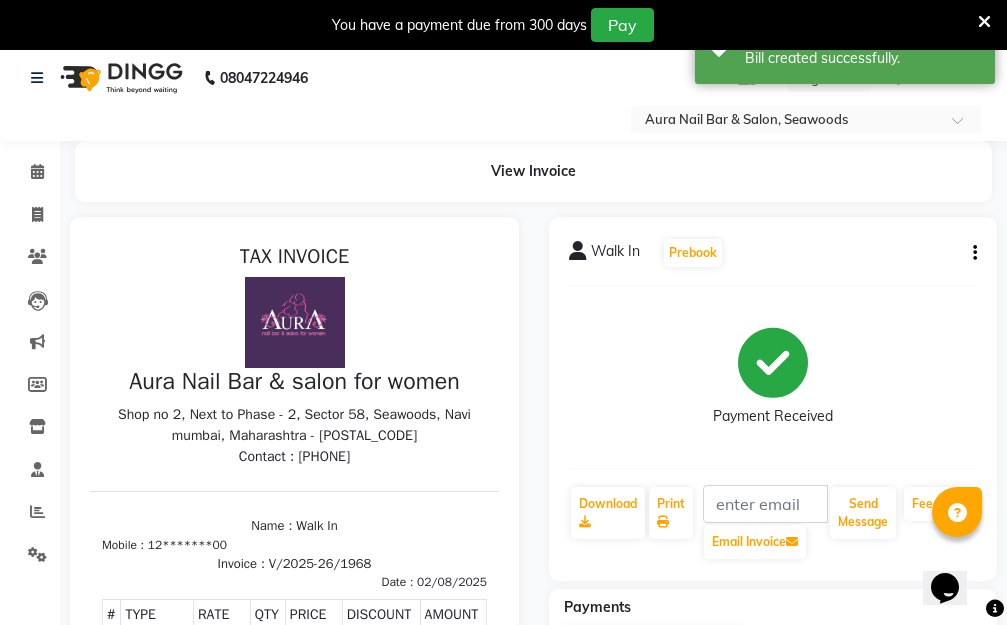 scroll, scrollTop: 0, scrollLeft: 0, axis: both 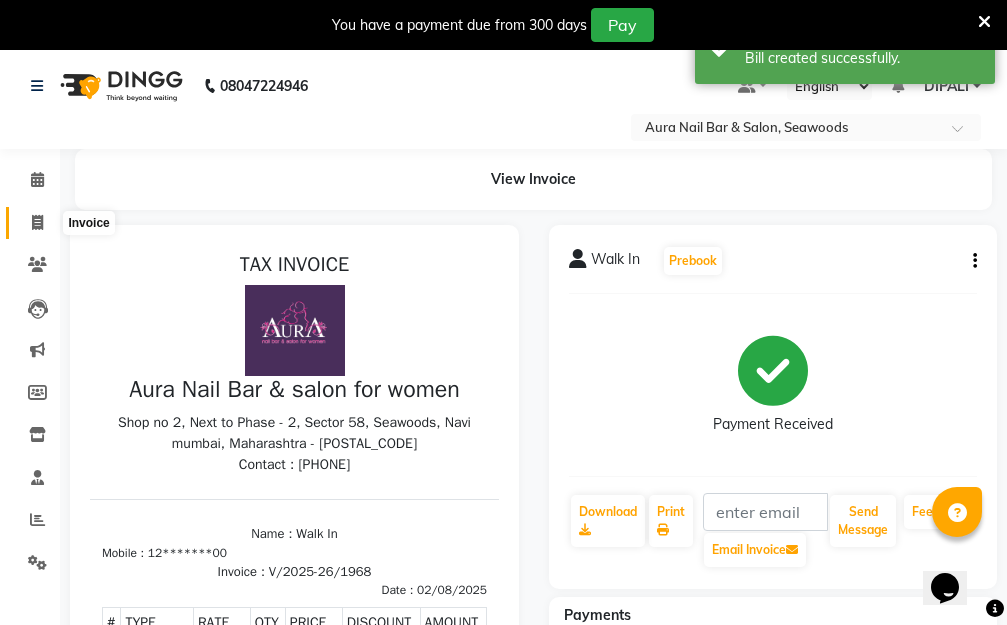 click 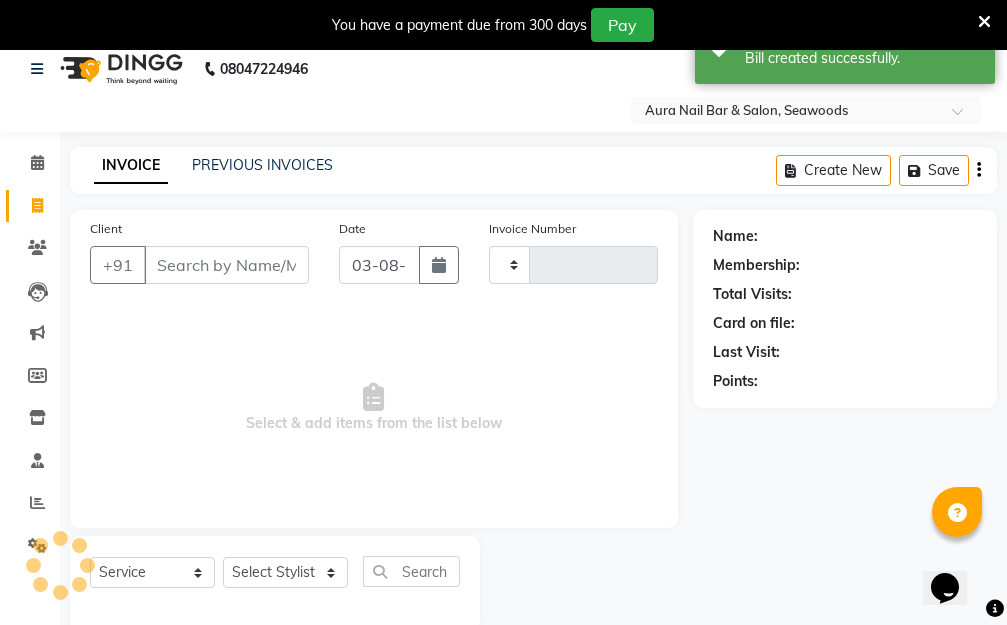 type on "1969" 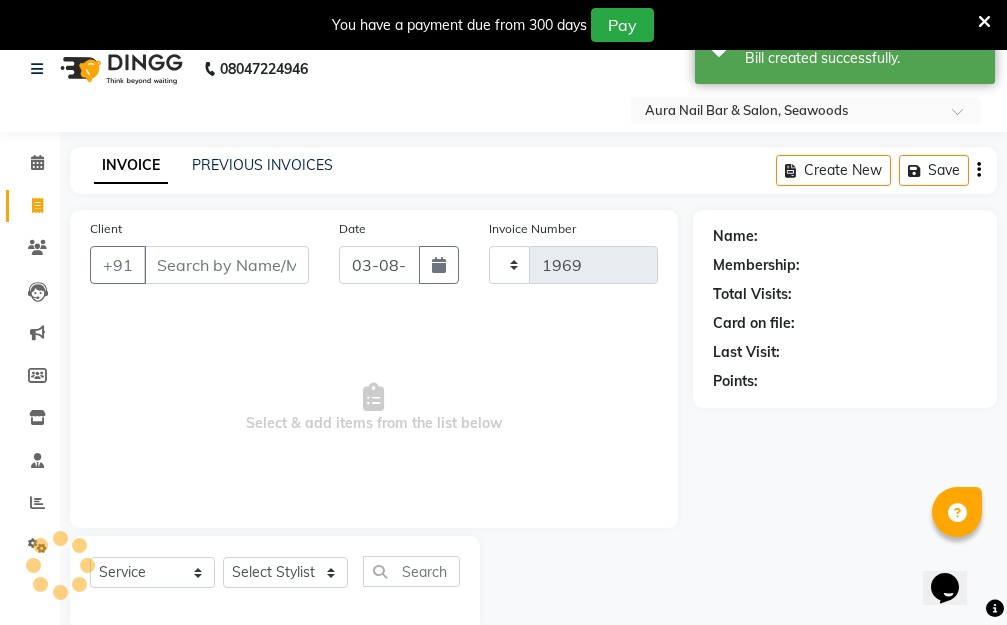 select on "4994" 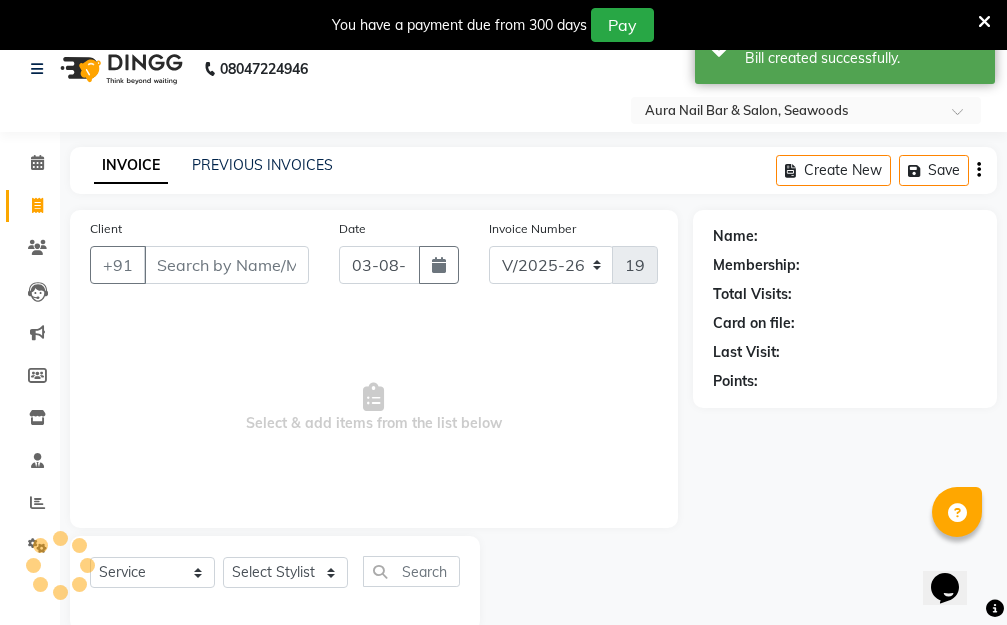 scroll, scrollTop: 53, scrollLeft: 0, axis: vertical 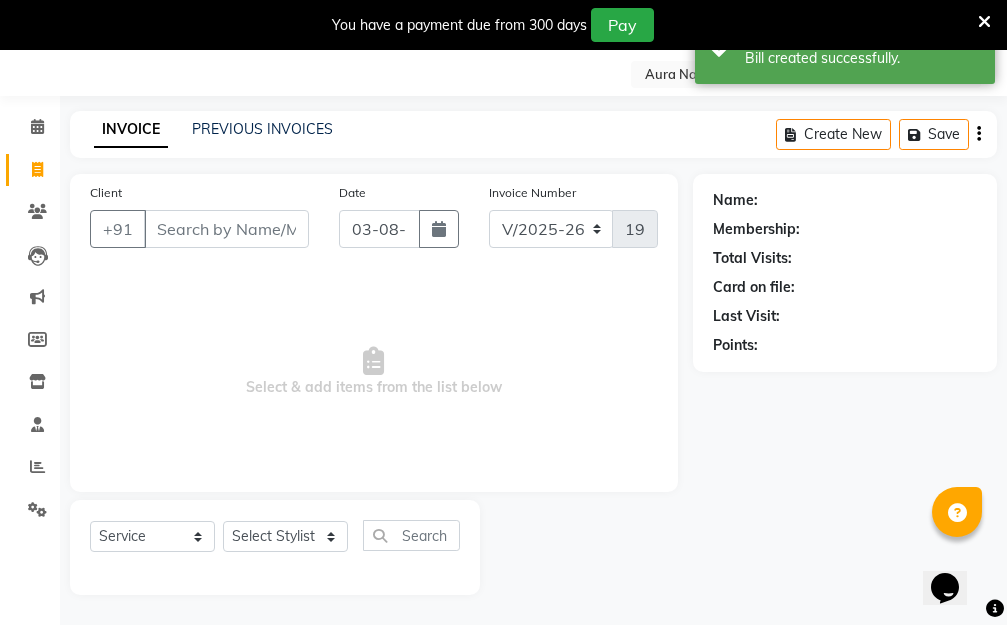 click on "Client" at bounding box center [226, 229] 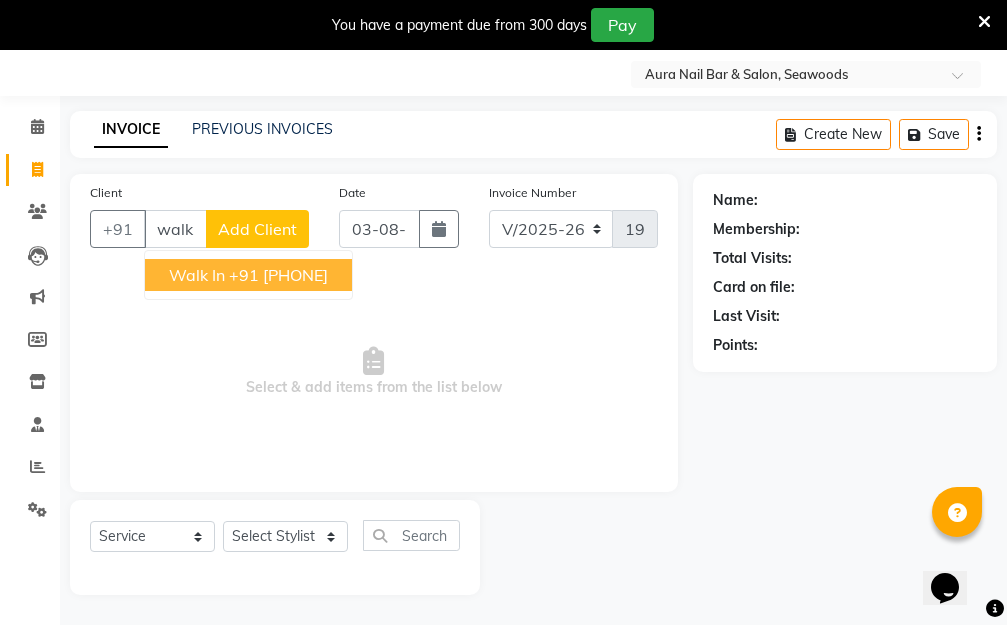 click on "+91 [PHONE]" at bounding box center [278, 275] 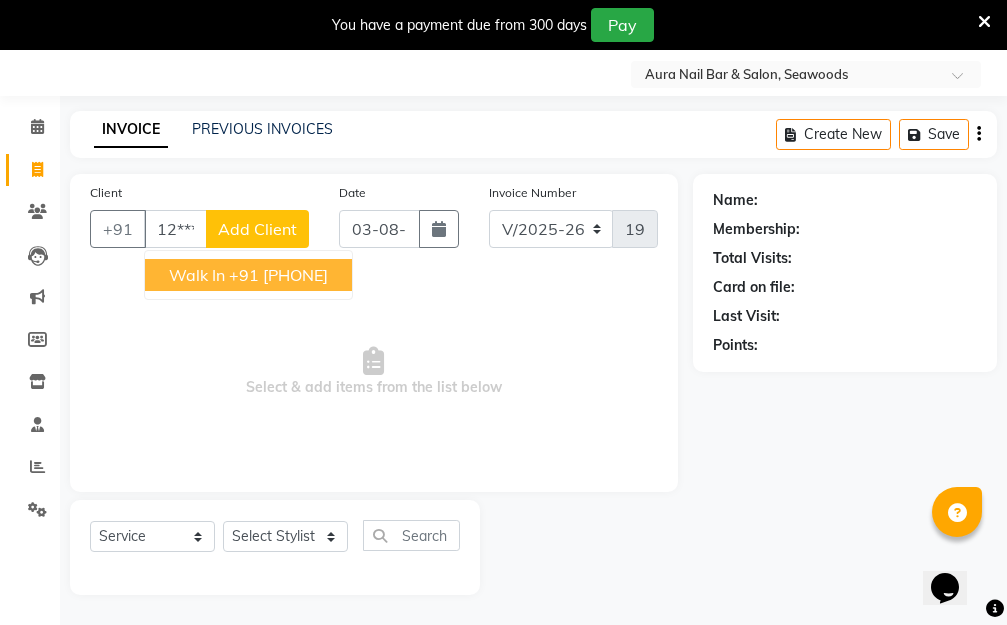 type on "12*******00" 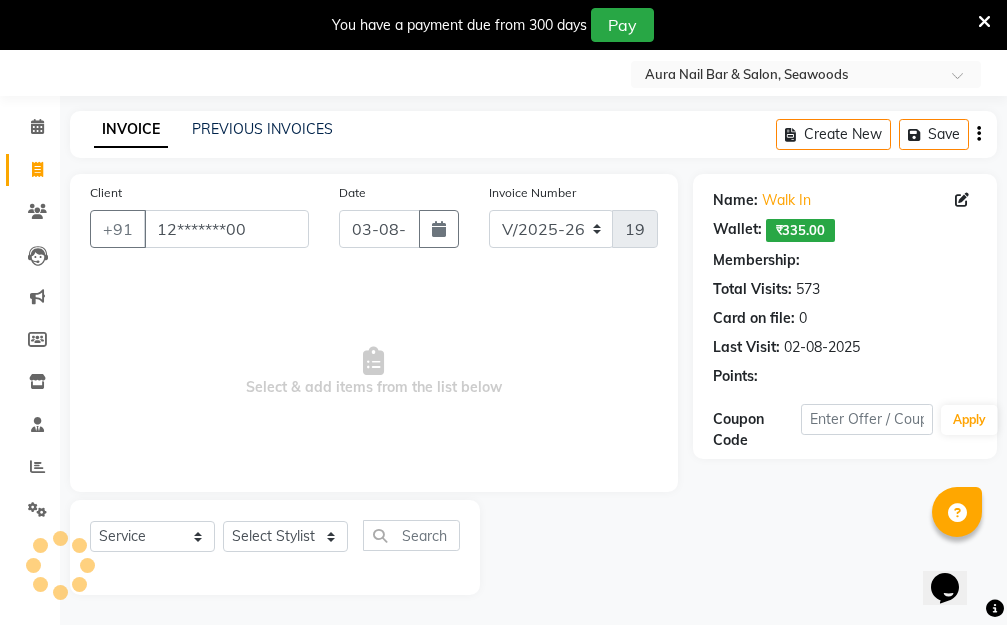 select on "1: Object" 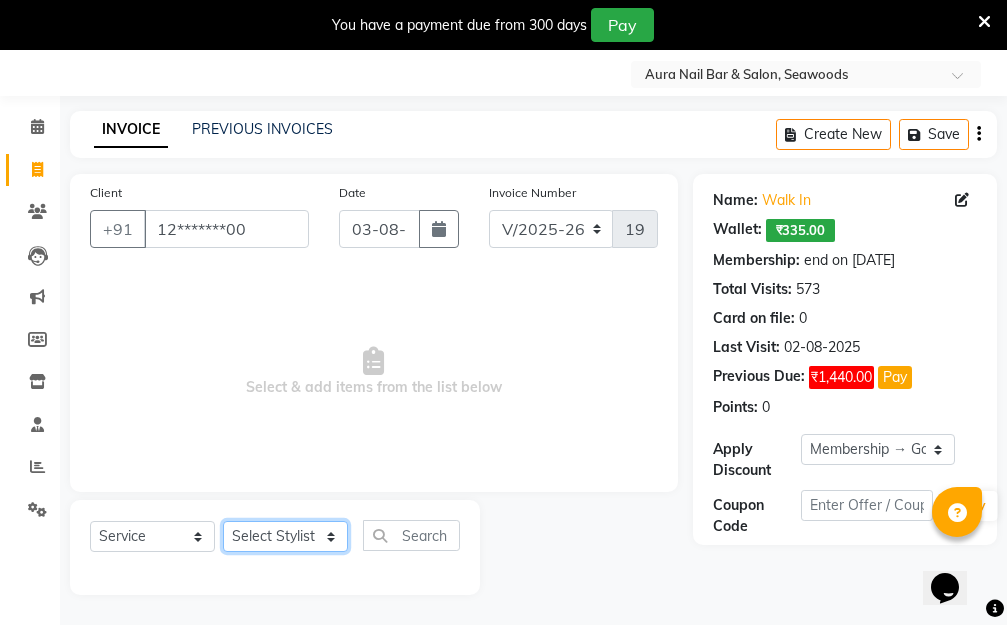 click on "Select Stylist [FIRST] [LAST] Manager [FIRST] [LAST] [FIRST] [LAST] [FIRST] [LAST]" 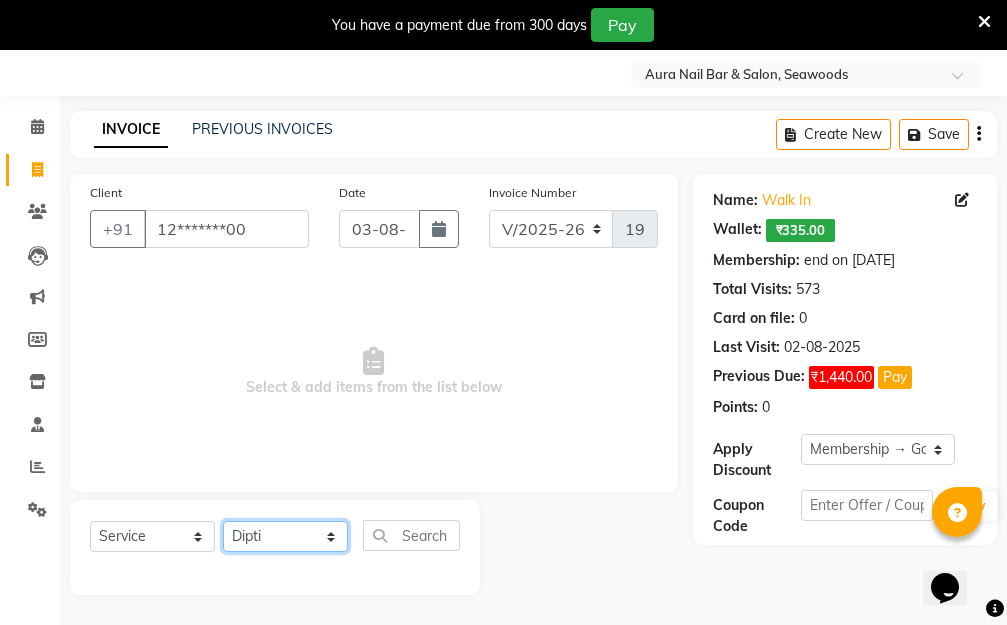 click on "Select Stylist [FIRST] [LAST] Manager [FIRST] [LAST] [FIRST] [LAST] [FIRST] [LAST]" 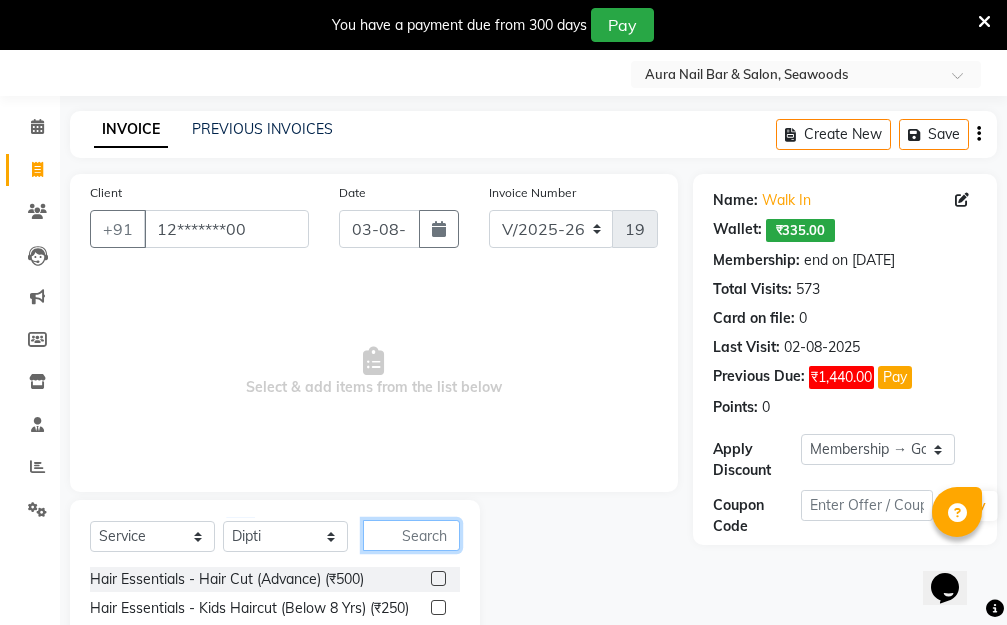 click 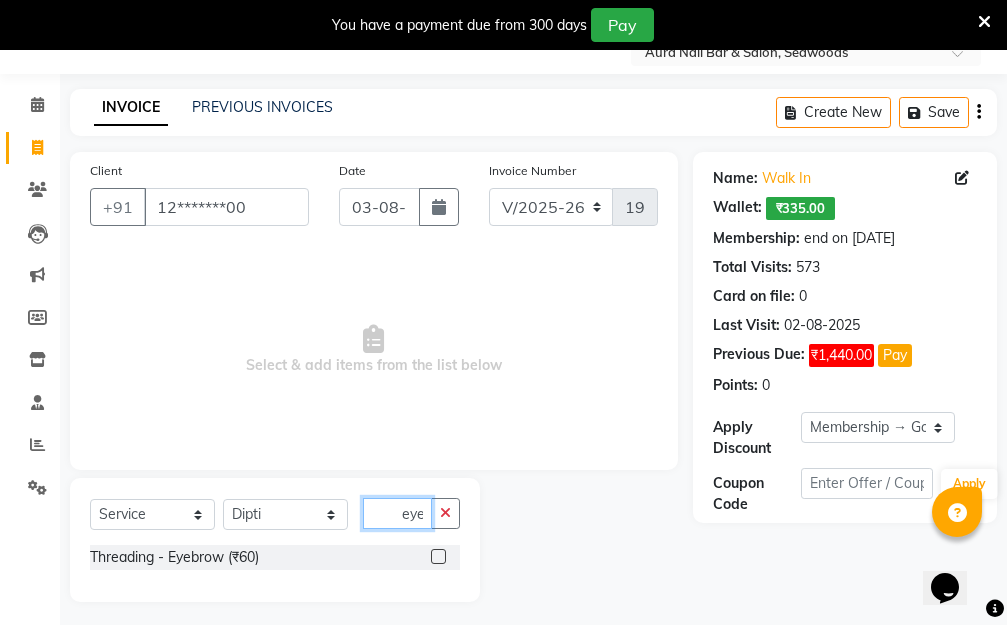 scroll, scrollTop: 82, scrollLeft: 0, axis: vertical 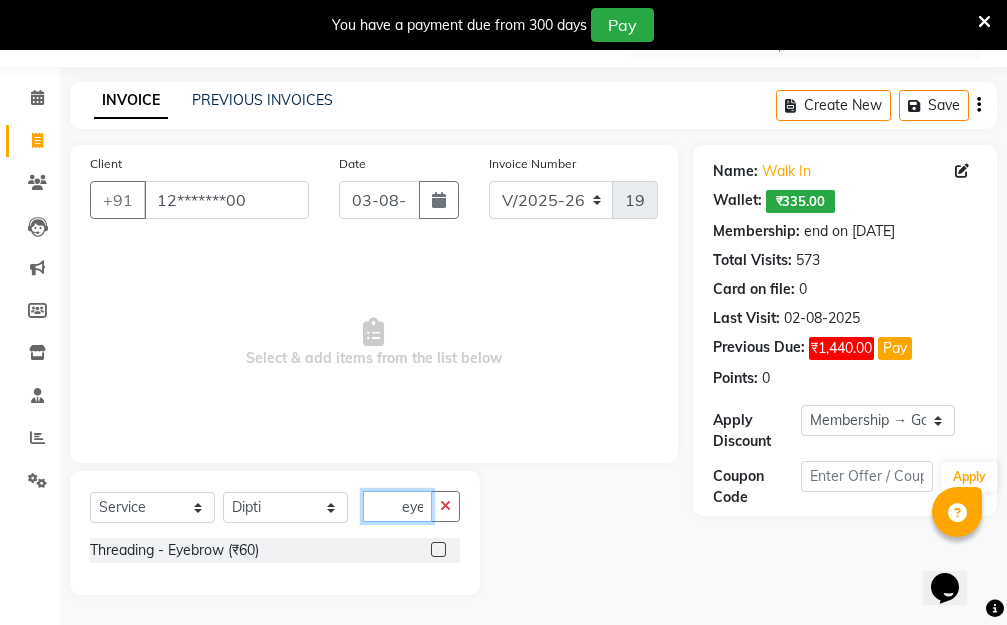 type on "eye" 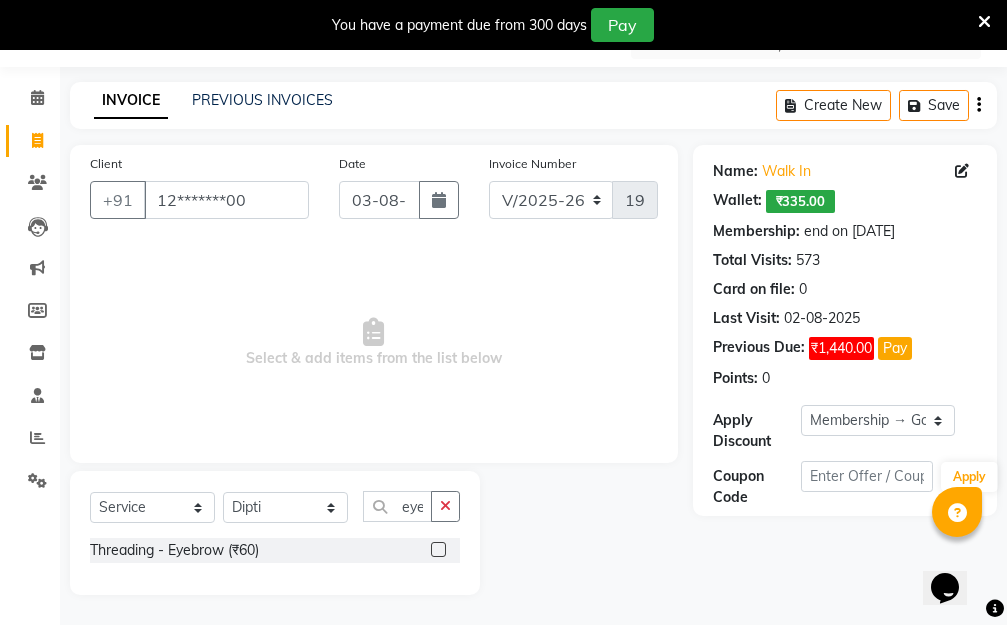 click 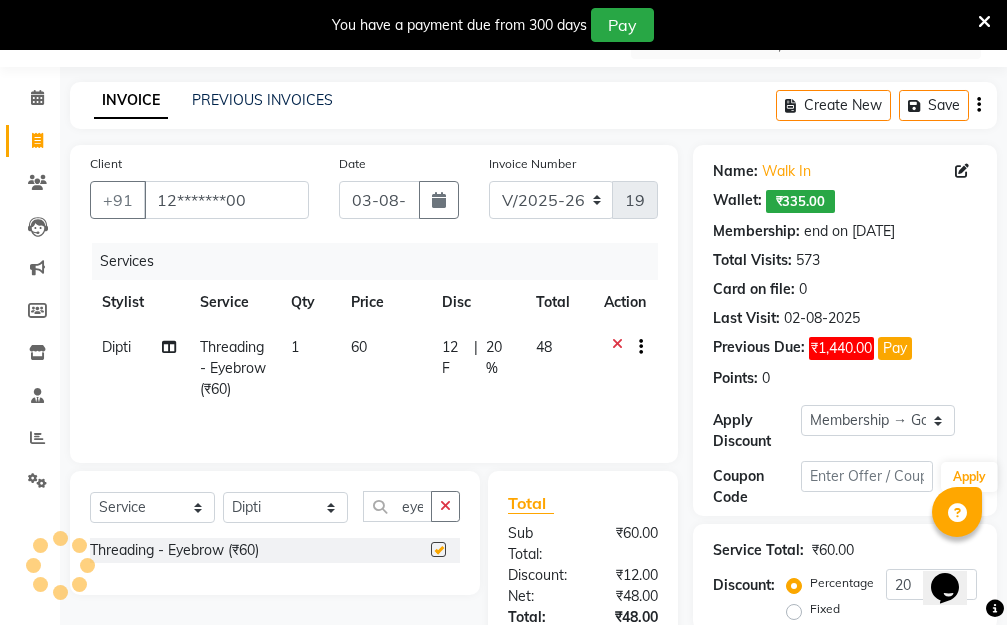 checkbox on "false" 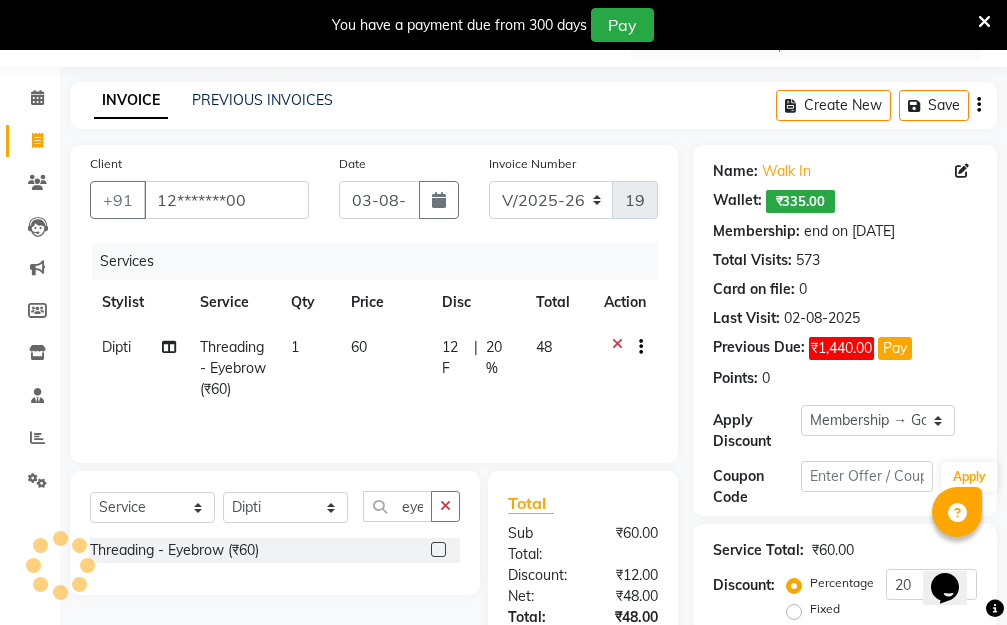 click on "60" 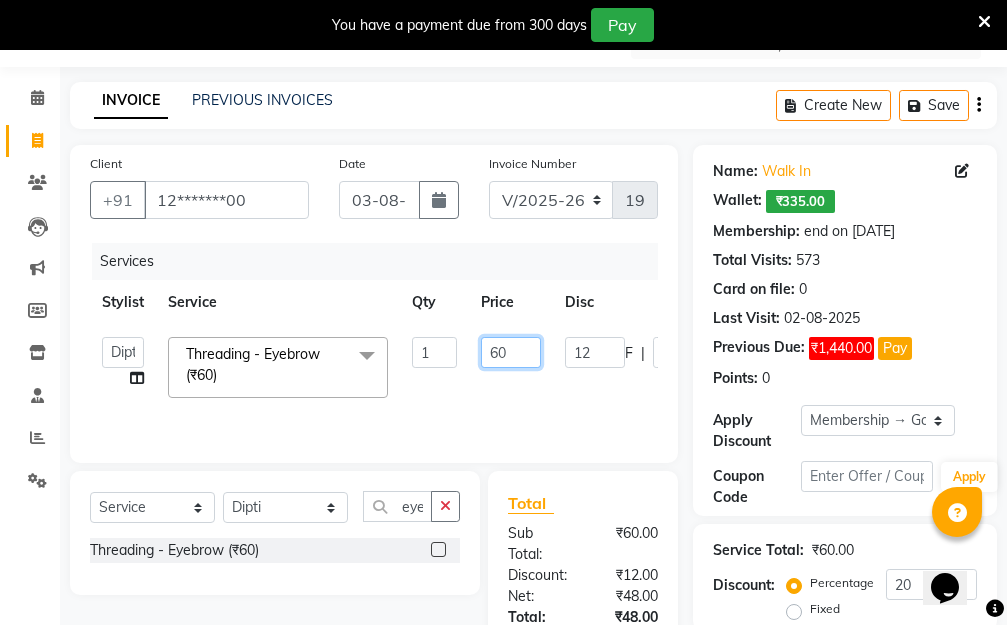 drag, startPoint x: 514, startPoint y: 343, endPoint x: 458, endPoint y: 340, distance: 56.0803 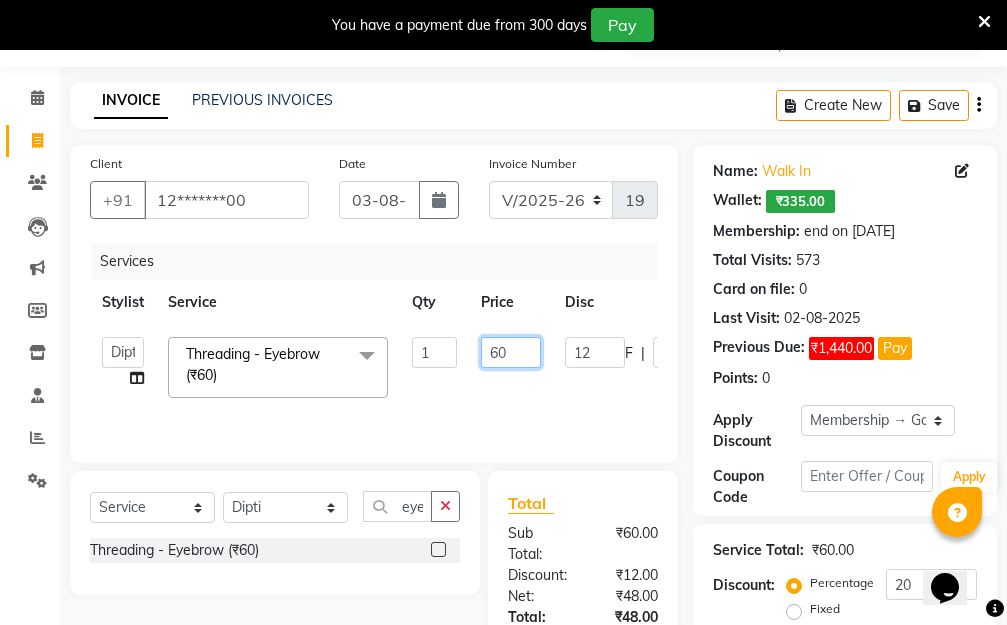 click on "60" 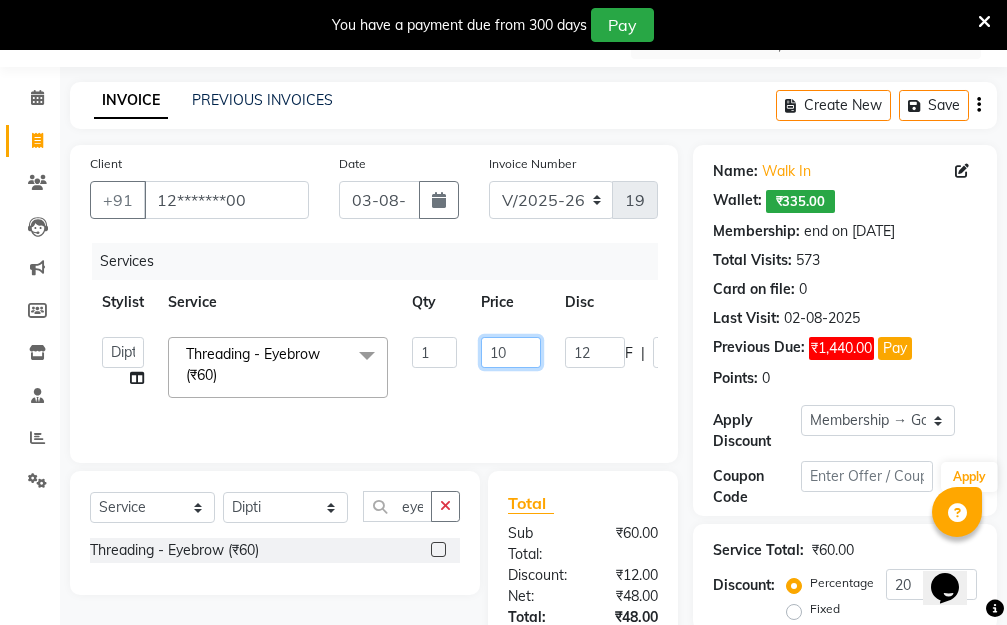 type on "100" 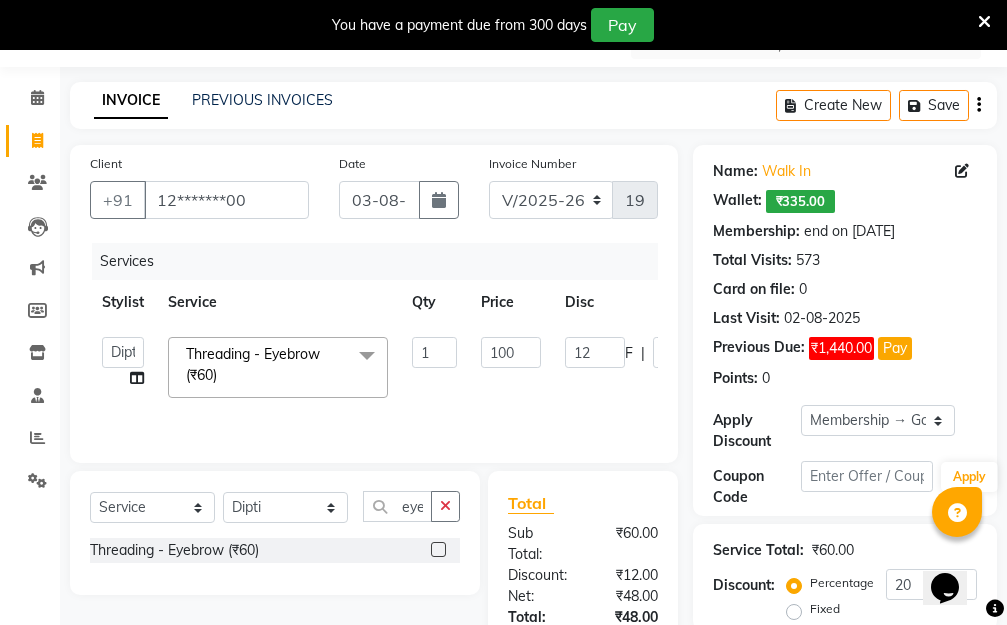 click on "[FIRST] [LAST] Manager [FIRST] [LAST] [FIRST] [LAST] [FIRST] [LAST] Threading - Eyebrow (₹60) x Hair Essentials - Hair Cut (Advance) (₹500) Hair Essentials - Kids Haircut (Below 8 Yrs) (₹250) Hair Essentials -Hair Wash Up To Shoulder (₹300) Hair Essentials - Hair Cut (₹350) HAIR WASH UP TO WASTE (₹700) DANDRUFF TERATMENT (₹1500) Shampoo & Conditioning + Blast Dry - Upto Shoulder (₹350) Shampoo & Conditioning + Blast Dry - Below Shoulder (₹550) Shampoo & Conditioning + Blast Dry - Upto Waist (₹750) Shampoo & Conditioning + Blast Dry - Add: Charge For Morocon/Riviver/ Keratin (₹600) Blow Dry/Outcurl/Straight - Upto Shoulder (₹449) Blow Dry/Outcurl/Straight - Below Shoulder (₹650) Blow Dry/Outcurl/Straight - Upto Waist (₹850) Ironing - Upto Shoulder (₹650) Ironing - Below Shoulder (₹850) Ironing - Upto Waist (₹1000) Ironing - Add Charge For Thick Hair (₹300) Tongs - Upto Shoulder (₹800) Tongs - Below Shoulder (₹960) Tongs - Upto Waist (₹1500) Hair Spa - Upto Shoulder (₹1800) 1 F" 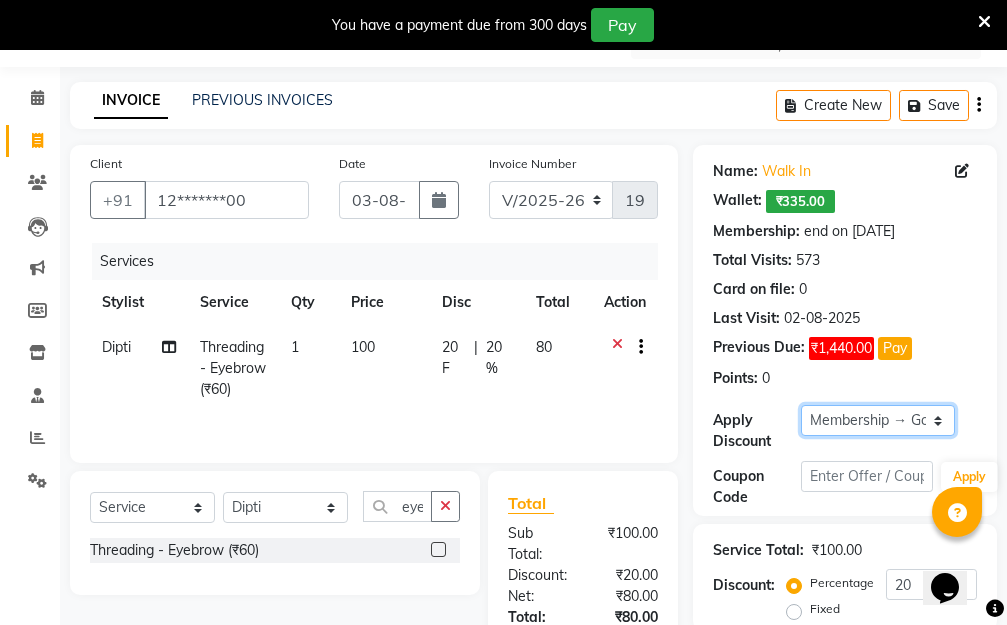 click on "Select Membership → Golden Membership Membership → Golden Membership Membership → Golden Membership Membership → Golden Membership Membership → Golden Membership Membership → Golden Membership Membership → Golden Membership Membership → Golden Membership Membership → Golden Membership Membership → Golden Membership Membership → Golden Membership Membership → Golden Membership Membership → Golden Membership Membership → Golden Membership Membership → Golden Membership Membership → Golden Membership Membership → Golden Membership Membership → Golden Membership Membership → Golden Membership Membership → Golden Membership Membership → Golden Membership Membership → Golden Membership Membership → Golden Membership Membership → Golden Membership Membership → Golden Membership Membership → Golden Membership Membership → Golden Membership Membership → Golden Membership Membership → Golden Membership Membership → Golden Membership" 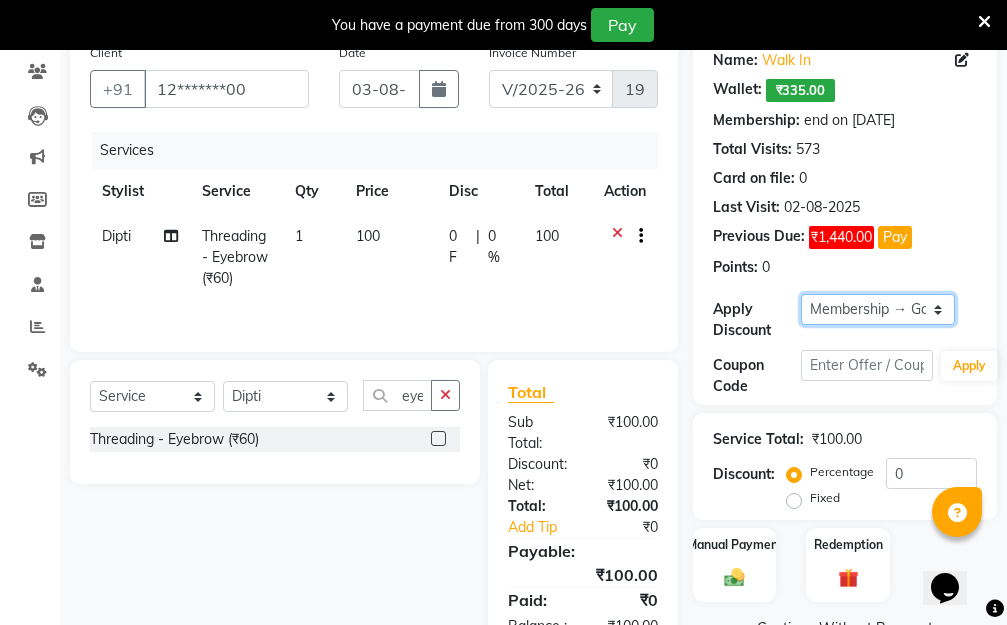 scroll, scrollTop: 278, scrollLeft: 0, axis: vertical 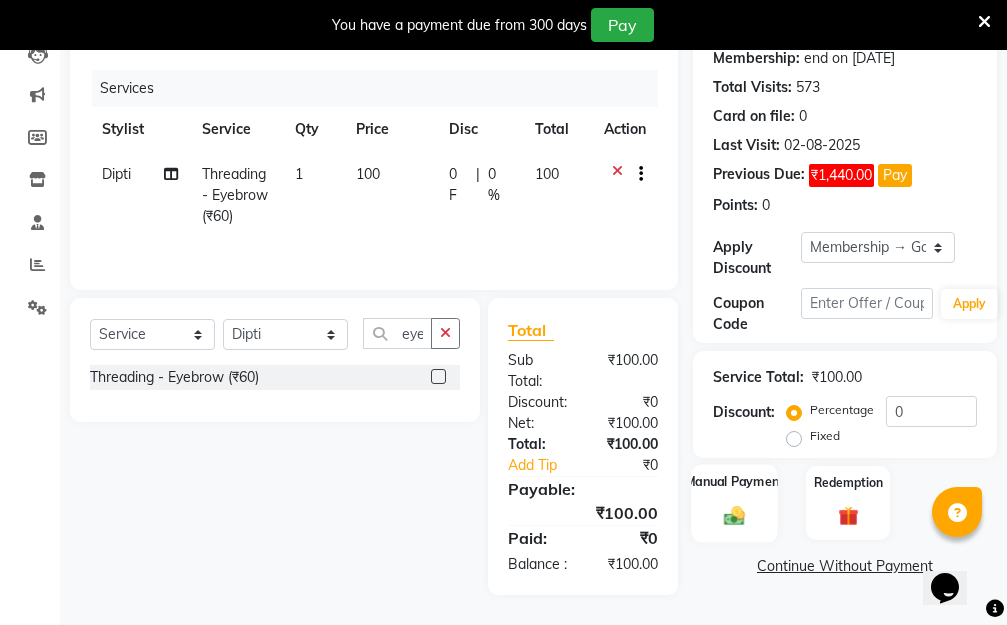 click 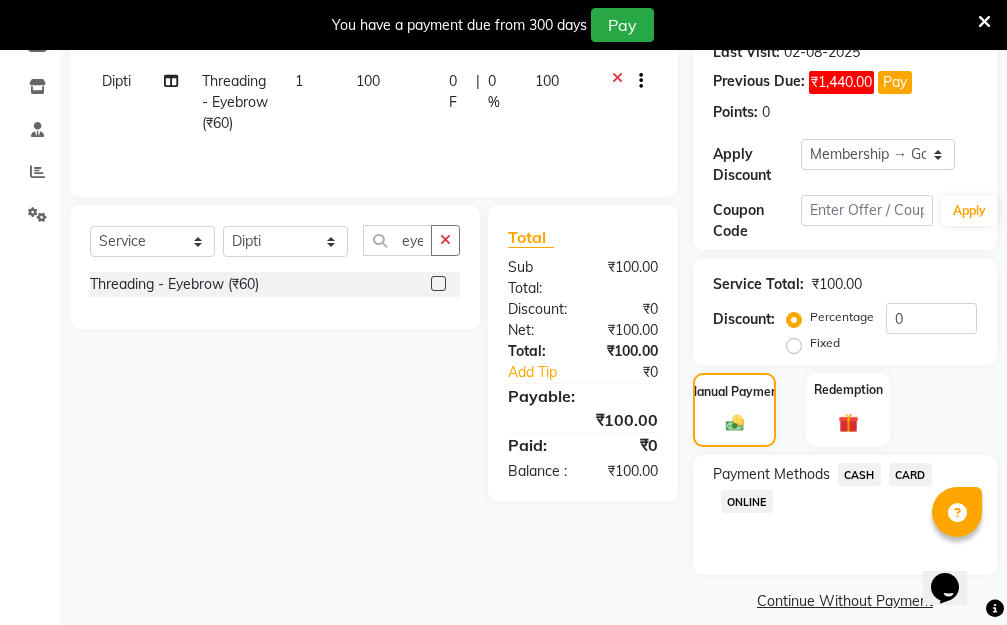 scroll, scrollTop: 369, scrollLeft: 0, axis: vertical 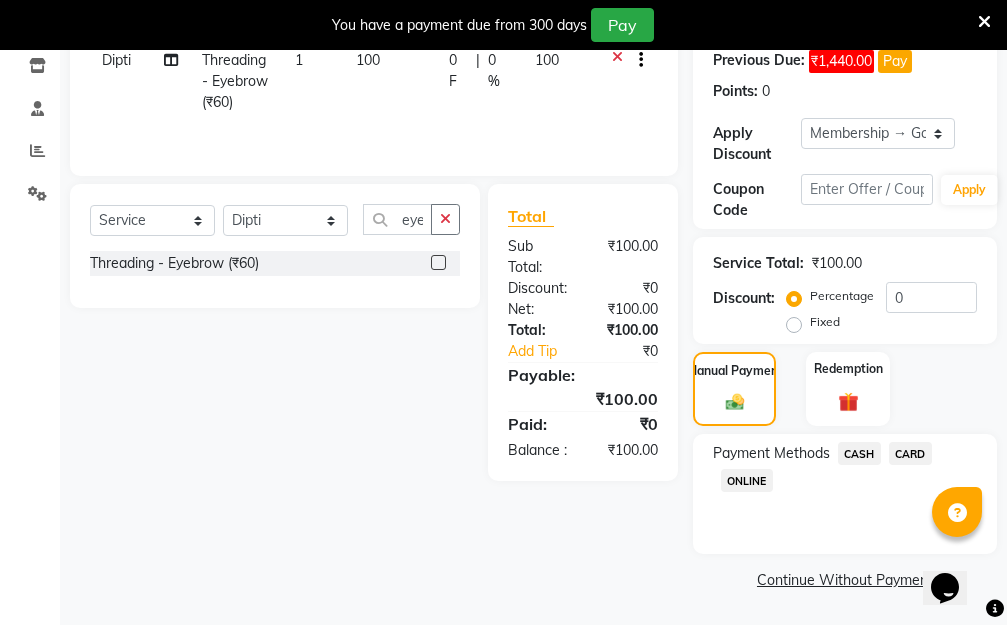 click on "ONLINE" 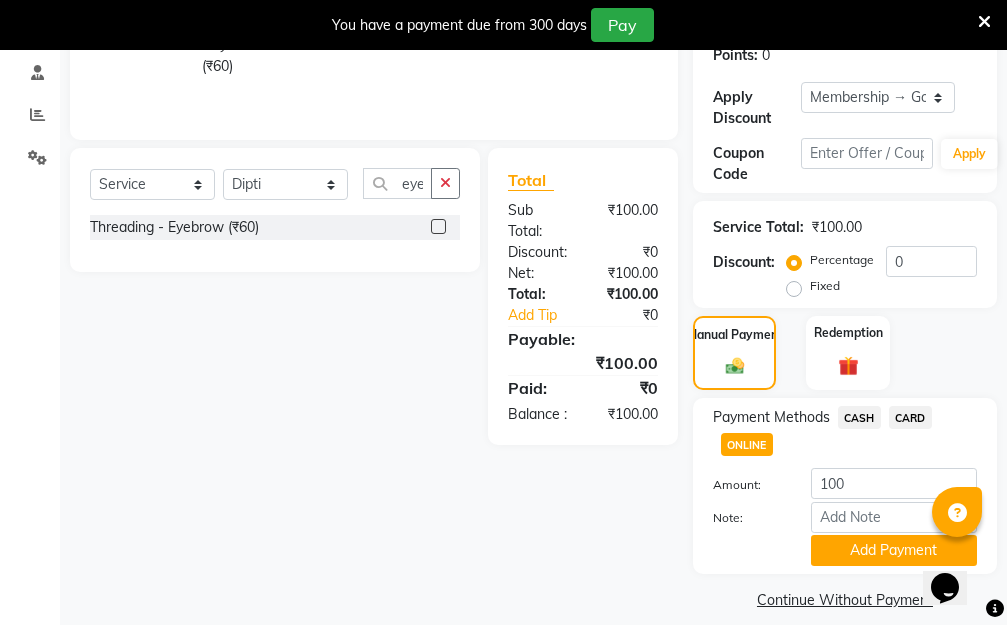 scroll, scrollTop: 425, scrollLeft: 0, axis: vertical 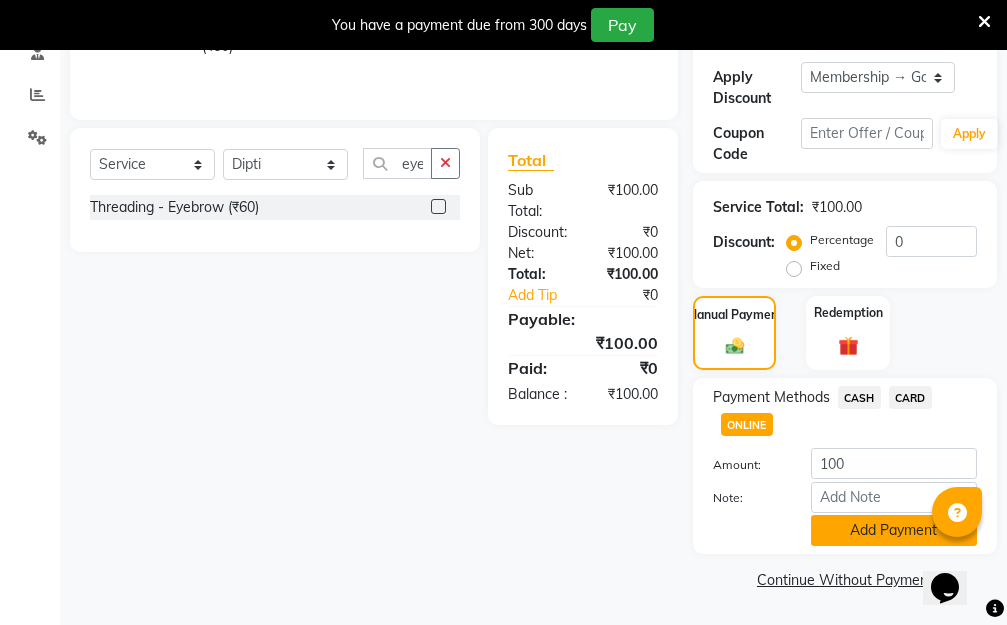 click on "Add Payment" 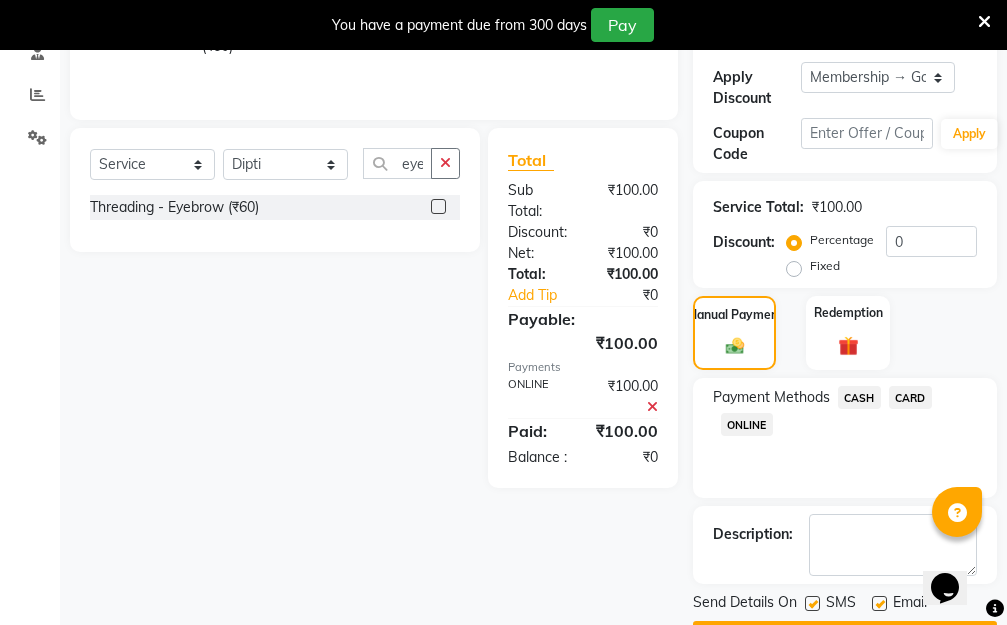 scroll, scrollTop: 482, scrollLeft: 0, axis: vertical 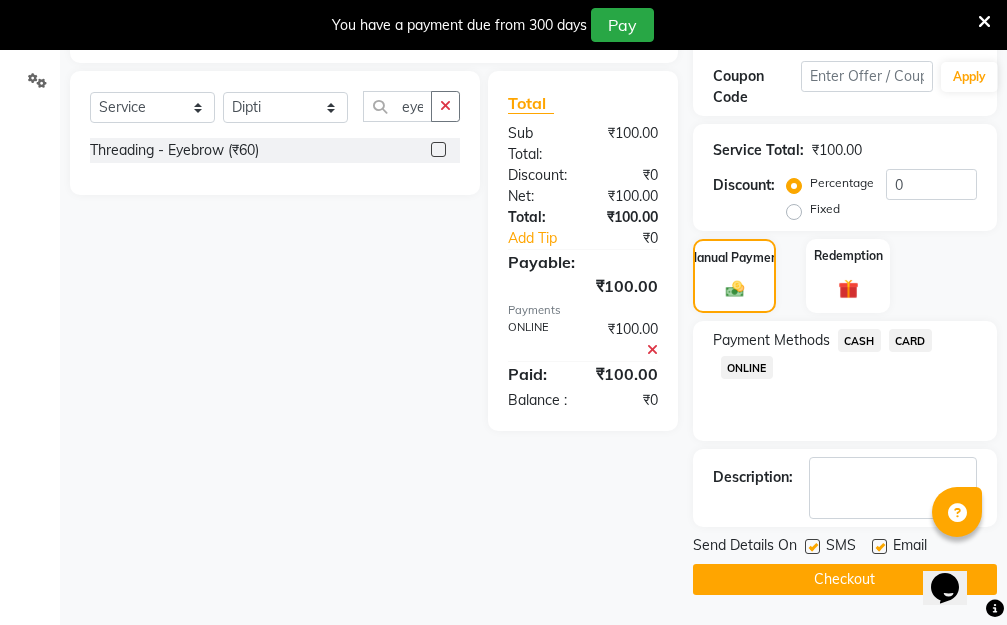 click on "Checkout" 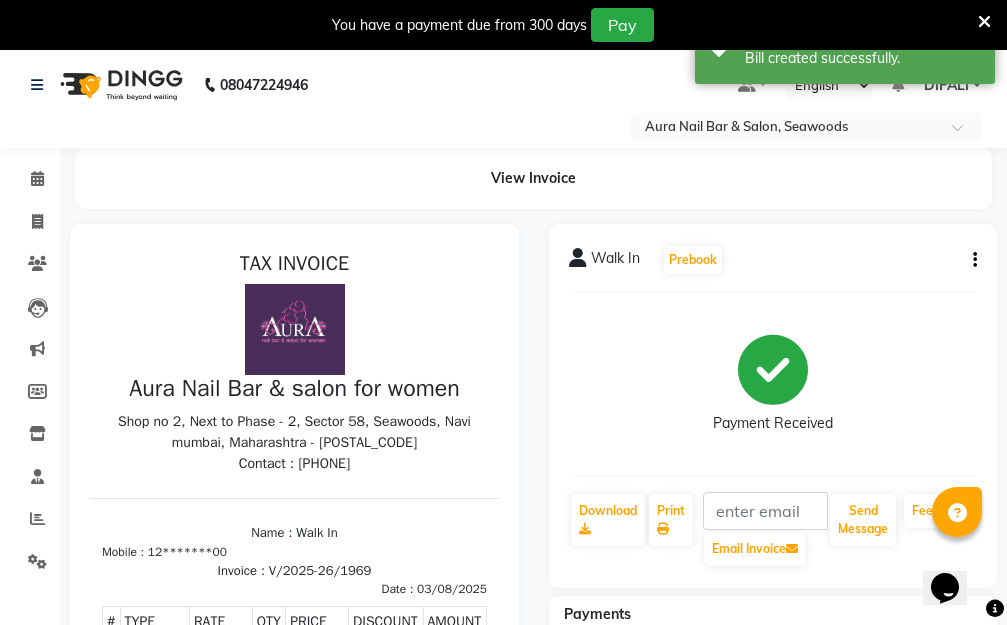 scroll, scrollTop: 0, scrollLeft: 0, axis: both 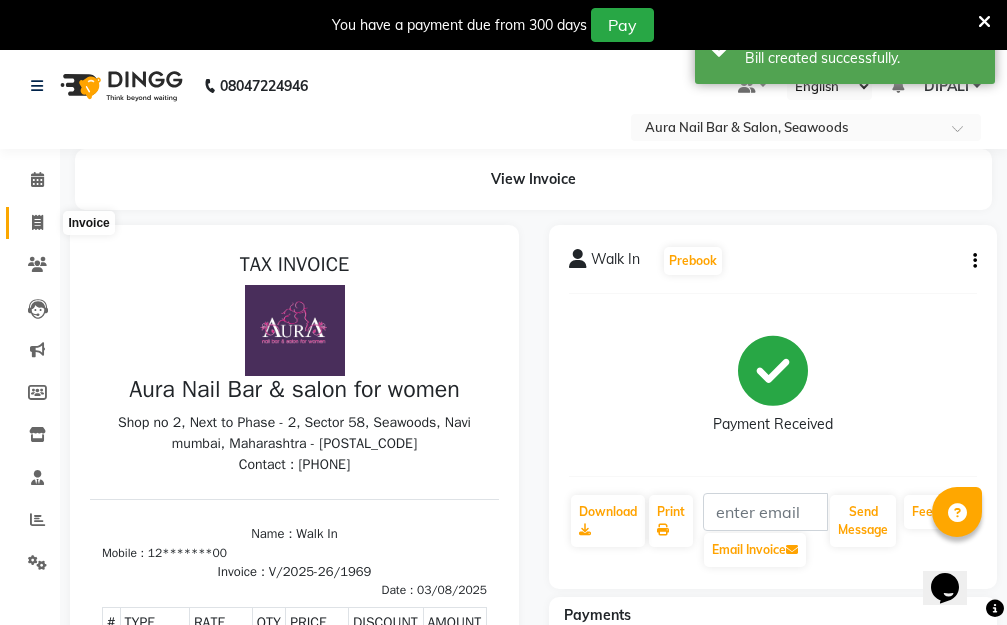 click 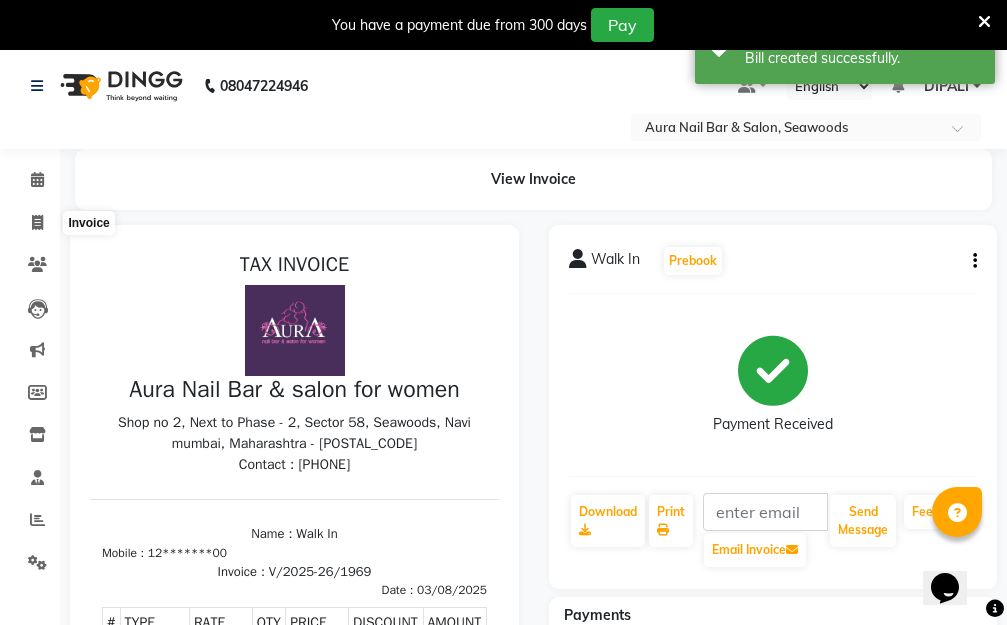 select on "4994" 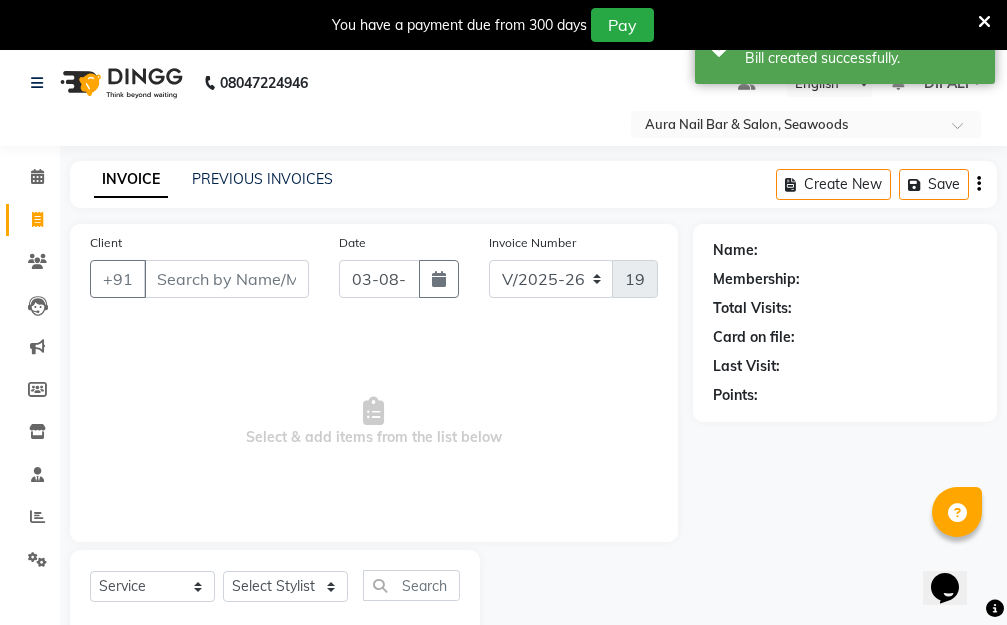 scroll, scrollTop: 0, scrollLeft: 0, axis: both 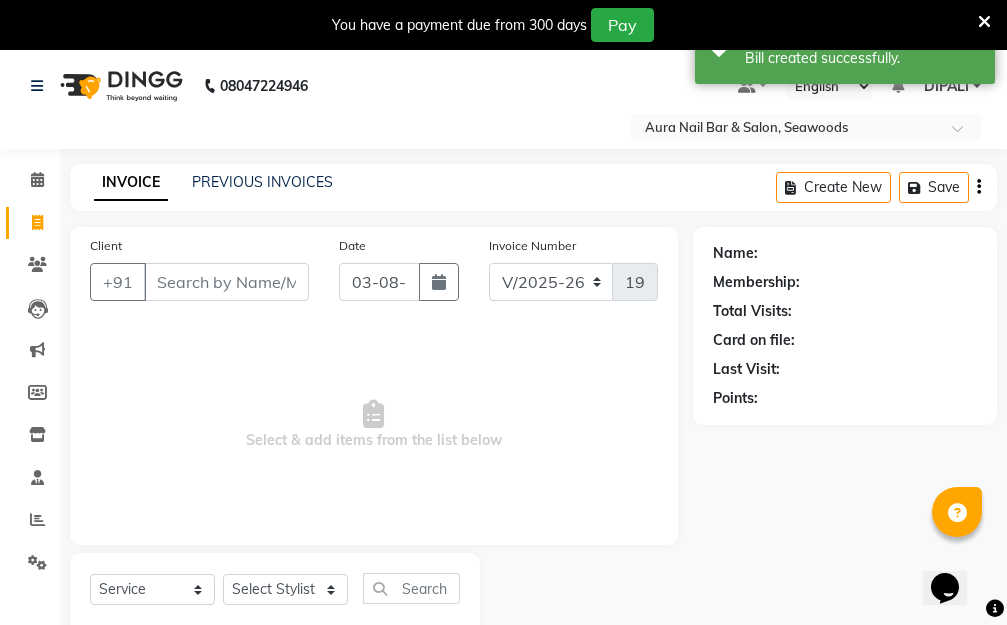 click on "Client" at bounding box center [226, 282] 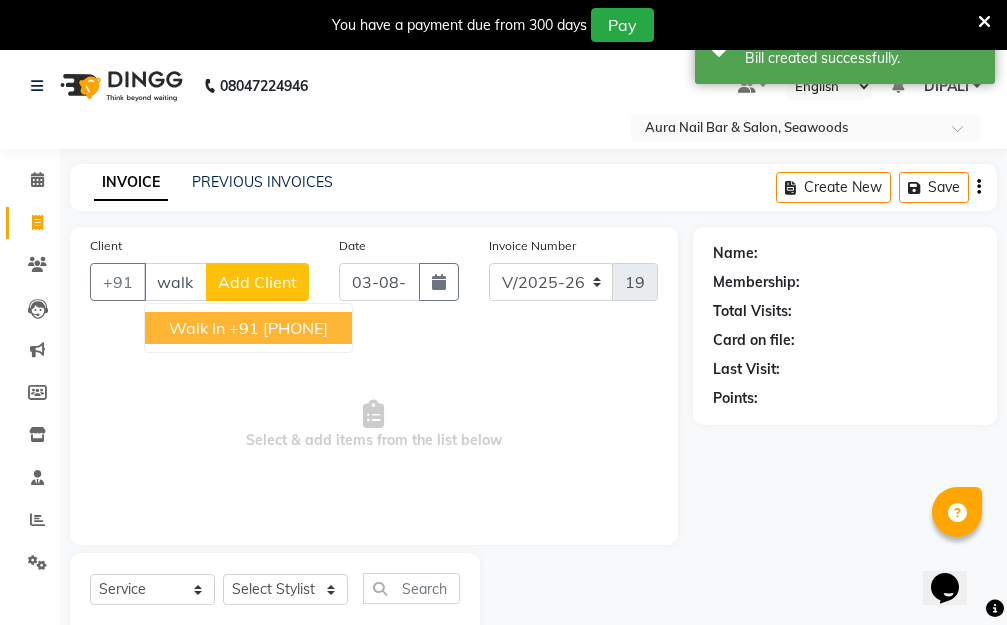click on "+91 [PHONE]" at bounding box center [278, 328] 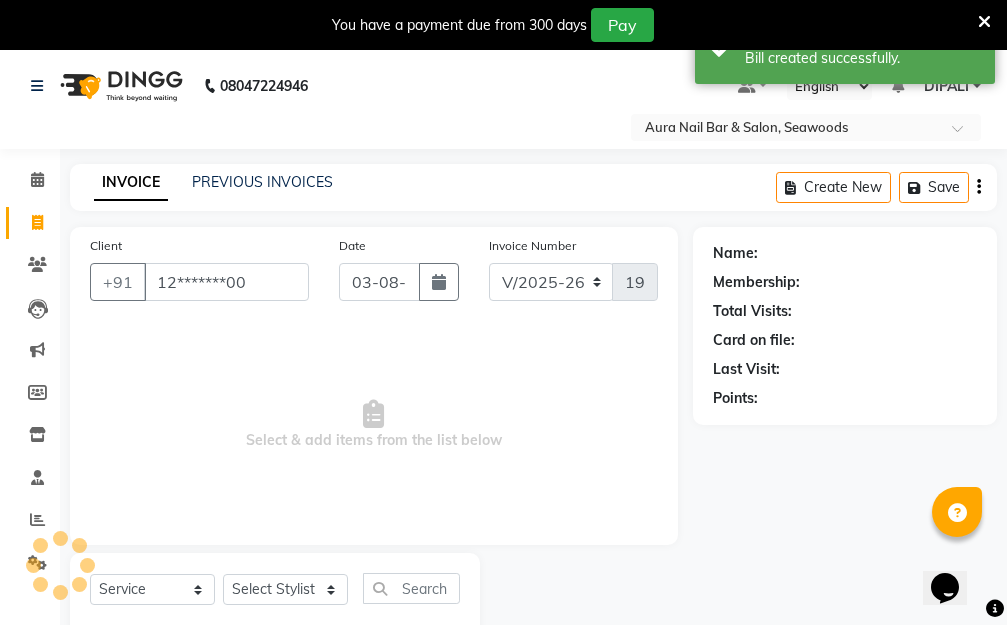 type on "12*******00" 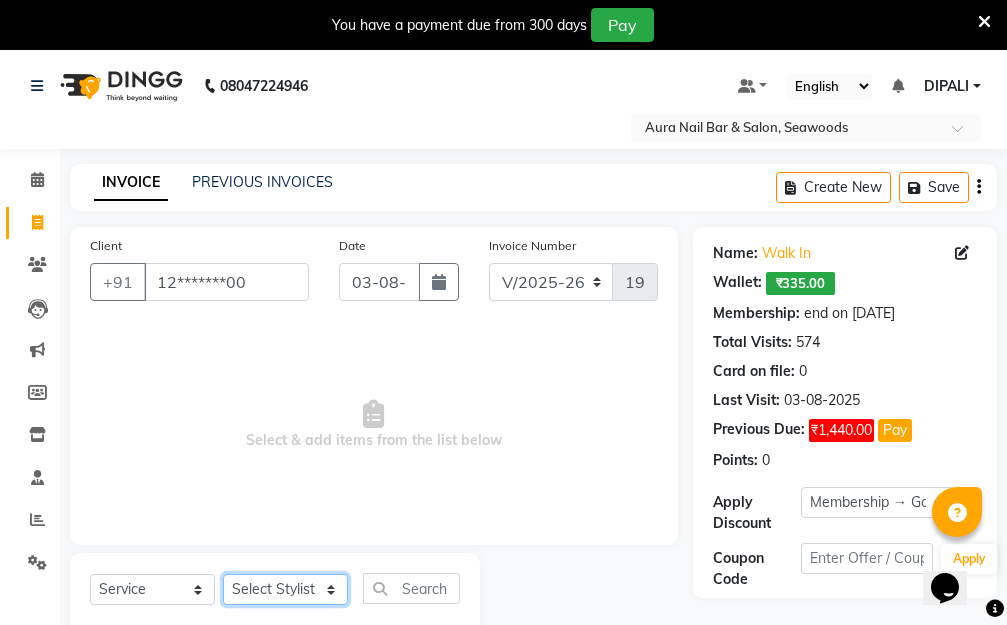 click on "Select Stylist [FIRST] [LAST] Manager [FIRST] [LAST] [FIRST] [LAST] [FIRST] [LAST]" 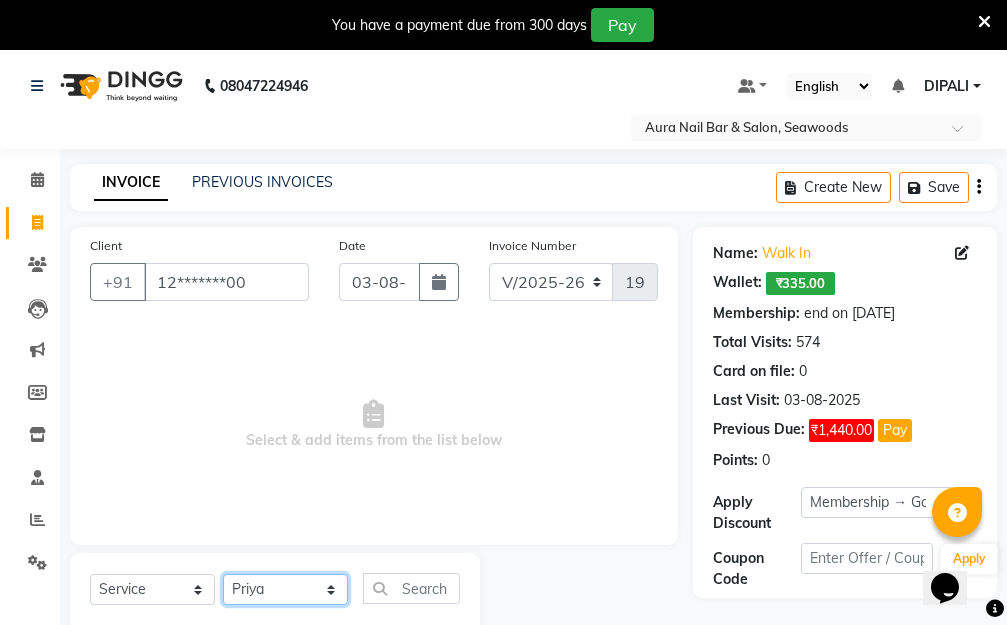 click on "Select Stylist [FIRST] [LAST] Manager [FIRST] [LAST] [FIRST] [LAST] [FIRST] [LAST]" 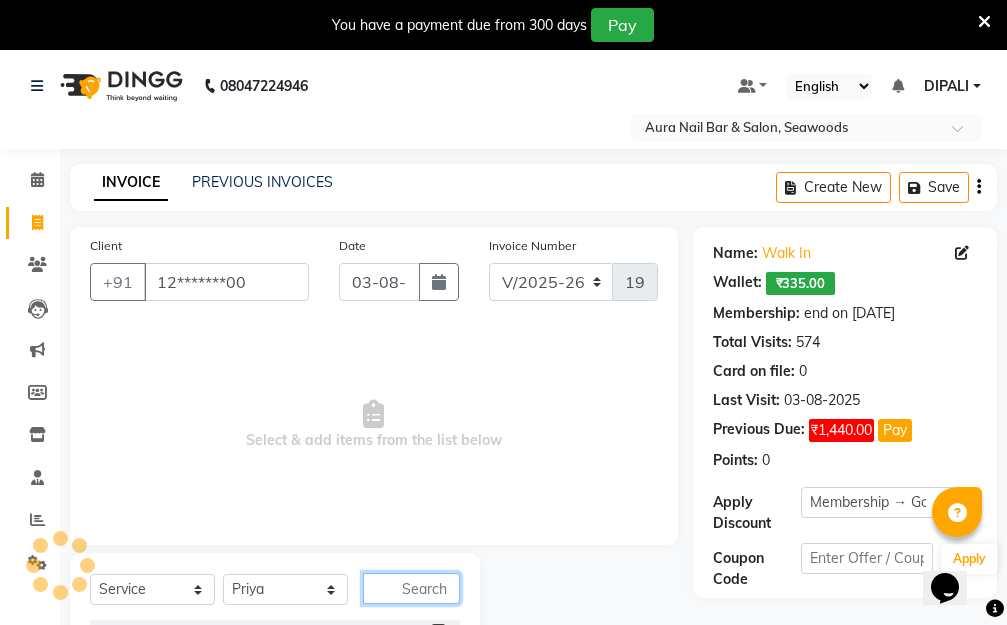 click 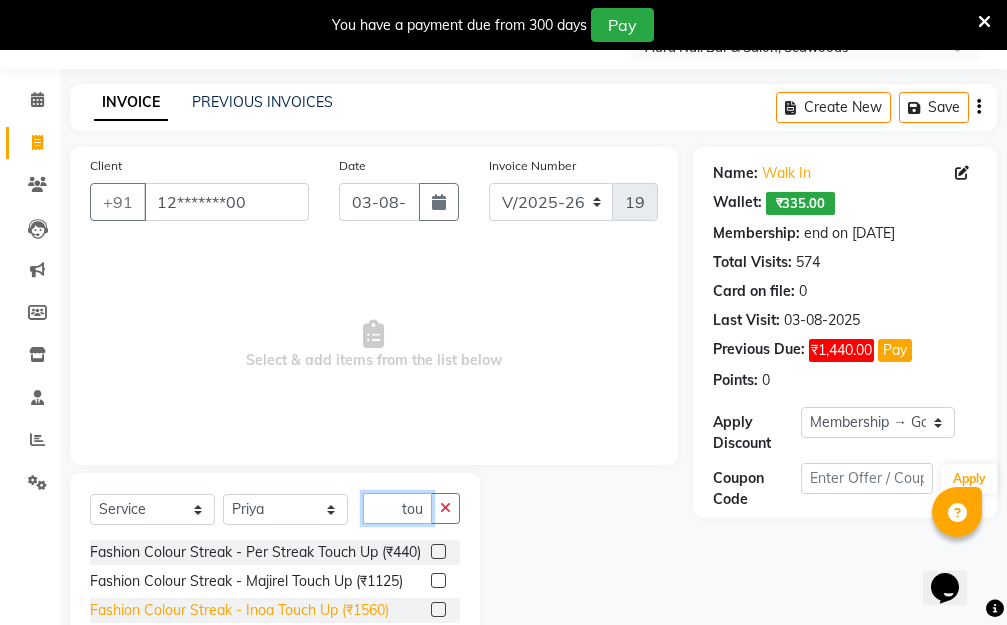 scroll, scrollTop: 140, scrollLeft: 0, axis: vertical 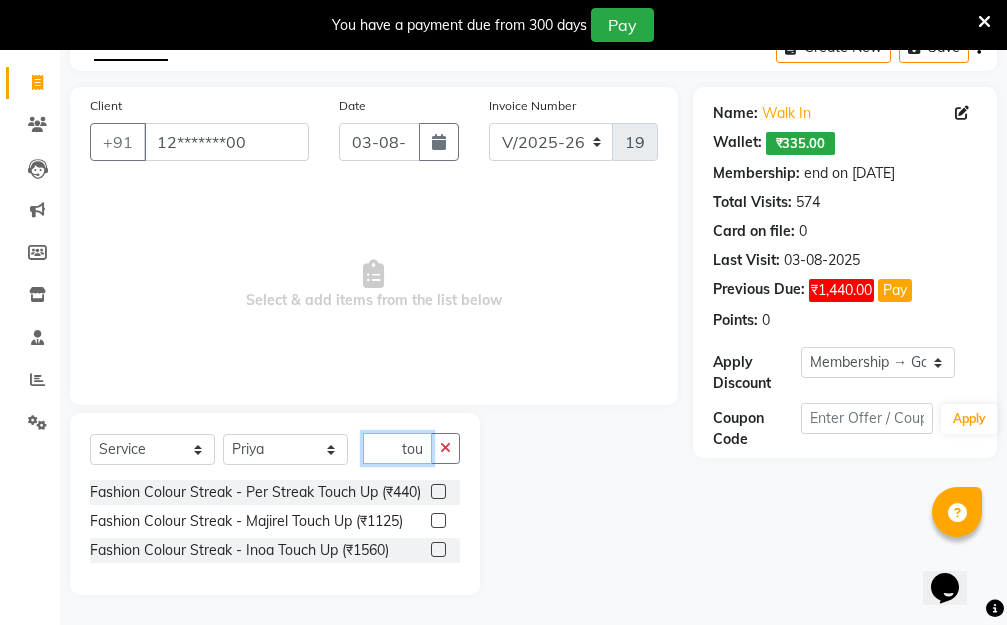 type on "tou" 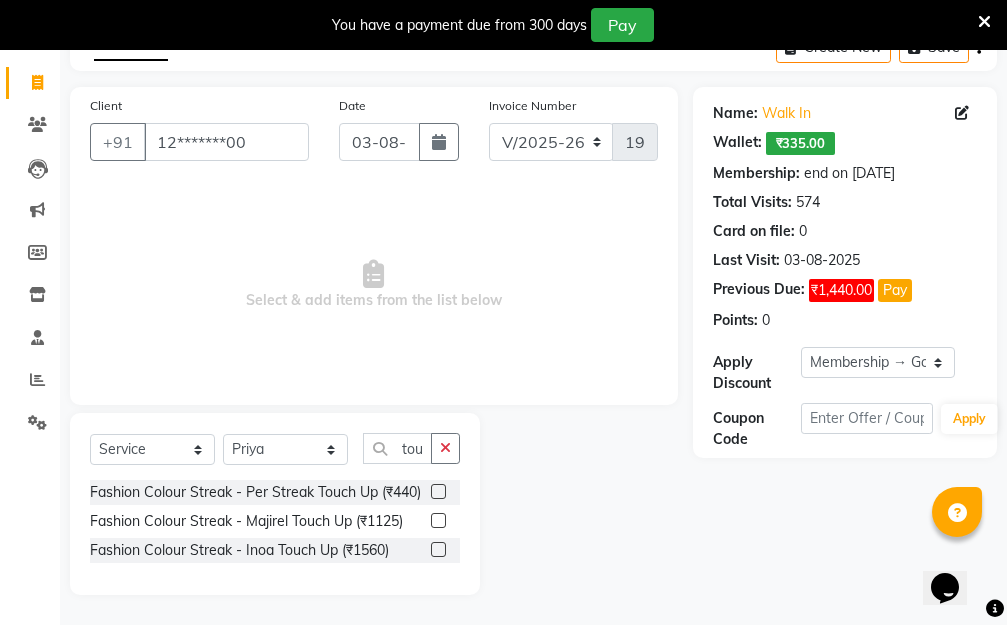 click 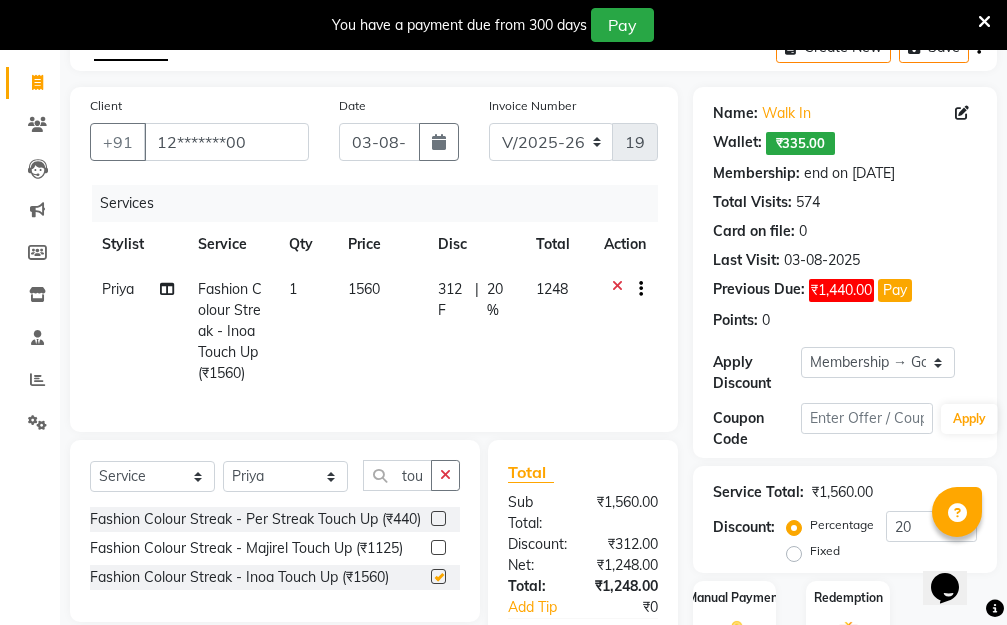 checkbox on "false" 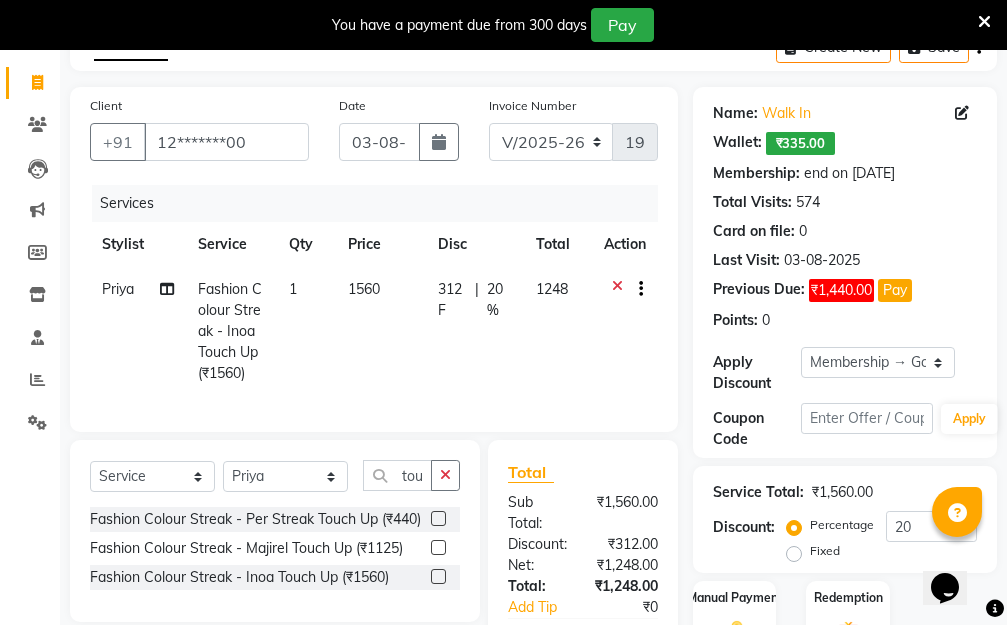 click on "1560" 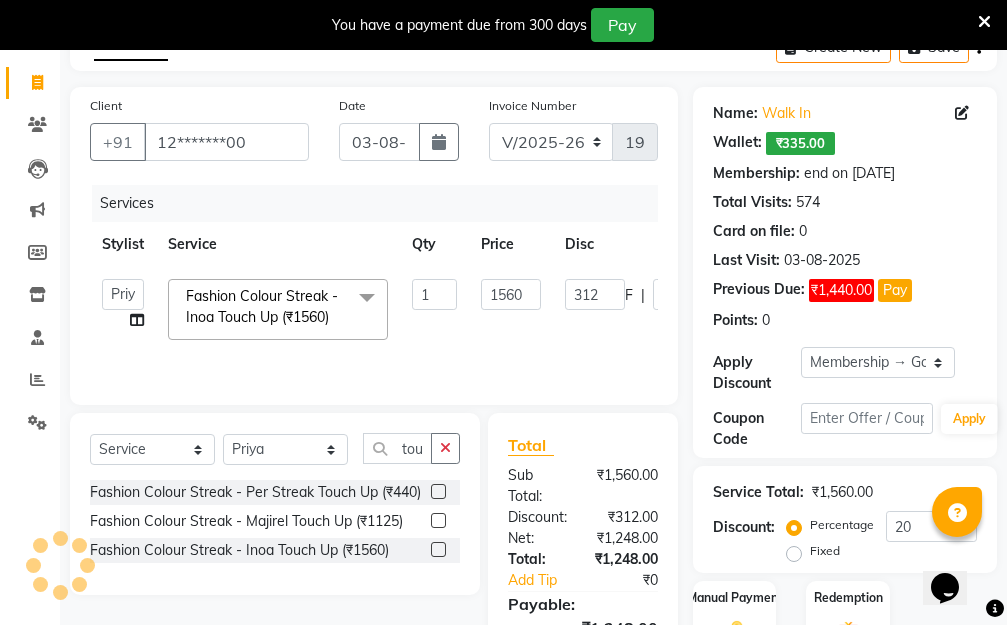 click on "1560" 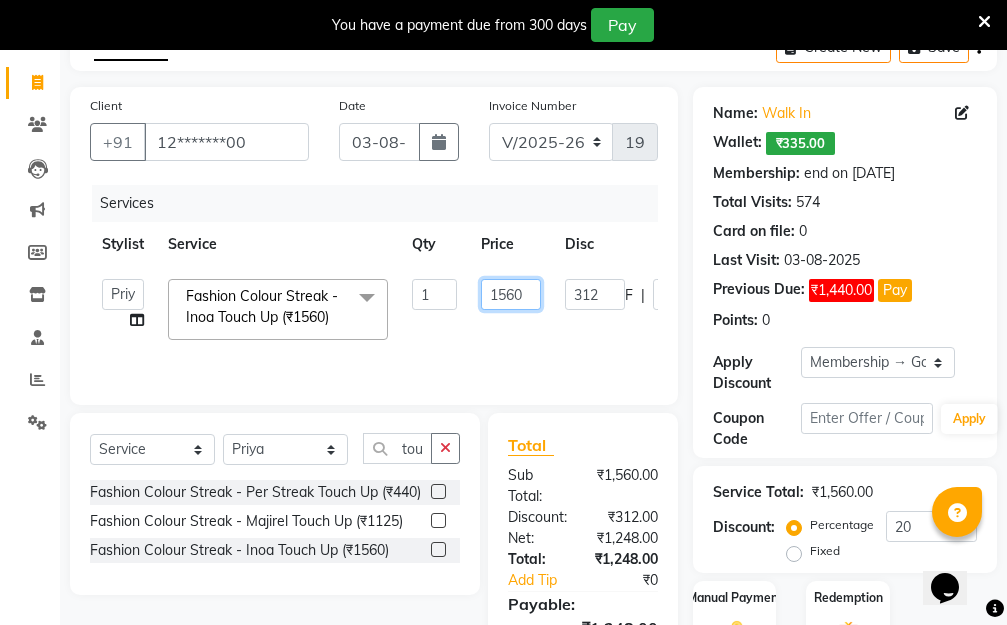 drag, startPoint x: 526, startPoint y: 288, endPoint x: 470, endPoint y: 296, distance: 56.568542 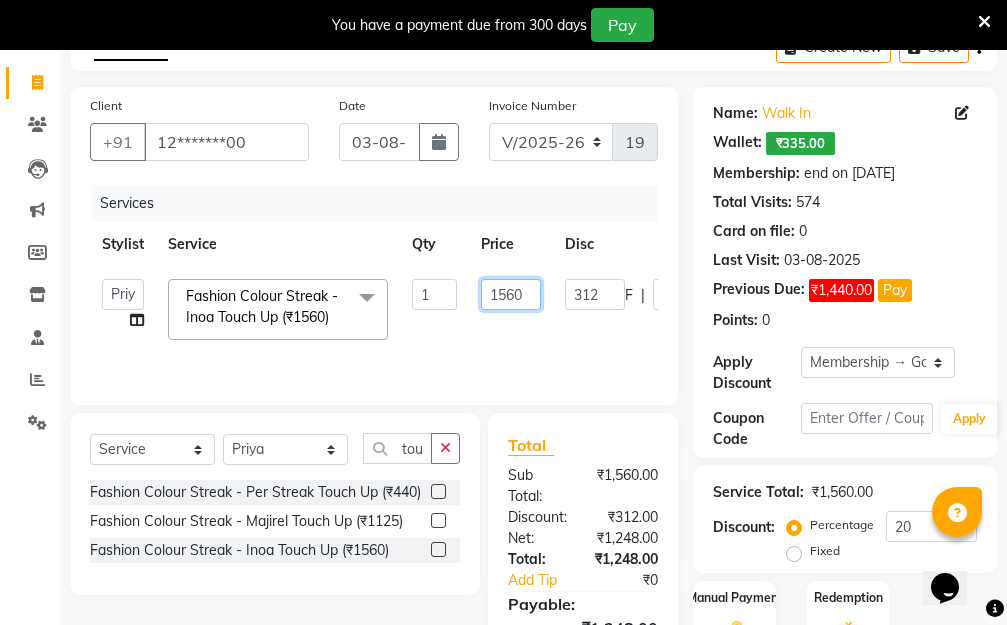 click on "1560" 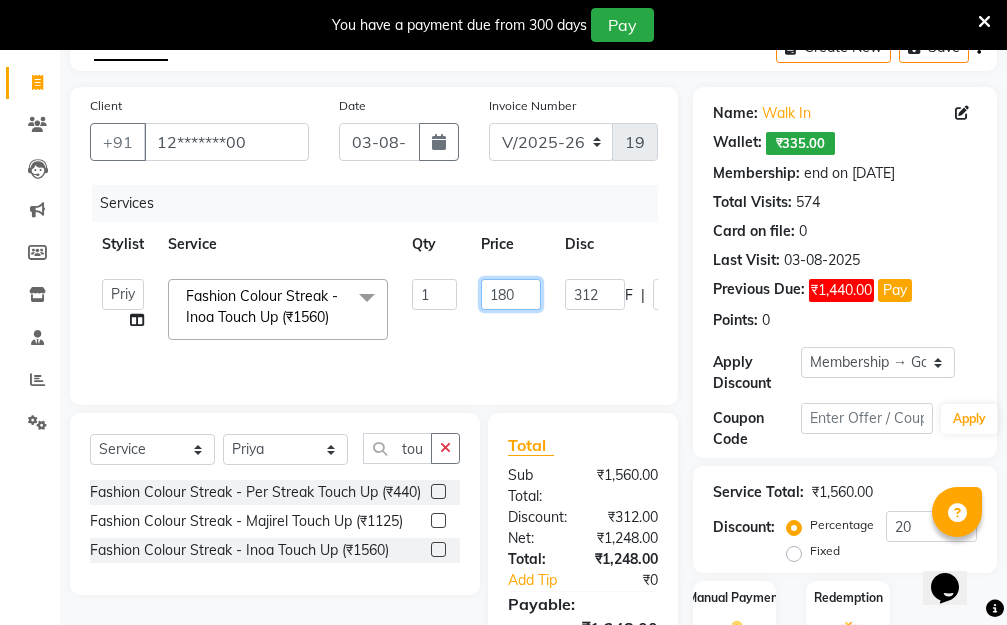 type on "1800" 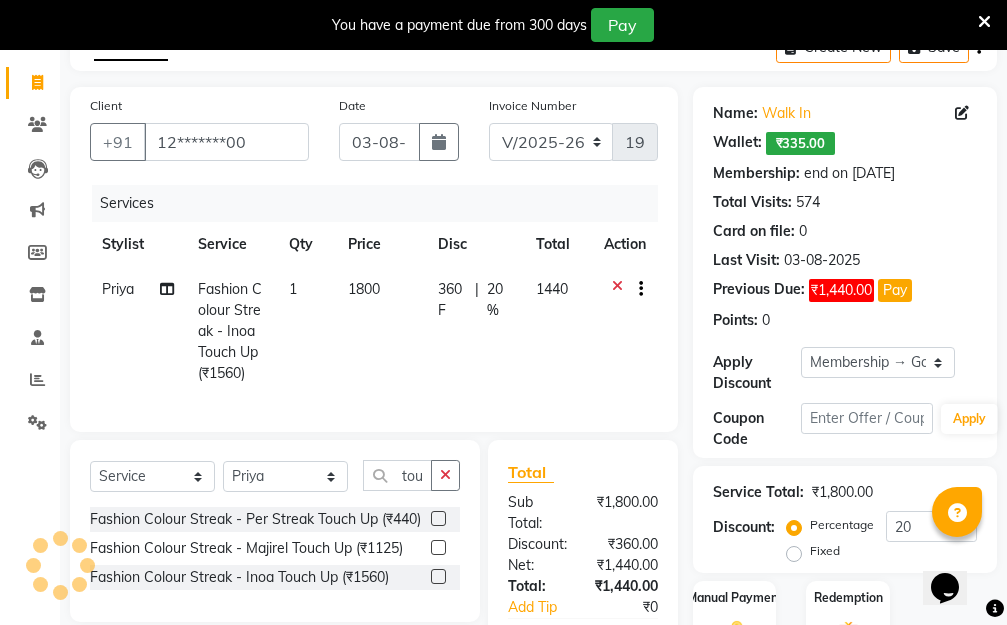 click on "[FIRST] Fashion Colour Streak - Inoa Touch Up (₹1560) 1 1800 360 F | 20 % 1440" 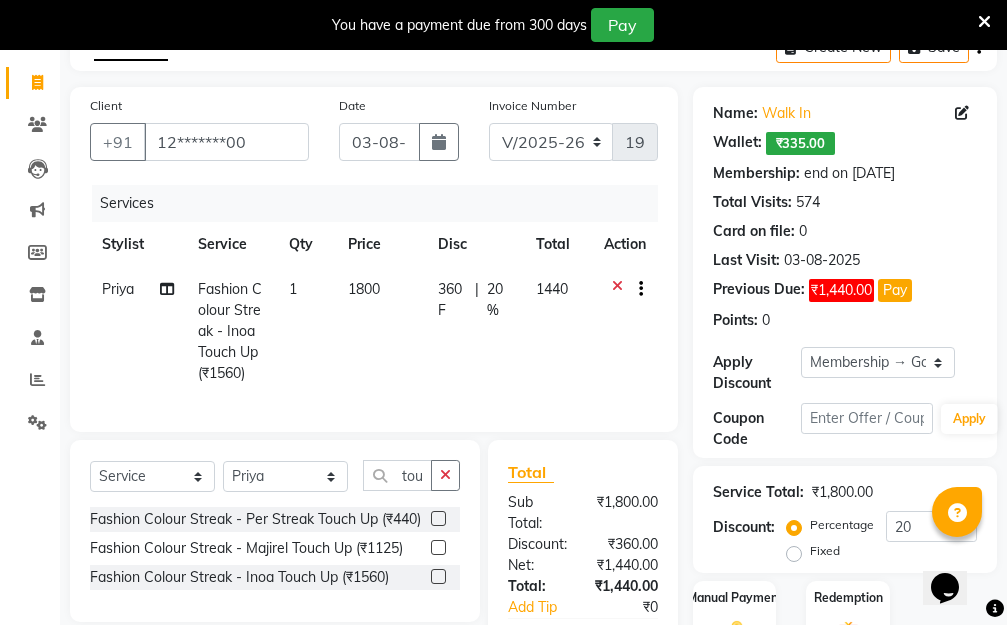 scroll, scrollTop: 320, scrollLeft: 0, axis: vertical 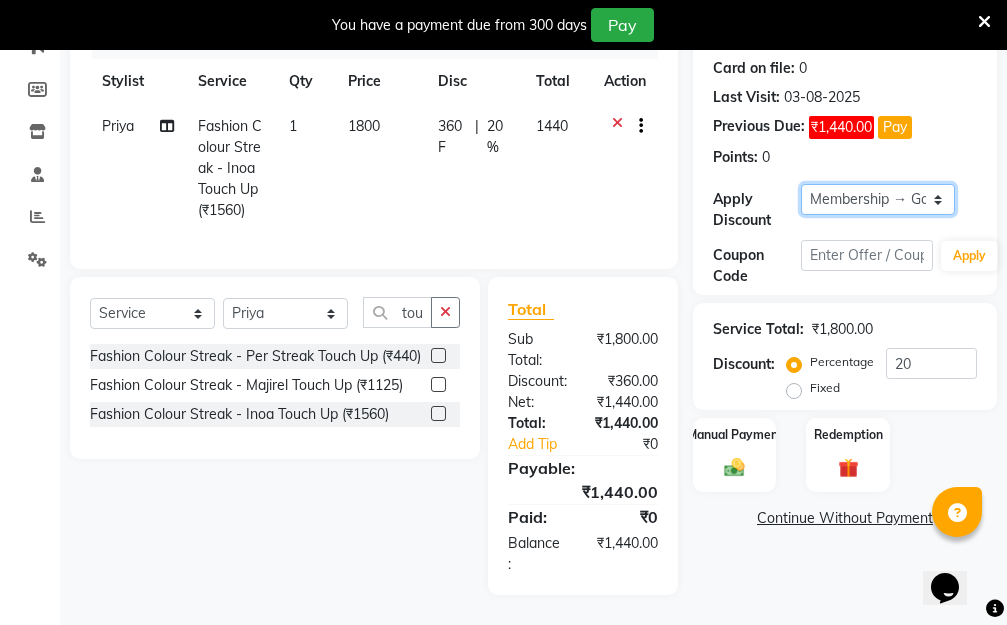 click on "Select Membership → Golden Membership Membership → Golden Membership Membership → Golden Membership Membership → Golden Membership Membership → Golden Membership Membership → Golden Membership Membership → Golden Membership Membership → Golden Membership Membership → Golden Membership Membership → Golden Membership Membership → Golden Membership Membership → Golden Membership Membership → Golden Membership Membership → Golden Membership Membership → Golden Membership Membership → Golden Membership Membership → Golden Membership Membership → Golden Membership Membership → Golden Membership Membership → Golden Membership Membership → Golden Membership Membership → Golden Membership Membership → Golden Membership Membership → Golden Membership Membership → Golden Membership Membership → Golden Membership Membership → Golden Membership Membership → Golden Membership Membership → Golden Membership Membership → Golden Membership" 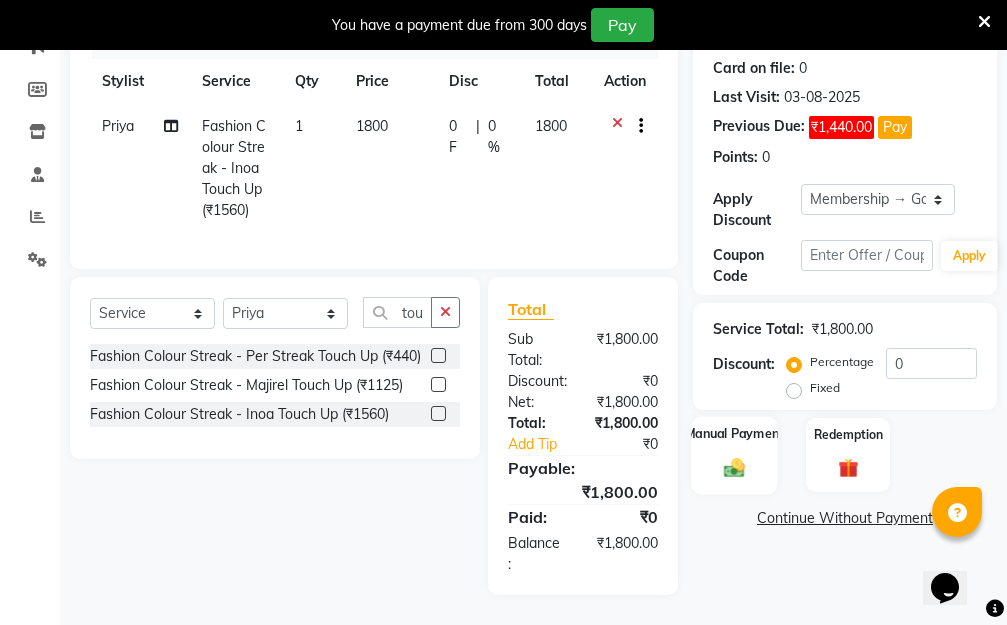 click 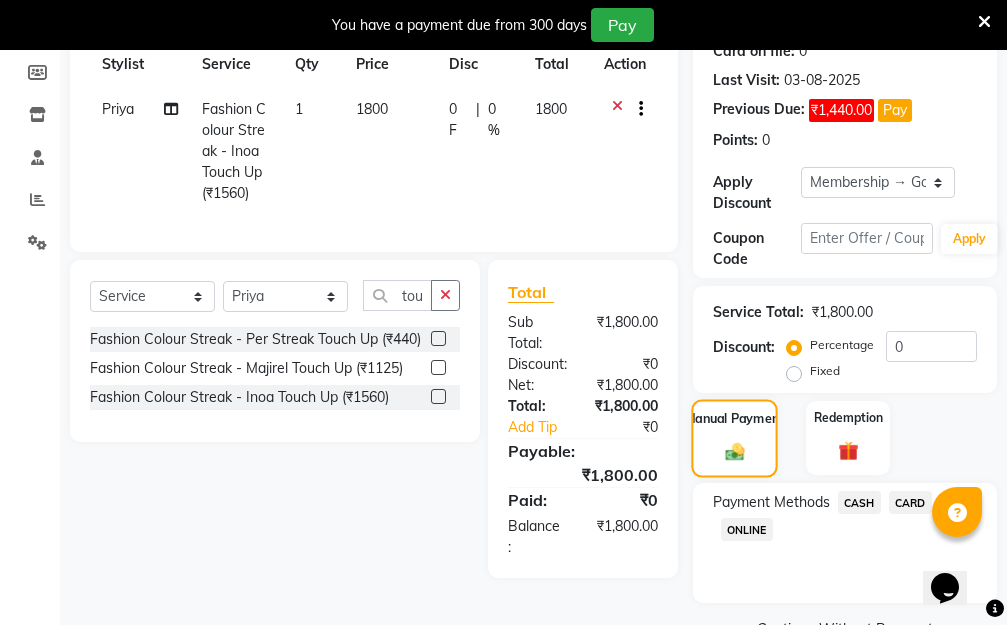 scroll, scrollTop: 369, scrollLeft: 0, axis: vertical 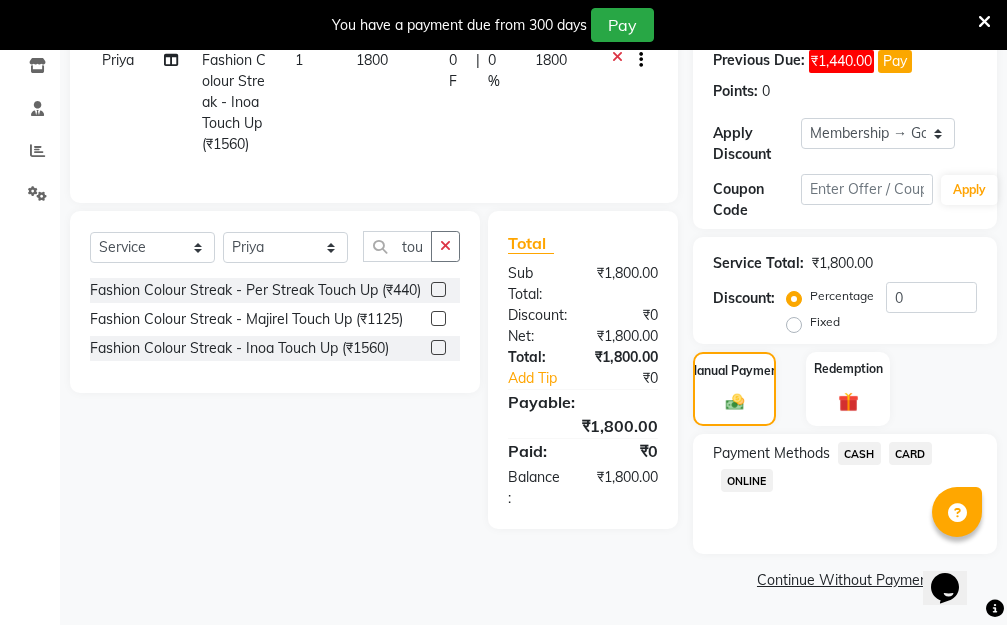click on "ONLINE" 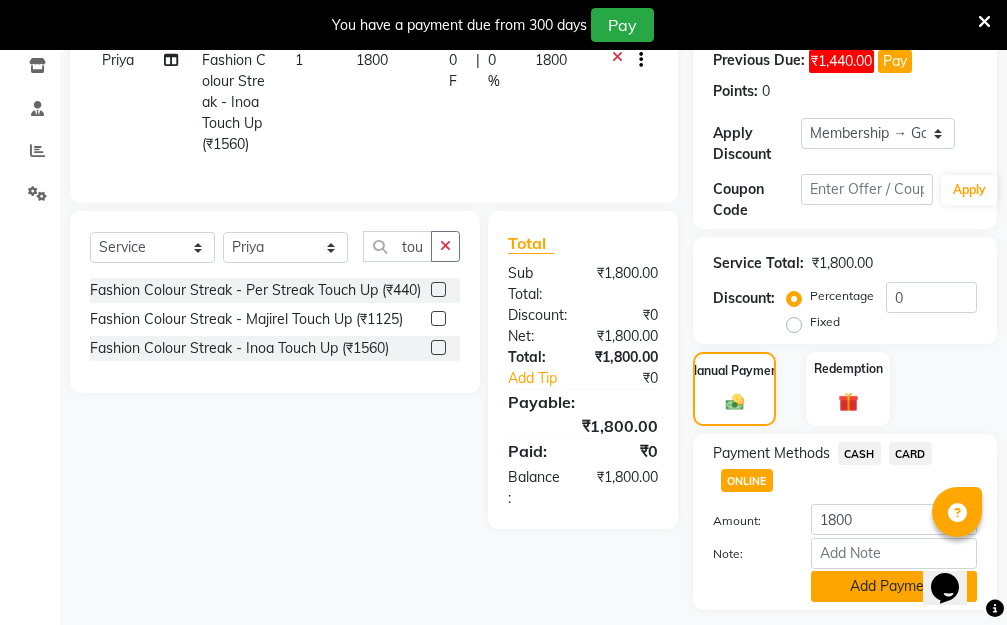 click on "Add Payment" 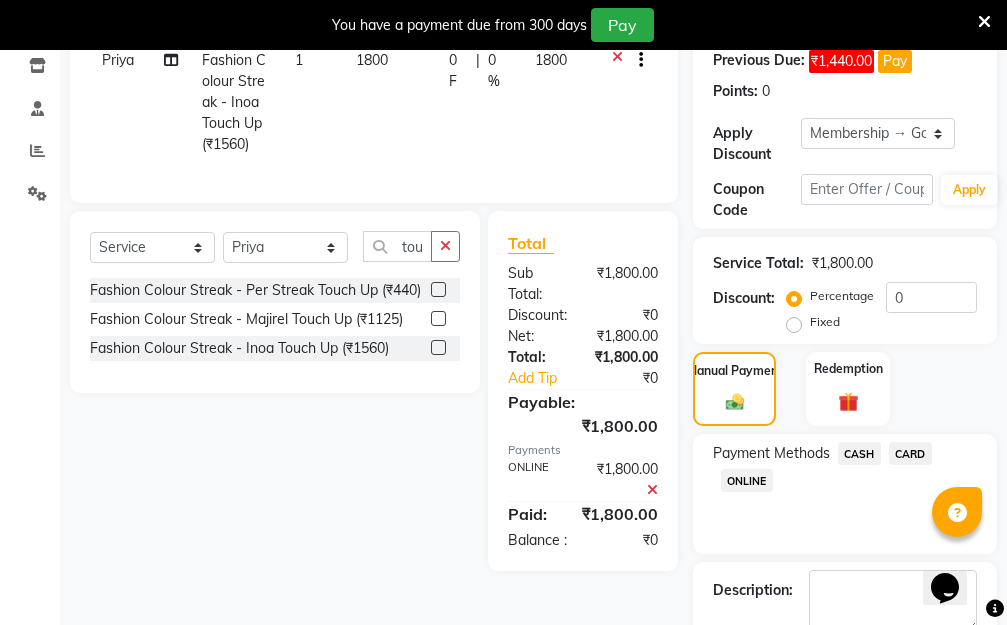 scroll, scrollTop: 482, scrollLeft: 0, axis: vertical 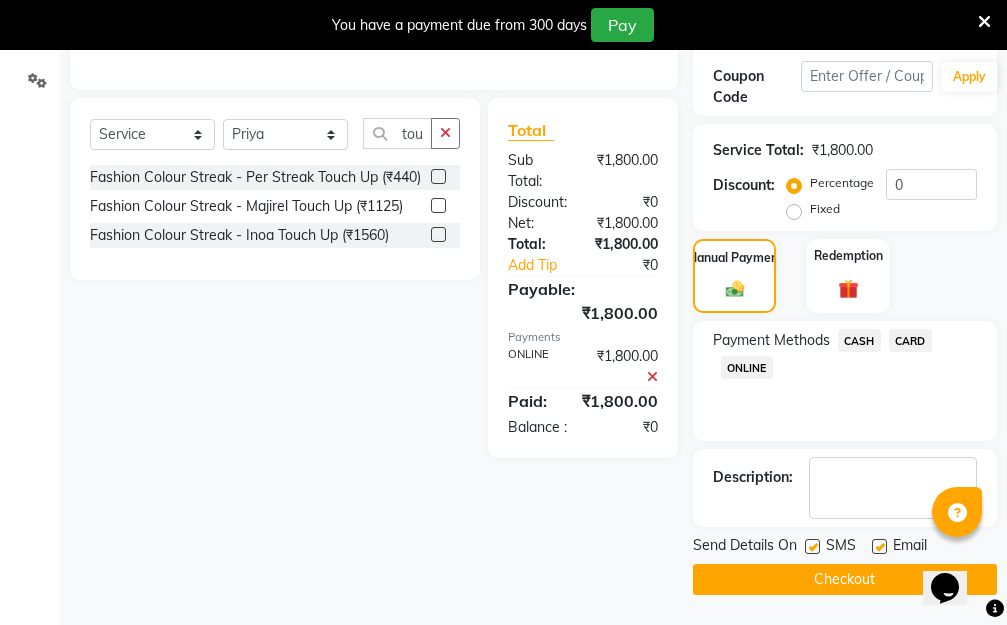 click on "Checkout" 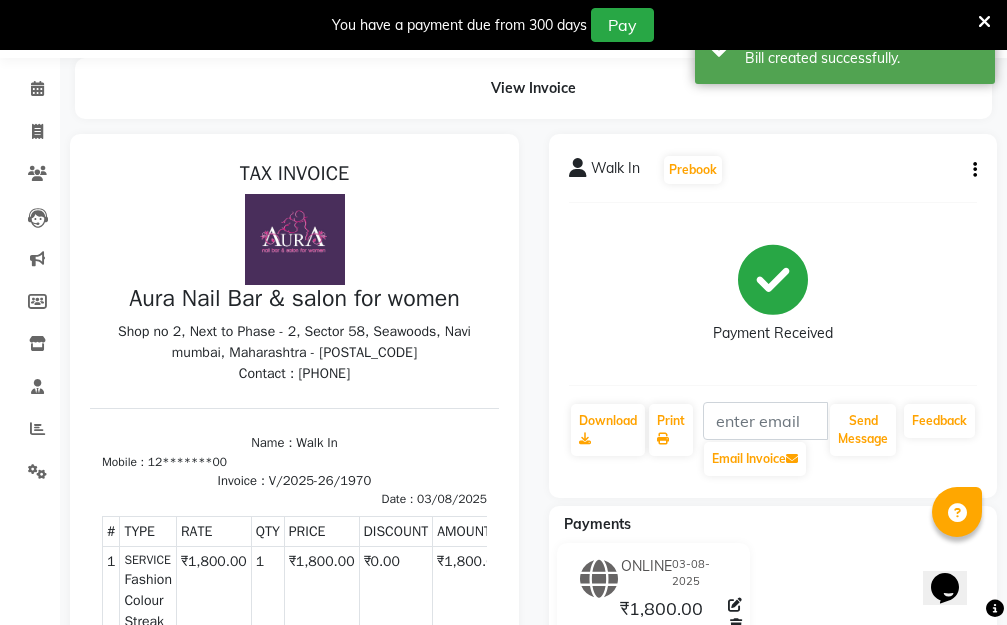 scroll, scrollTop: 0, scrollLeft: 0, axis: both 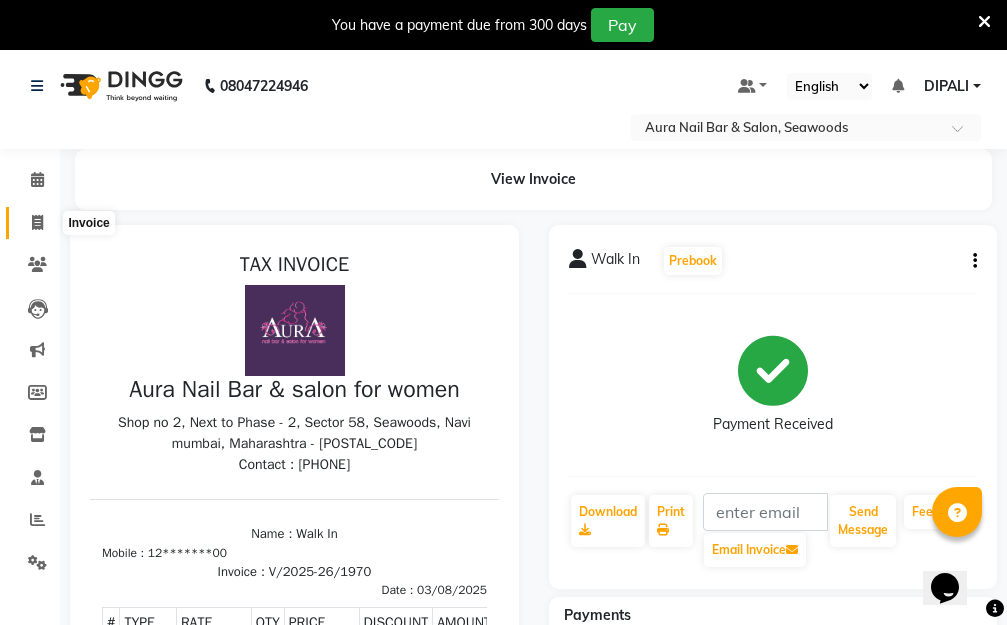 click 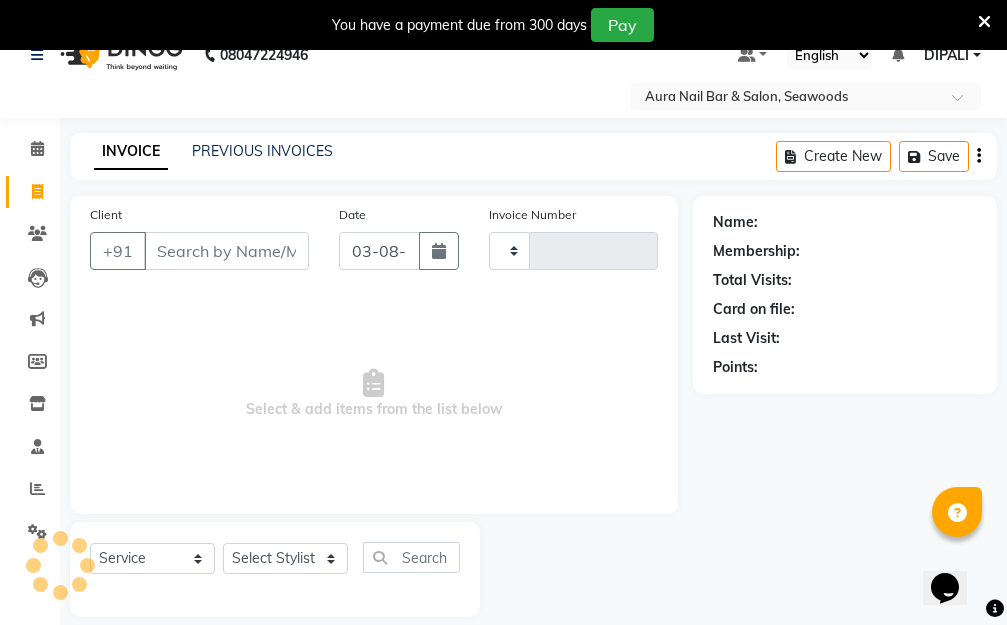 scroll, scrollTop: 0, scrollLeft: 0, axis: both 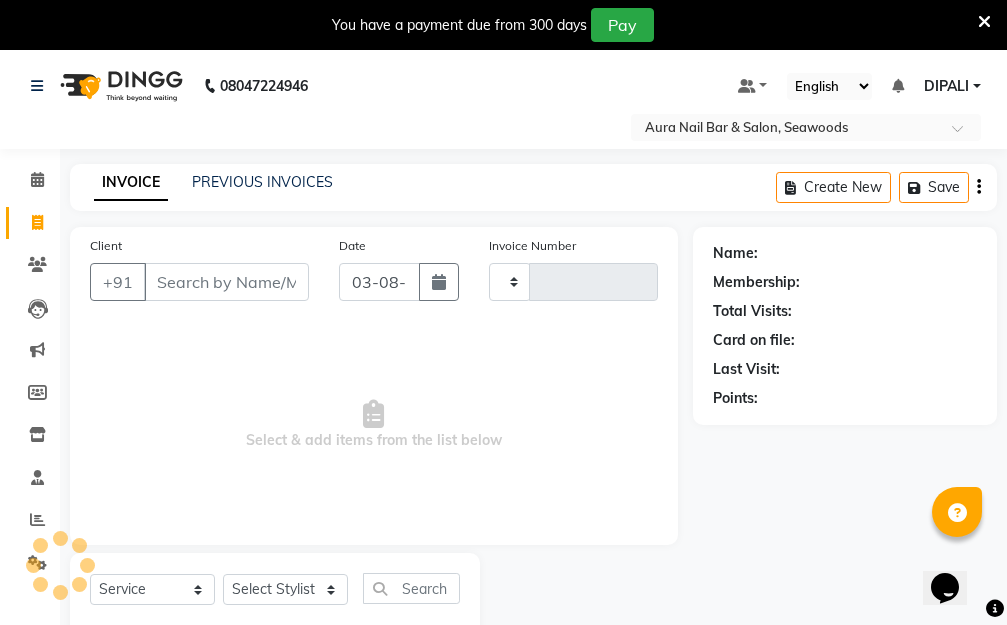 type on "1971" 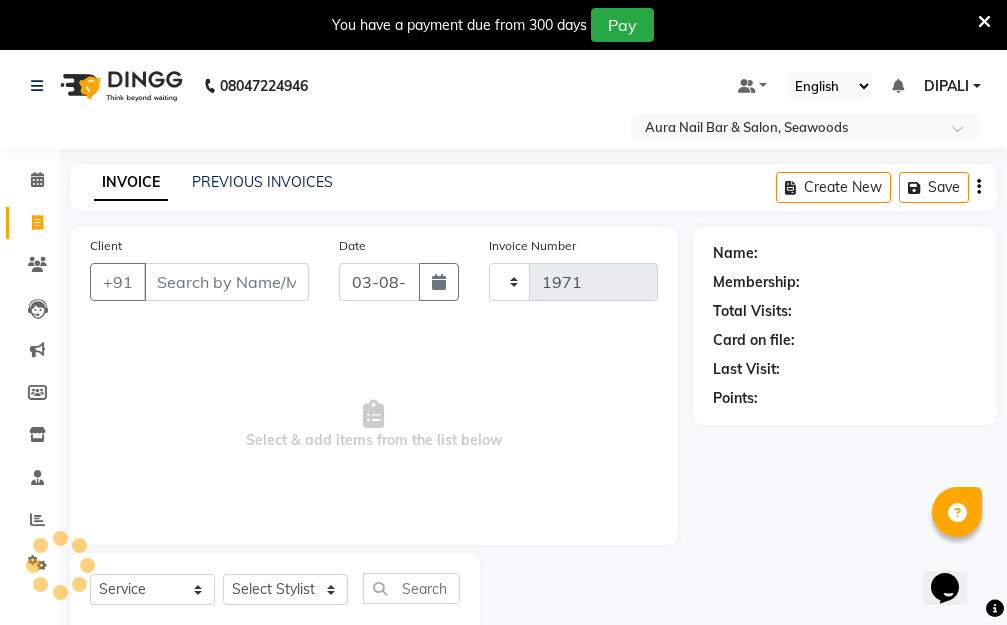 select on "4994" 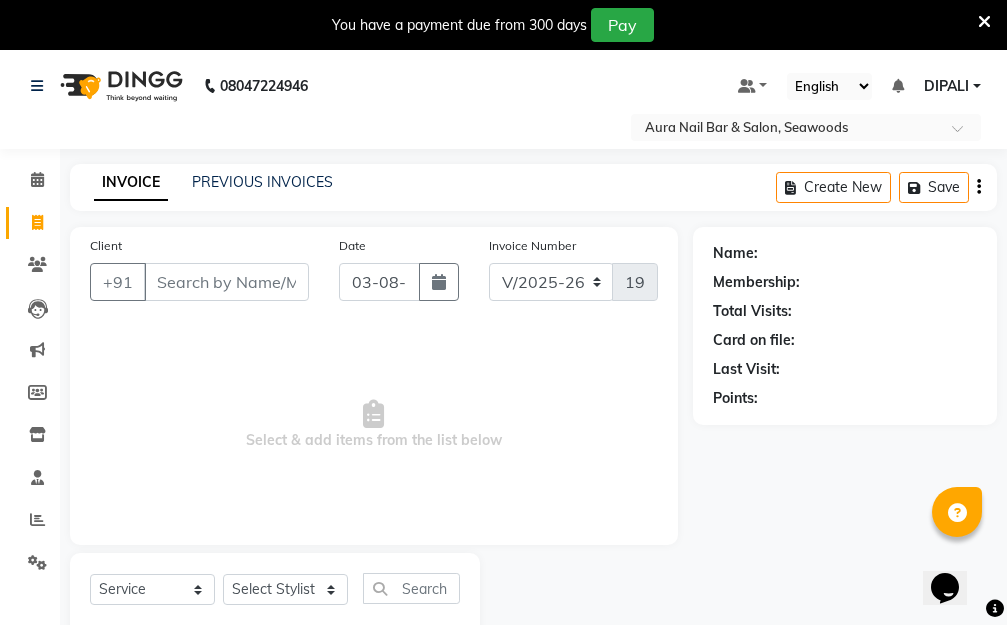 click on "Client" at bounding box center (226, 282) 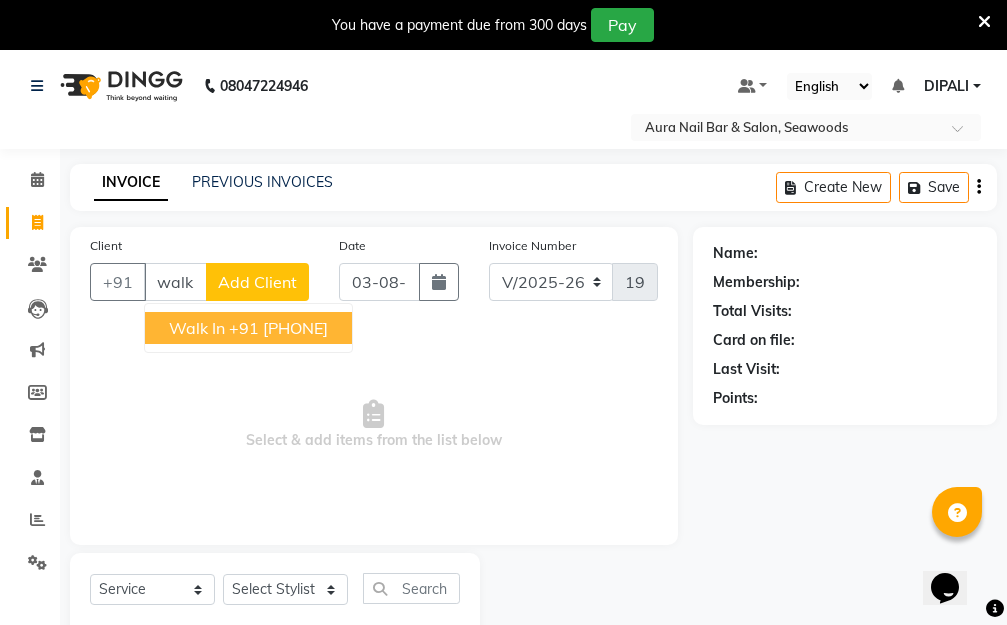 click on "+91 [PHONE]" at bounding box center (278, 328) 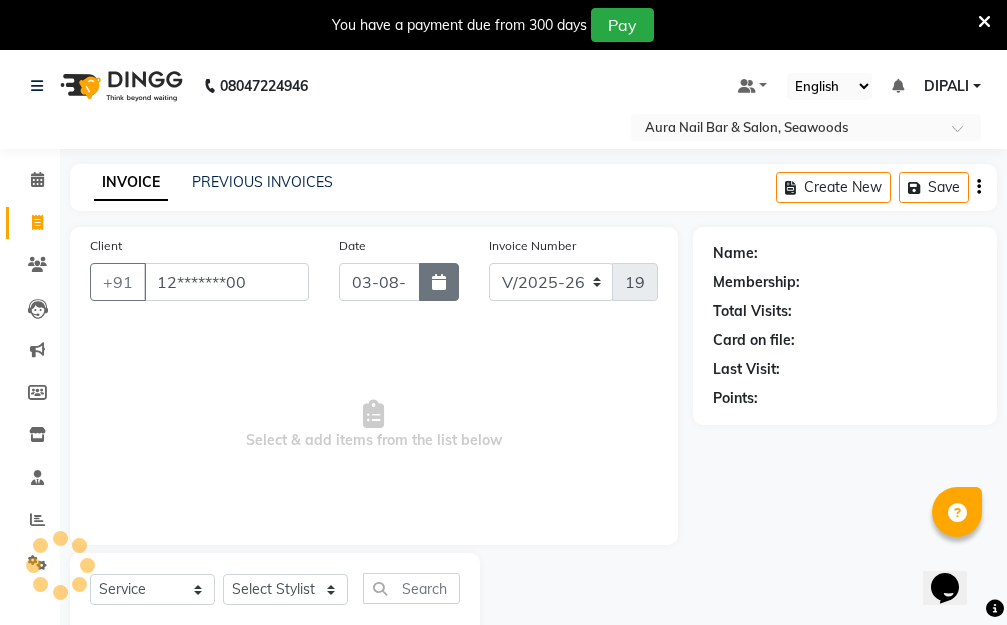 type on "12*******00" 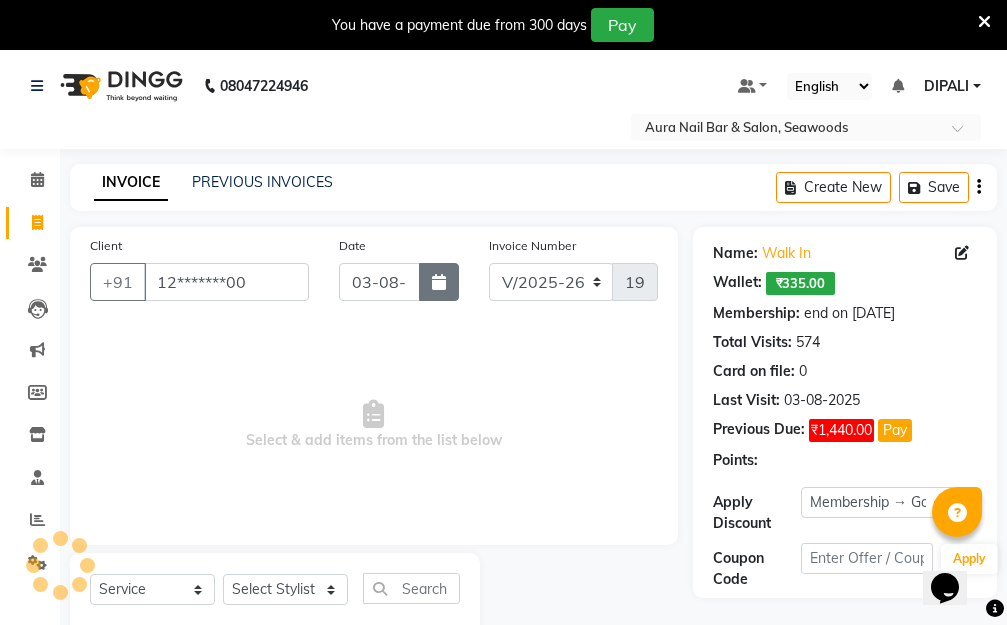 click 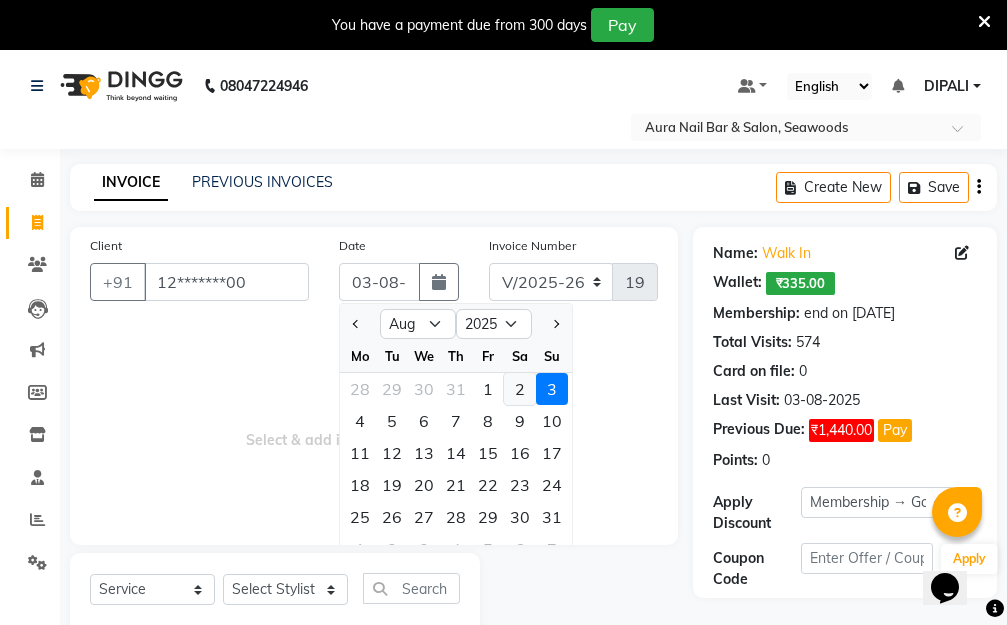 click on "2" 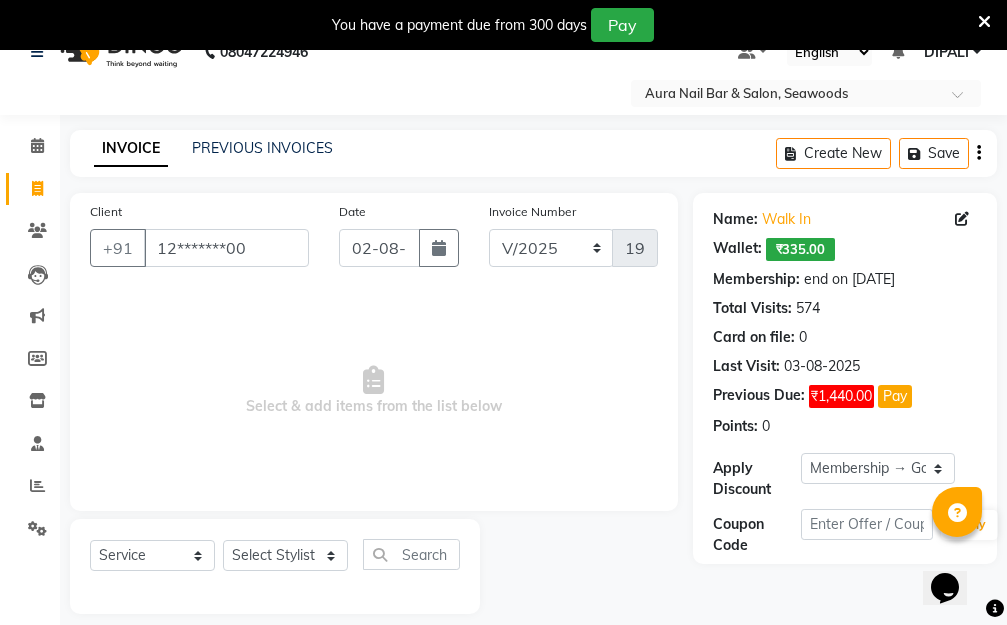scroll, scrollTop: 53, scrollLeft: 0, axis: vertical 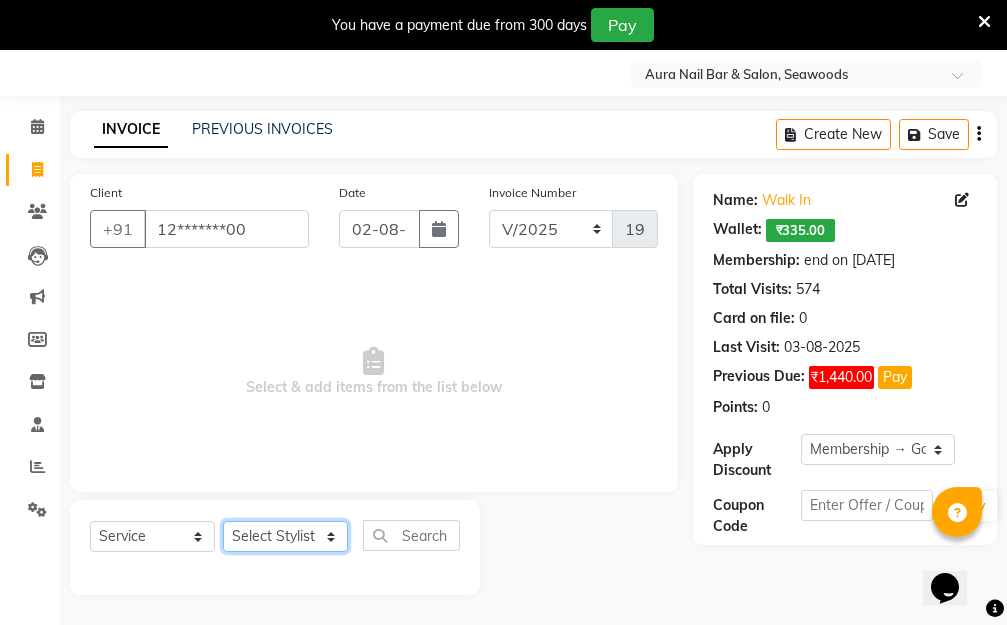click on "Select Stylist [FIRST] [LAST] Manager [FIRST] [LAST] [FIRST] [LAST] [FIRST] [LAST]" 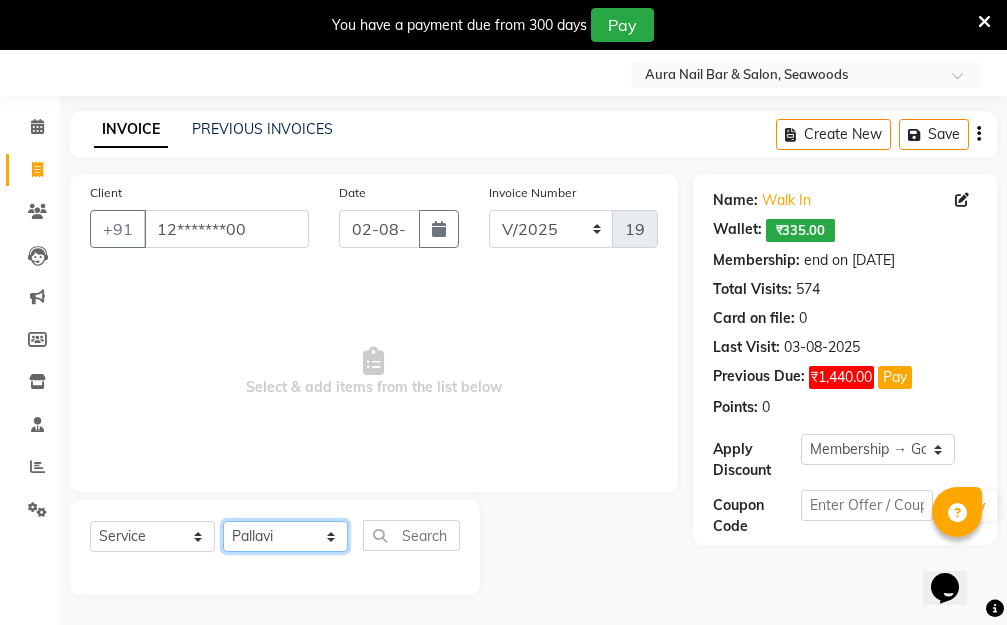 click on "Select Stylist [FIRST] [LAST] Manager [FIRST] [LAST] [FIRST] [LAST] [FIRST] [LAST]" 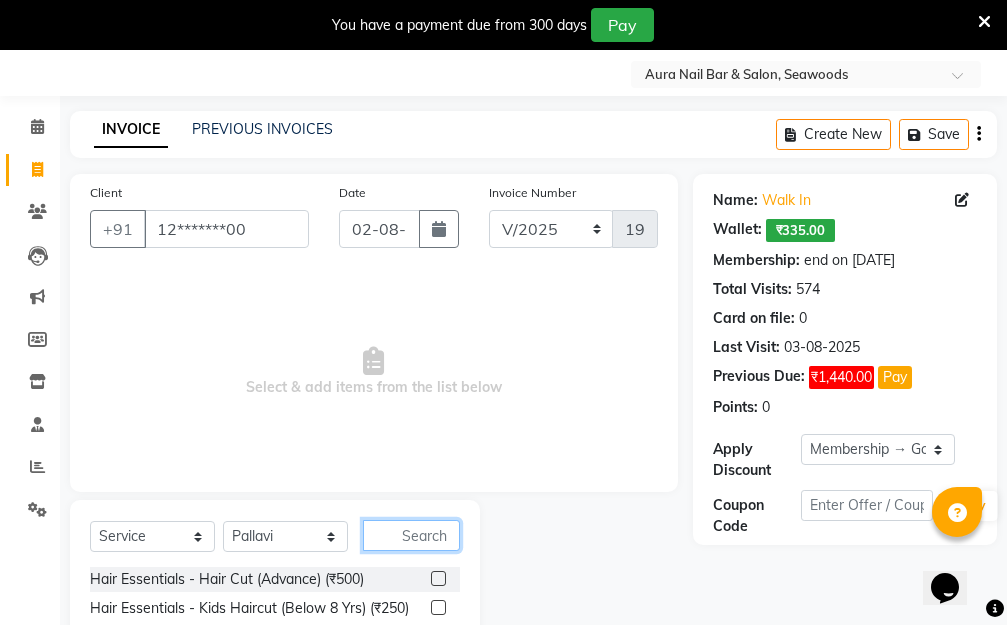 click 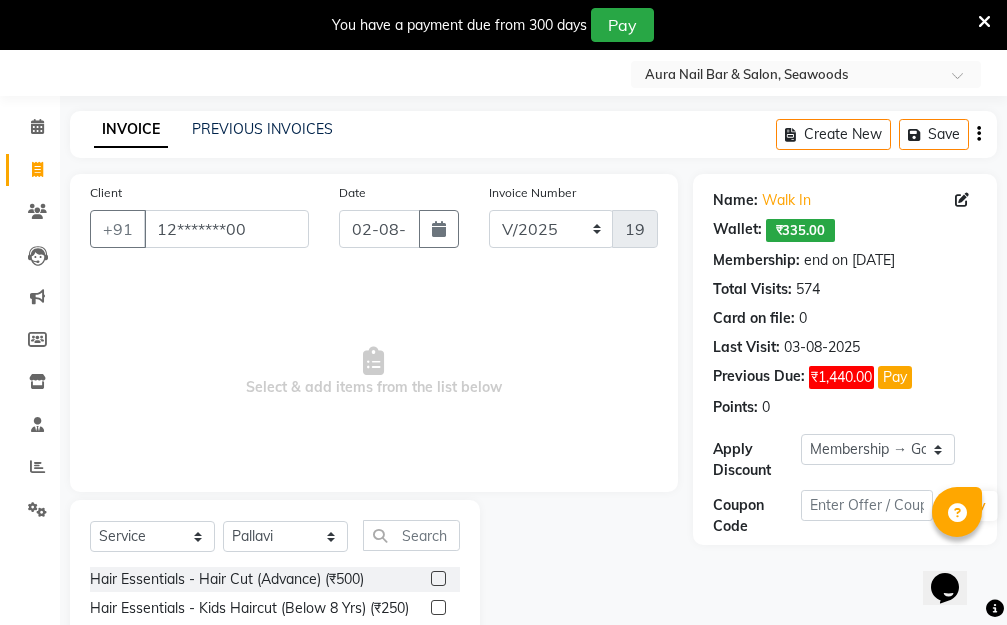 click 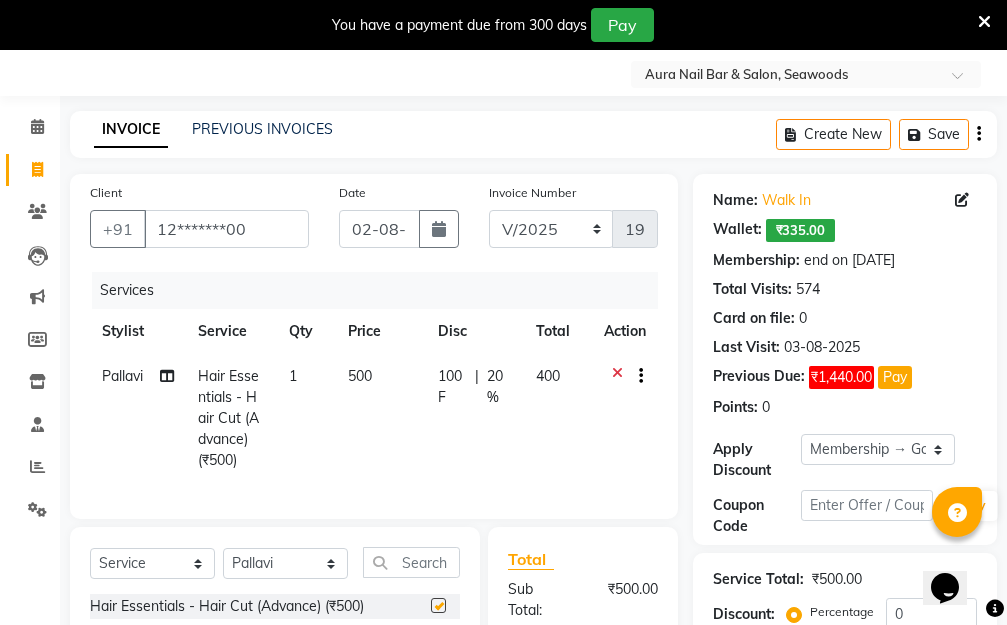 checkbox on "false" 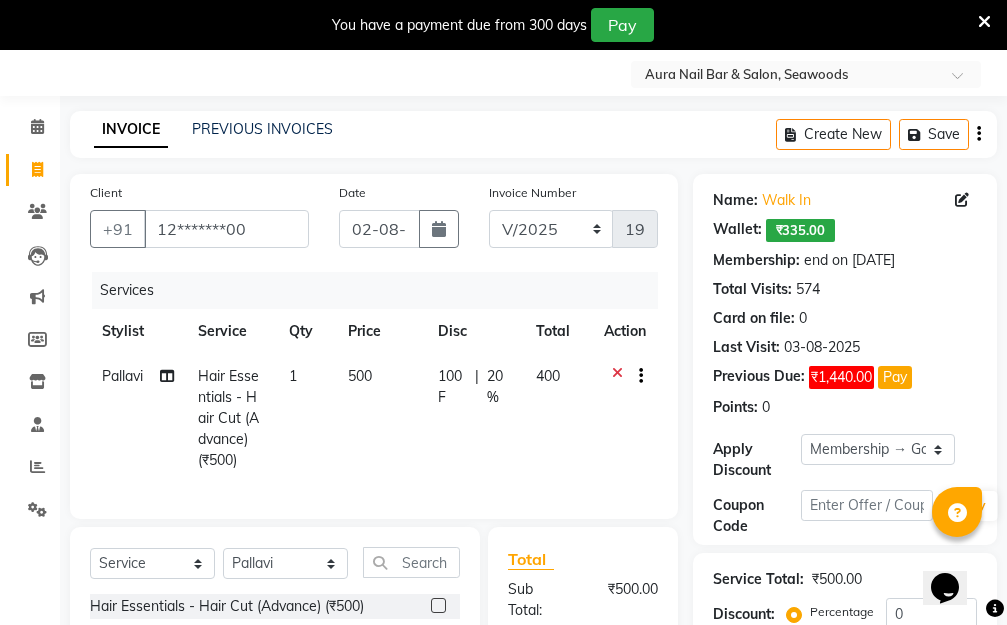 scroll, scrollTop: 153, scrollLeft: 0, axis: vertical 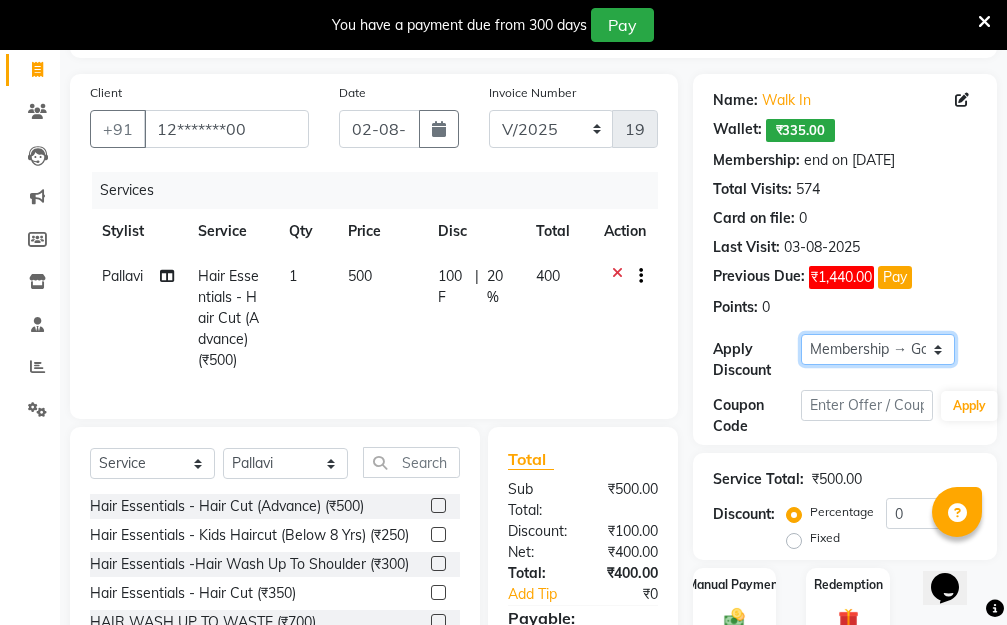 click on "Select Membership → Golden Membership Membership → Golden Membership Membership → Golden Membership Membership → Golden Membership Membership → Golden Membership Membership → Golden Membership Membership → Golden Membership Membership → Golden Membership Membership → Golden Membership Membership → Golden Membership Membership → Golden Membership Membership → Golden Membership Membership → Golden Membership Membership → Golden Membership Membership → Golden Membership Membership → Golden Membership Membership → Golden Membership Membership → Golden Membership Membership → Golden Membership Membership → Golden Membership Membership → Golden Membership Membership → Golden Membership Membership → Golden Membership Membership → Golden Membership Membership → Golden Membership Membership → Golden Membership Membership → Golden Membership Membership → Golden Membership Membership → Golden Membership Membership → Golden Membership" 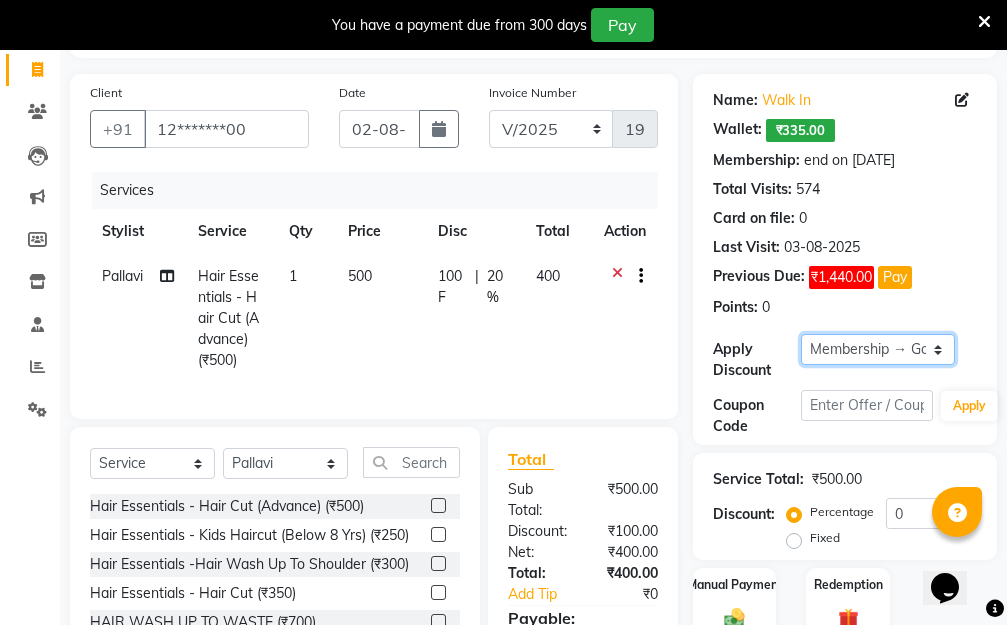 select on "0:" 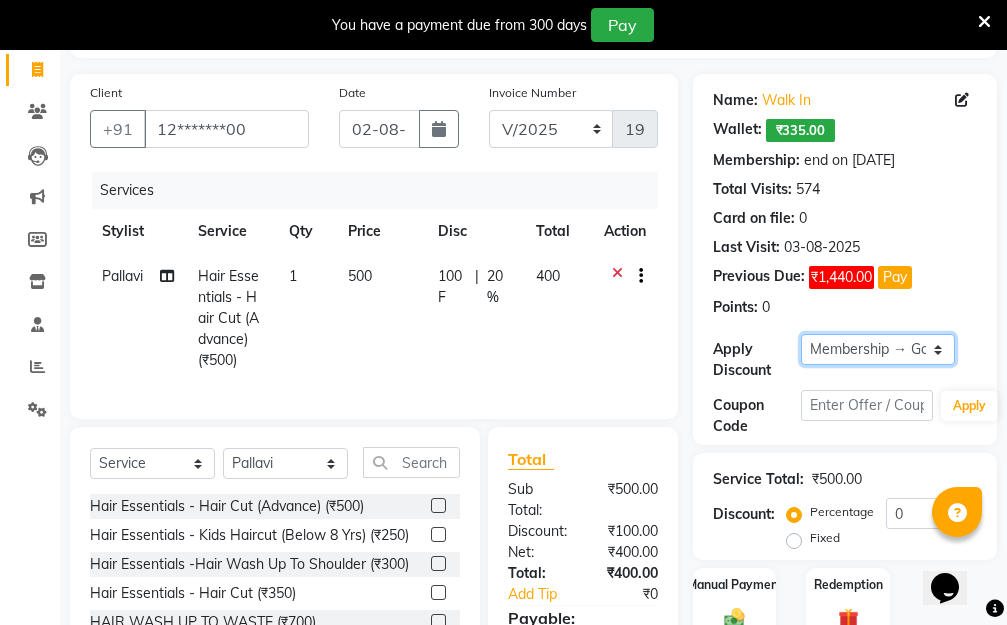 click on "Select Membership → Golden Membership Membership → Golden Membership Membership → Golden Membership Membership → Golden Membership Membership → Golden Membership Membership → Golden Membership Membership → Golden Membership Membership → Golden Membership Membership → Golden Membership Membership → Golden Membership Membership → Golden Membership Membership → Golden Membership Membership → Golden Membership Membership → Golden Membership Membership → Golden Membership Membership → Golden Membership Membership → Golden Membership Membership → Golden Membership Membership → Golden Membership Membership → Golden Membership Membership → Golden Membership Membership → Golden Membership Membership → Golden Membership Membership → Golden Membership Membership → Golden Membership Membership → Golden Membership Membership → Golden Membership Membership → Golden Membership Membership → Golden Membership Membership → Golden Membership" 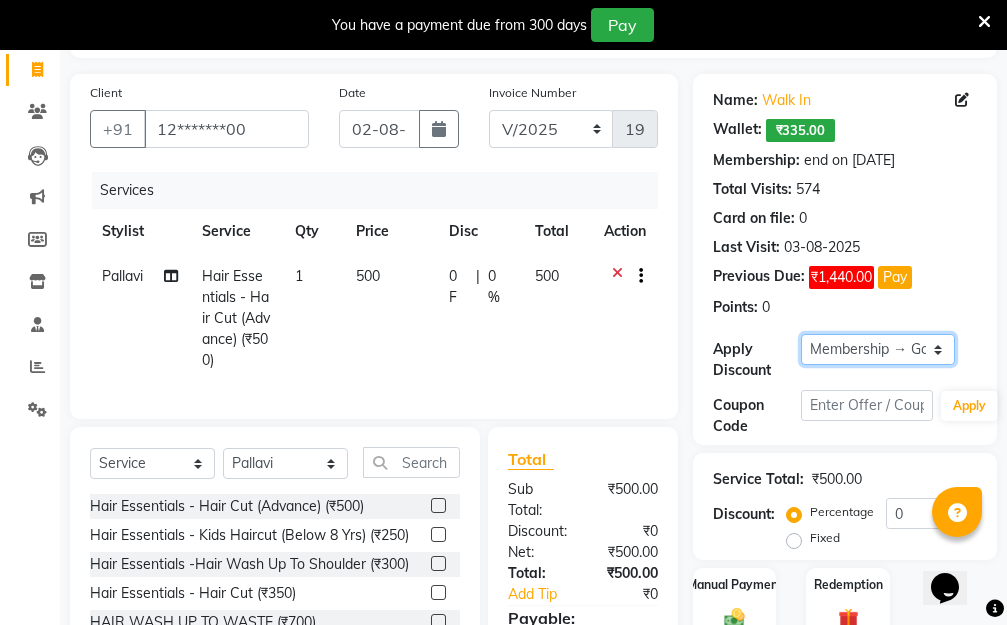 scroll, scrollTop: 320, scrollLeft: 0, axis: vertical 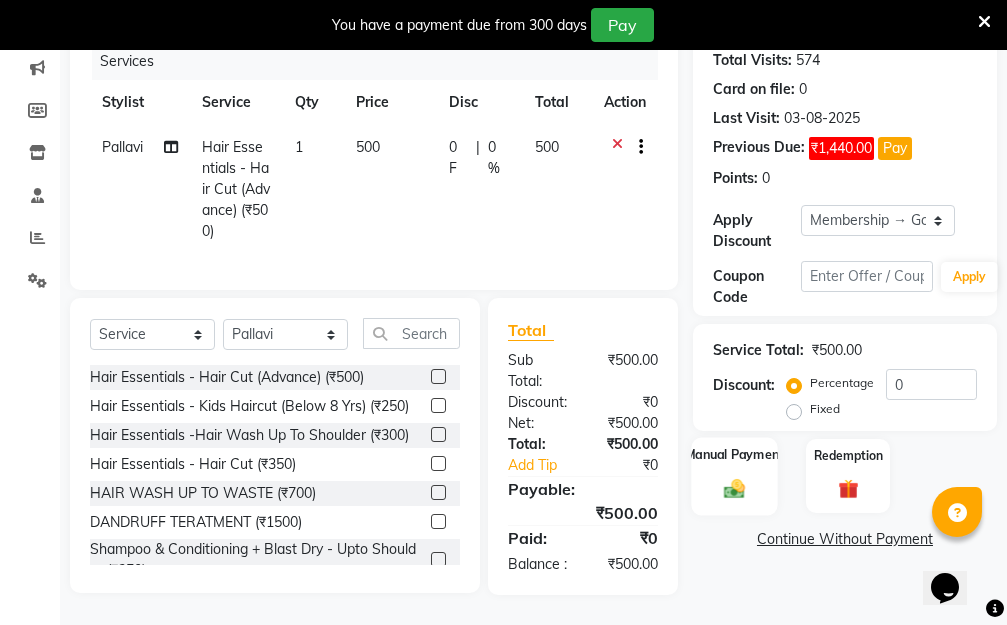 click 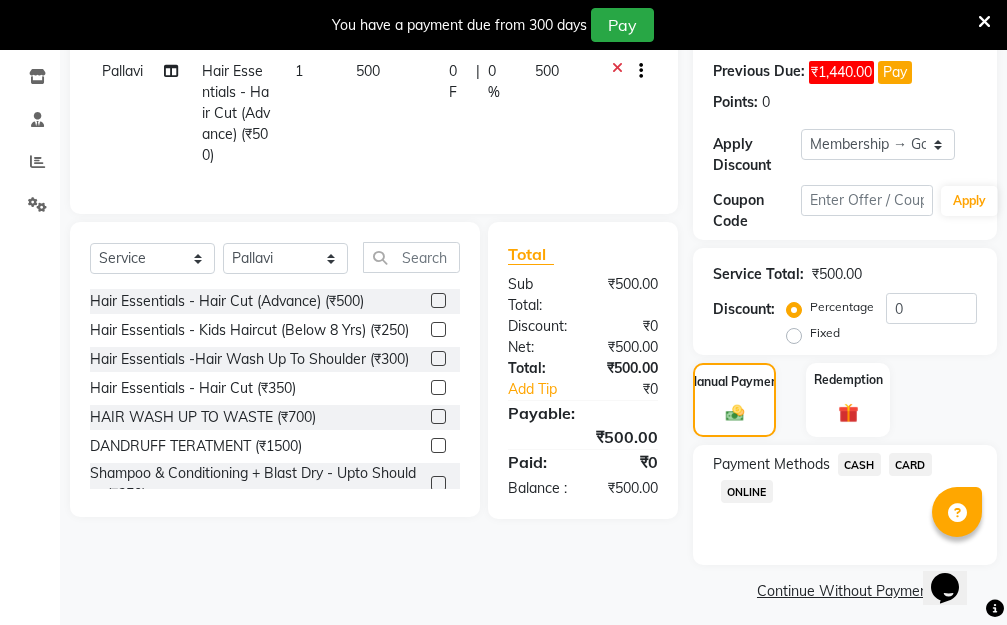 scroll, scrollTop: 369, scrollLeft: 0, axis: vertical 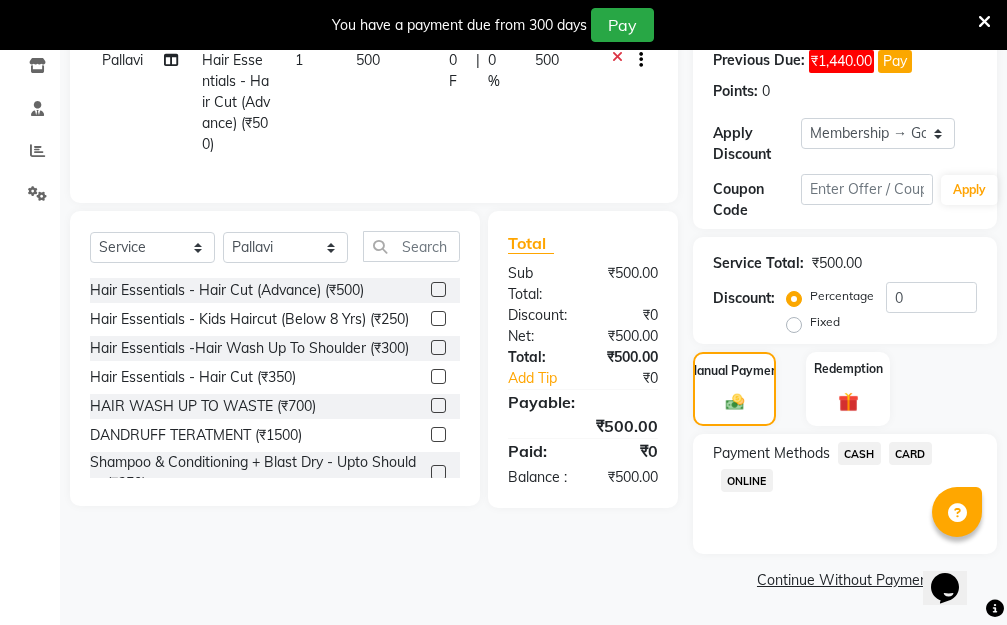 click on "ONLINE" 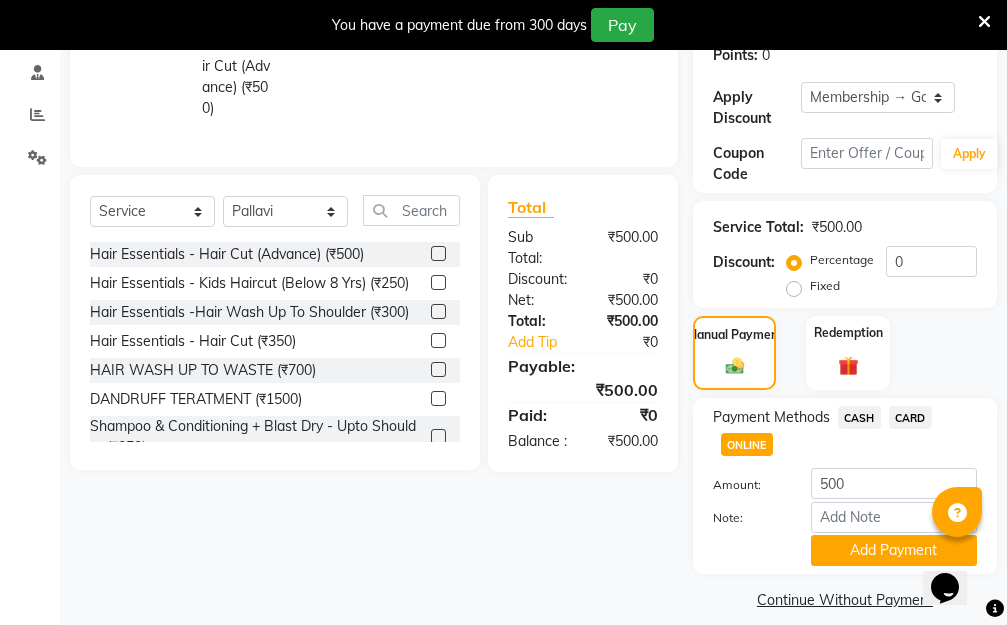 scroll, scrollTop: 425, scrollLeft: 0, axis: vertical 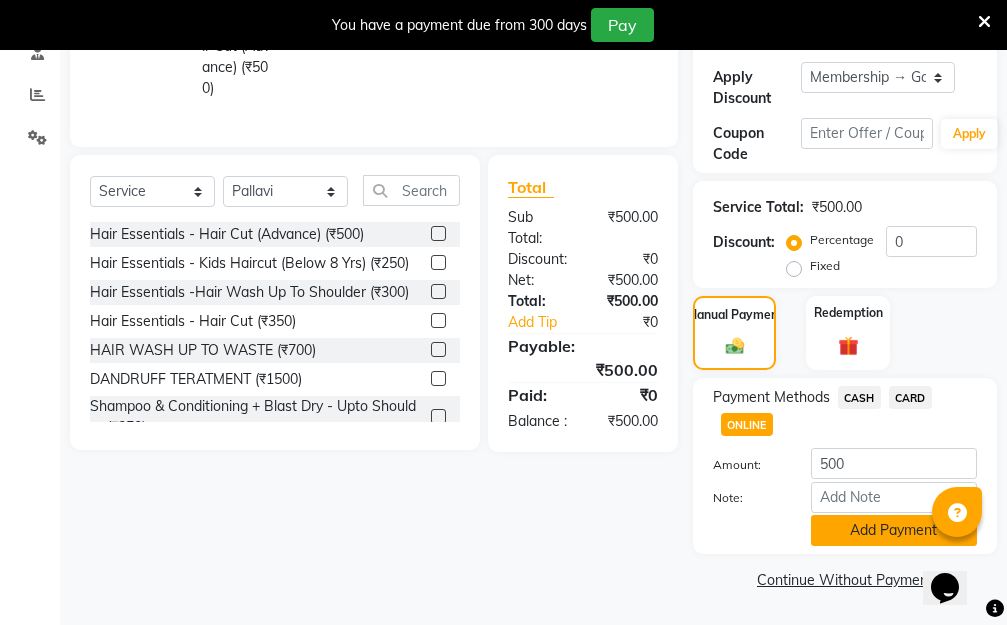 click on "Add Payment" 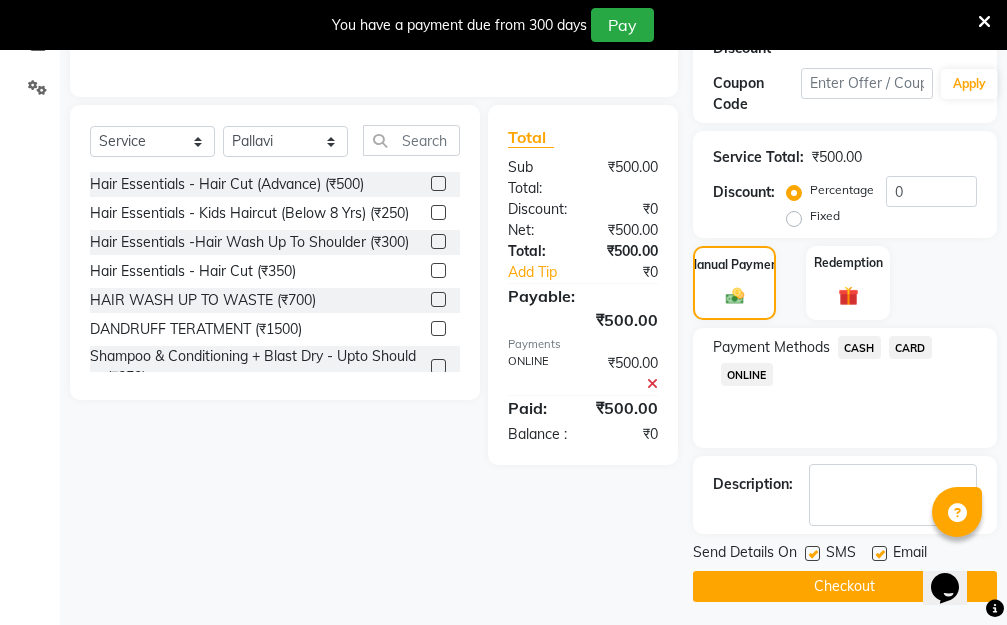scroll, scrollTop: 482, scrollLeft: 0, axis: vertical 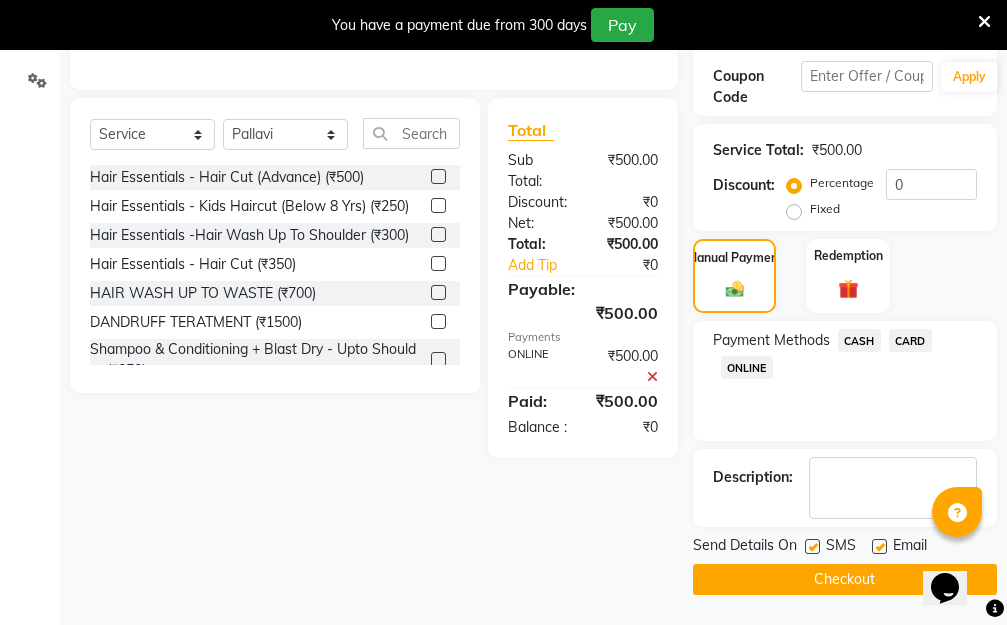 click on "Checkout" 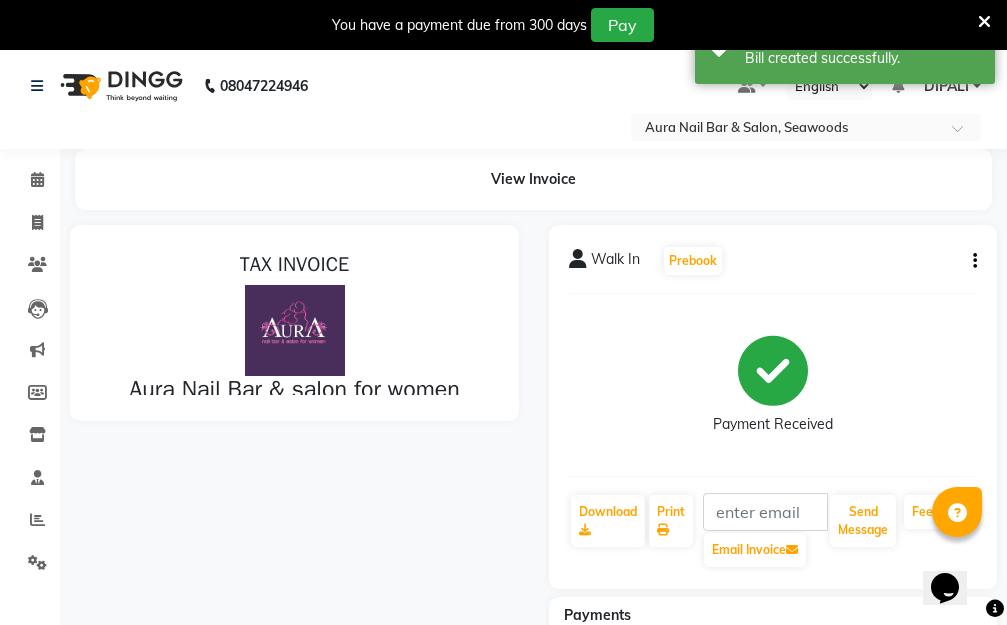 scroll, scrollTop: 0, scrollLeft: 0, axis: both 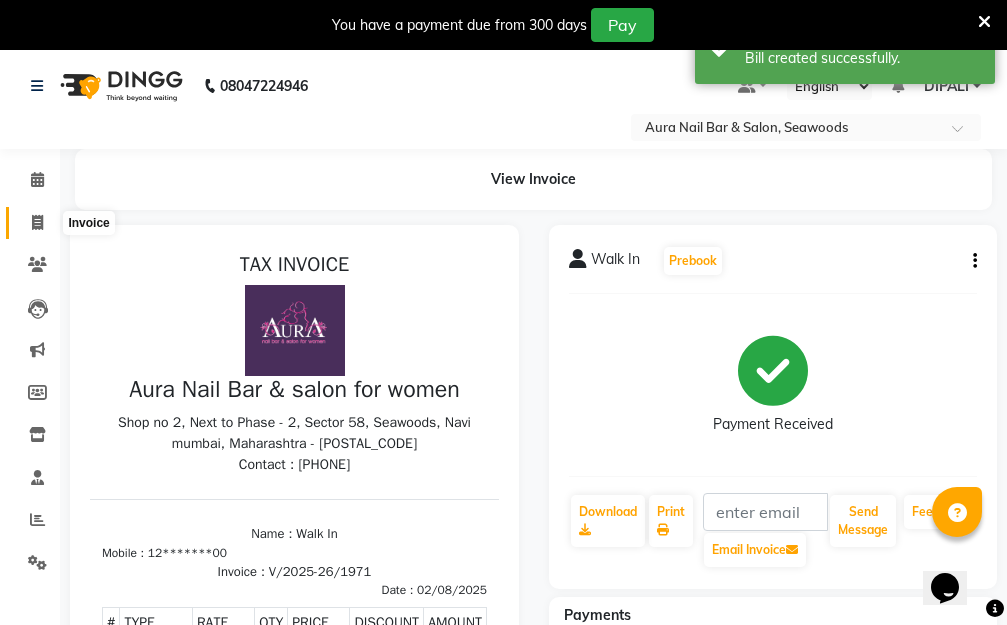 click 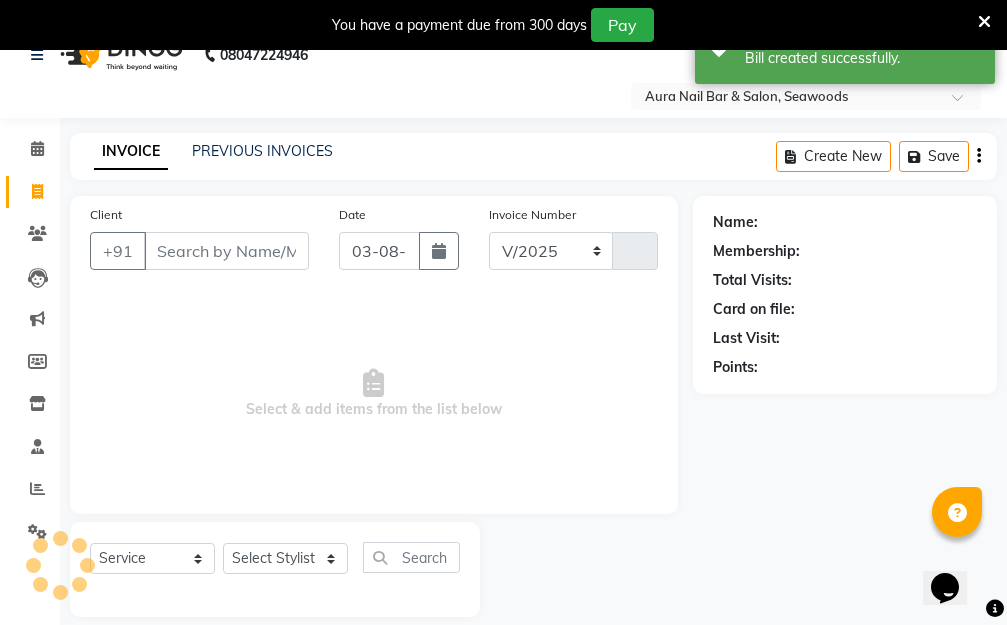 select on "4994" 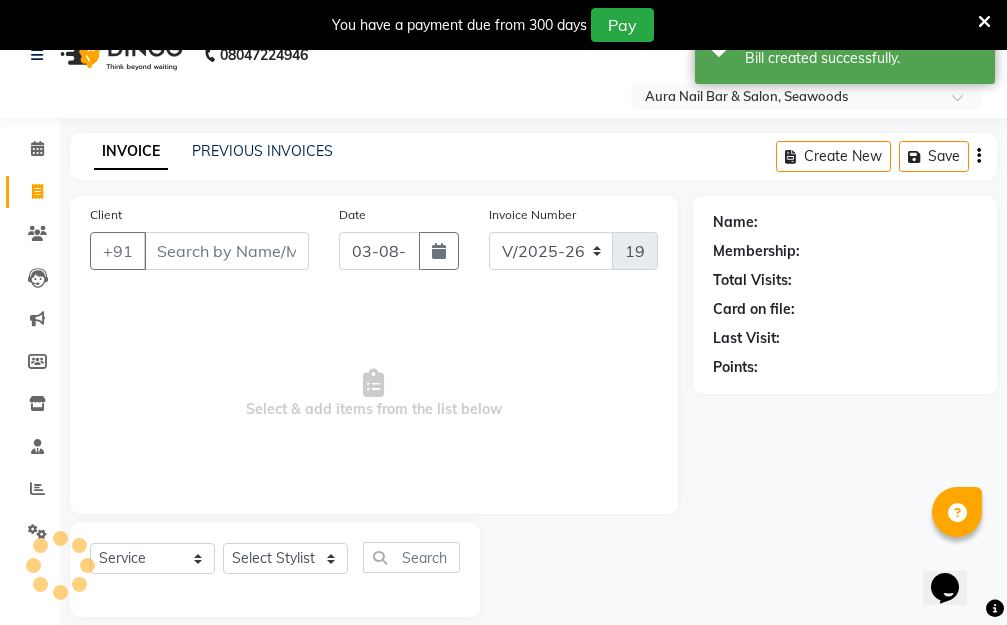 scroll, scrollTop: 53, scrollLeft: 0, axis: vertical 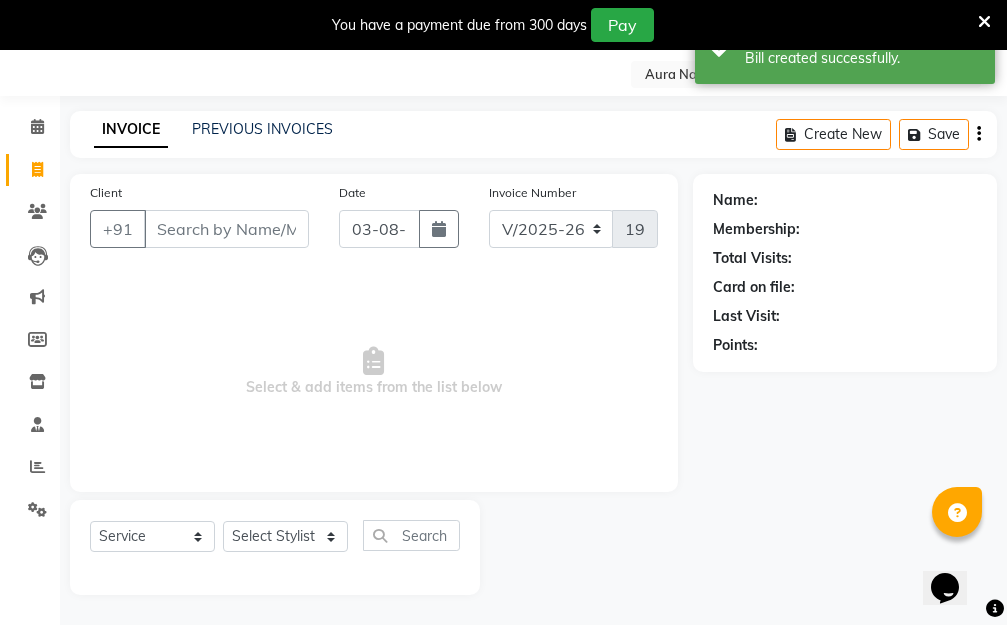 click on "Client" at bounding box center [226, 229] 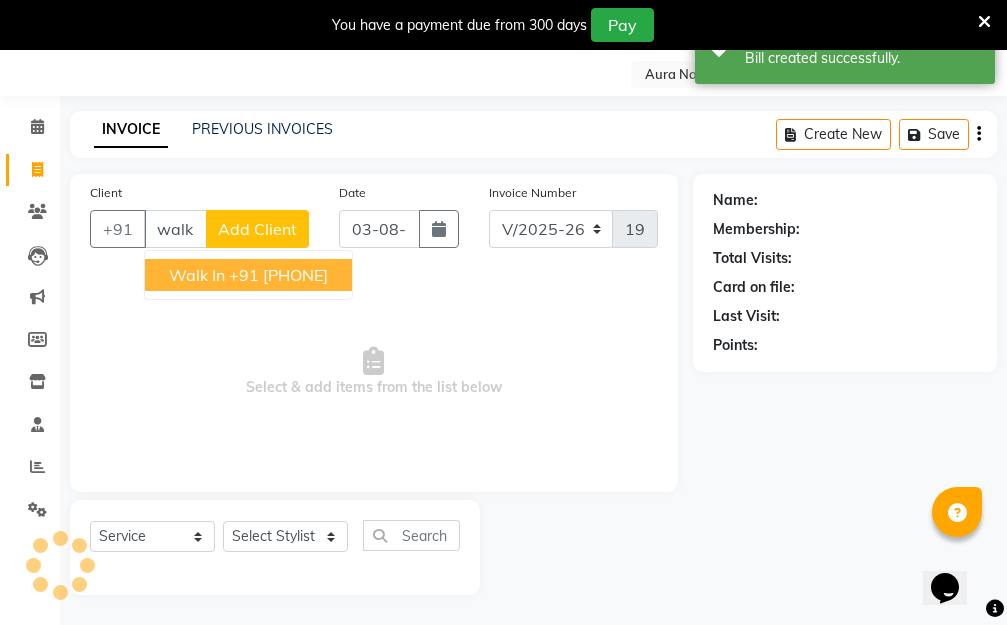 click on "+91 [PHONE]" at bounding box center [278, 275] 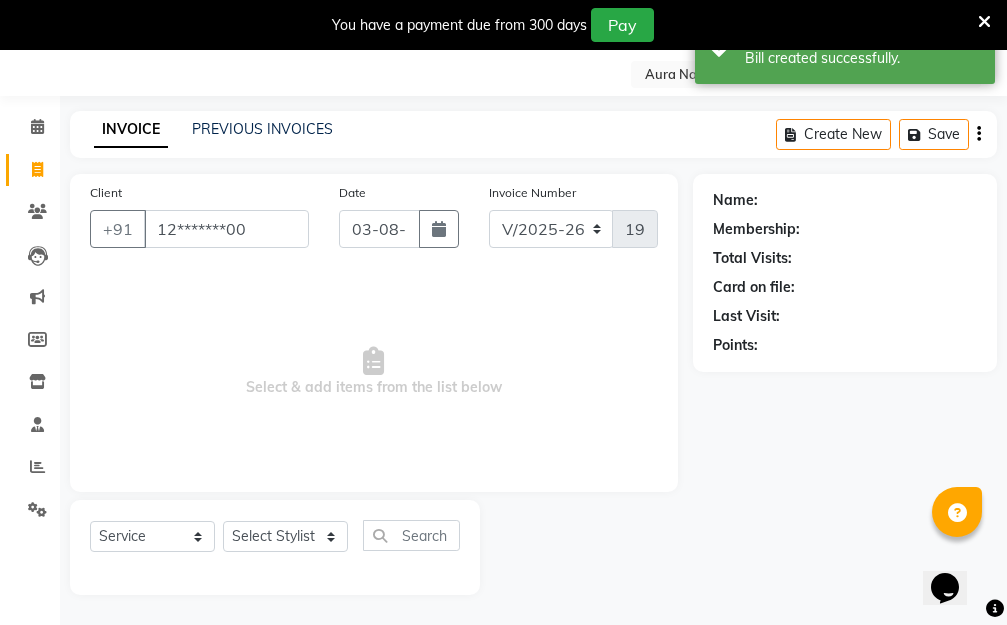 type on "12*******00" 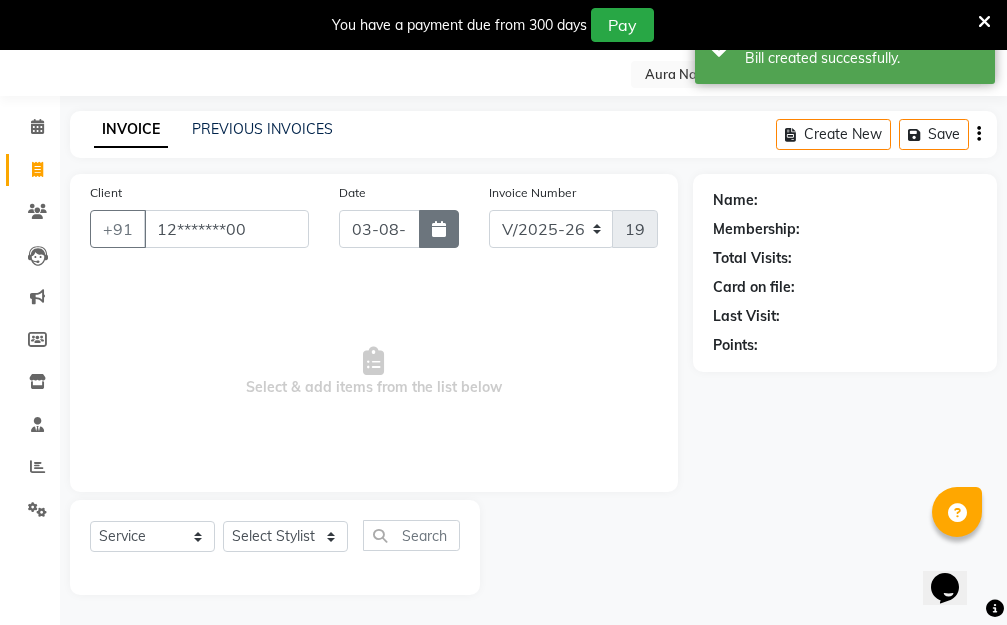select on "1: Object" 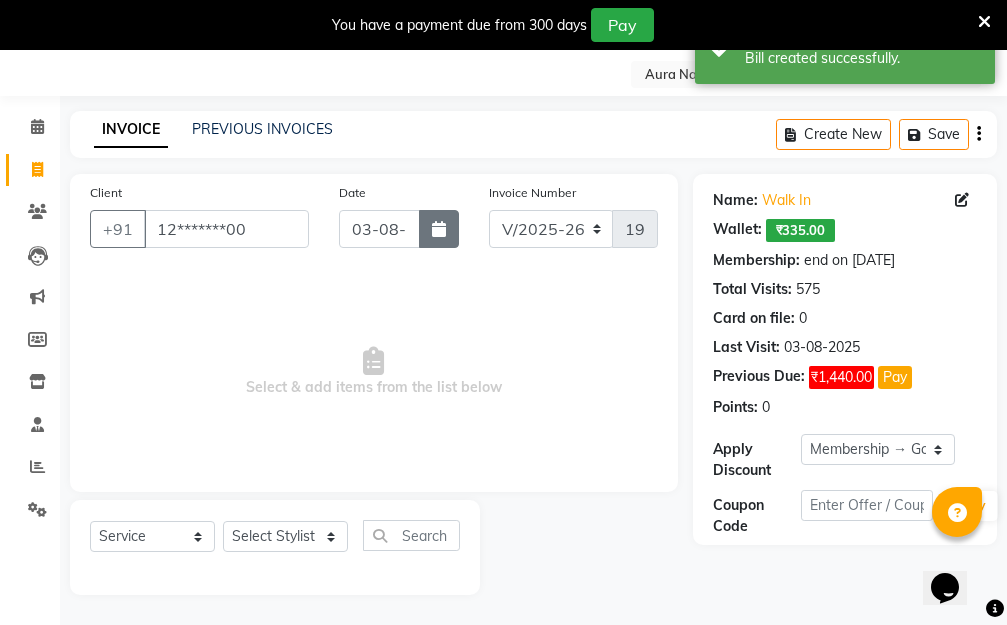 click 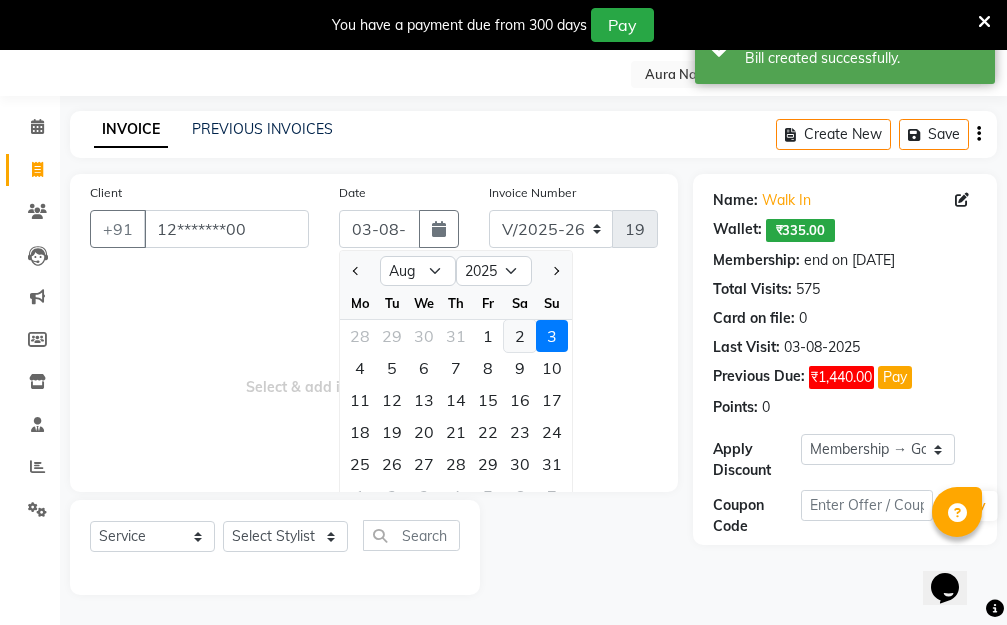 click on "2" 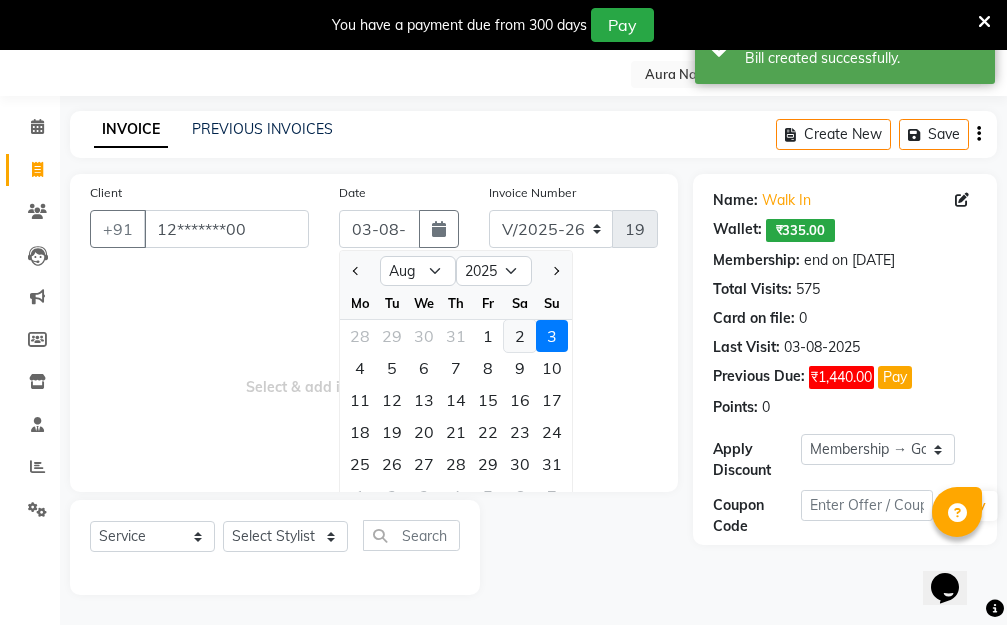 type on "02-08-2025" 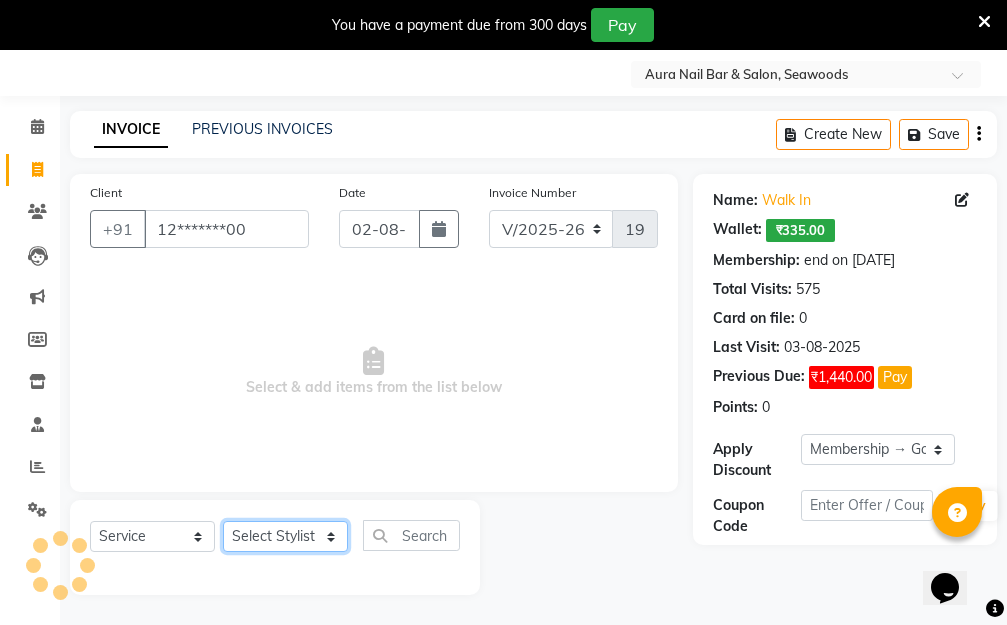 click on "Select Stylist [FIRST] [LAST] Manager [FIRST] [LAST] [FIRST] [LAST] [FIRST] [LAST]" 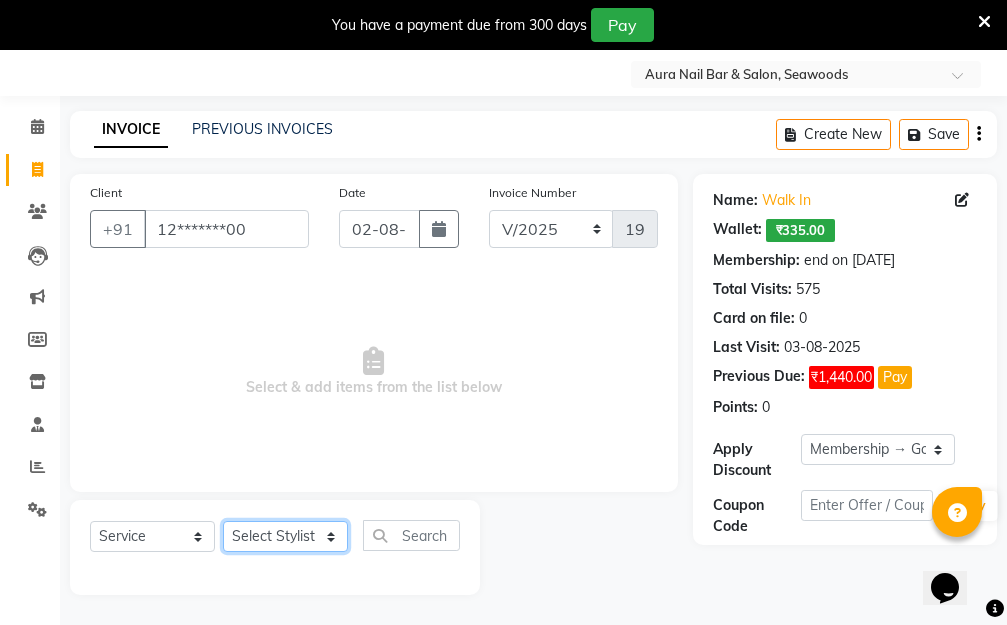 select on "31261" 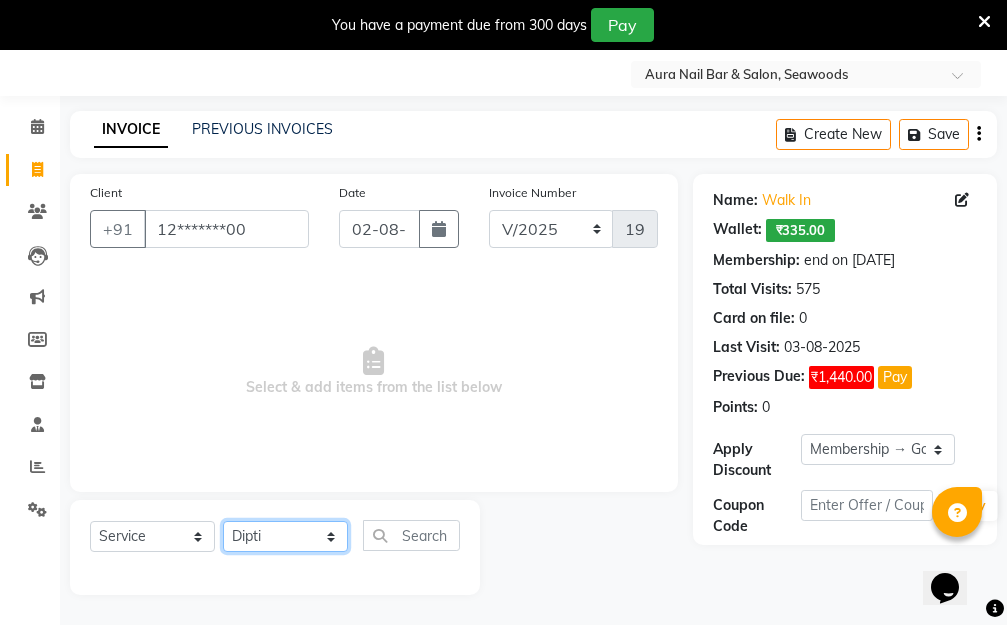 click on "Select Stylist [FIRST] [LAST] Manager [FIRST] [LAST] [FIRST] [LAST] [FIRST] [LAST]" 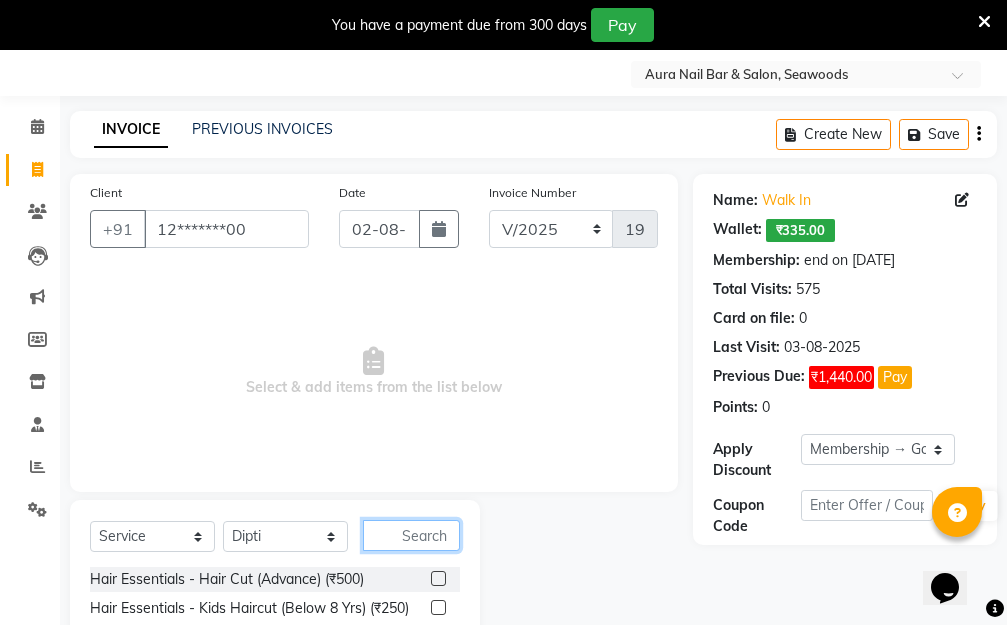 click 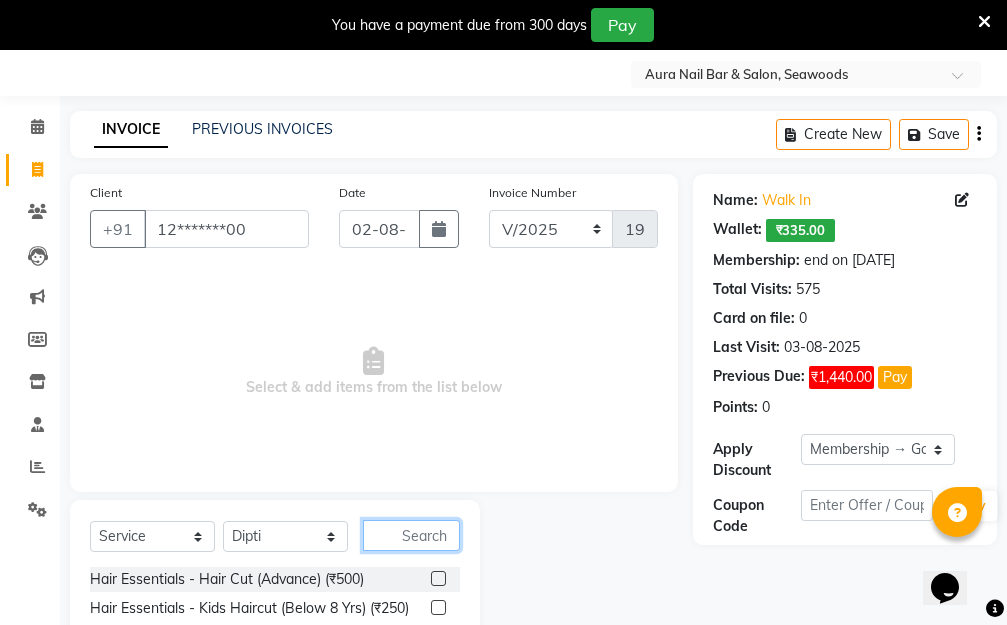 click 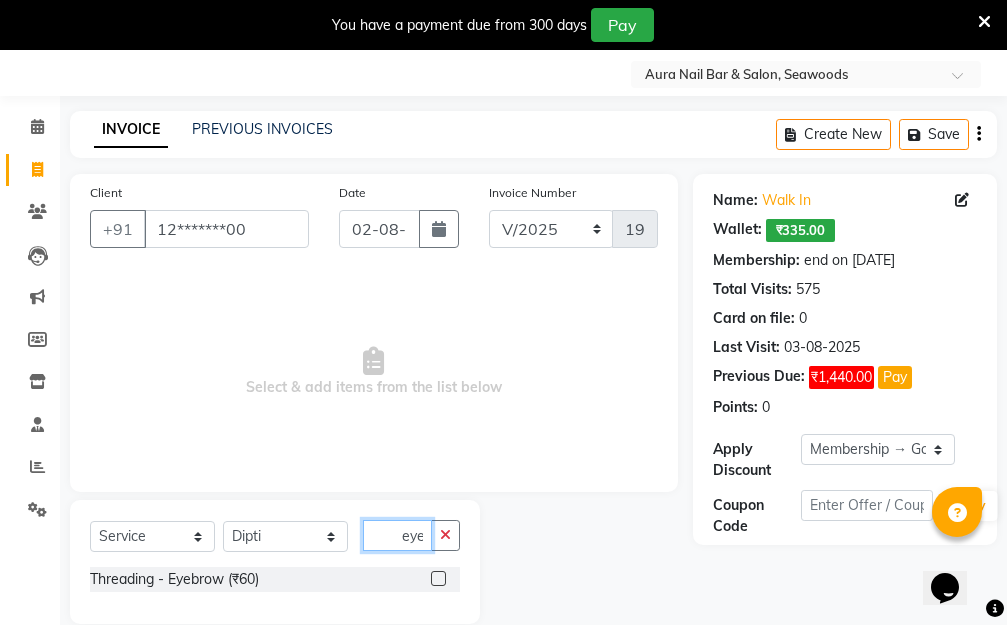 type on "eye" 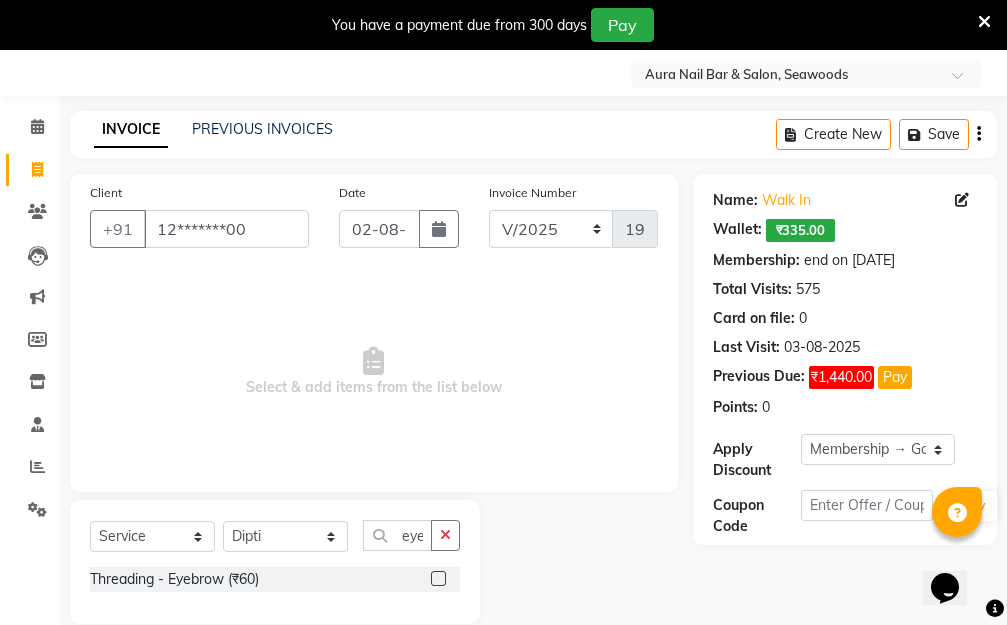 click 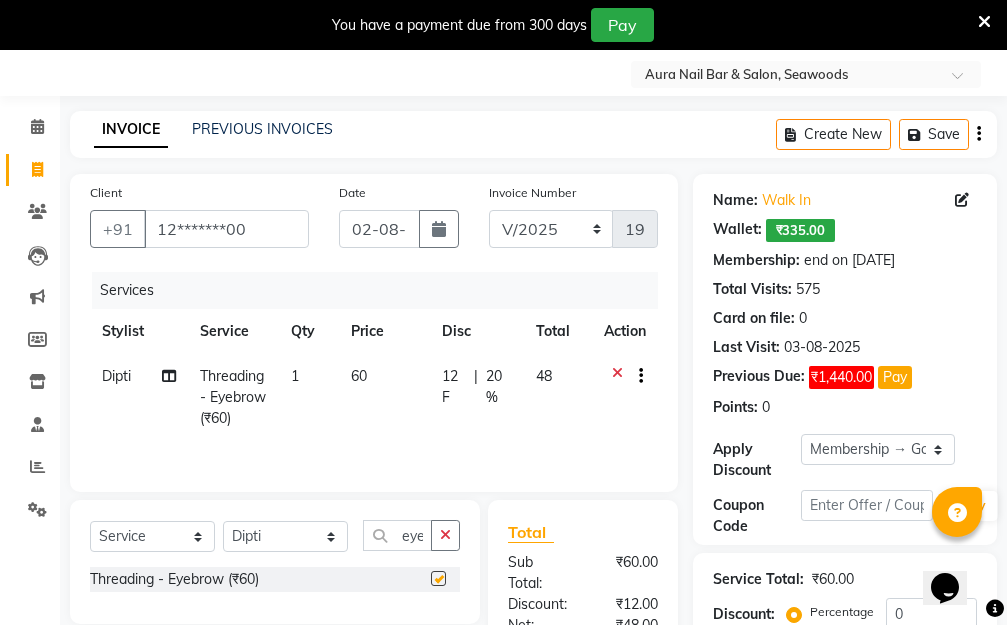 checkbox on "false" 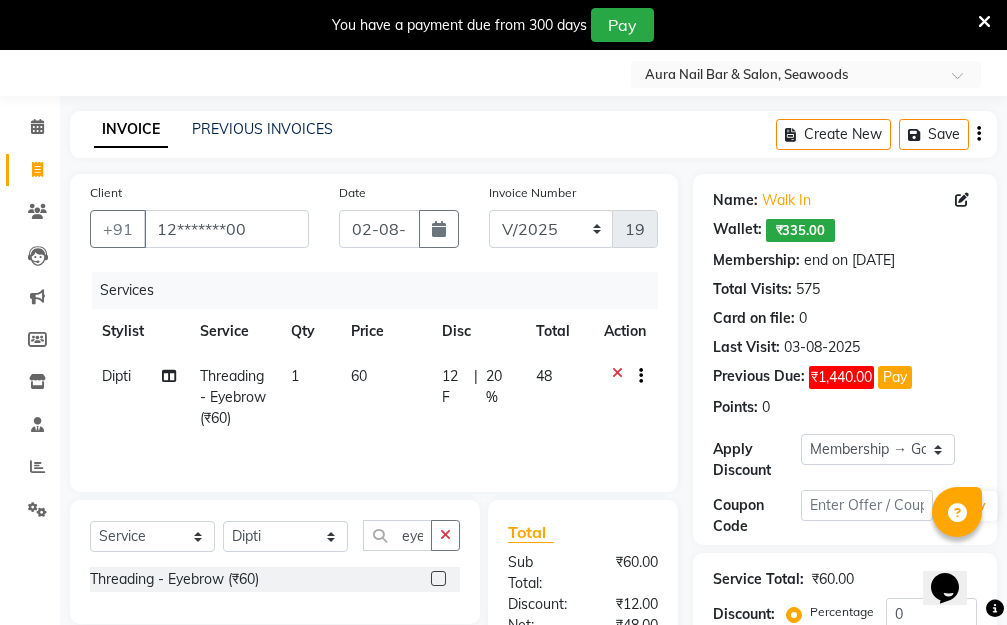 click on "60" 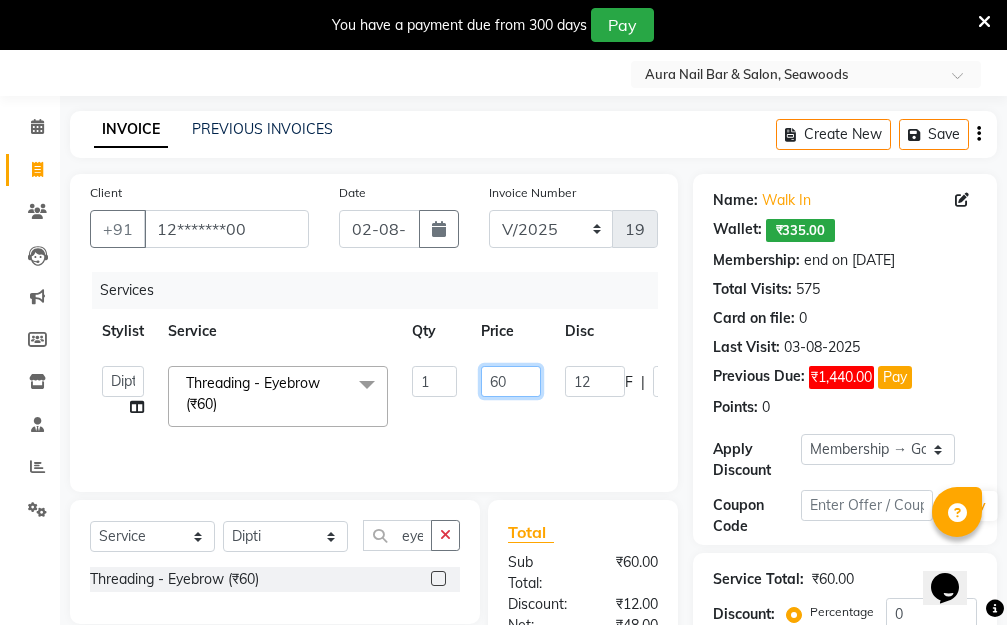 drag, startPoint x: 501, startPoint y: 379, endPoint x: 443, endPoint y: 378, distance: 58.00862 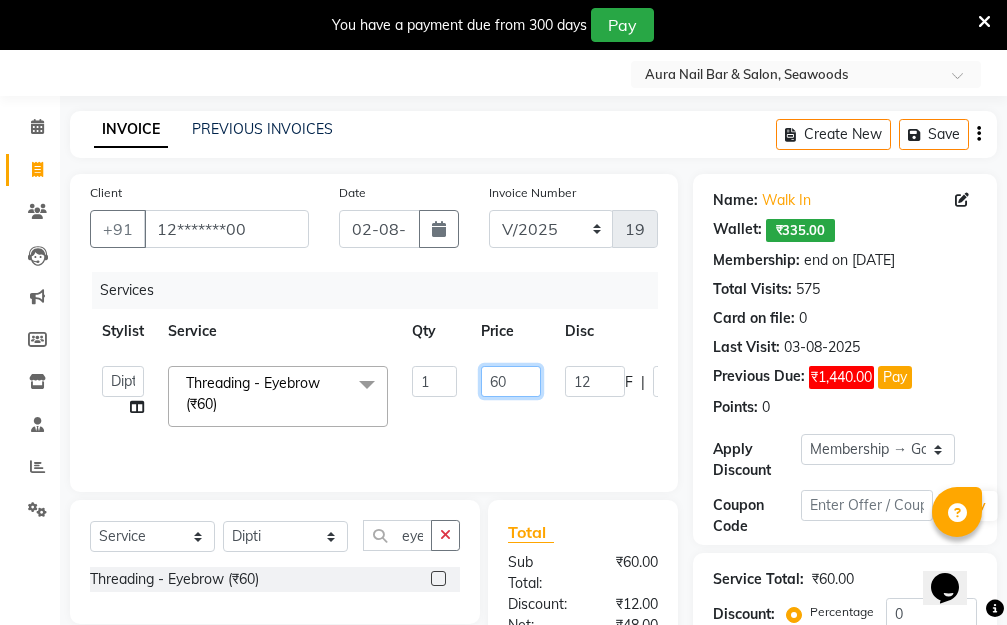 click on "60" 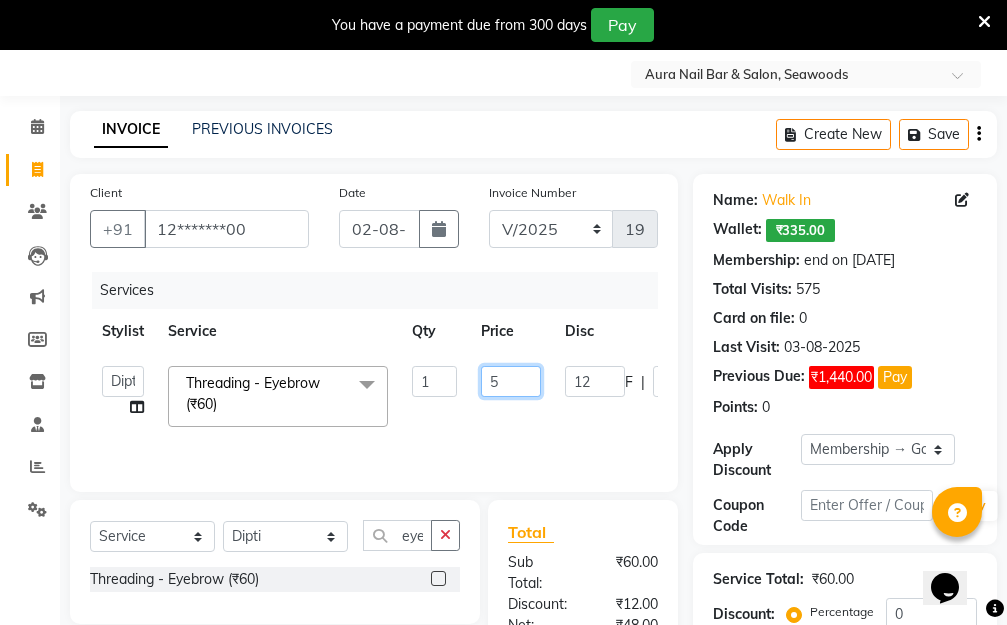 type on "50" 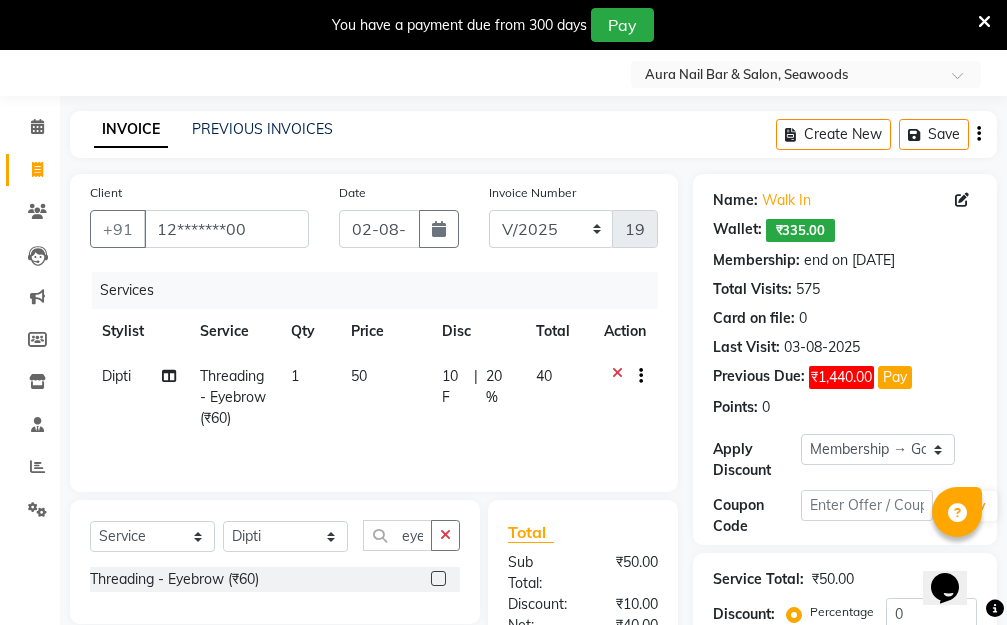 click on "[LAST] Threading - Eyebrow (₹60) 1 50 10 F | 20 % 40" 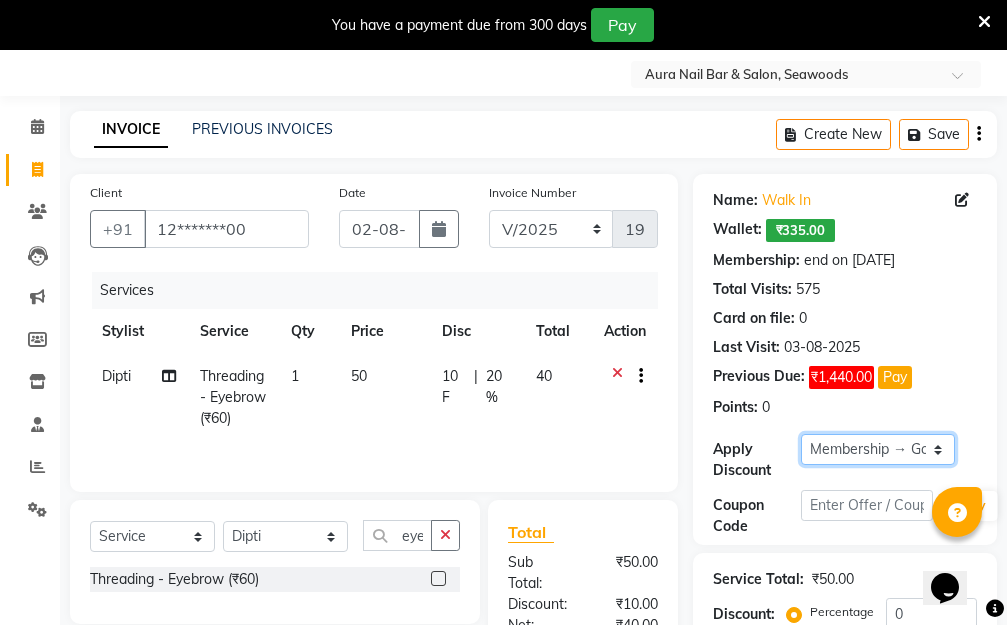 click on "Select Membership → Golden Membership Membership → Golden Membership Membership → Golden Membership Membership → Golden Membership Membership → Golden Membership Membership → Golden Membership Membership → Golden Membership Membership → Golden Membership Membership → Golden Membership Membership → Golden Membership Membership → Golden Membership Membership → Golden Membership Membership → Golden Membership Membership → Golden Membership Membership → Golden Membership Membership → Golden Membership Membership → Golden Membership Membership → Golden Membership Membership → Golden Membership Membership → Golden Membership Membership → Golden Membership Membership → Golden Membership Membership → Golden Membership Membership → Golden Membership Membership → Golden Membership Membership → Golden Membership Membership → Golden Membership Membership → Golden Membership Membership → Golden Membership Membership → Golden Membership" 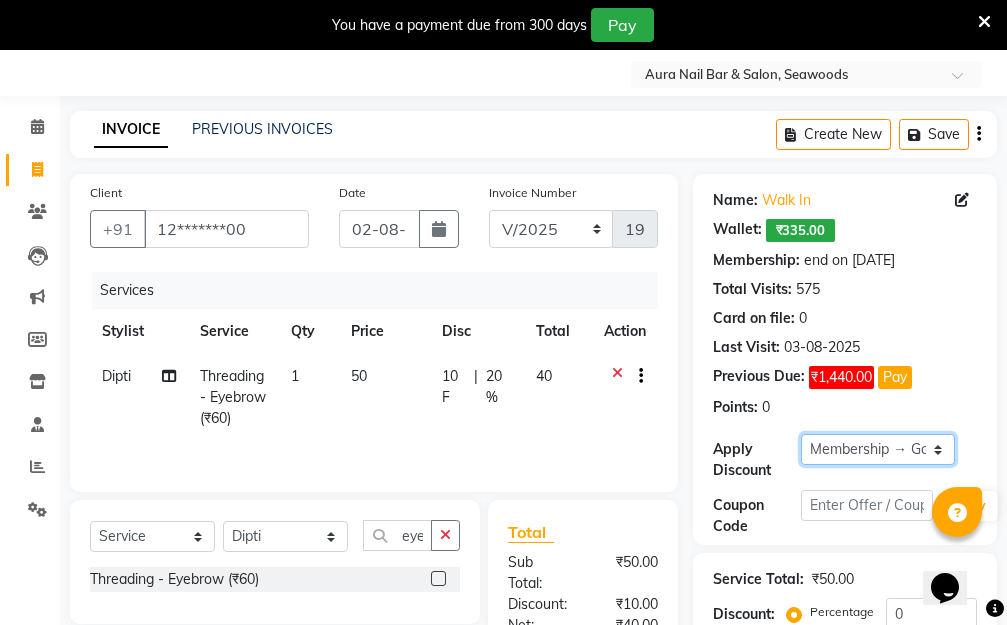 select on "0:" 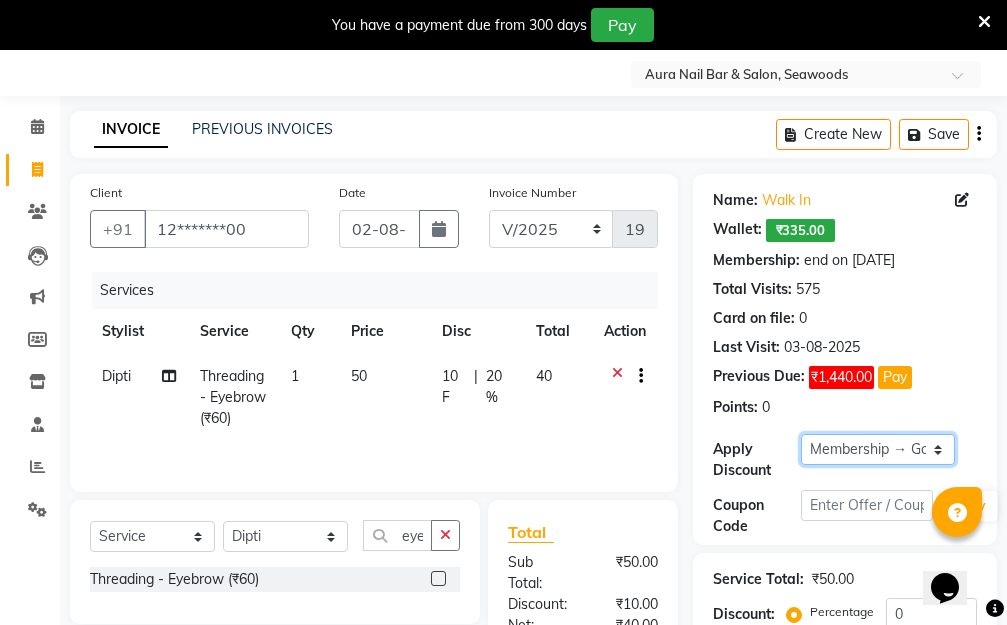 click on "Select Membership → Golden Membership Membership → Golden Membership Membership → Golden Membership Membership → Golden Membership Membership → Golden Membership Membership → Golden Membership Membership → Golden Membership Membership → Golden Membership Membership → Golden Membership Membership → Golden Membership Membership → Golden Membership Membership → Golden Membership Membership → Golden Membership Membership → Golden Membership Membership → Golden Membership Membership → Golden Membership Membership → Golden Membership Membership → Golden Membership Membership → Golden Membership Membership → Golden Membership Membership → Golden Membership Membership → Golden Membership Membership → Golden Membership Membership → Golden Membership Membership → Golden Membership Membership → Golden Membership Membership → Golden Membership Membership → Golden Membership Membership → Golden Membership Membership → Golden Membership" 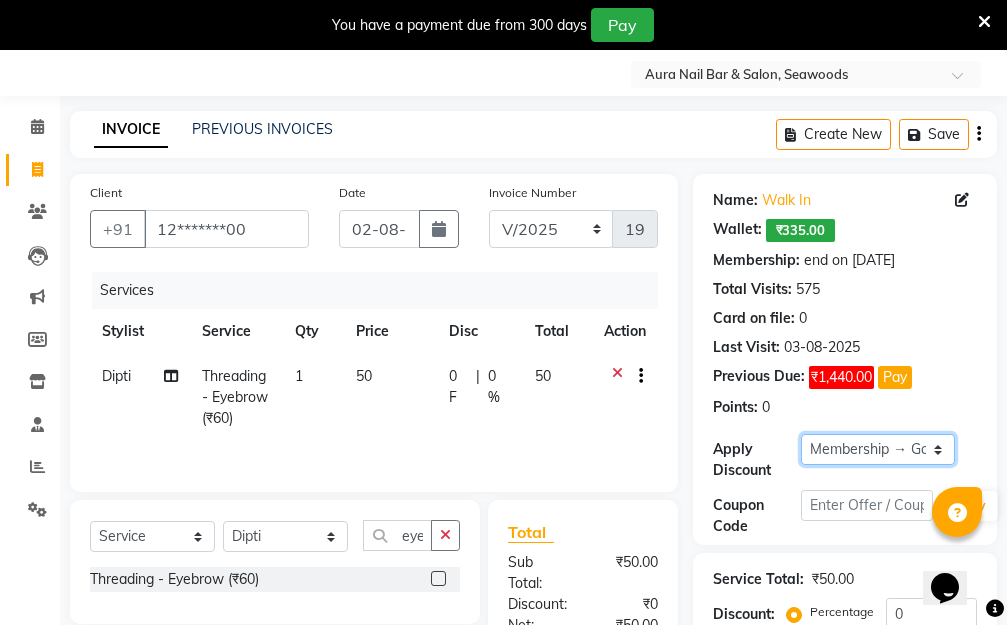scroll, scrollTop: 278, scrollLeft: 0, axis: vertical 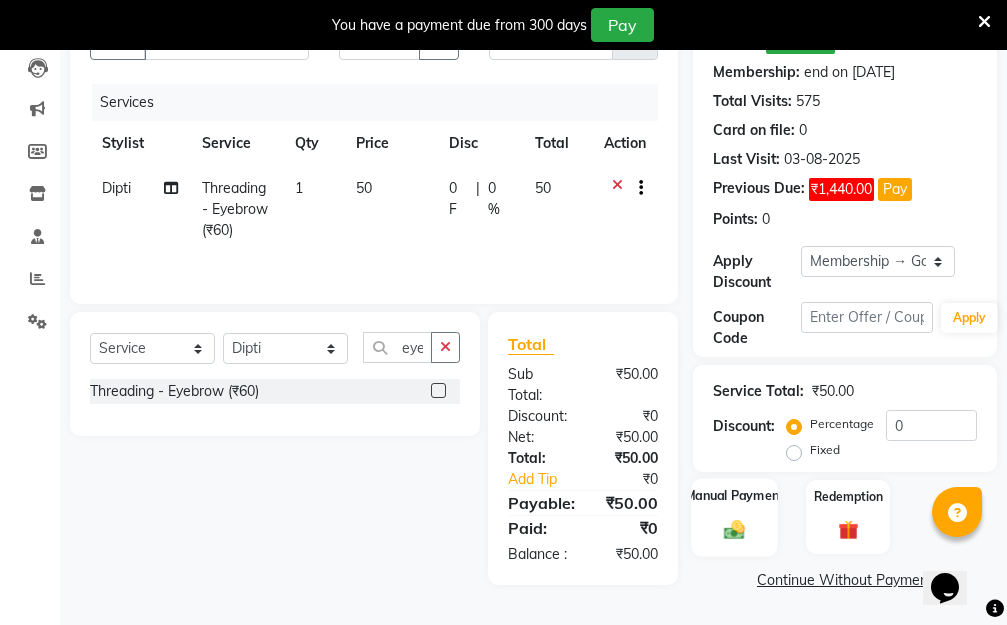 click on "Manual Payment" 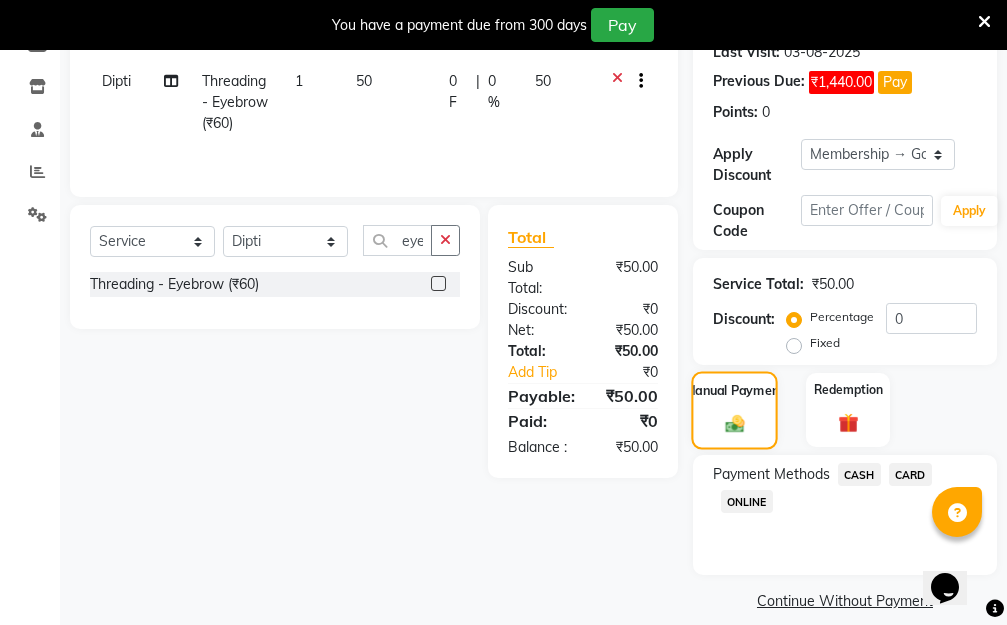 scroll, scrollTop: 369, scrollLeft: 0, axis: vertical 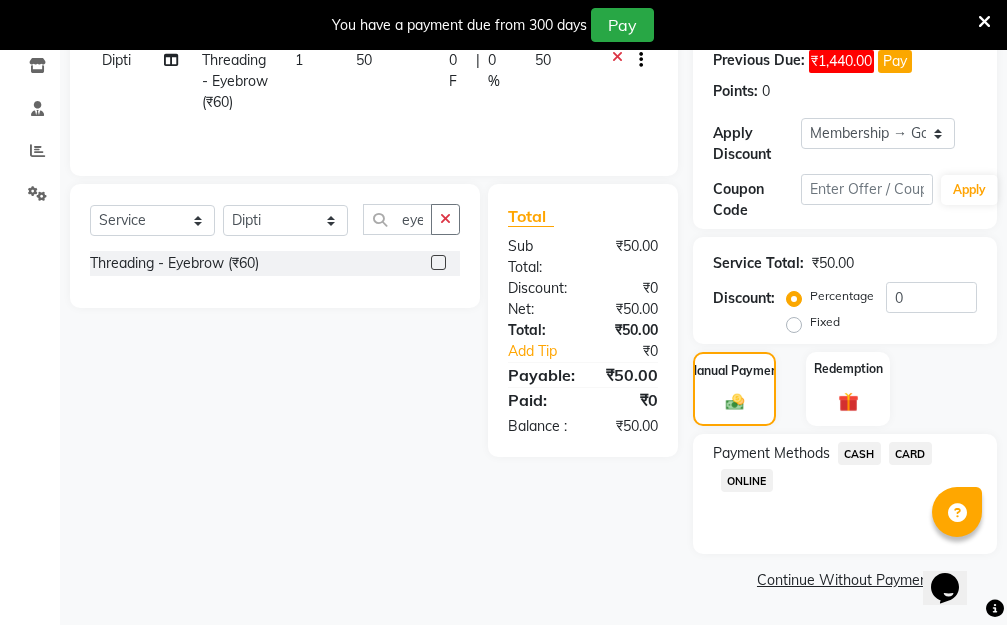 click on "ONLINE" 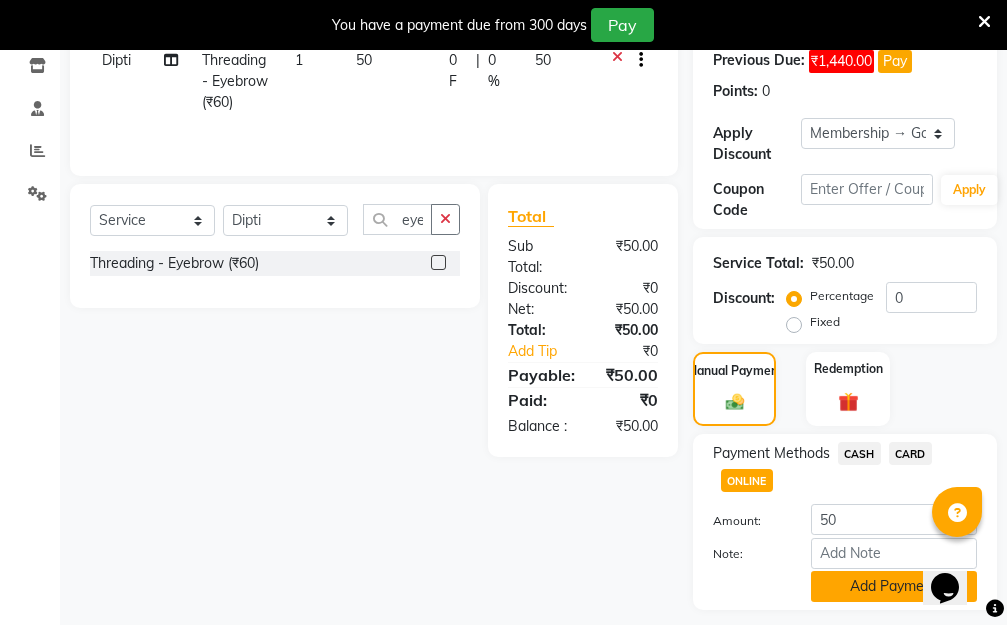 click on "Add Payment" 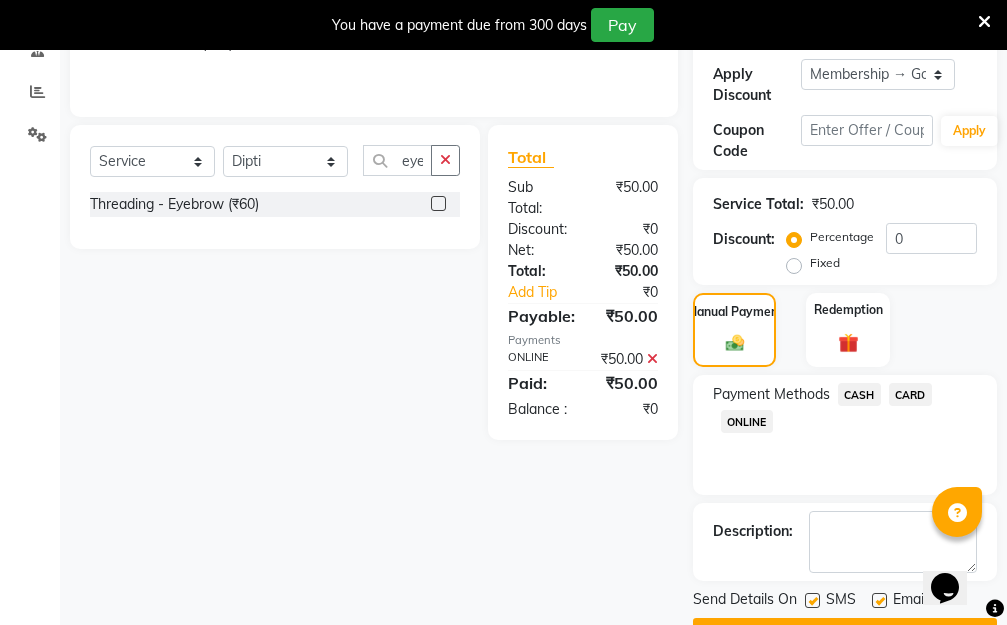 scroll, scrollTop: 482, scrollLeft: 0, axis: vertical 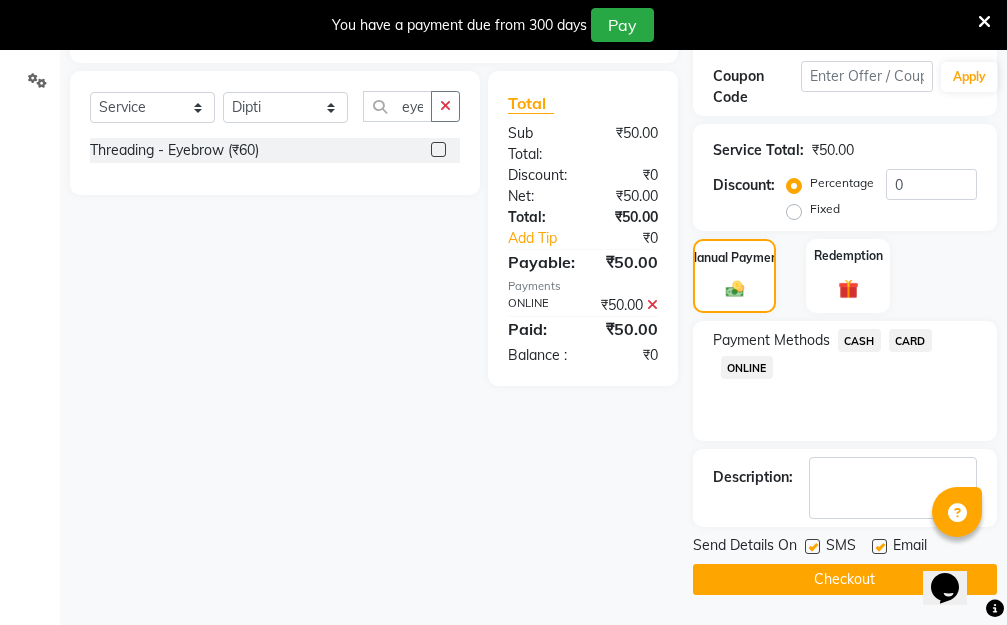 click on "Checkout" 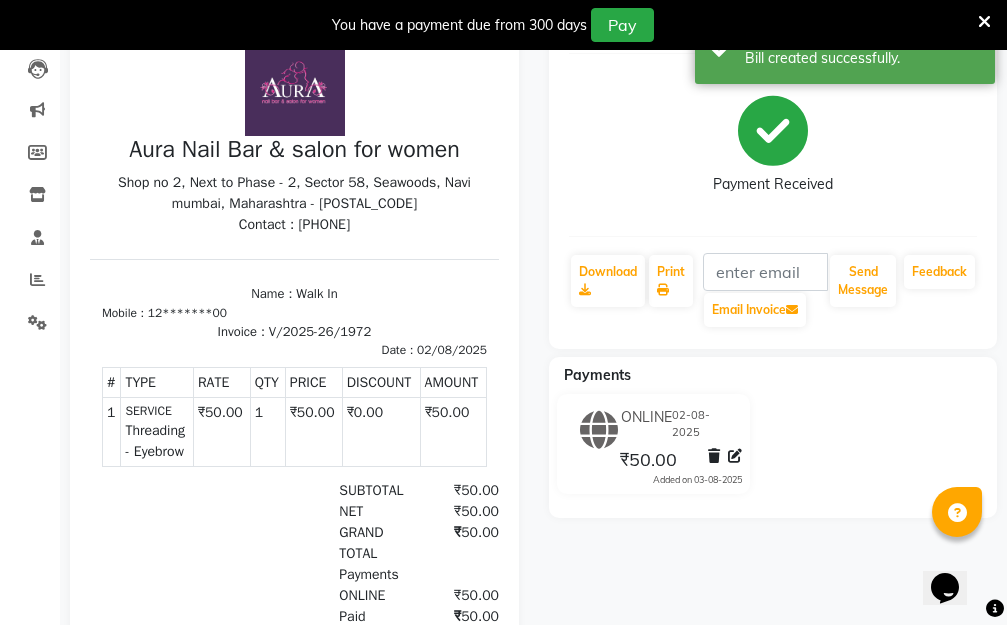 scroll, scrollTop: 13, scrollLeft: 0, axis: vertical 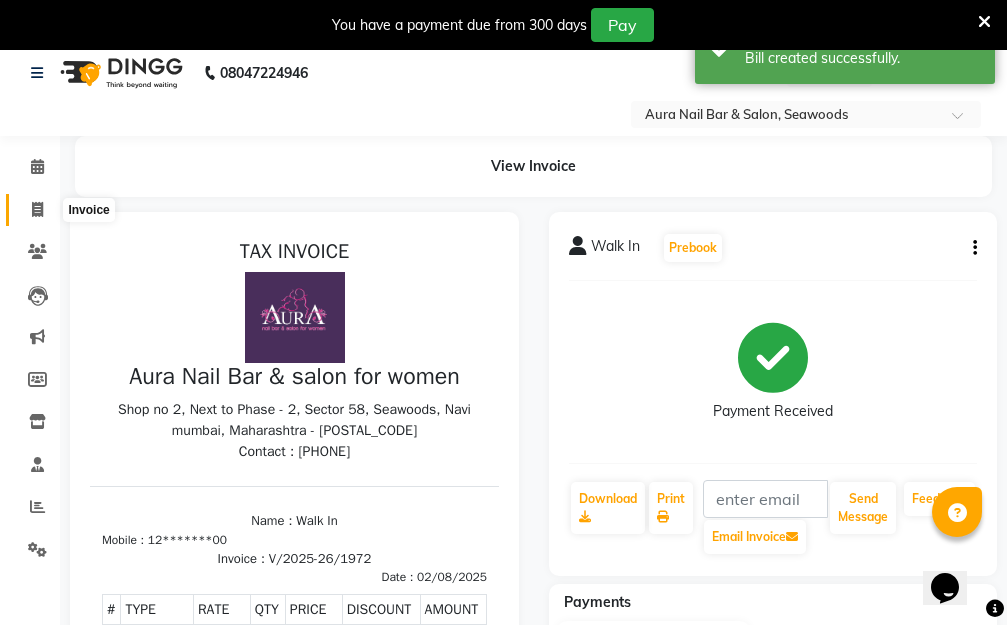 click 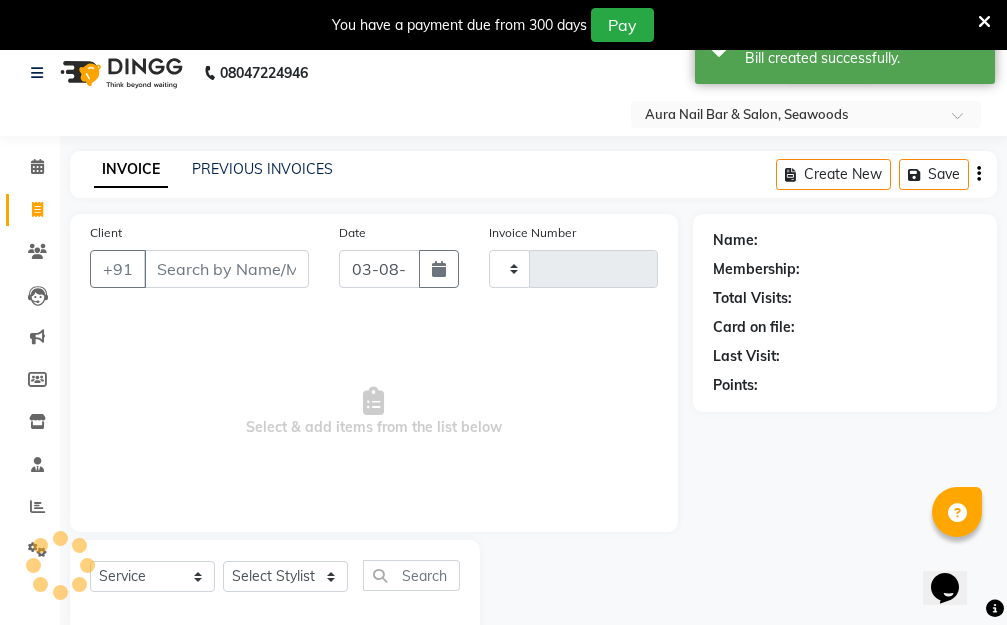 scroll, scrollTop: 53, scrollLeft: 0, axis: vertical 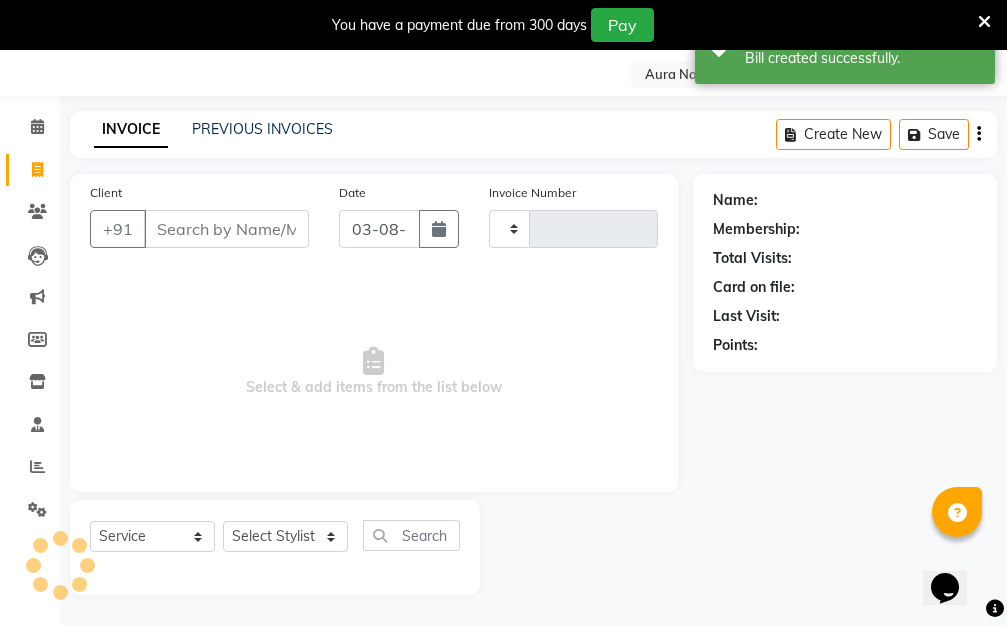 type on "1973" 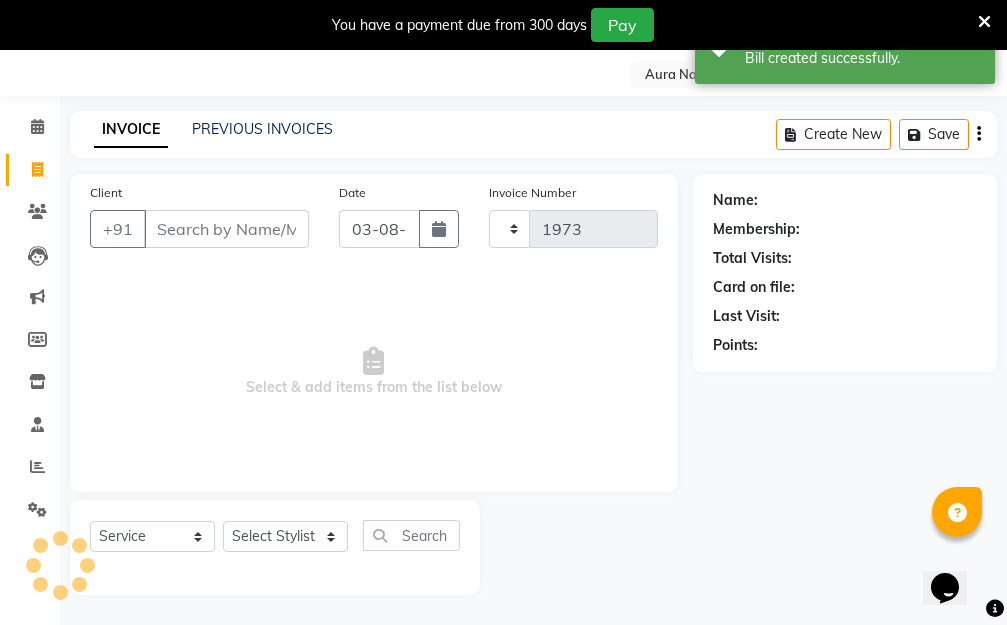 select on "4994" 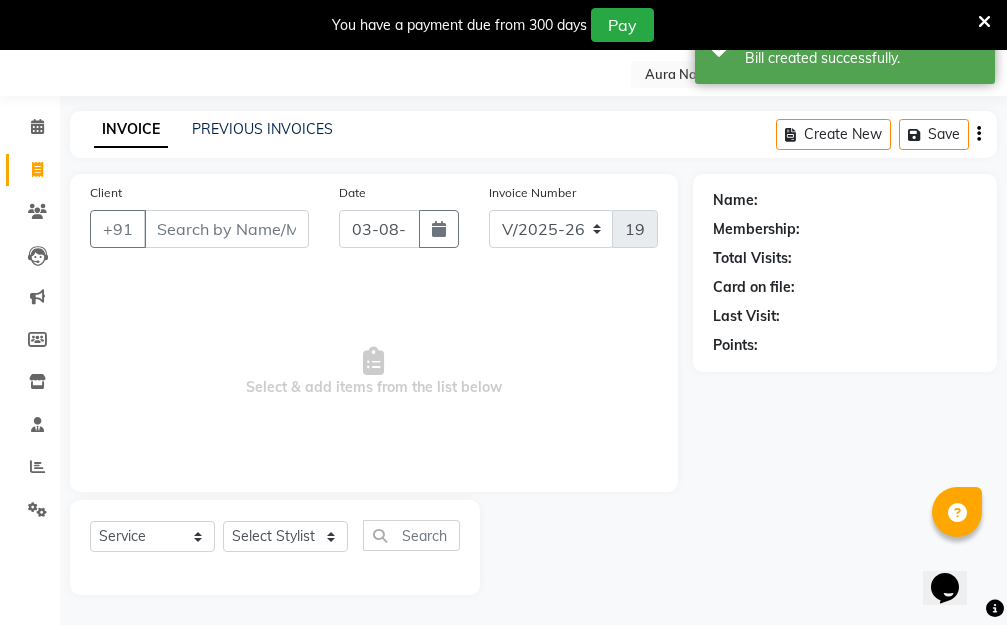 click on "Client" at bounding box center [226, 229] 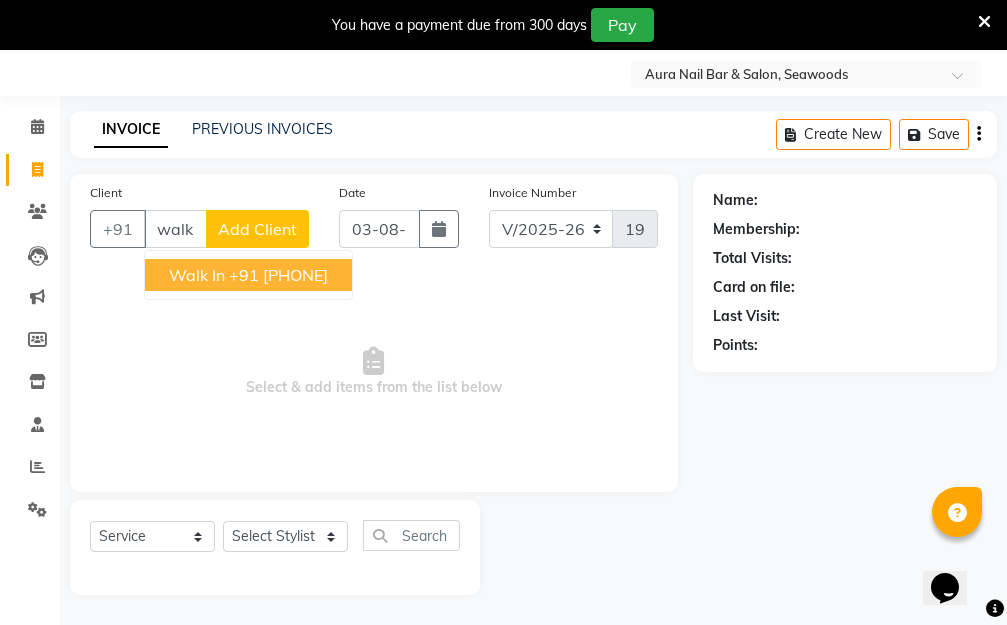 click on "+91 [PHONE]" at bounding box center (278, 275) 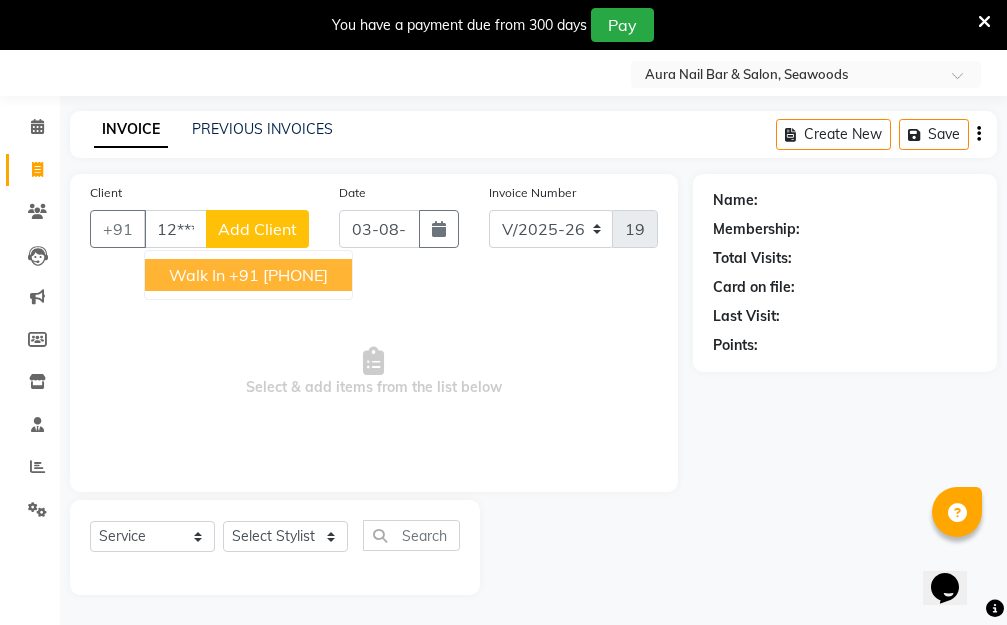 type on "12*******00" 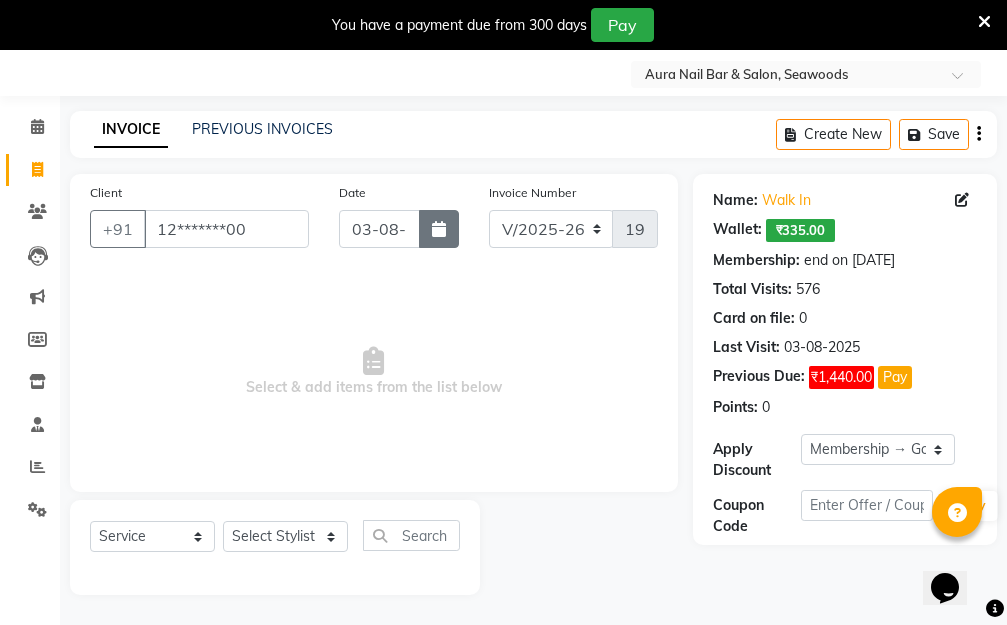 click 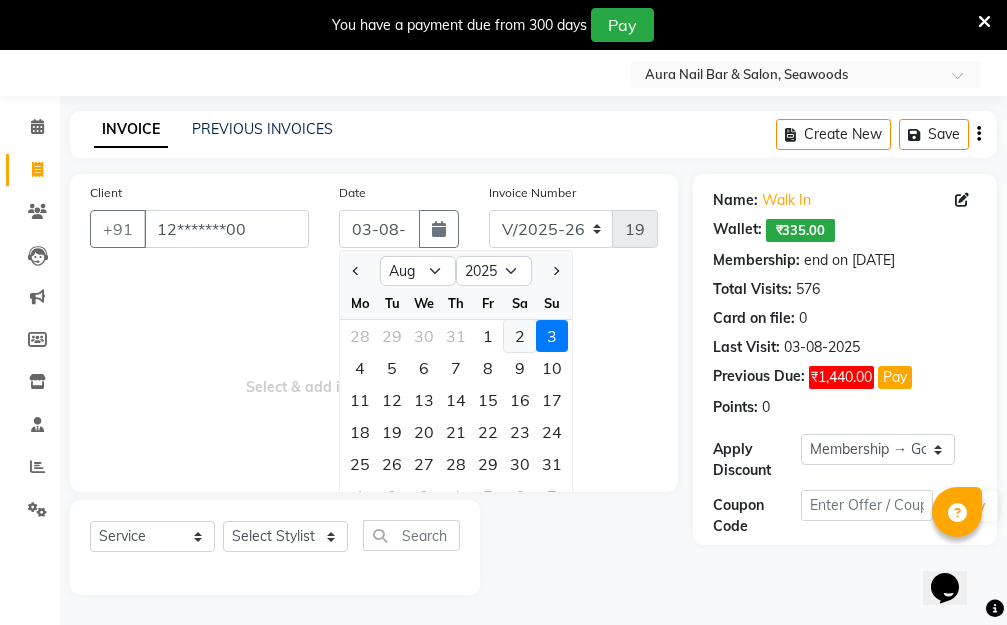 click on "2" 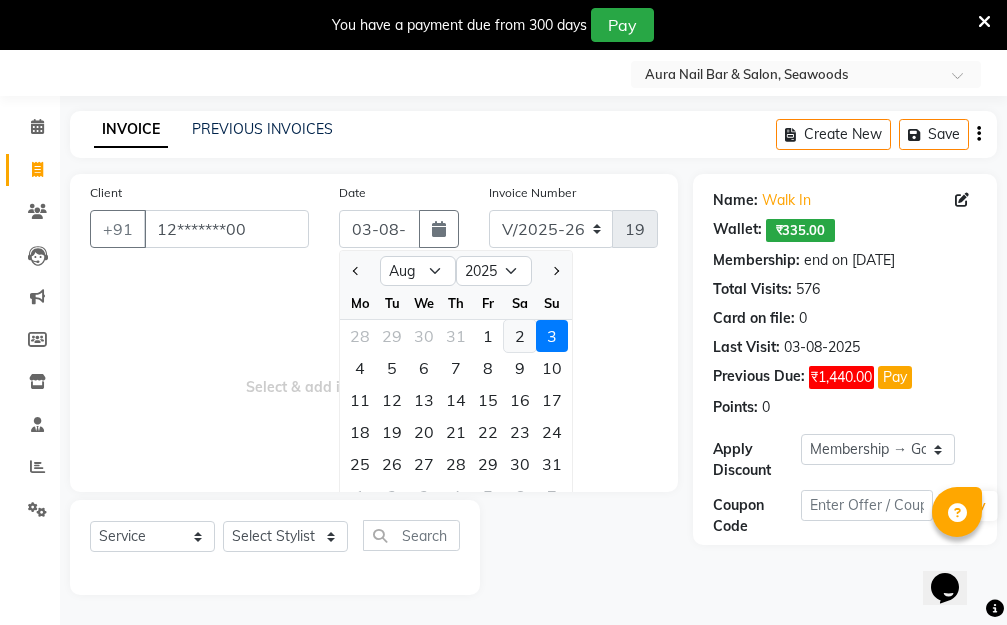 type on "02-08-2025" 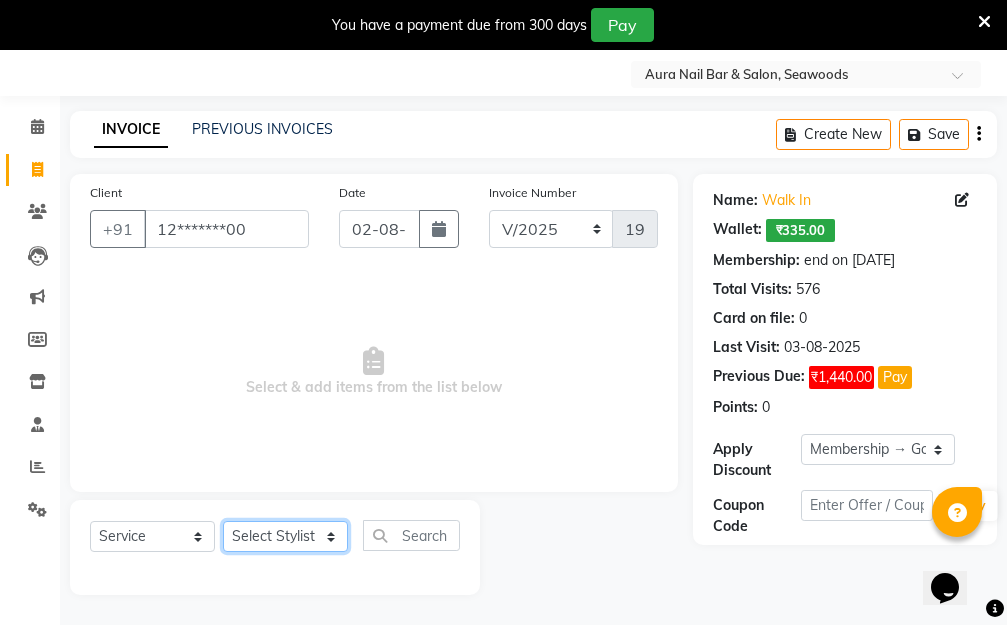 click on "Select Stylist [FIRST] [LAST] Manager [FIRST] [LAST] [FIRST] [LAST] [FIRST] [LAST]" 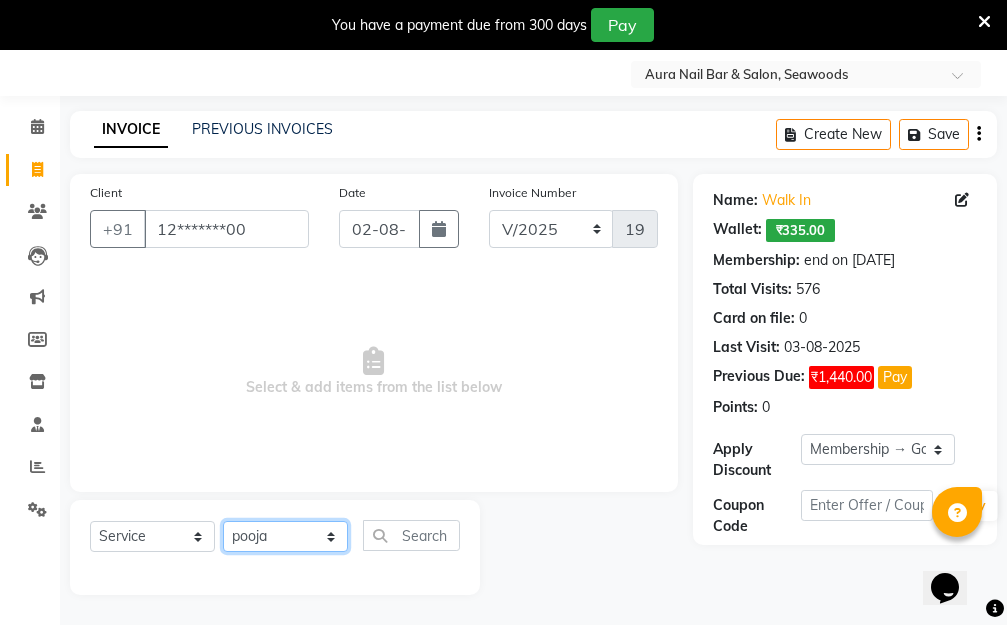 click on "Select Stylist [FIRST] [LAST] Manager [FIRST] [LAST] [FIRST] [LAST] [FIRST] [LAST]" 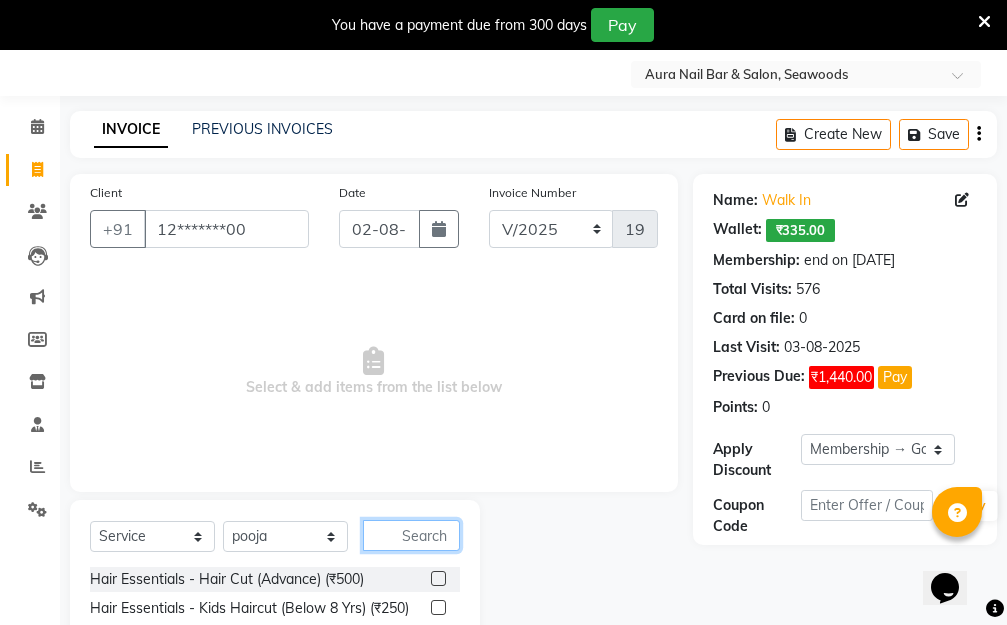 click 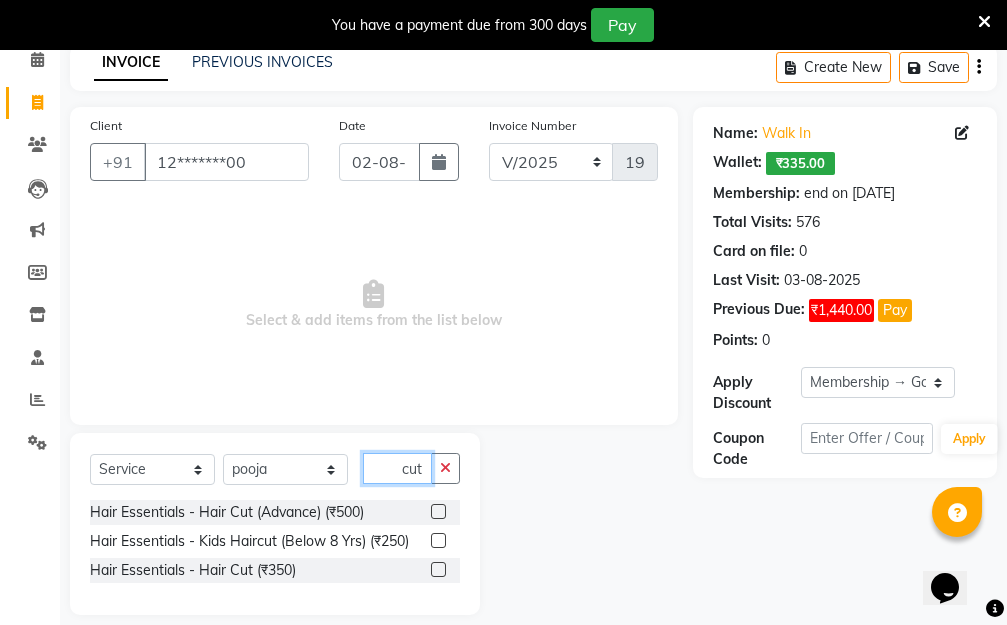 scroll, scrollTop: 140, scrollLeft: 0, axis: vertical 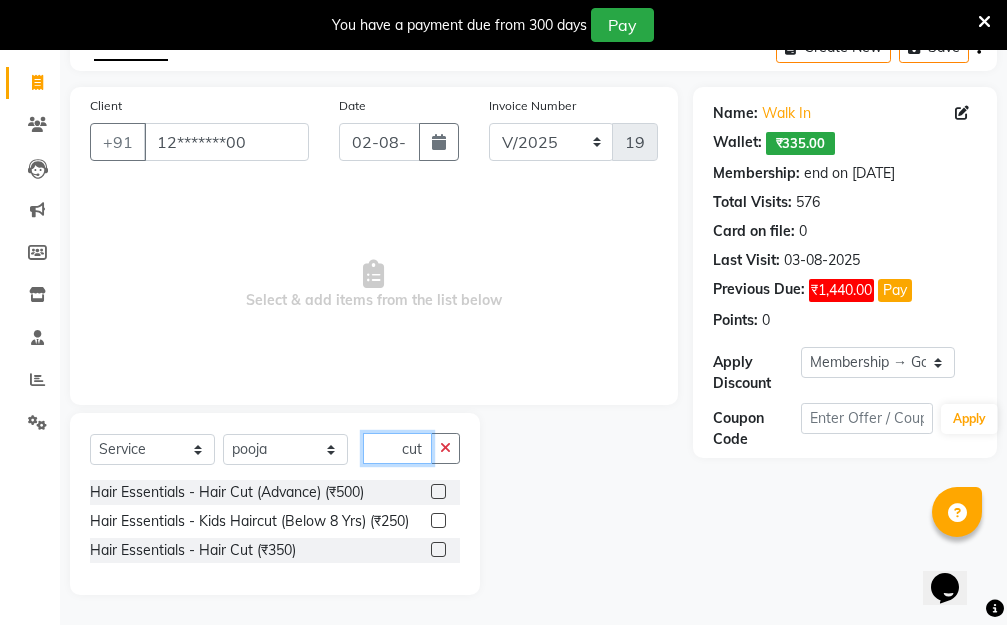 type on "cut" 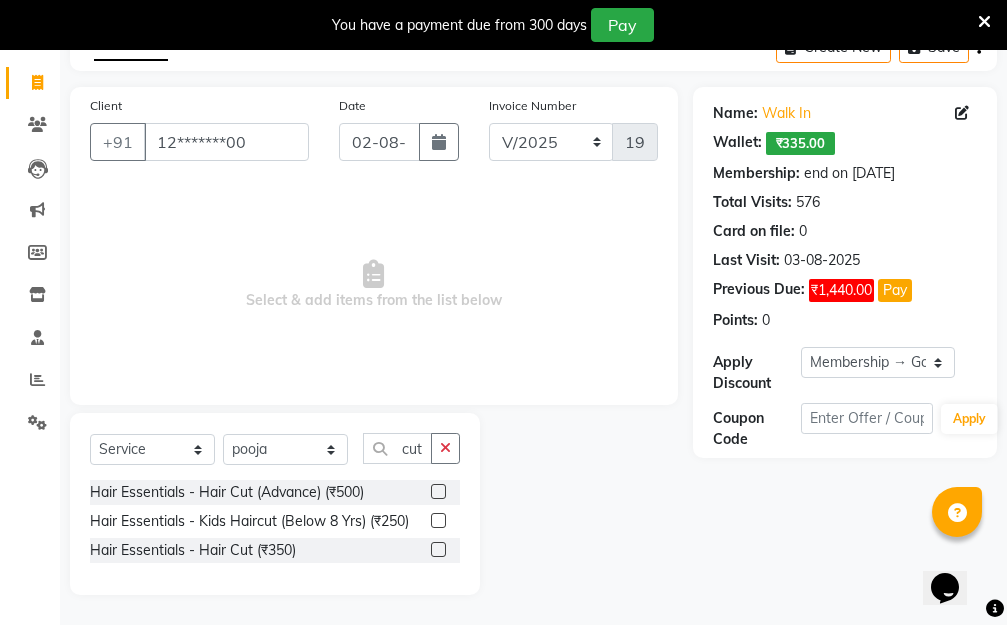 click 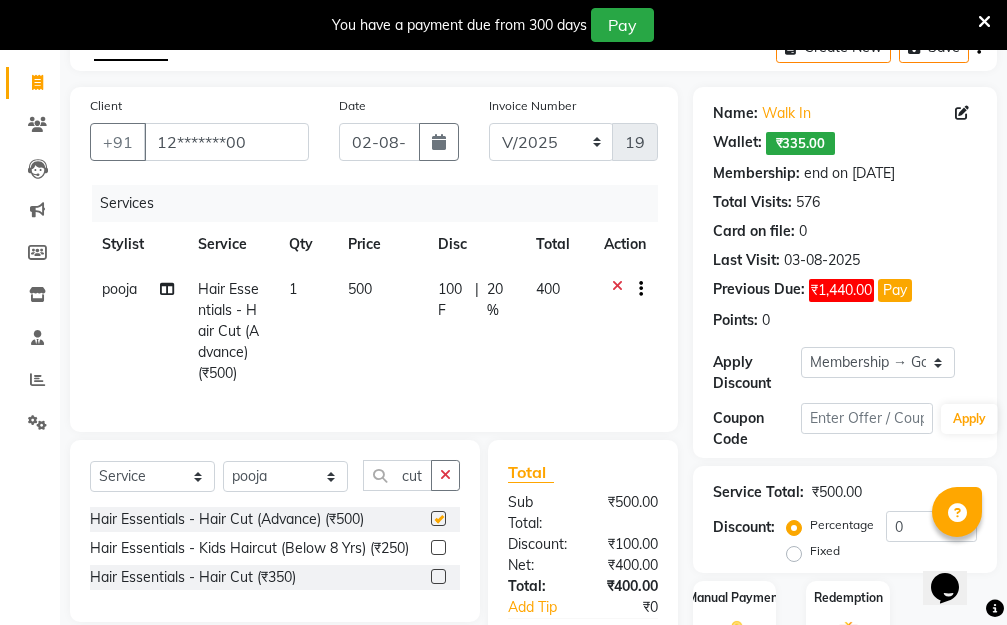 checkbox on "false" 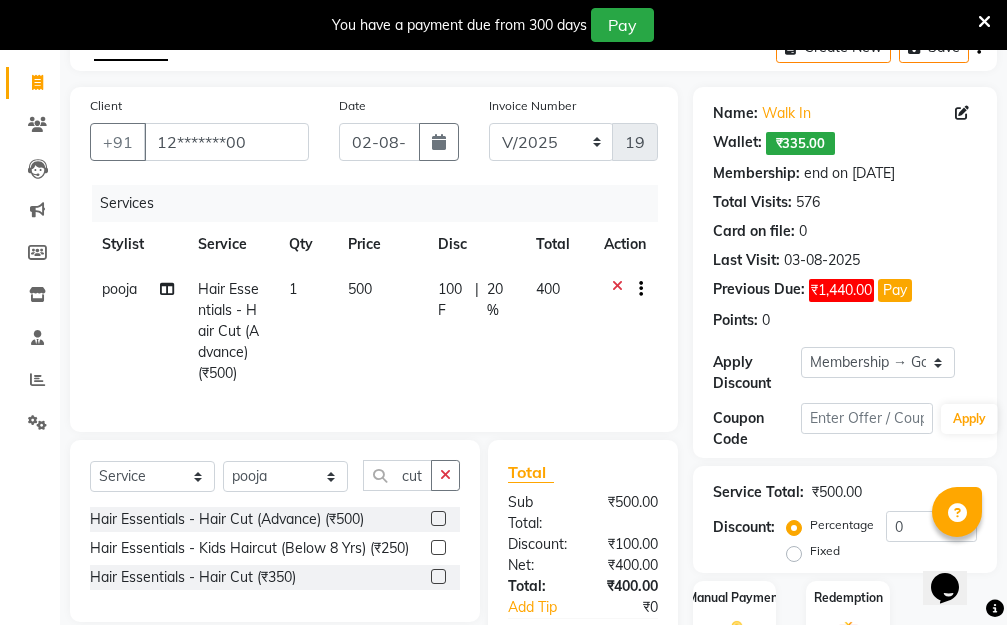 click on "500" 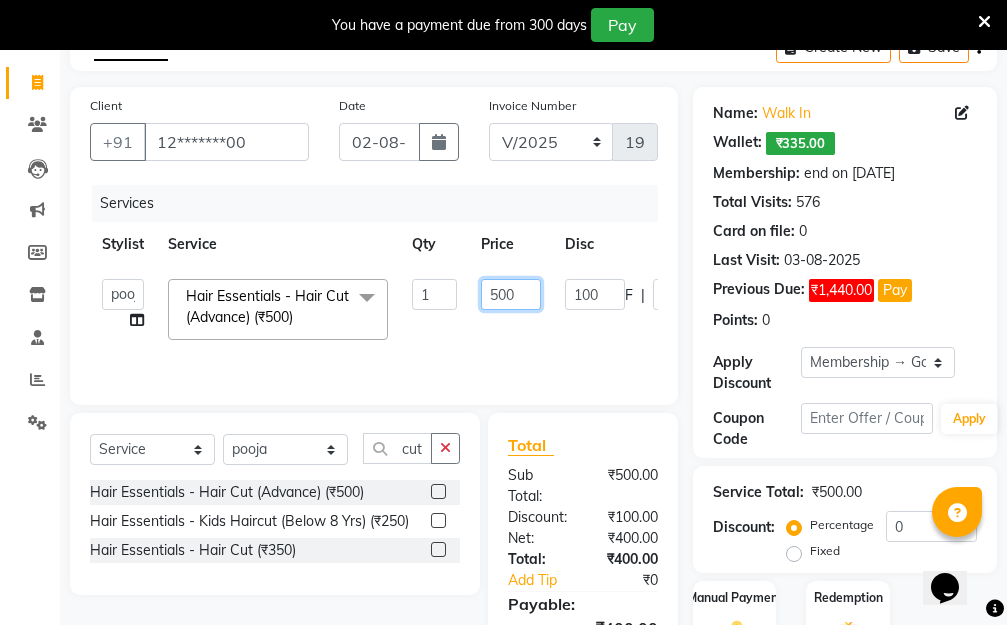 drag, startPoint x: 517, startPoint y: 283, endPoint x: 428, endPoint y: 283, distance: 89 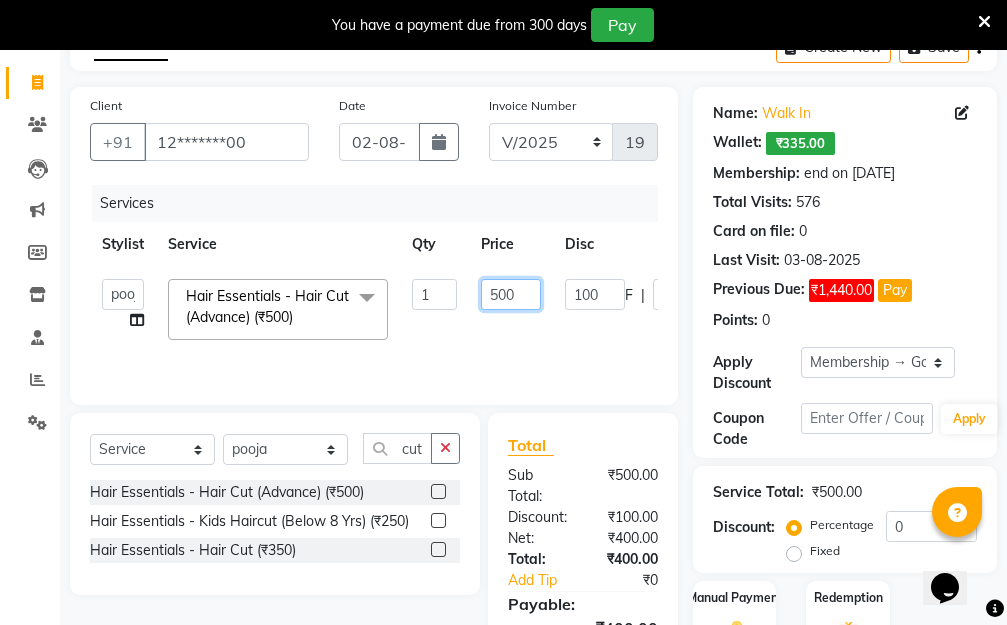 click on "[FIRST] [LAST] Manager [FIRST] [LAST] [FIRST] [LAST] [FIRST] [LAST] Hair Essentials - Hair Cut (Advance) (₹500) x Hair Essentials - Hair Cut (Advance) (₹500) Hair Essentials - Kids Haircut (Below 8 Yrs) (₹250) Hair Essentials -Hair Wash Up To Shoulder (₹300) Hair Essentials - Hair Cut (₹350) HAIR WASH UP TO WASTE (₹700) HAIR WASH (₹300) DANDRUFF TERATMENT (₹1500) Shampoo & Conditioning + Blast Dry - Upto Shoulder (₹350) Shampoo & Conditioning + Blast Dry - Below Shoulder (₹550) Shampoo & Conditioning + Blast Dry - Upto Waist (₹750) Shampoo & Conditioning + Blast Dry - Add: Charge For Morocon/Riviver/ Keratin (₹600) Blow Dry/Outcurl/Straight - Upto Shoulder (₹449) Blow Dry/Outcurl/Straight - Below Shoulder (₹650) Blow Dry/Outcurl/Straight - Upto Waist (₹850) Ironing - Upto Shoulder (₹650) Ironing - Below Shoulder (₹850) Ironing - Upto Waist (₹1000) Ironing - Add Charge For Thick Hair (₹300) Tongs - Upto Shoulder (₹800) Tongs - Below Shoulder (₹960) Tongs - Upto Waist (₹1500) 1" 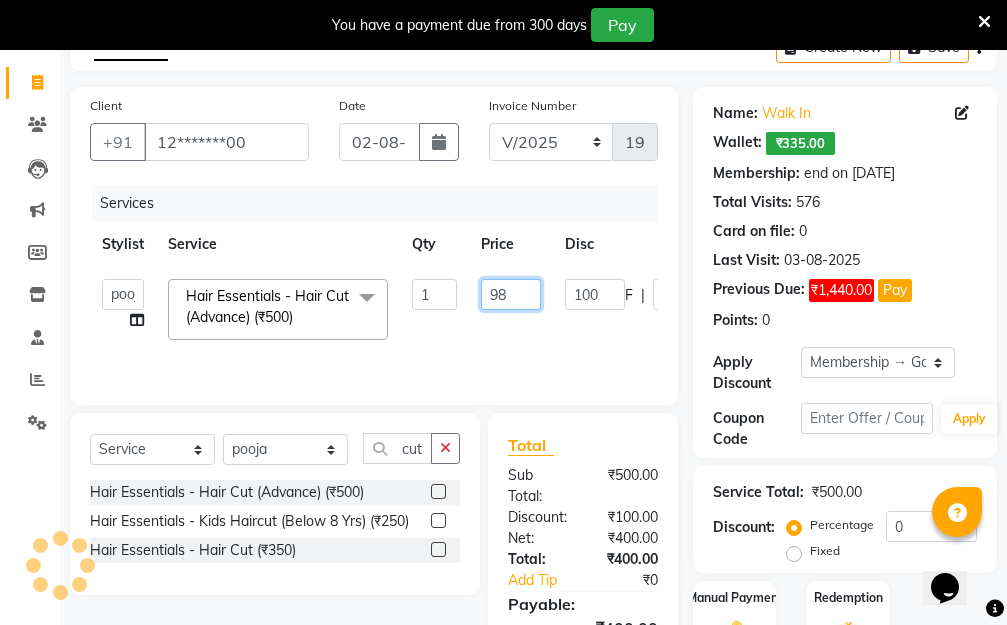 type on "980" 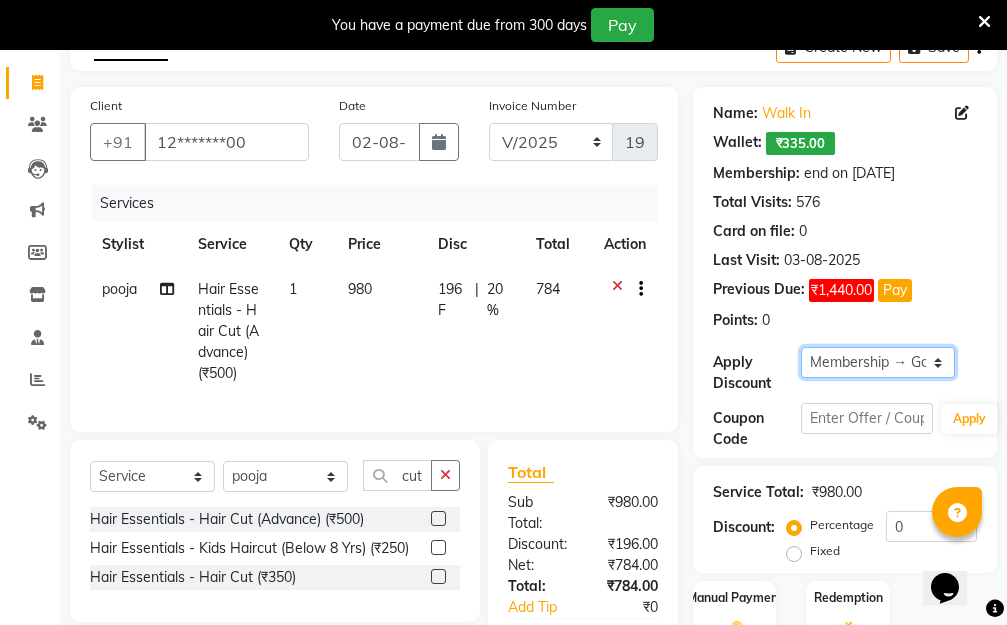 click on "Select Membership → Golden Membership Membership → Golden Membership Membership → Golden Membership Membership → Golden Membership Membership → Golden Membership Membership → Golden Membership Membership → Golden Membership Membership → Golden Membership Membership → Golden Membership Membership → Golden Membership Membership → Golden Membership Membership → Golden Membership Membership → Golden Membership Membership → Golden Membership Membership → Golden Membership Membership → Golden Membership Membership → Golden Membership Membership → Golden Membership Membership → Golden Membership Membership → Golden Membership Membership → Golden Membership Membership → Golden Membership Membership → Golden Membership Membership → Golden Membership Membership → Golden Membership Membership → Golden Membership Membership → Golden Membership Membership → Golden Membership Membership → Golden Membership Membership → Golden Membership" 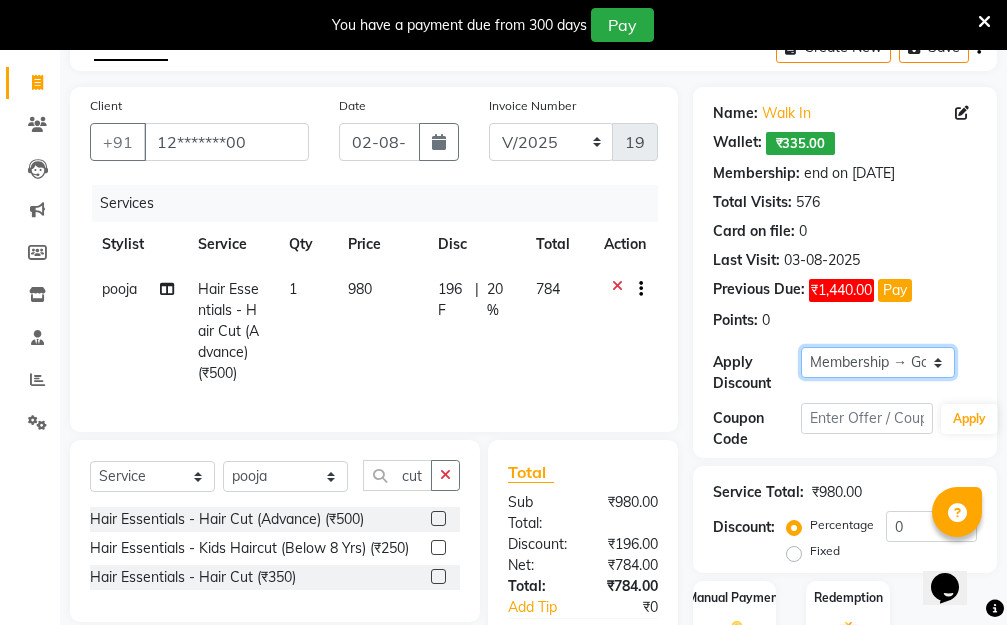 select on "0:" 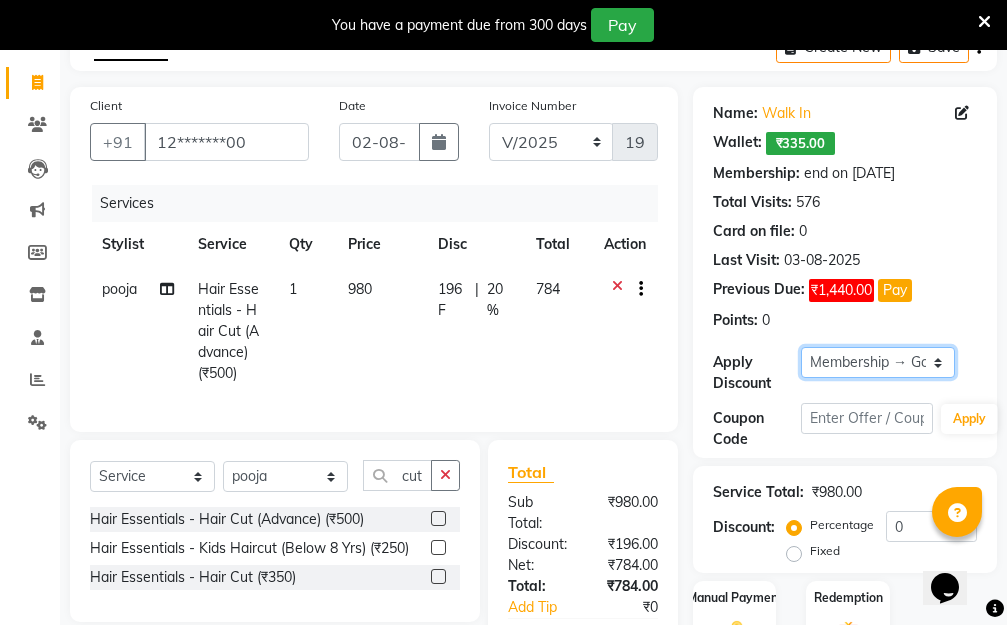 click on "Select Membership → Golden Membership Membership → Golden Membership Membership → Golden Membership Membership → Golden Membership Membership → Golden Membership Membership → Golden Membership Membership → Golden Membership Membership → Golden Membership Membership → Golden Membership Membership → Golden Membership Membership → Golden Membership Membership → Golden Membership Membership → Golden Membership Membership → Golden Membership Membership → Golden Membership Membership → Golden Membership Membership → Golden Membership Membership → Golden Membership Membership → Golden Membership Membership → Golden Membership Membership → Golden Membership Membership → Golden Membership Membership → Golden Membership Membership → Golden Membership Membership → Golden Membership Membership → Golden Membership Membership → Golden Membership Membership → Golden Membership Membership → Golden Membership Membership → Golden Membership" 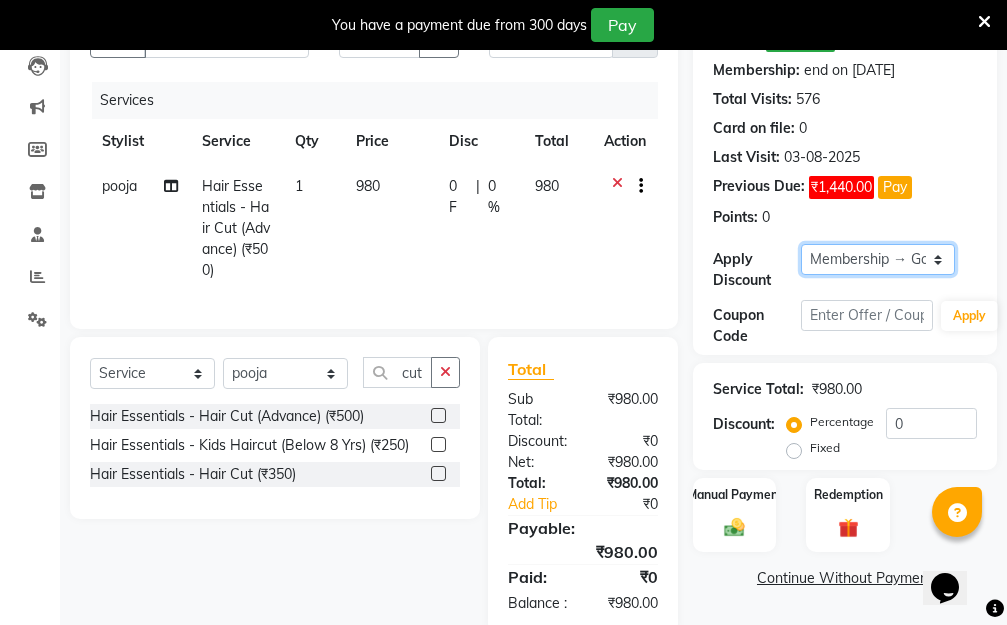 scroll, scrollTop: 320, scrollLeft: 0, axis: vertical 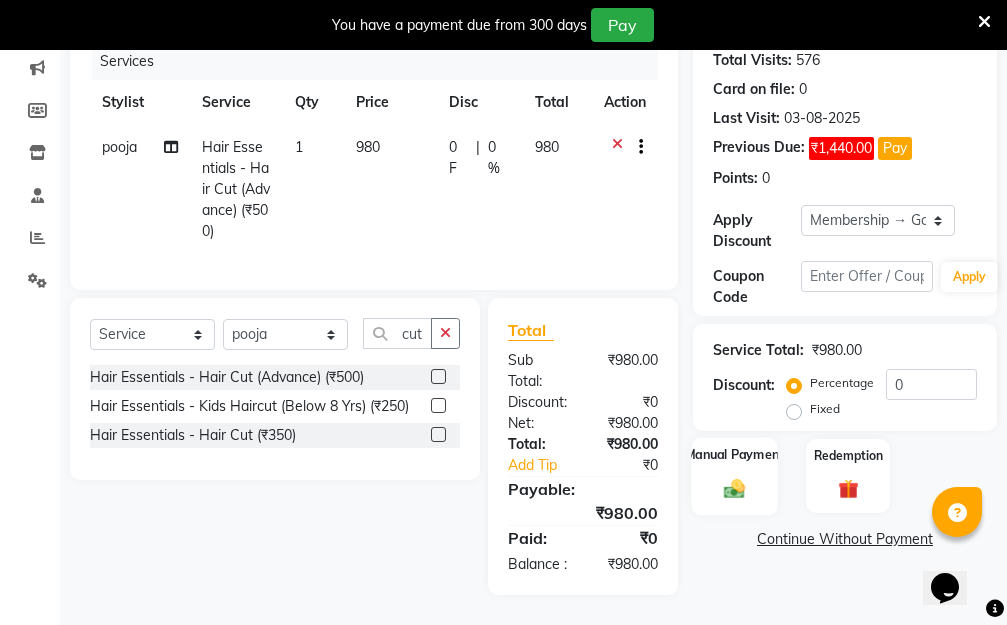 click 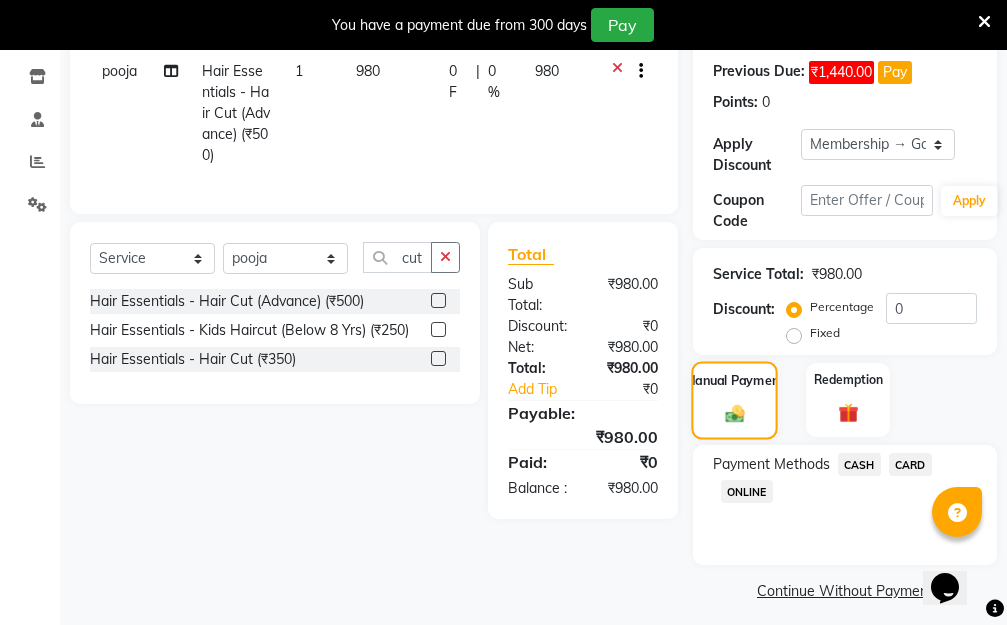 scroll, scrollTop: 369, scrollLeft: 0, axis: vertical 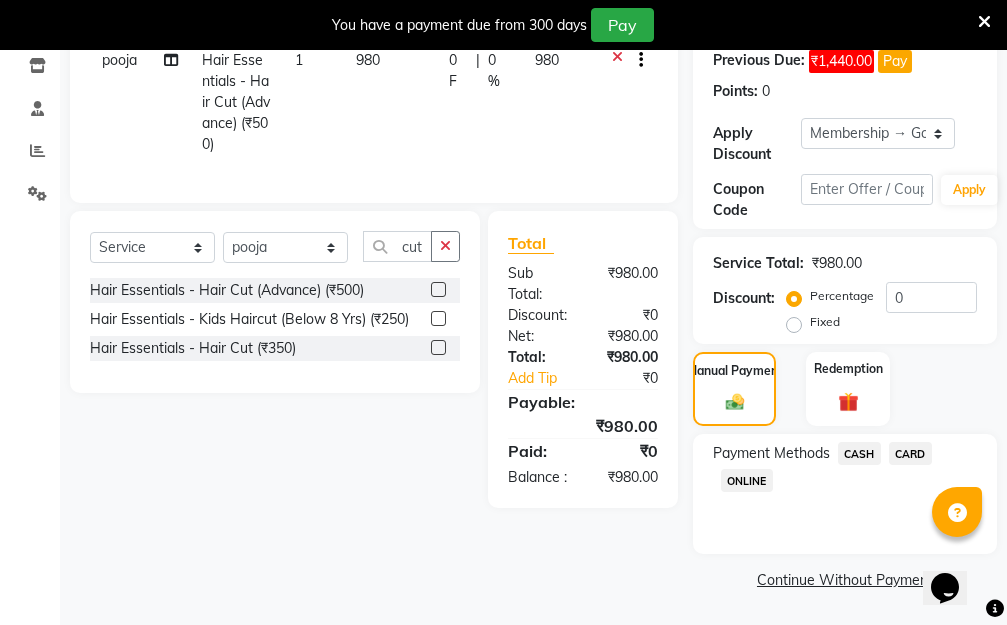 click on "ONLINE" 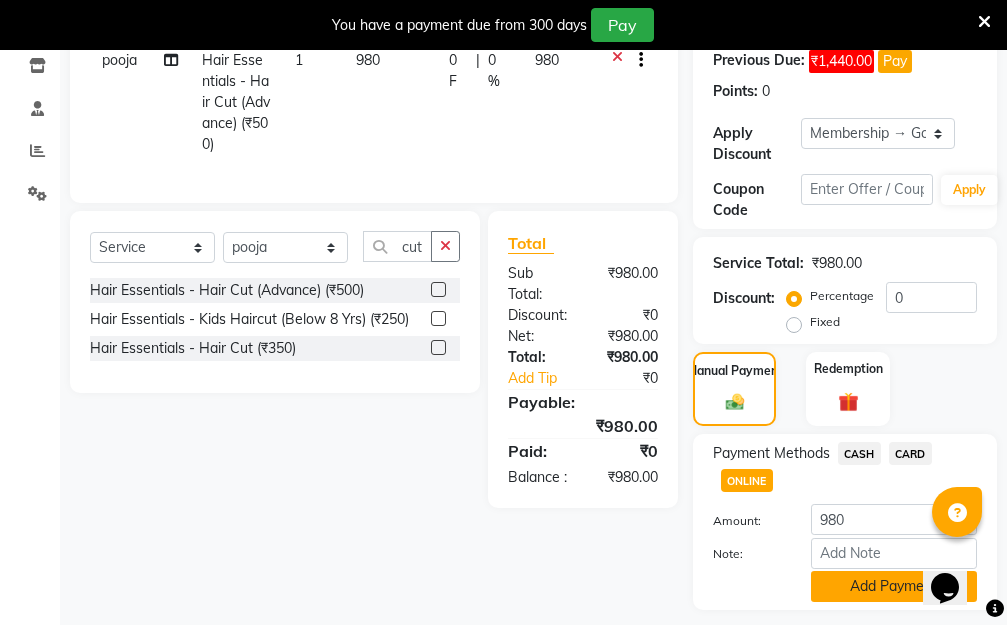 click on "Add Payment" 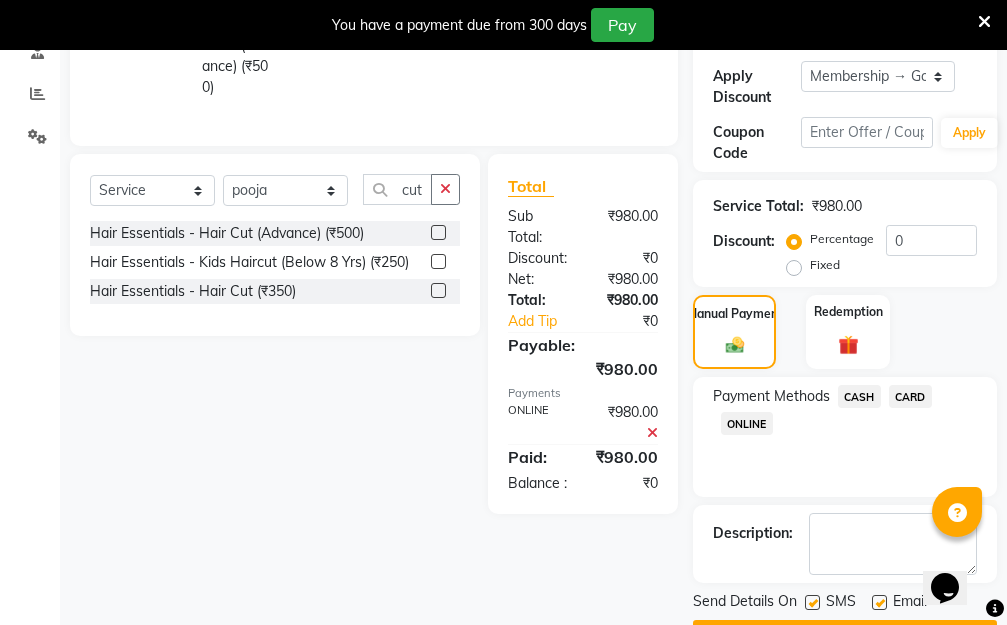 scroll, scrollTop: 482, scrollLeft: 0, axis: vertical 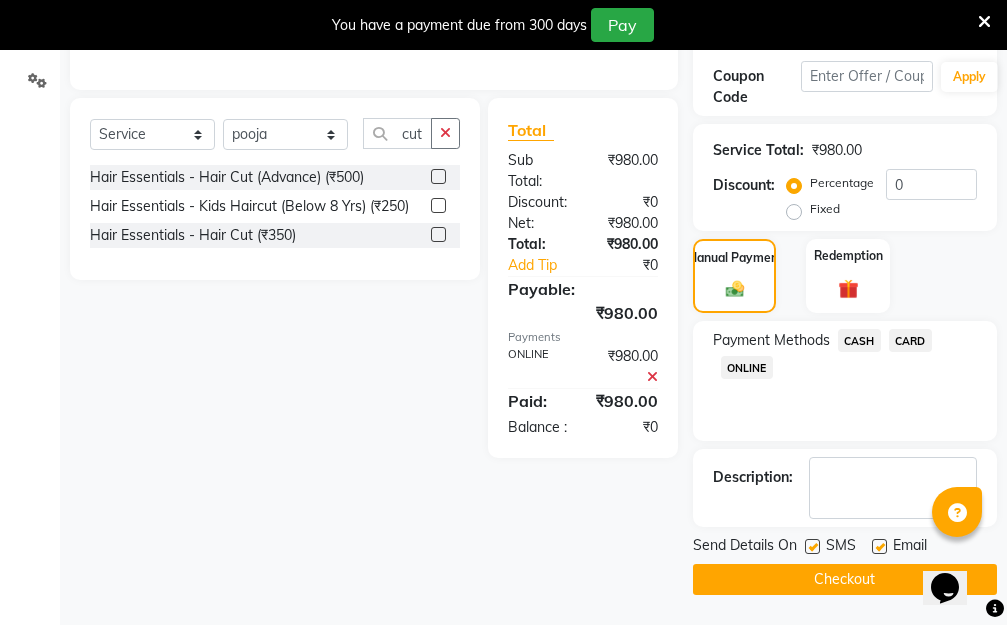 click on "Checkout" 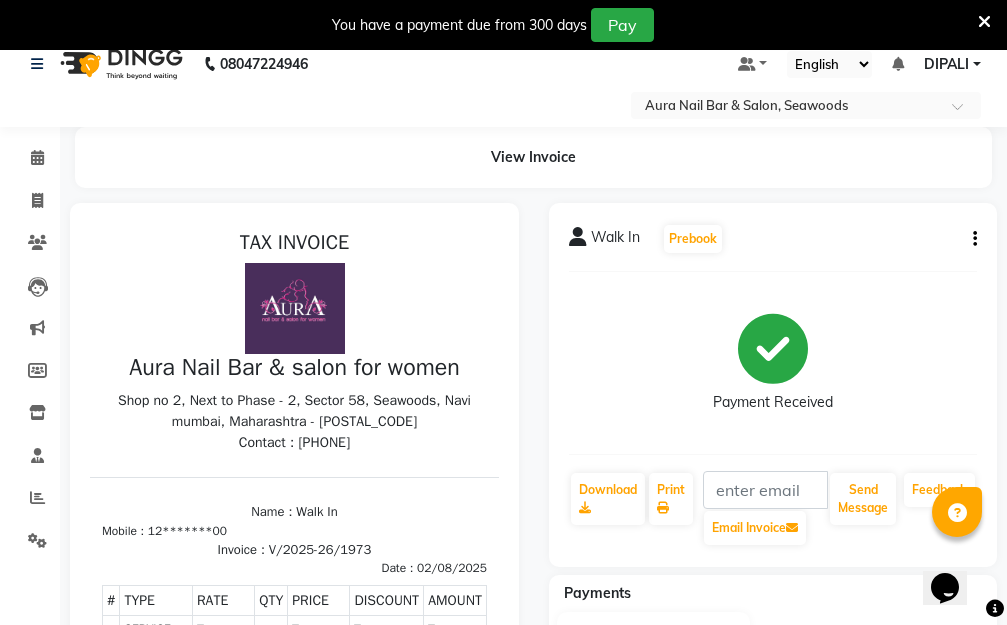 scroll, scrollTop: 0, scrollLeft: 0, axis: both 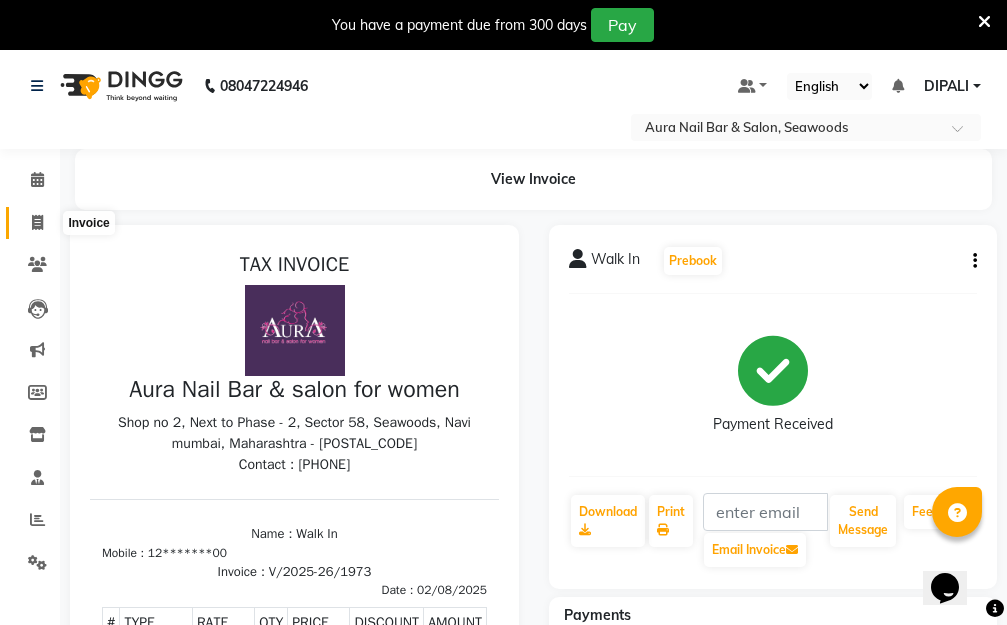click 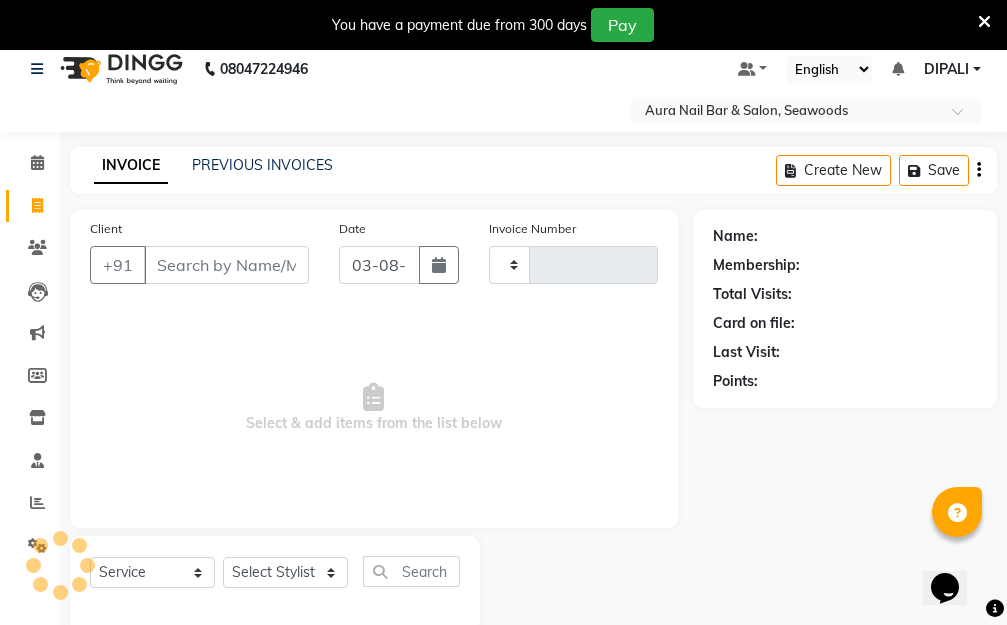 type on "1974" 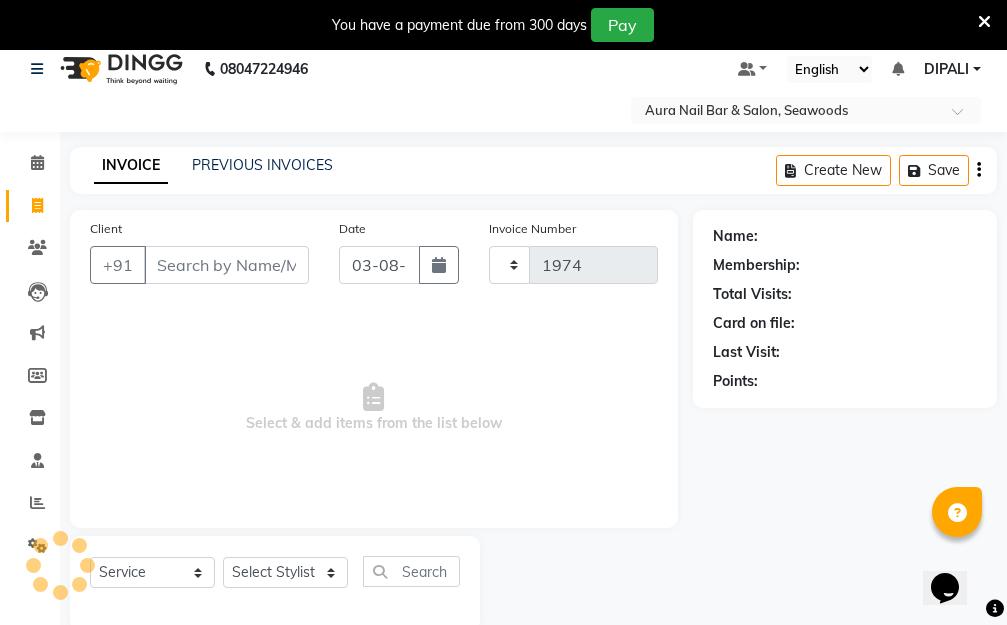 select on "4994" 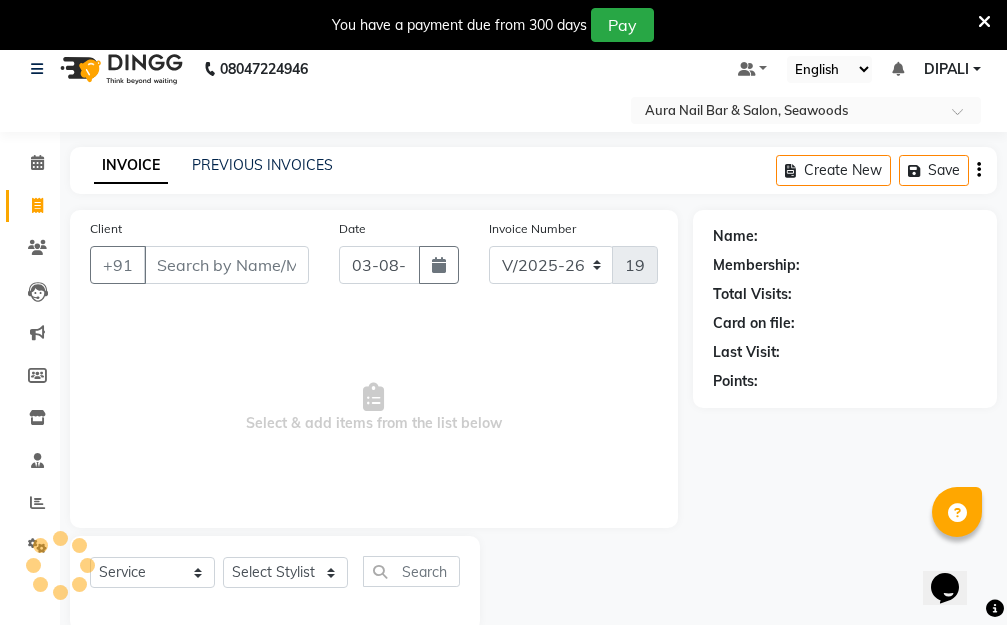 scroll, scrollTop: 53, scrollLeft: 0, axis: vertical 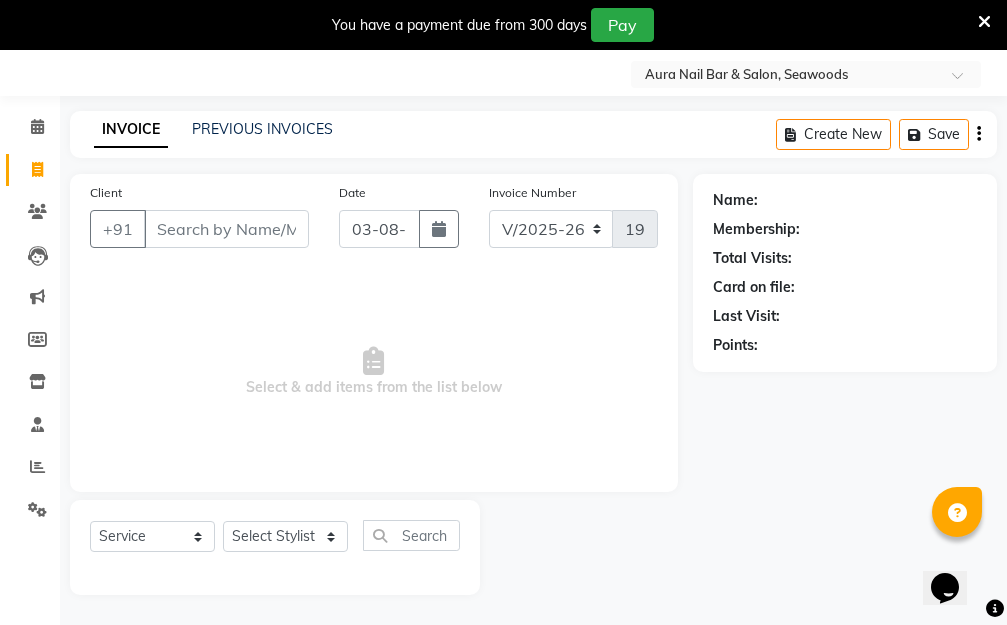 click on "Client" at bounding box center [226, 229] 